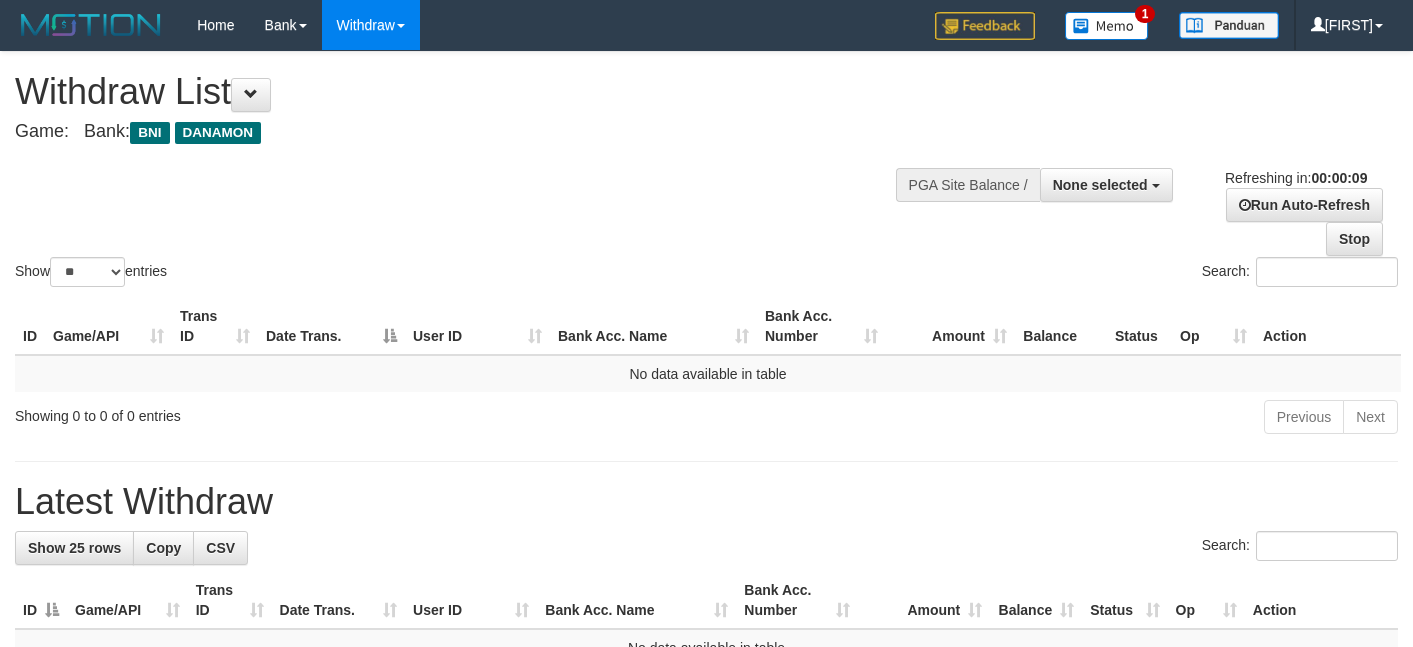 select 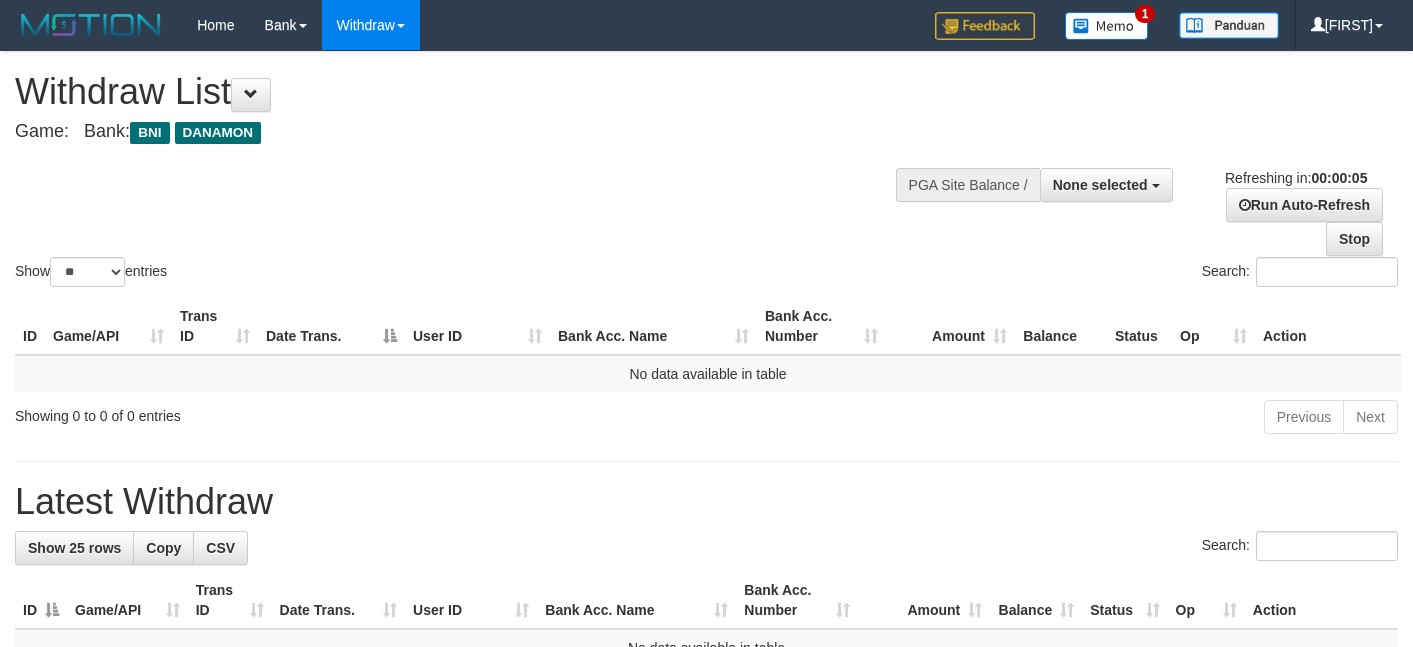 scroll, scrollTop: 0, scrollLeft: 0, axis: both 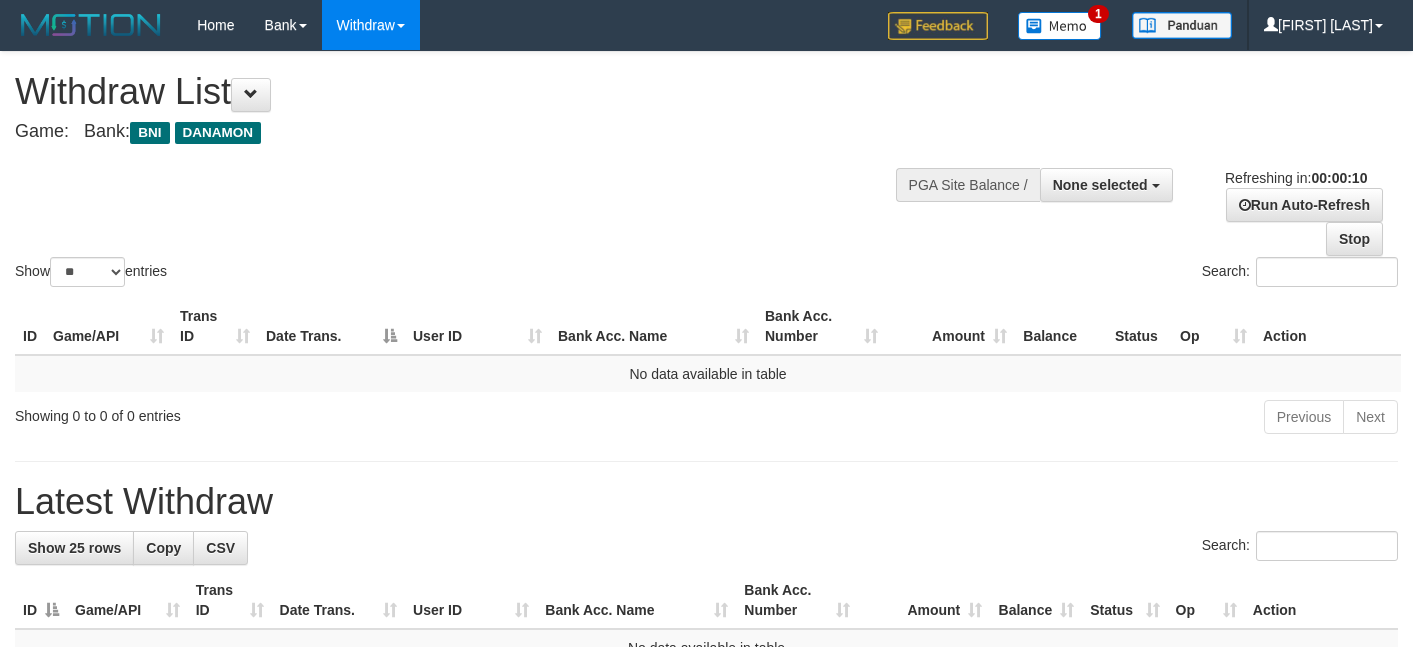 select 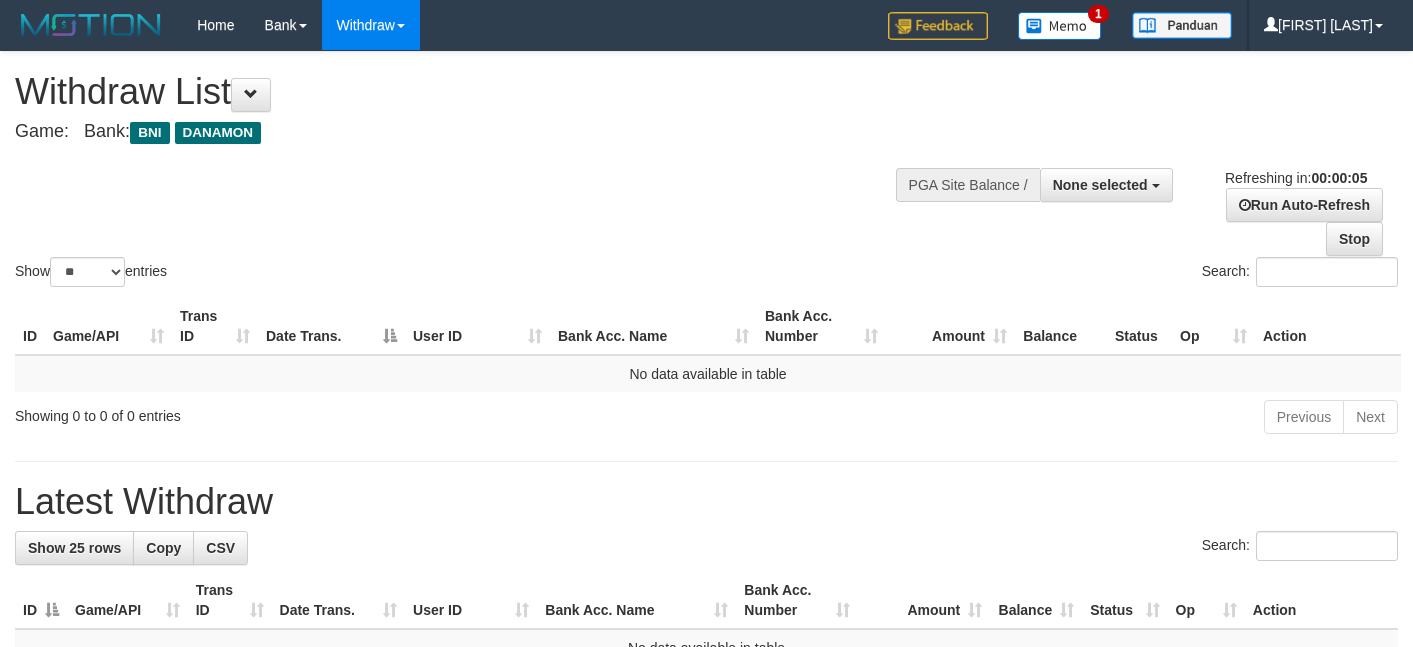 scroll, scrollTop: 0, scrollLeft: 0, axis: both 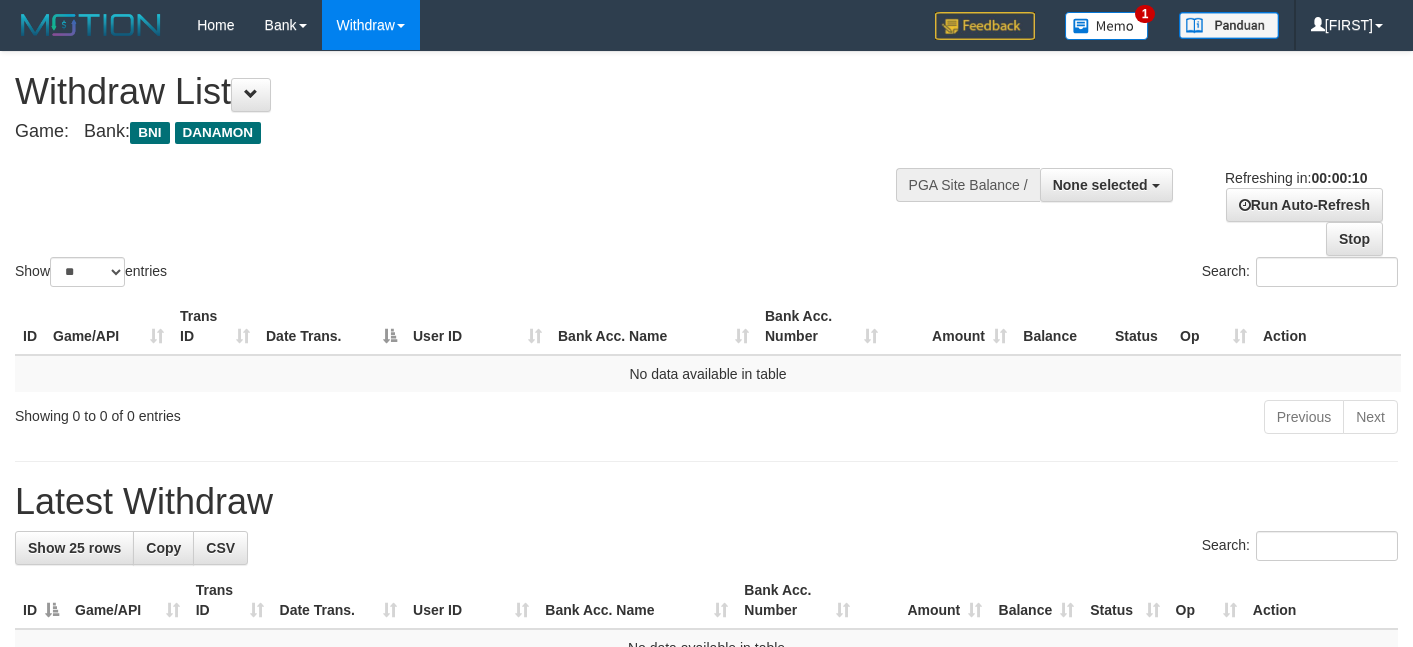 select 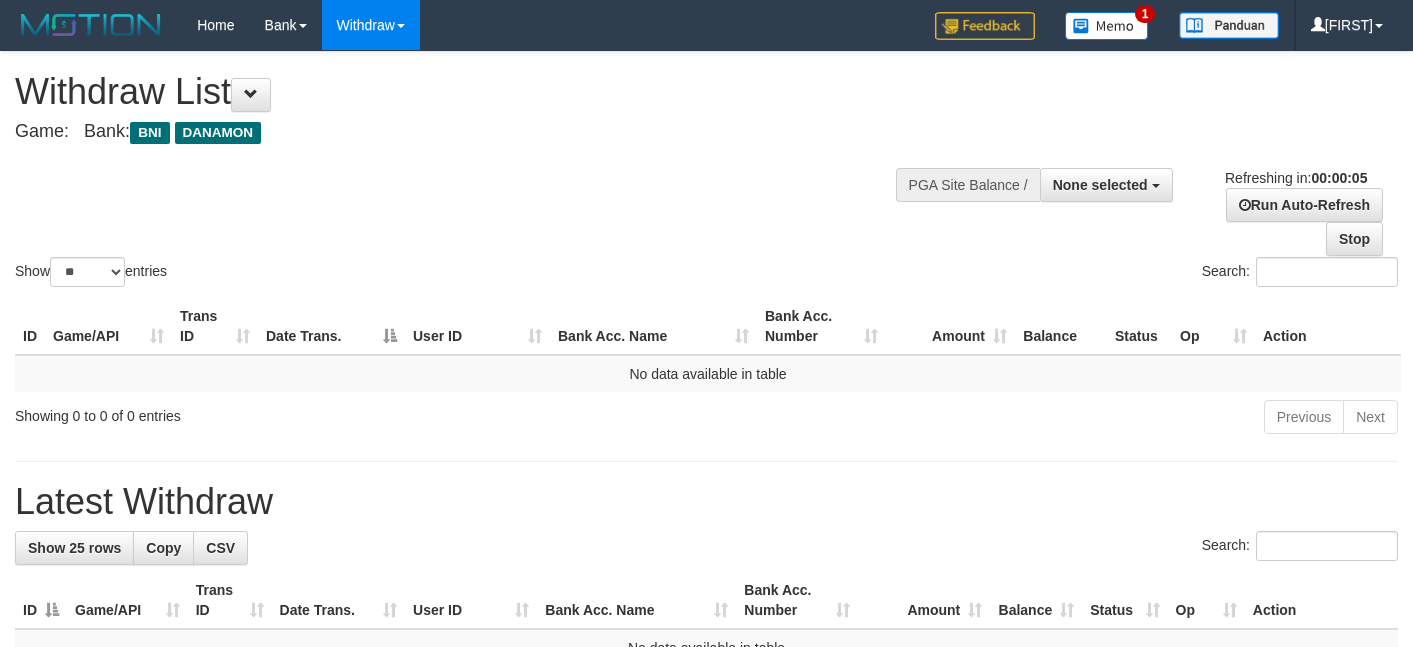 scroll, scrollTop: 0, scrollLeft: 0, axis: both 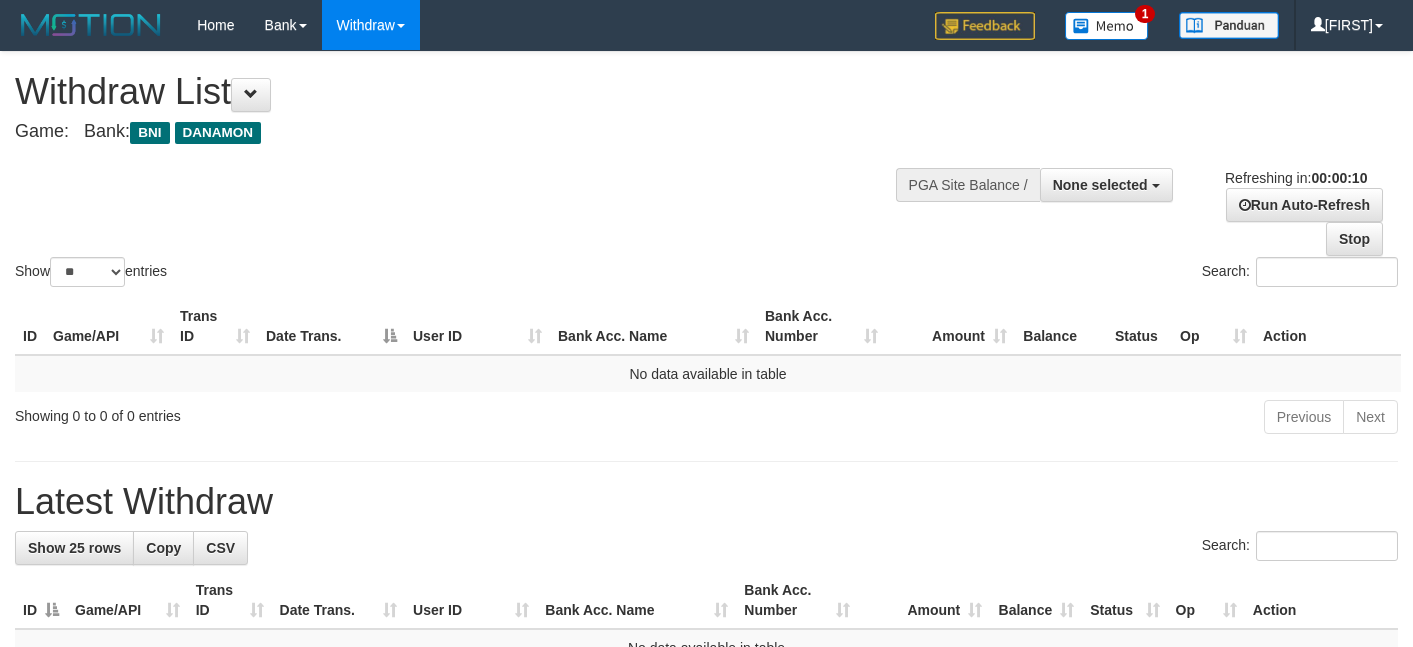 select 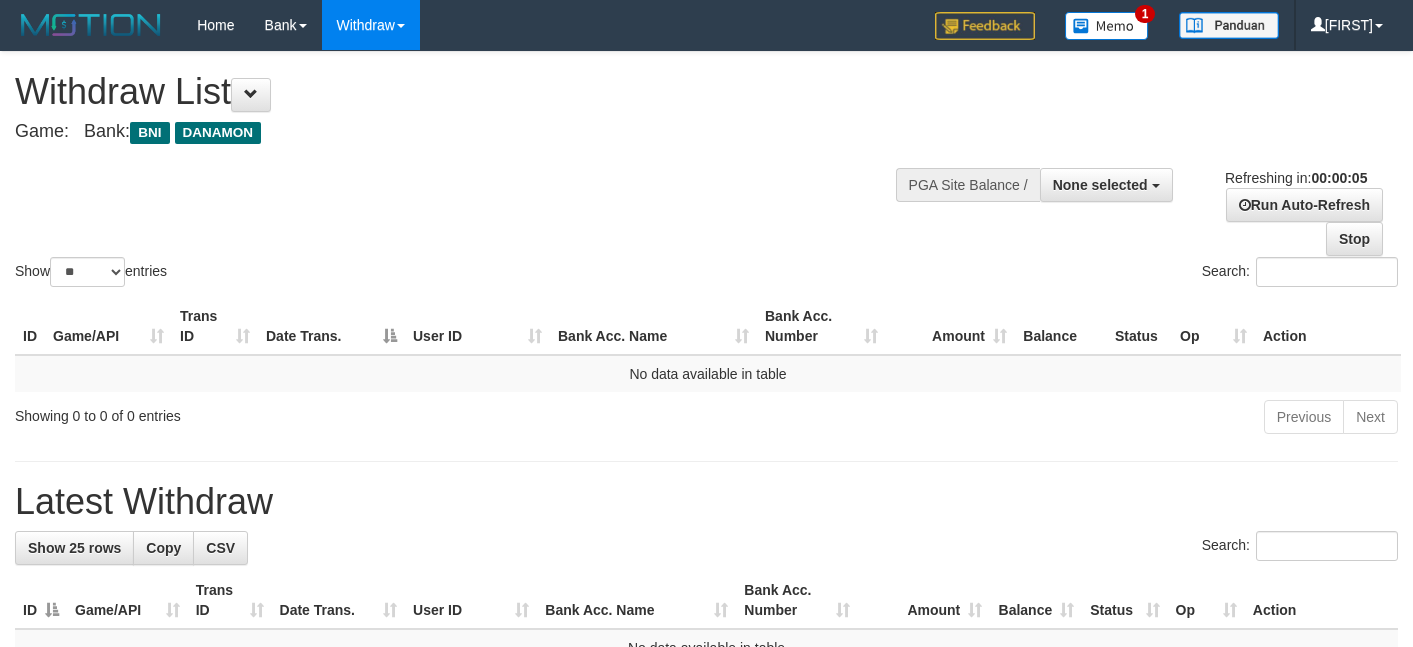 scroll, scrollTop: 0, scrollLeft: 0, axis: both 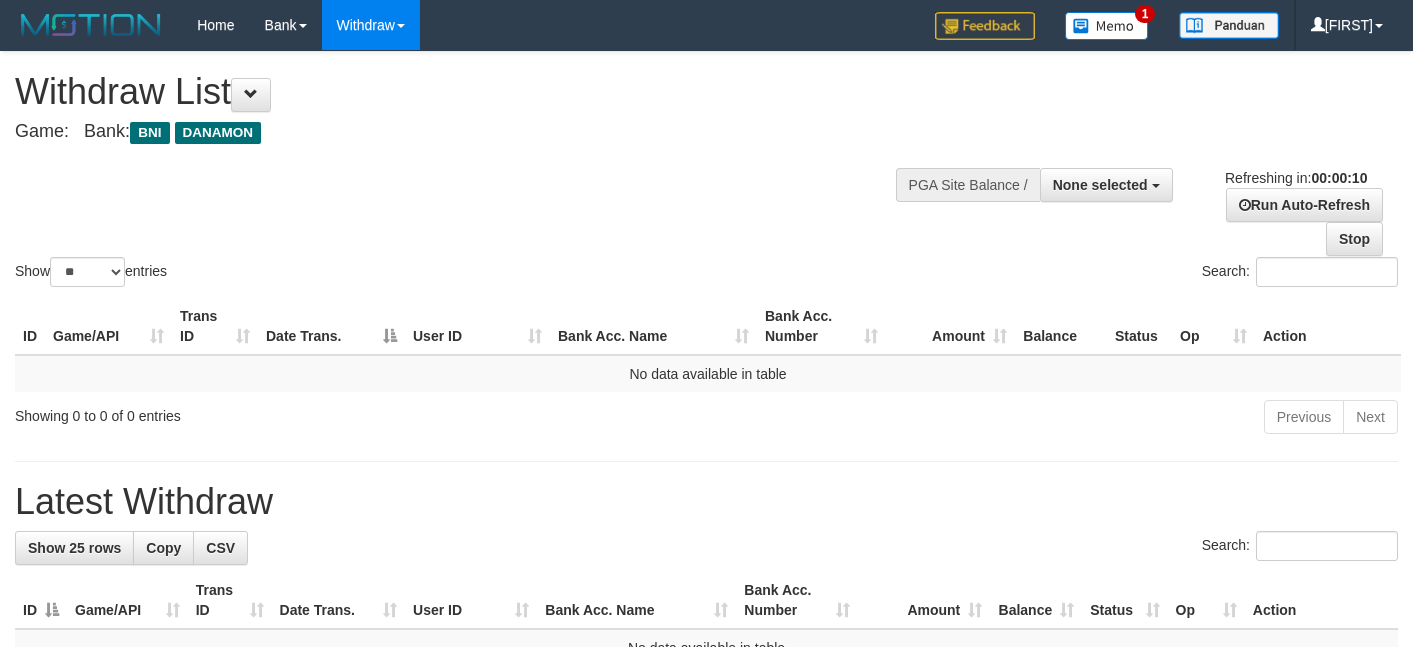 select 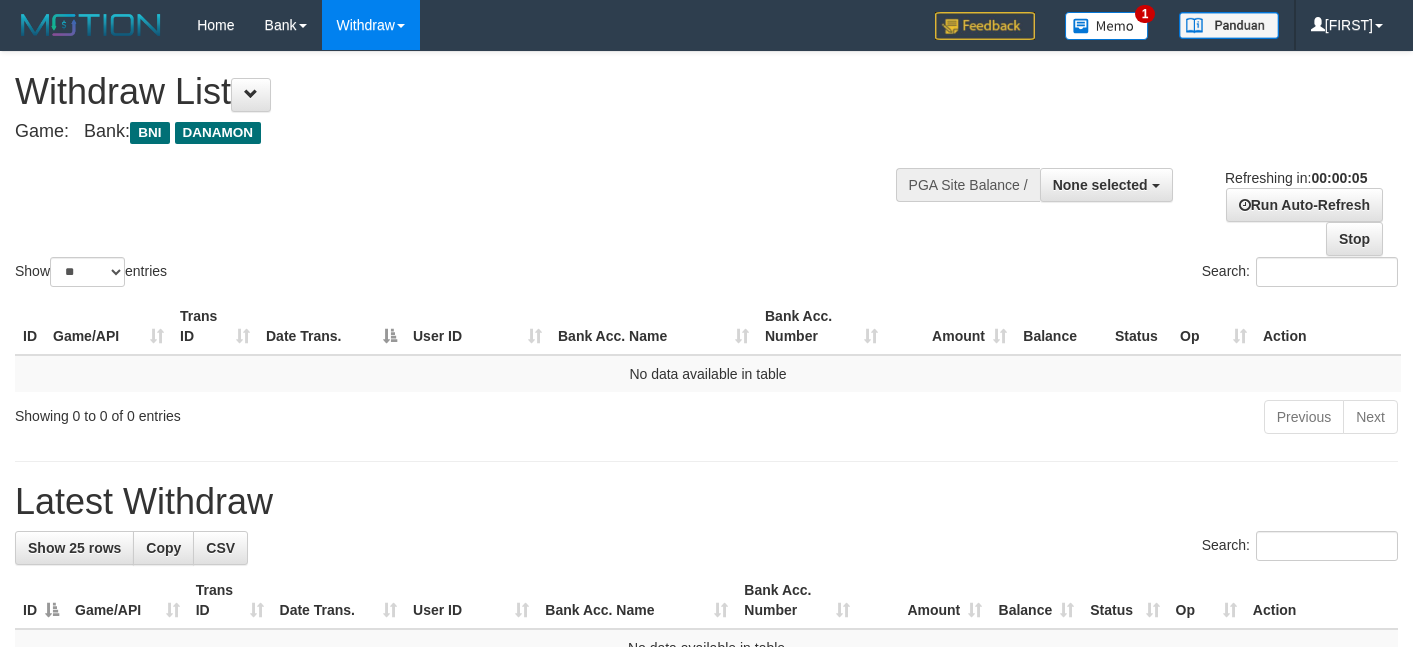 scroll, scrollTop: 0, scrollLeft: 0, axis: both 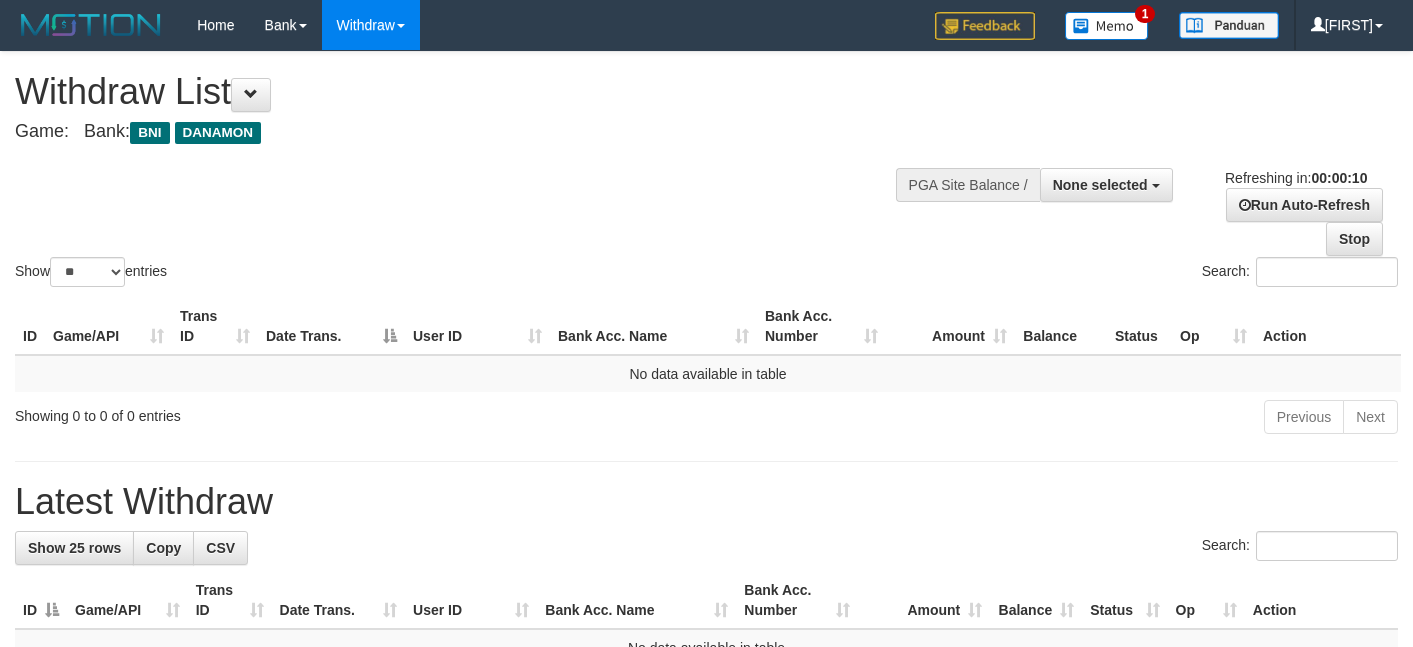select 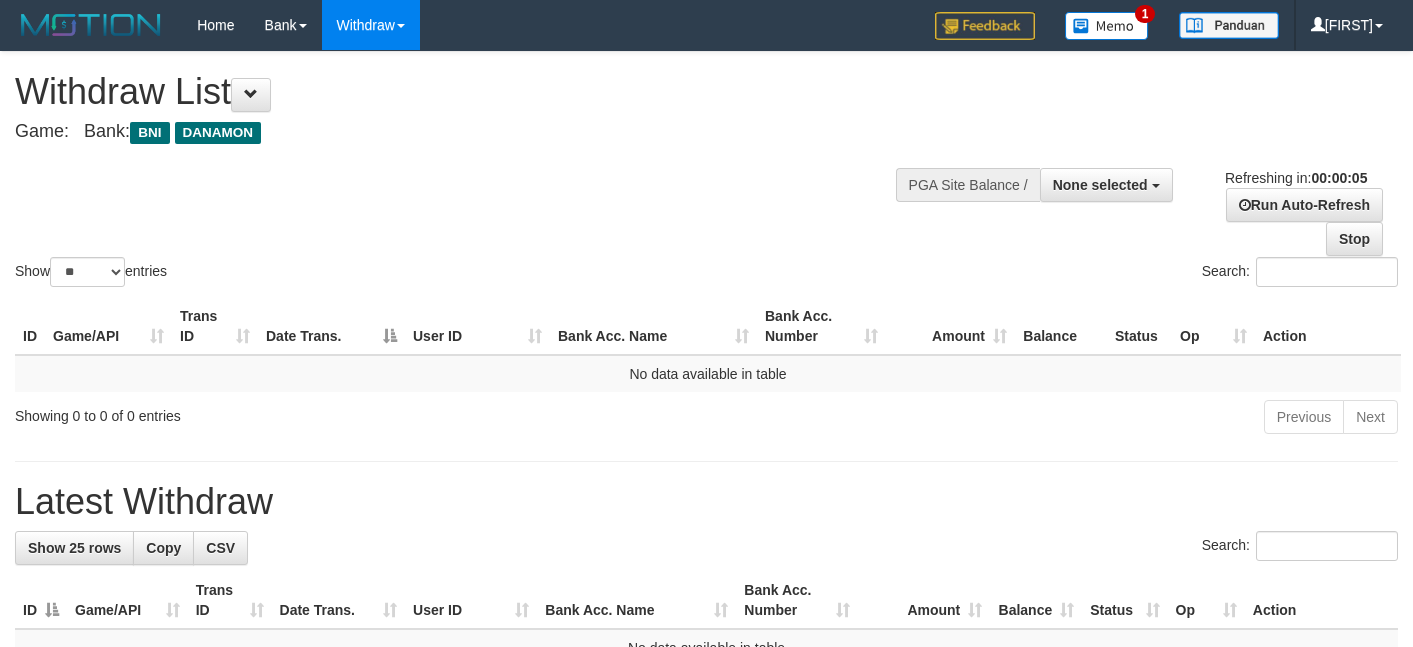 scroll, scrollTop: 0, scrollLeft: 0, axis: both 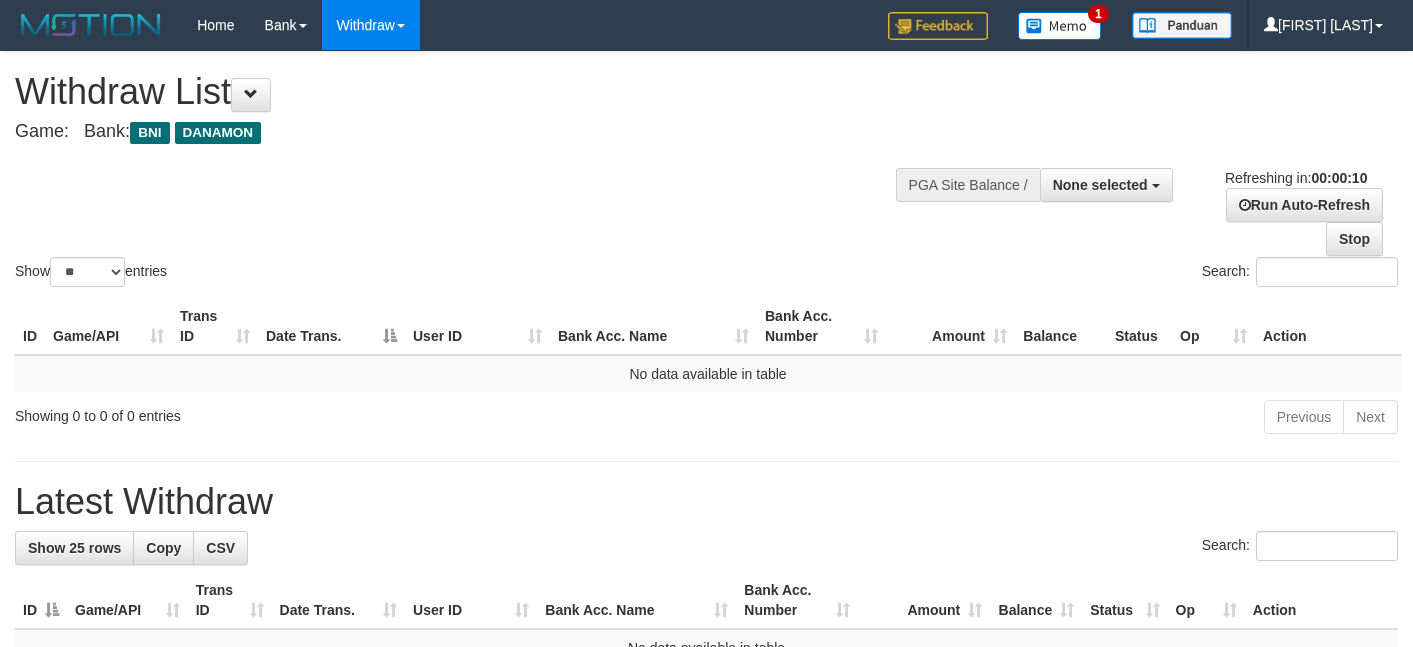 select 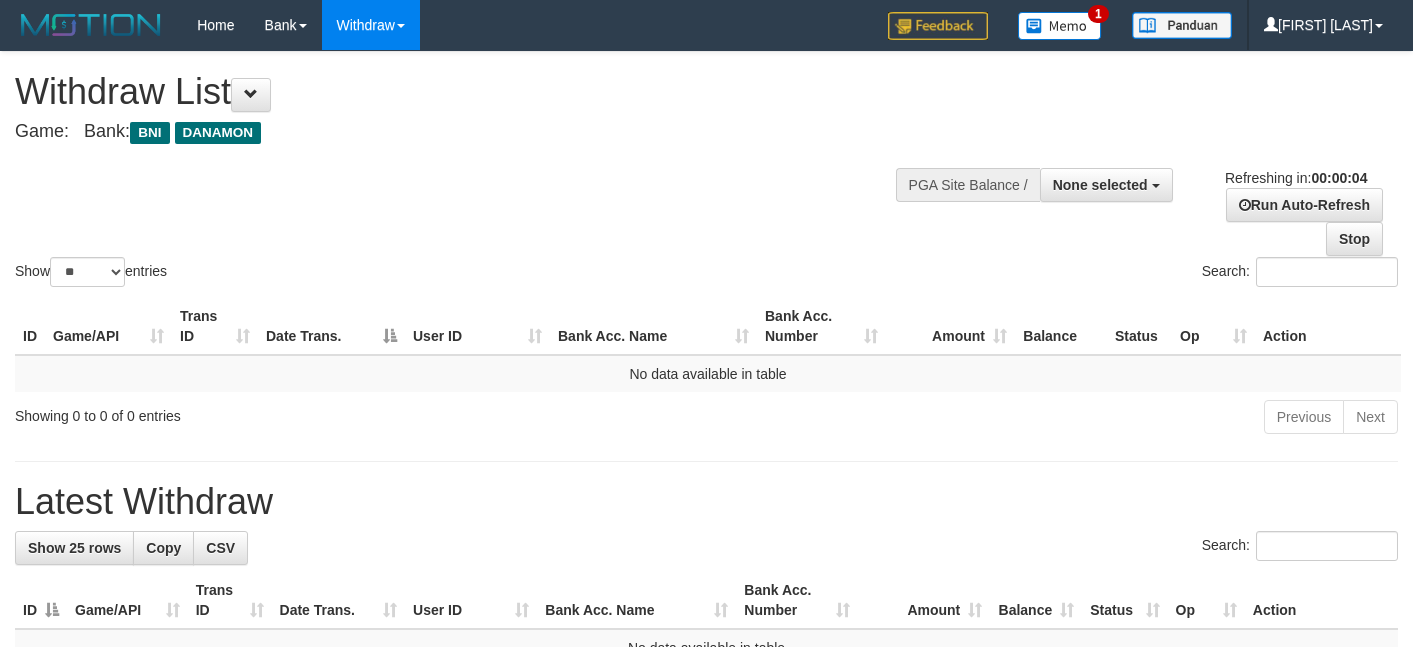 scroll, scrollTop: 0, scrollLeft: 0, axis: both 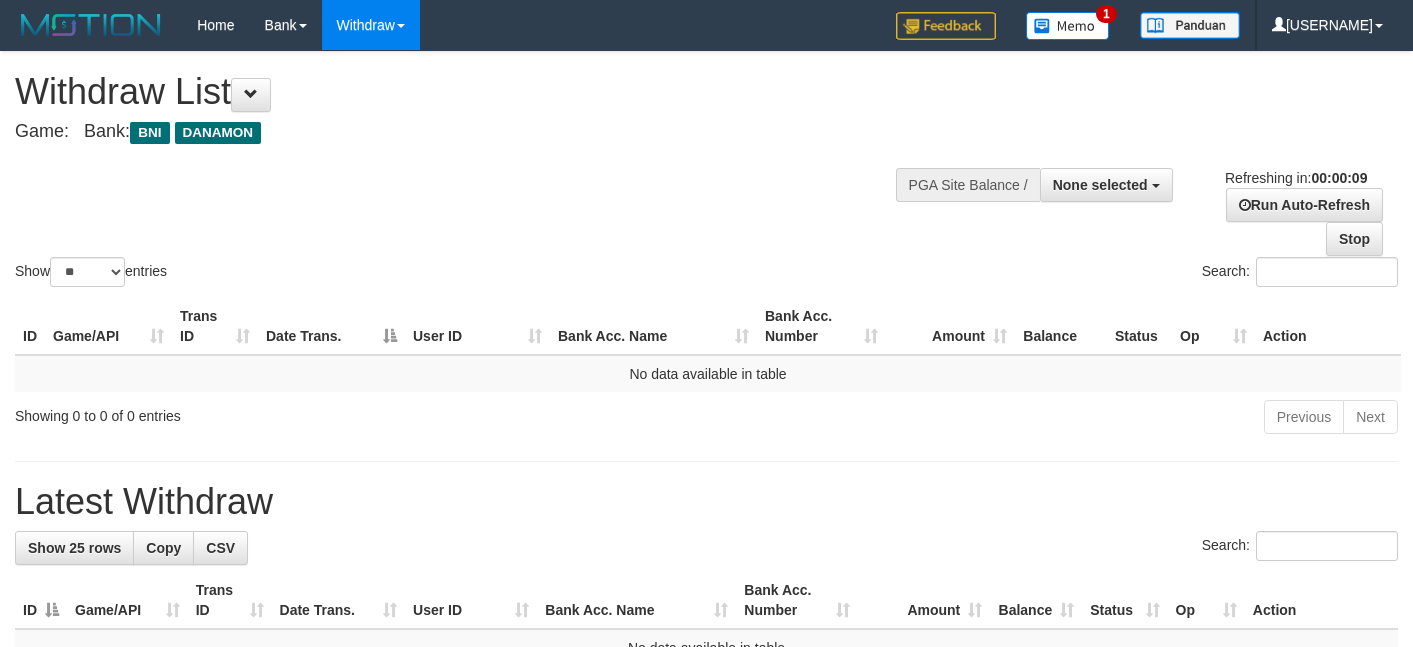 select 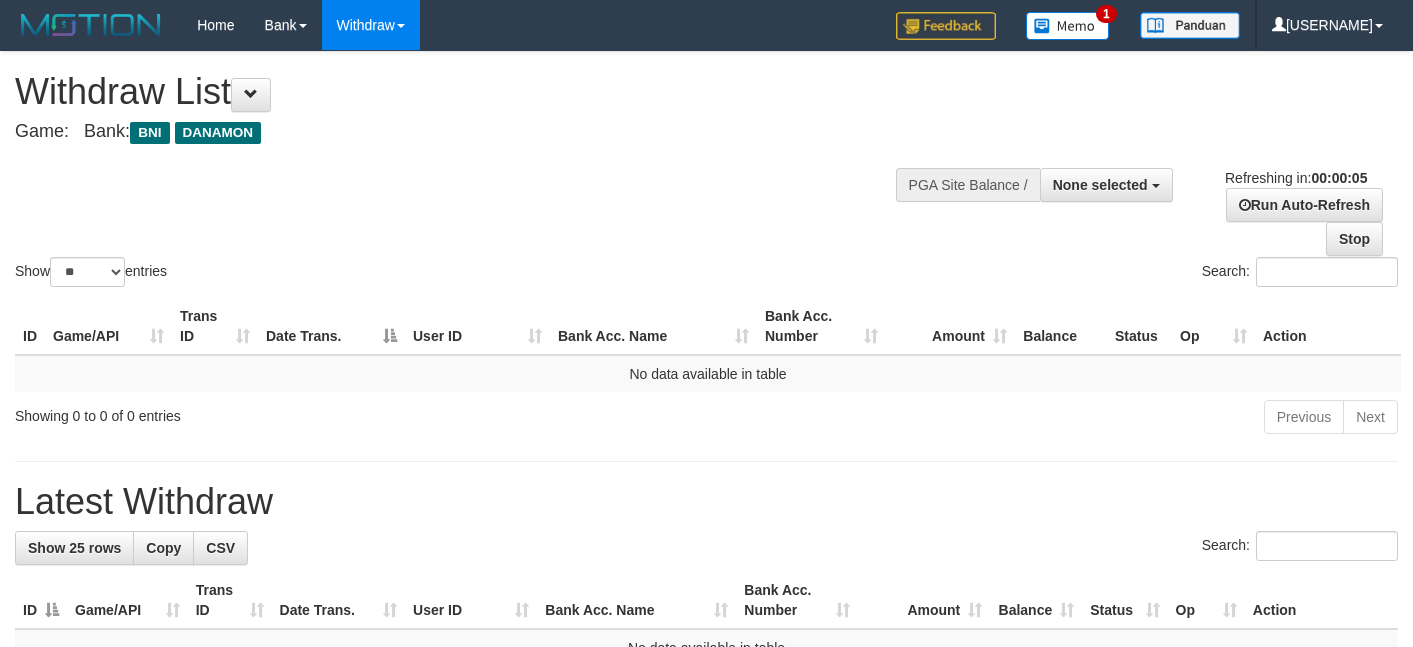scroll, scrollTop: 0, scrollLeft: 0, axis: both 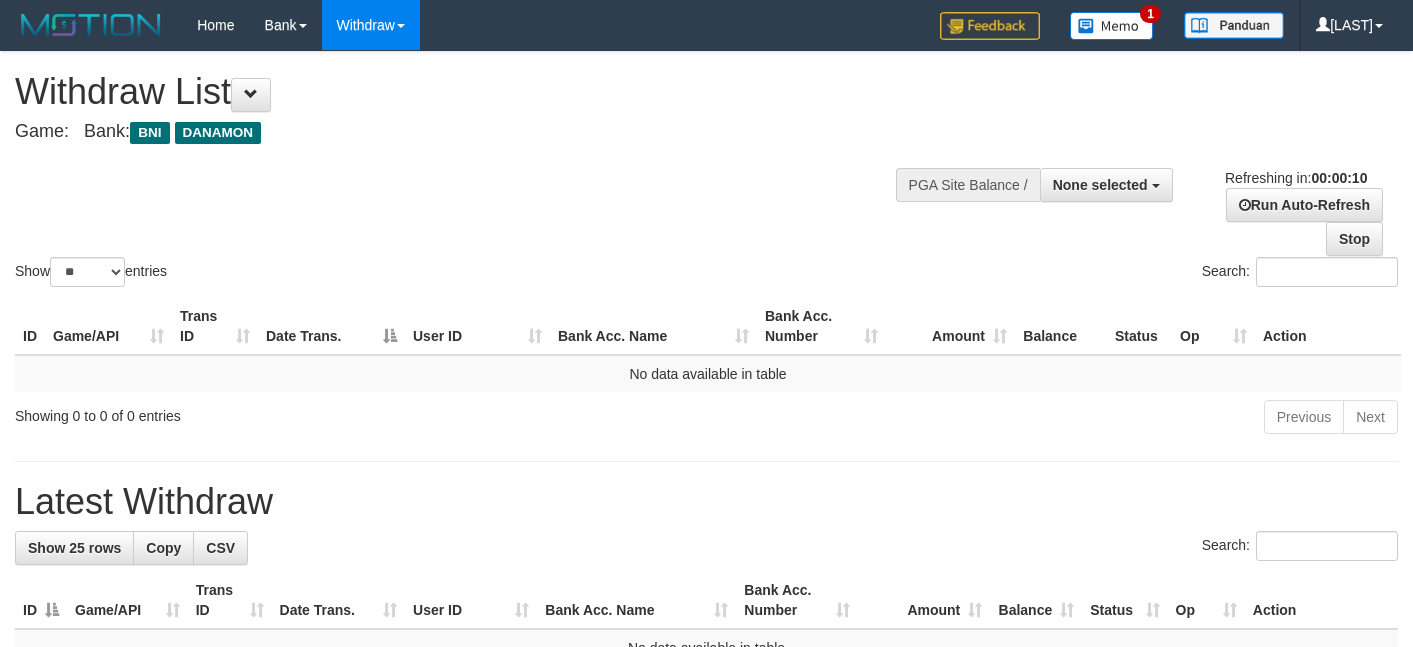 select 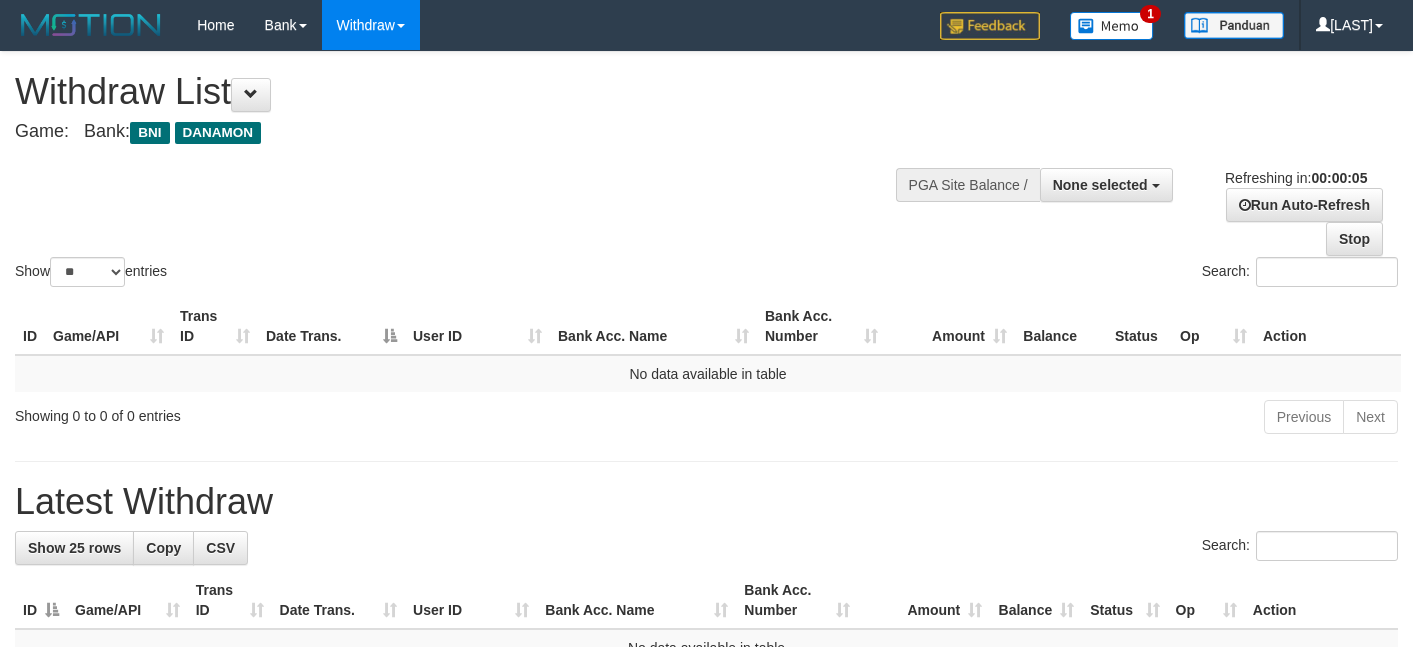 scroll, scrollTop: 0, scrollLeft: 0, axis: both 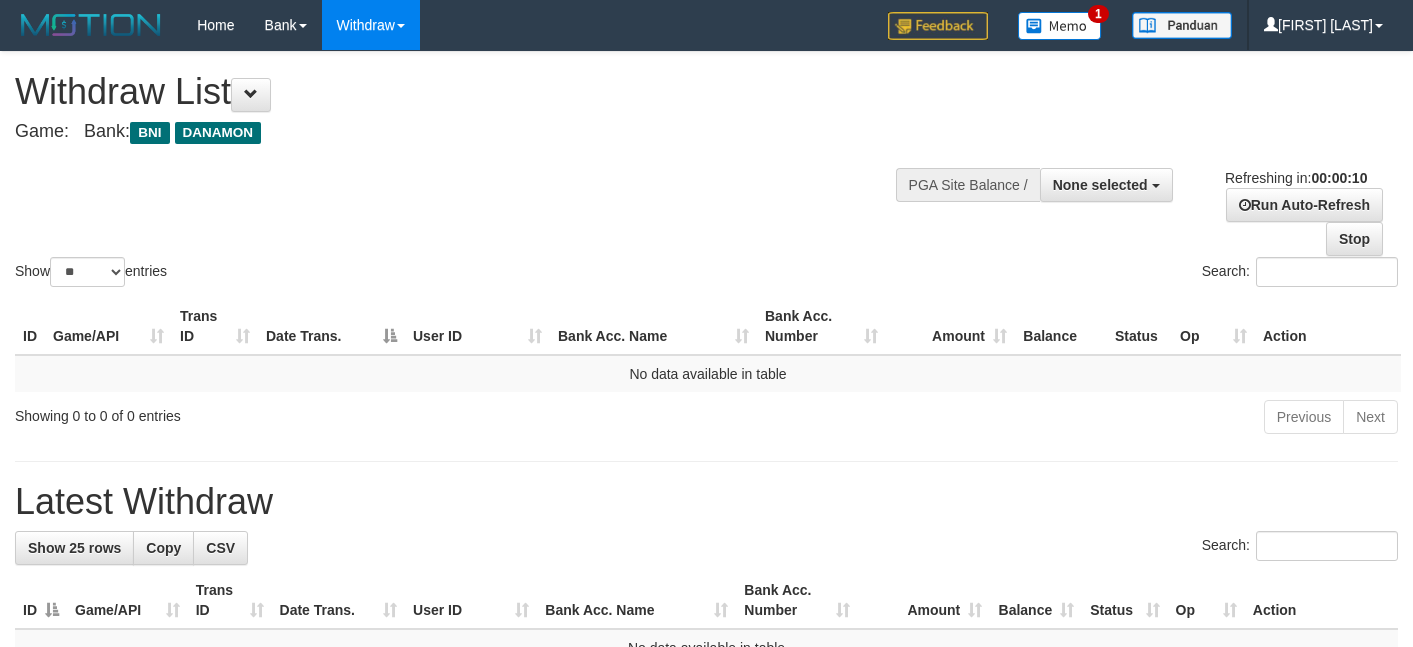 select 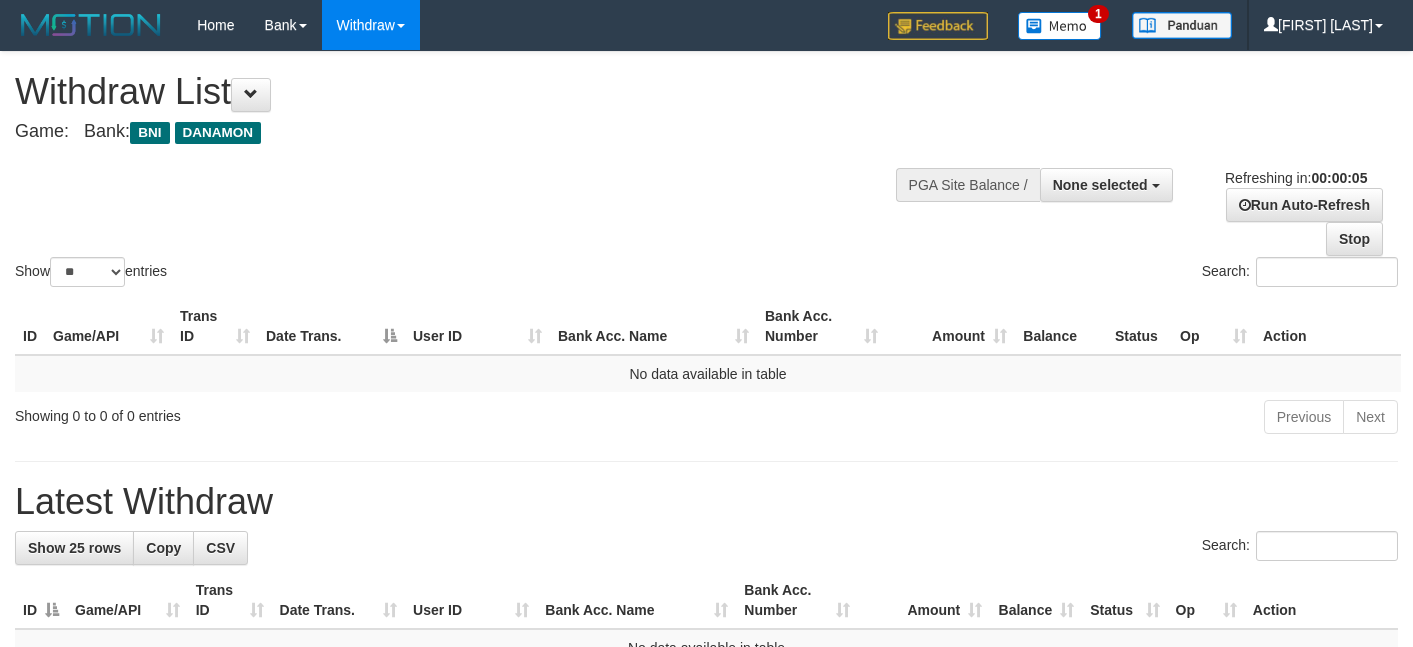 scroll, scrollTop: 0, scrollLeft: 0, axis: both 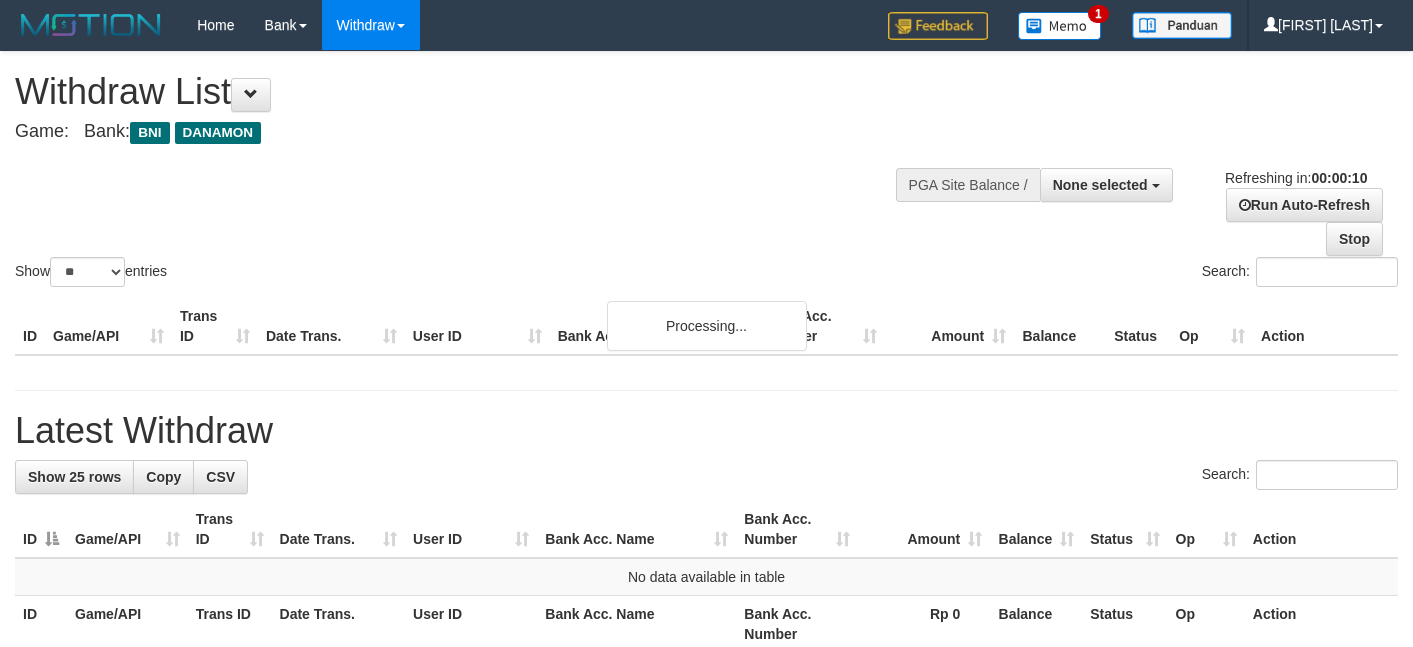 select 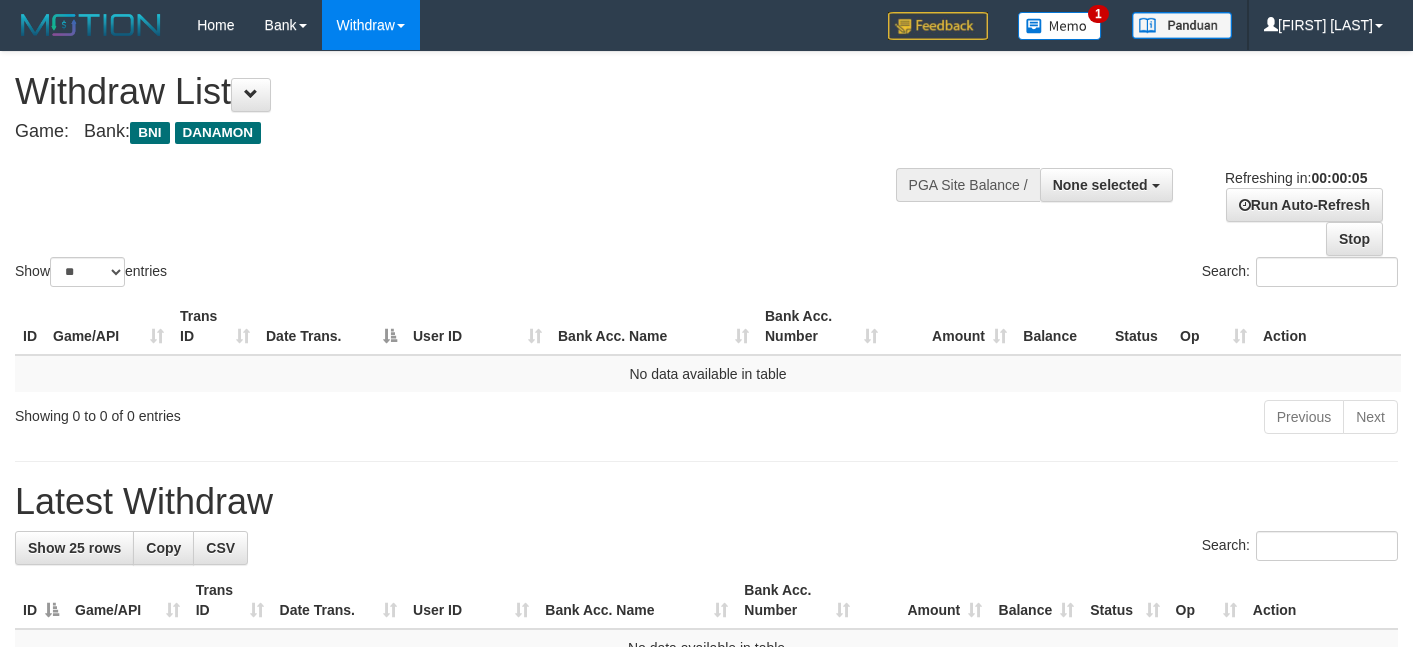 scroll, scrollTop: 0, scrollLeft: 0, axis: both 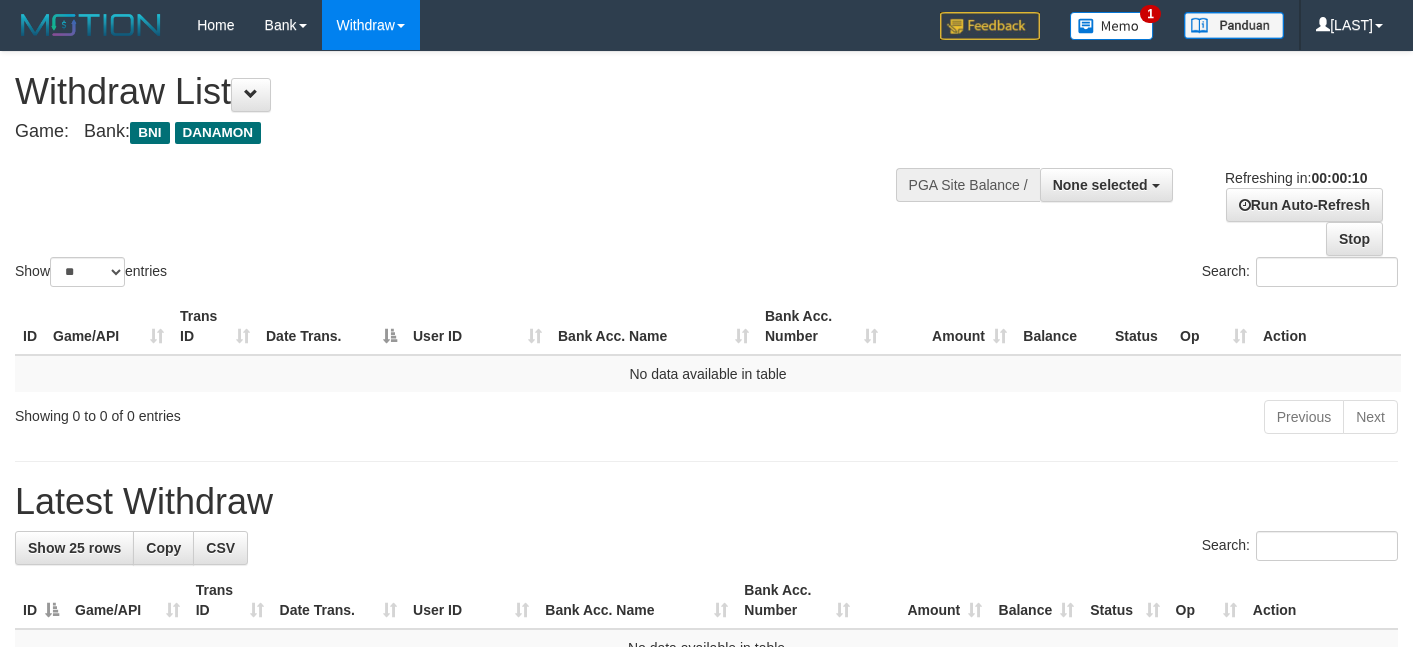 select 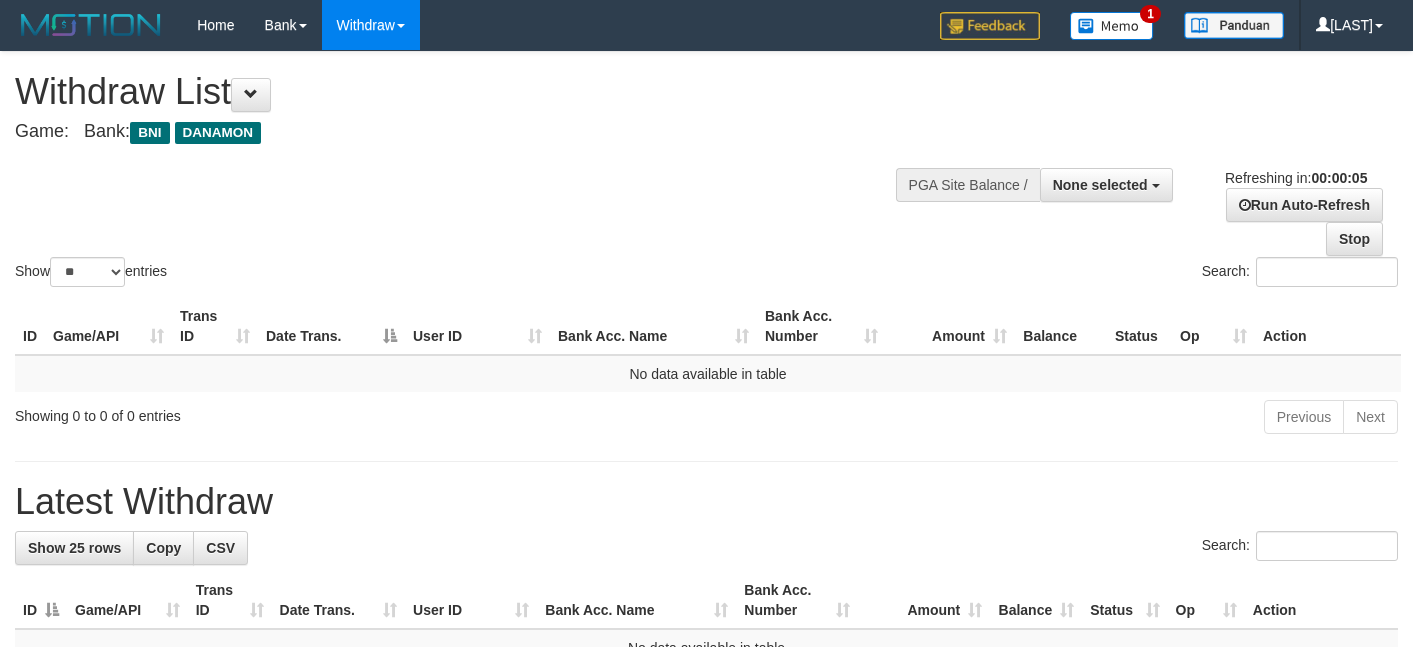 scroll, scrollTop: 0, scrollLeft: 0, axis: both 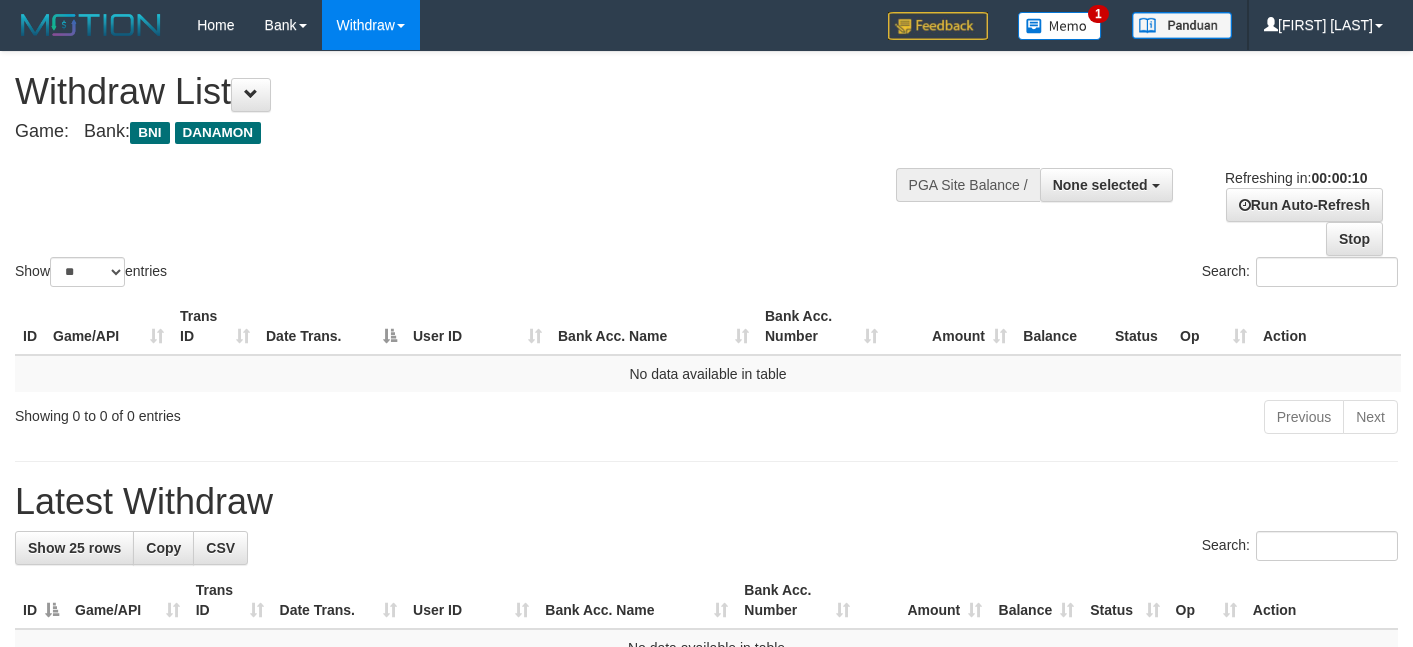 select 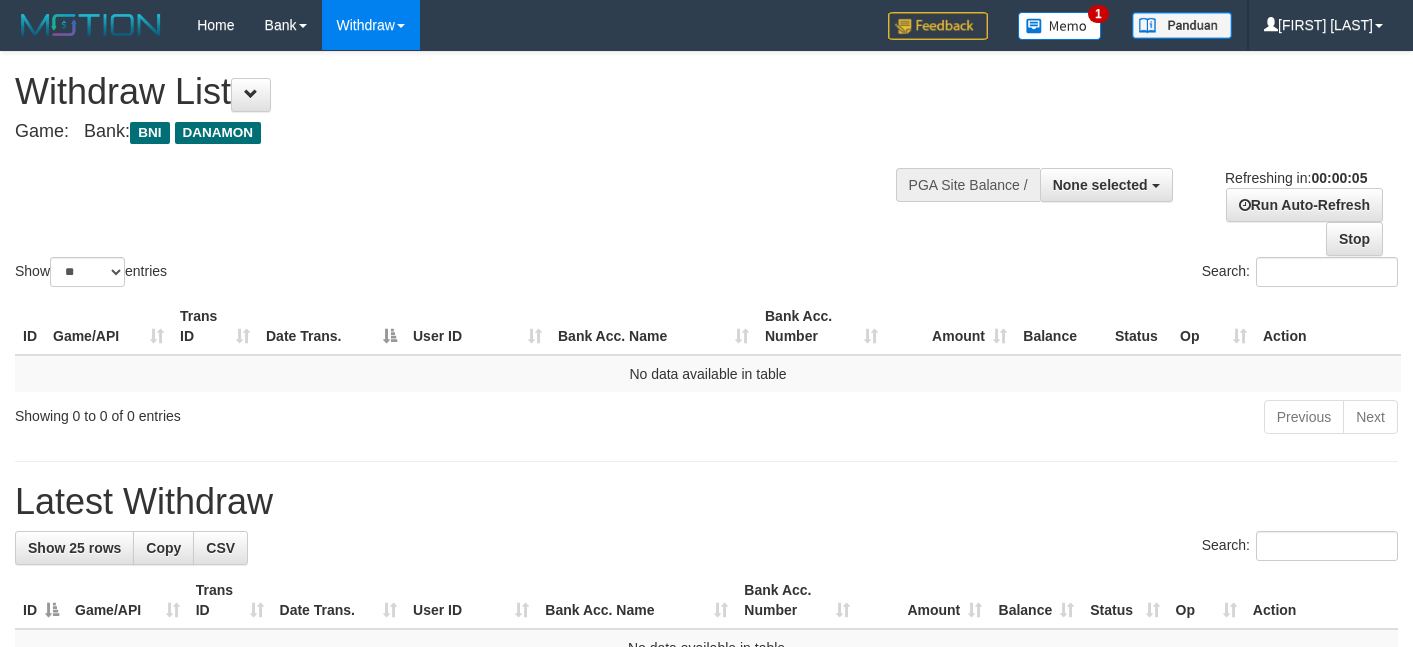 scroll, scrollTop: 0, scrollLeft: 0, axis: both 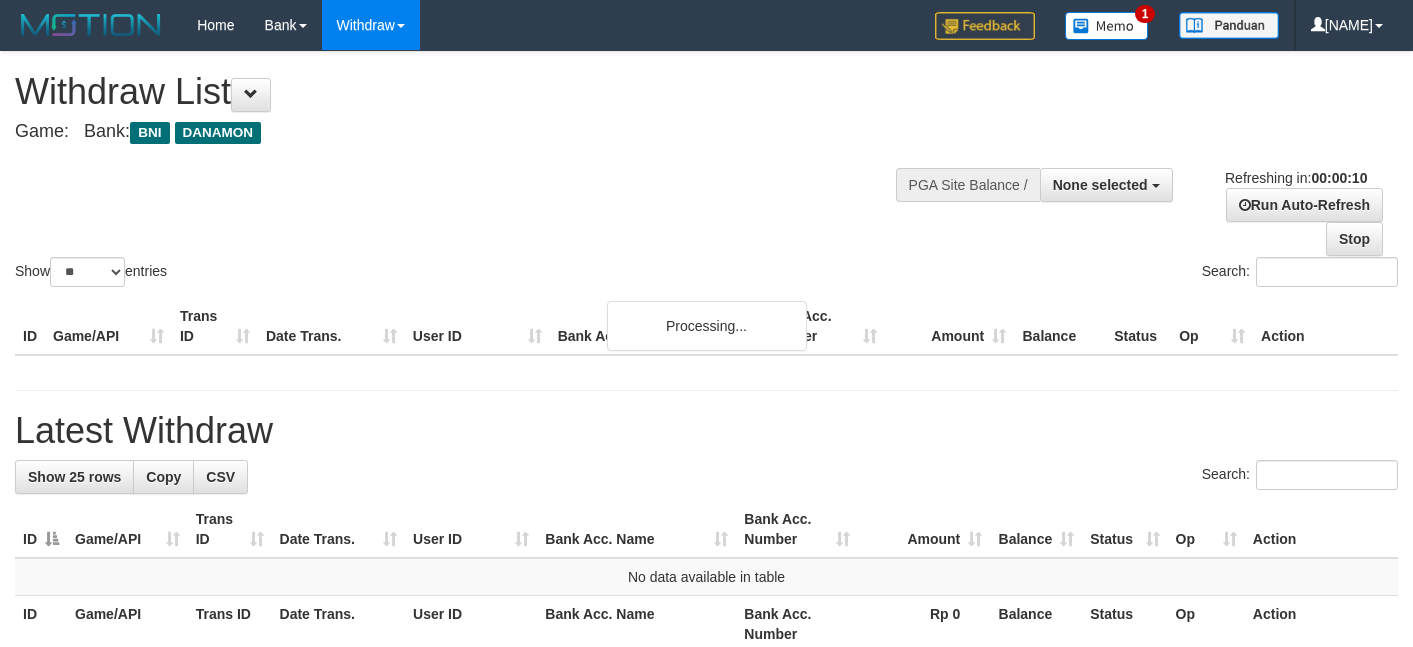 select 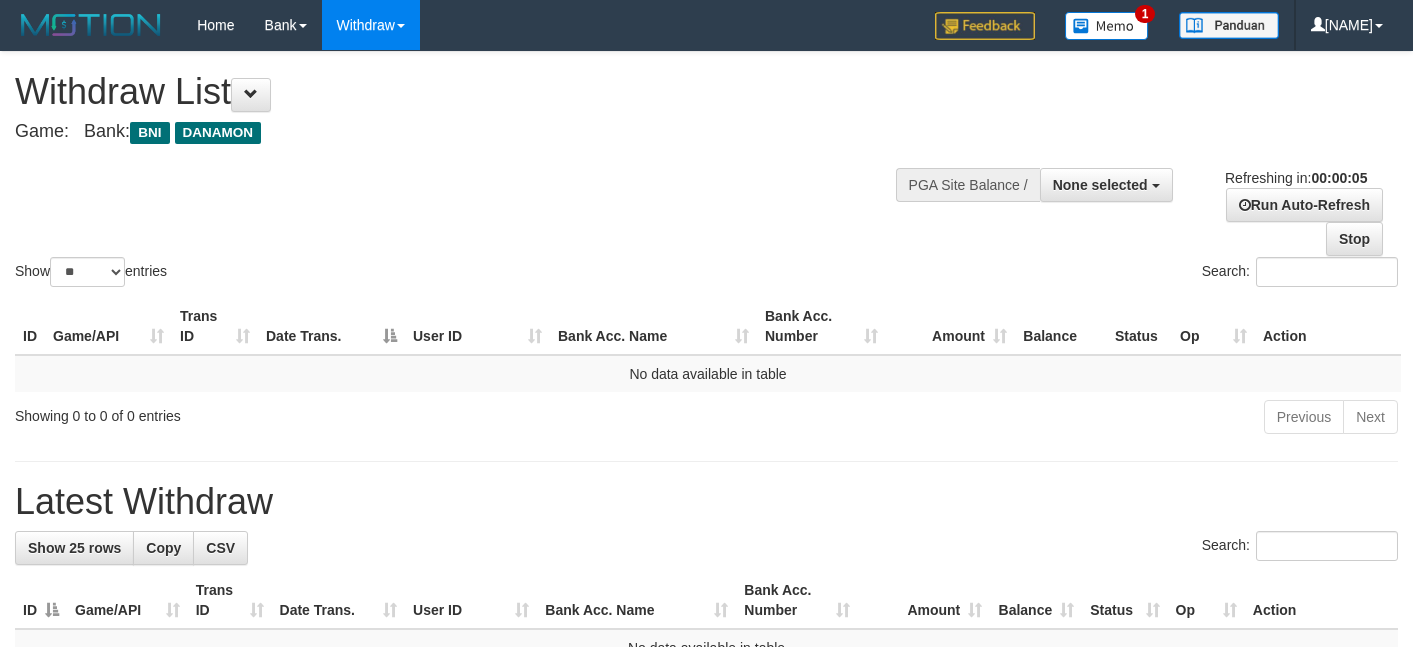 scroll, scrollTop: 0, scrollLeft: 0, axis: both 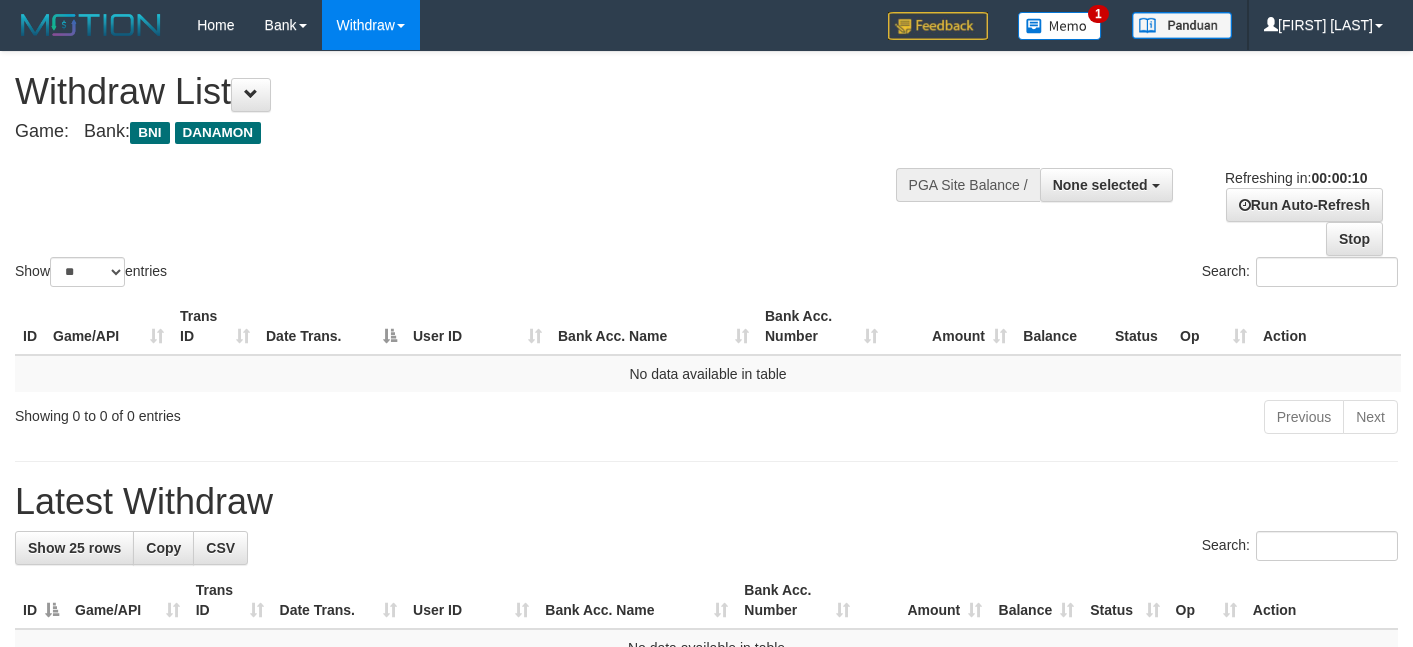 select 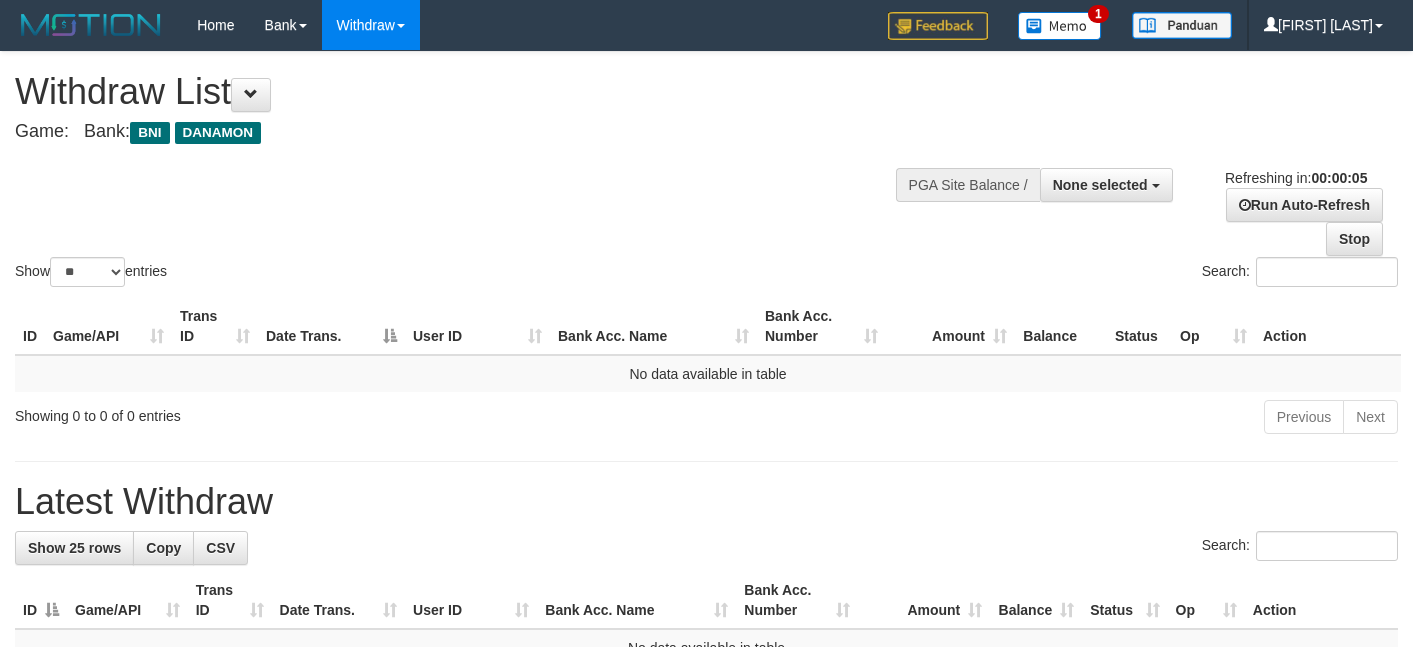 scroll, scrollTop: 0, scrollLeft: 0, axis: both 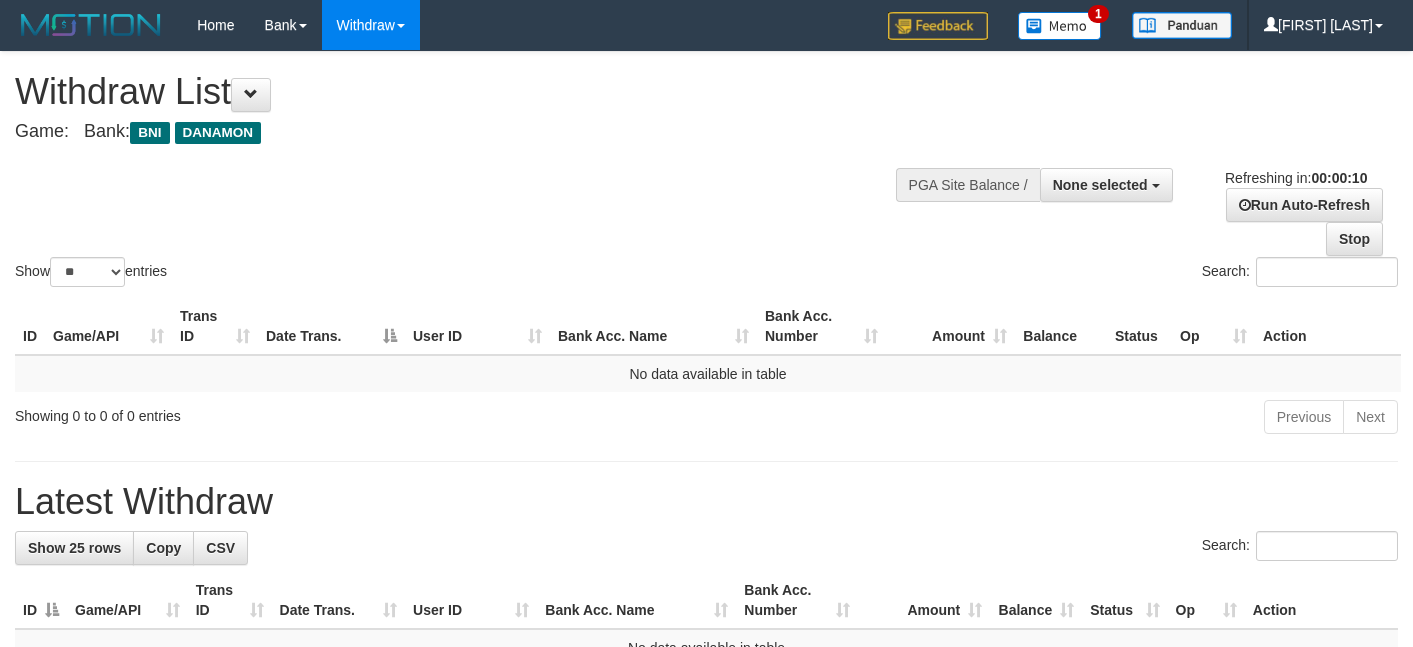 select 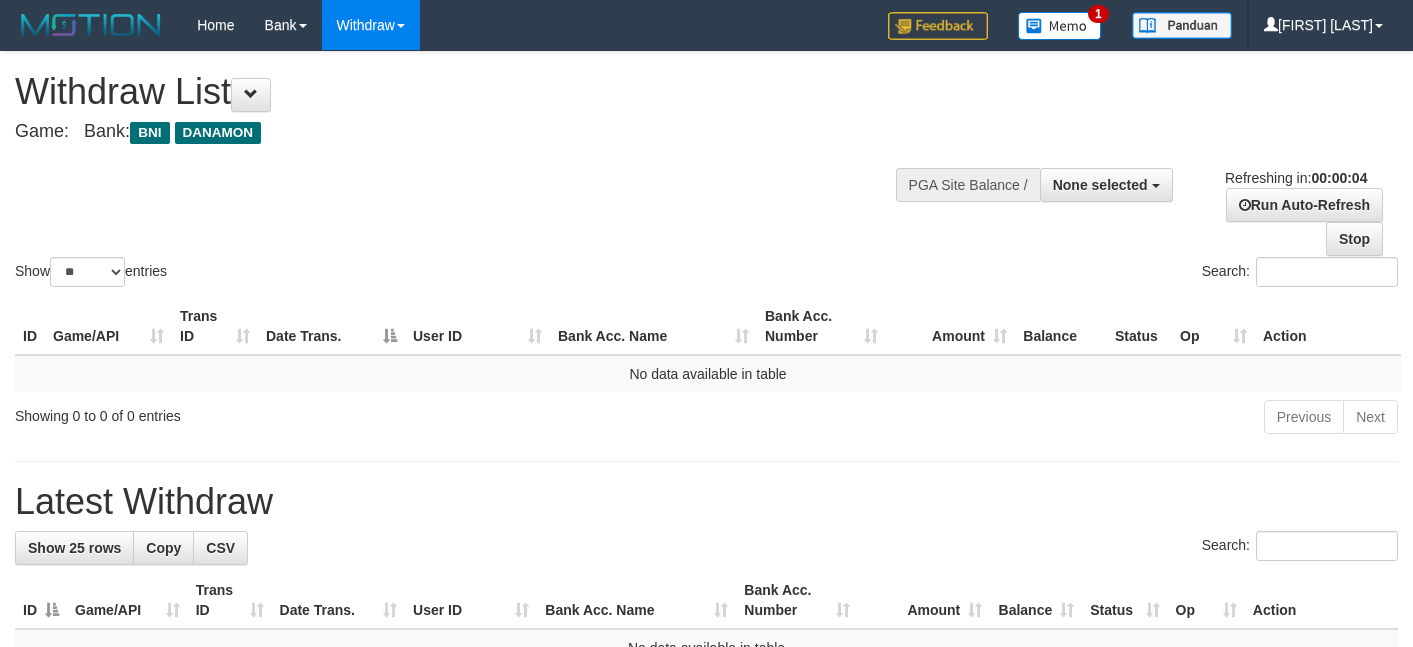 scroll, scrollTop: 0, scrollLeft: 0, axis: both 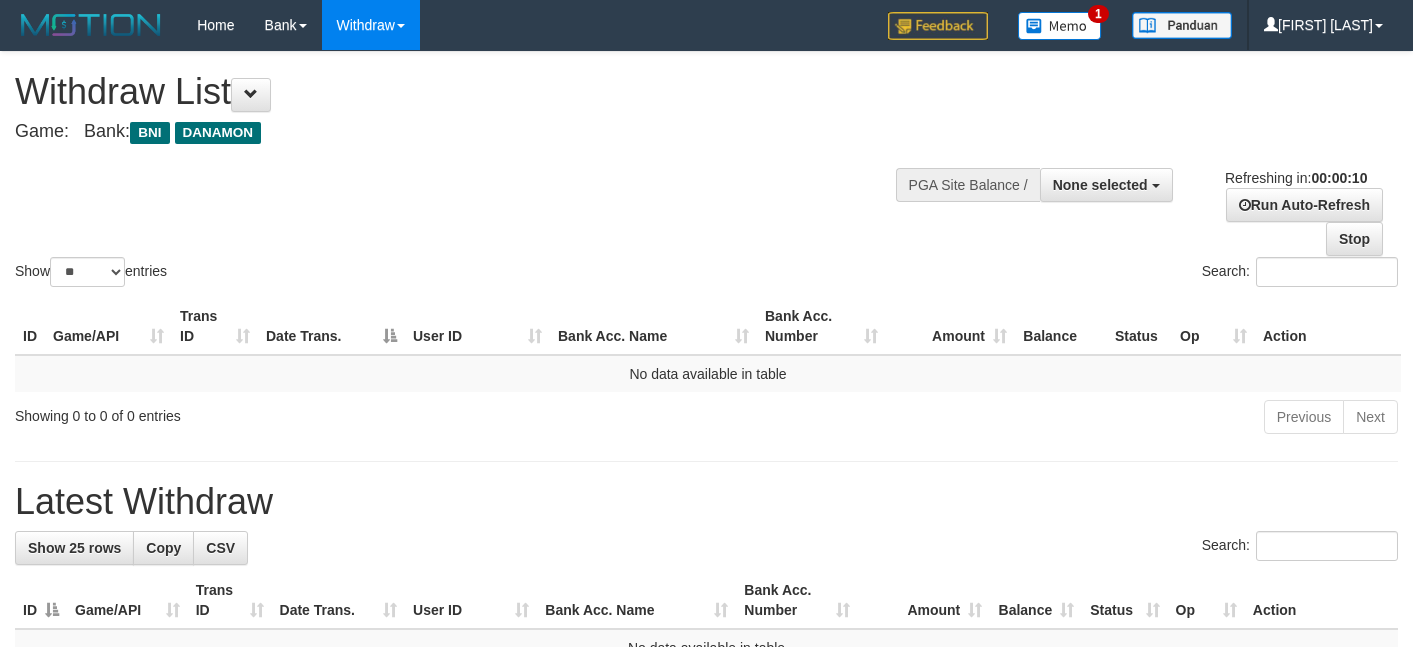 select 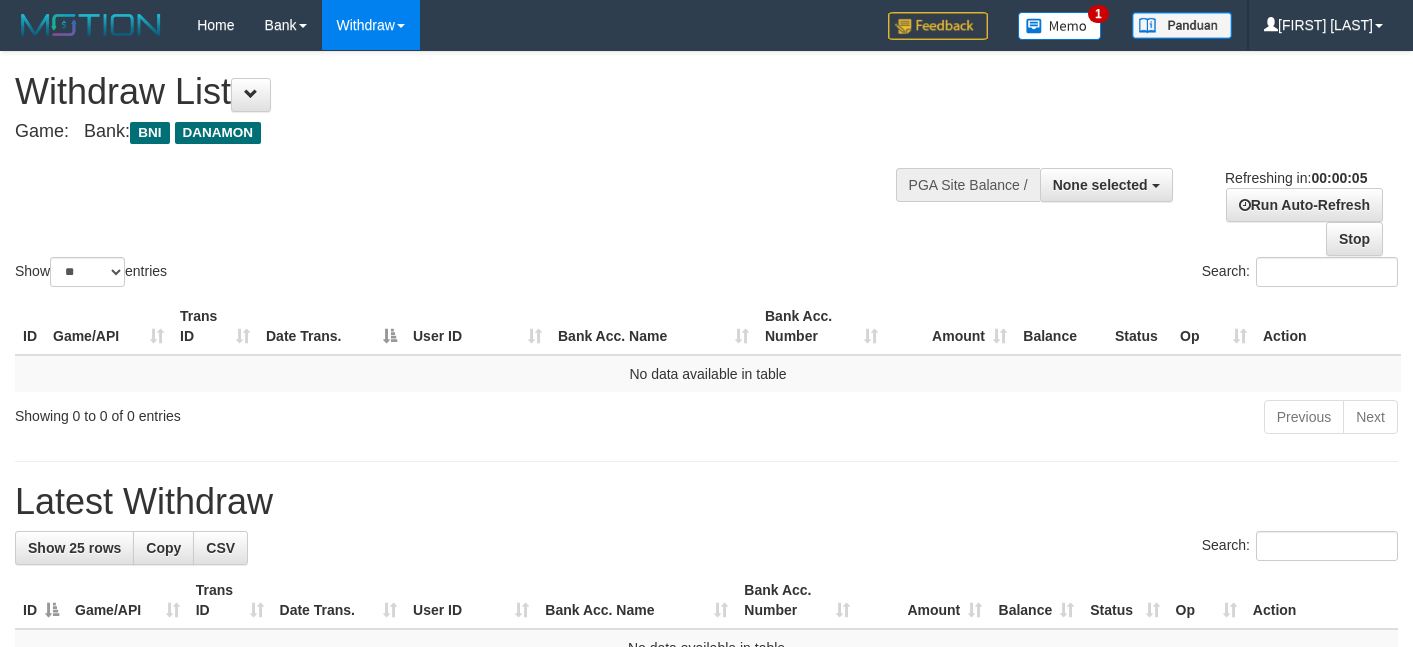 scroll, scrollTop: 0, scrollLeft: 0, axis: both 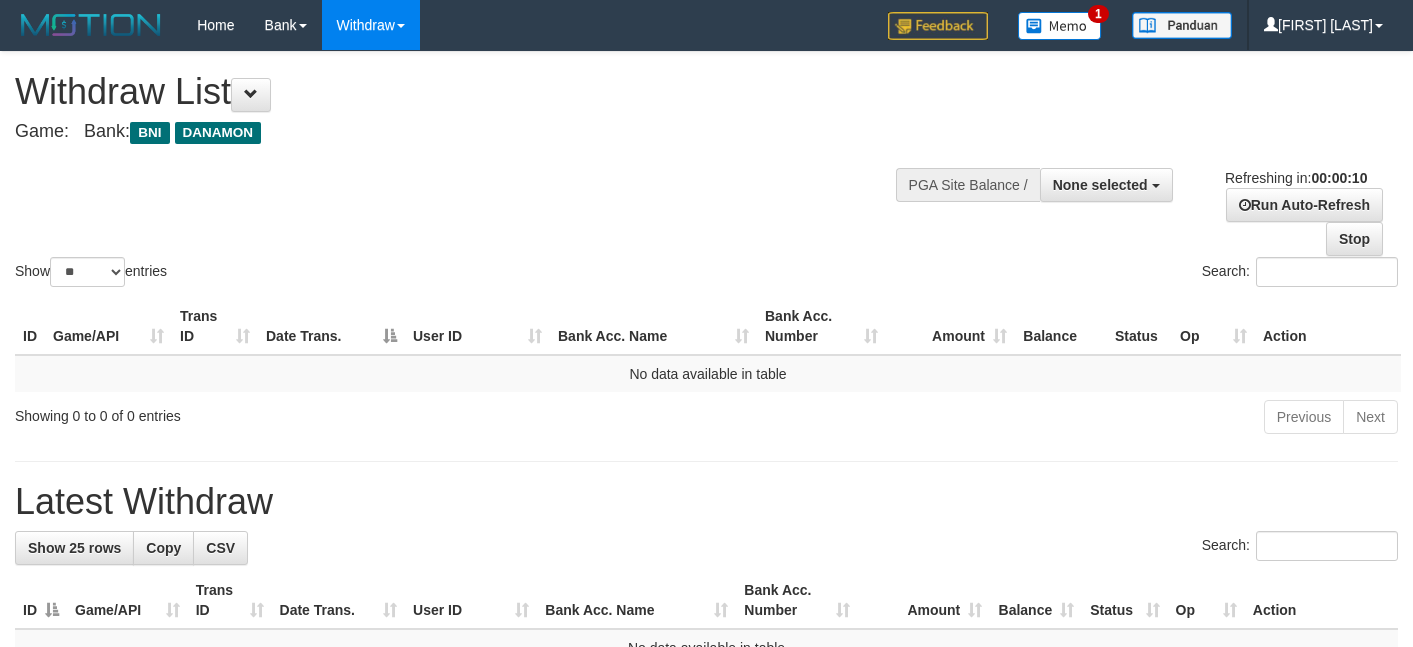 select 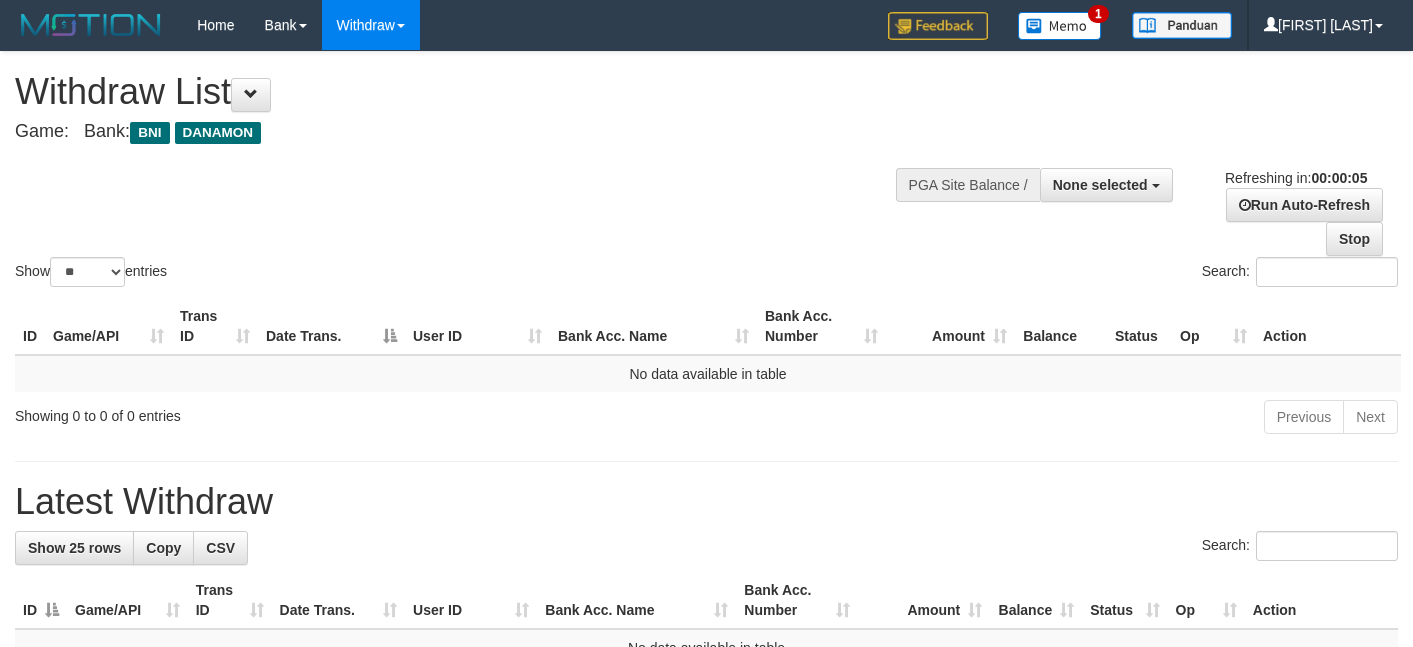 scroll, scrollTop: 0, scrollLeft: 0, axis: both 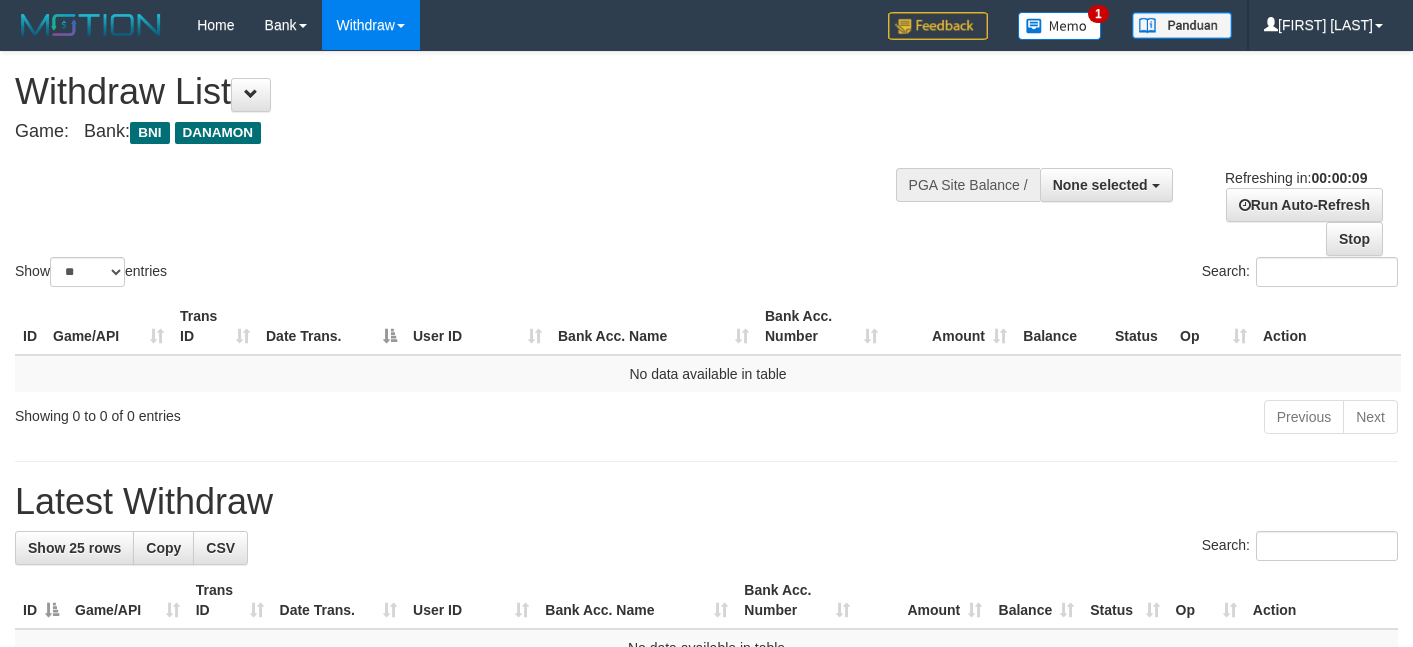 select 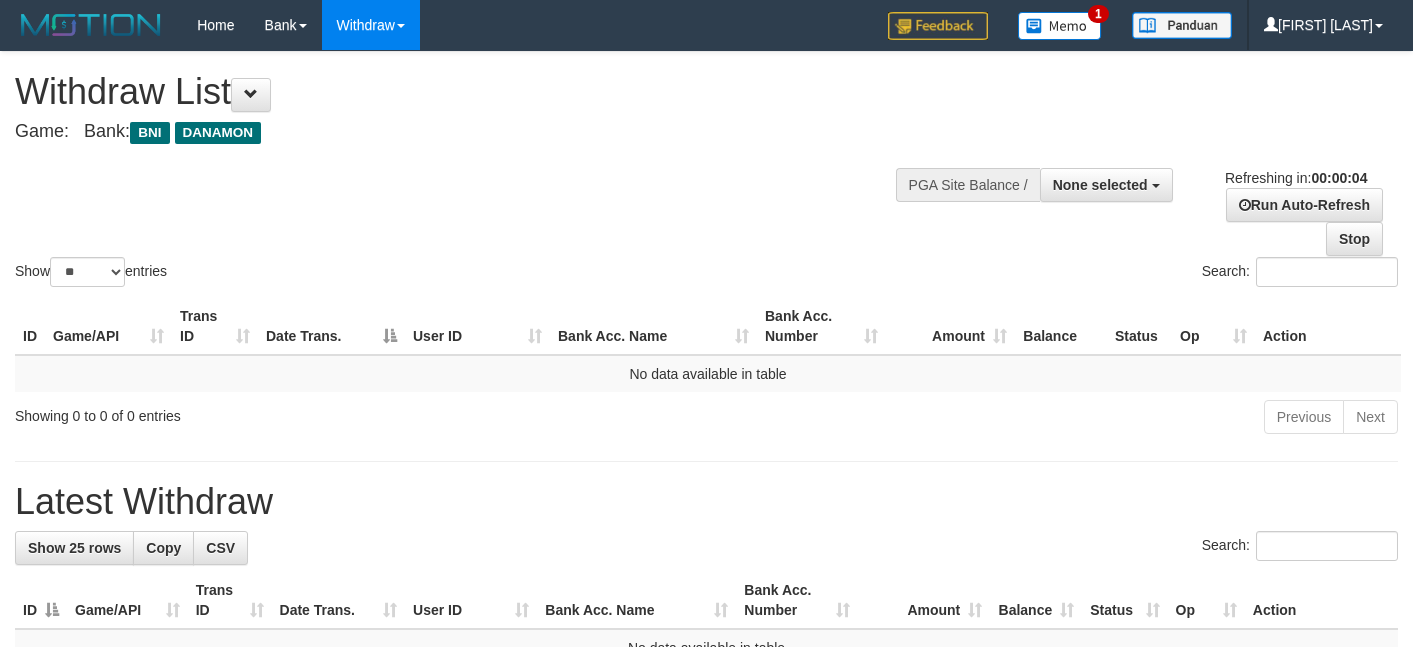 scroll, scrollTop: 0, scrollLeft: 0, axis: both 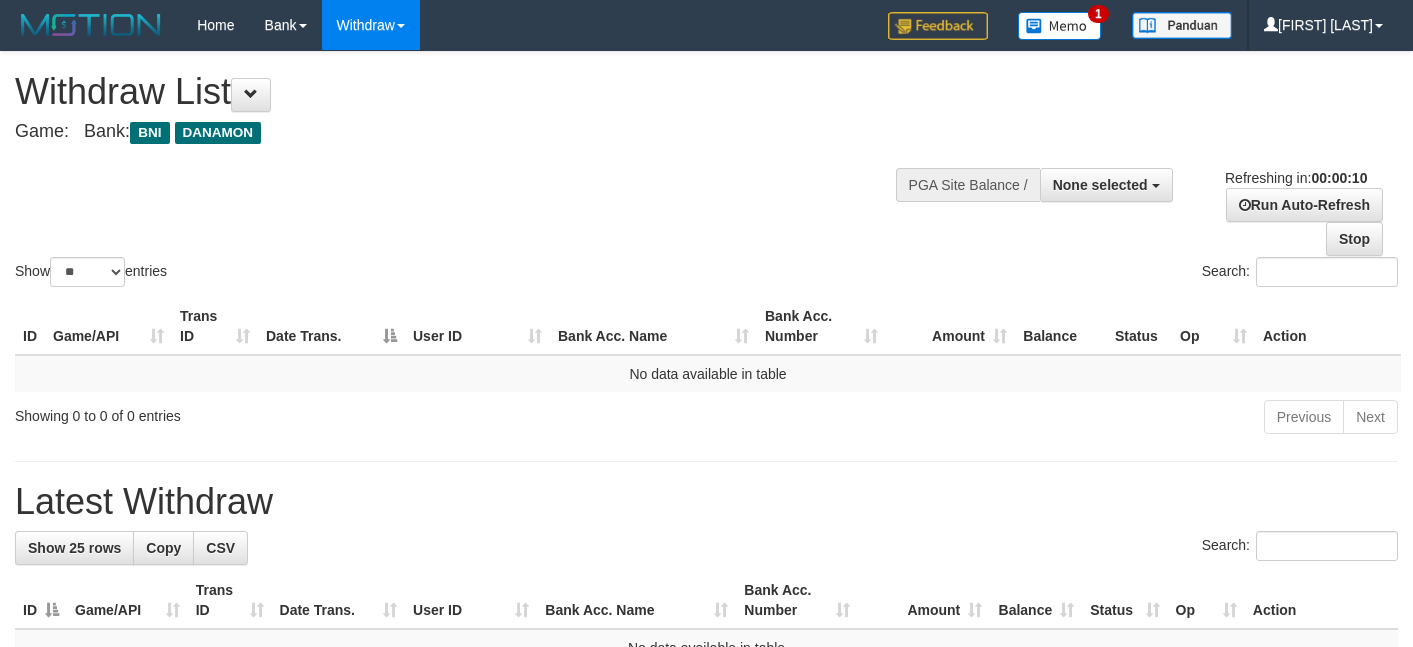 select 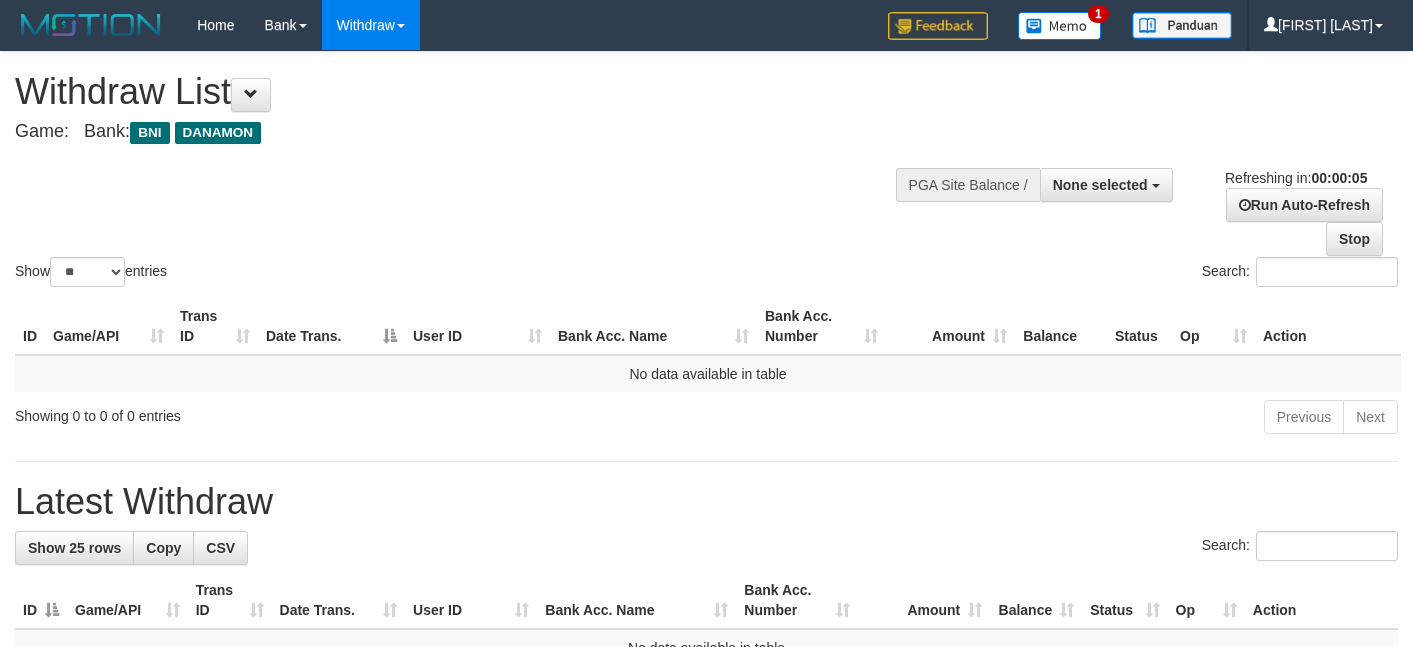 scroll, scrollTop: 0, scrollLeft: 0, axis: both 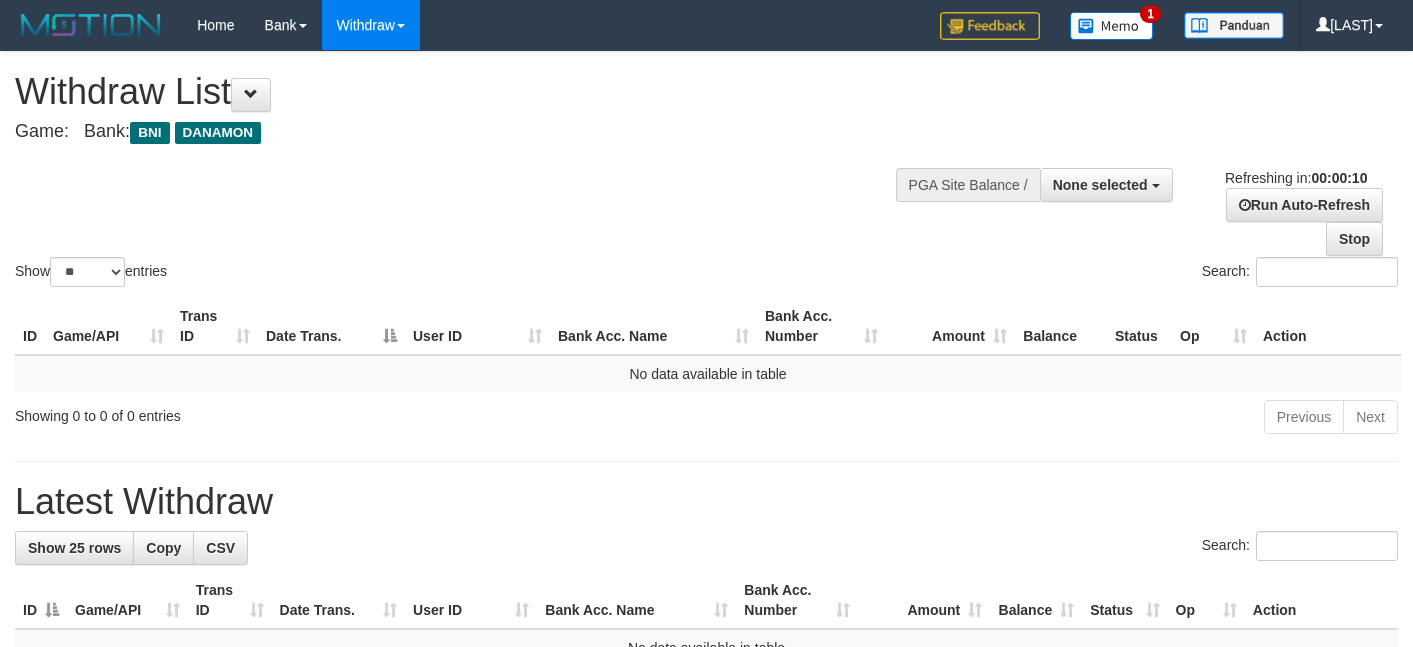 select 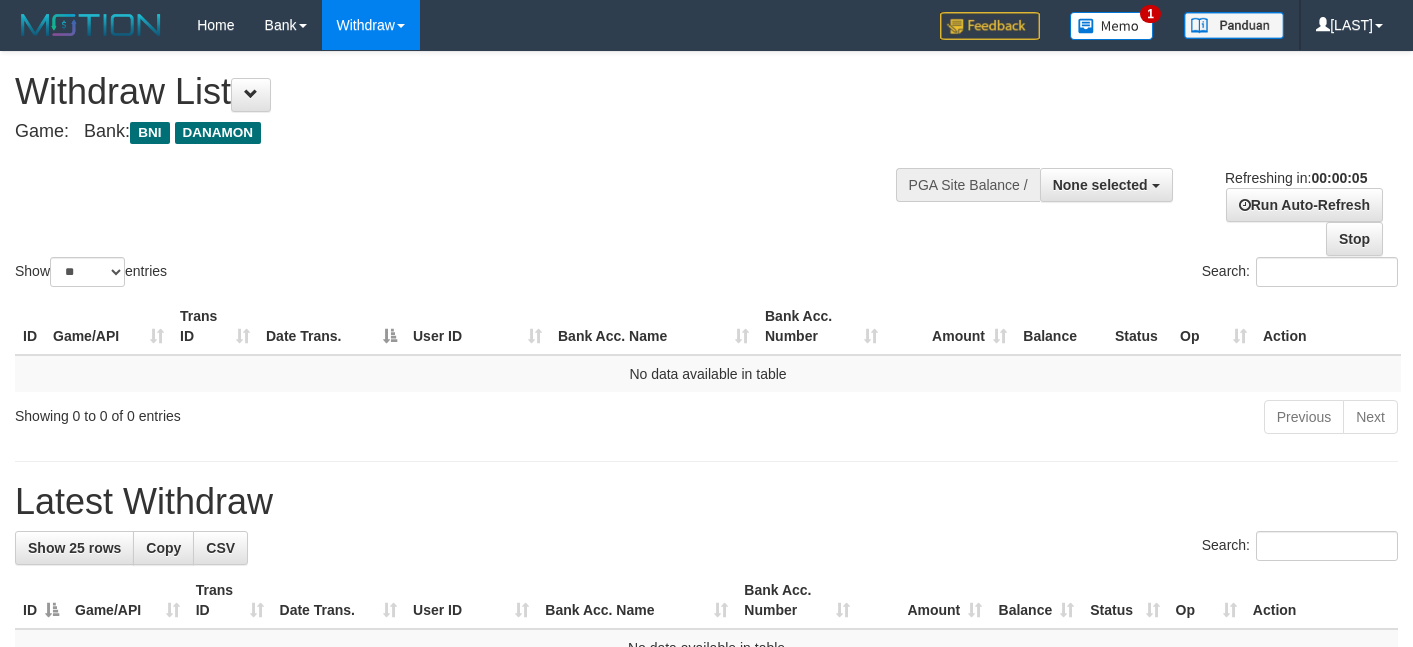scroll, scrollTop: 0, scrollLeft: 0, axis: both 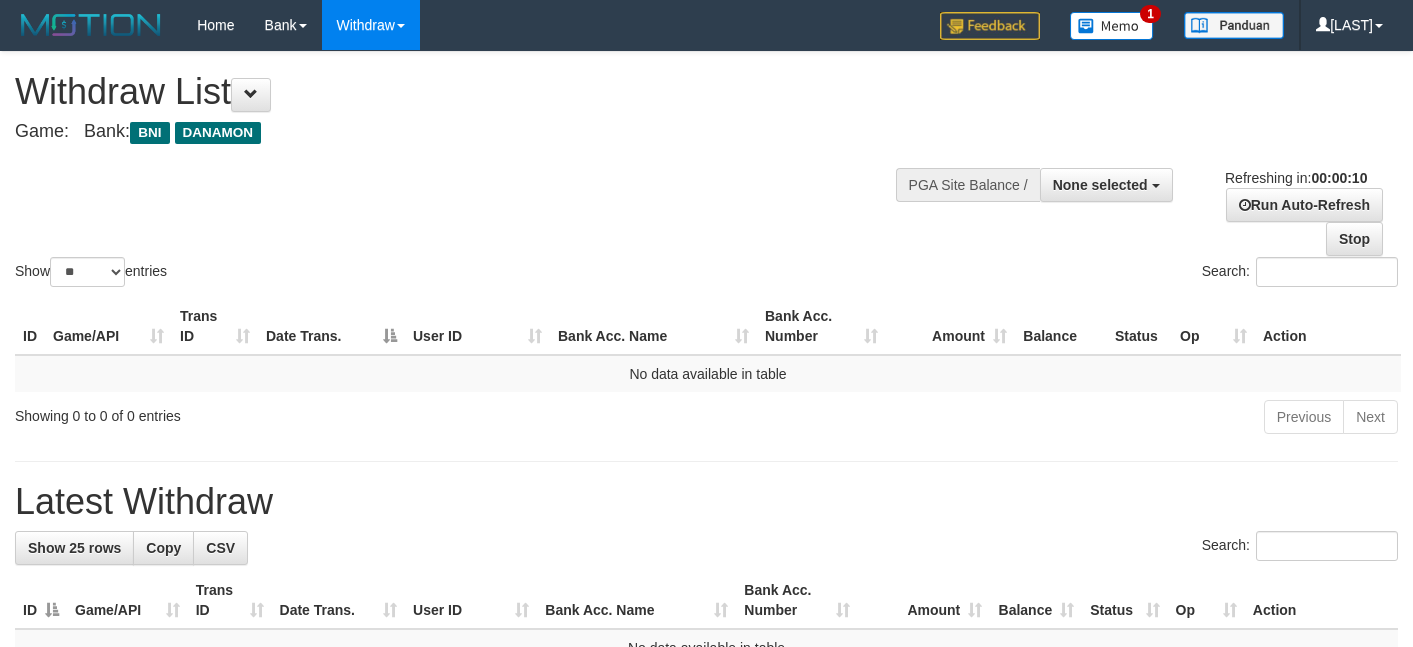 select 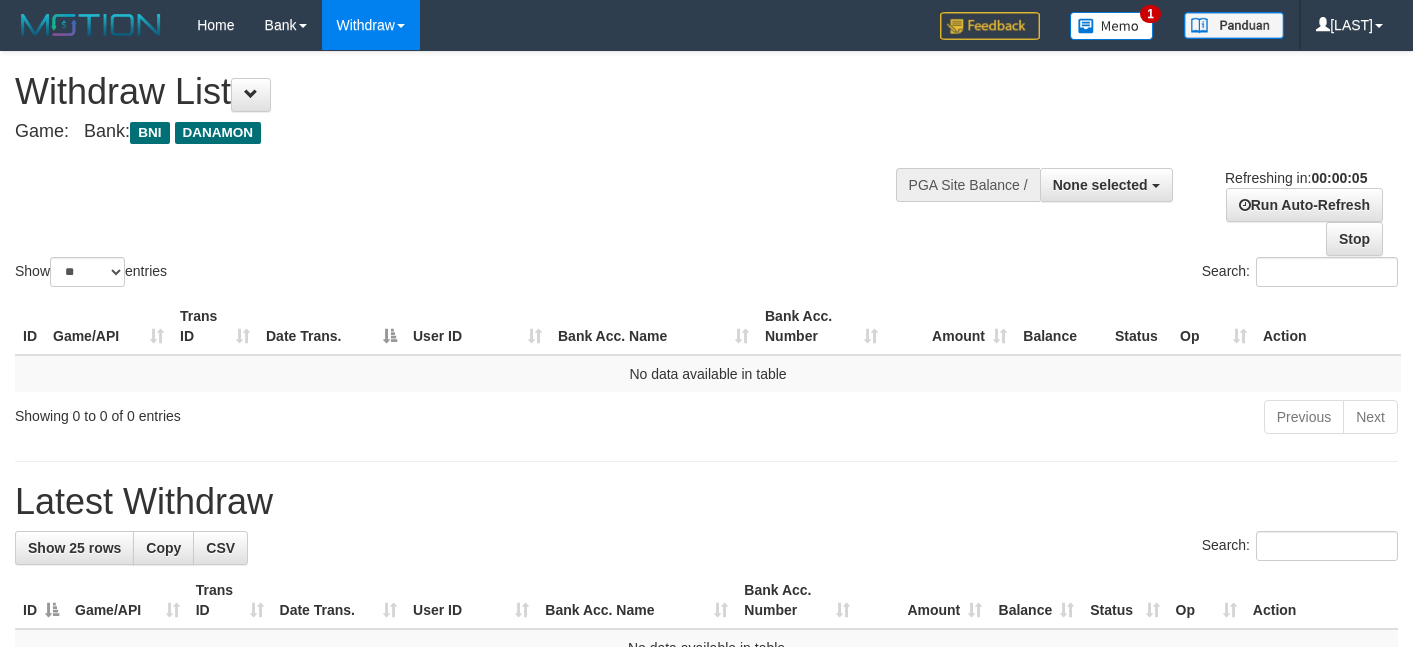 scroll, scrollTop: 0, scrollLeft: 0, axis: both 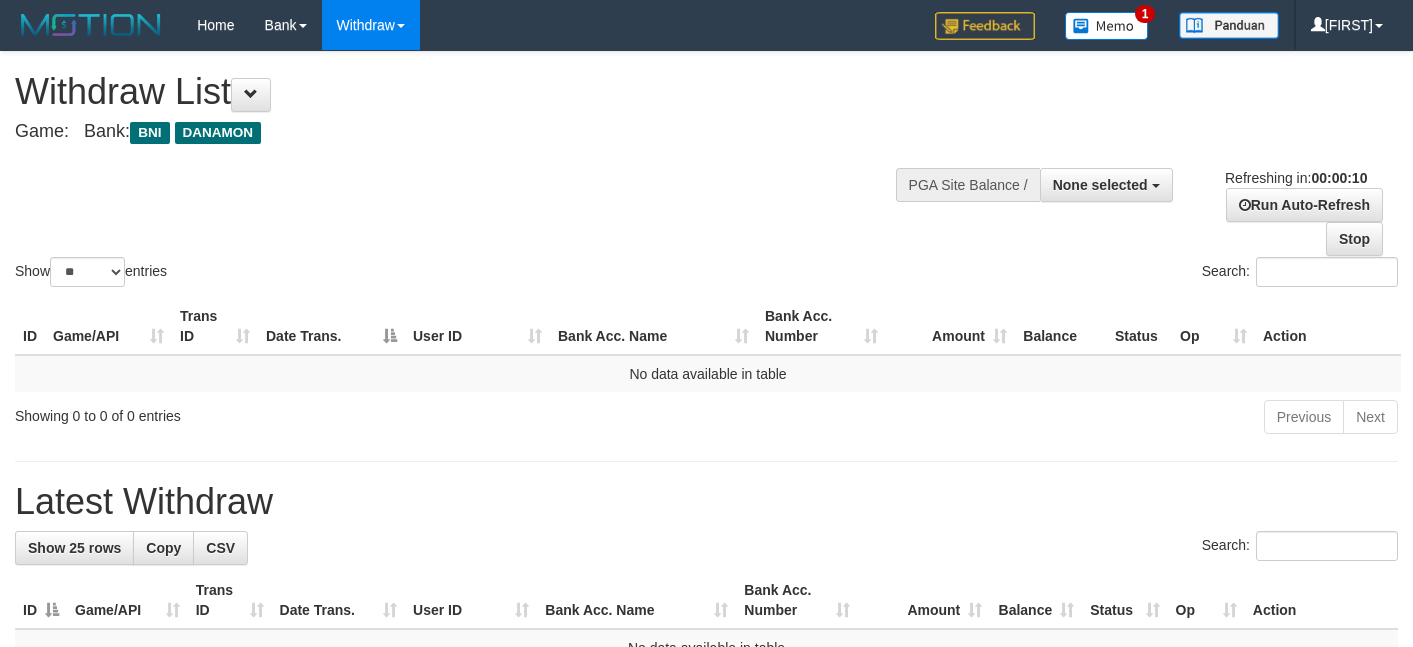 select 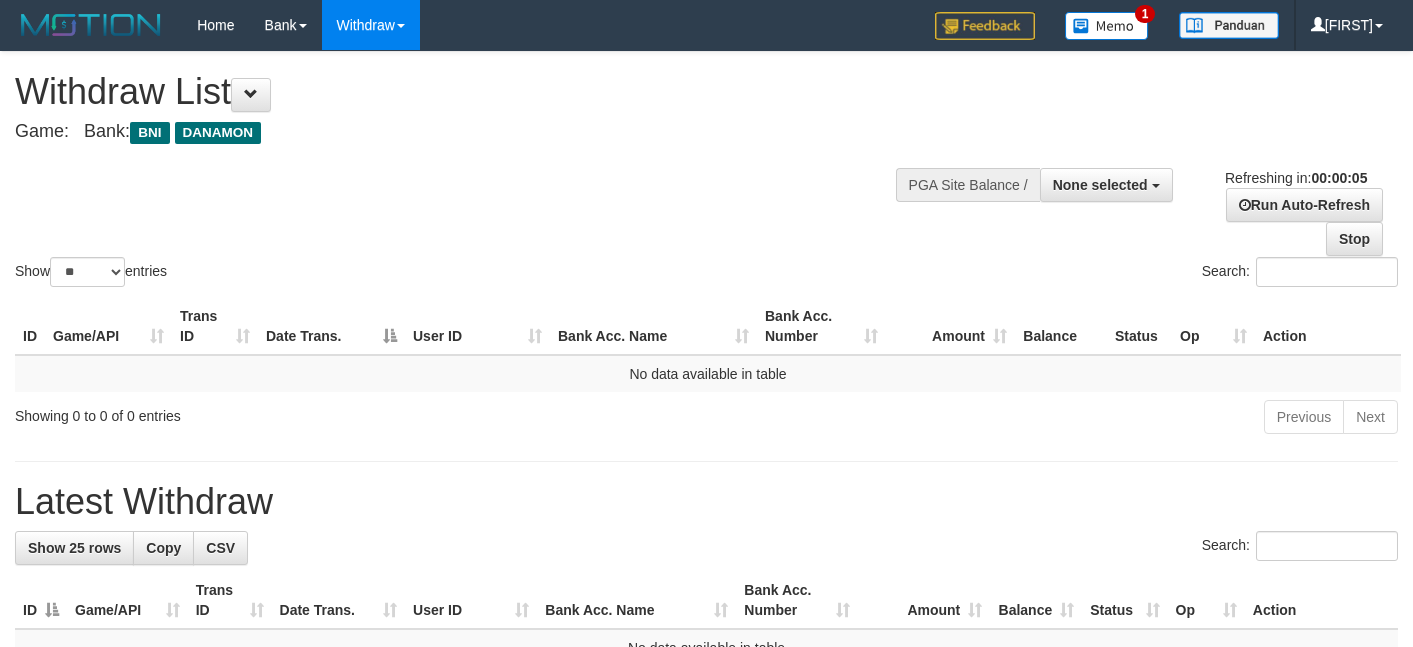 scroll, scrollTop: 0, scrollLeft: 0, axis: both 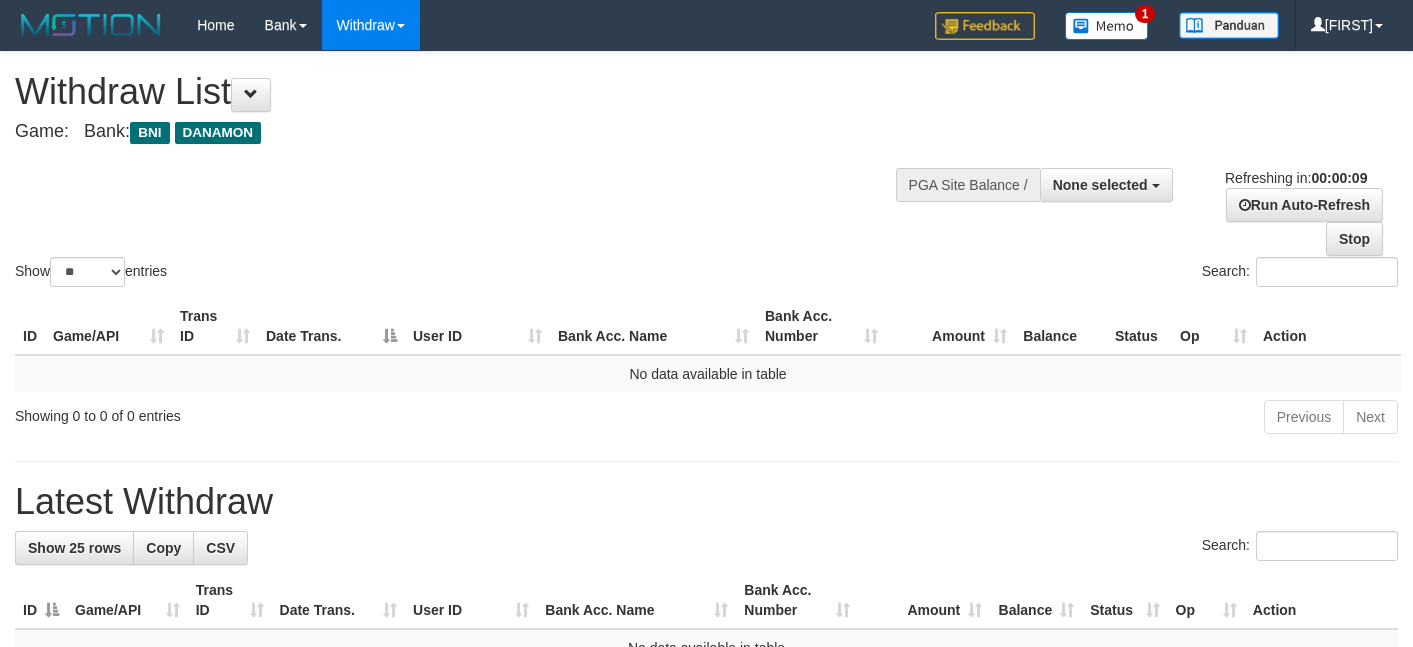 select 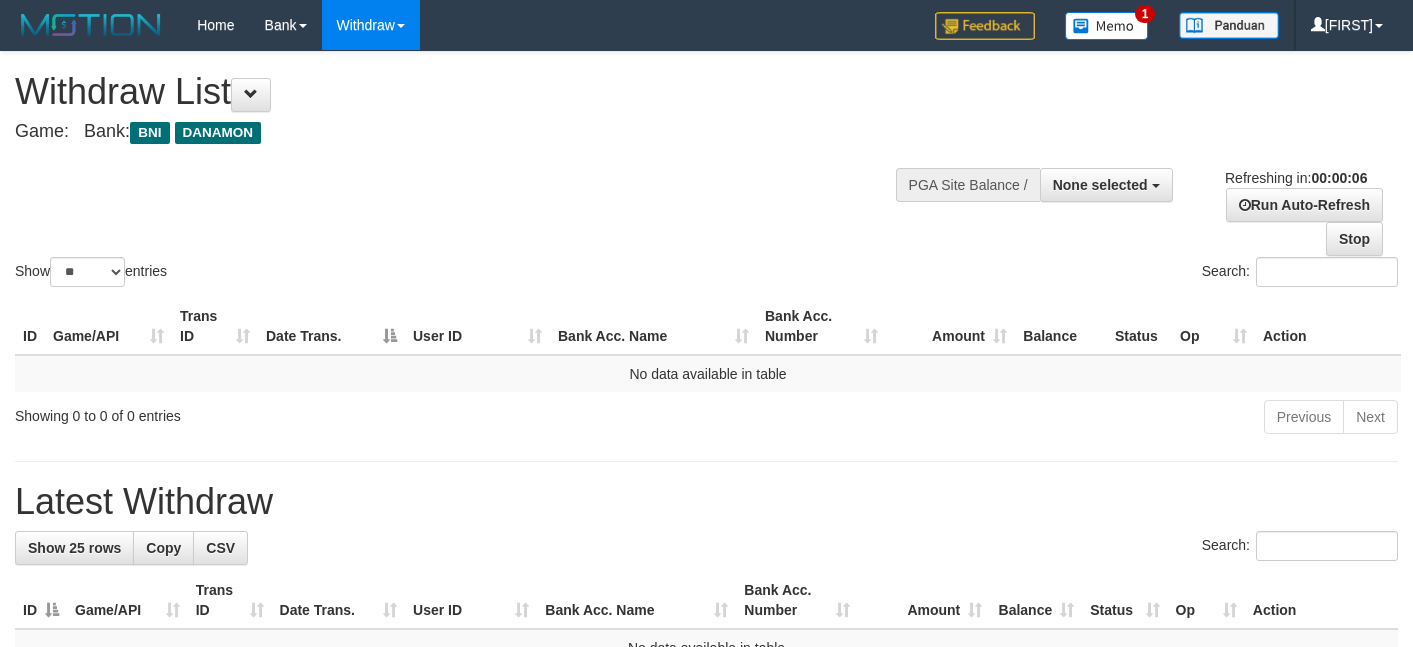 scroll, scrollTop: 0, scrollLeft: 0, axis: both 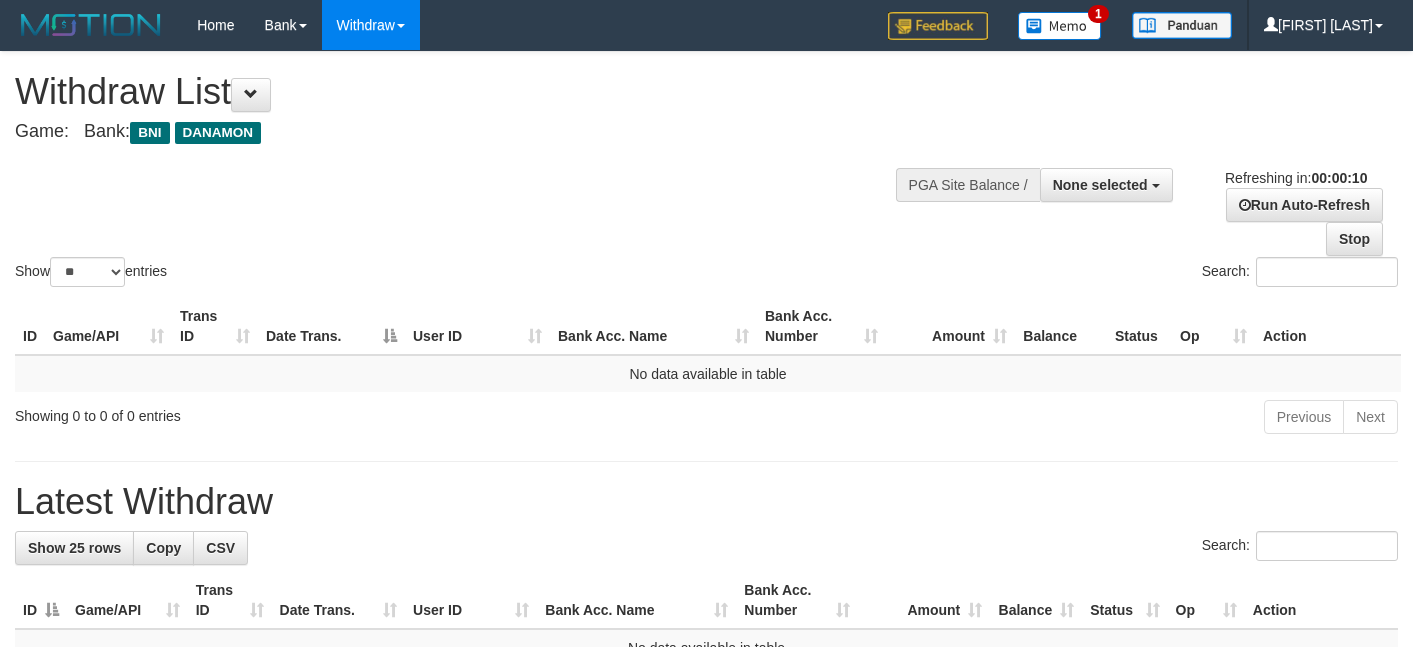 select 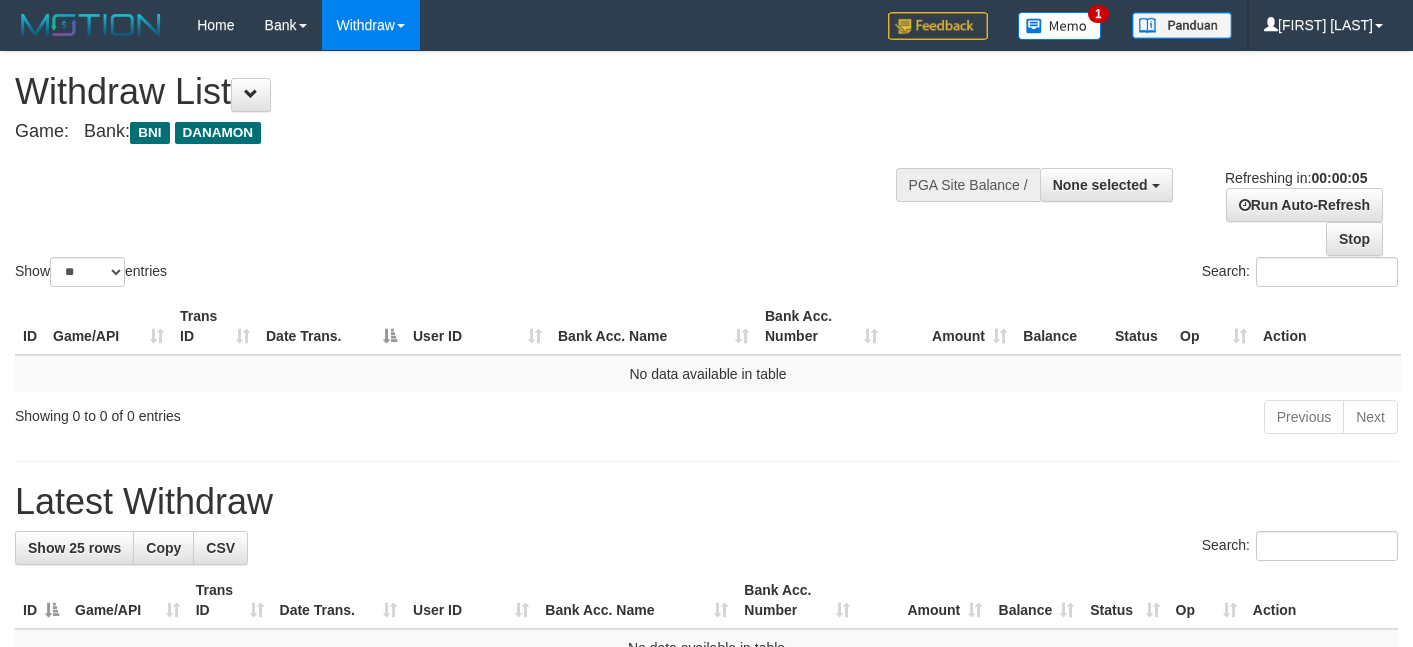 scroll, scrollTop: 0, scrollLeft: 0, axis: both 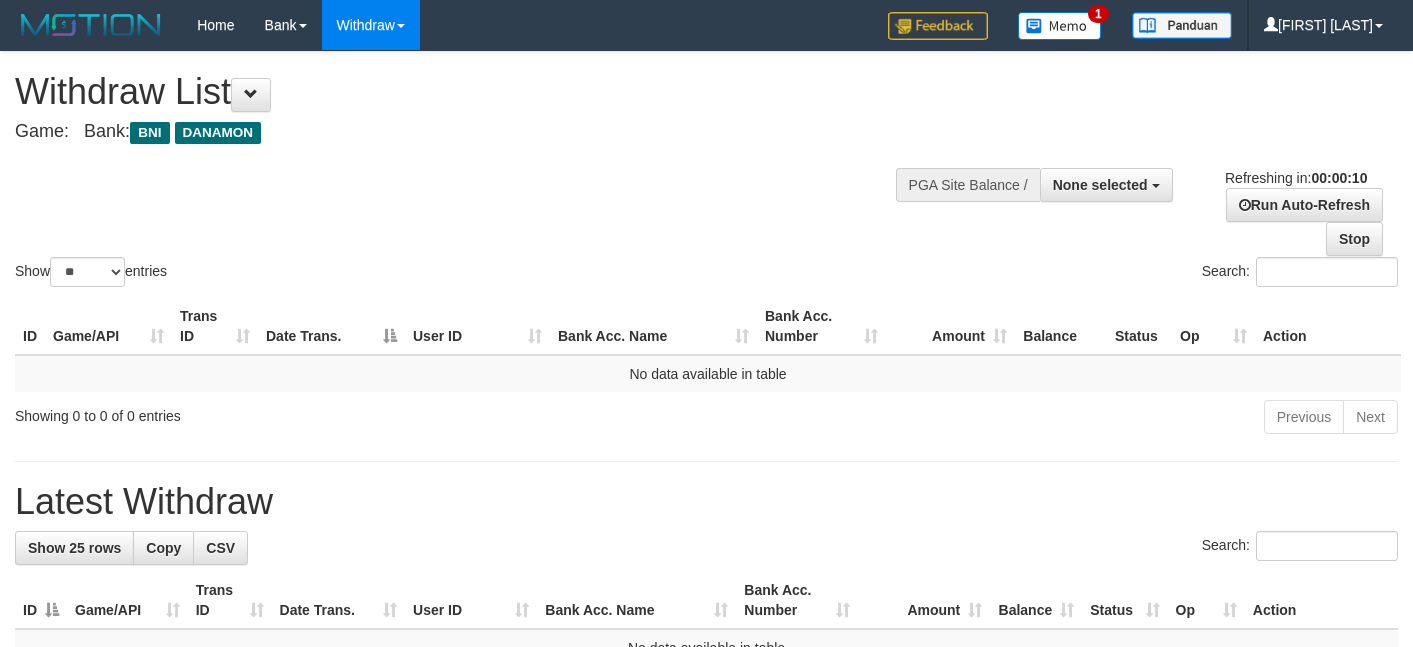select 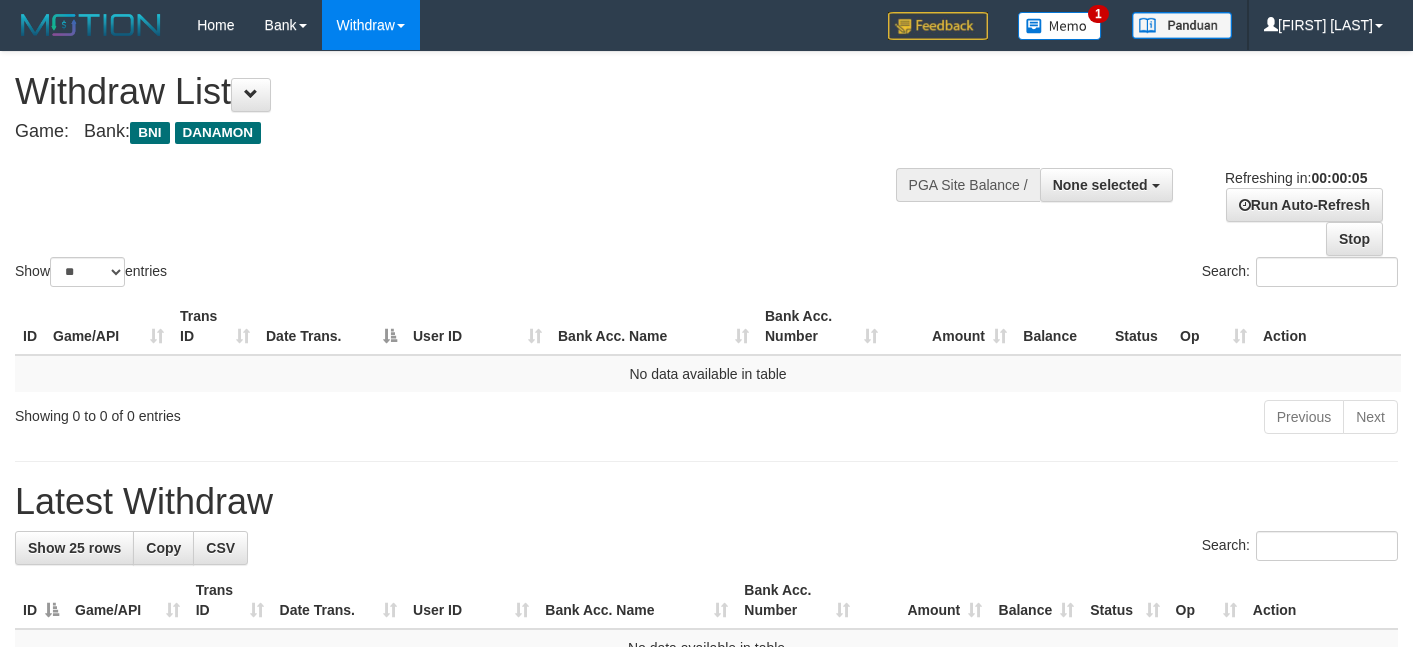 scroll, scrollTop: 0, scrollLeft: 0, axis: both 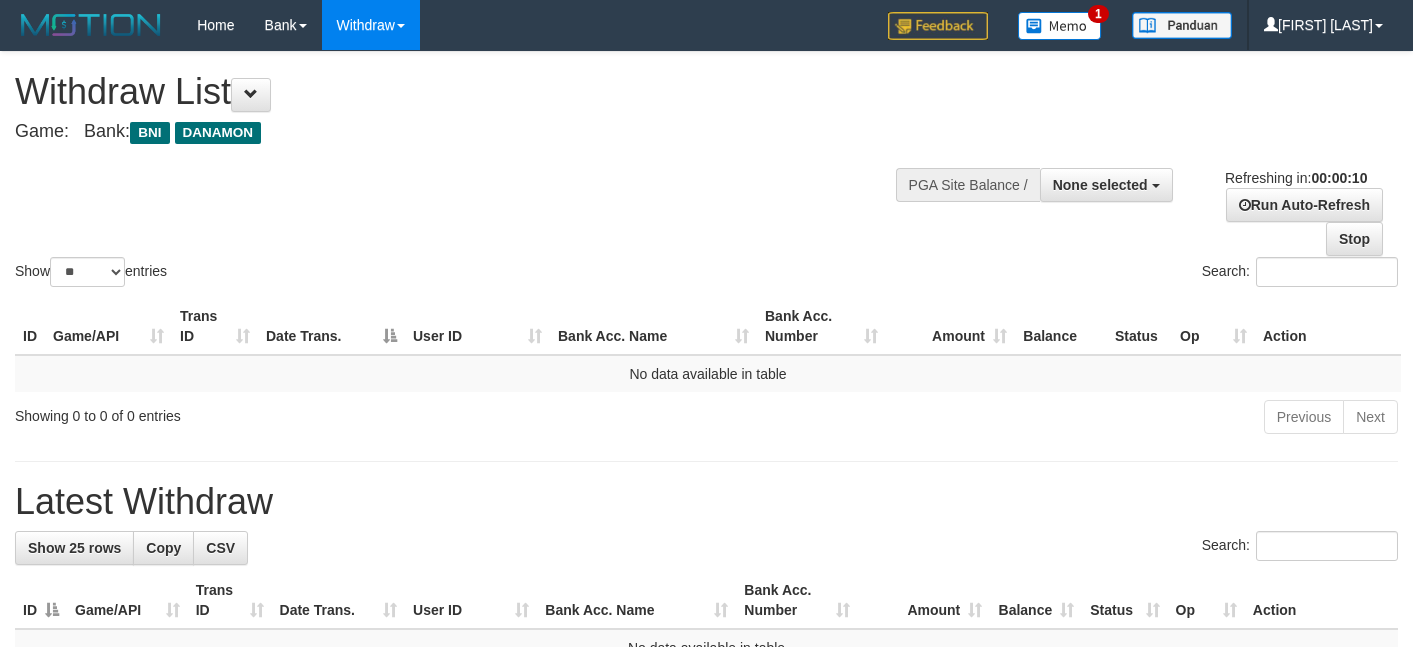 select 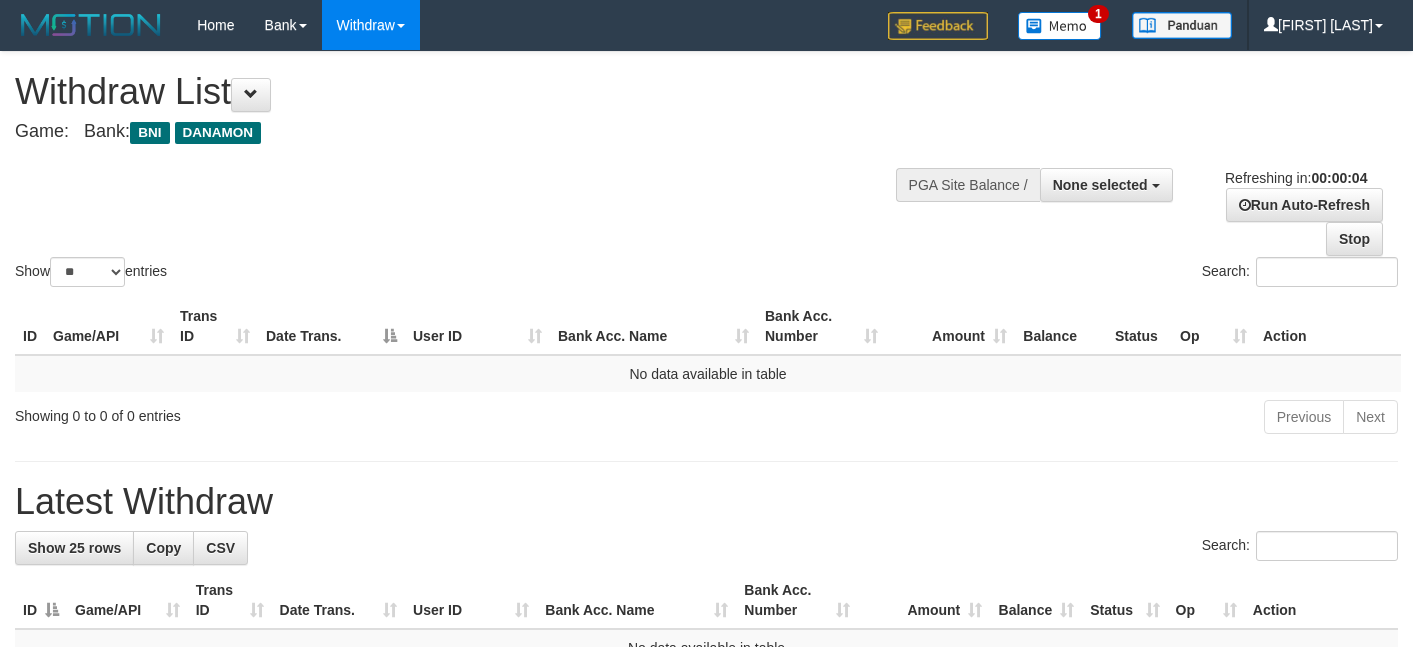 scroll, scrollTop: 0, scrollLeft: 0, axis: both 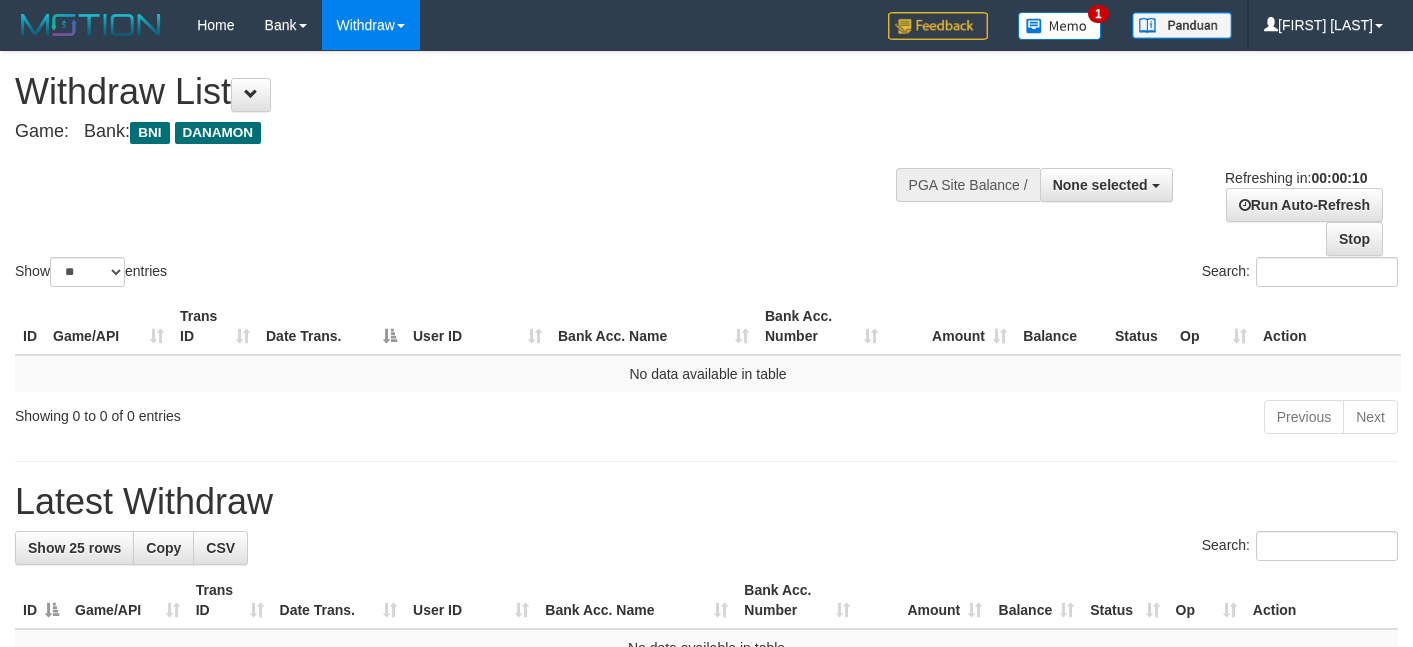 select 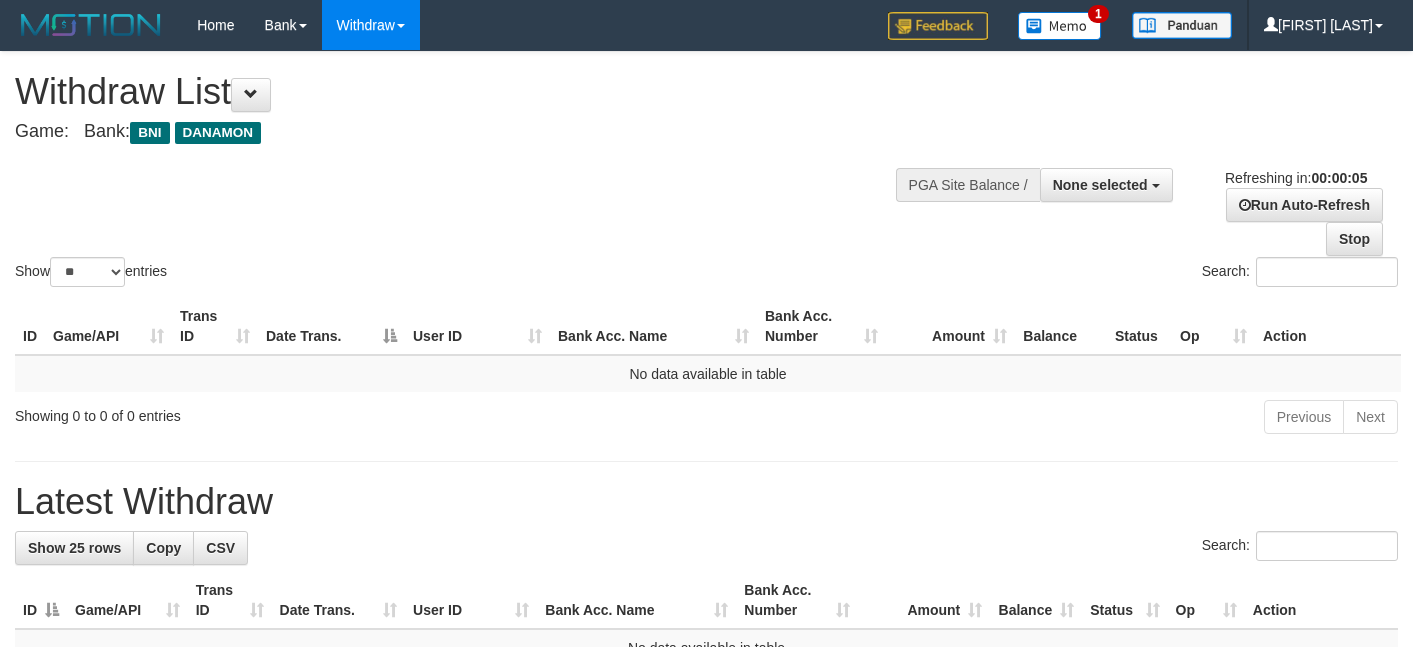 scroll, scrollTop: 0, scrollLeft: 0, axis: both 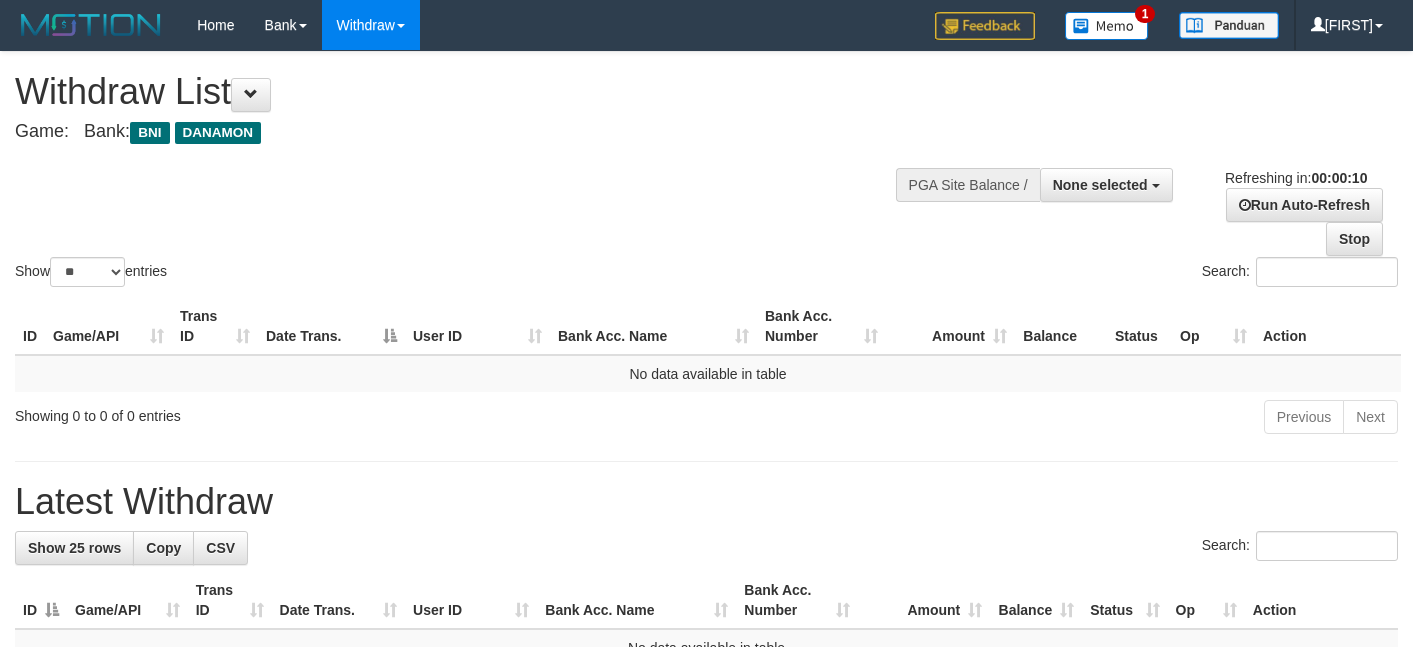select 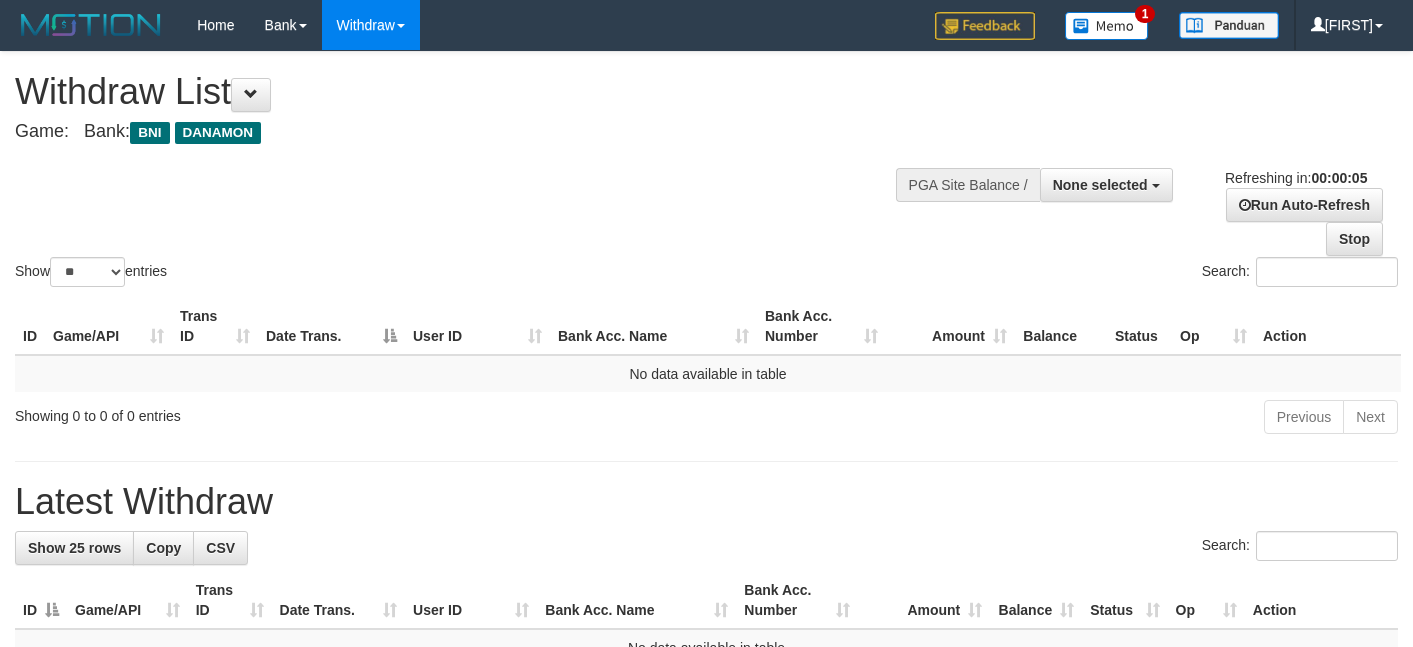 scroll, scrollTop: 0, scrollLeft: 0, axis: both 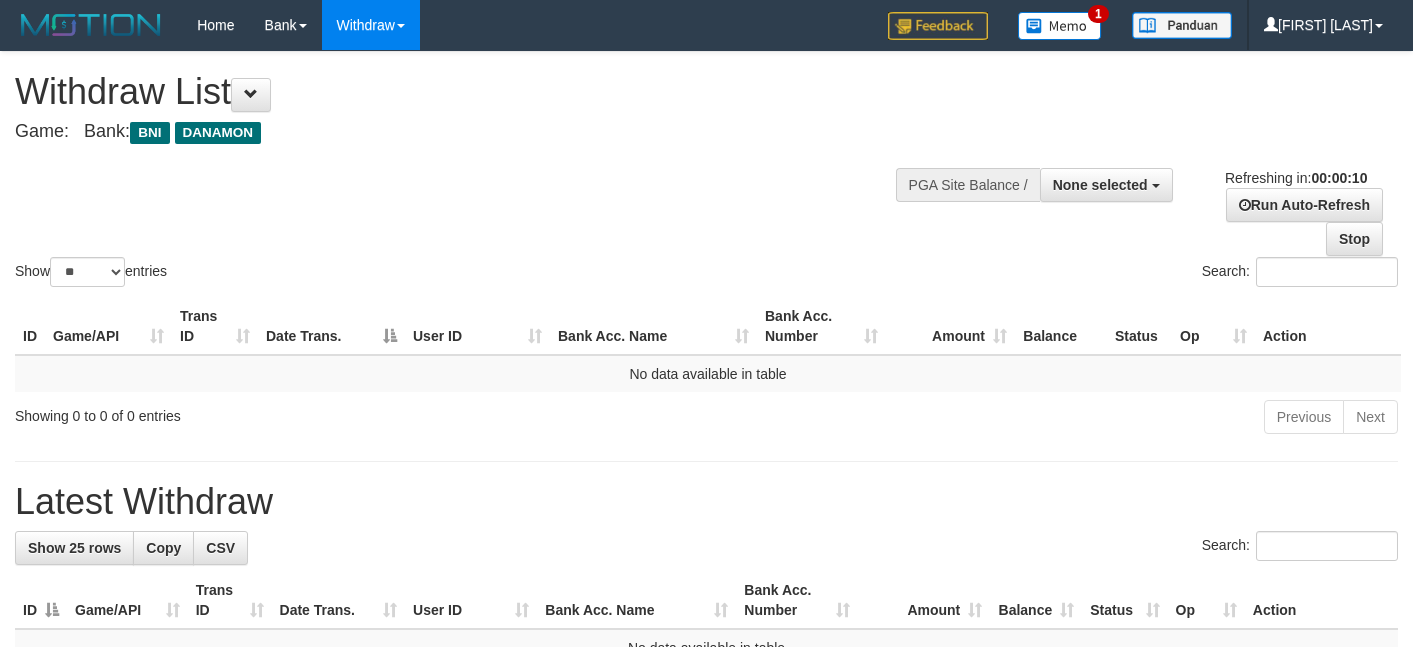 select 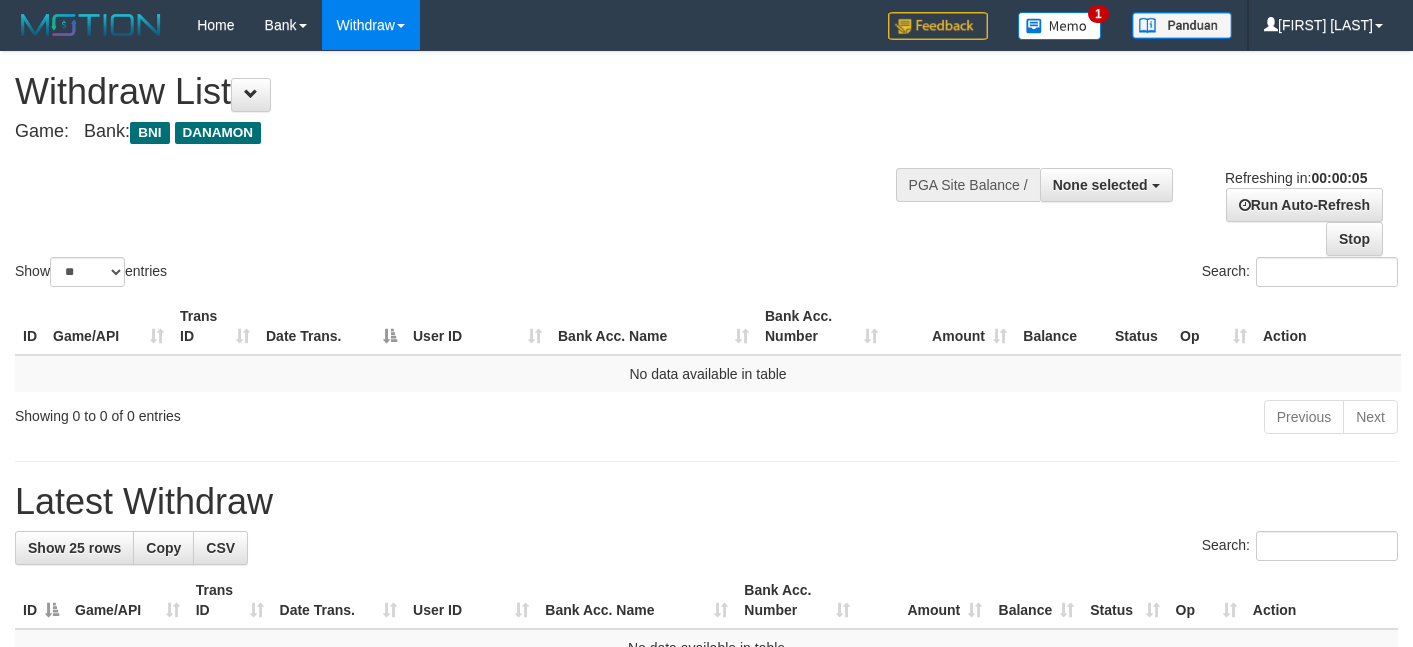 scroll, scrollTop: 0, scrollLeft: 0, axis: both 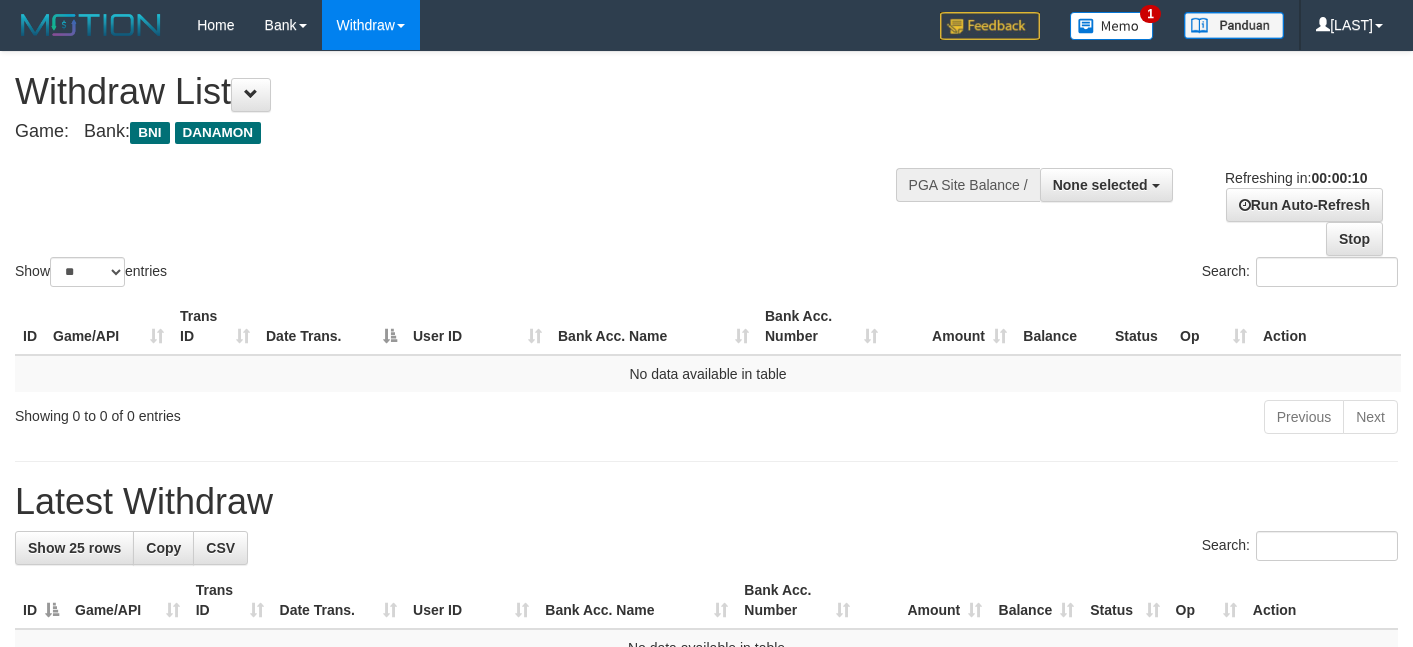 select 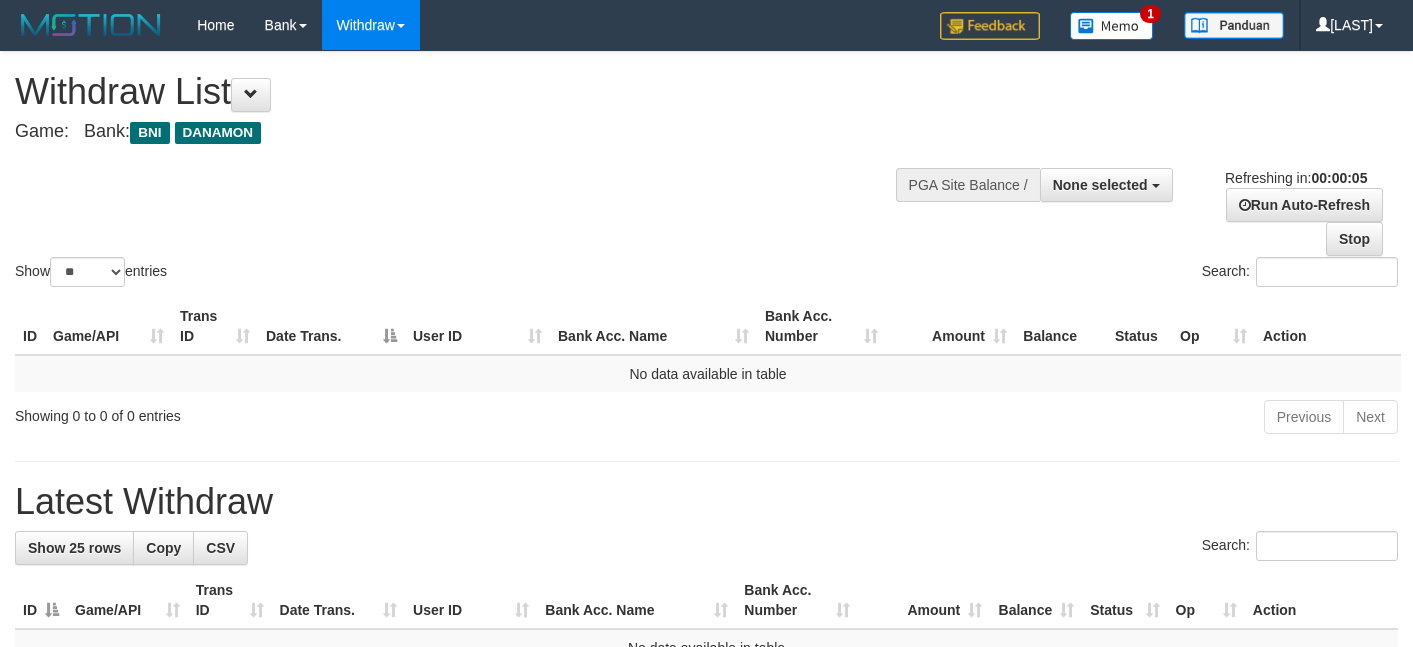 scroll, scrollTop: 0, scrollLeft: 0, axis: both 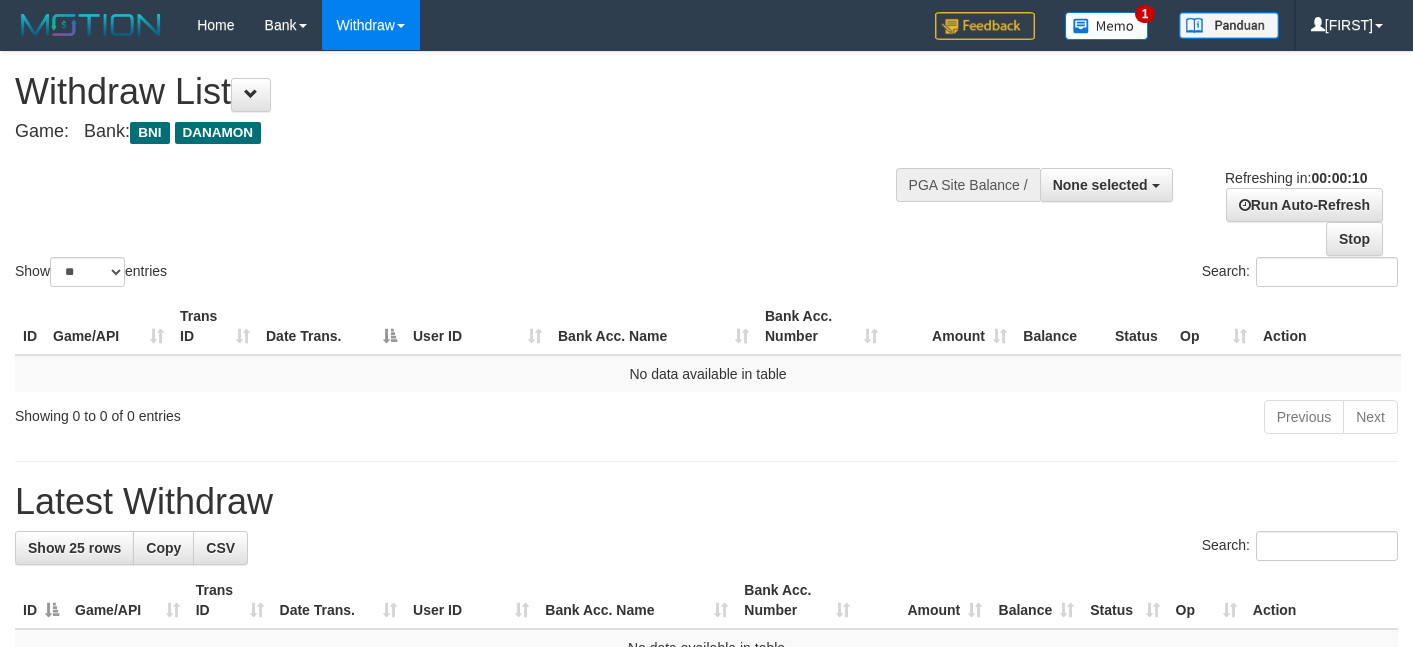 select 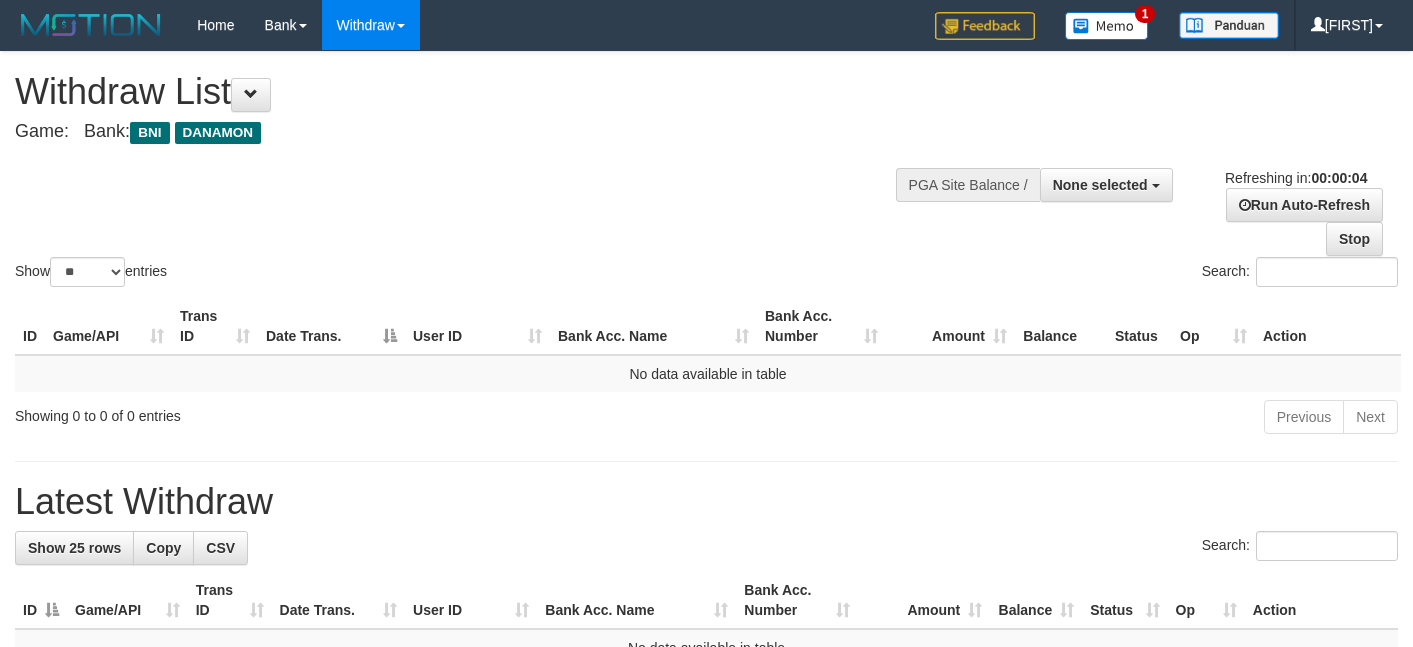 scroll, scrollTop: 0, scrollLeft: 0, axis: both 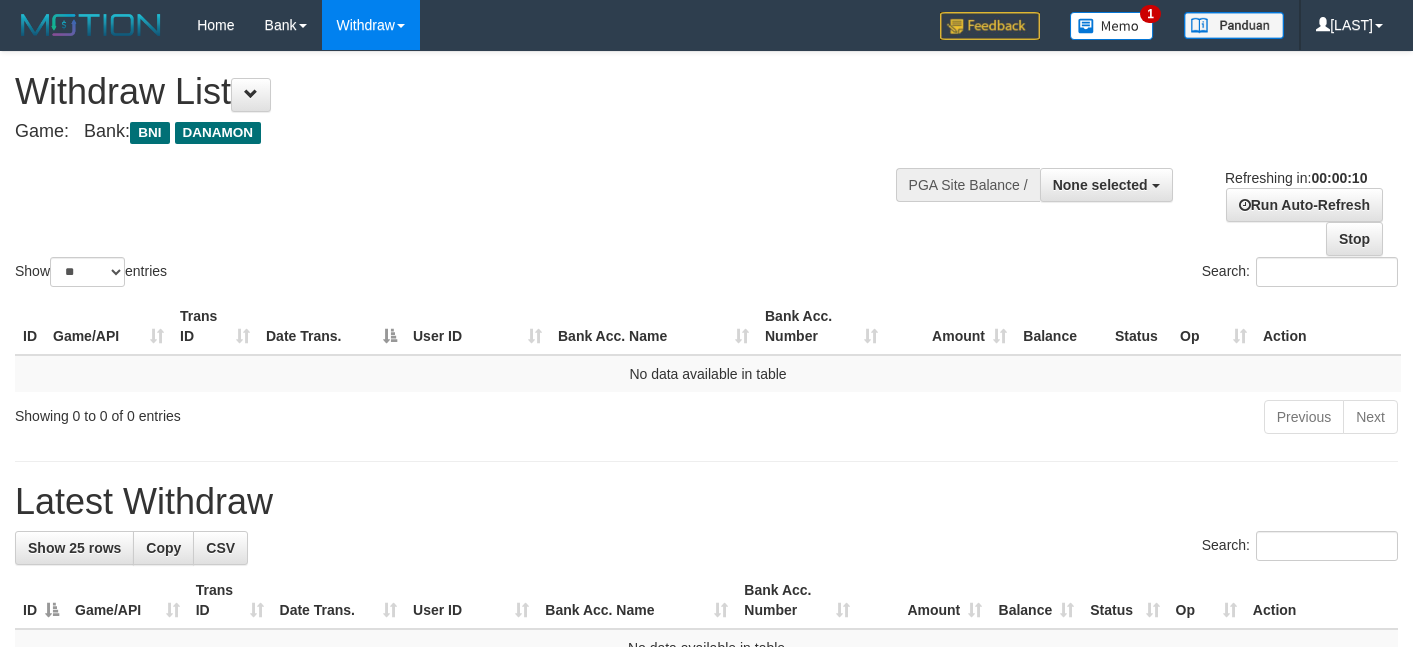 select 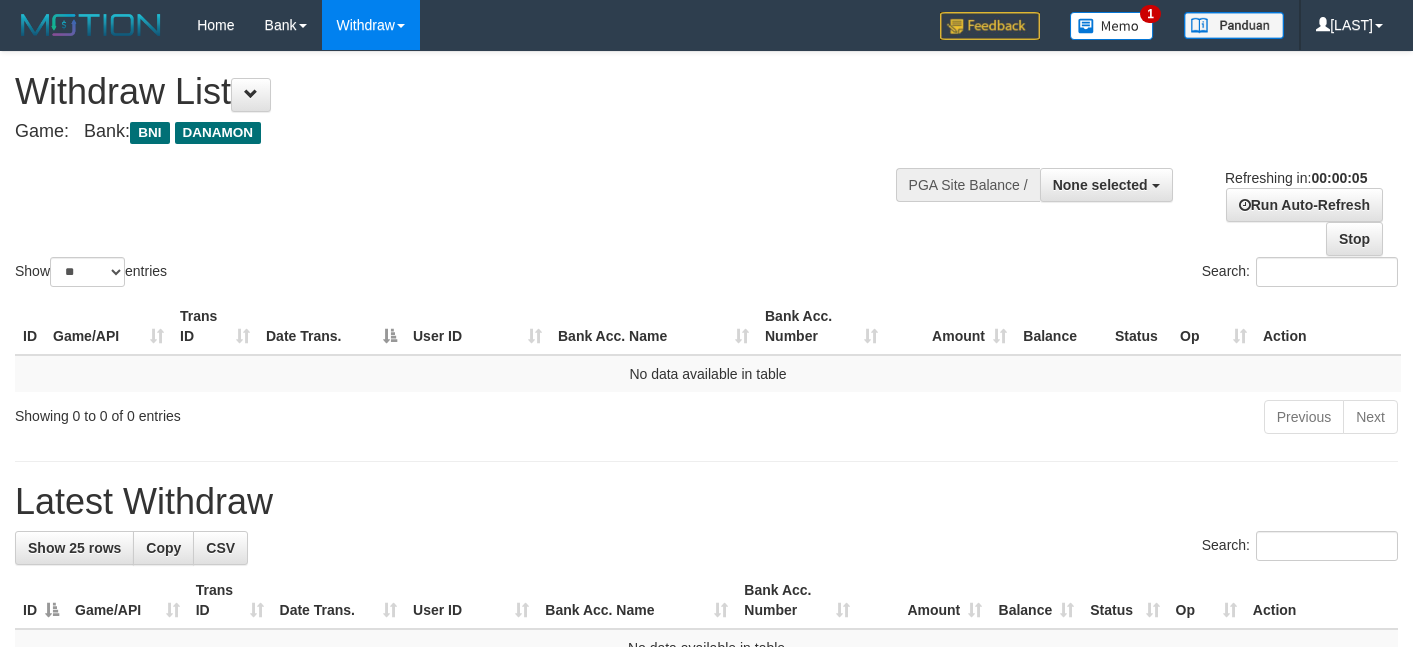 scroll, scrollTop: 0, scrollLeft: 0, axis: both 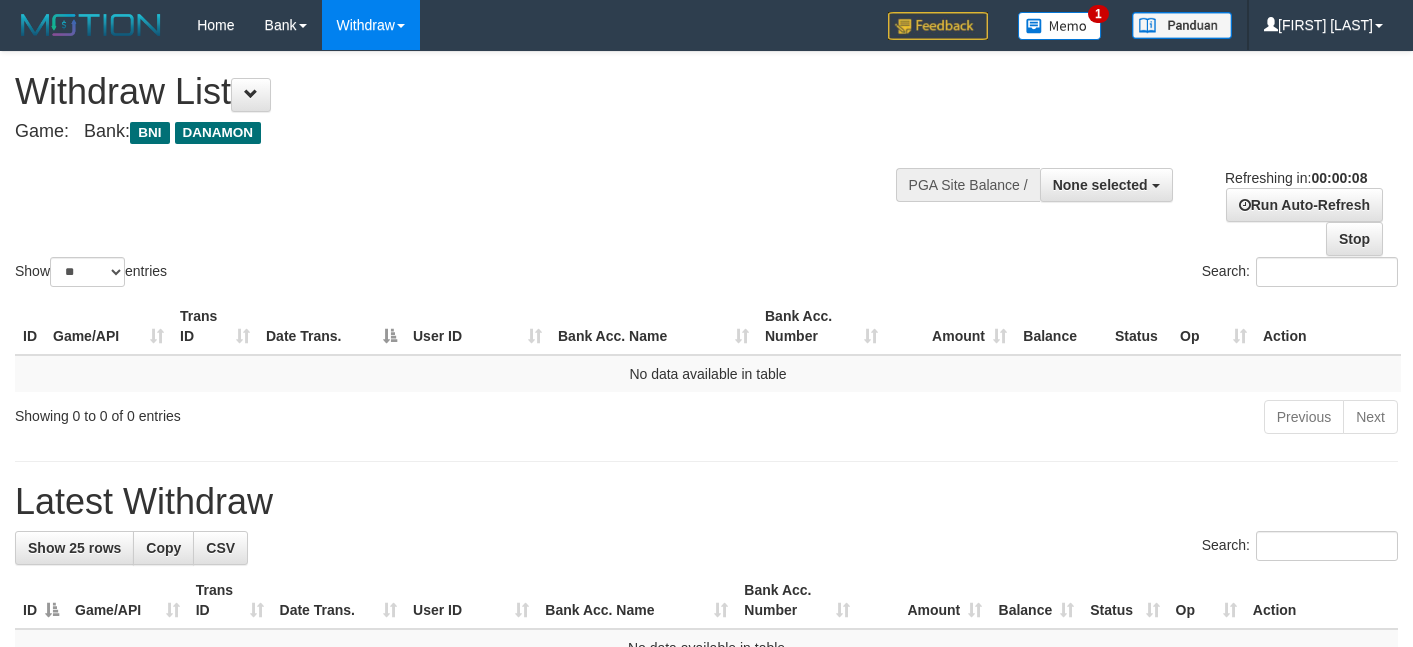 select 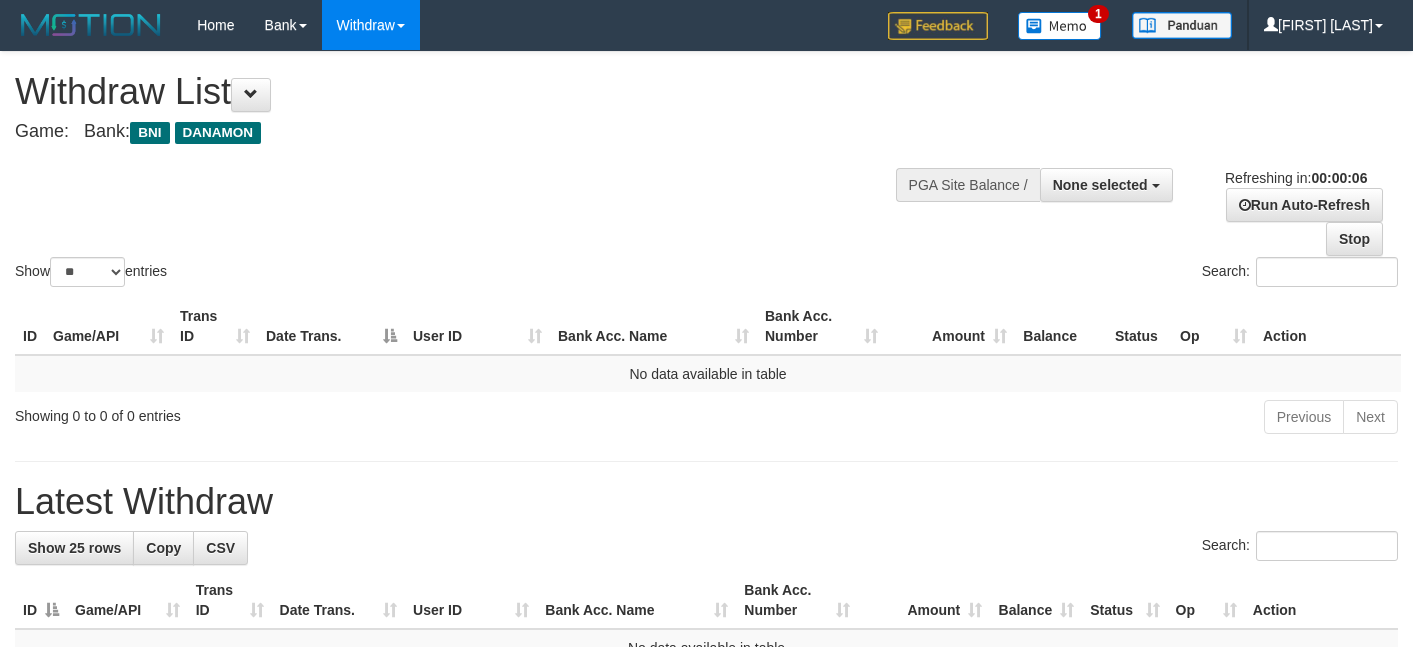 scroll, scrollTop: 0, scrollLeft: 0, axis: both 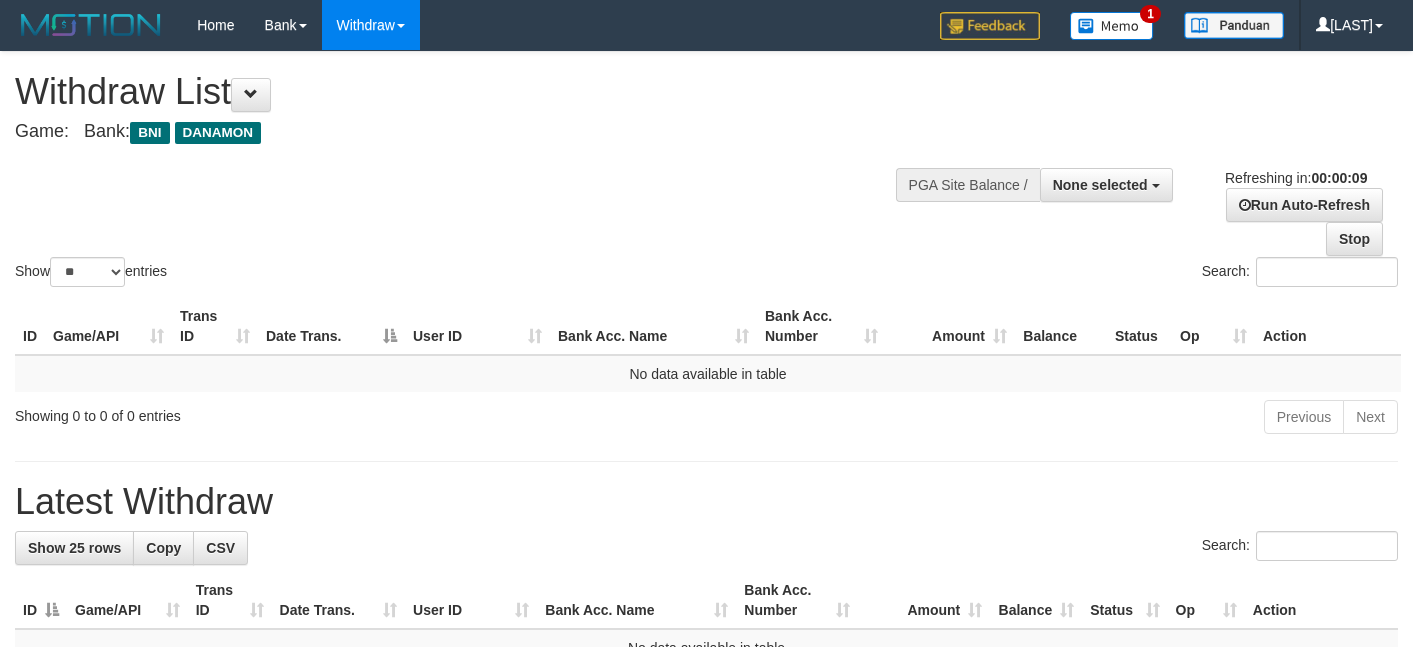select 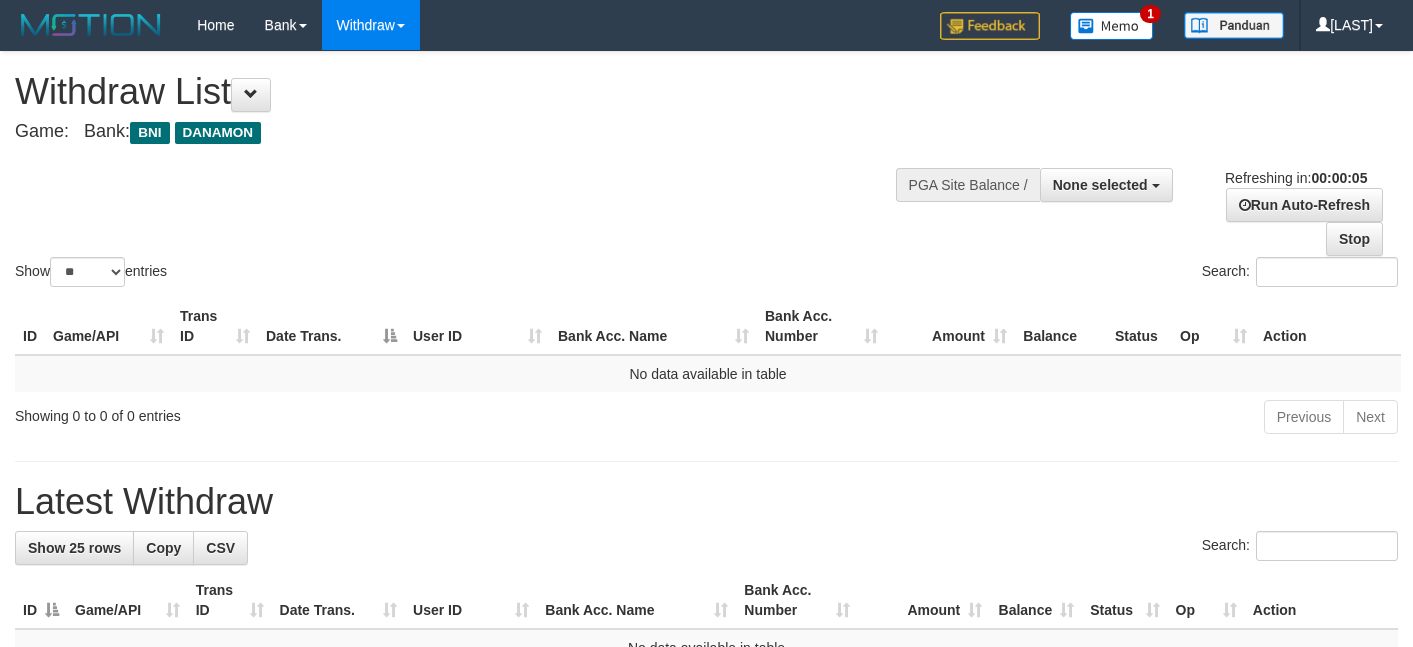 scroll, scrollTop: 0, scrollLeft: 0, axis: both 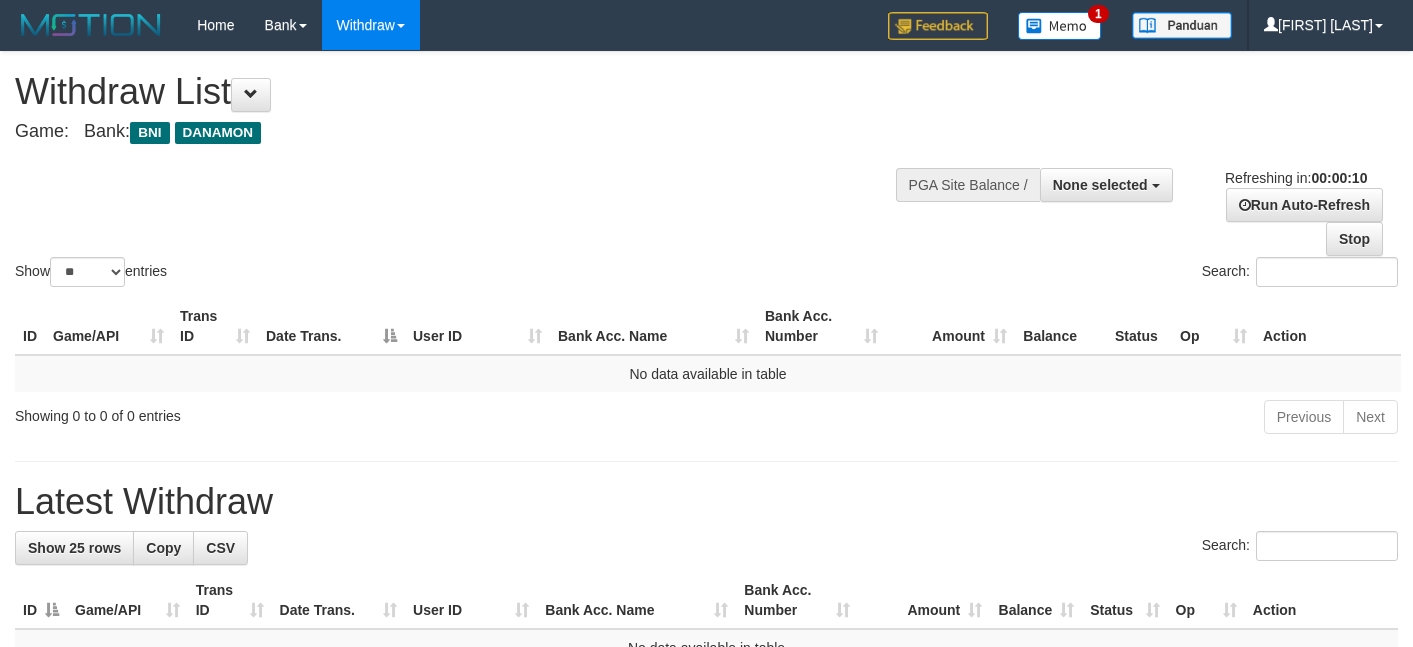 select 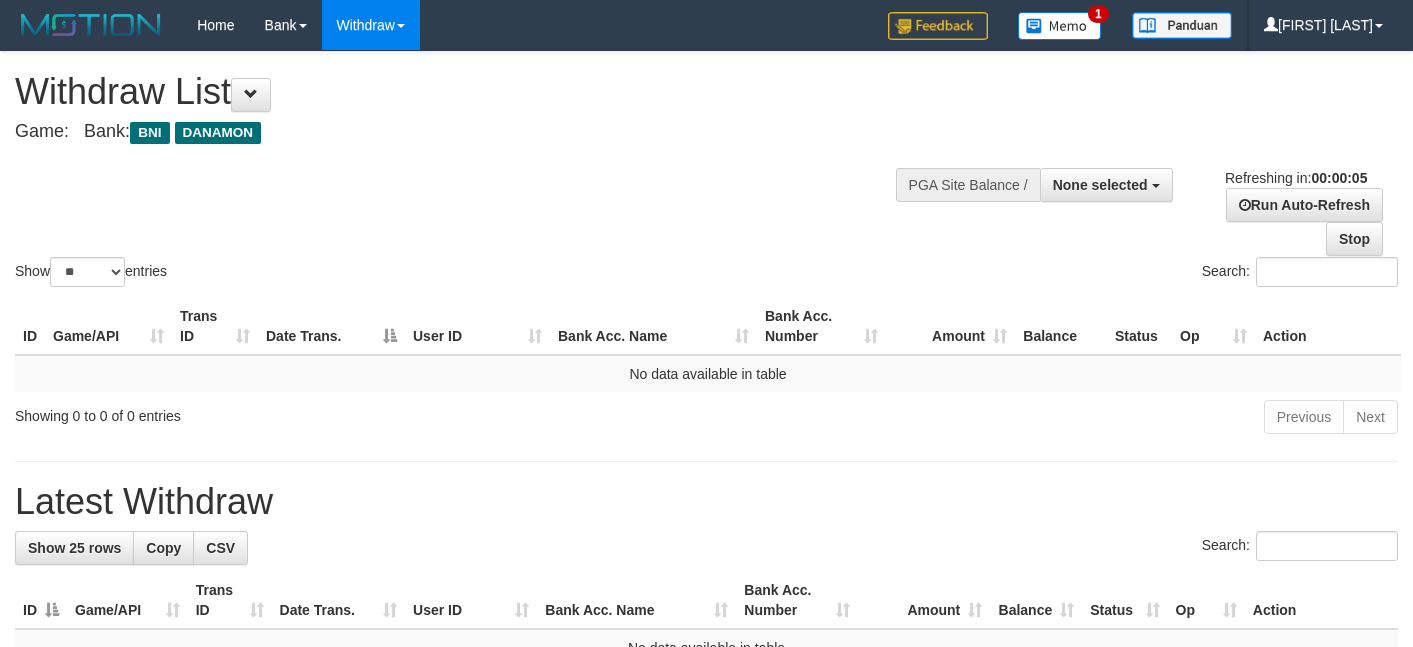 scroll, scrollTop: 0, scrollLeft: 0, axis: both 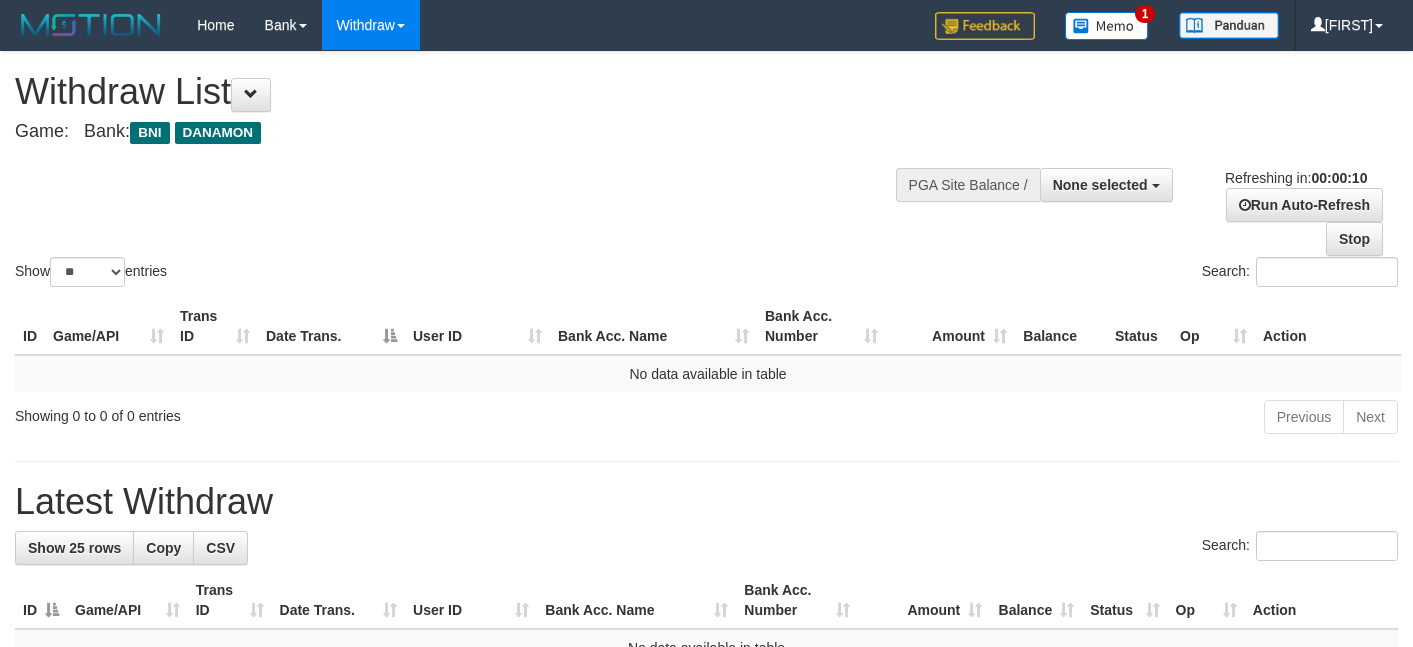 select 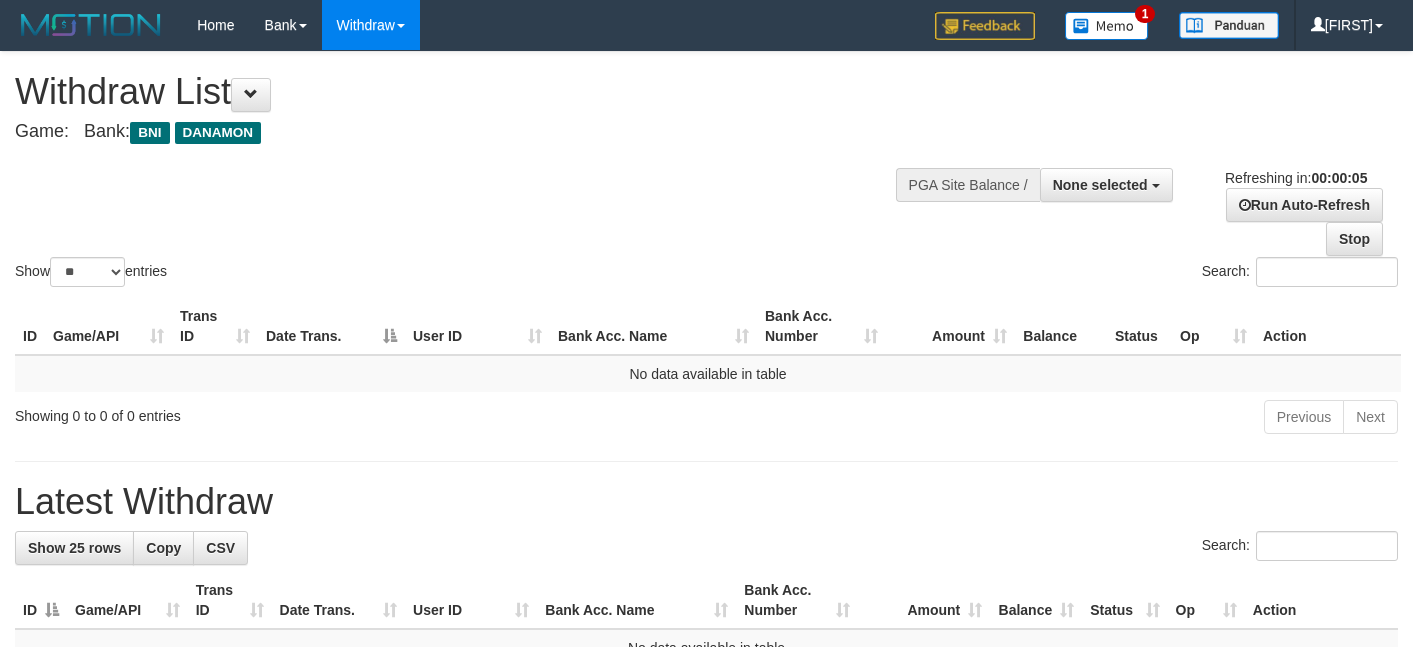 scroll, scrollTop: 0, scrollLeft: 0, axis: both 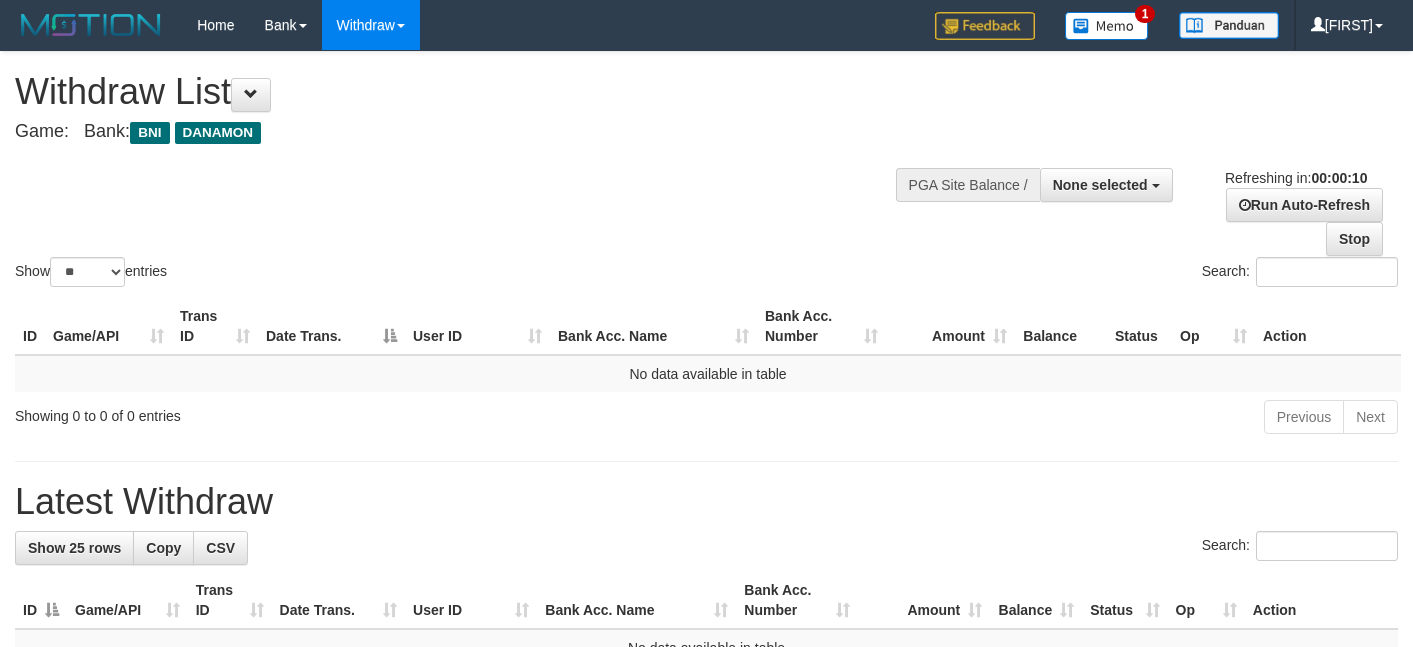 select 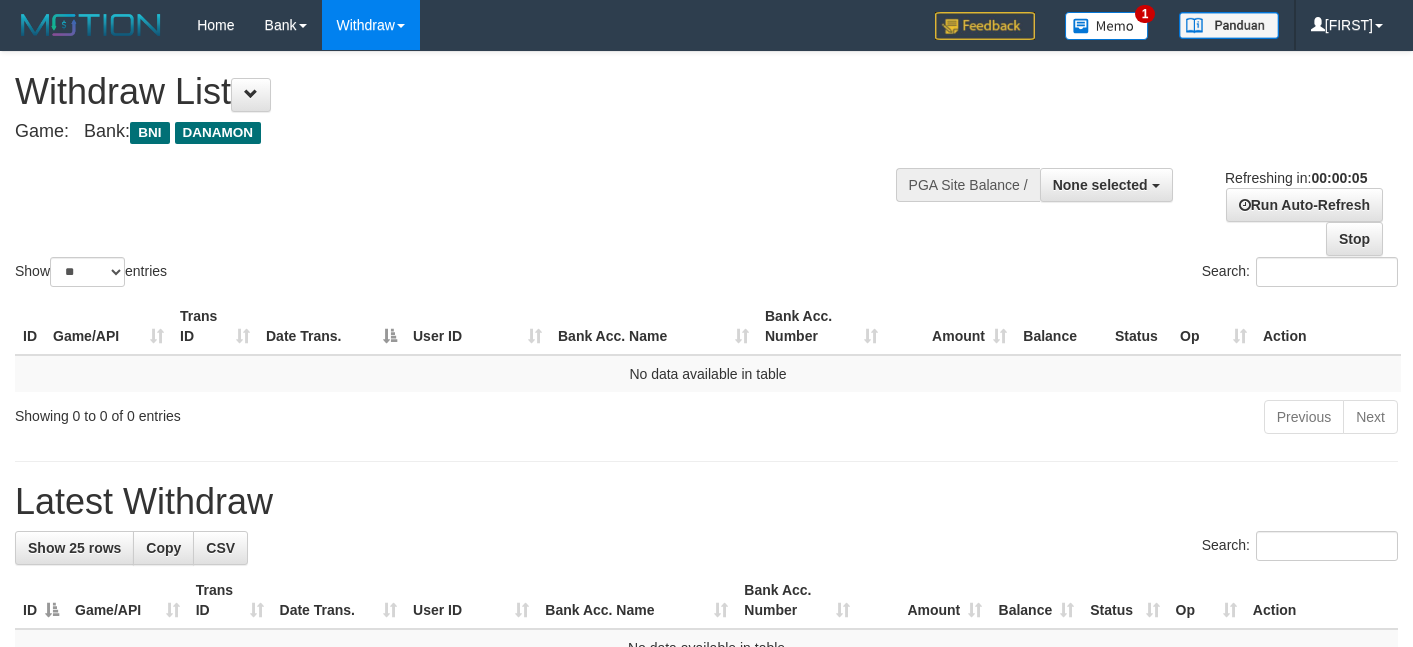 scroll, scrollTop: 0, scrollLeft: 0, axis: both 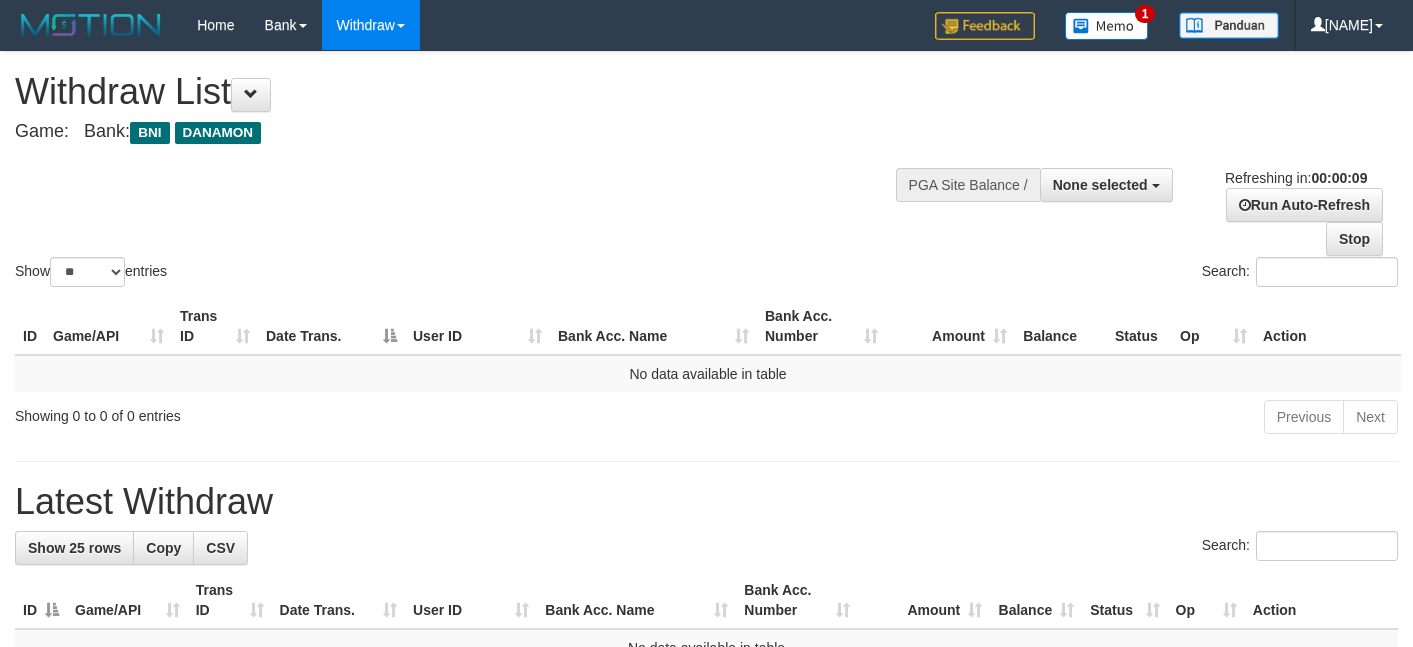 select 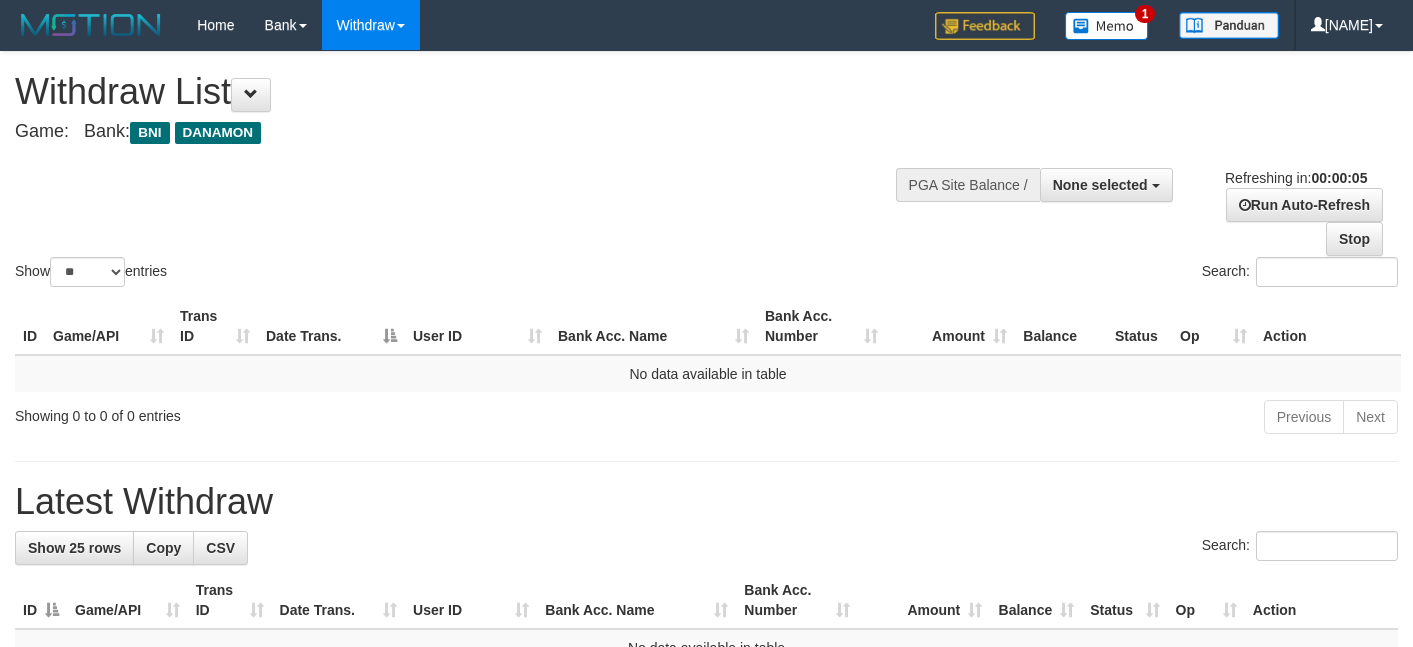 scroll, scrollTop: 0, scrollLeft: 0, axis: both 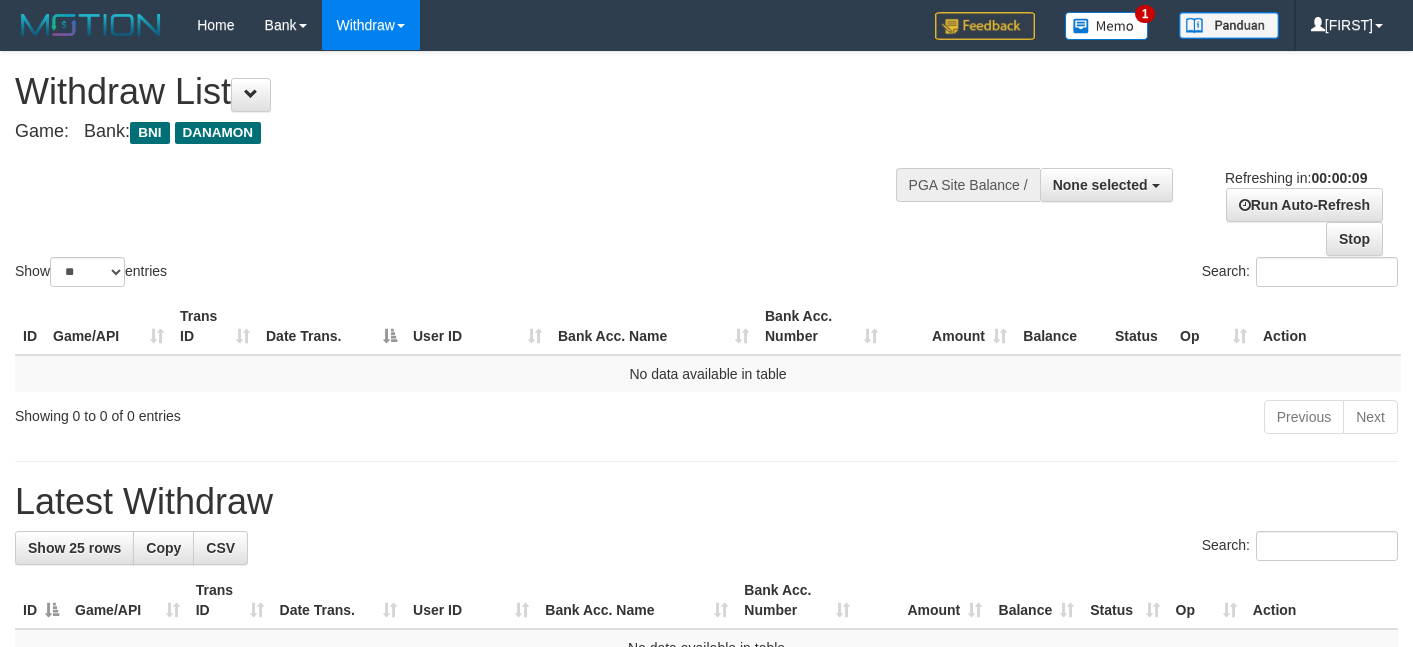 select 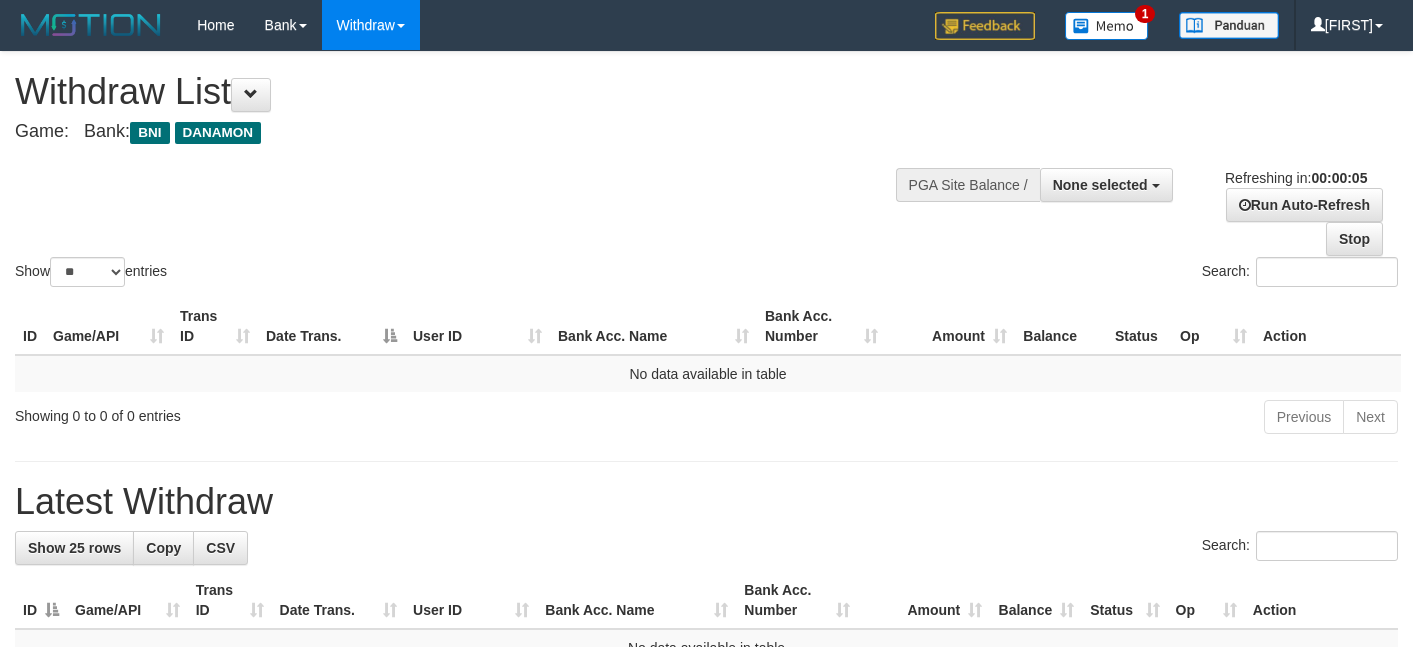 scroll, scrollTop: 0, scrollLeft: 0, axis: both 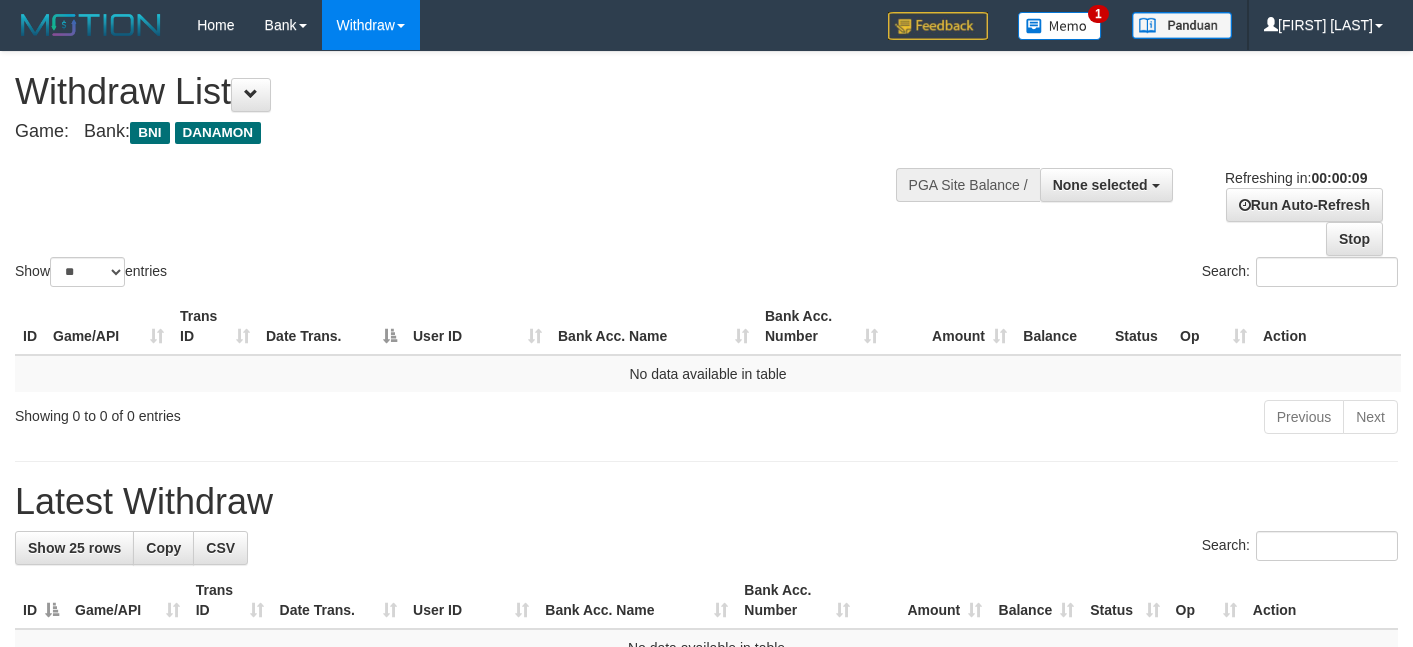 select 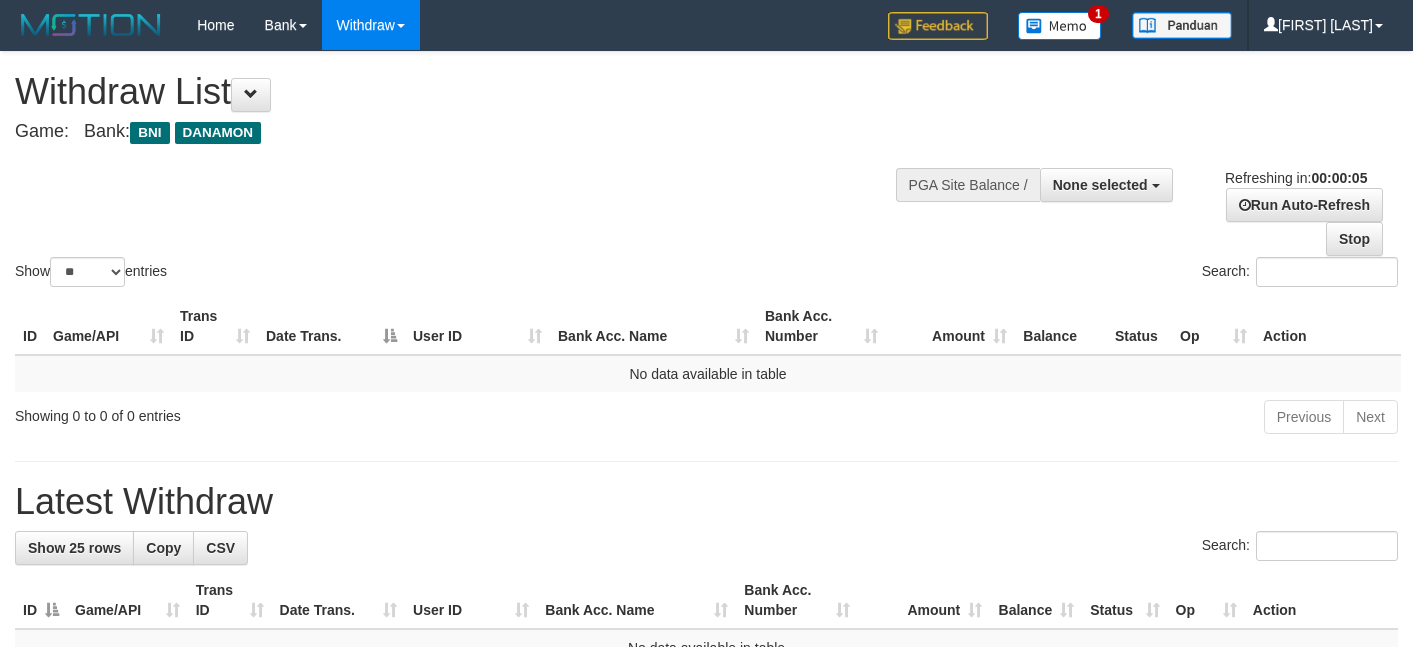 scroll, scrollTop: 0, scrollLeft: 0, axis: both 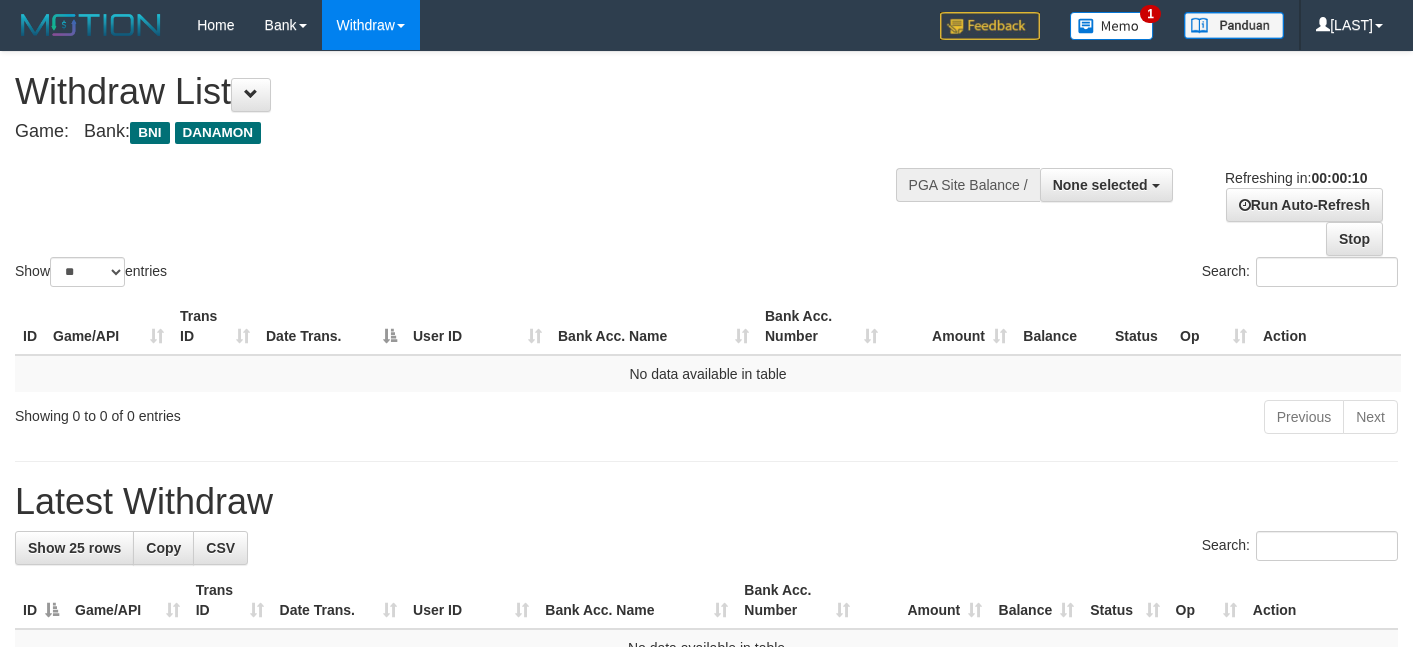 select 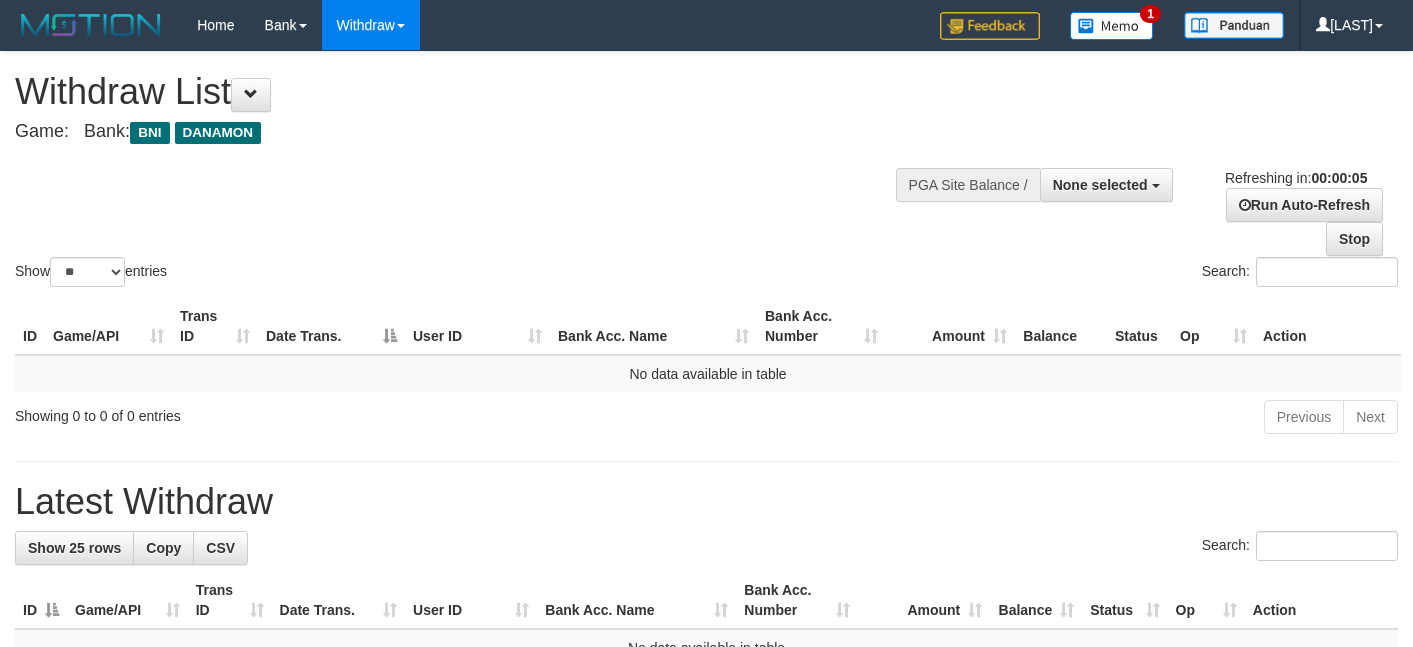 scroll, scrollTop: 0, scrollLeft: 0, axis: both 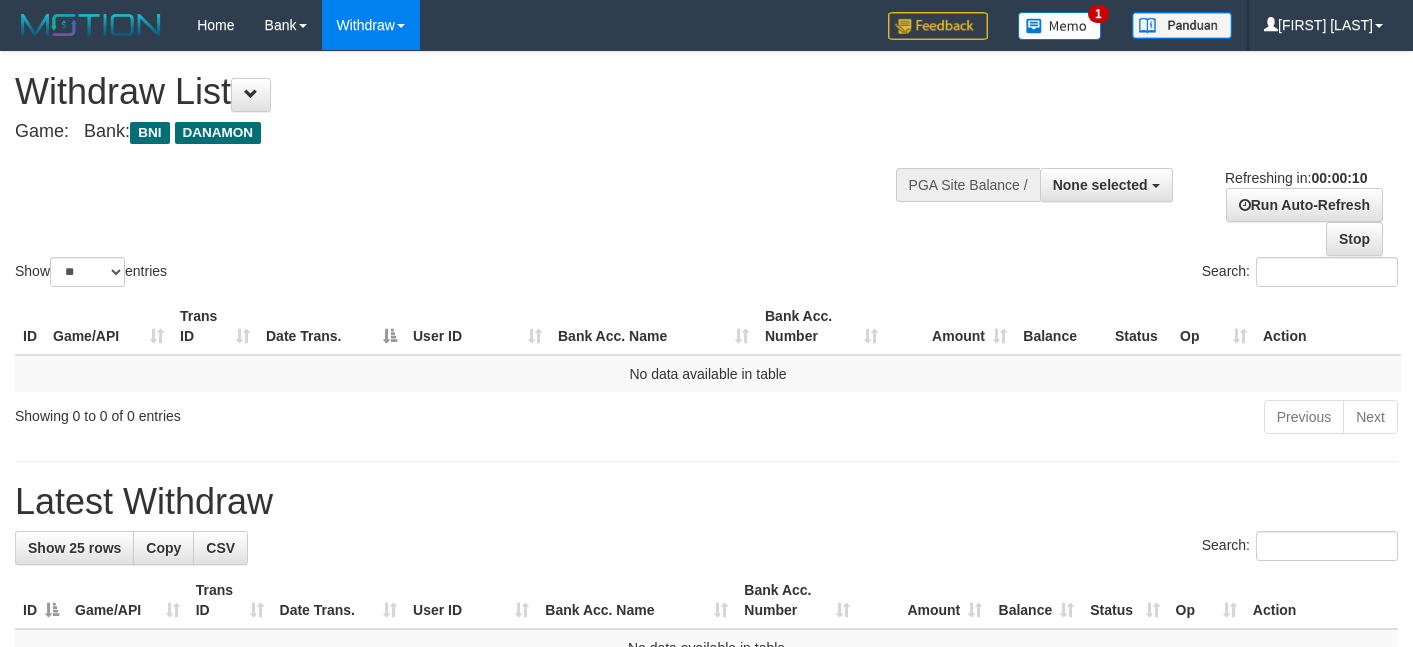 select 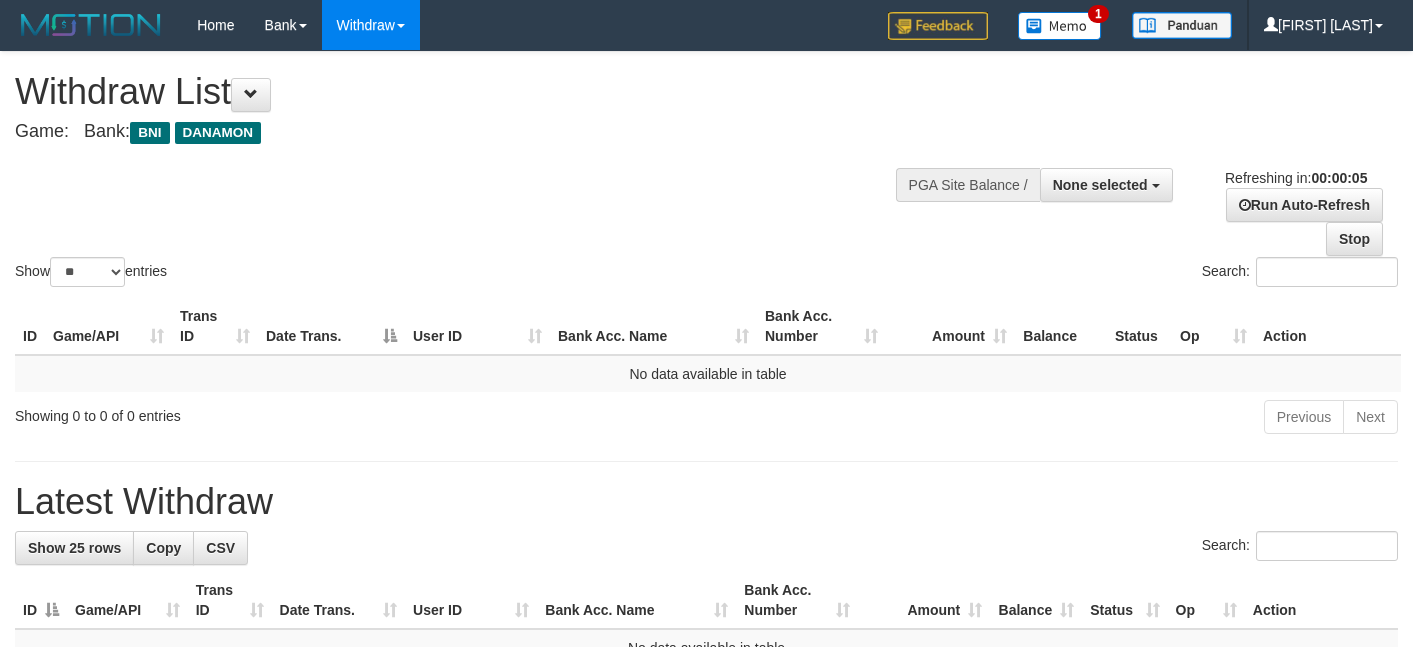 scroll, scrollTop: 0, scrollLeft: 0, axis: both 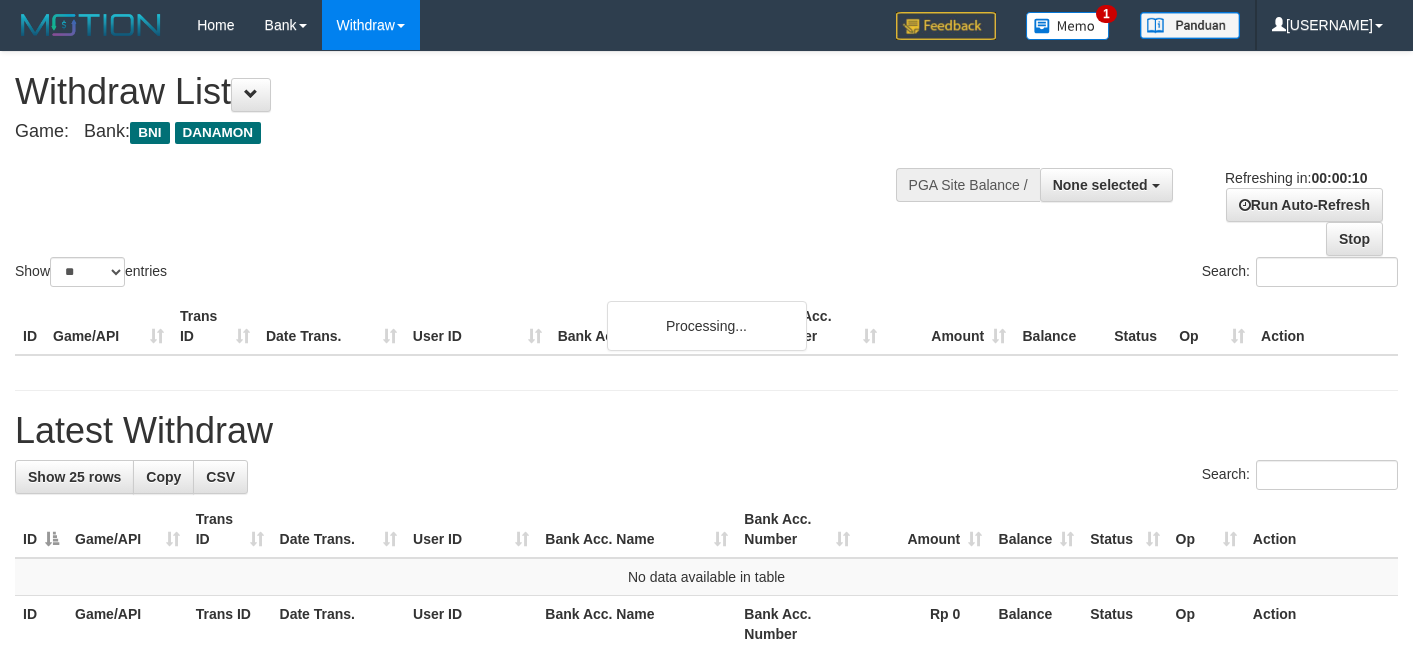 select 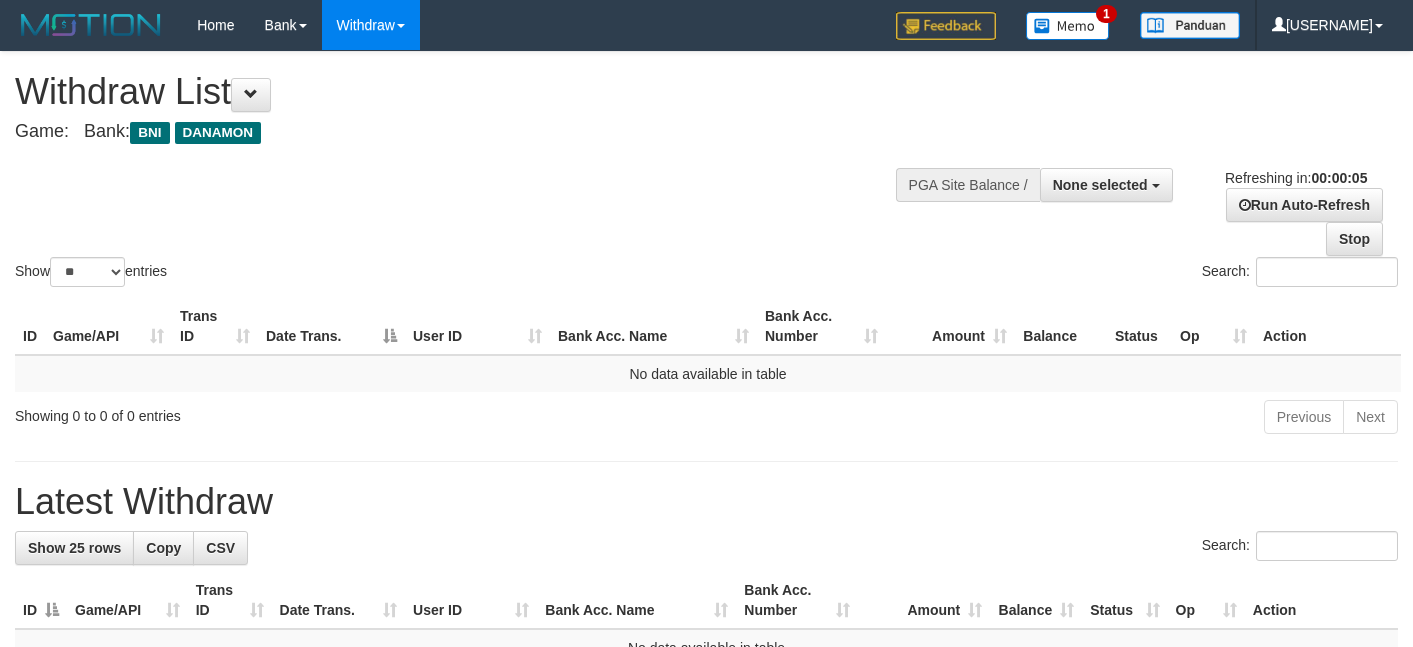 scroll, scrollTop: 0, scrollLeft: 0, axis: both 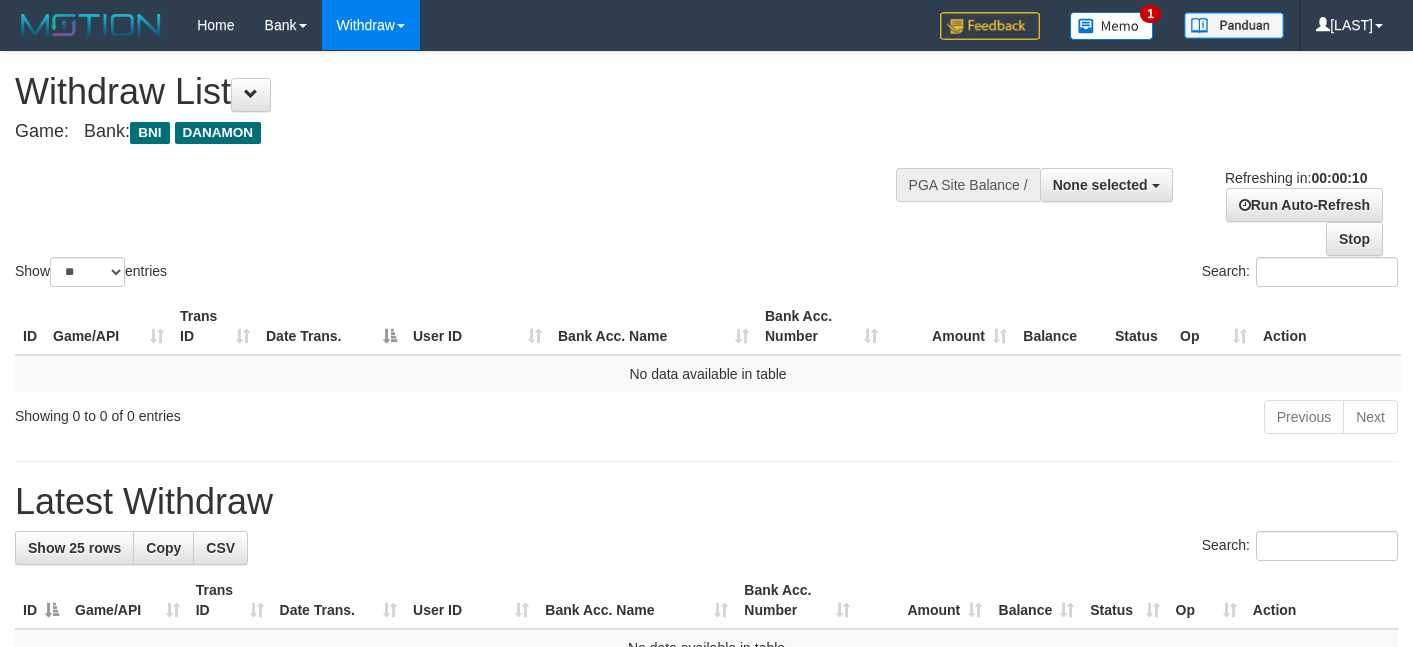select 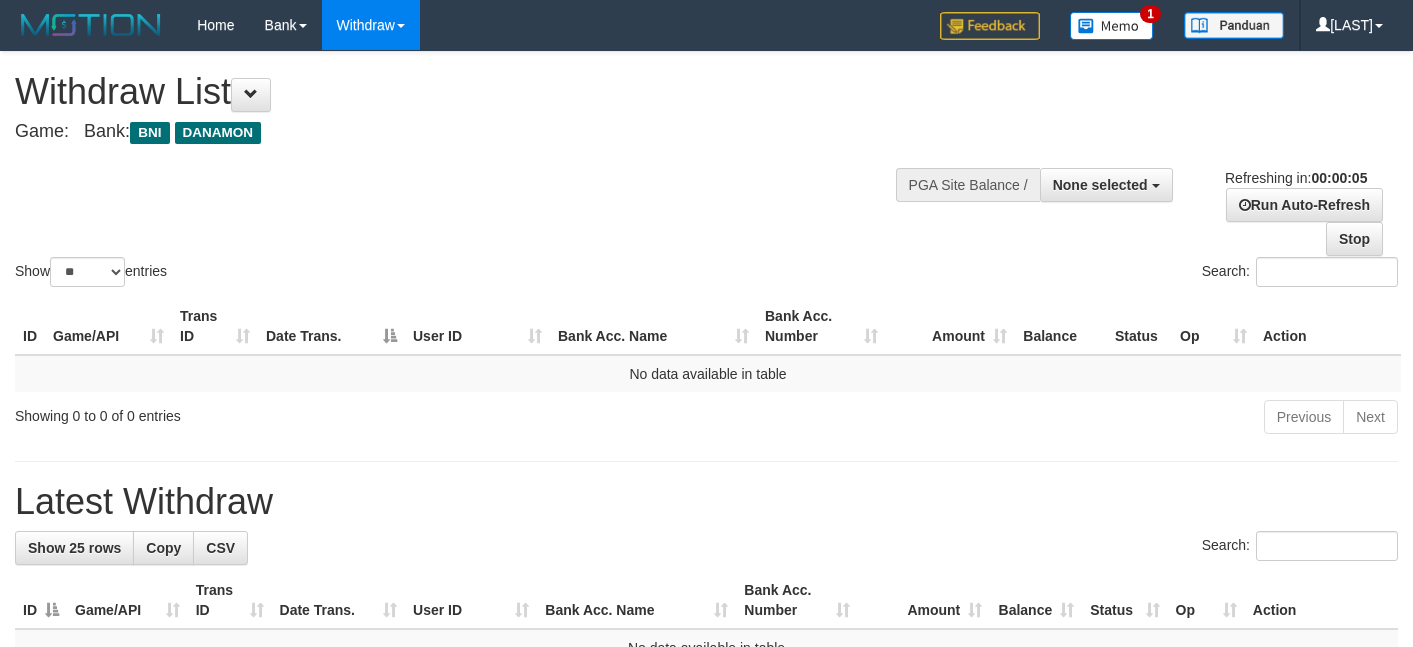 scroll, scrollTop: 0, scrollLeft: 0, axis: both 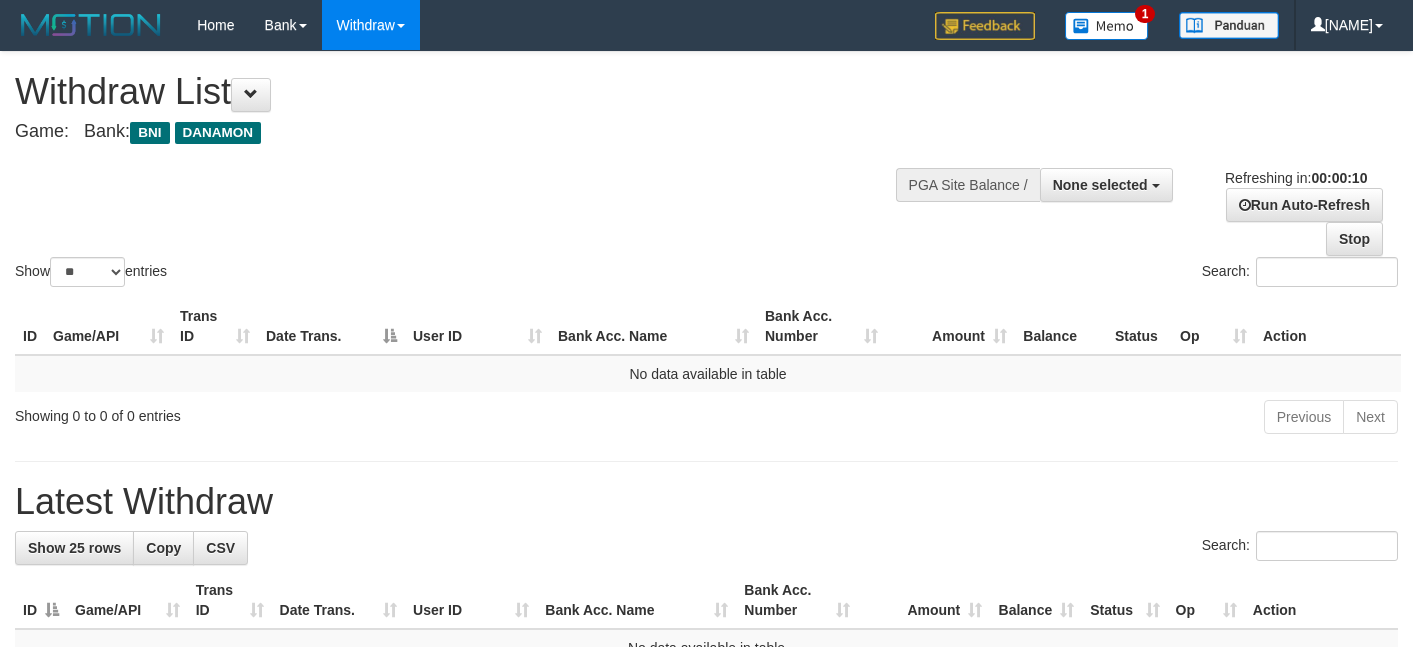 select 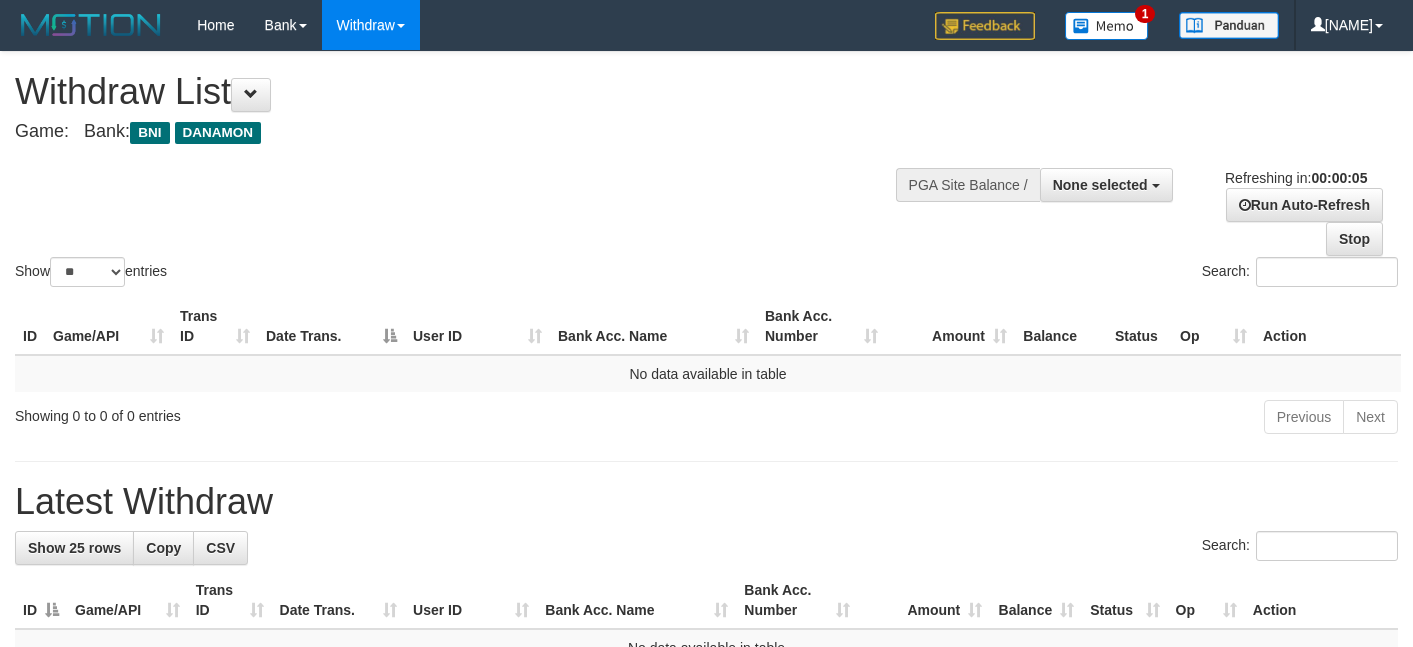 scroll, scrollTop: 0, scrollLeft: 0, axis: both 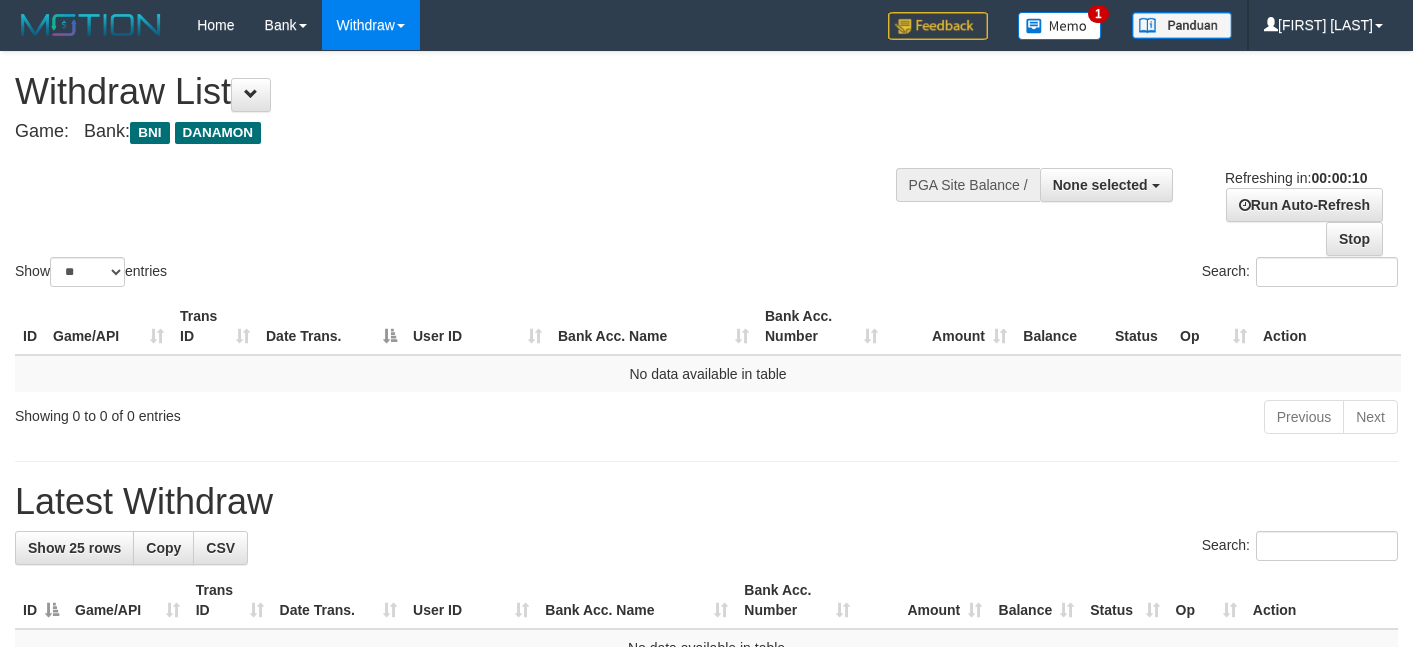 select 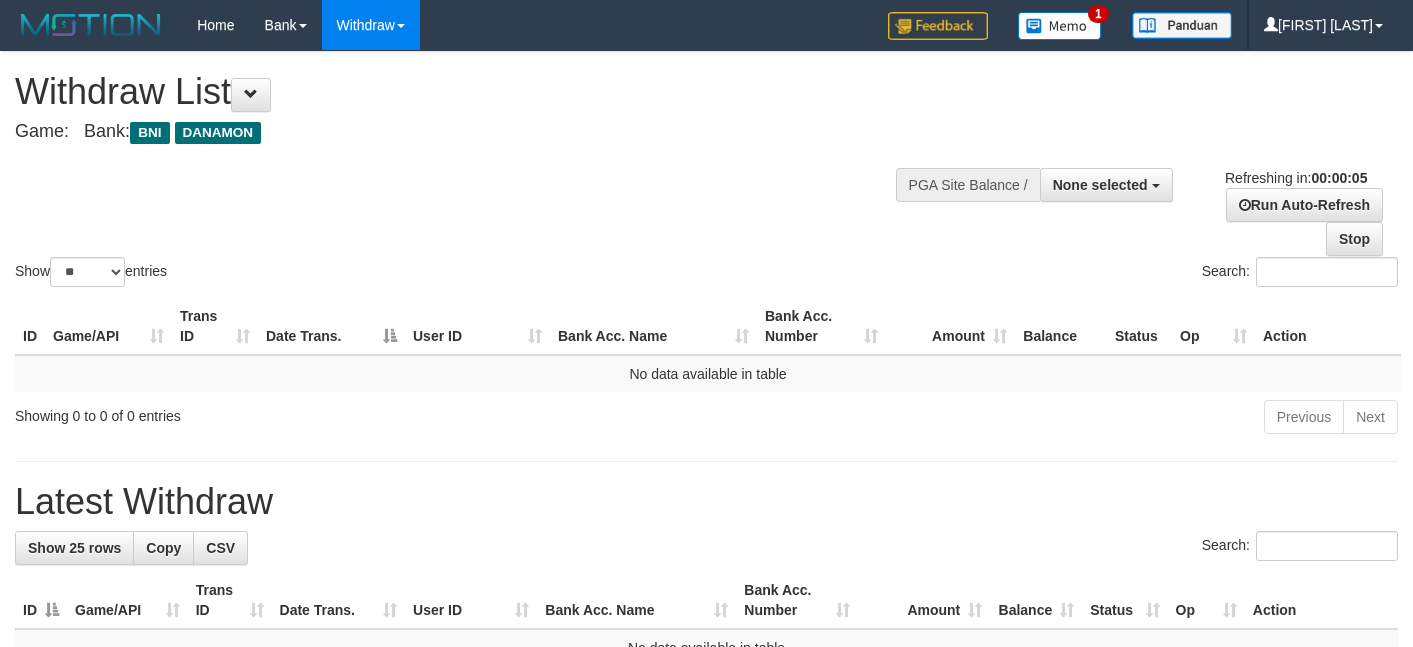 scroll, scrollTop: 0, scrollLeft: 0, axis: both 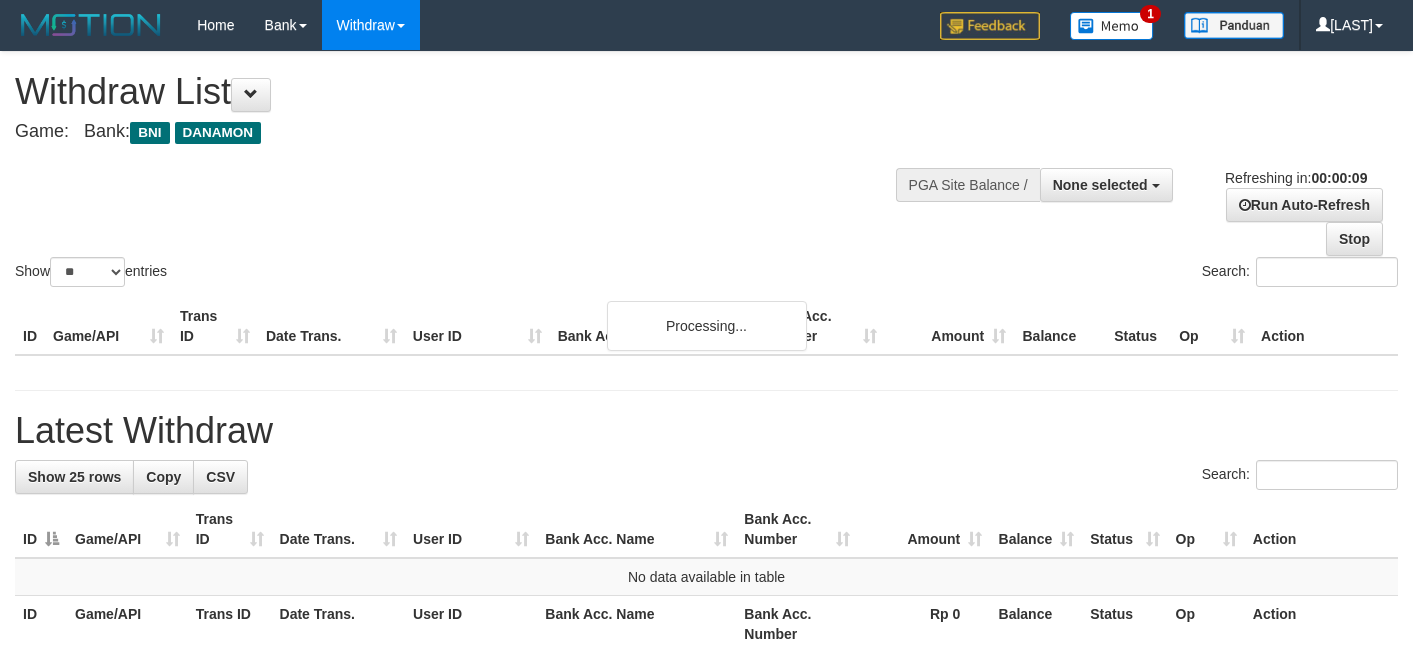 select 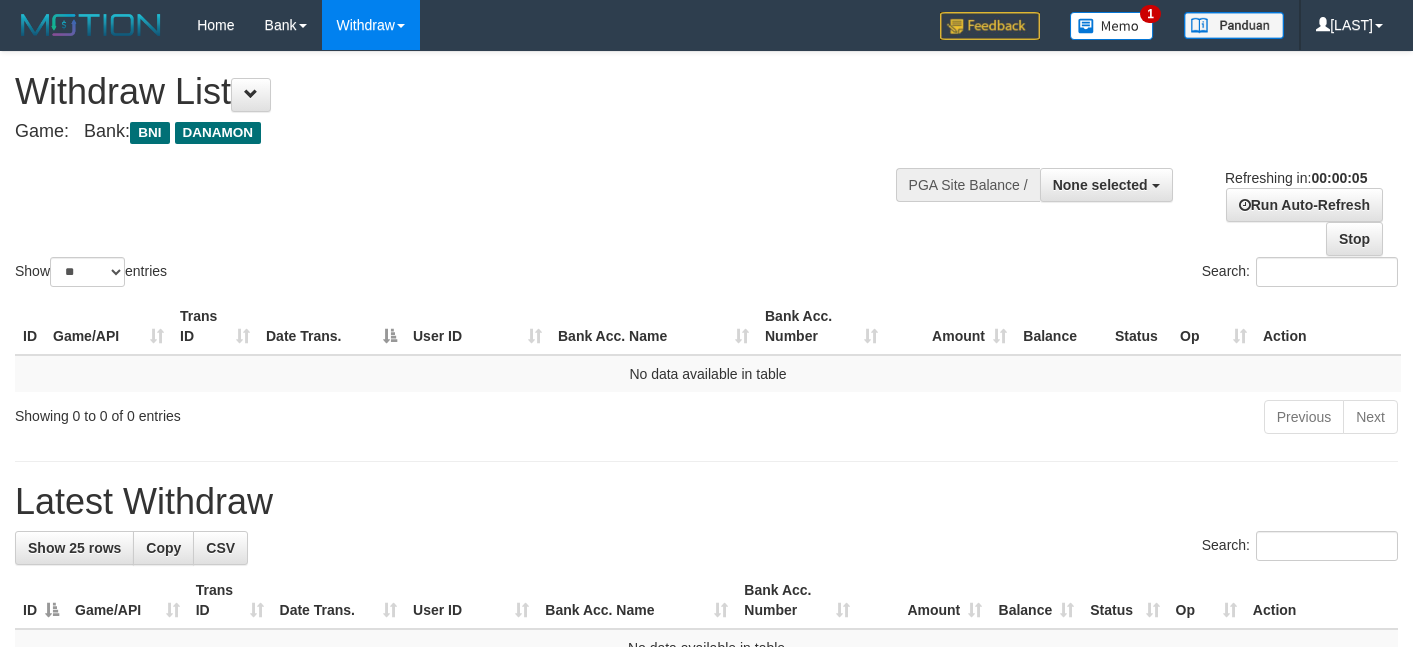 scroll, scrollTop: 0, scrollLeft: 0, axis: both 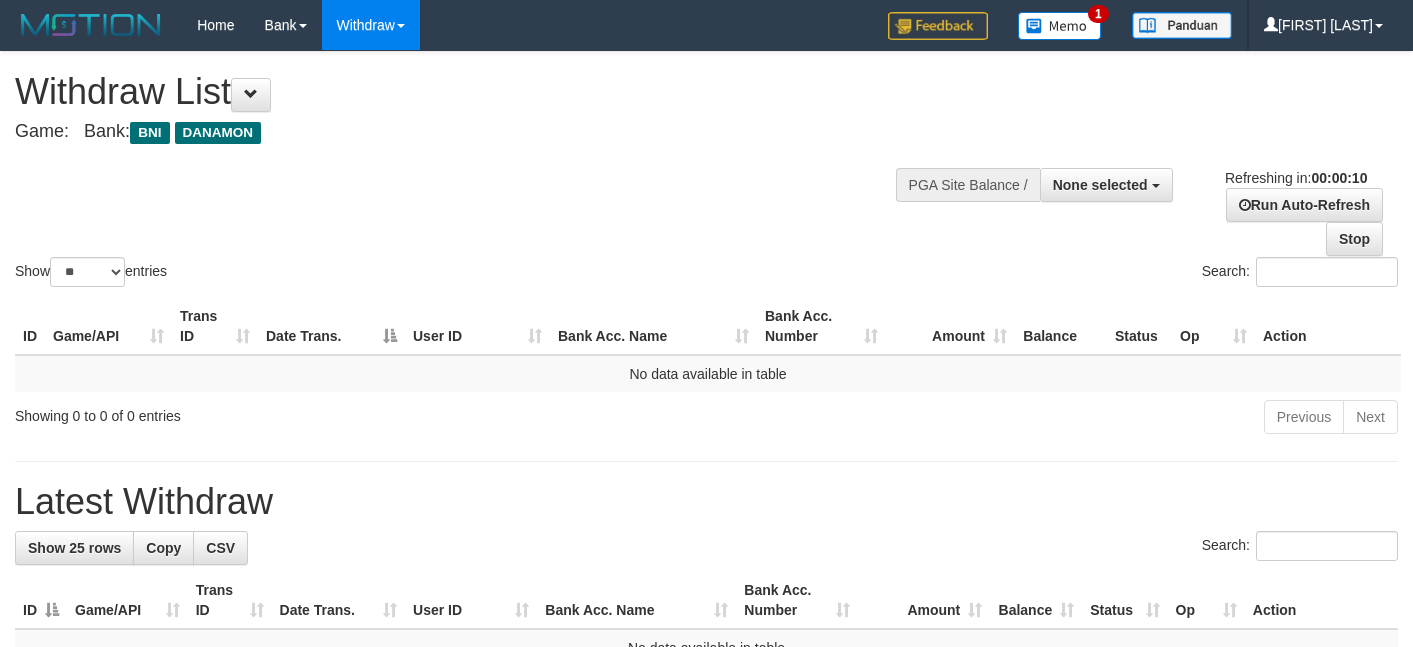 select 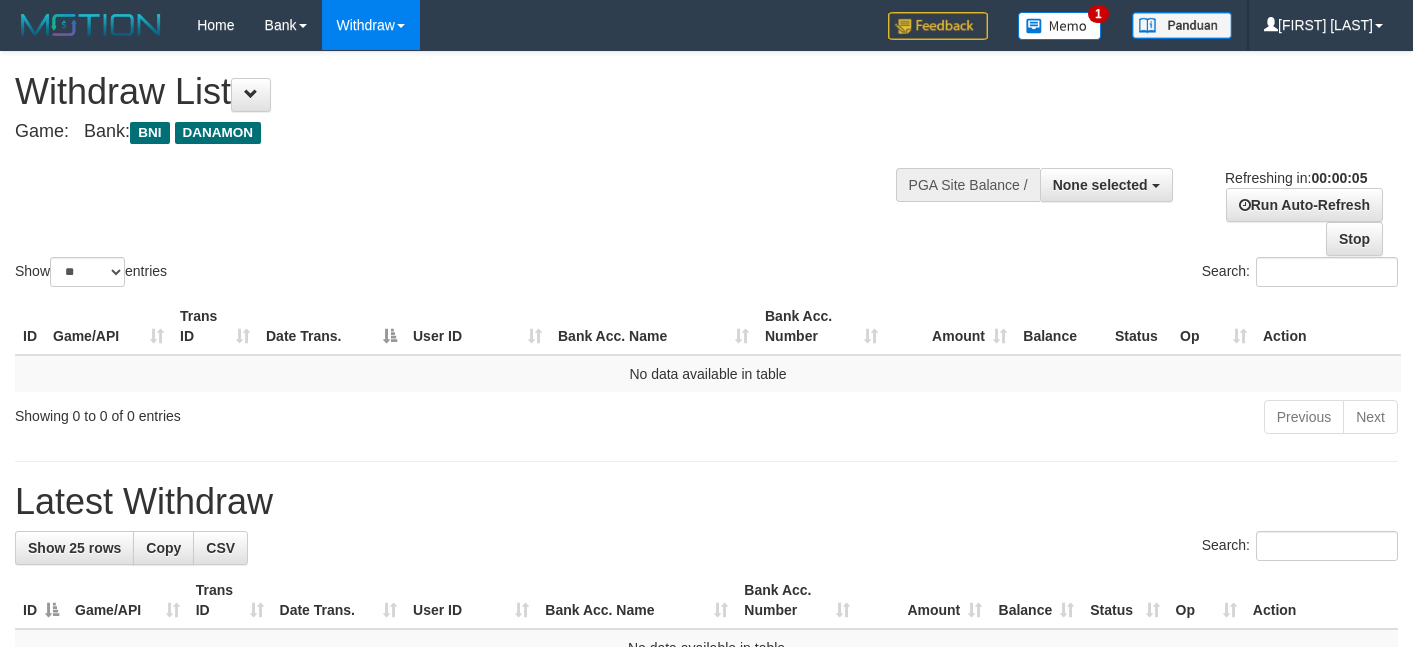 scroll, scrollTop: 0, scrollLeft: 0, axis: both 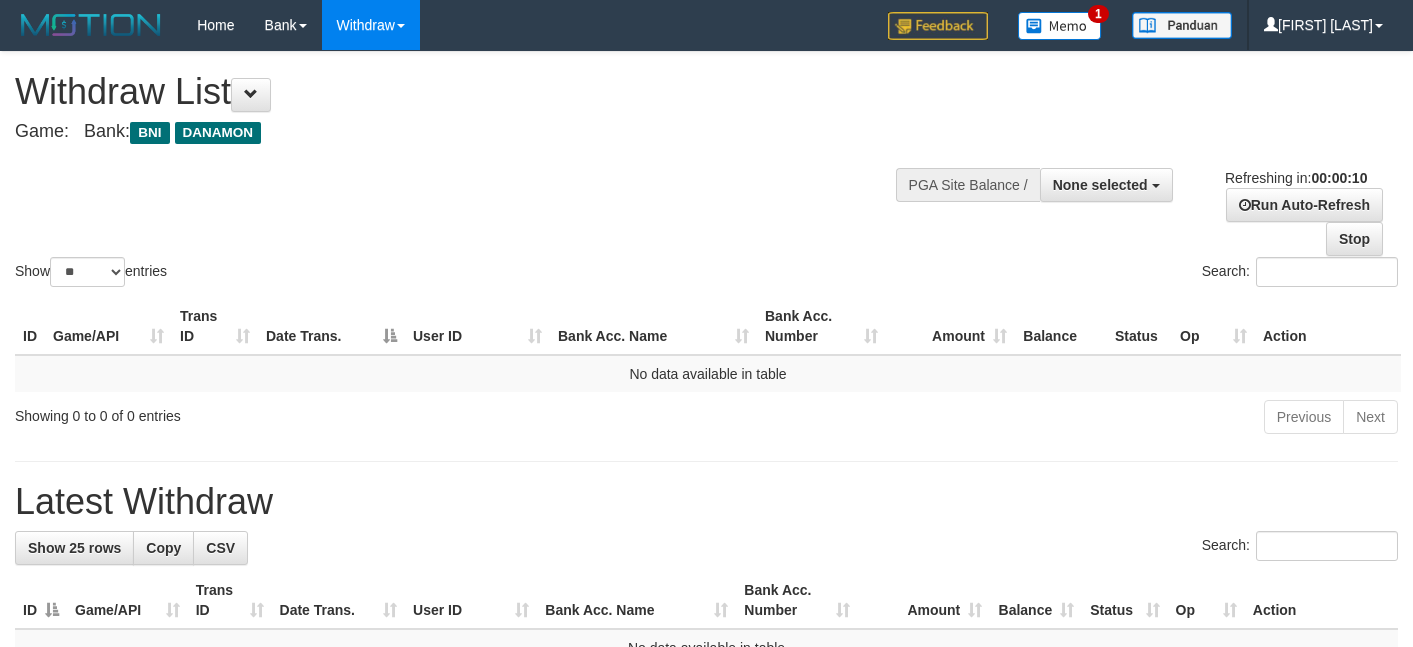 select 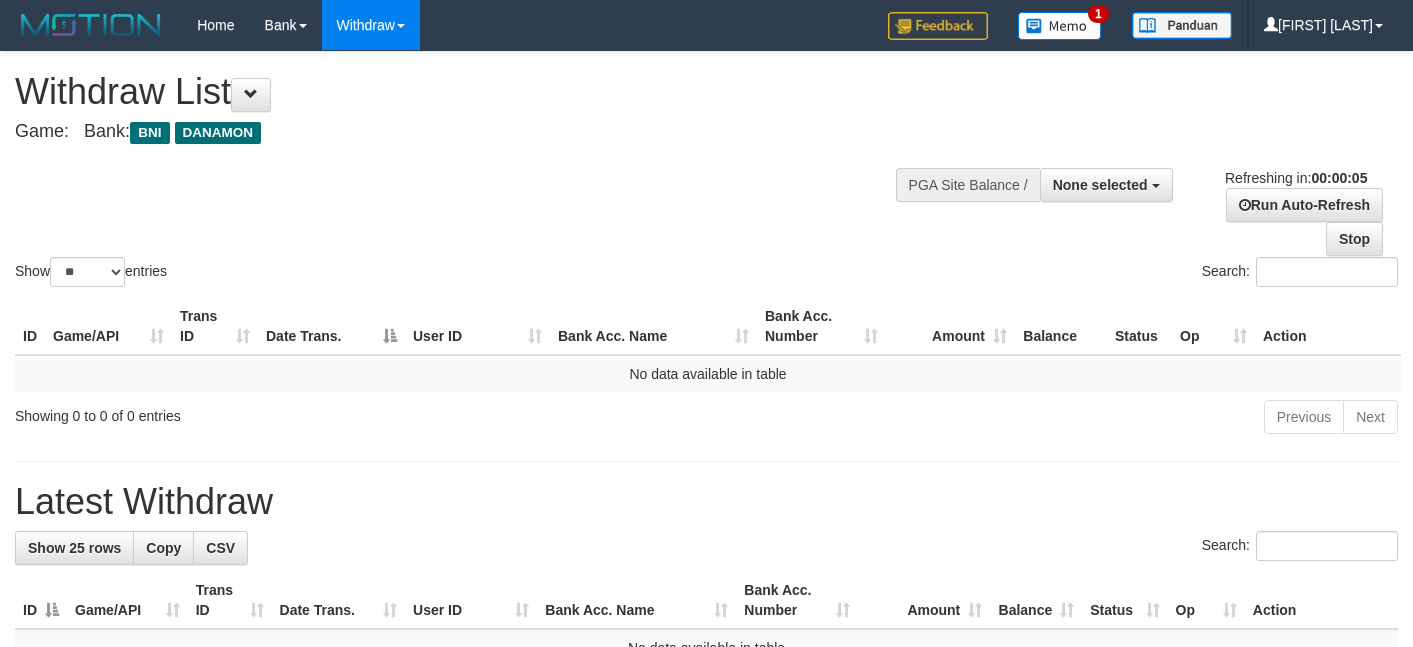 scroll, scrollTop: 0, scrollLeft: 0, axis: both 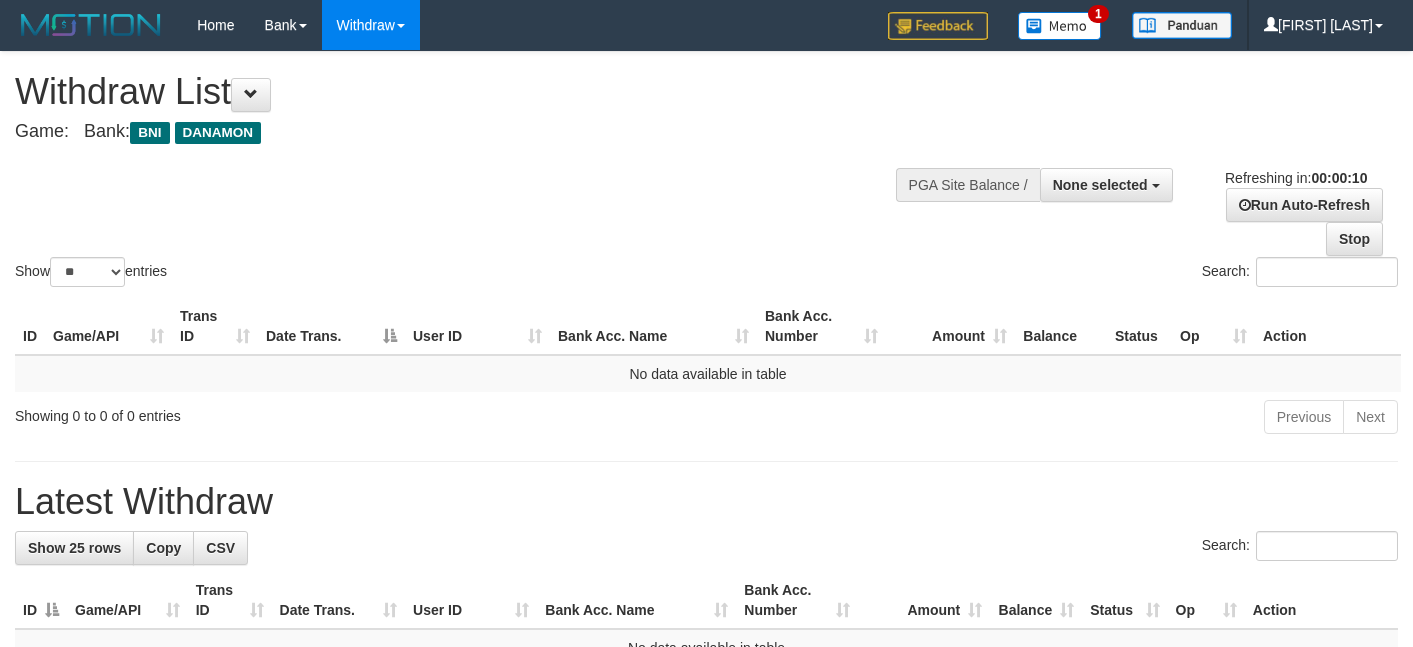 select 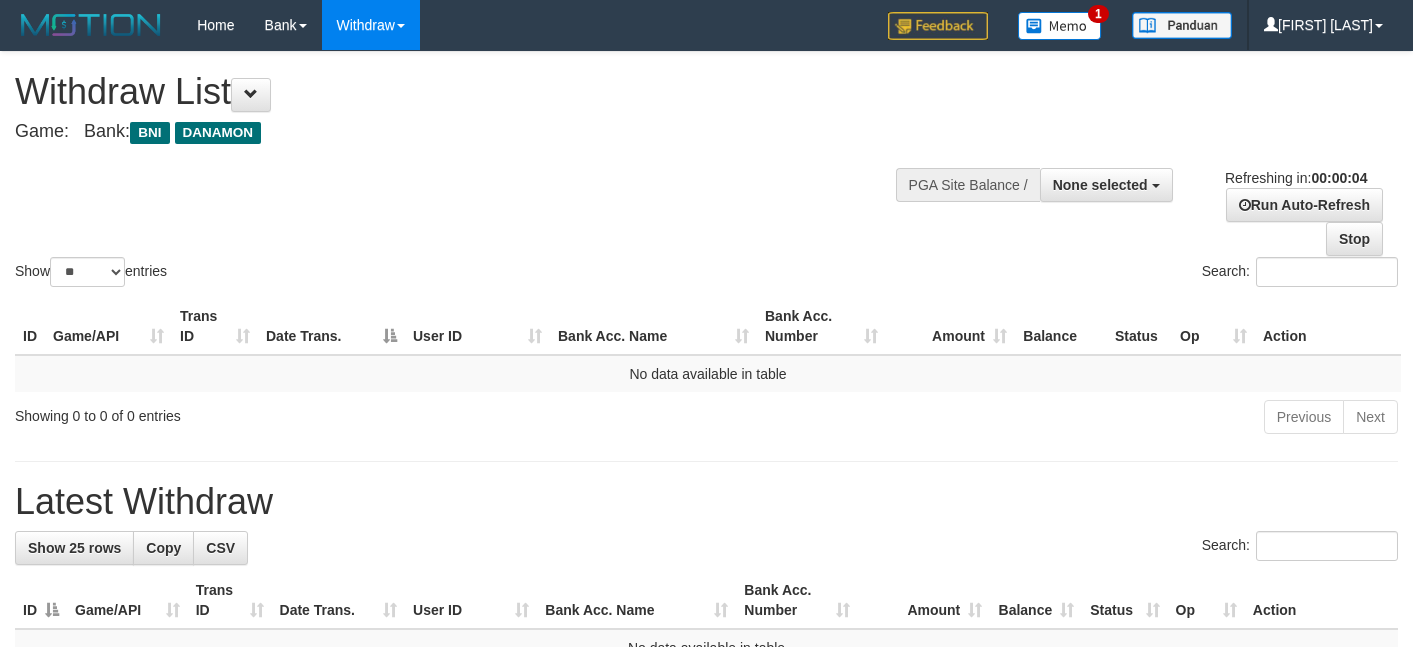scroll, scrollTop: 0, scrollLeft: 0, axis: both 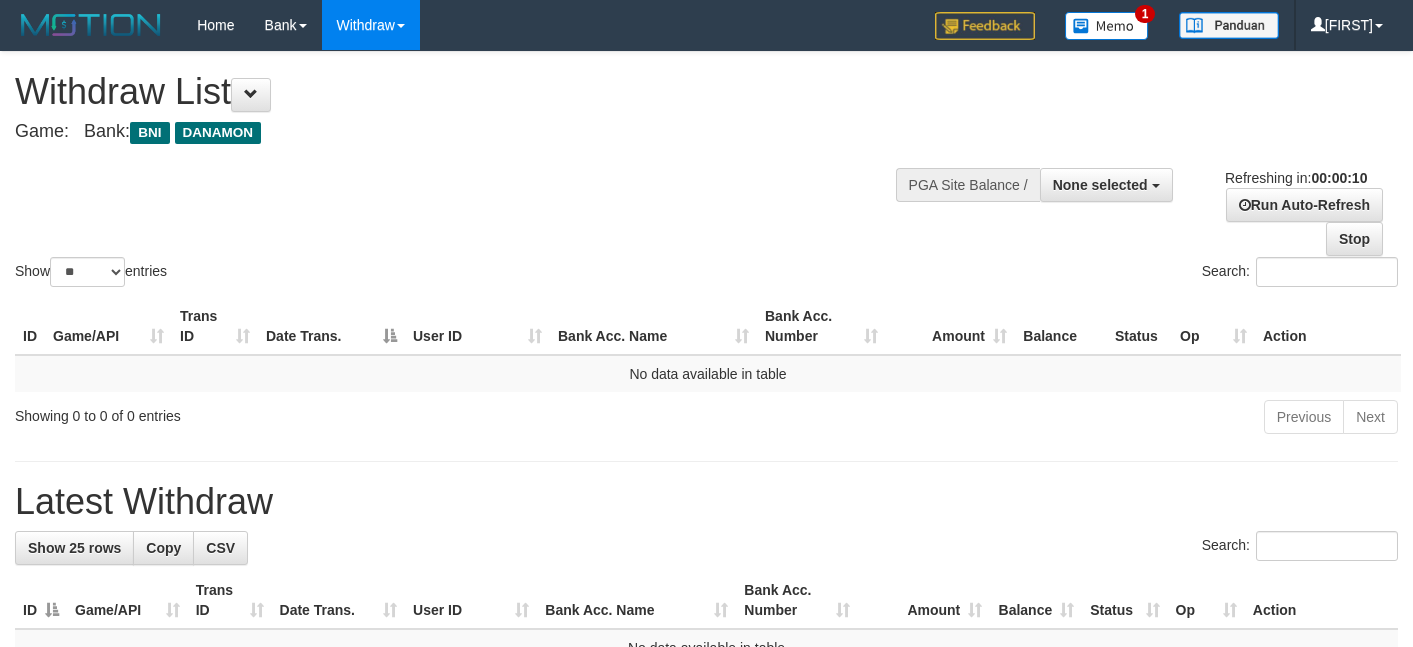 select 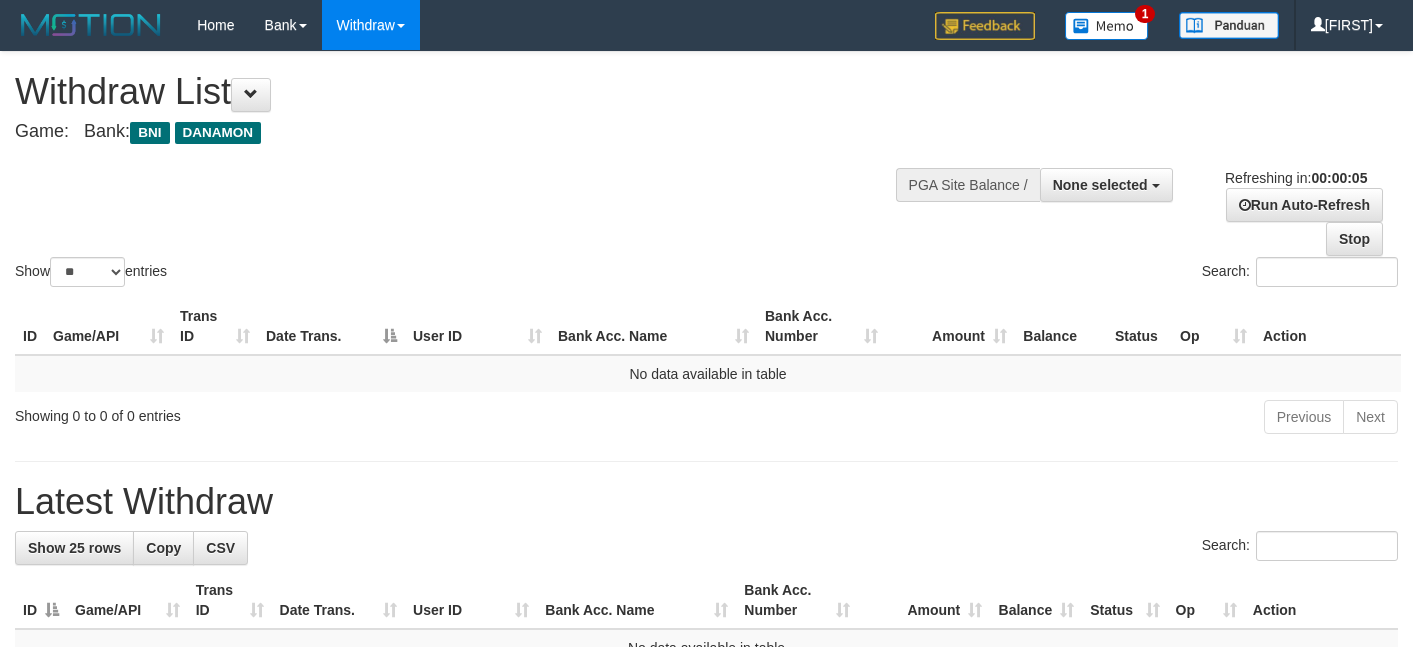 scroll, scrollTop: 0, scrollLeft: 0, axis: both 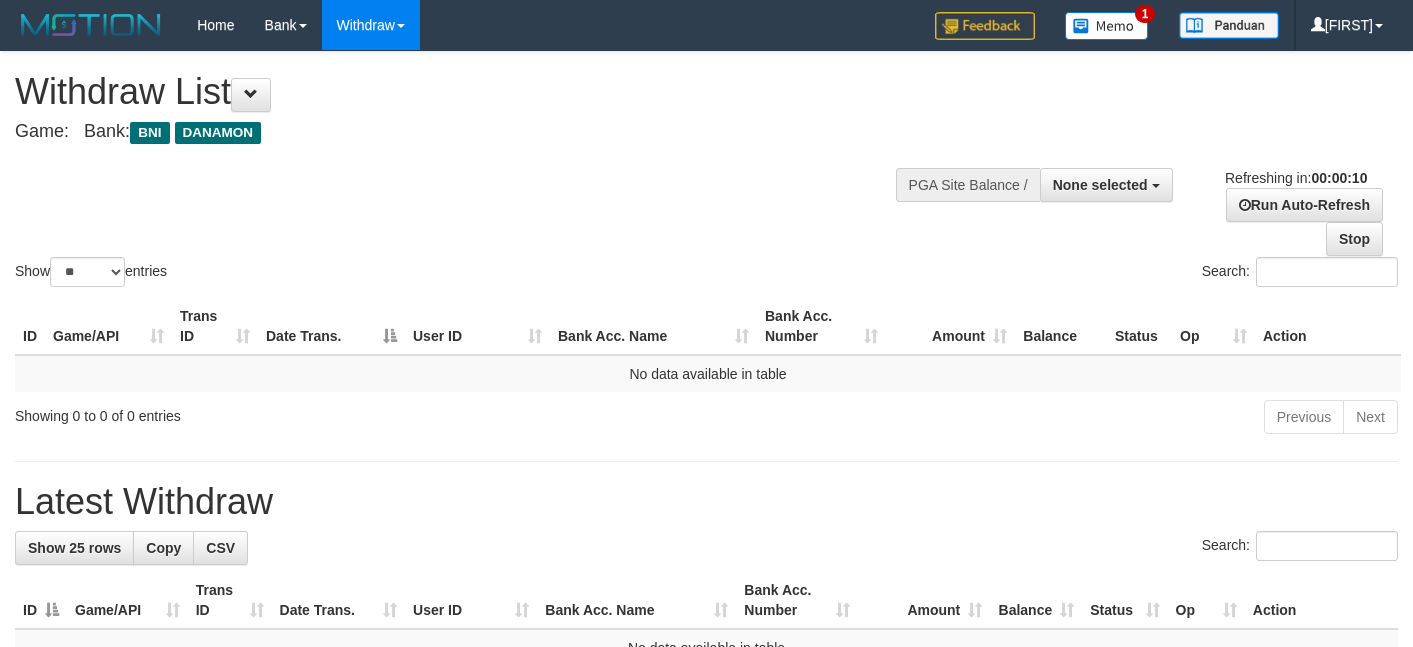 select 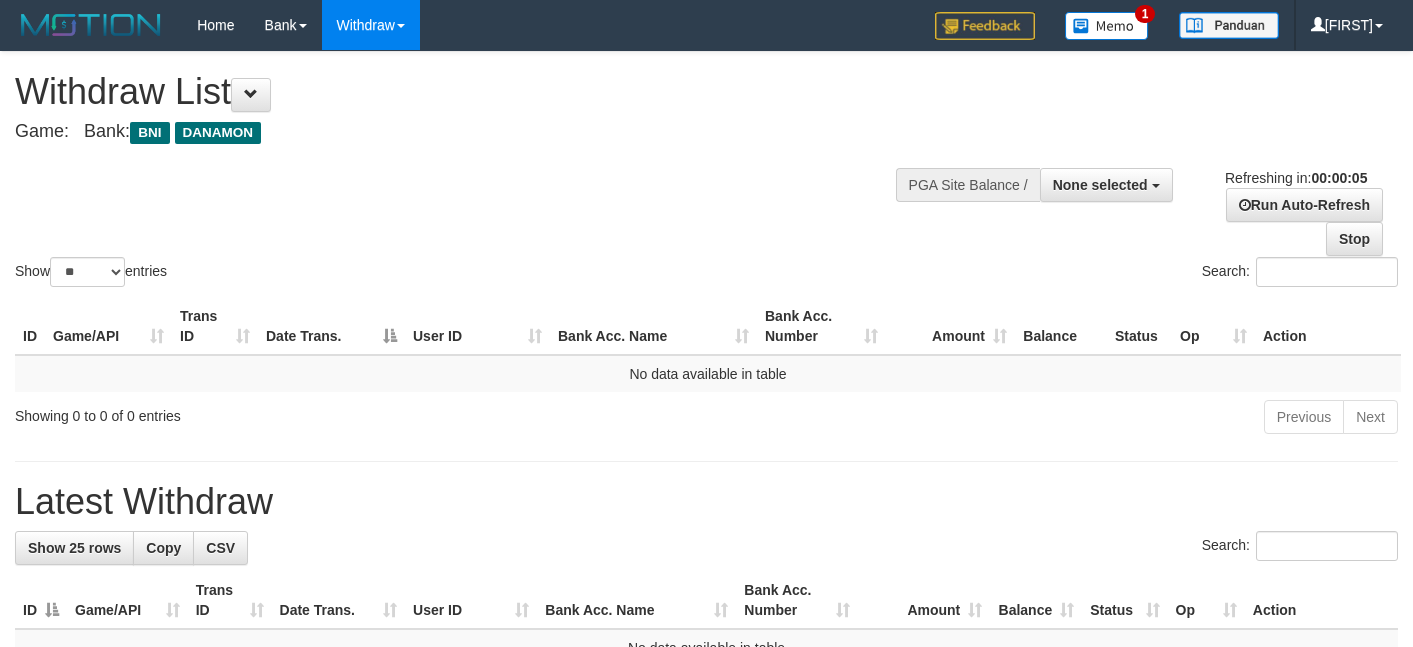 scroll, scrollTop: 0, scrollLeft: 0, axis: both 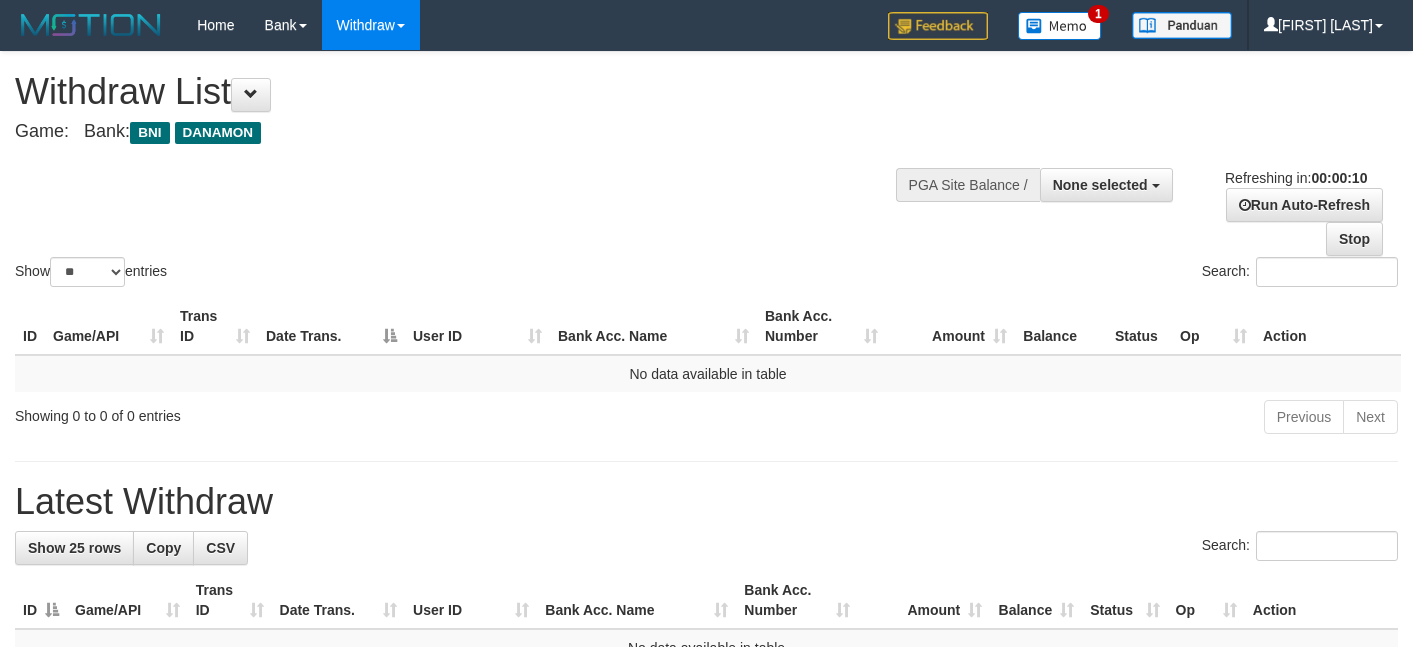 select 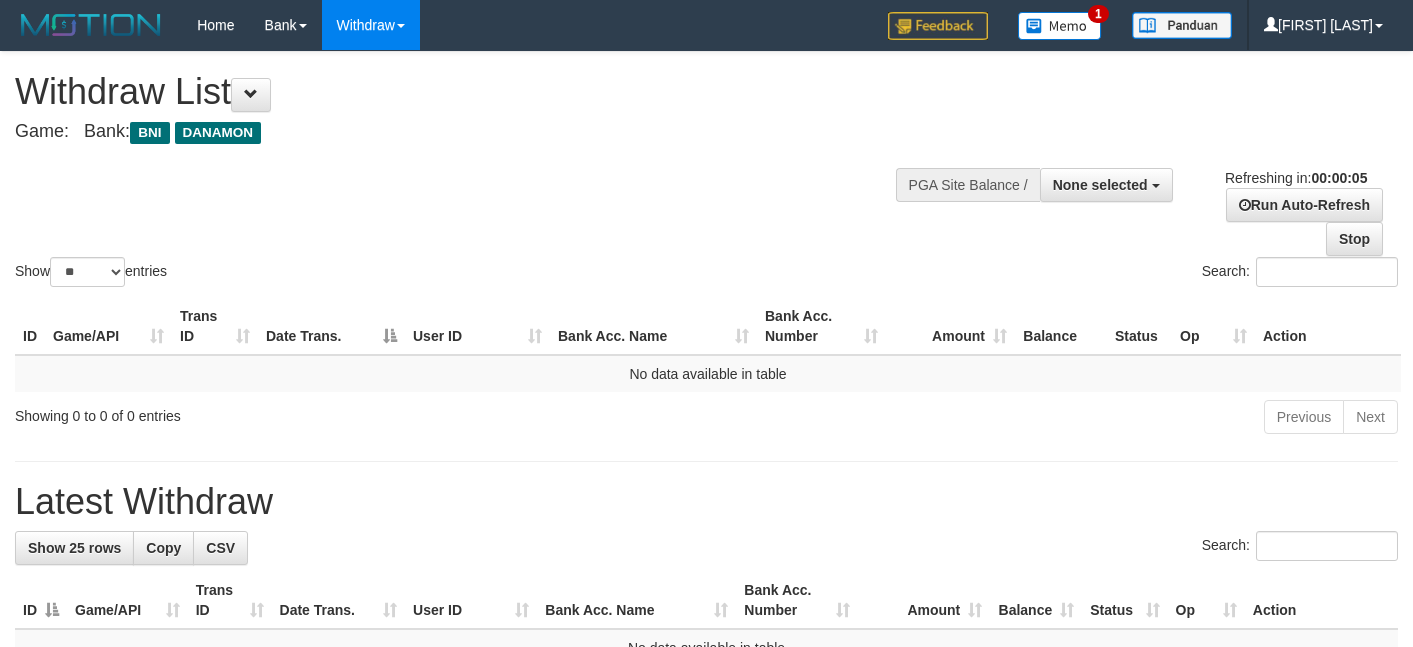 scroll, scrollTop: 0, scrollLeft: 0, axis: both 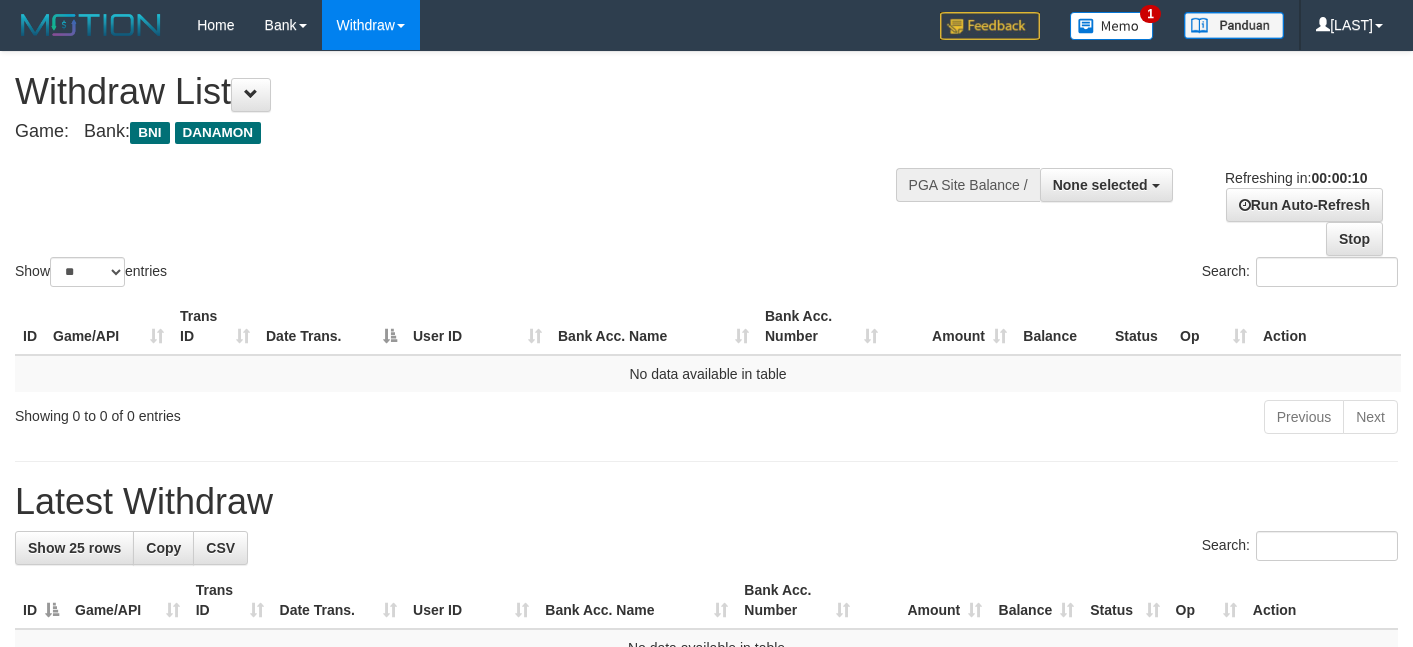 select 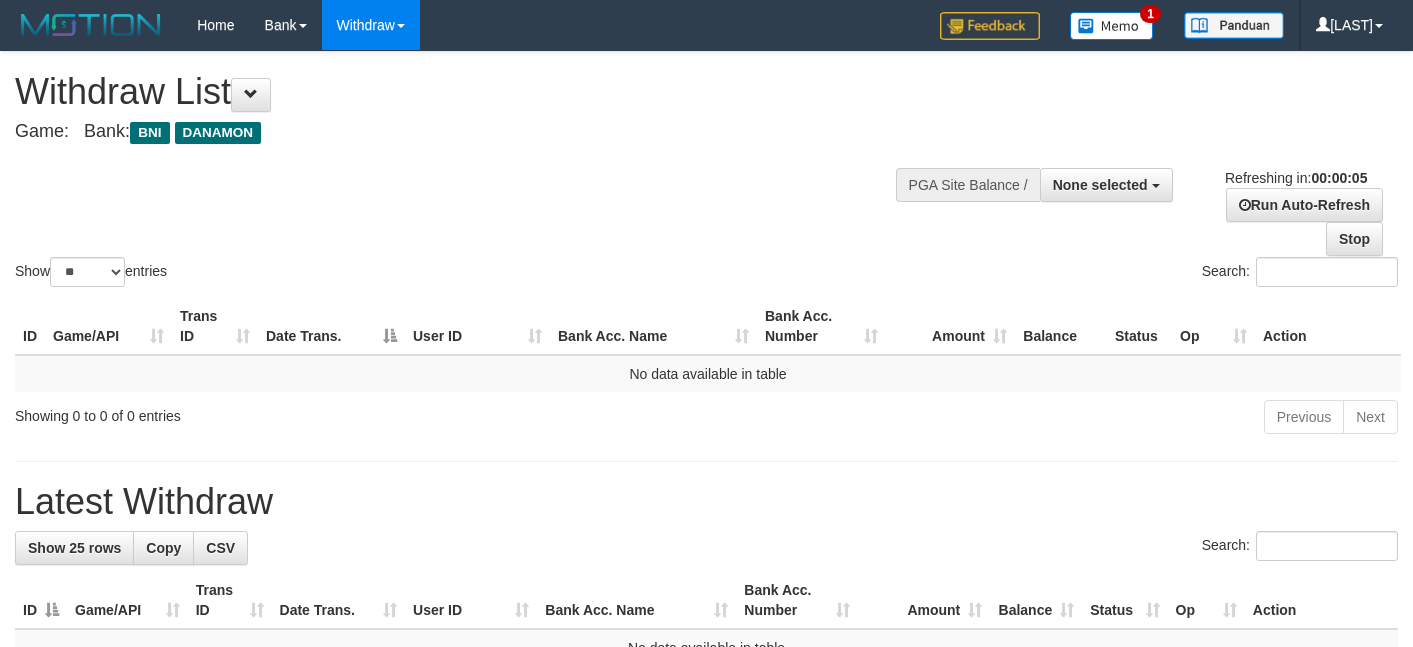 scroll, scrollTop: 0, scrollLeft: 0, axis: both 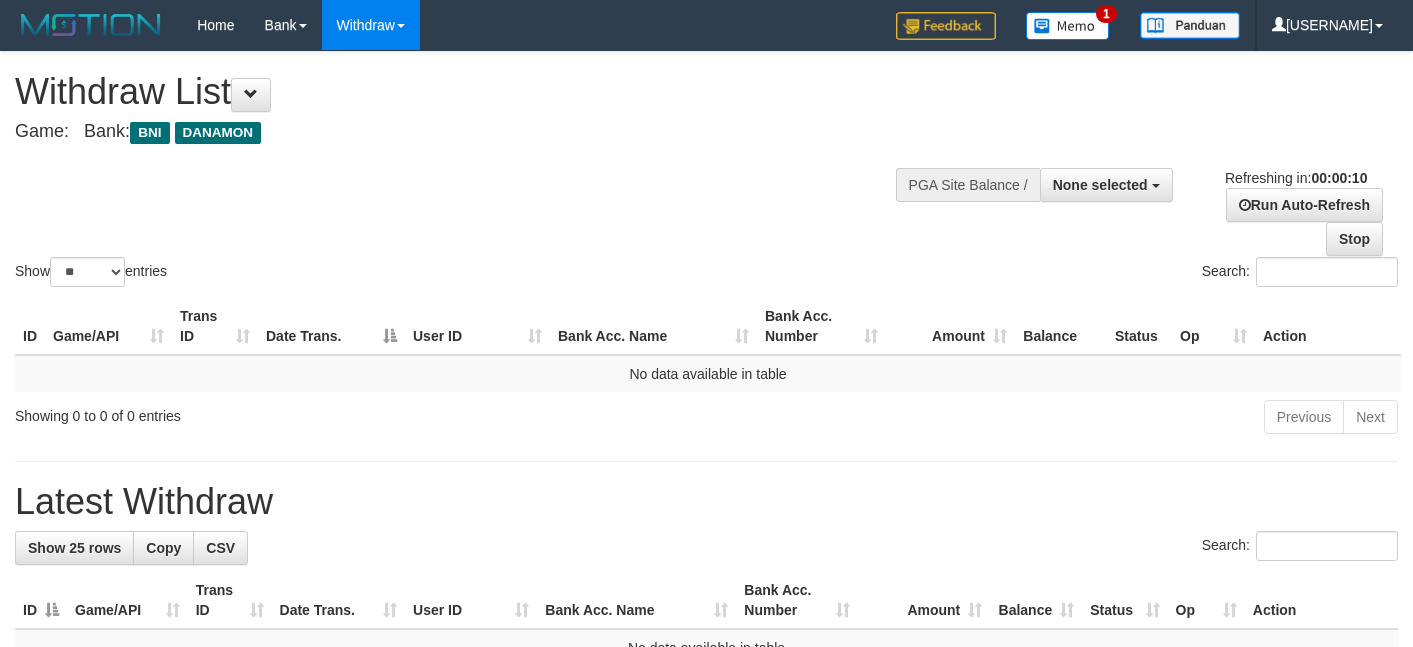 select 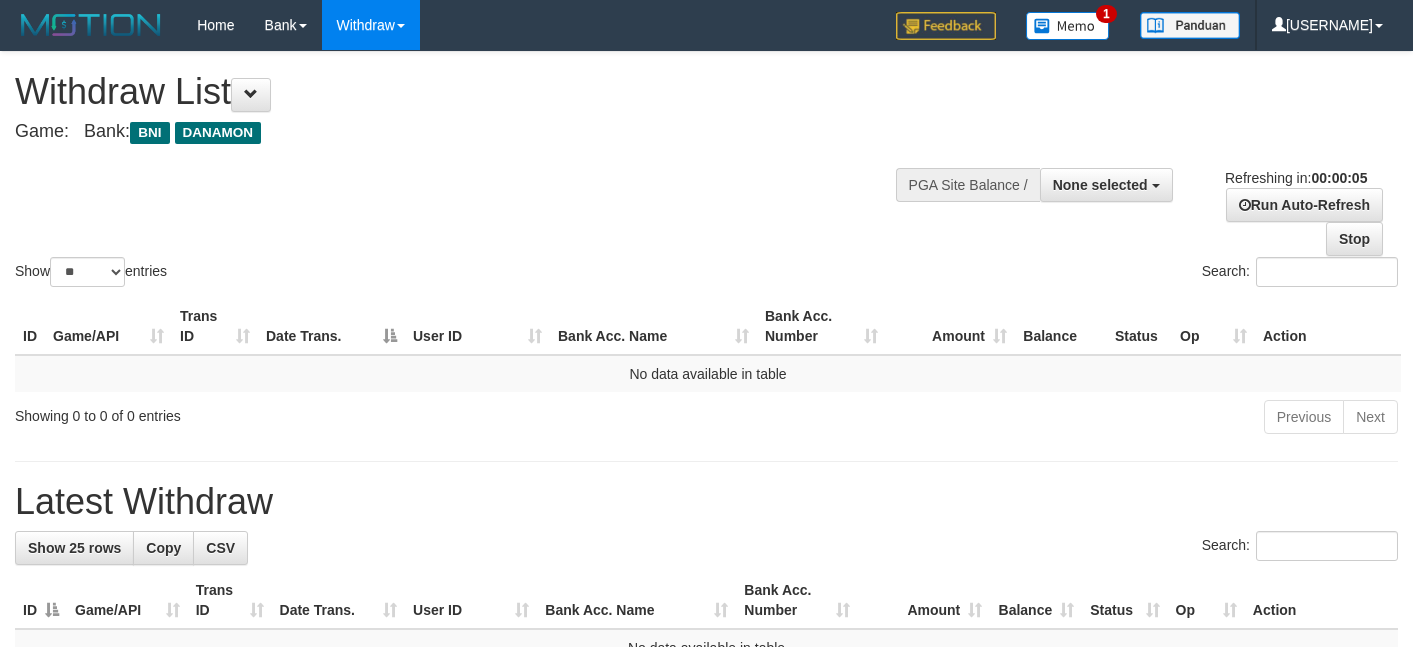 scroll, scrollTop: 0, scrollLeft: 0, axis: both 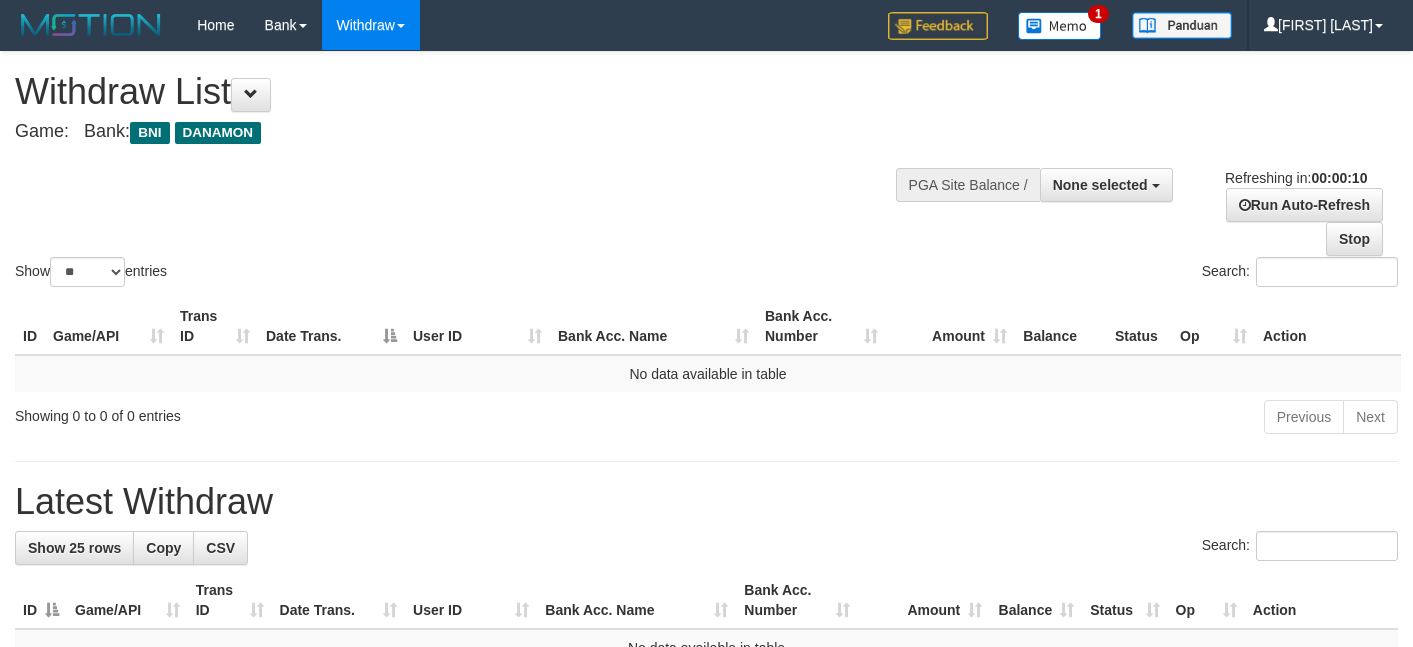 select 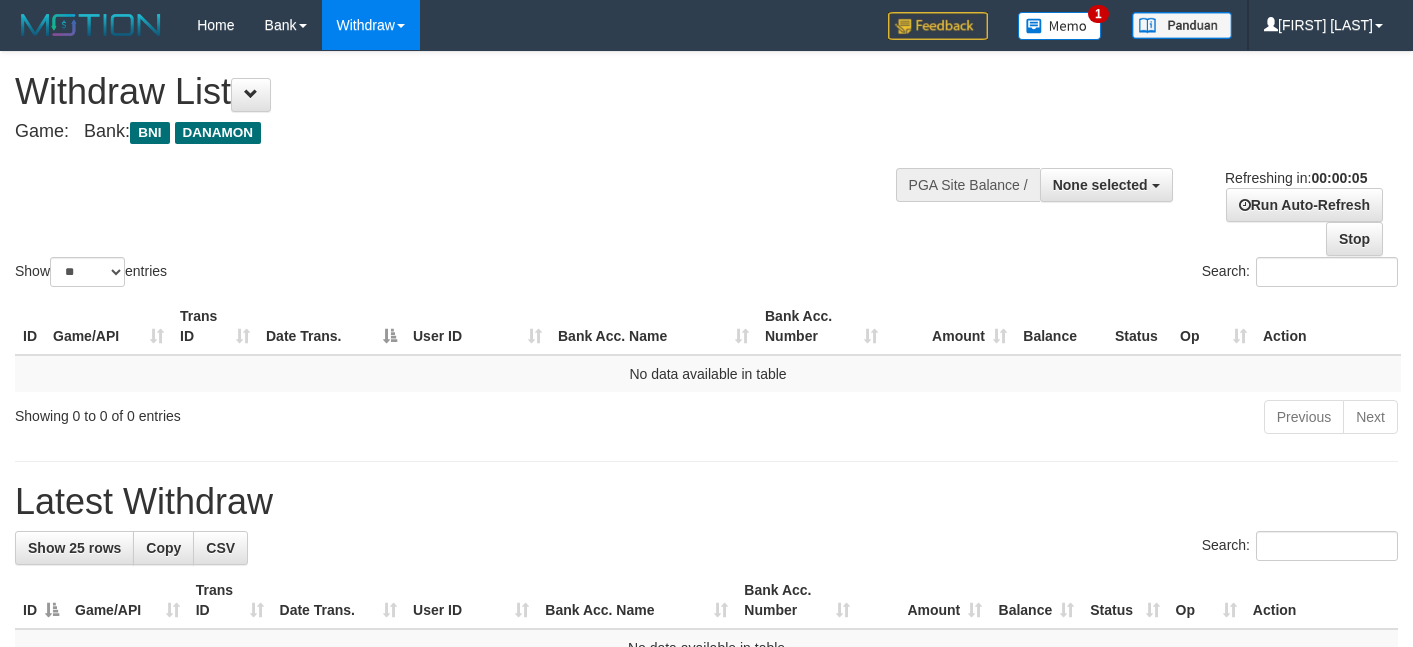 scroll, scrollTop: 0, scrollLeft: 0, axis: both 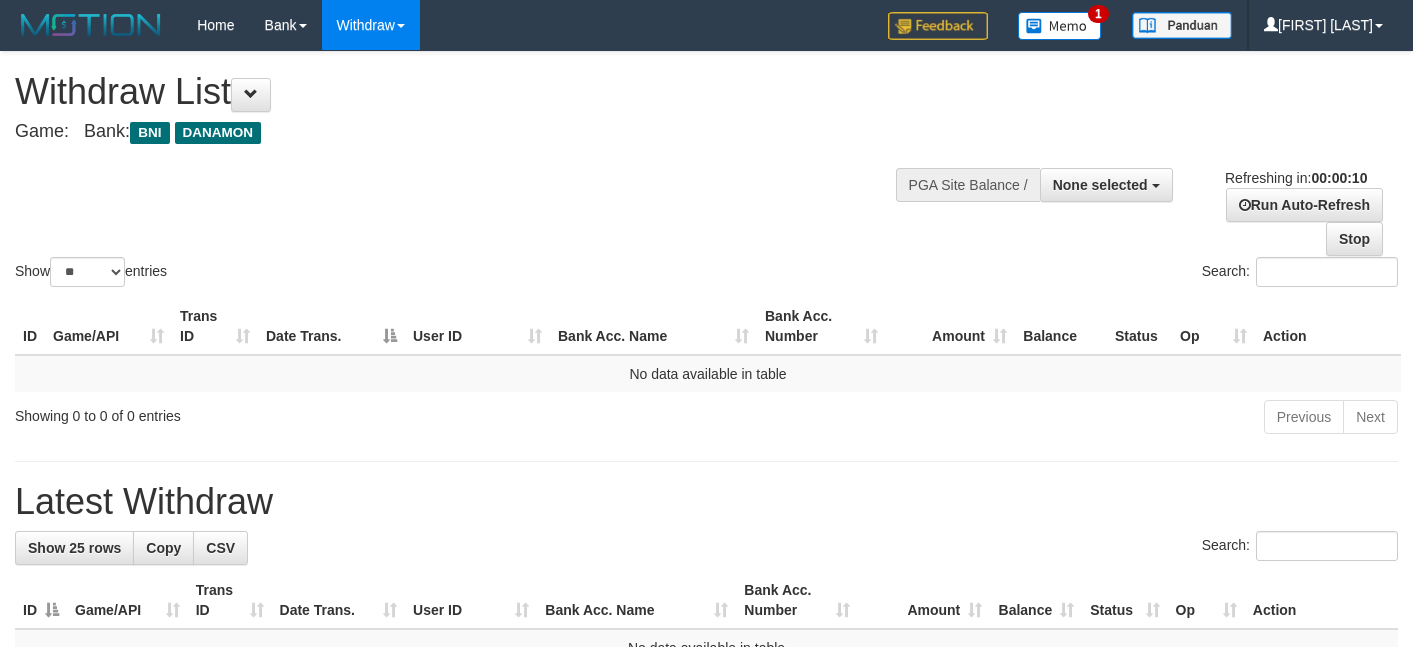 select 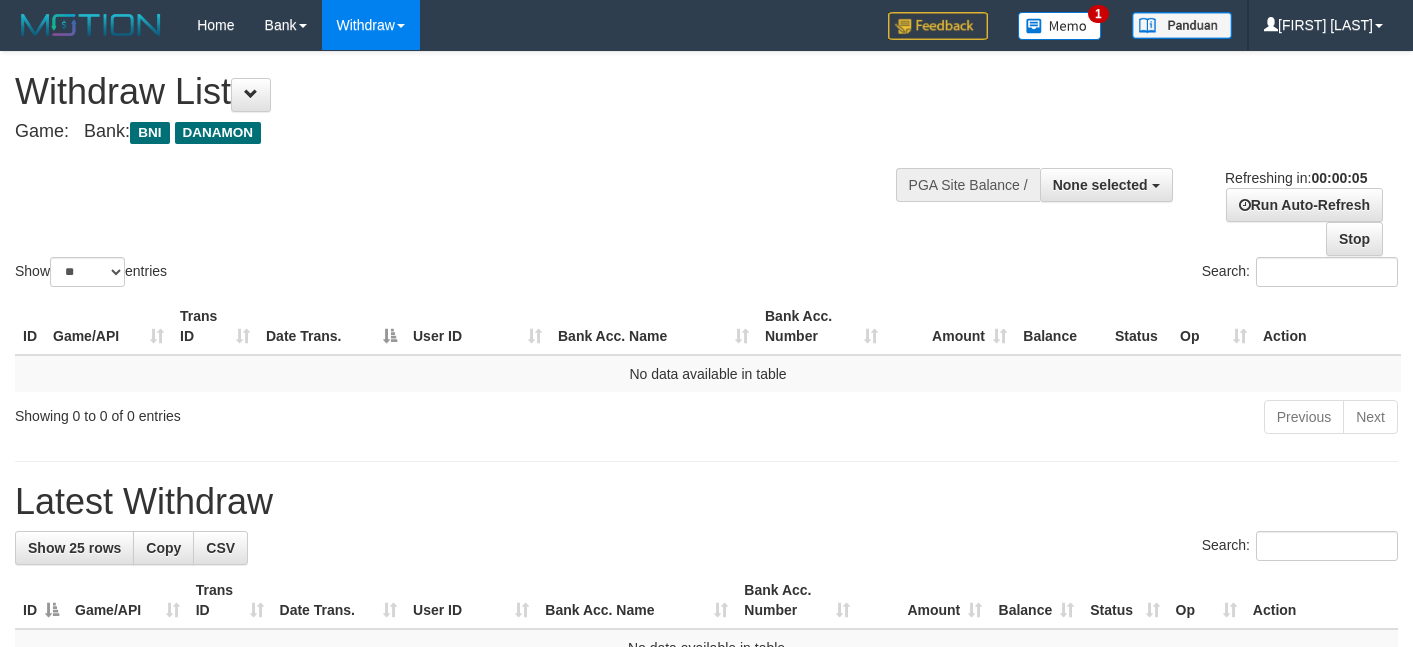 scroll, scrollTop: 0, scrollLeft: 0, axis: both 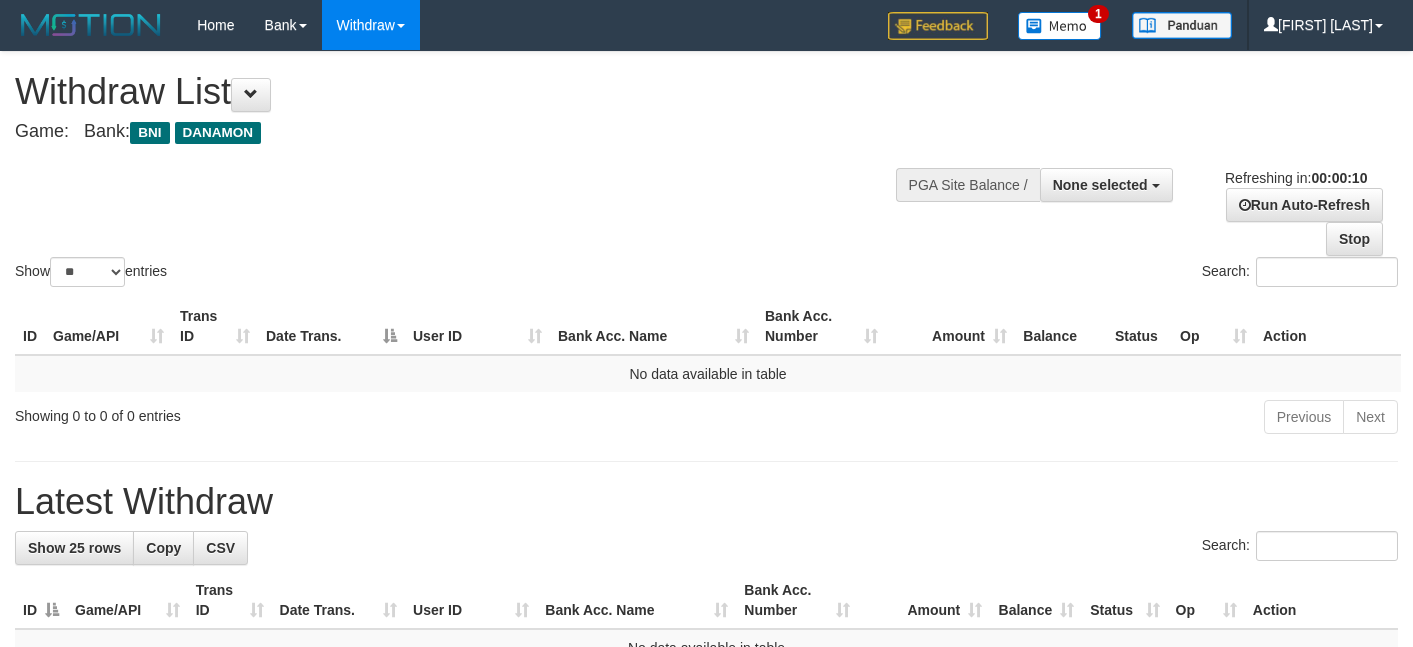 select 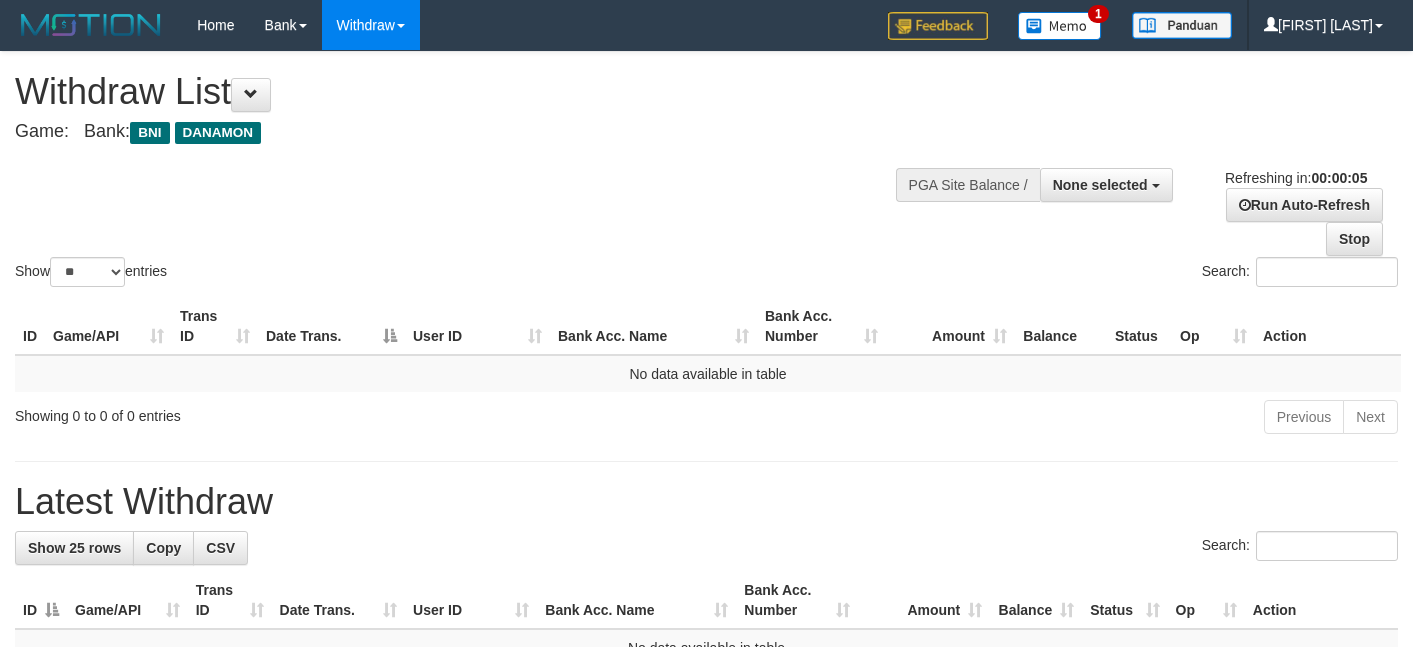 scroll, scrollTop: 0, scrollLeft: 0, axis: both 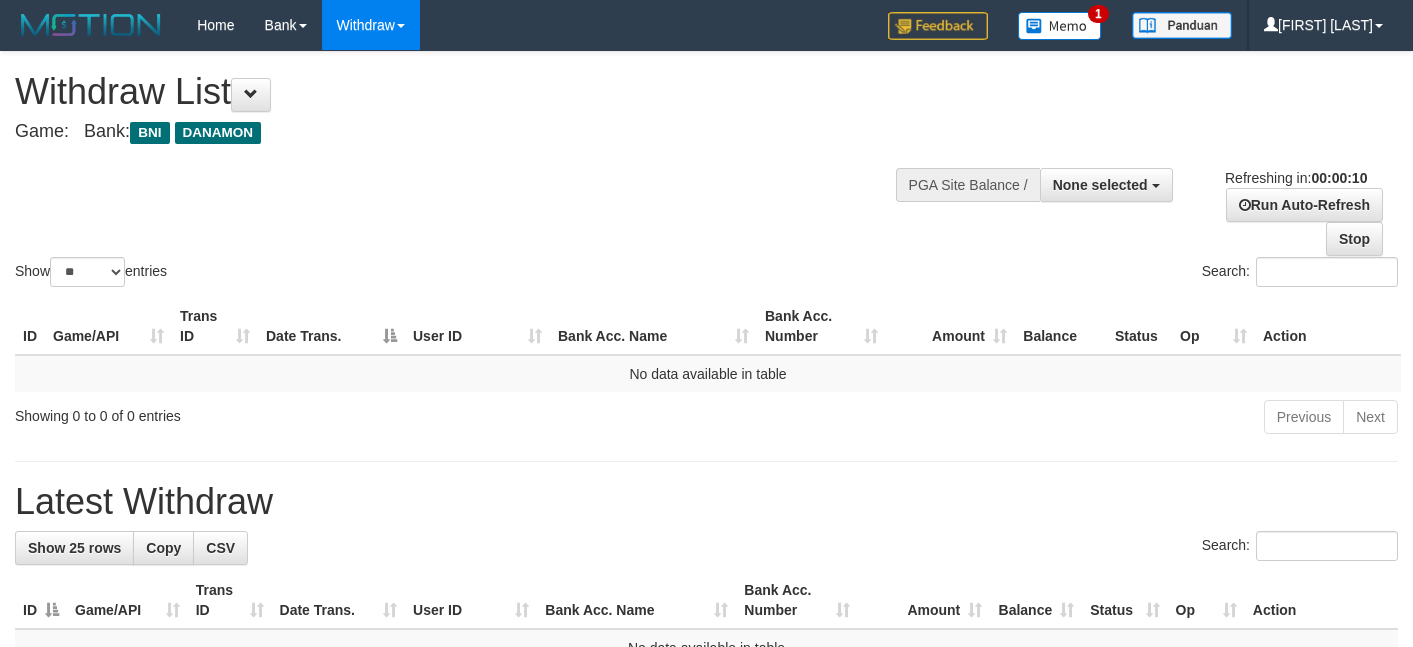 select 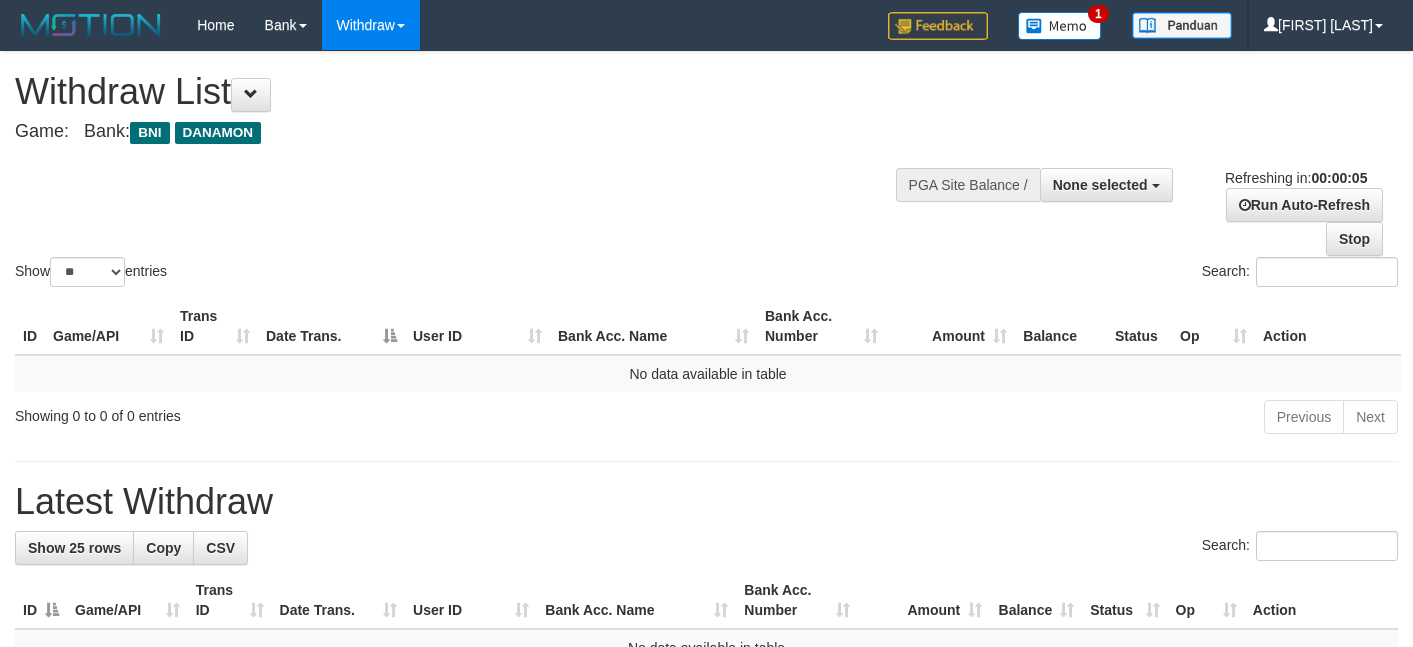 scroll, scrollTop: 0, scrollLeft: 0, axis: both 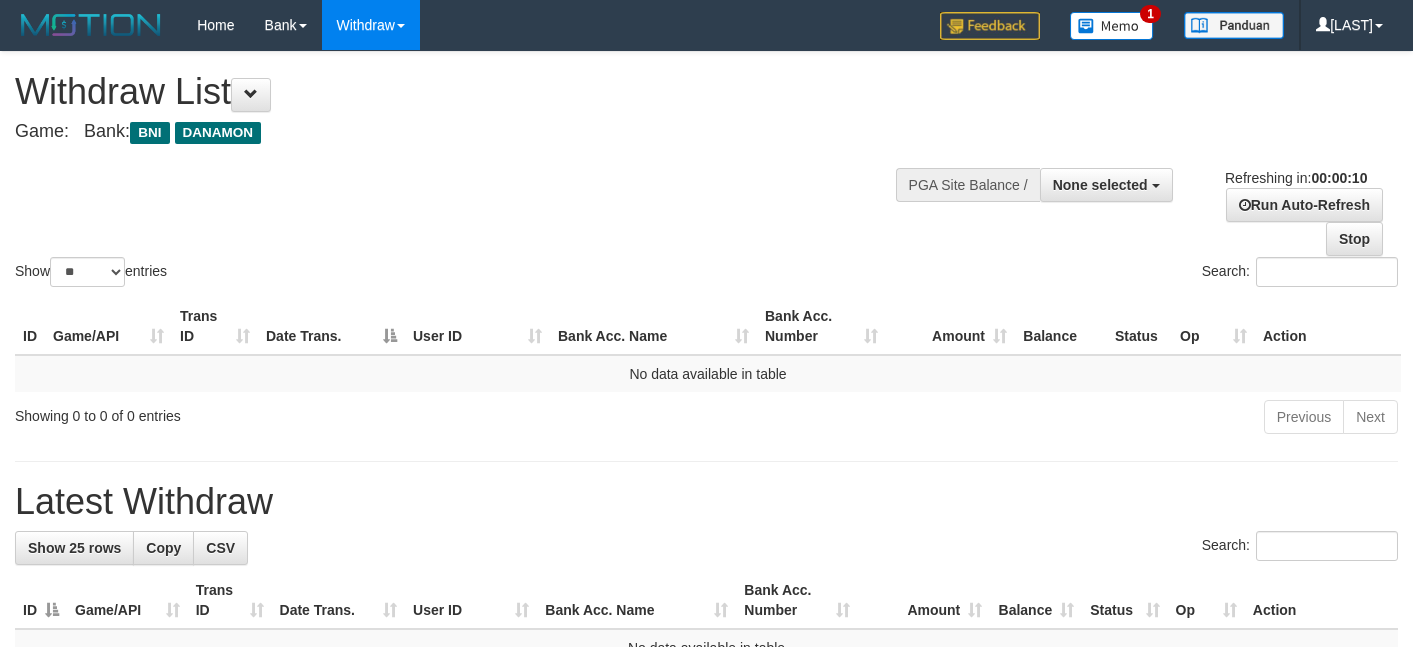 select 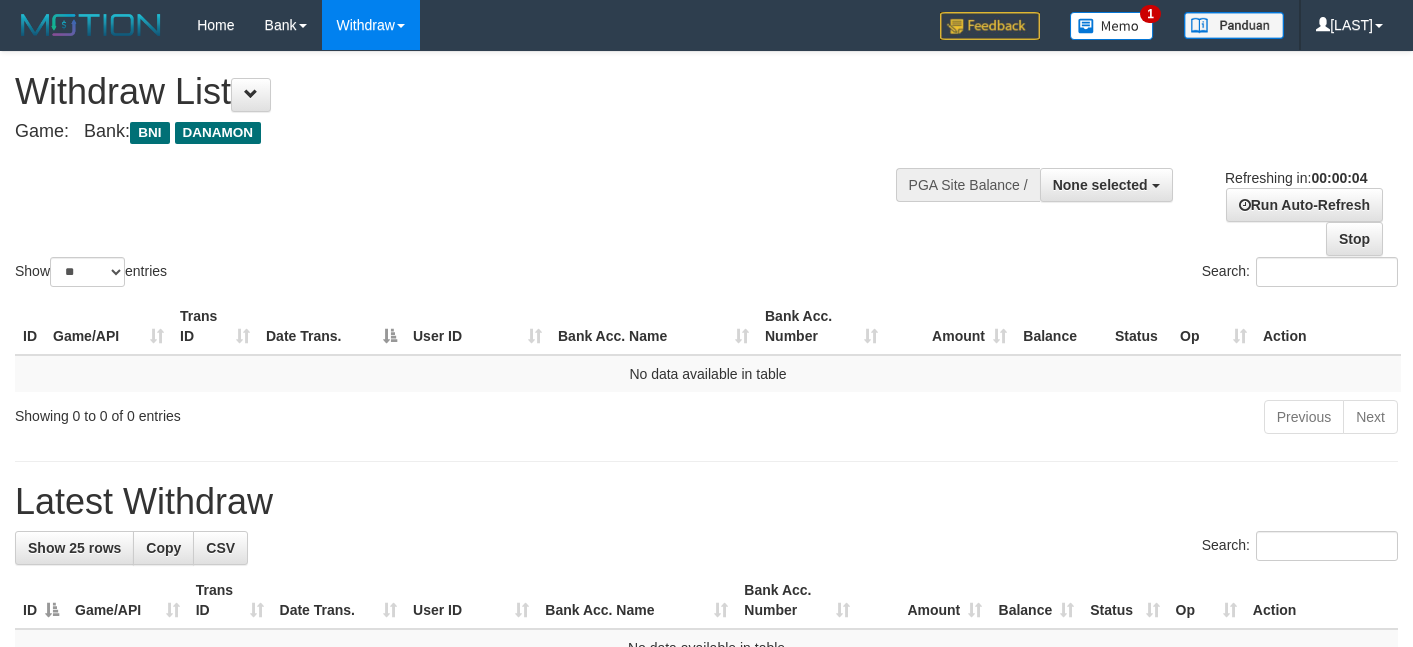 scroll, scrollTop: 0, scrollLeft: 0, axis: both 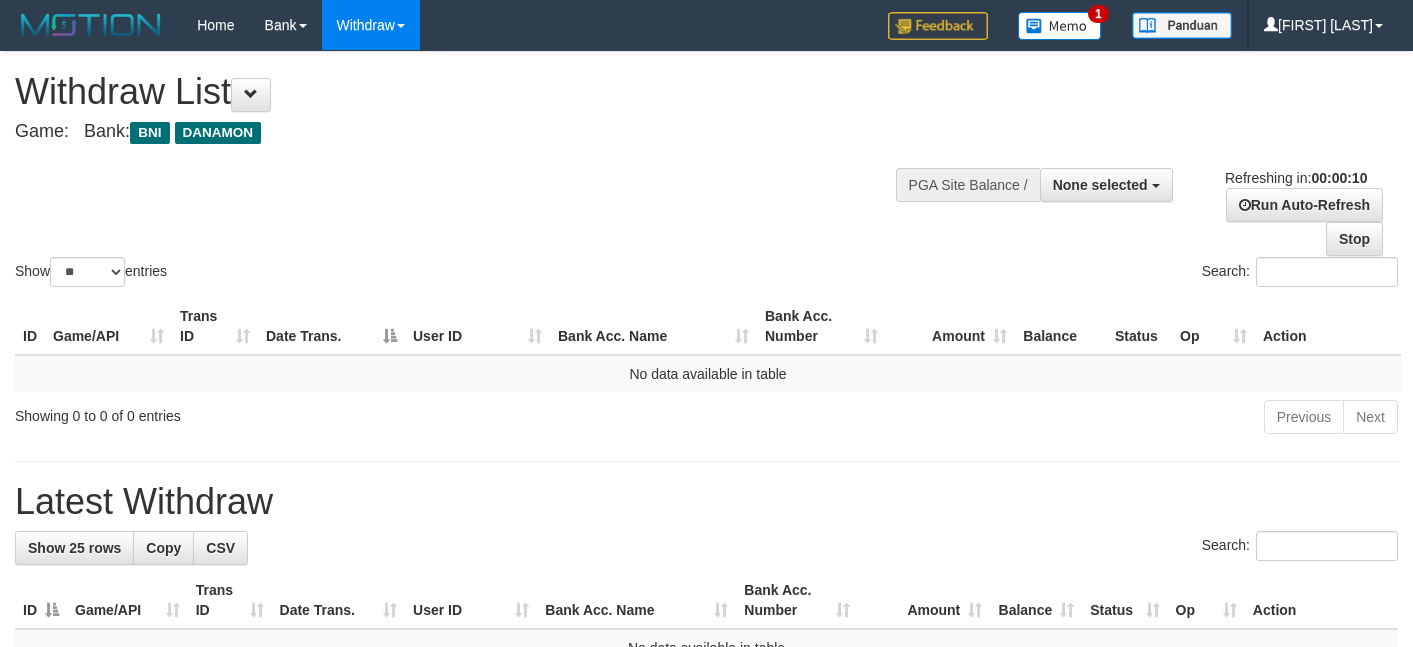 select 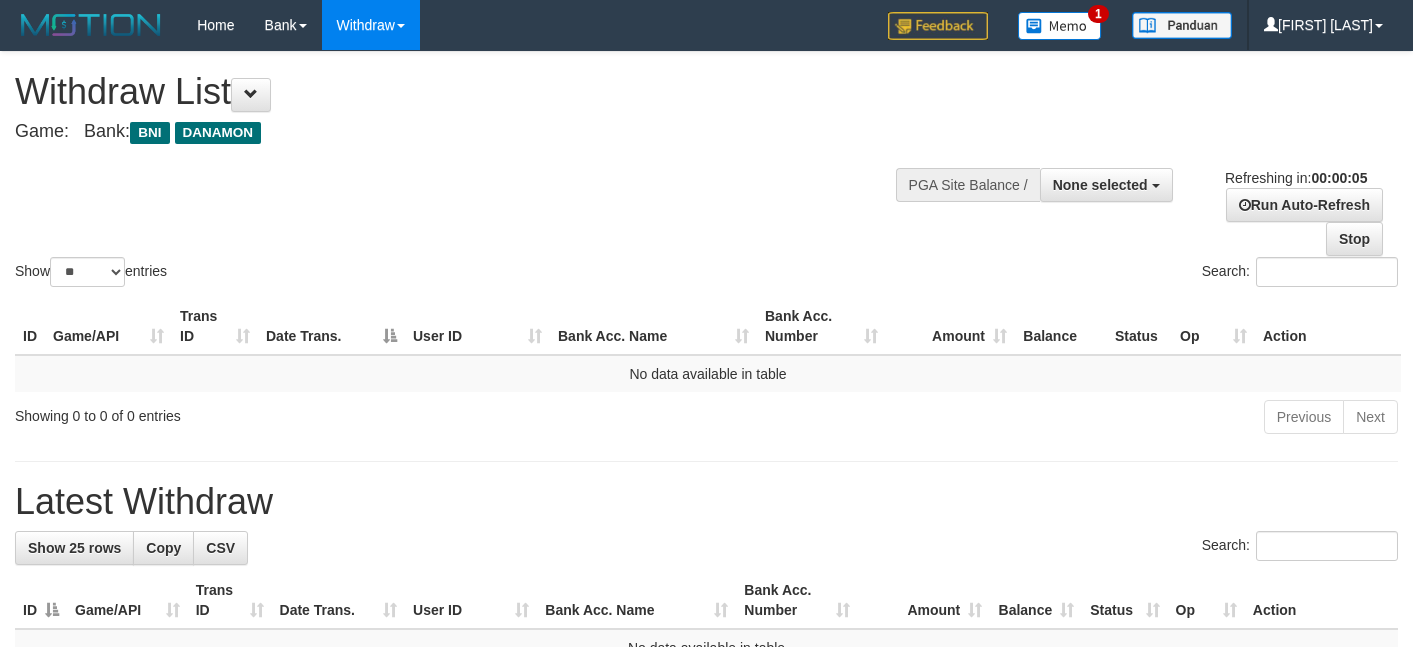 scroll, scrollTop: 0, scrollLeft: 0, axis: both 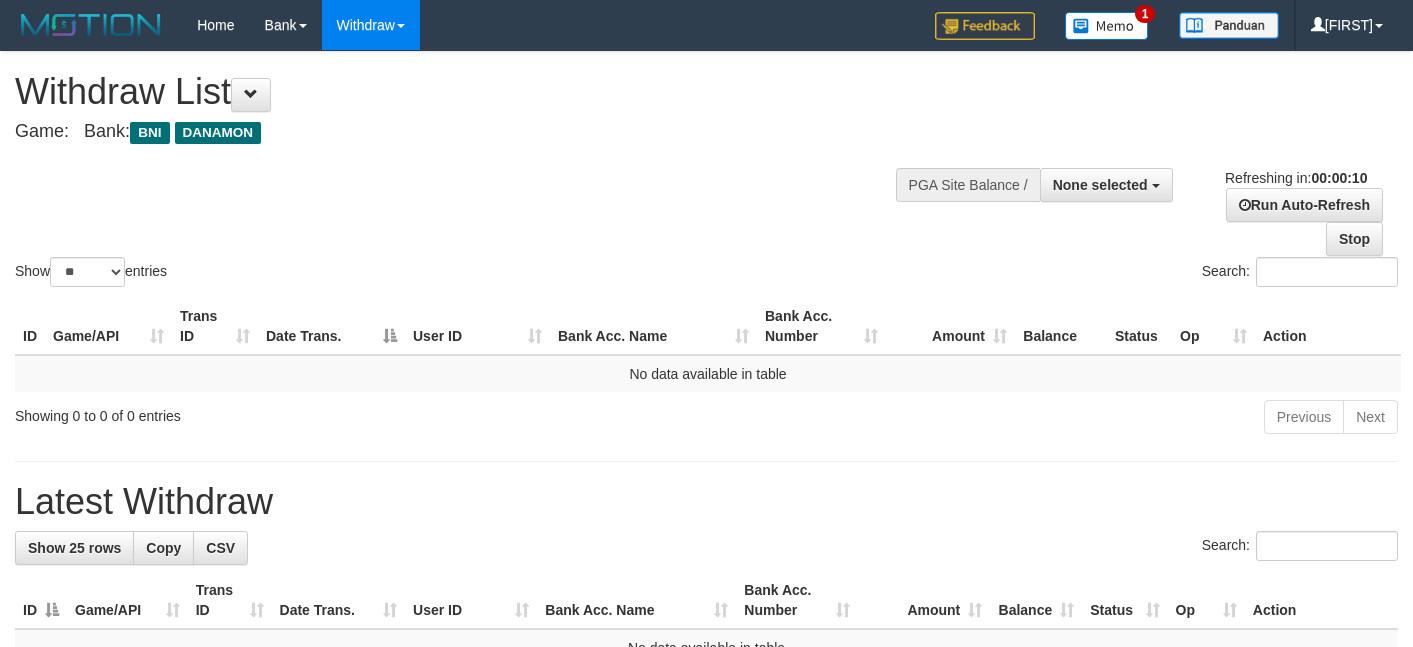select 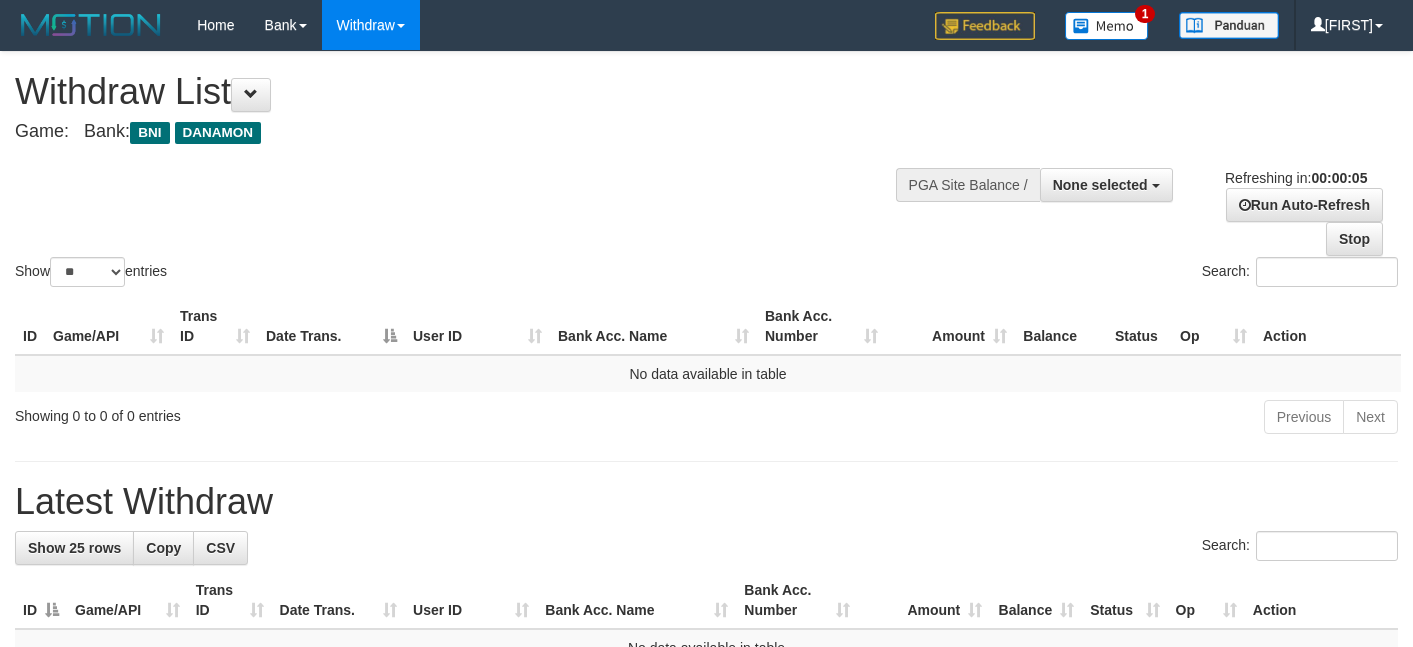 scroll, scrollTop: 0, scrollLeft: 0, axis: both 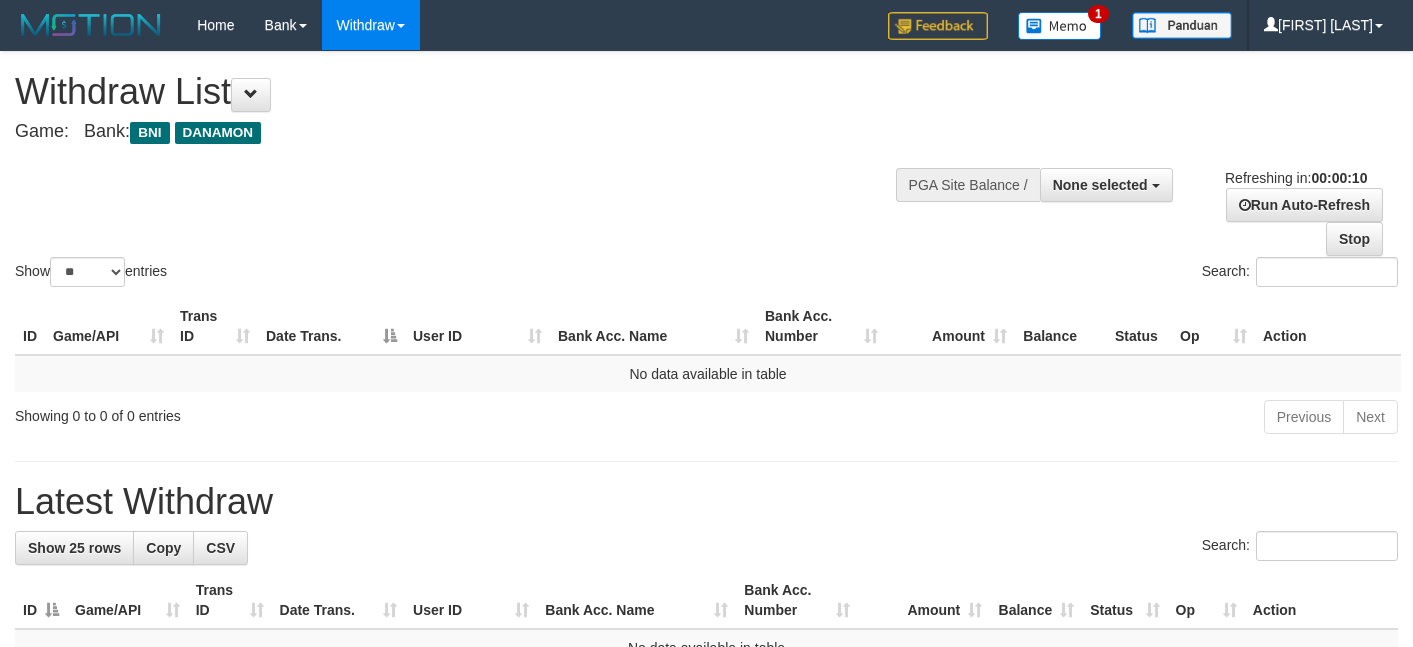 select 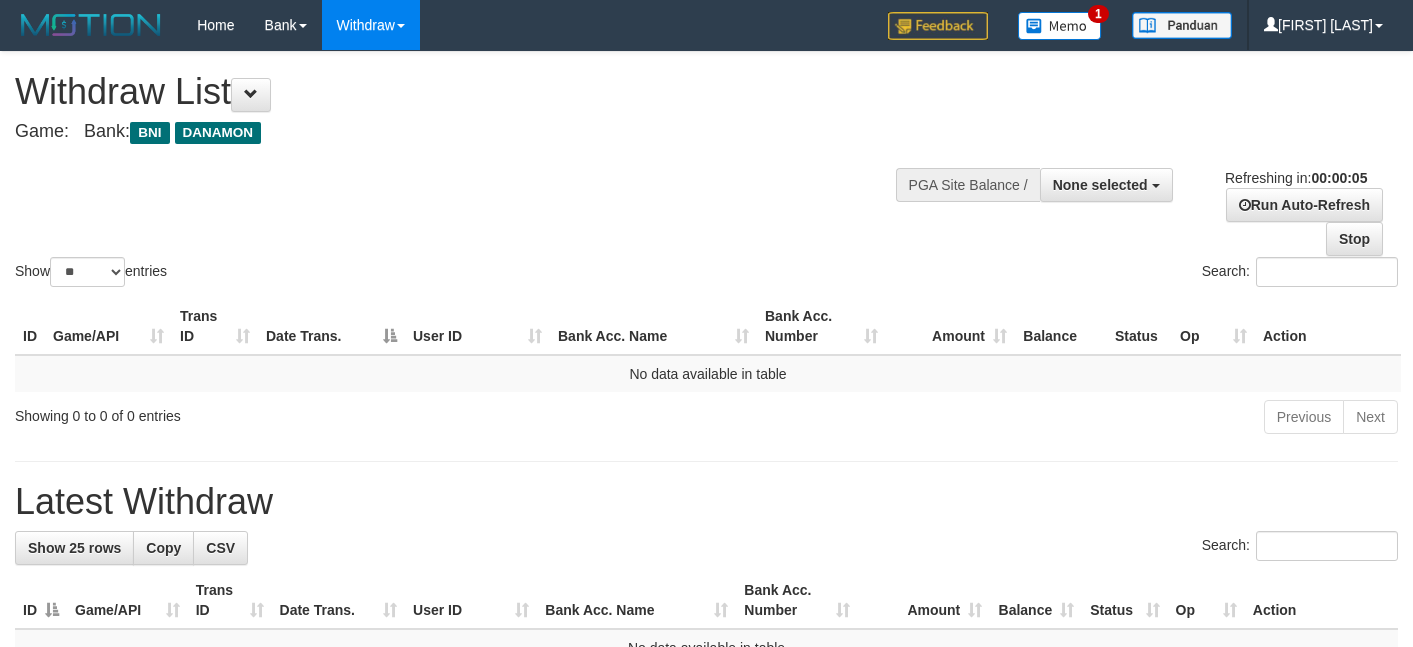 scroll, scrollTop: 0, scrollLeft: 0, axis: both 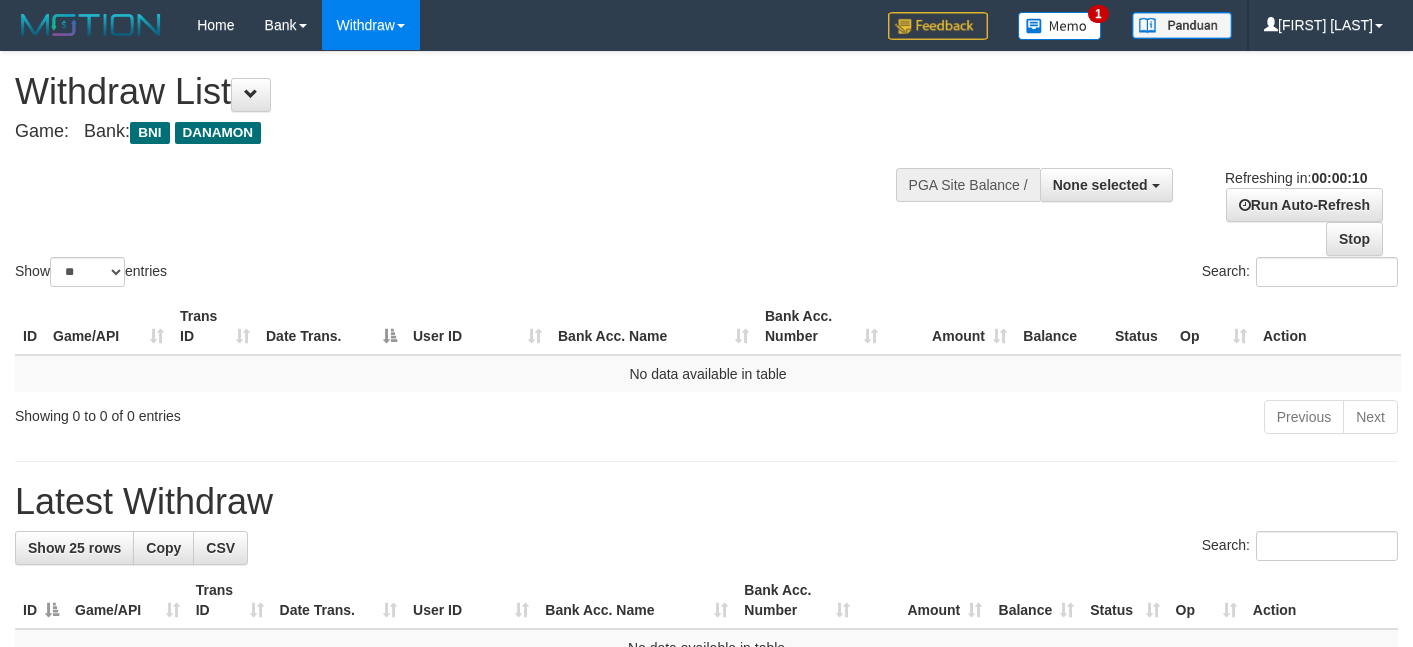 select 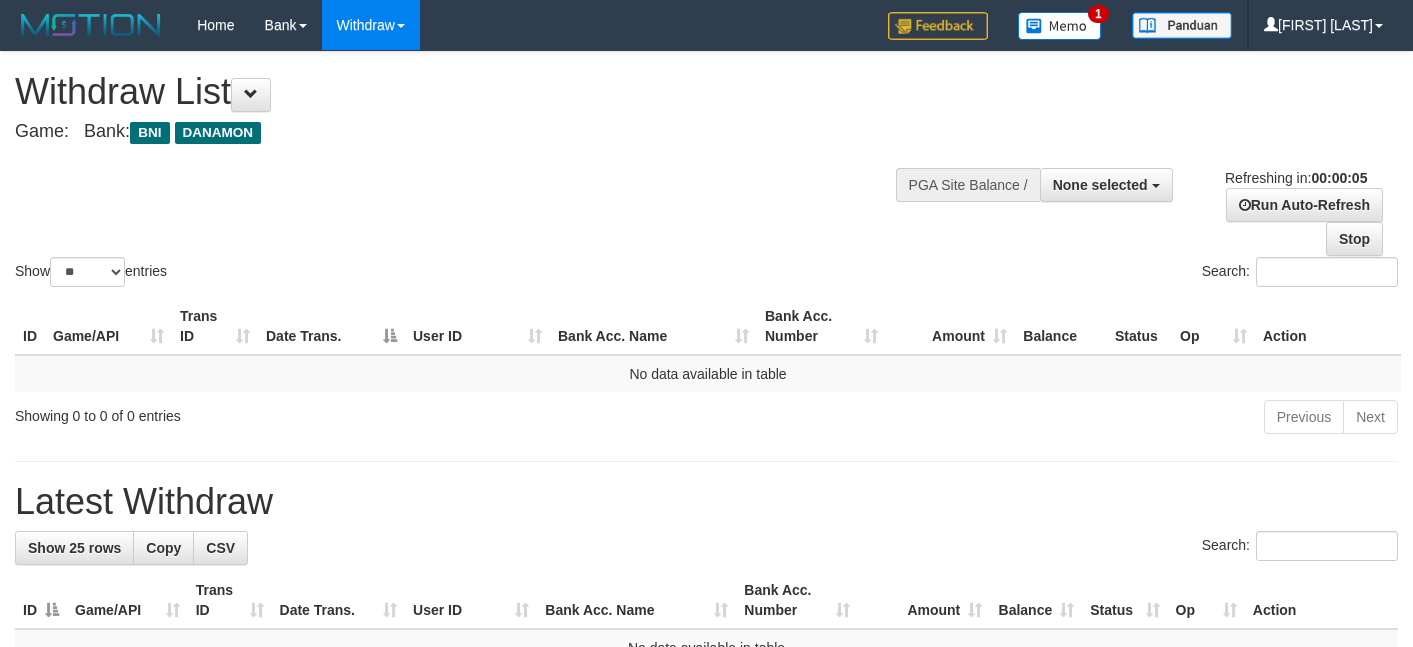 scroll, scrollTop: 0, scrollLeft: 0, axis: both 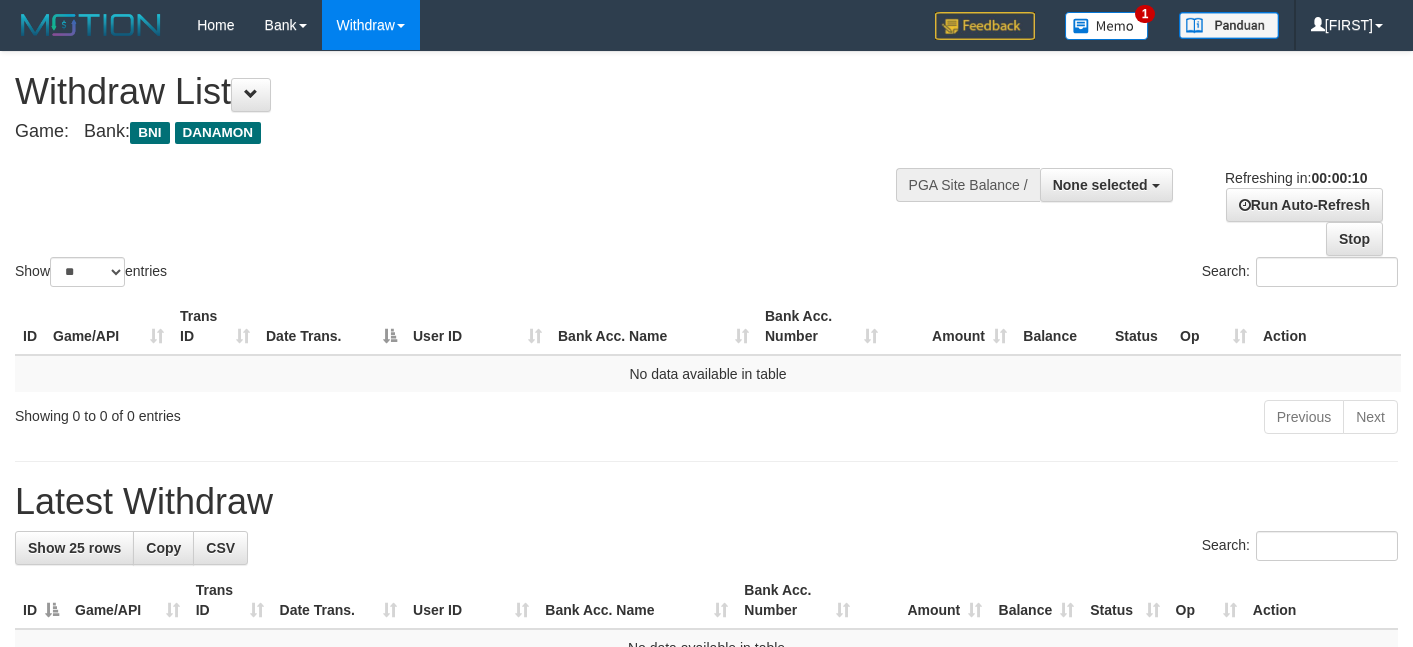 select 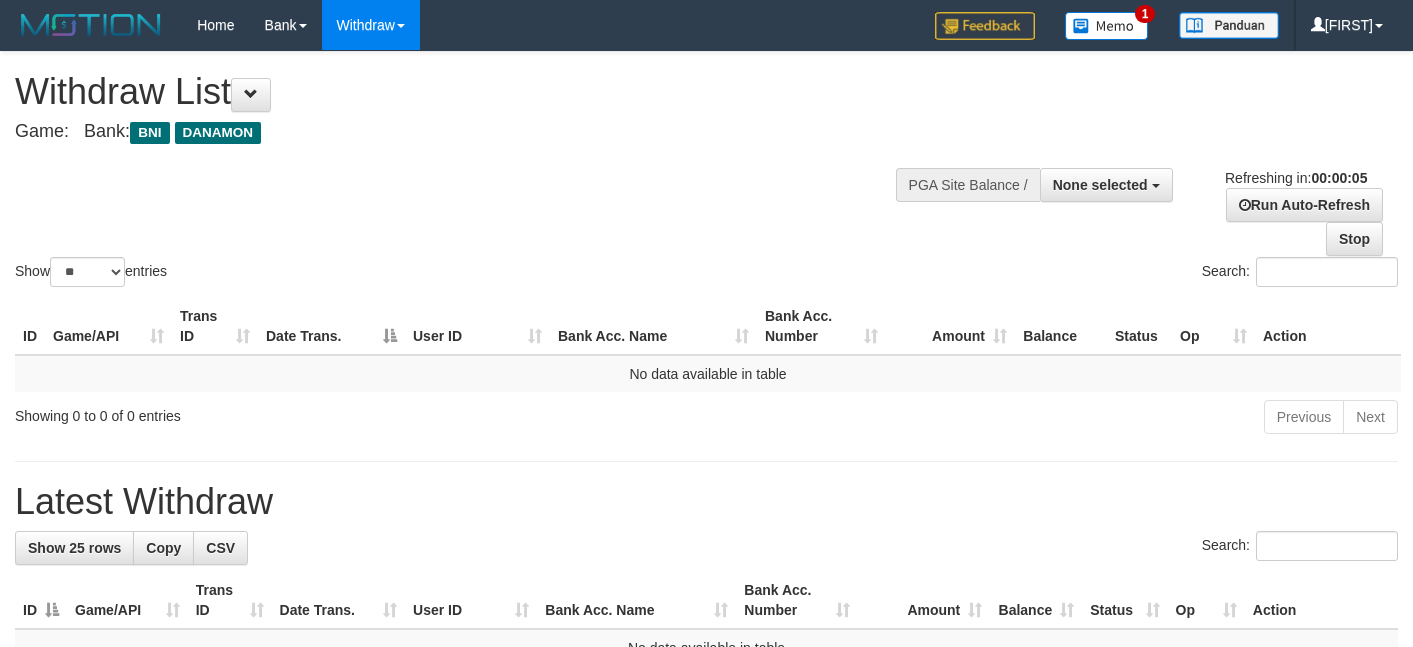 scroll, scrollTop: 0, scrollLeft: 0, axis: both 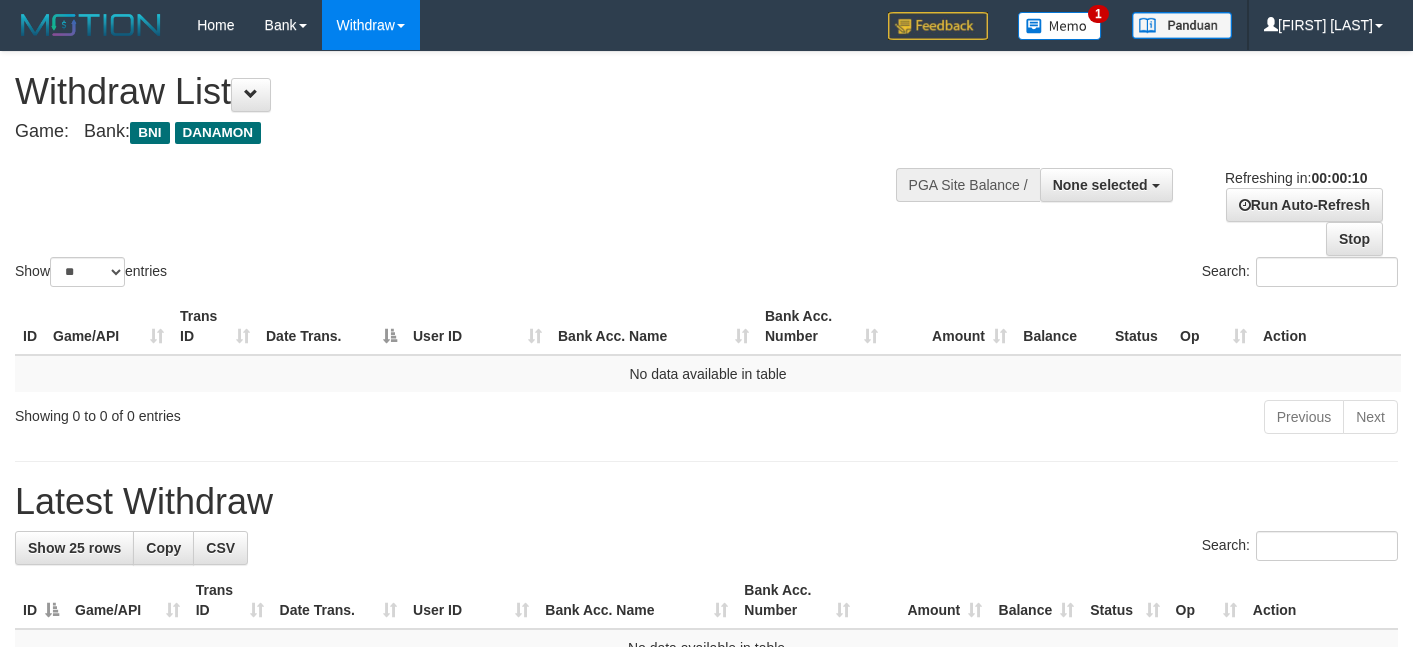 select 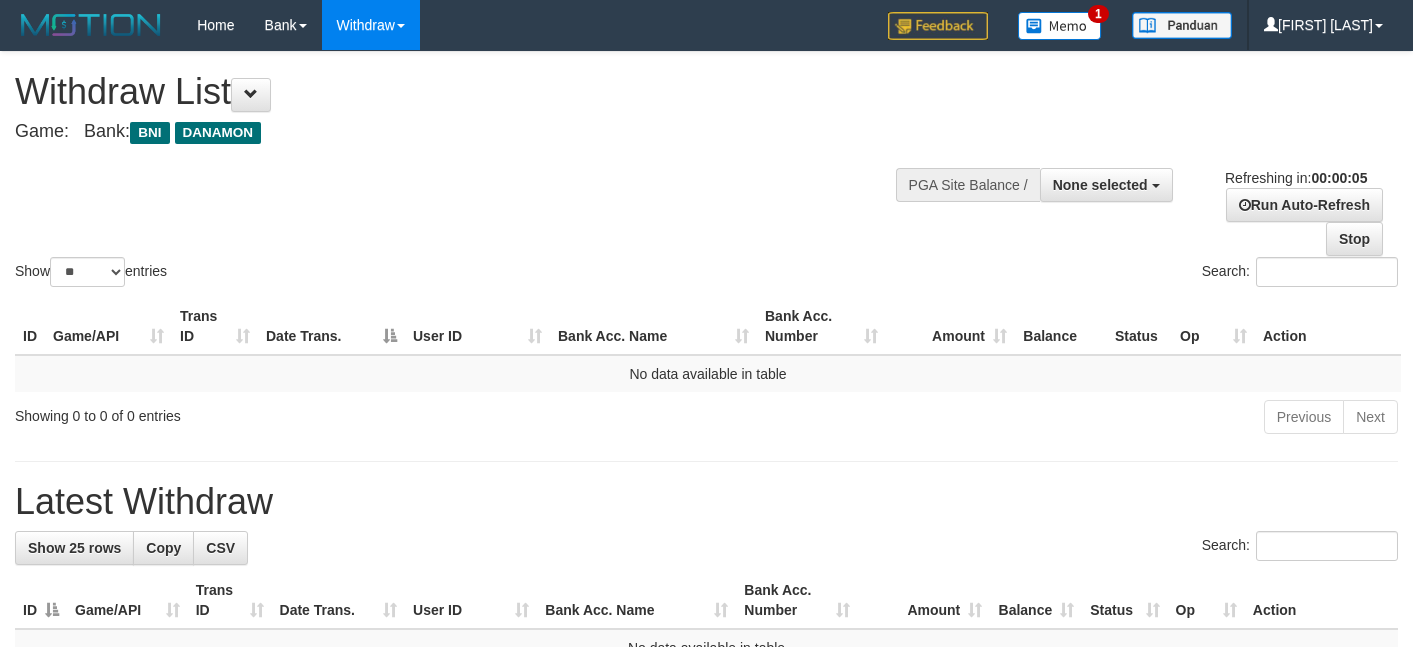 scroll, scrollTop: 0, scrollLeft: 0, axis: both 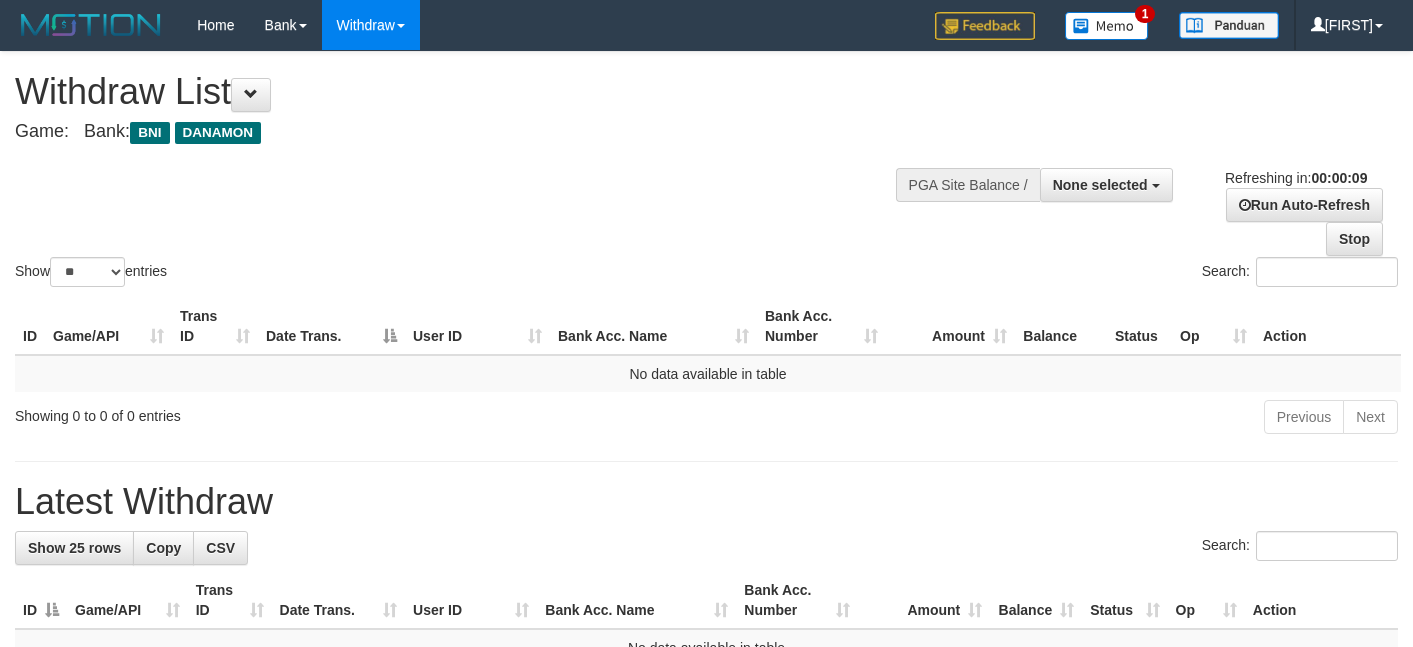 select 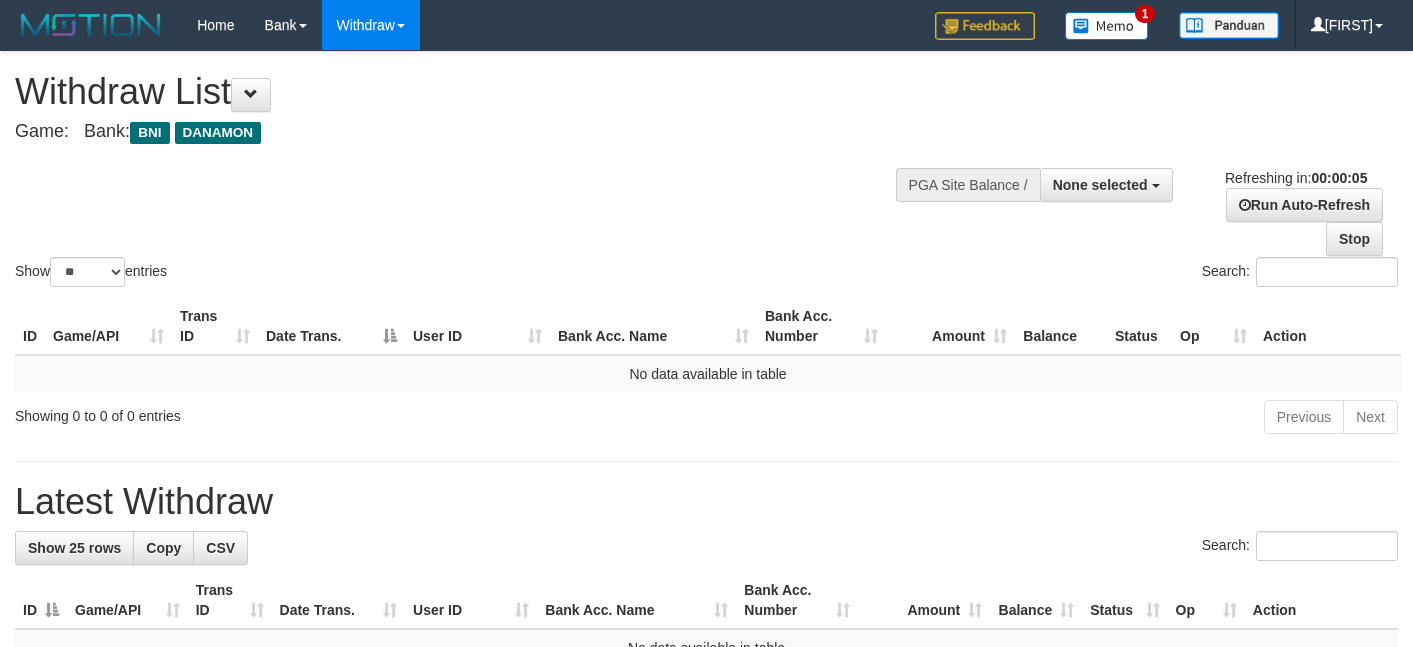 scroll, scrollTop: 0, scrollLeft: 0, axis: both 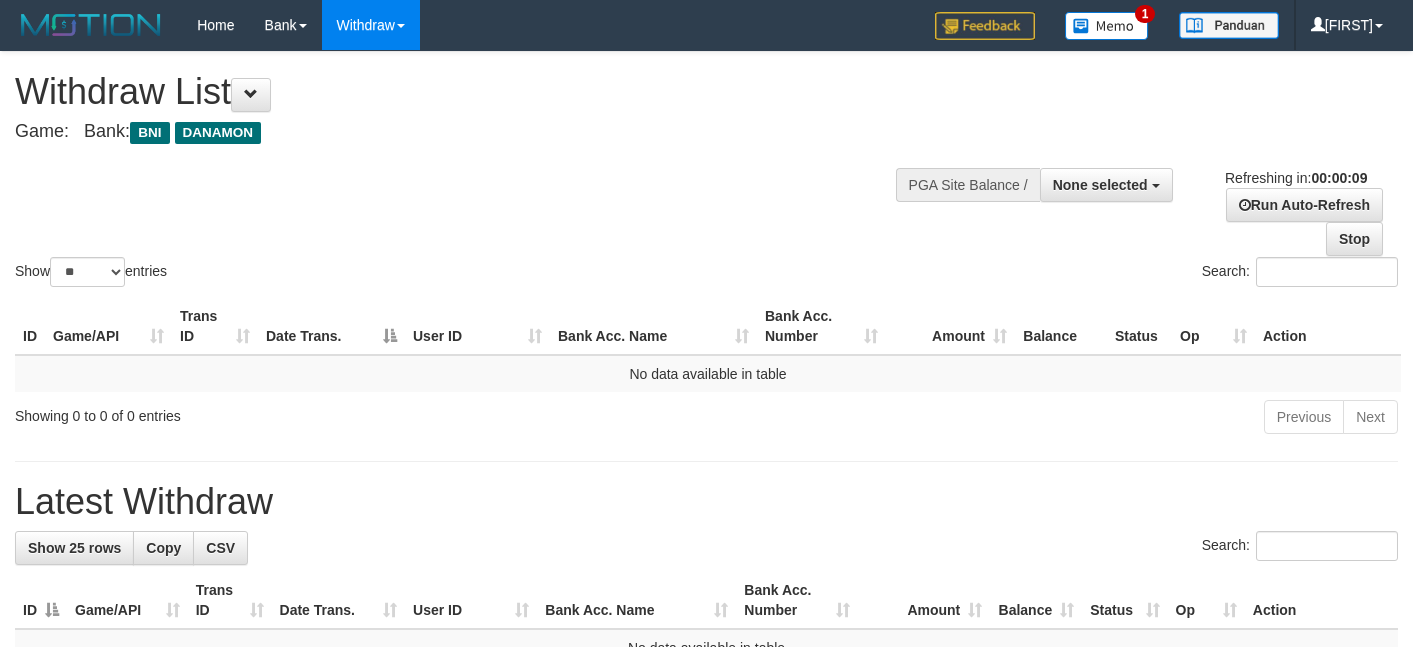 select 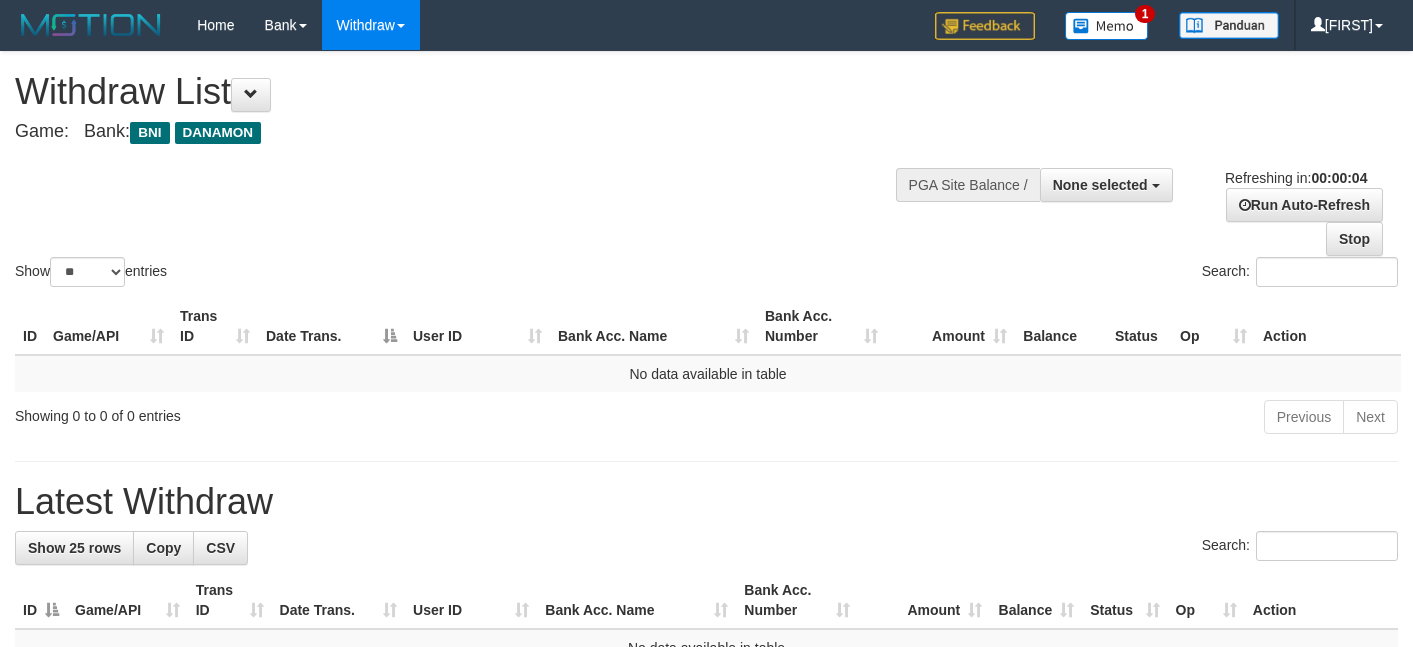 scroll, scrollTop: 0, scrollLeft: 0, axis: both 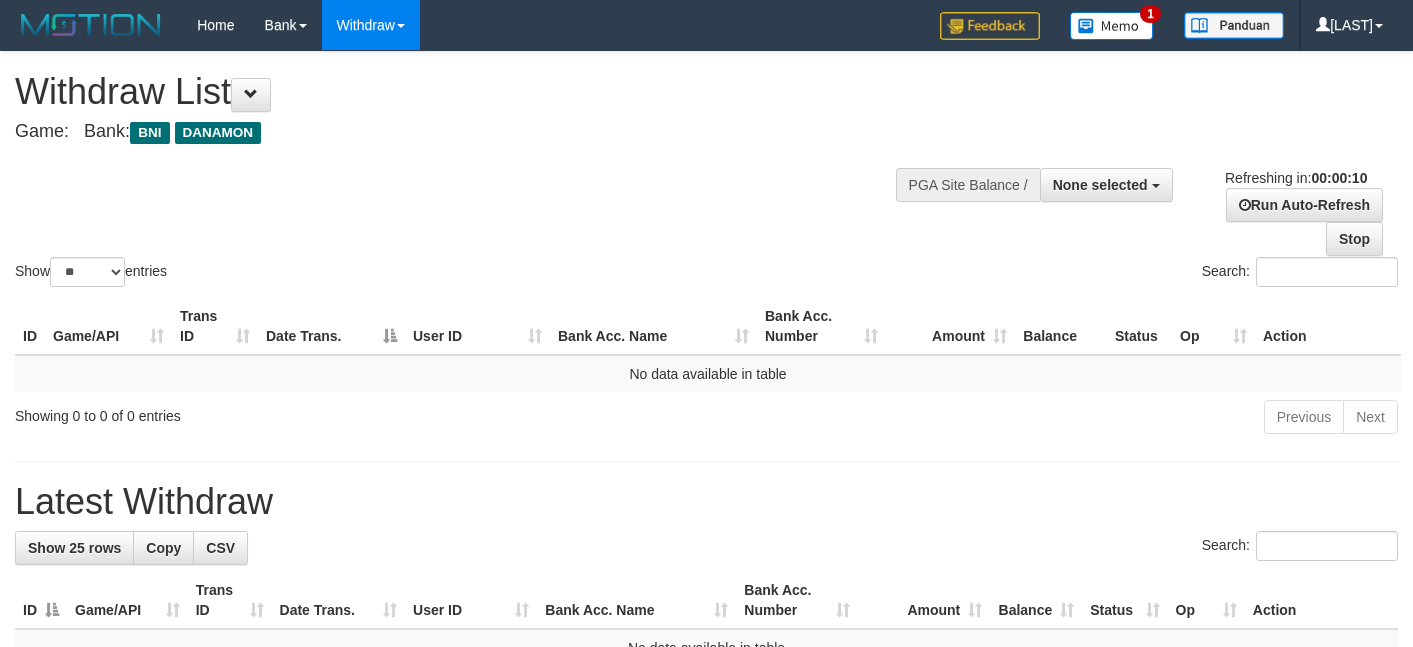 select 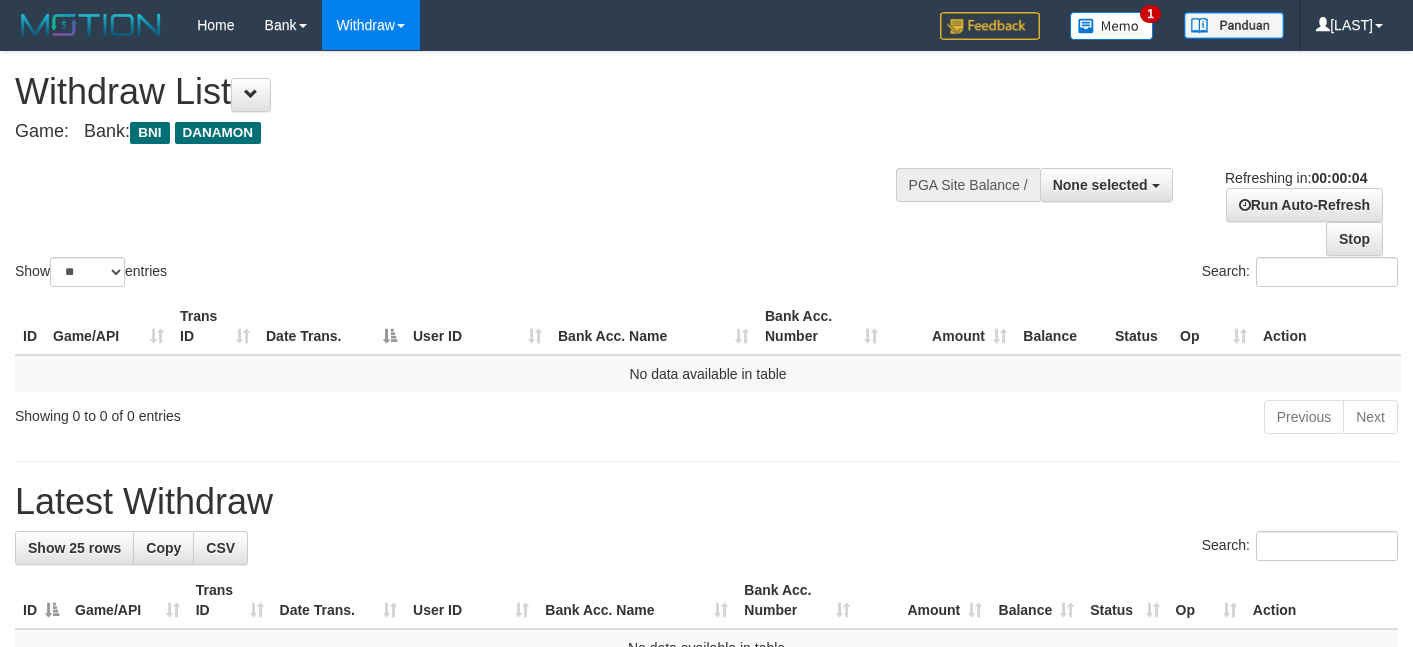 scroll, scrollTop: 0, scrollLeft: 0, axis: both 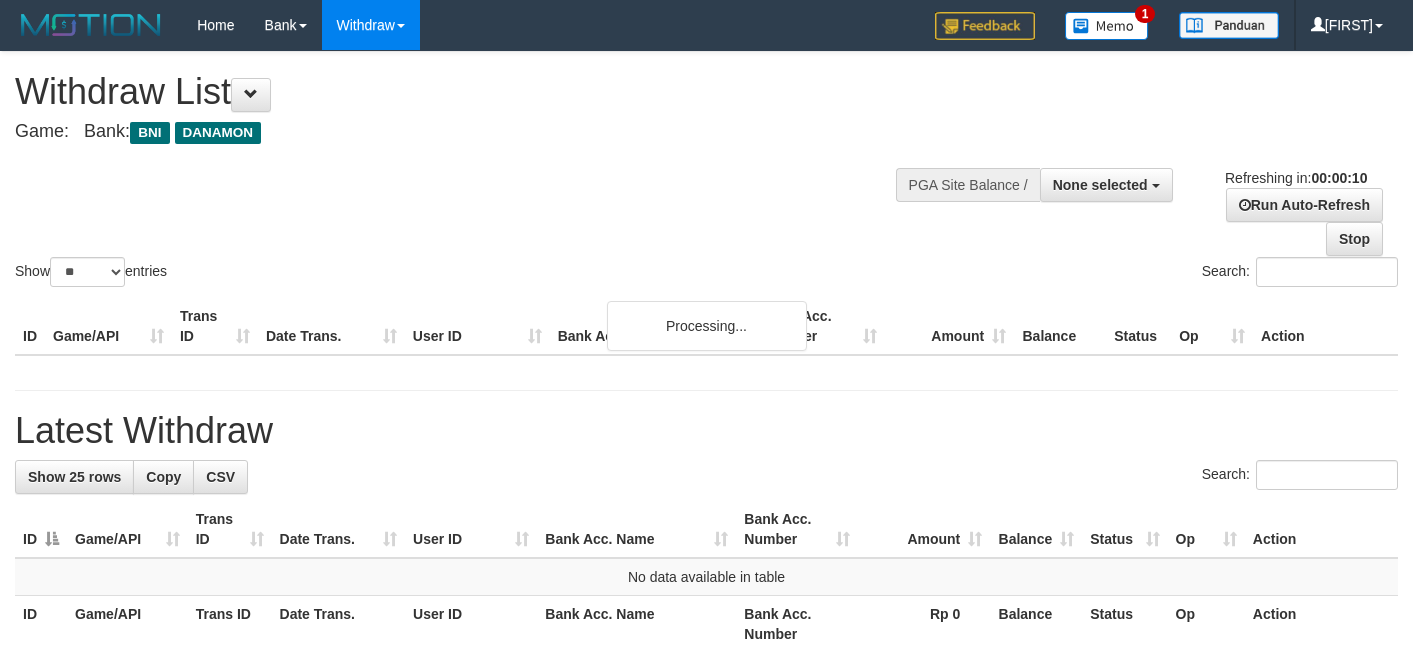 select 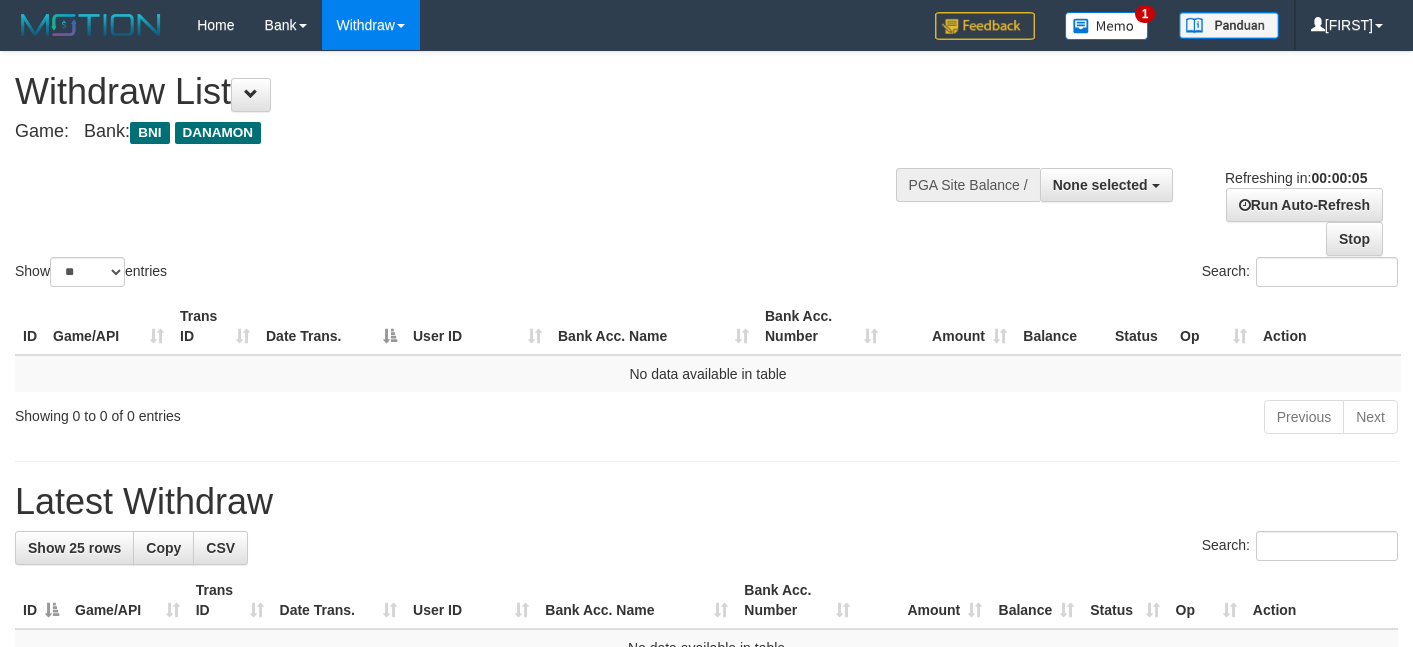 scroll, scrollTop: 0, scrollLeft: 0, axis: both 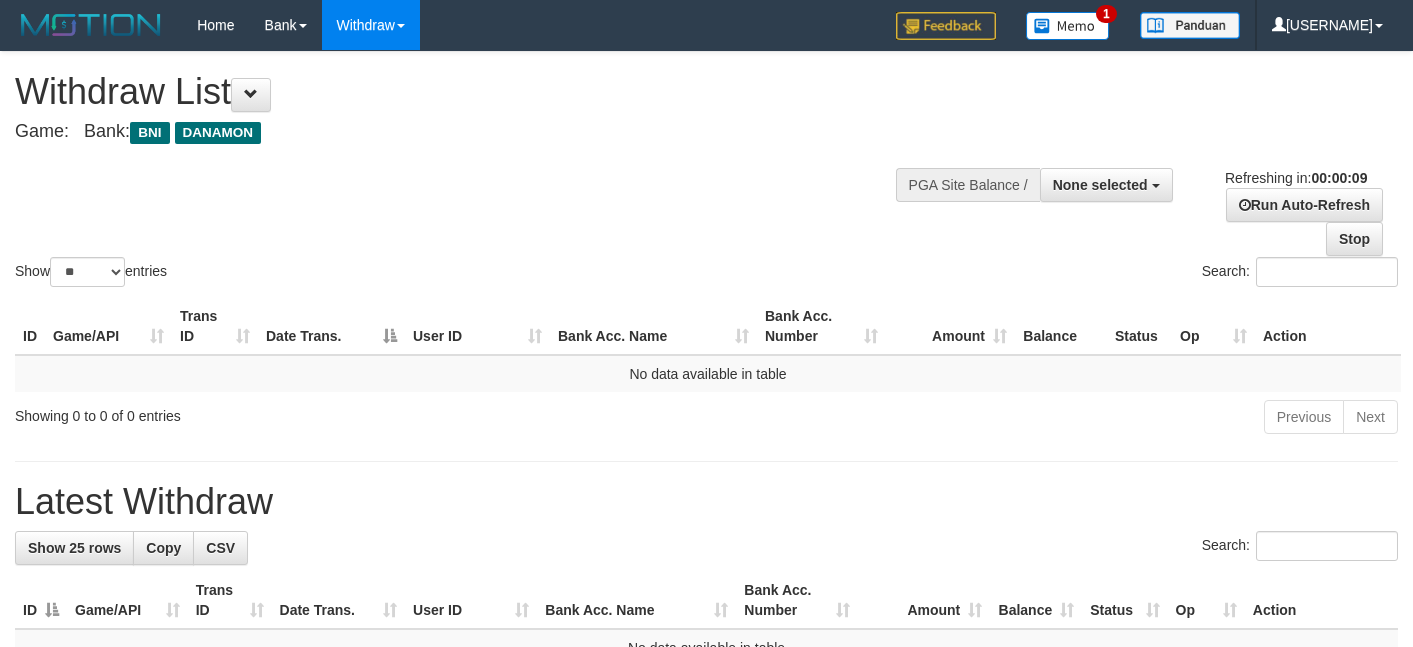 select 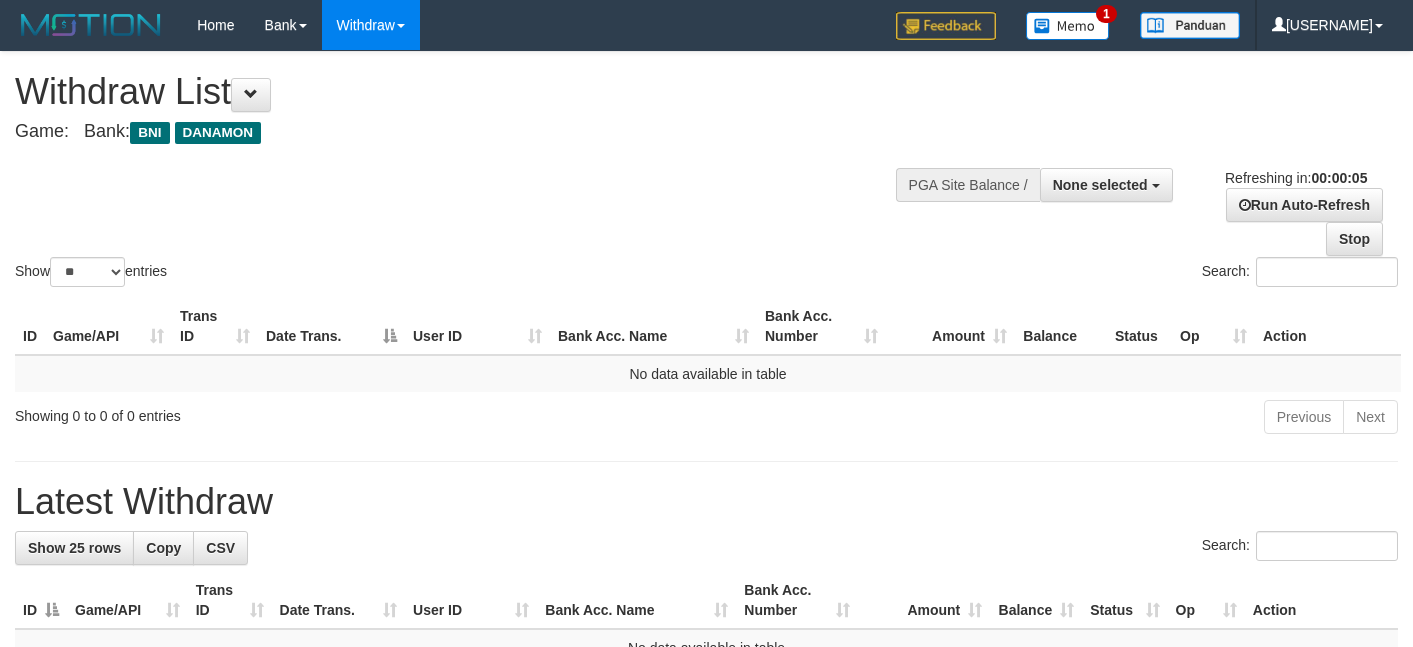 scroll, scrollTop: 0, scrollLeft: 0, axis: both 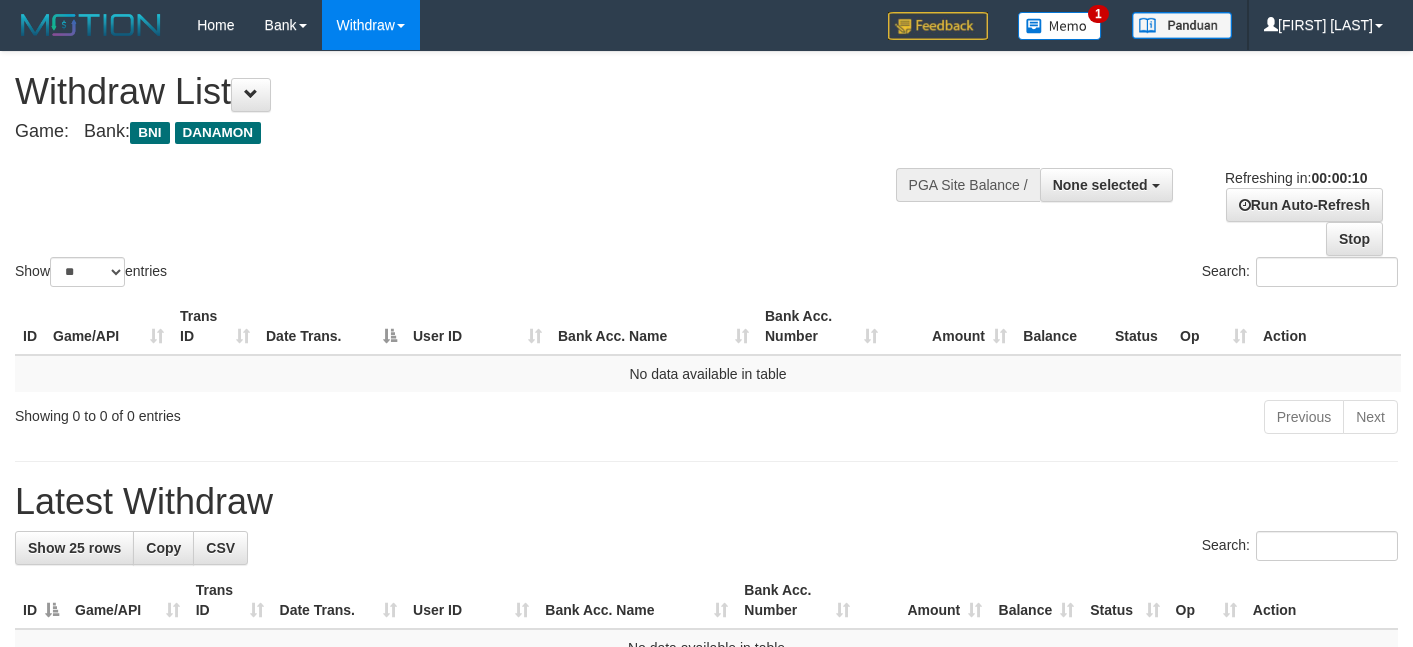 select 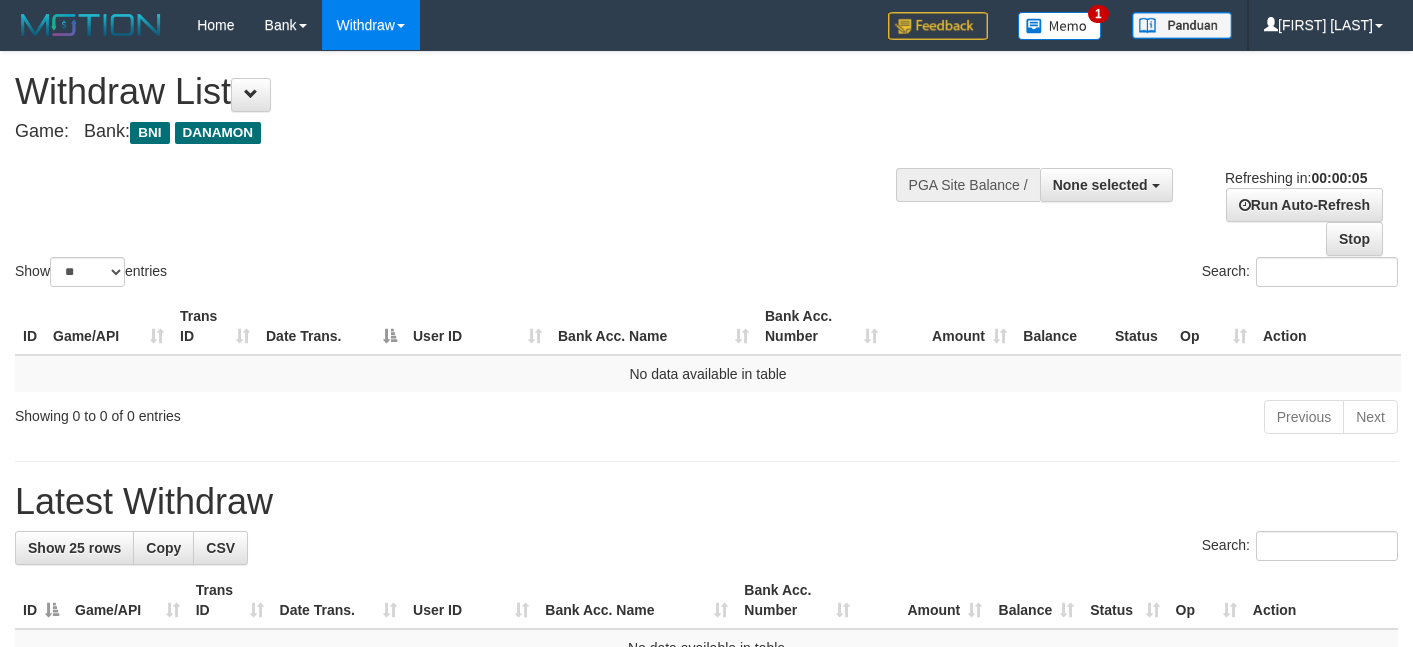scroll, scrollTop: 0, scrollLeft: 0, axis: both 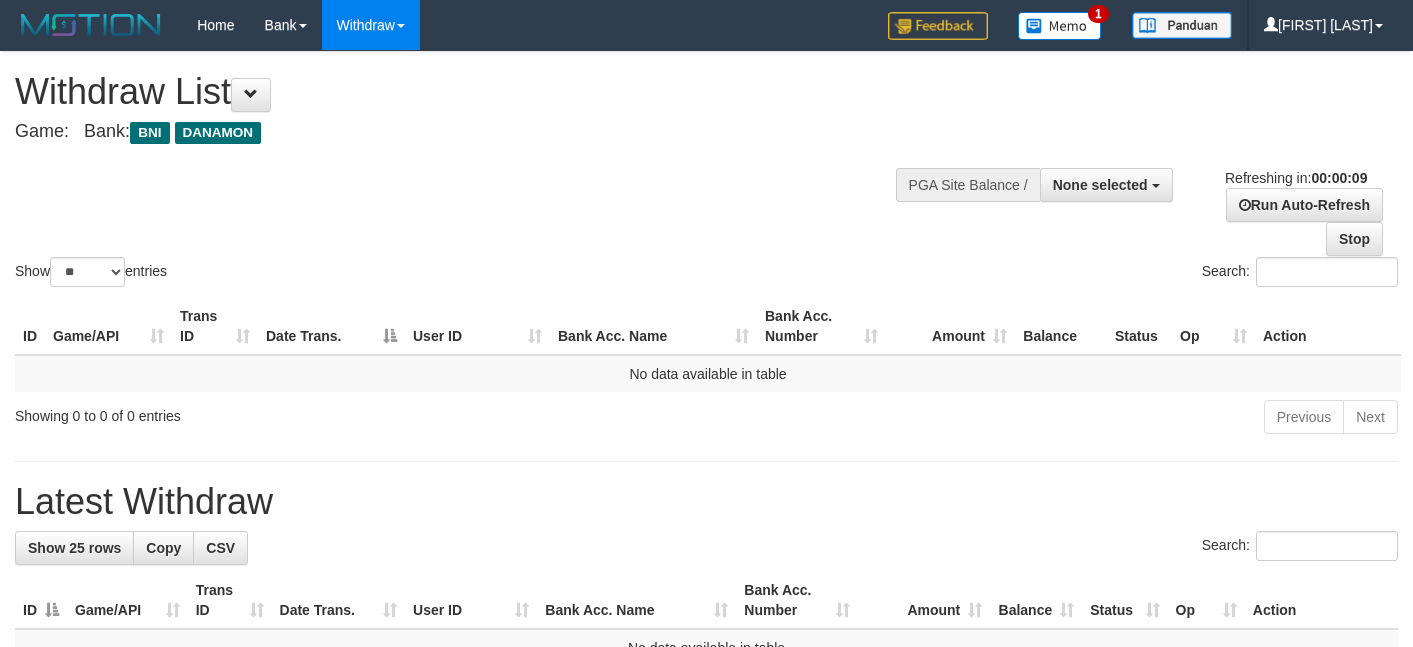 select 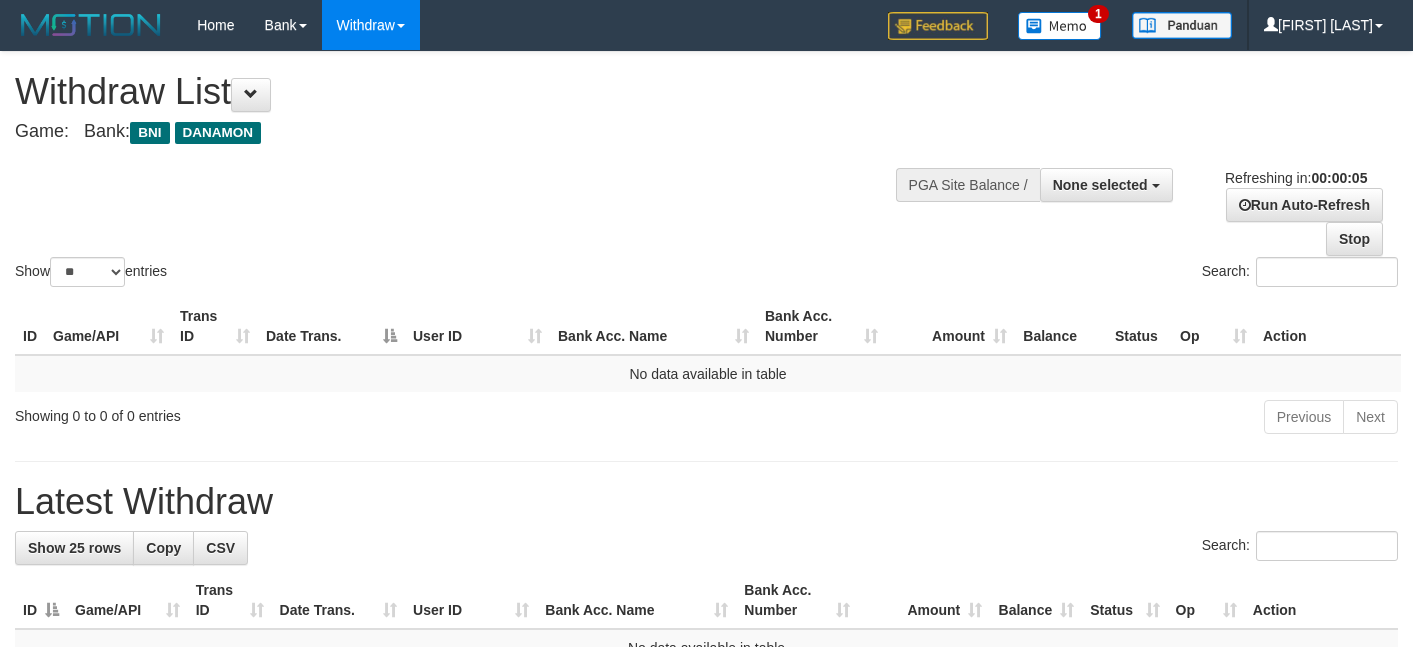 scroll, scrollTop: 0, scrollLeft: 0, axis: both 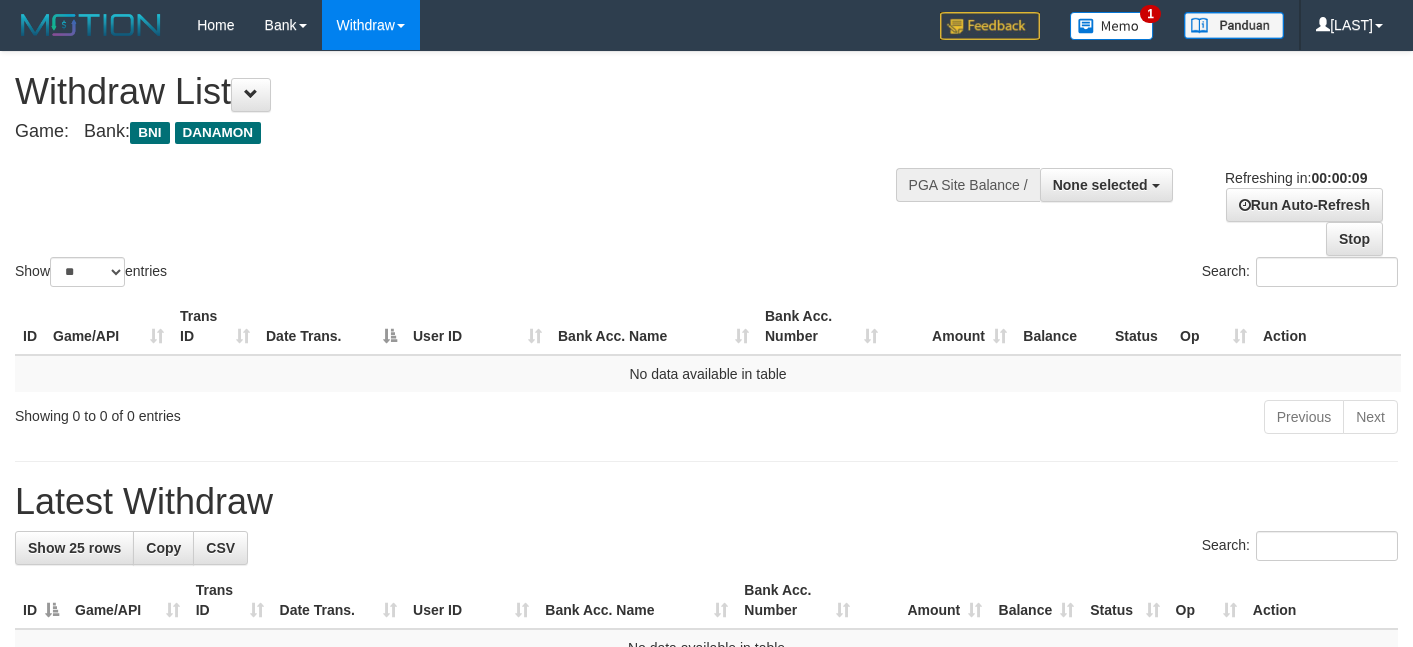 select 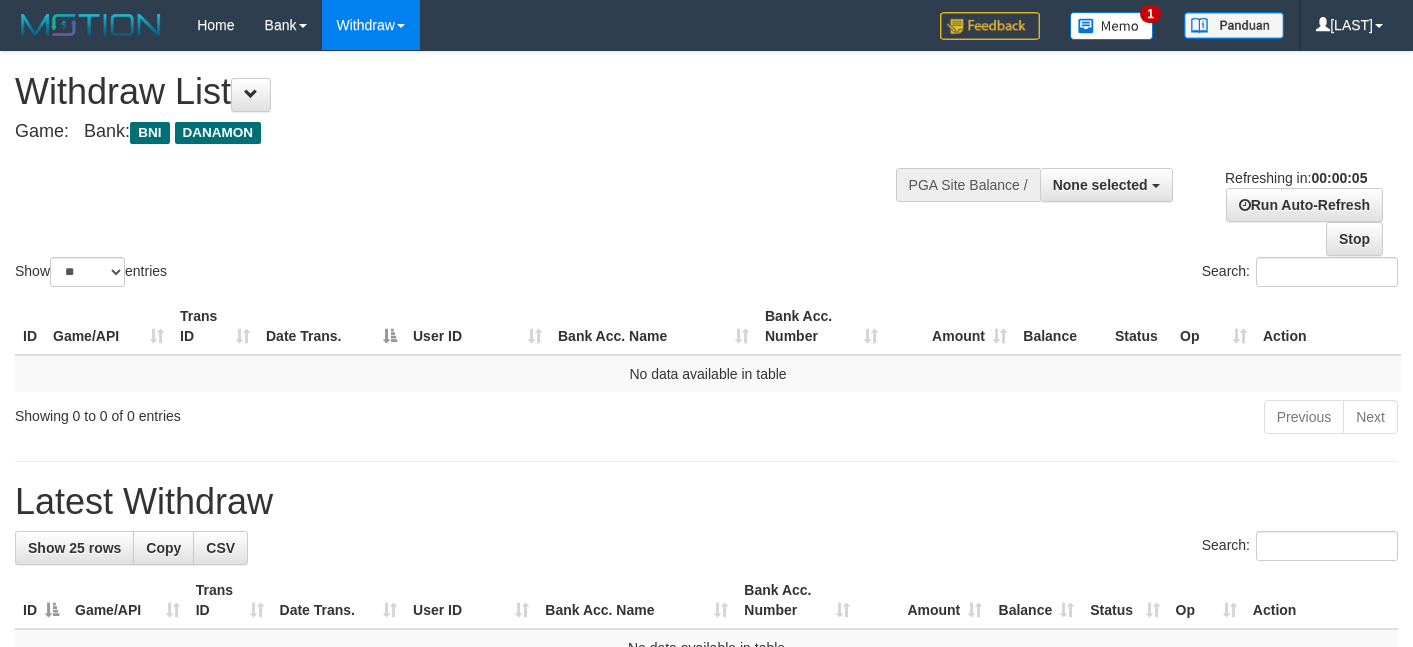 scroll, scrollTop: 0, scrollLeft: 0, axis: both 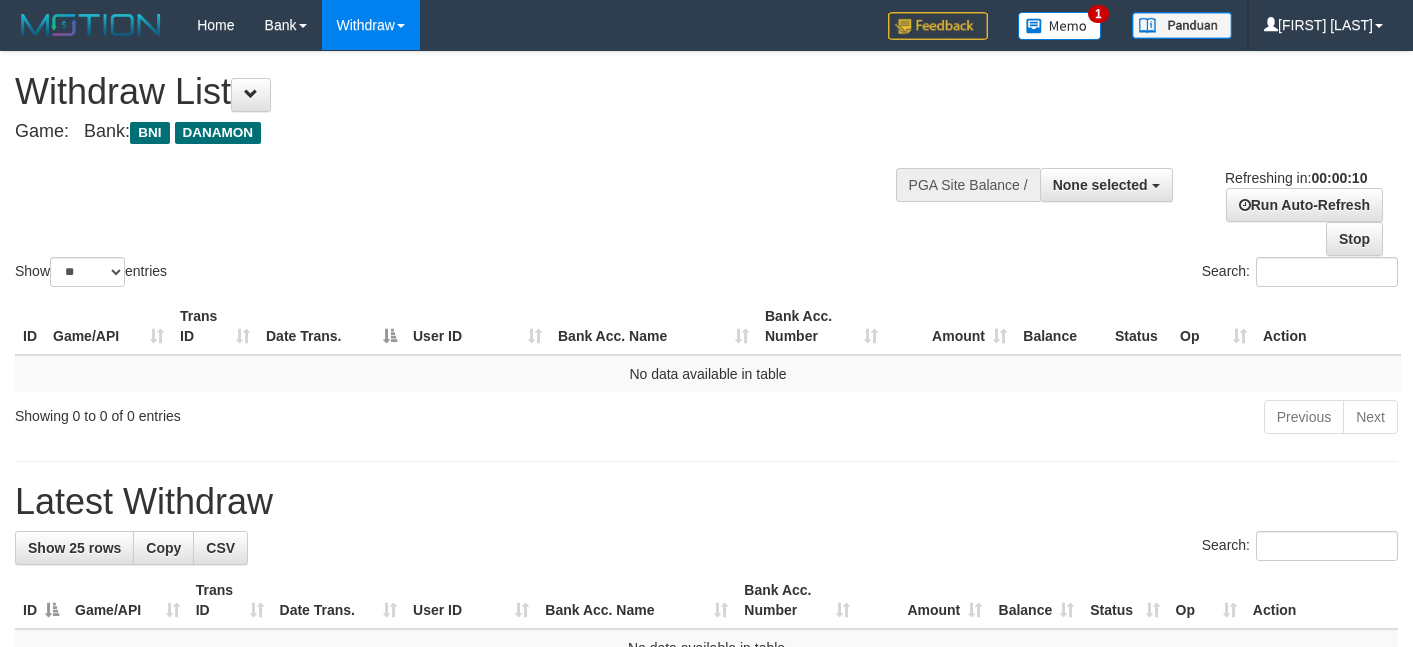 select 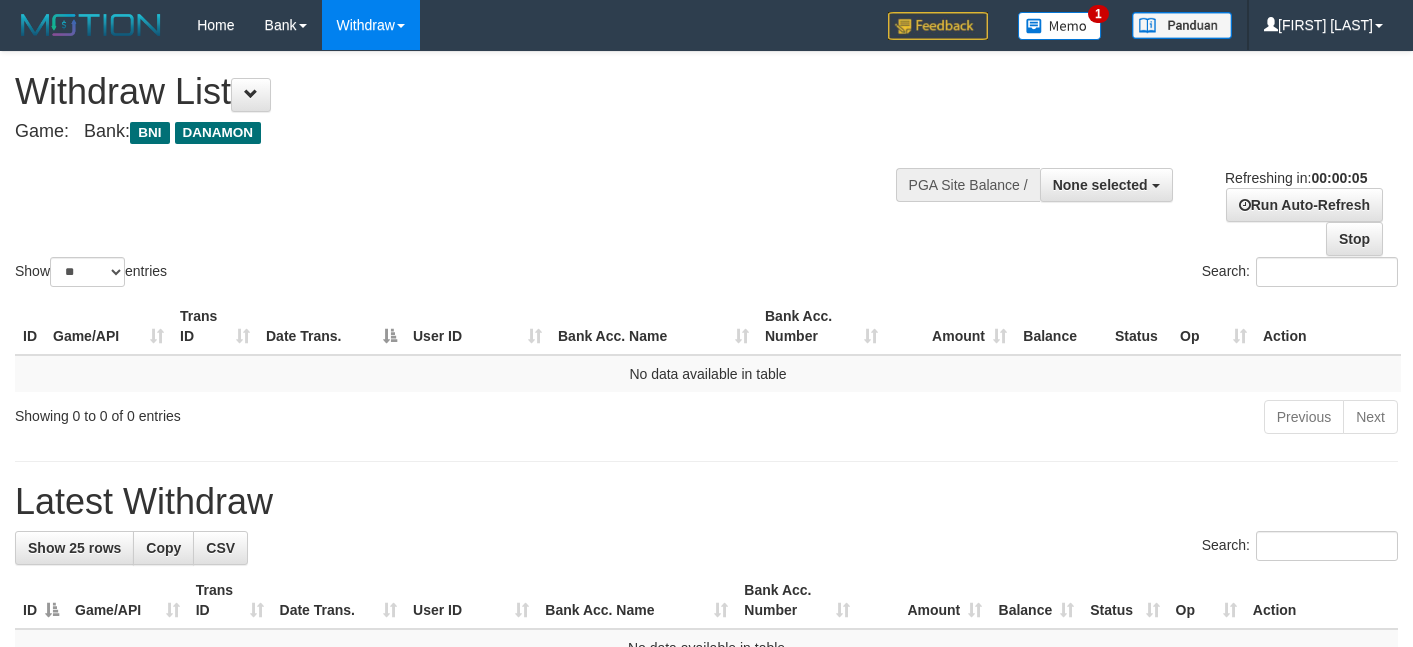 scroll, scrollTop: 0, scrollLeft: 0, axis: both 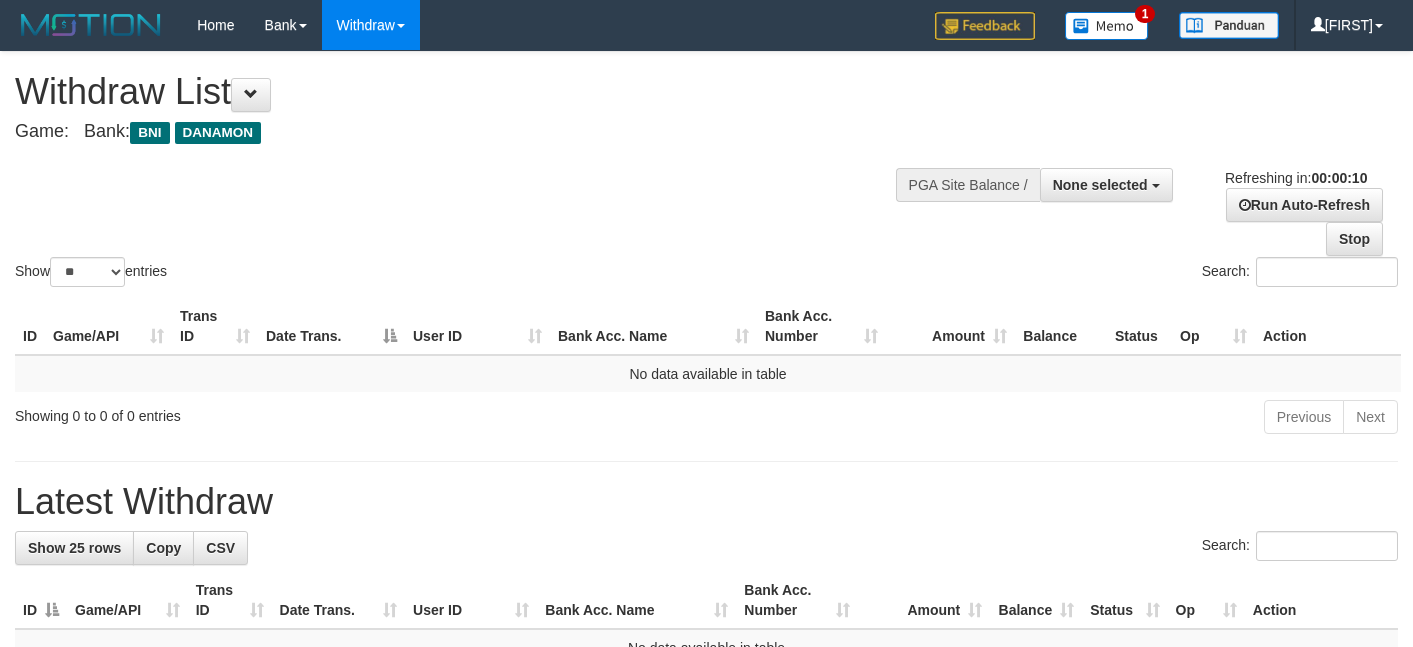 select 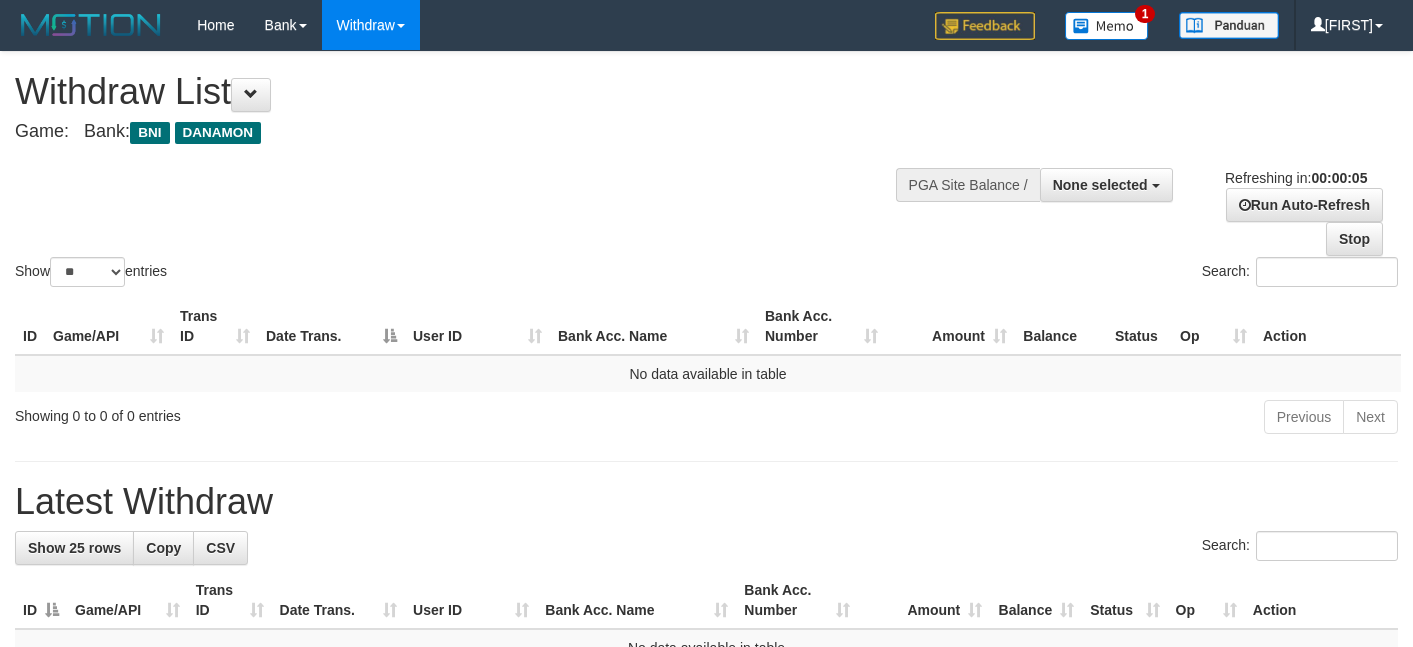 scroll, scrollTop: 0, scrollLeft: 0, axis: both 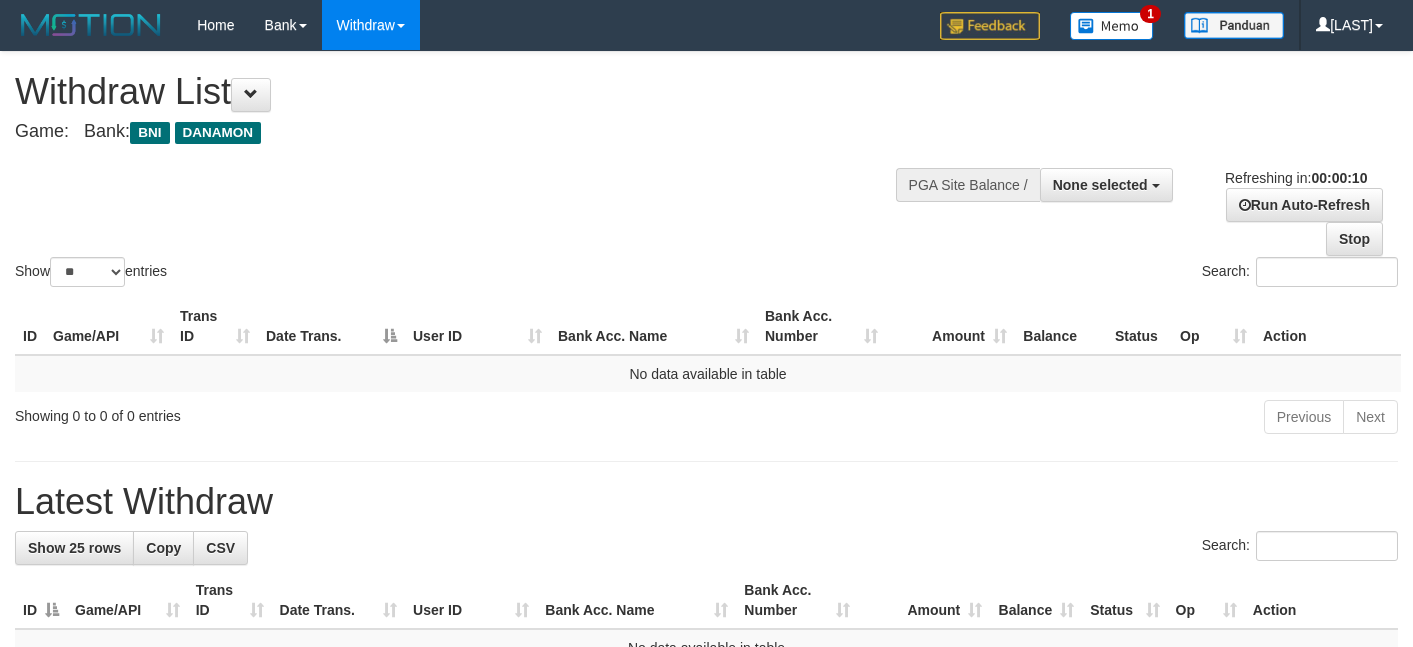 select 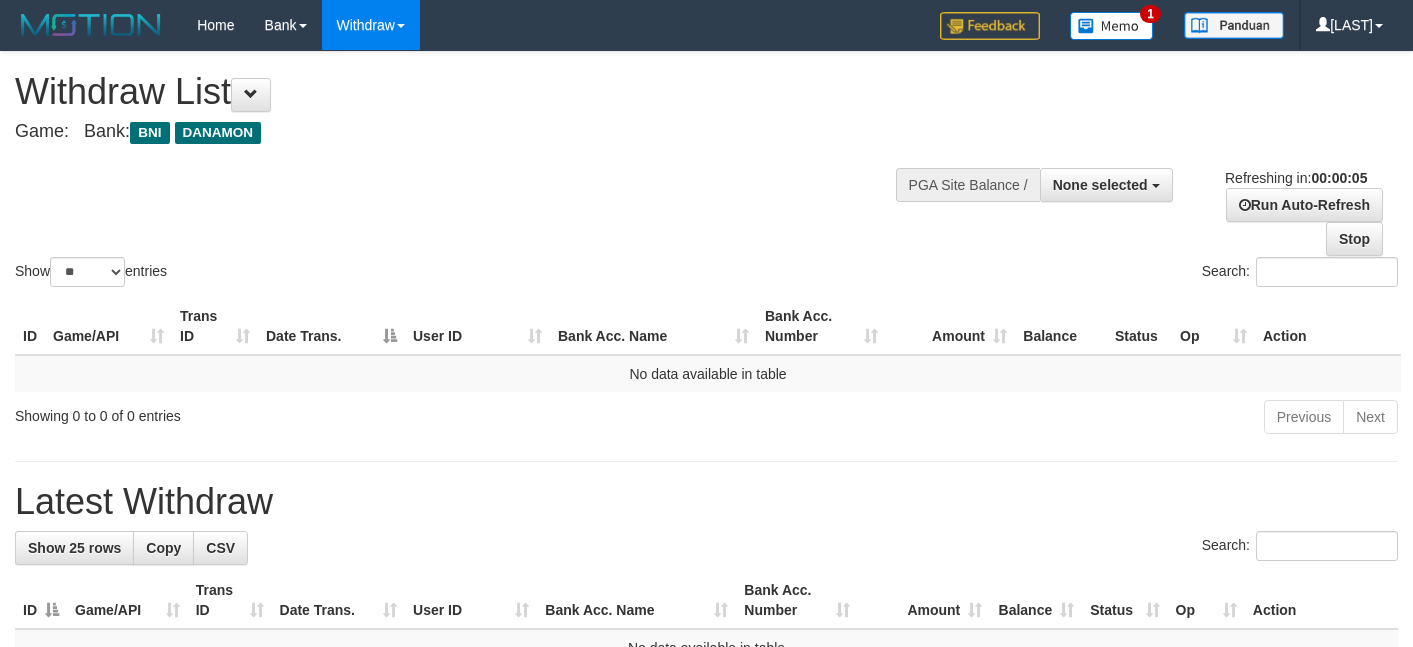 scroll, scrollTop: 0, scrollLeft: 0, axis: both 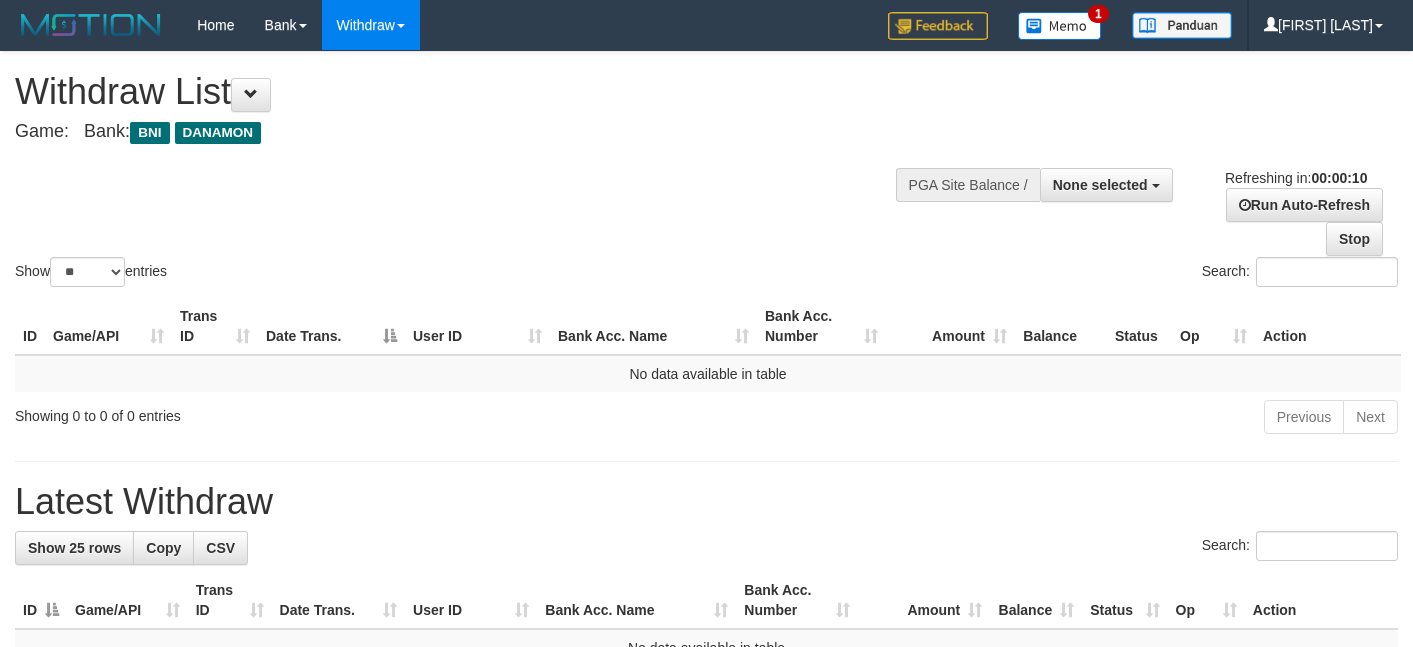 select 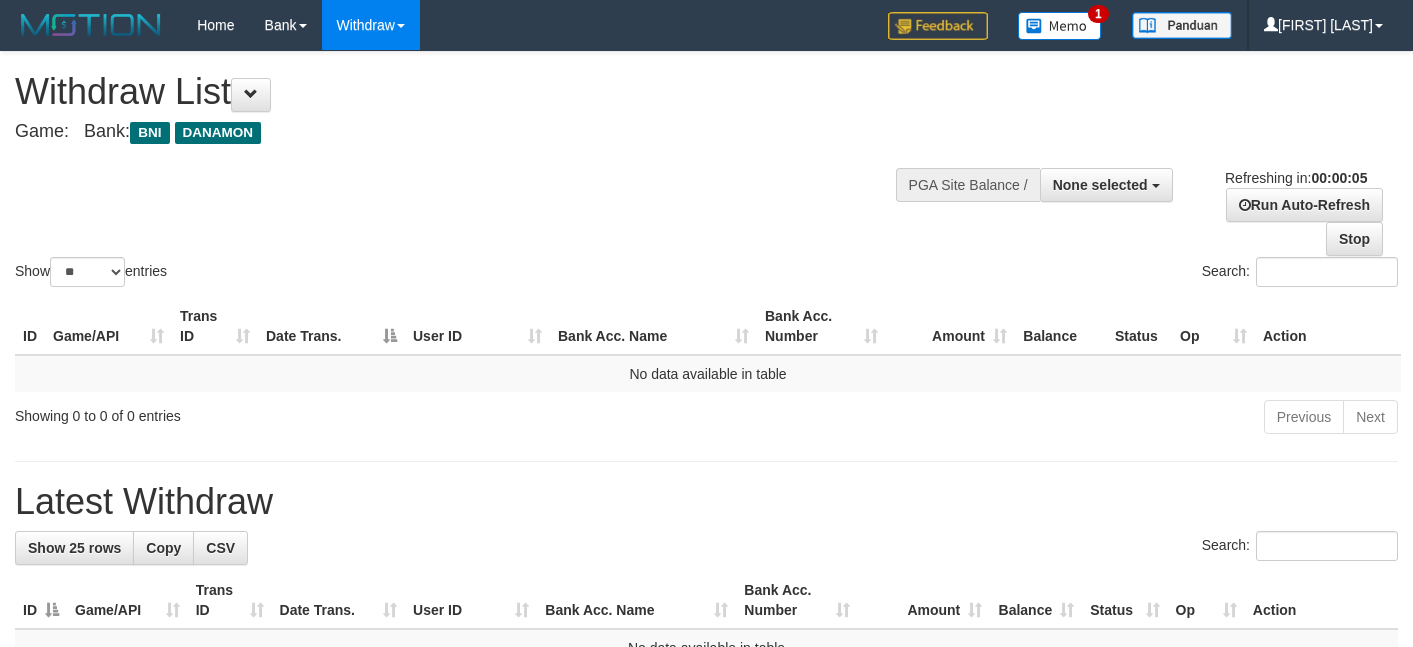 scroll, scrollTop: 0, scrollLeft: 0, axis: both 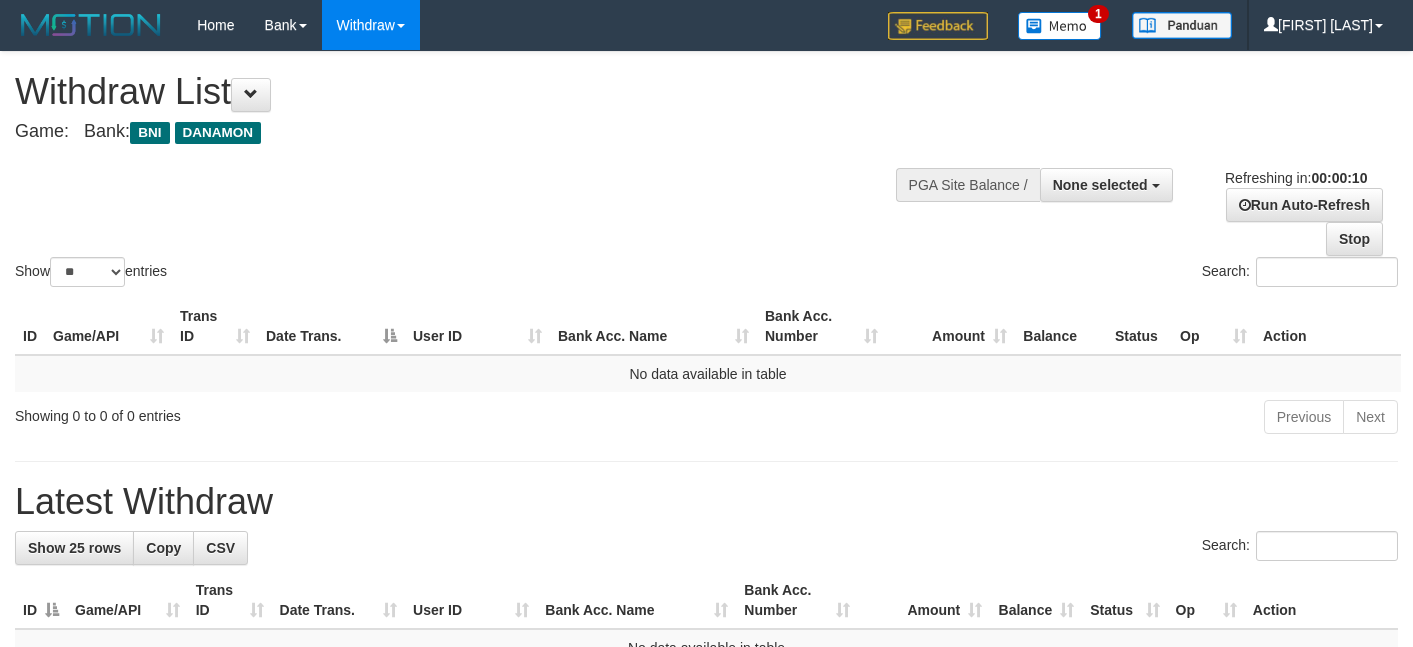 select 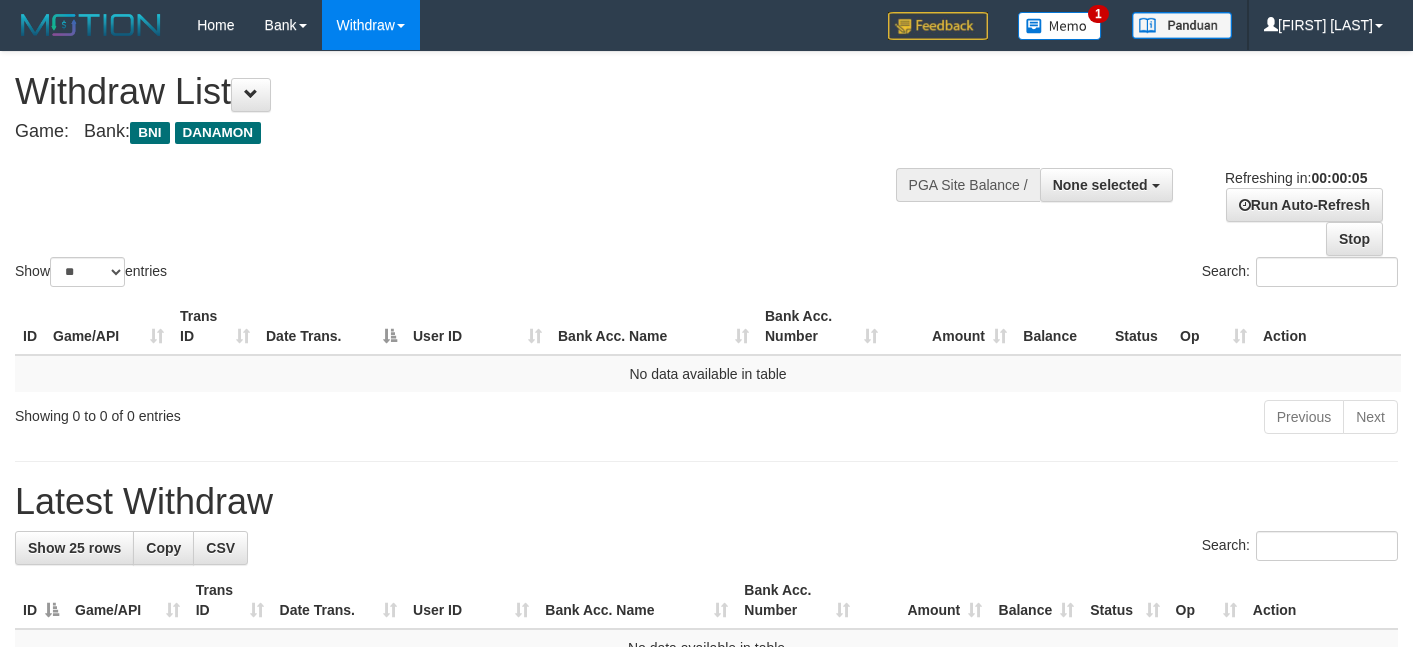 scroll, scrollTop: 0, scrollLeft: 0, axis: both 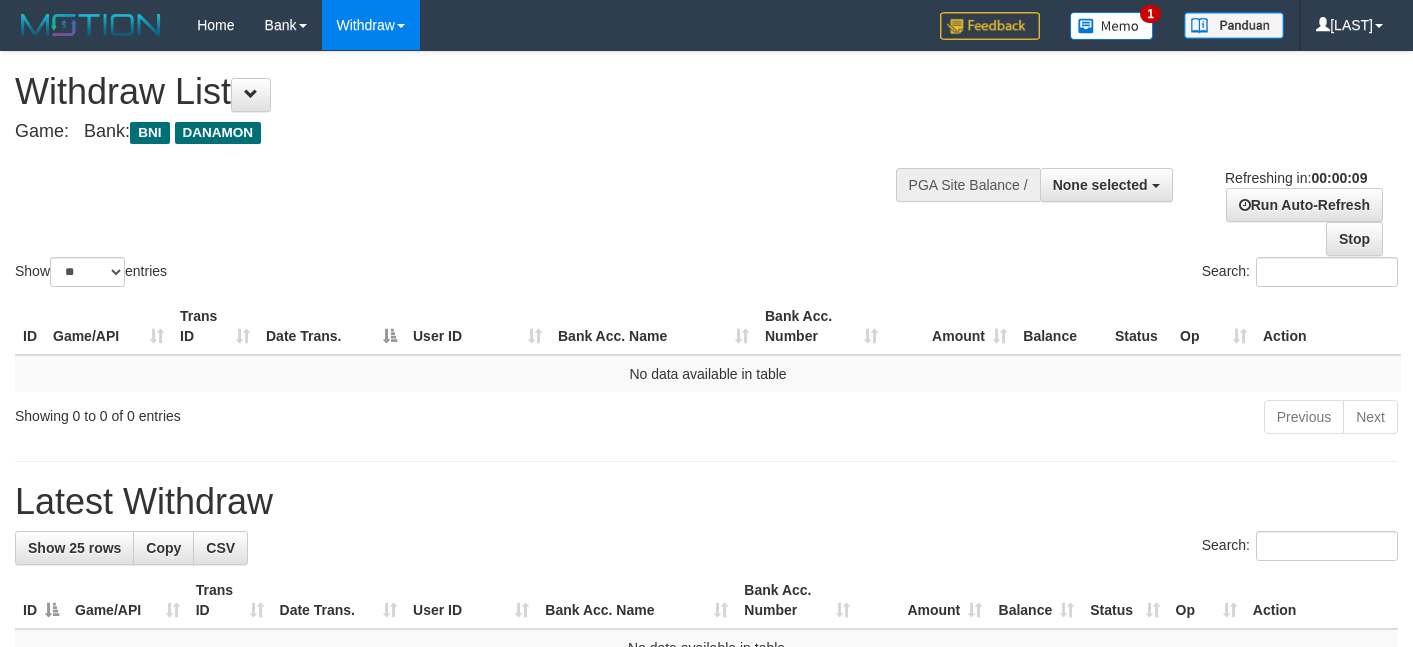 select 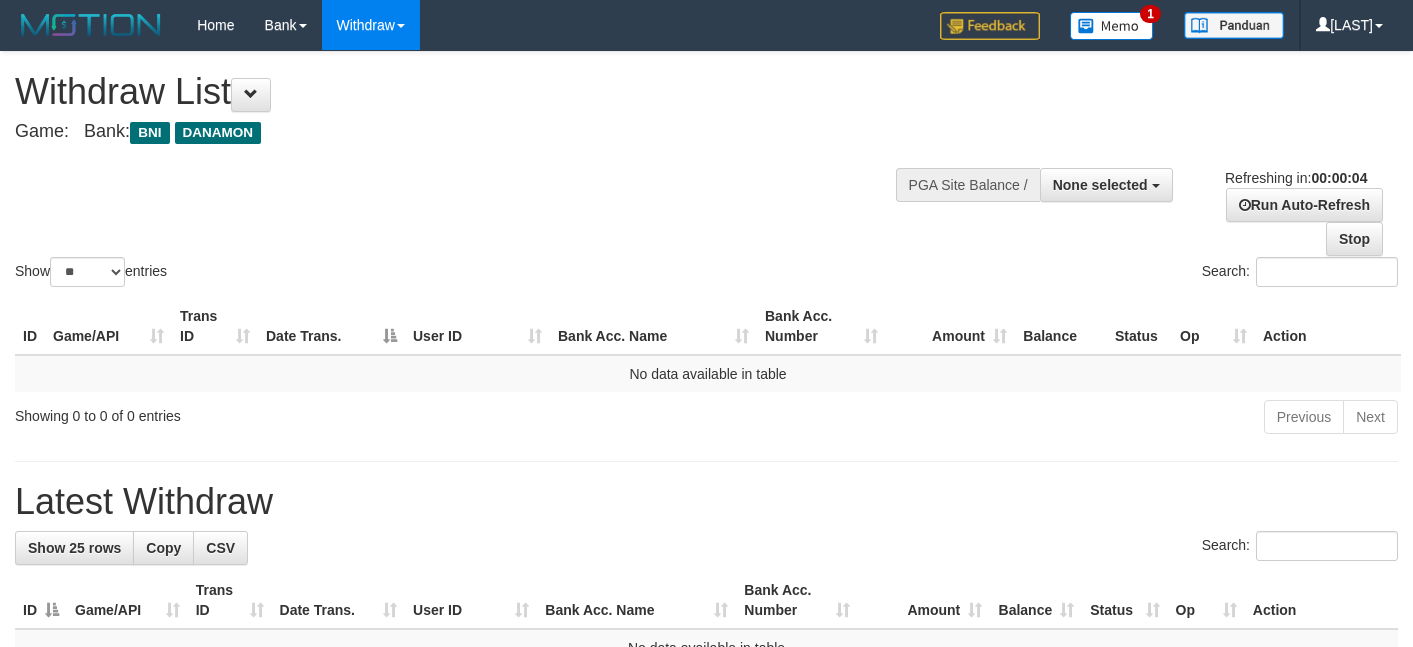 scroll, scrollTop: 0, scrollLeft: 0, axis: both 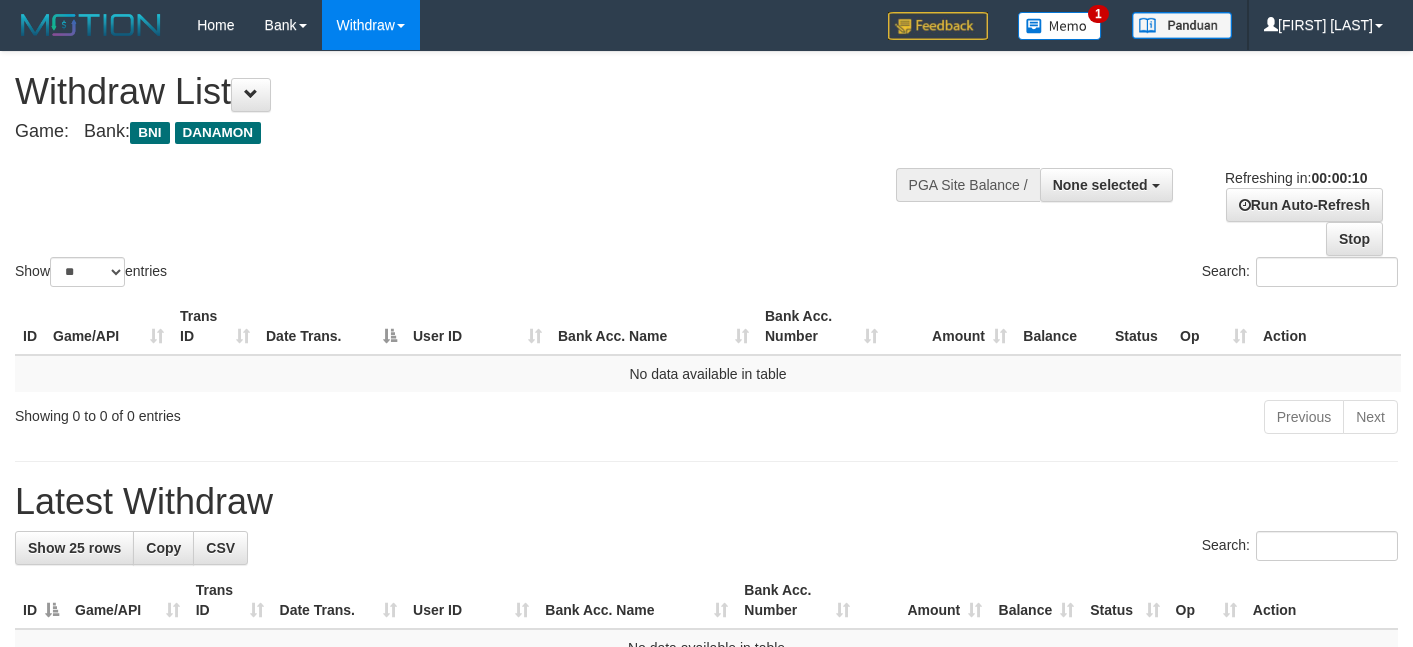 select 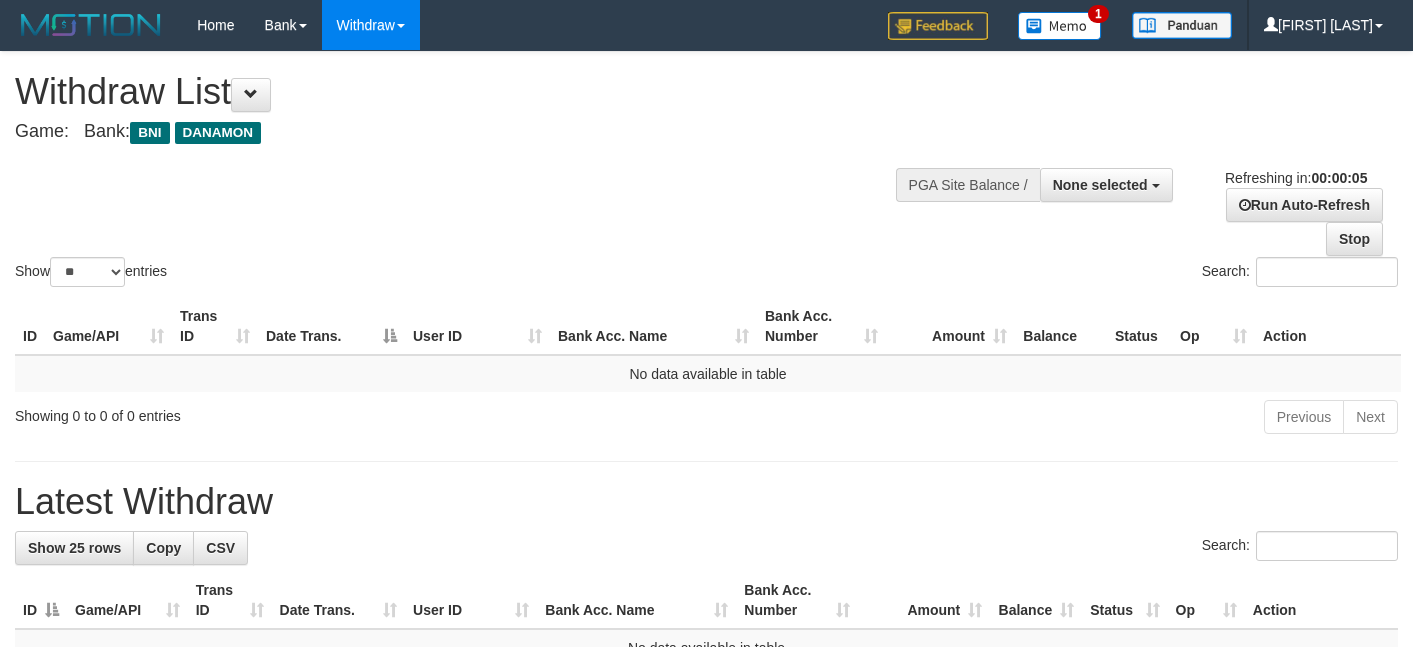 scroll, scrollTop: 0, scrollLeft: 0, axis: both 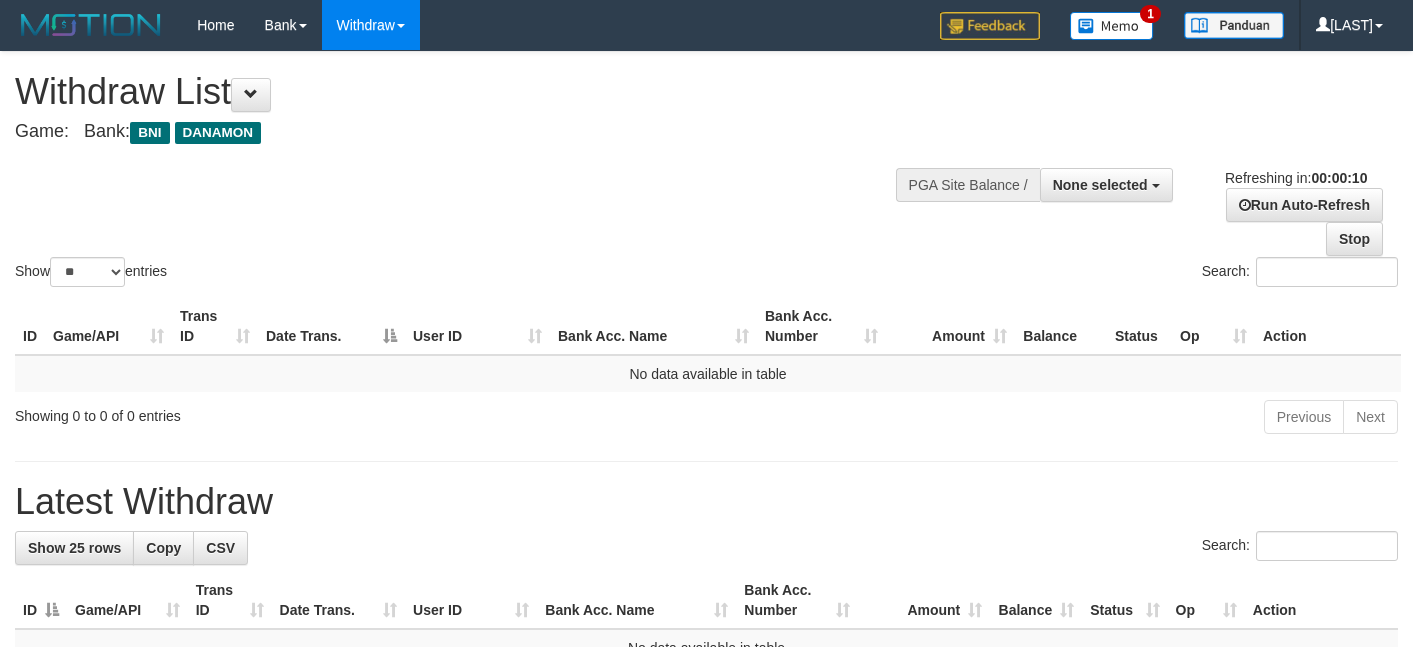 select 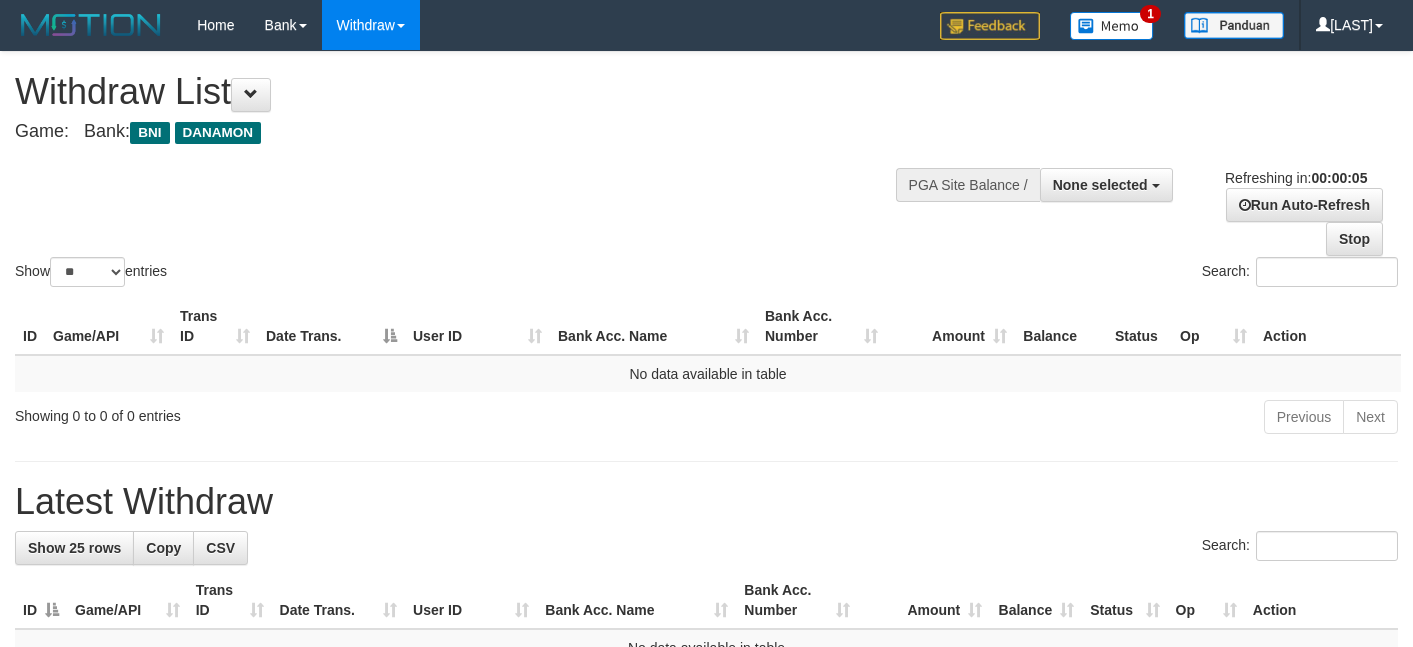 scroll, scrollTop: 0, scrollLeft: 0, axis: both 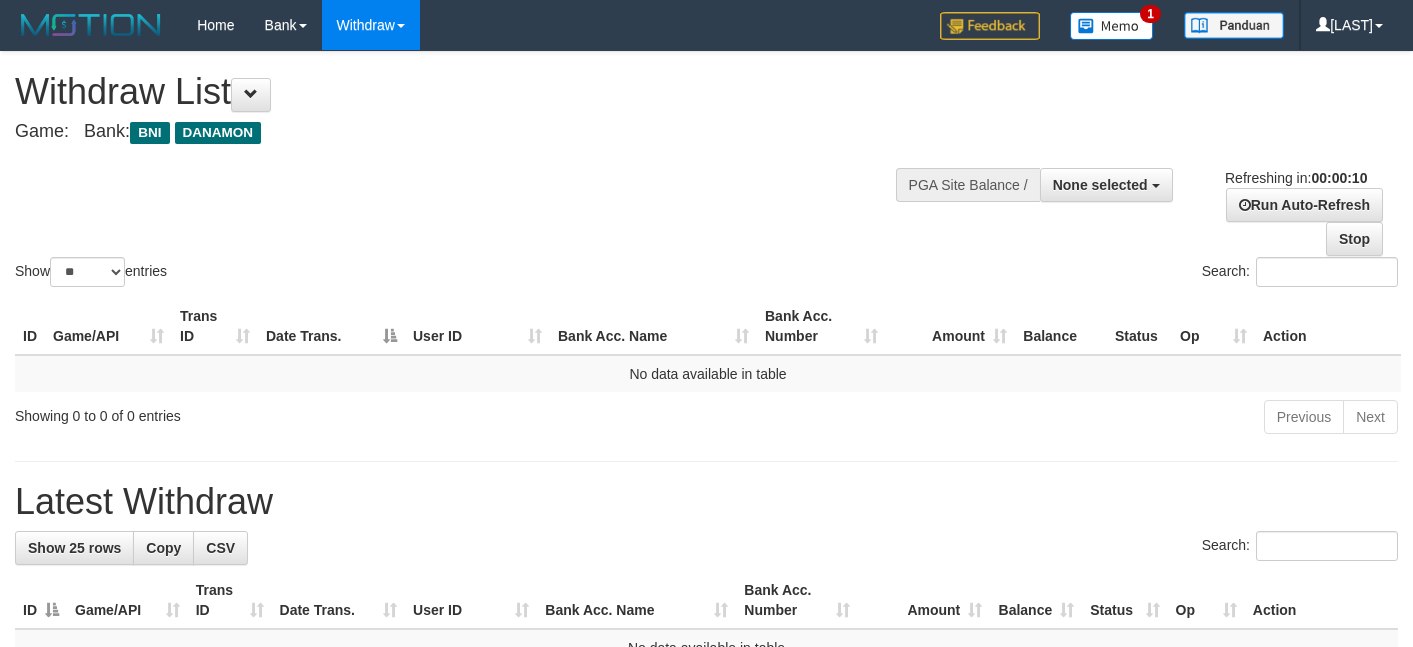 select 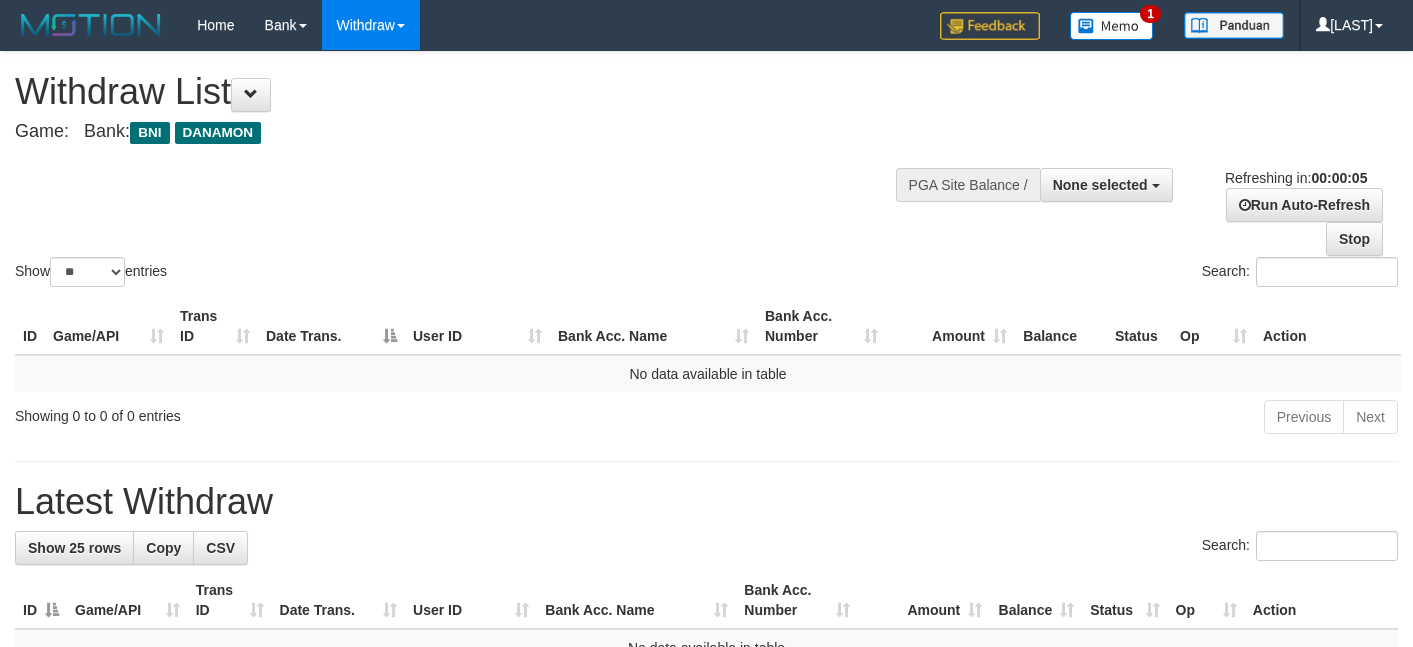 scroll, scrollTop: 0, scrollLeft: 0, axis: both 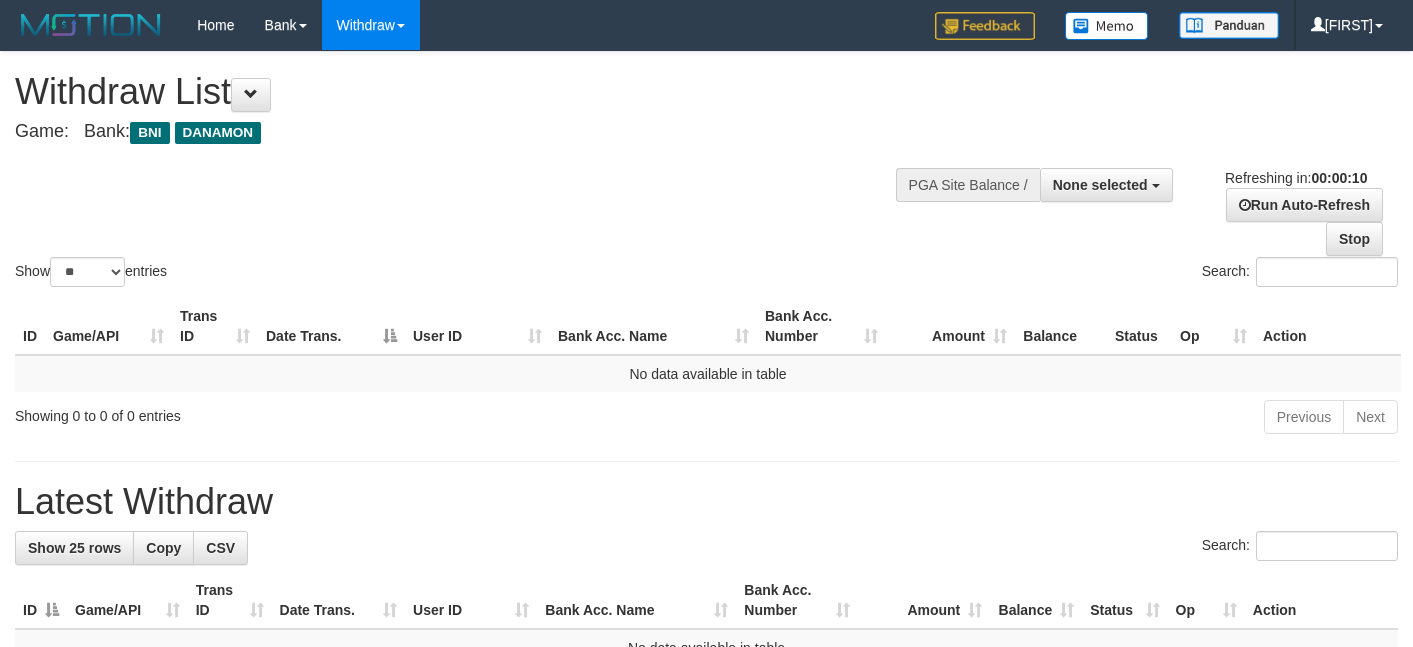 select 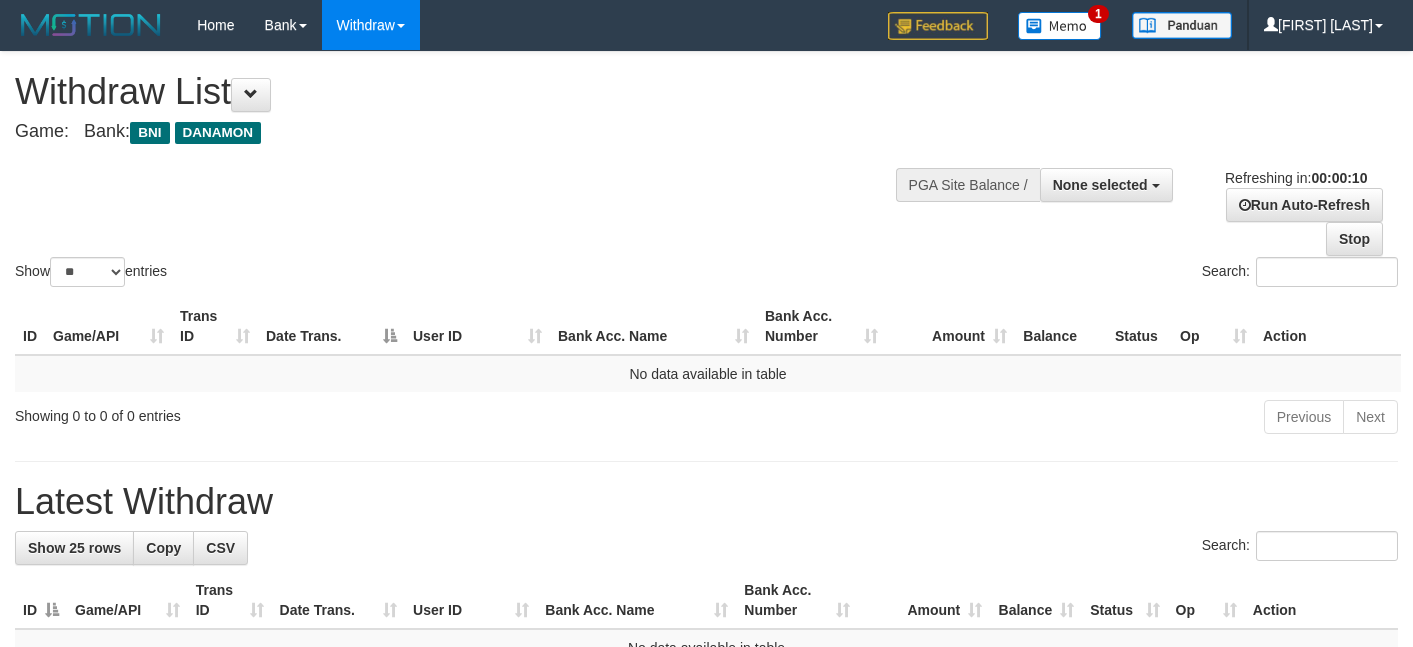 select 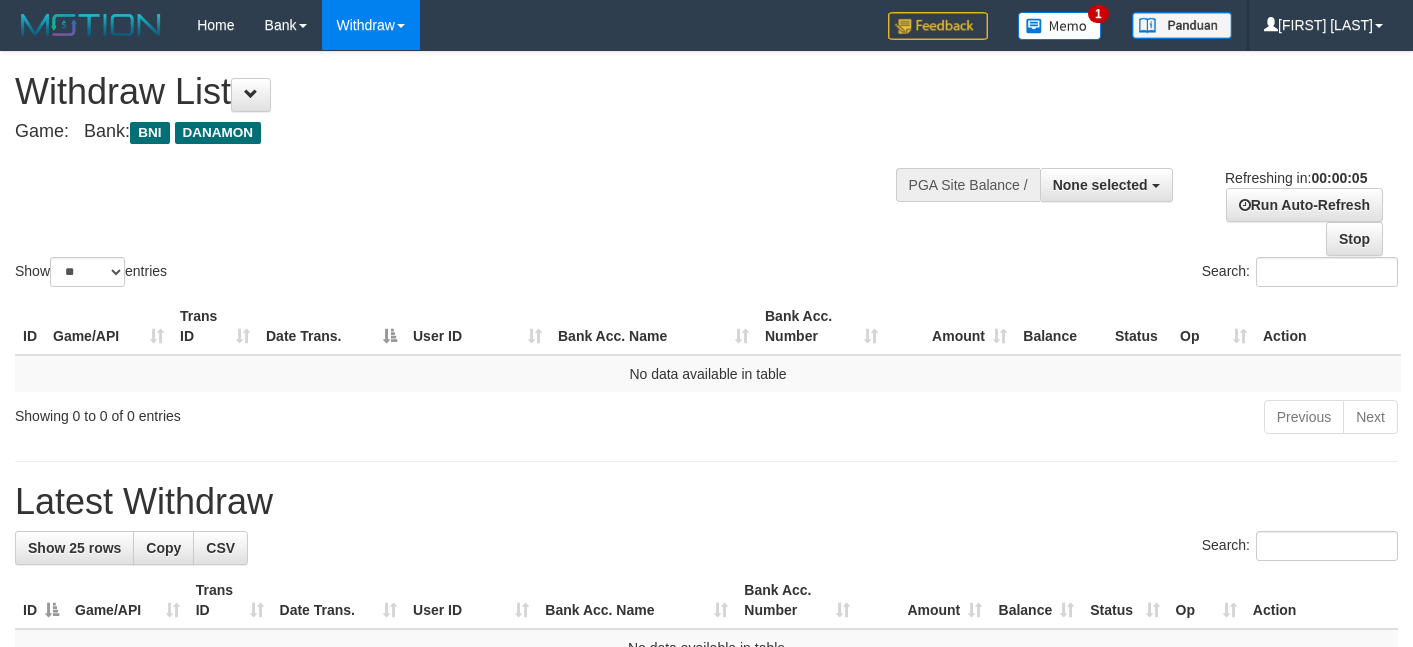 scroll, scrollTop: 0, scrollLeft: 0, axis: both 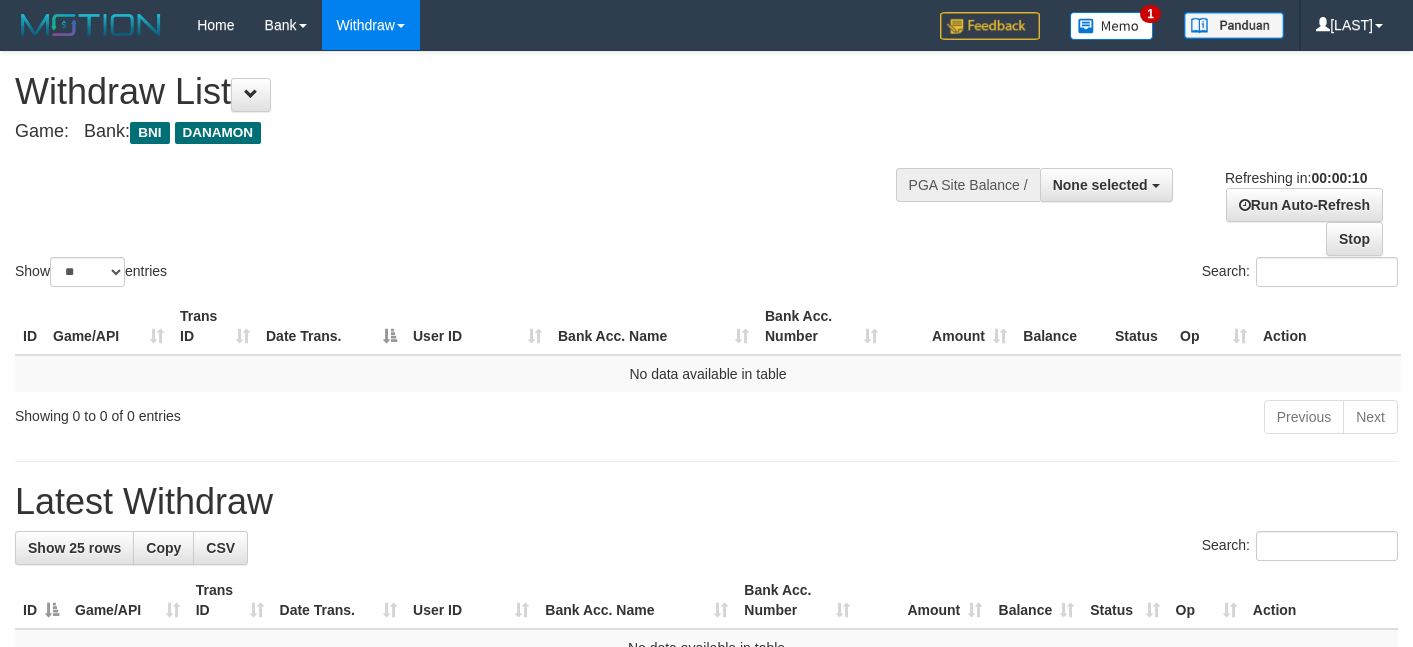 select 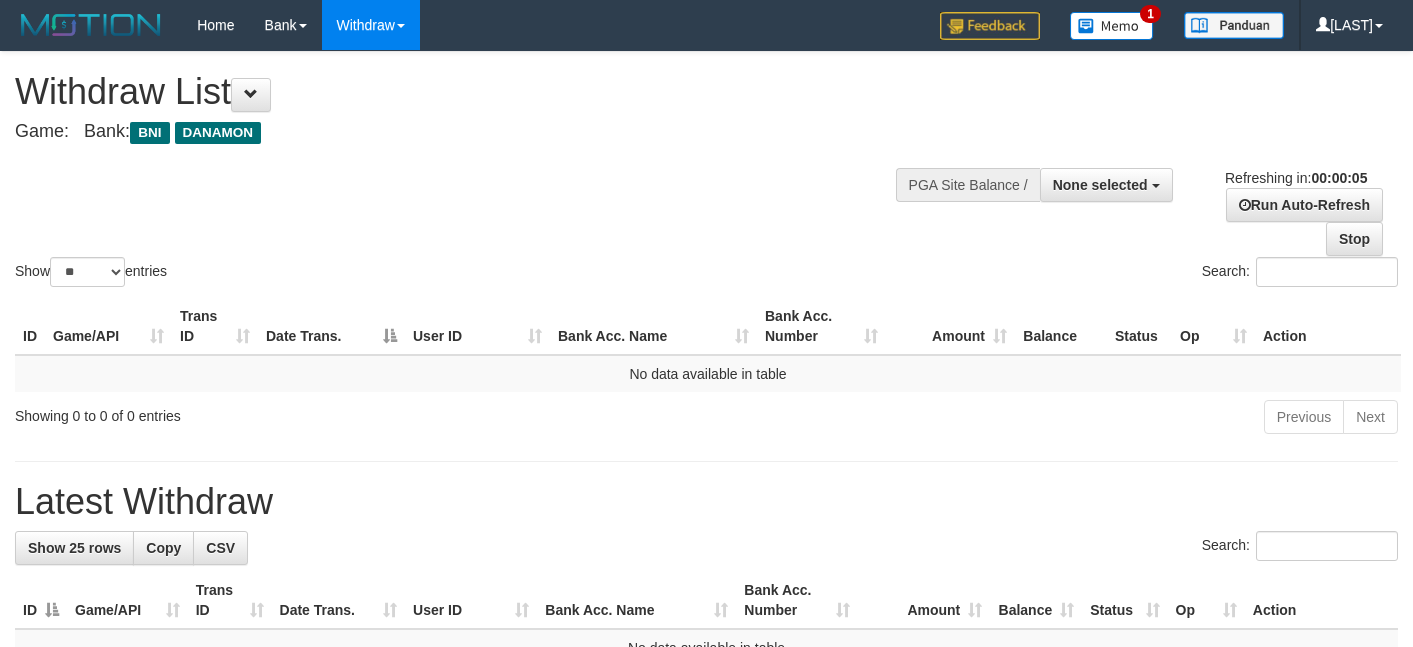 scroll, scrollTop: 0, scrollLeft: 0, axis: both 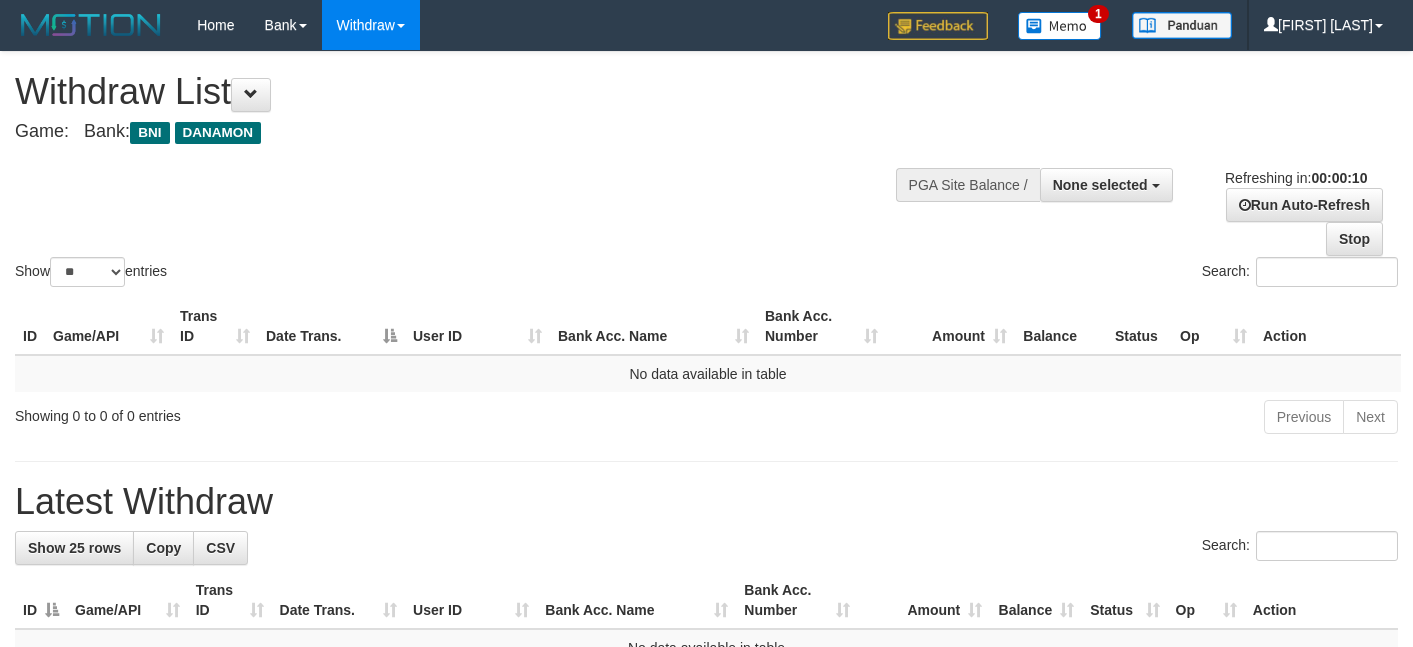 select 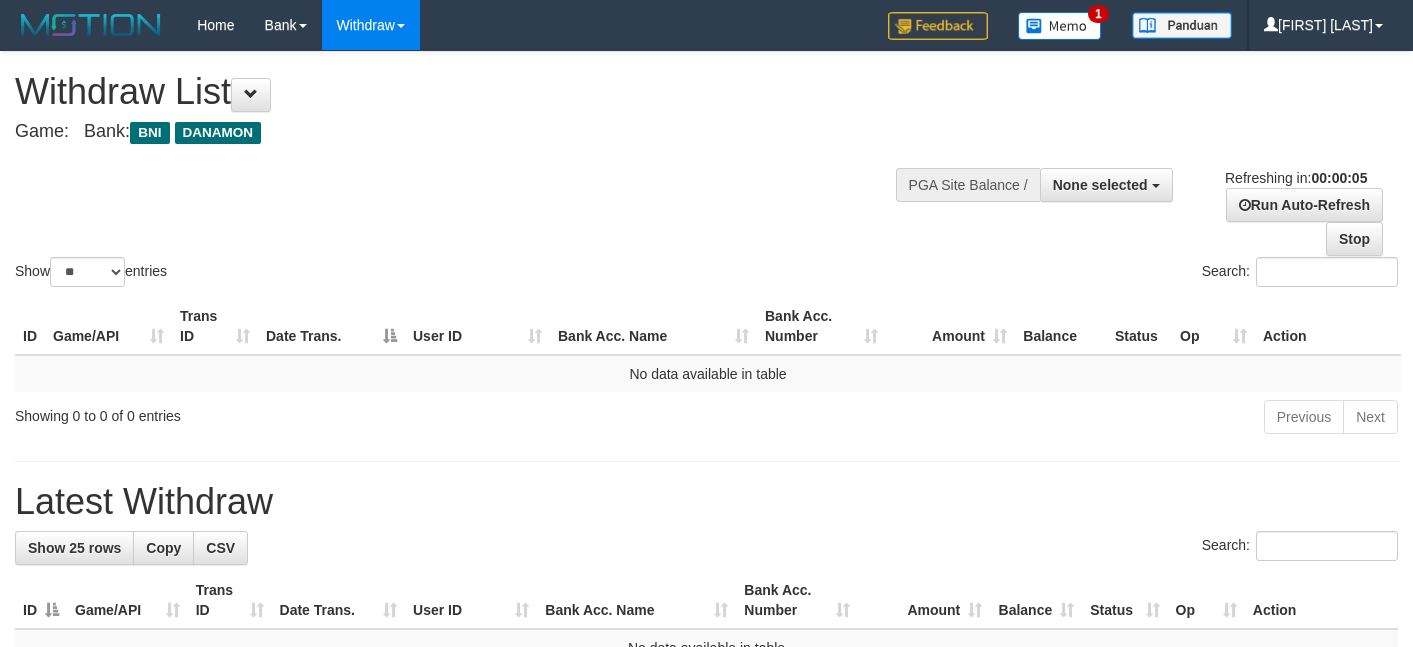 scroll, scrollTop: 0, scrollLeft: 0, axis: both 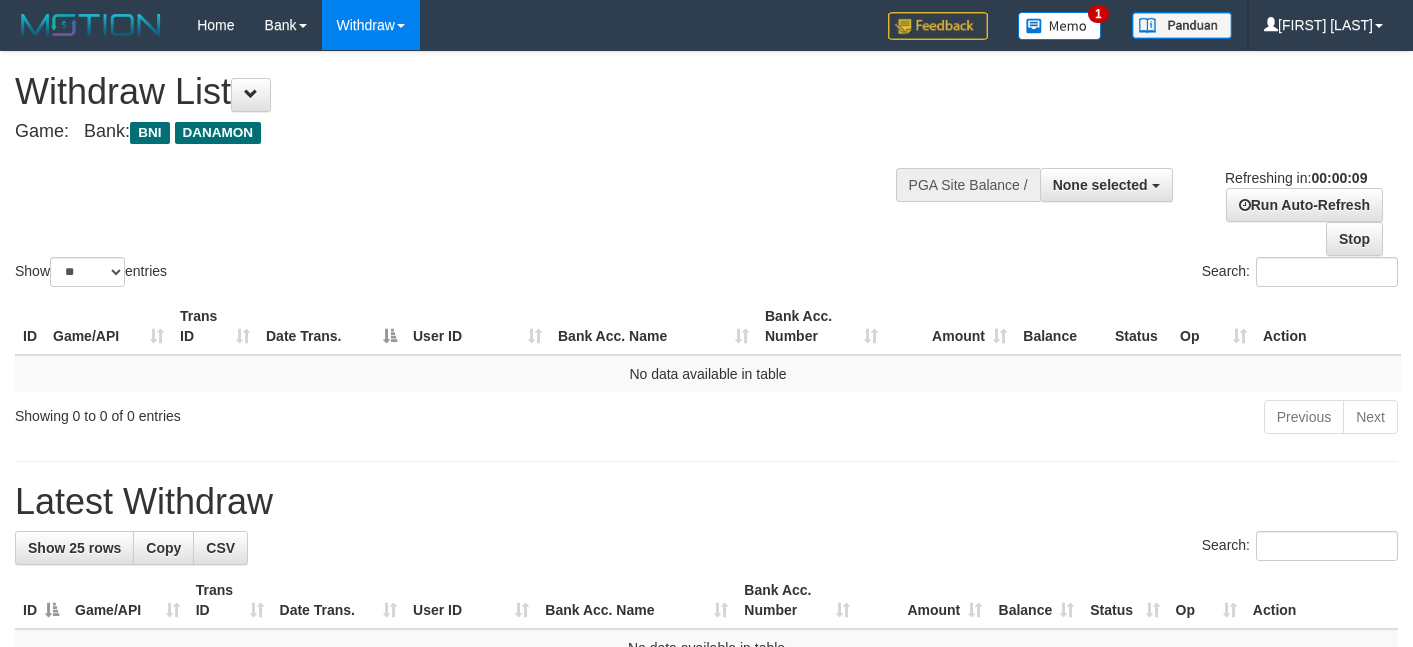 select 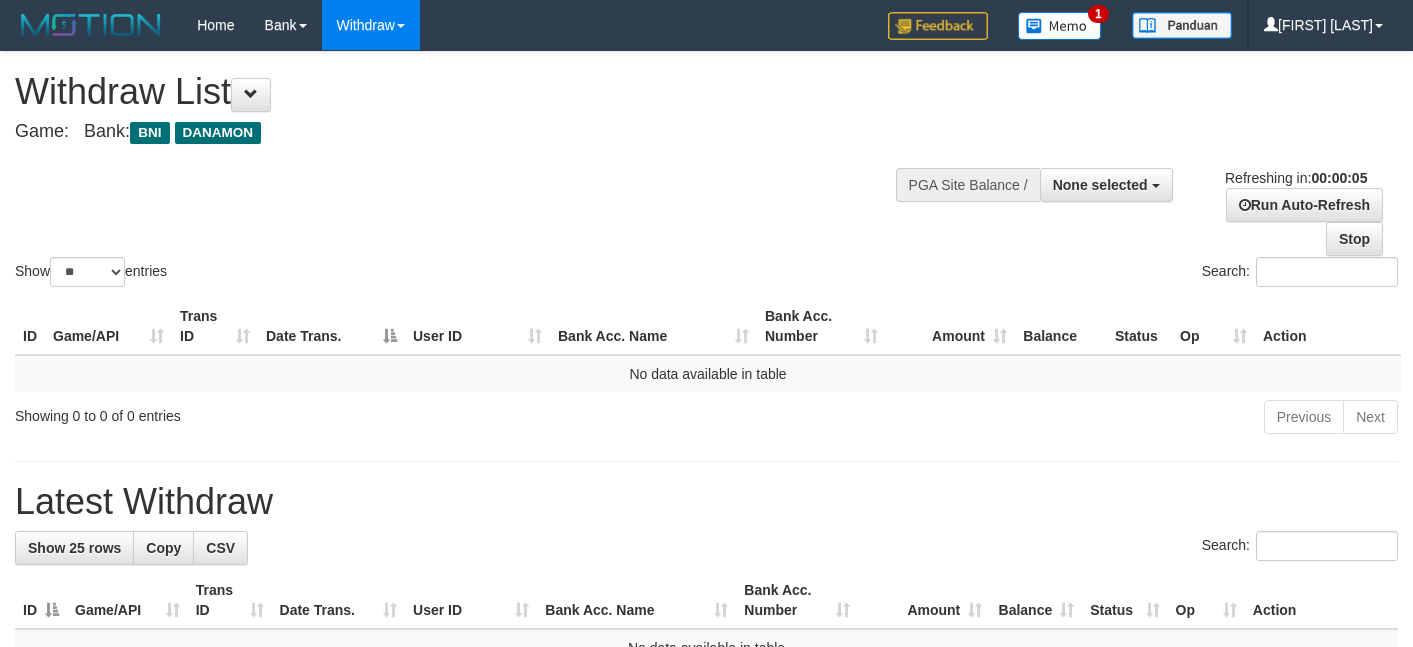 scroll, scrollTop: 0, scrollLeft: 0, axis: both 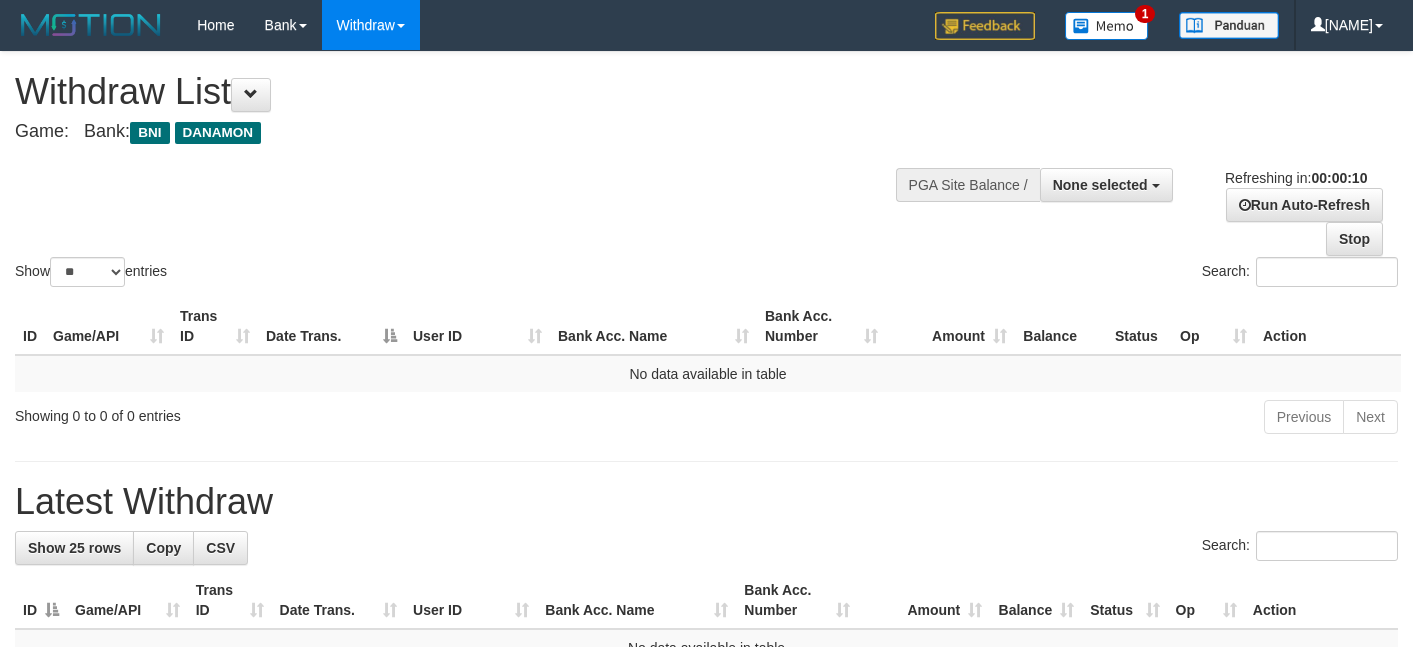 select 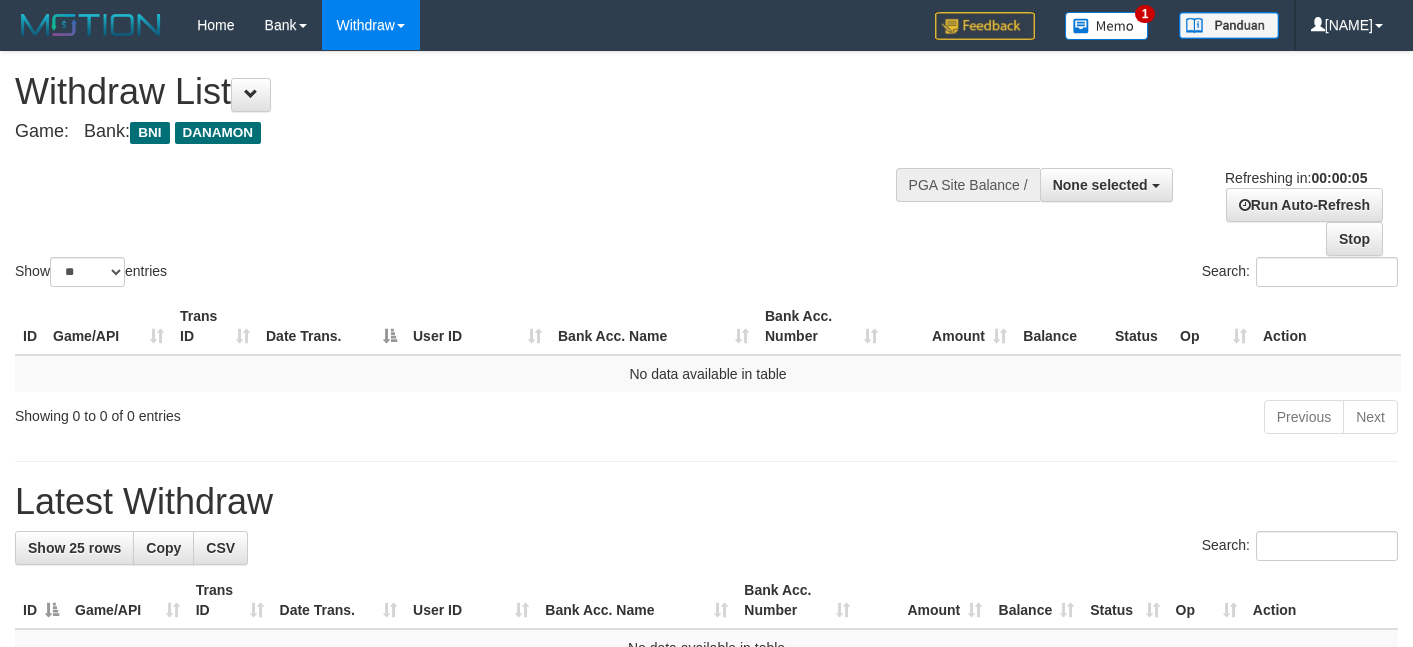 scroll, scrollTop: 0, scrollLeft: 0, axis: both 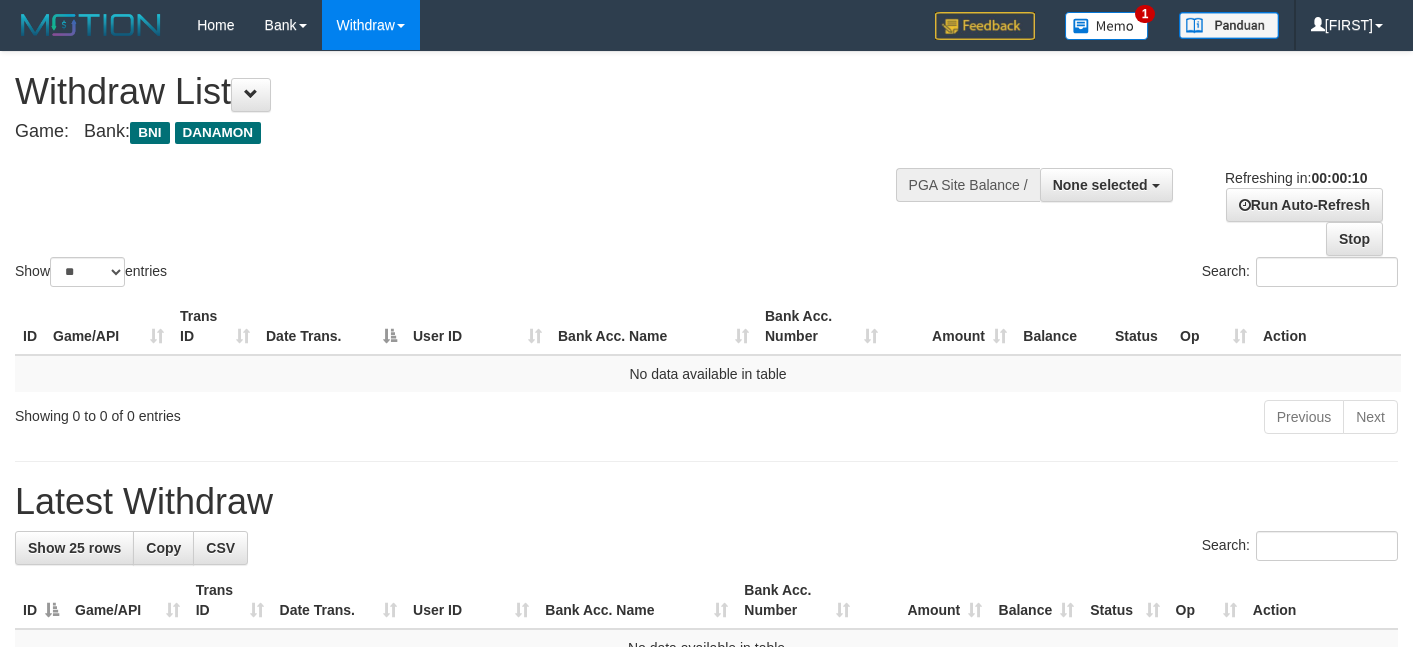 select 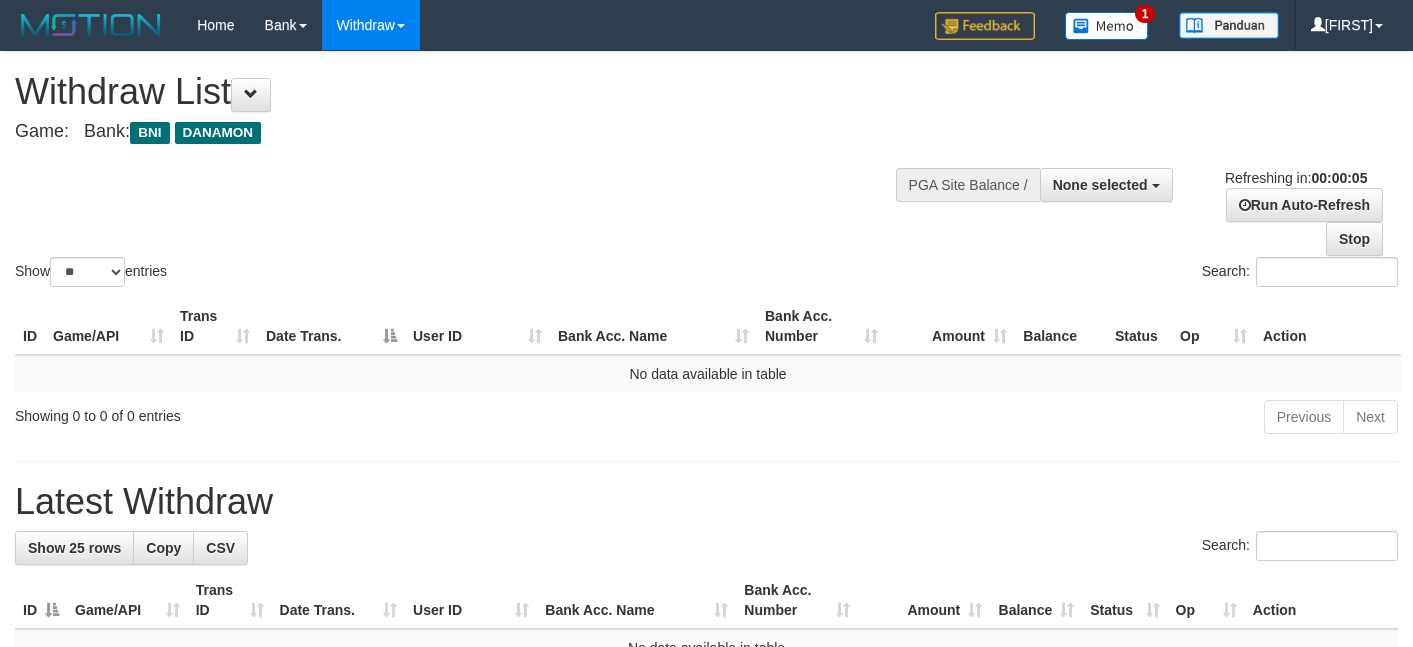 scroll, scrollTop: 0, scrollLeft: 0, axis: both 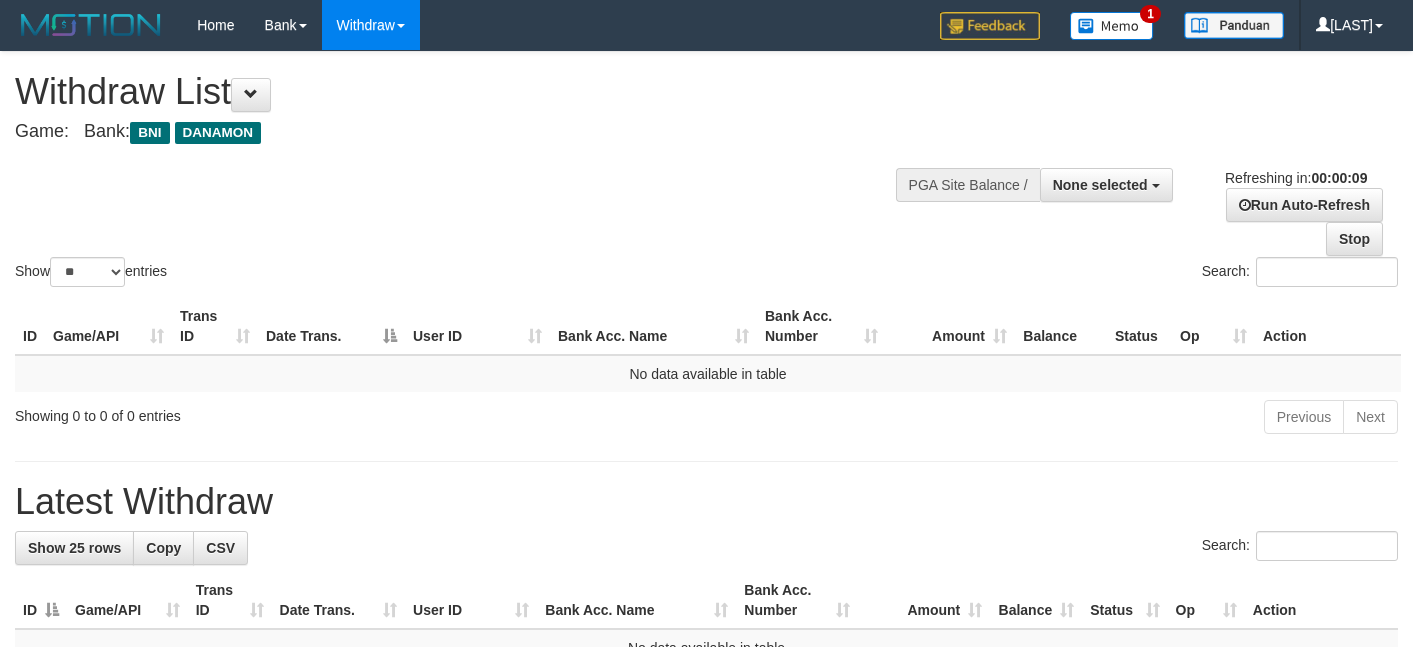 select 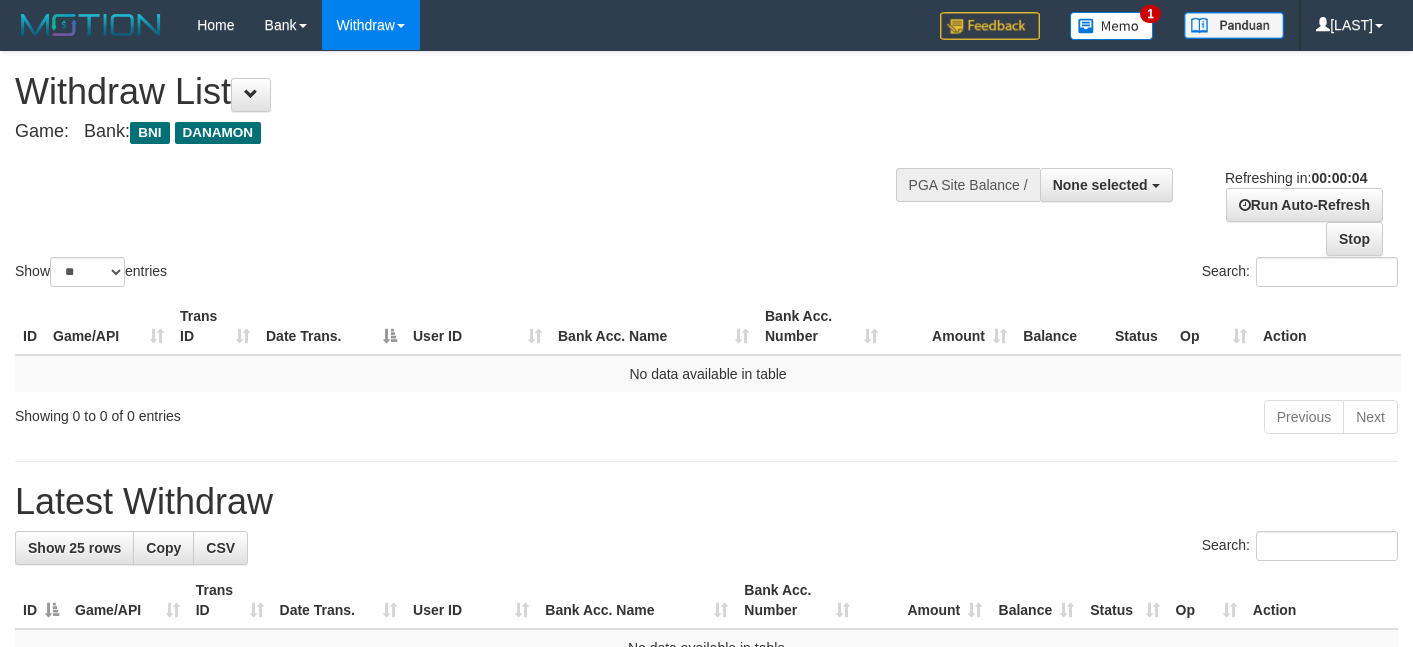 scroll, scrollTop: 0, scrollLeft: 0, axis: both 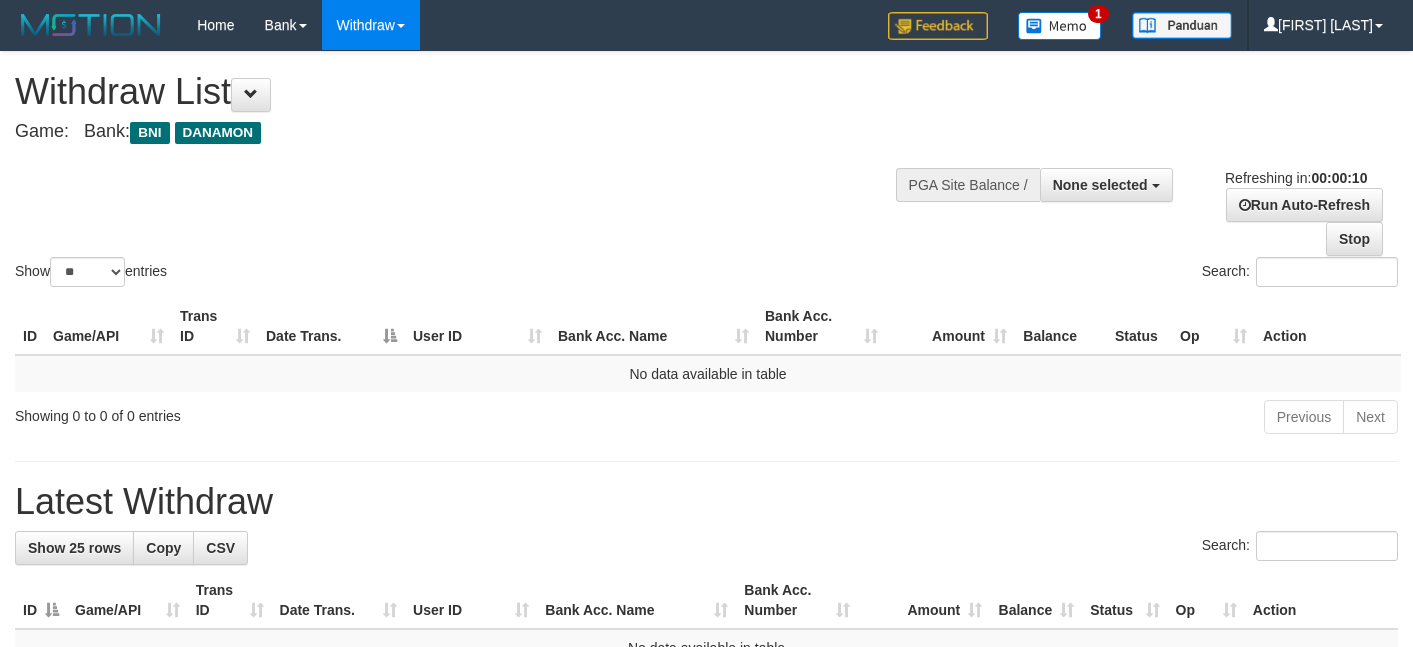 select 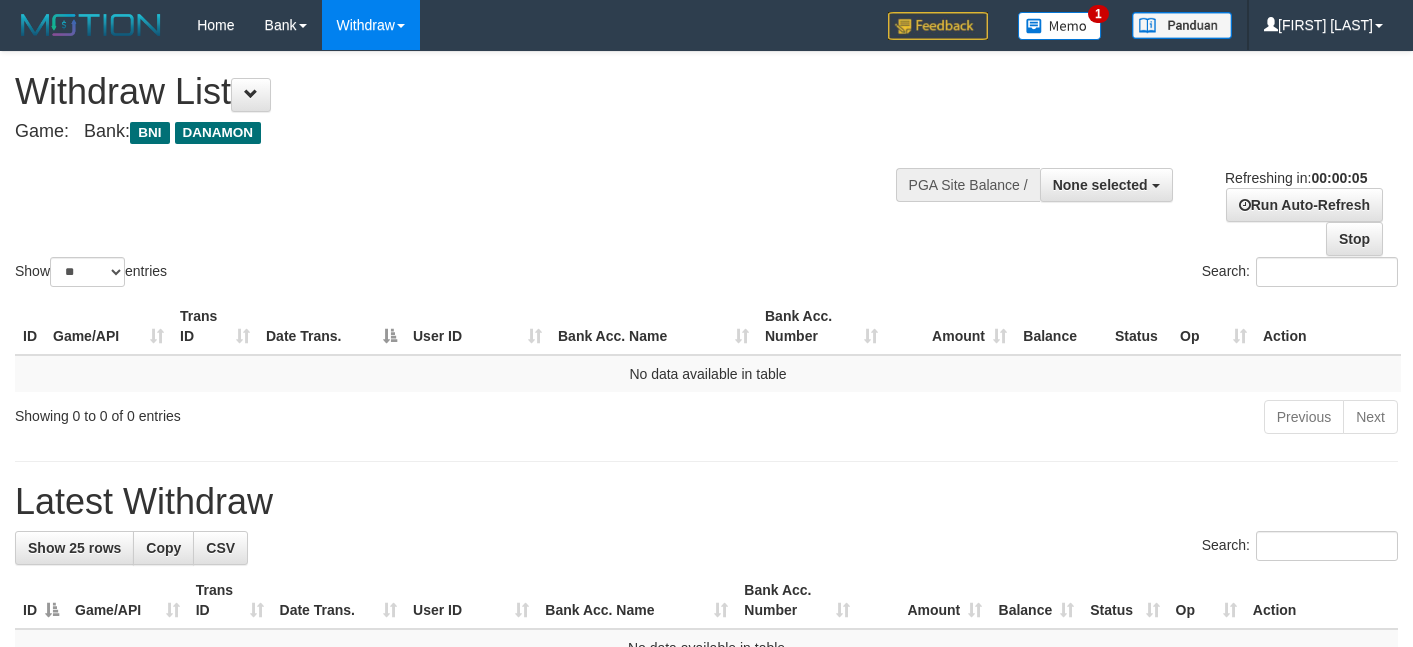 scroll, scrollTop: 0, scrollLeft: 0, axis: both 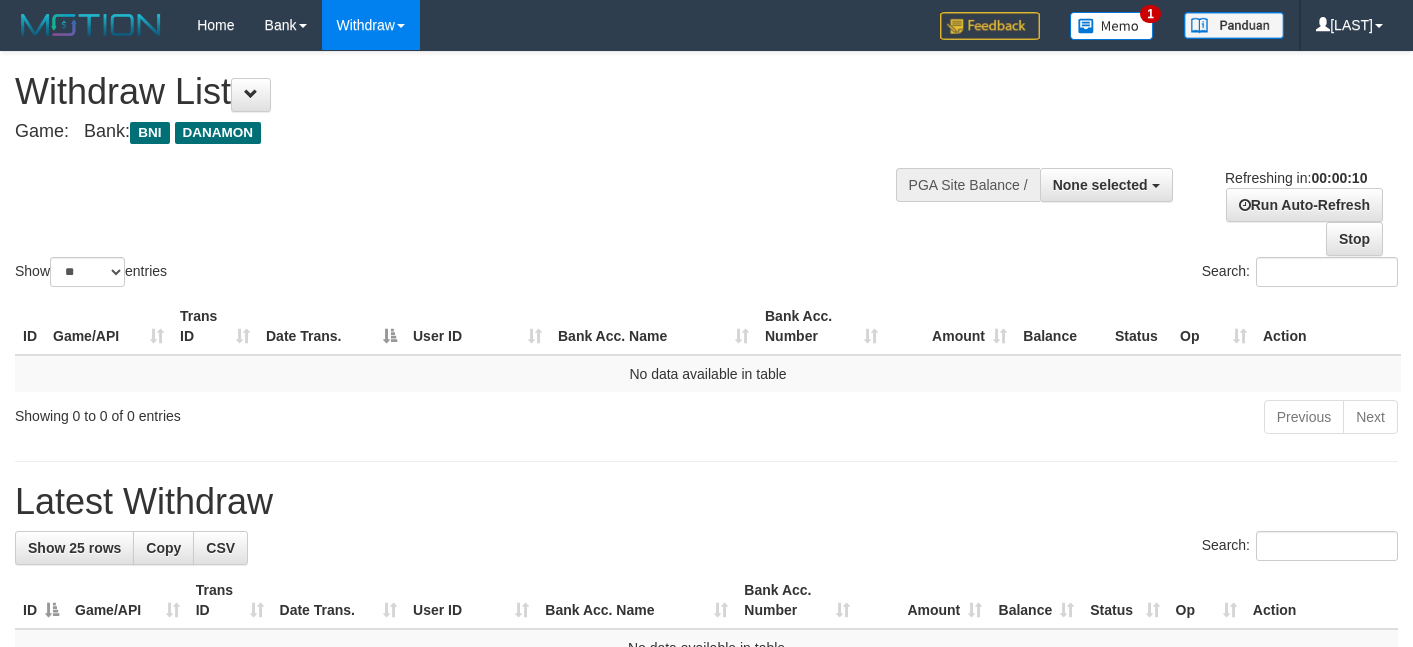 select 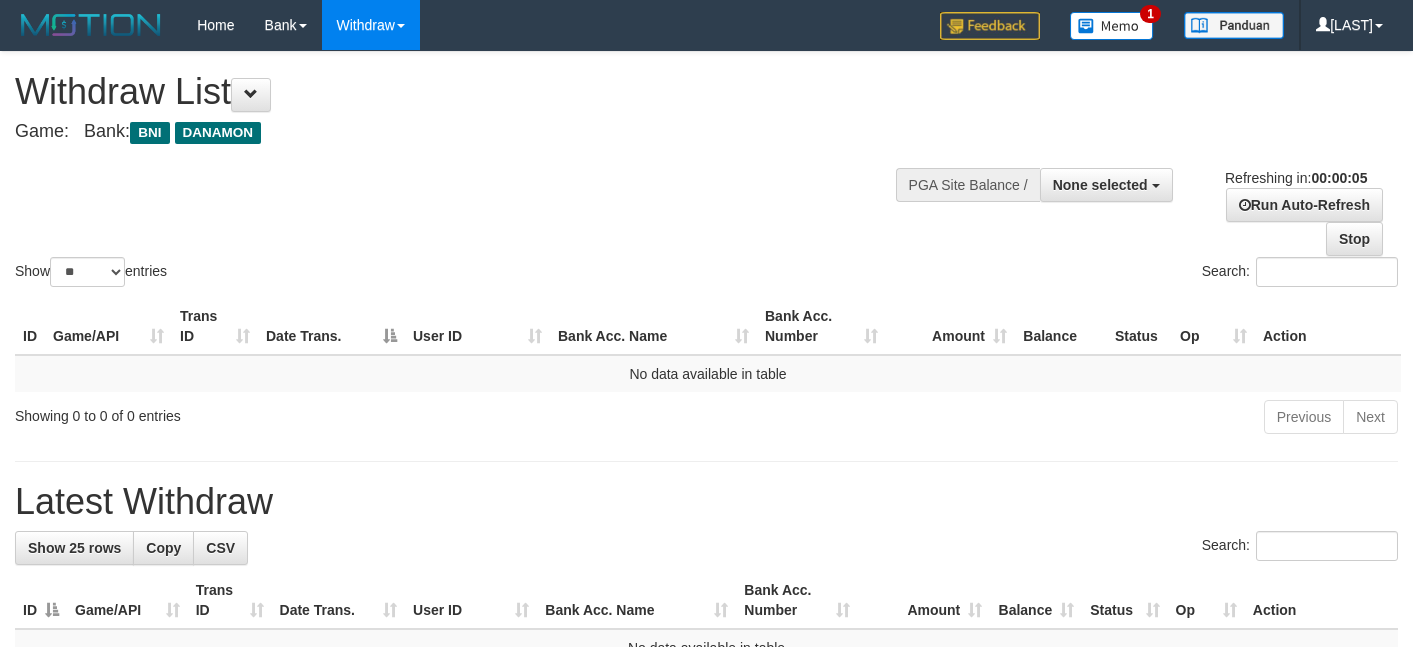 scroll, scrollTop: 0, scrollLeft: 0, axis: both 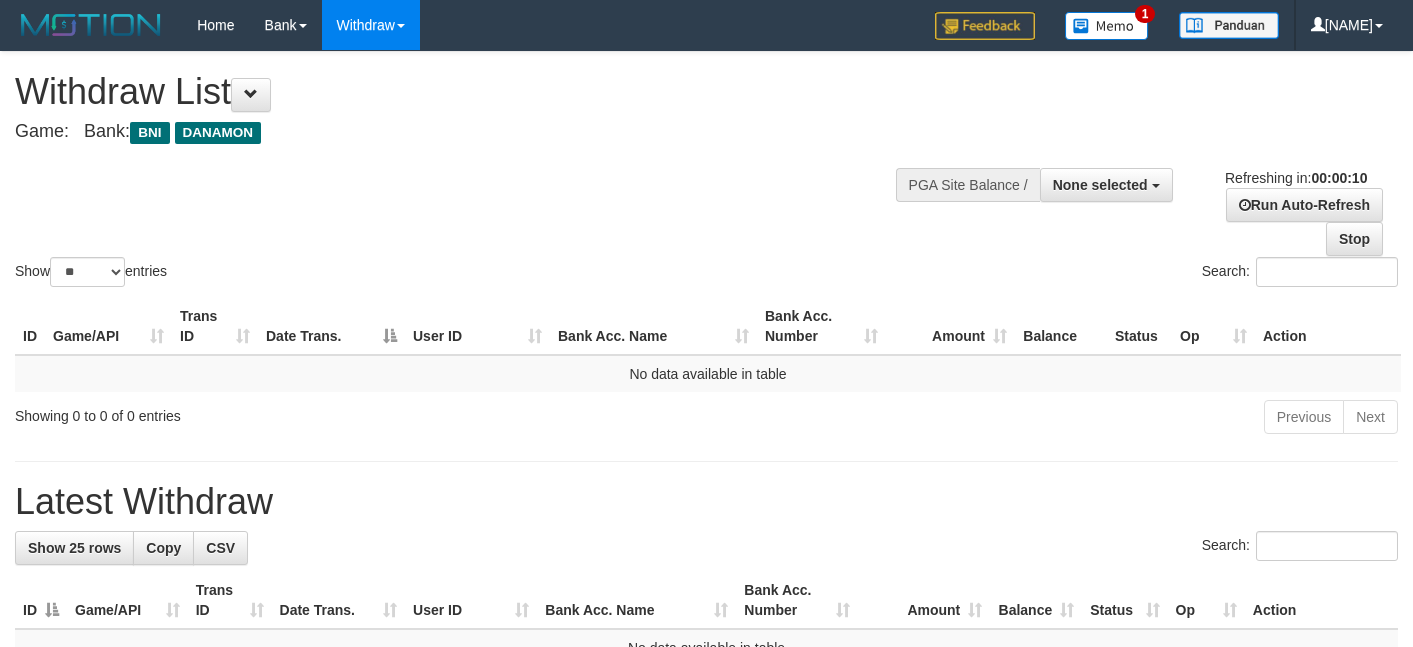 select 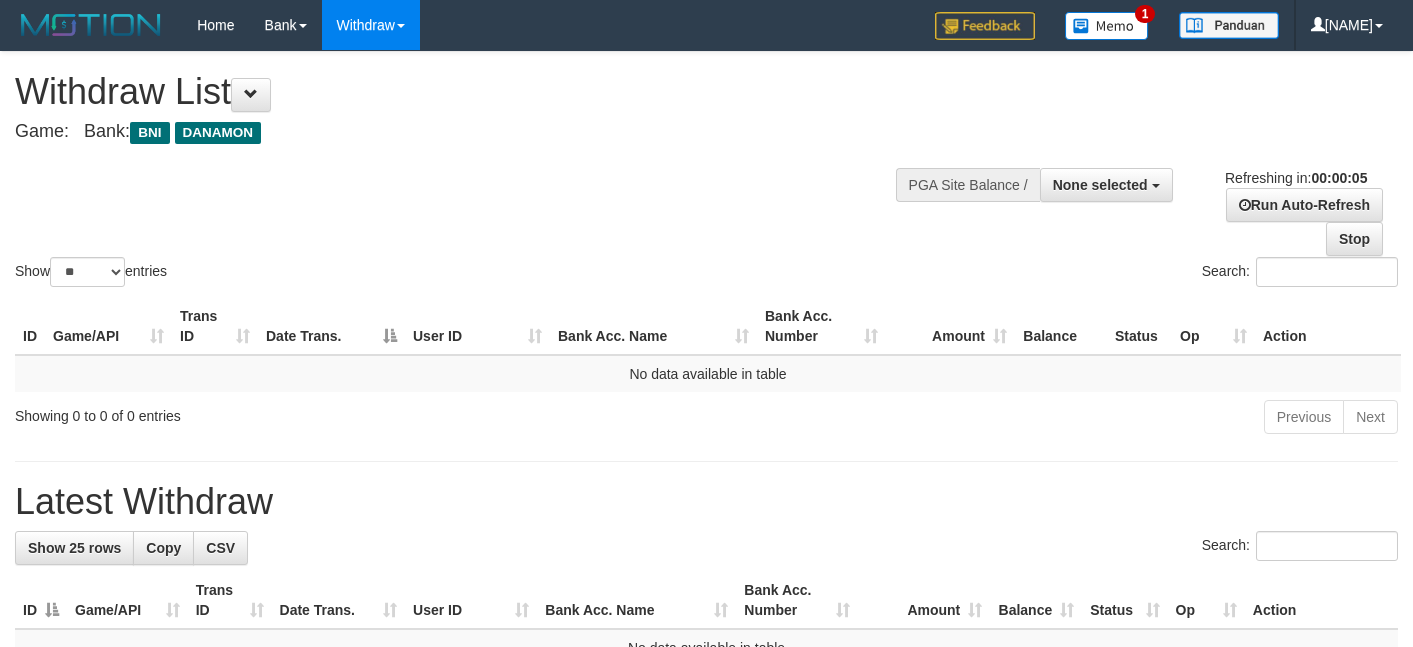 scroll, scrollTop: 0, scrollLeft: 0, axis: both 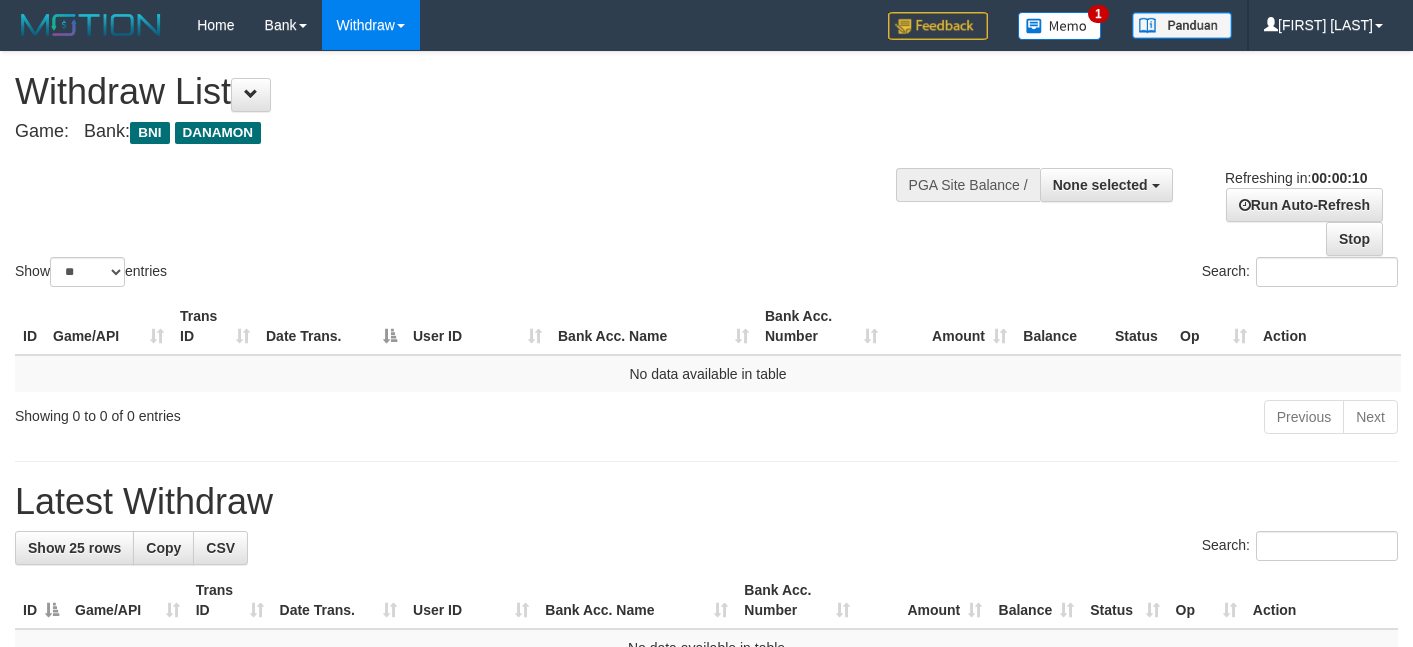 select 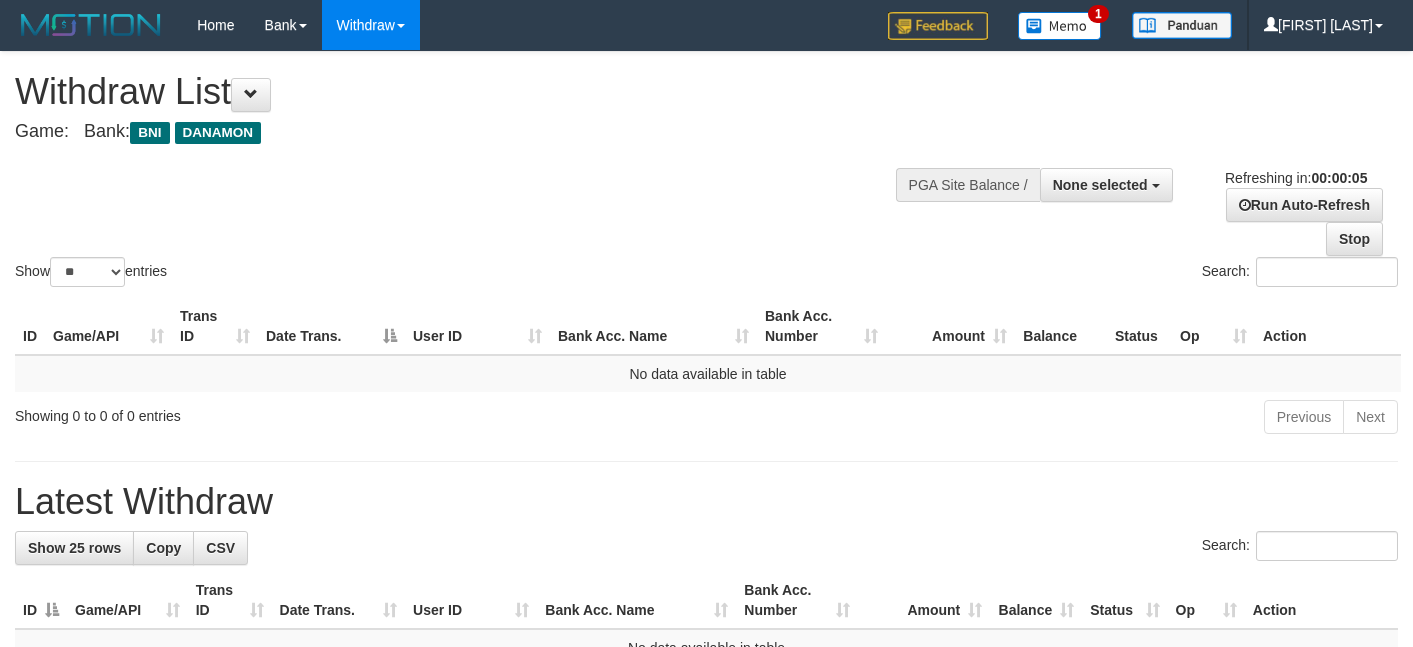 scroll, scrollTop: 0, scrollLeft: 0, axis: both 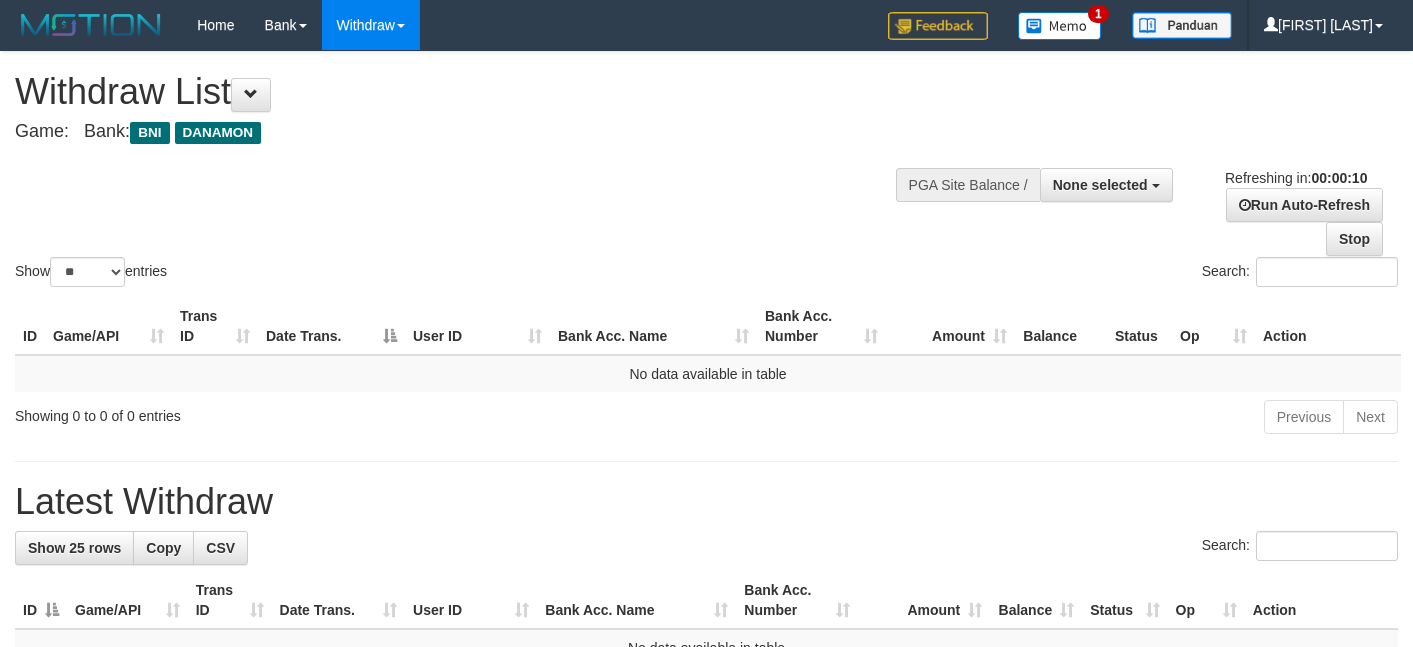 select 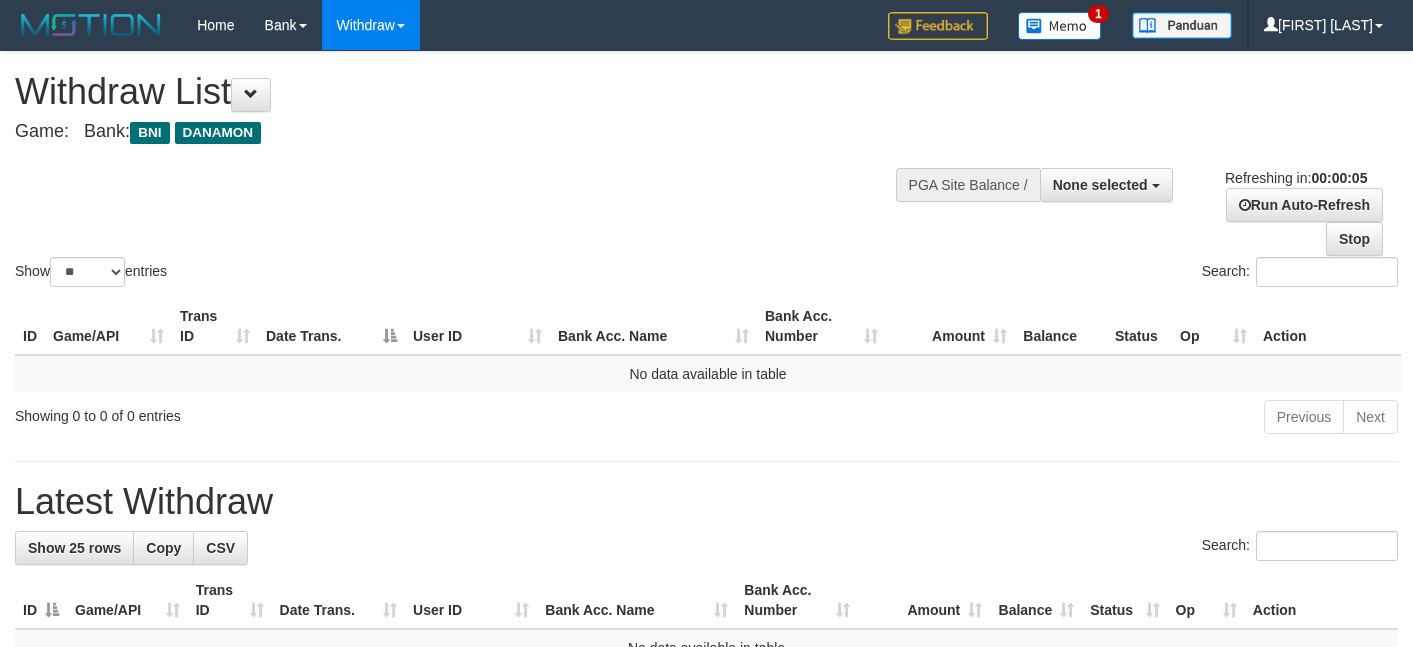 scroll, scrollTop: 0, scrollLeft: 0, axis: both 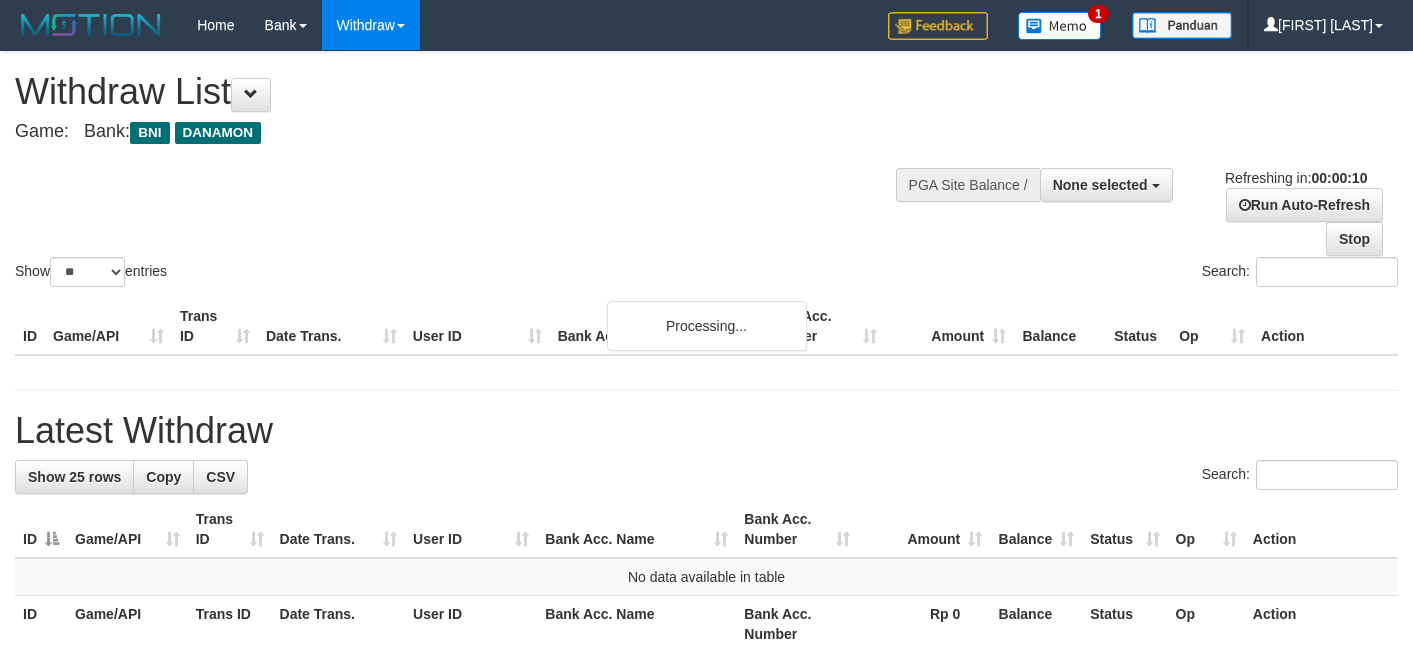 select 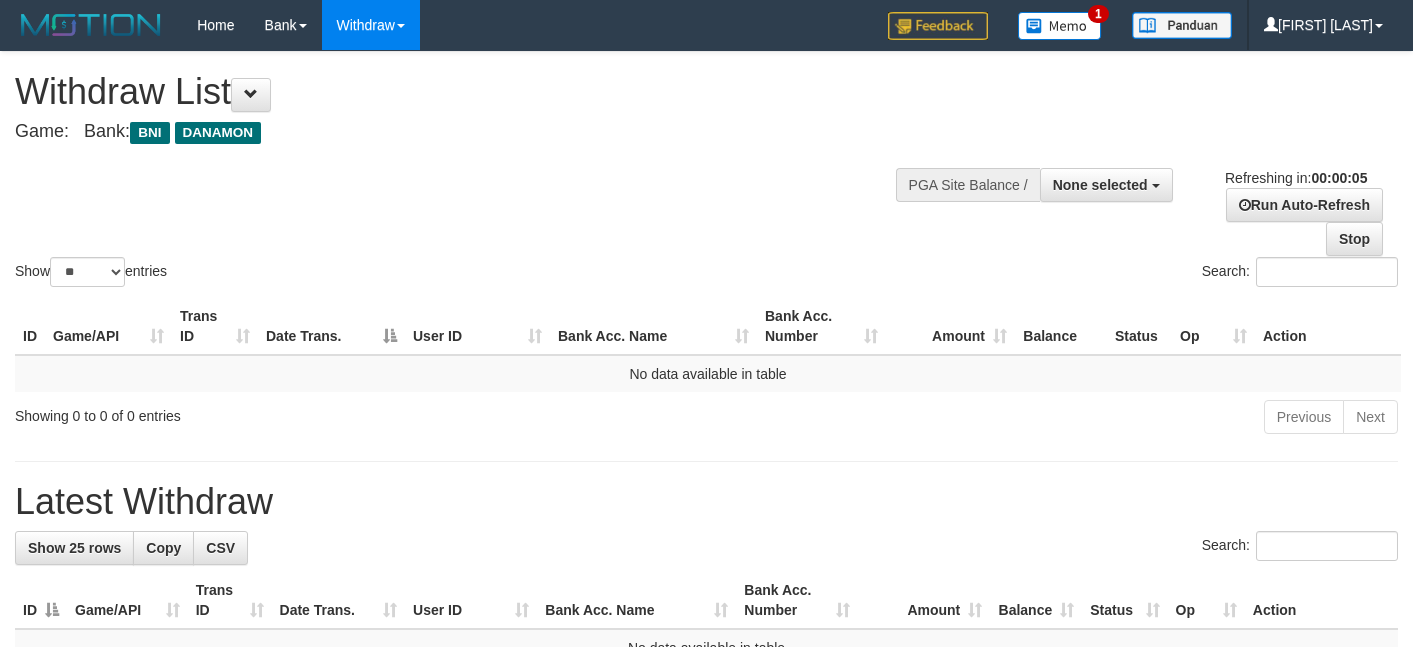 scroll, scrollTop: 0, scrollLeft: 0, axis: both 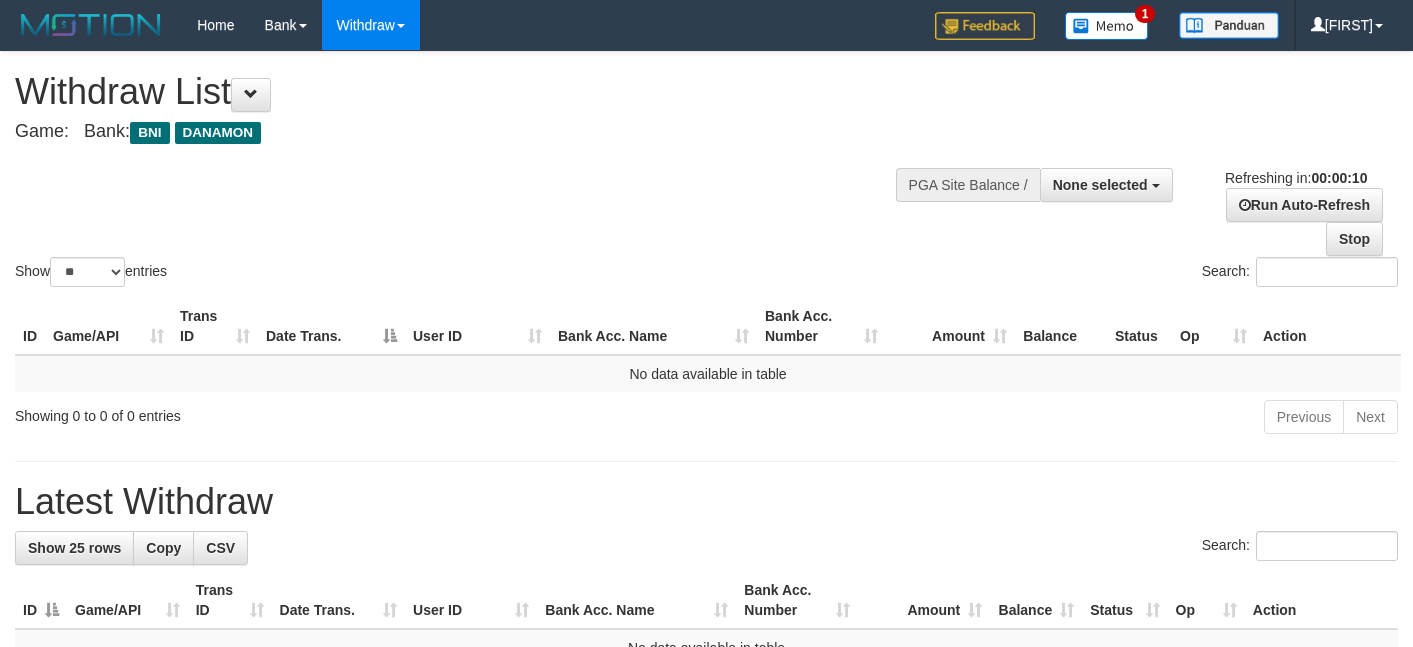 select 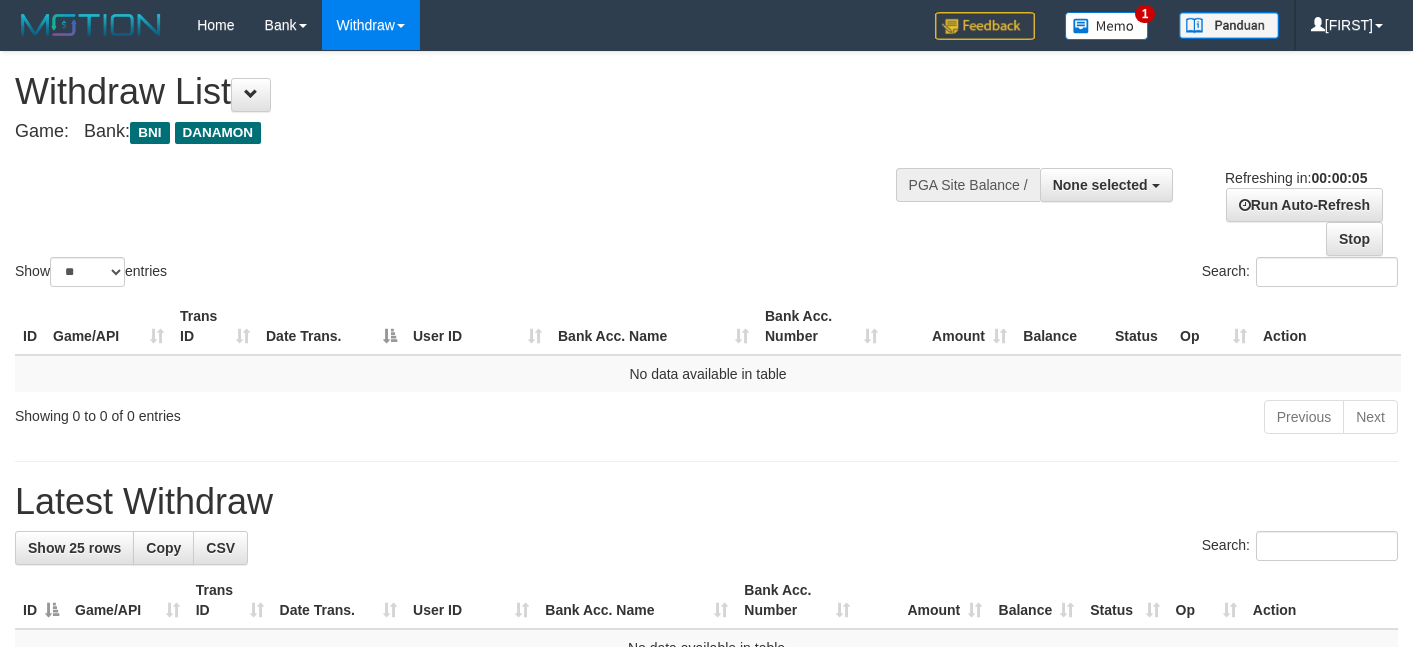 scroll, scrollTop: 0, scrollLeft: 0, axis: both 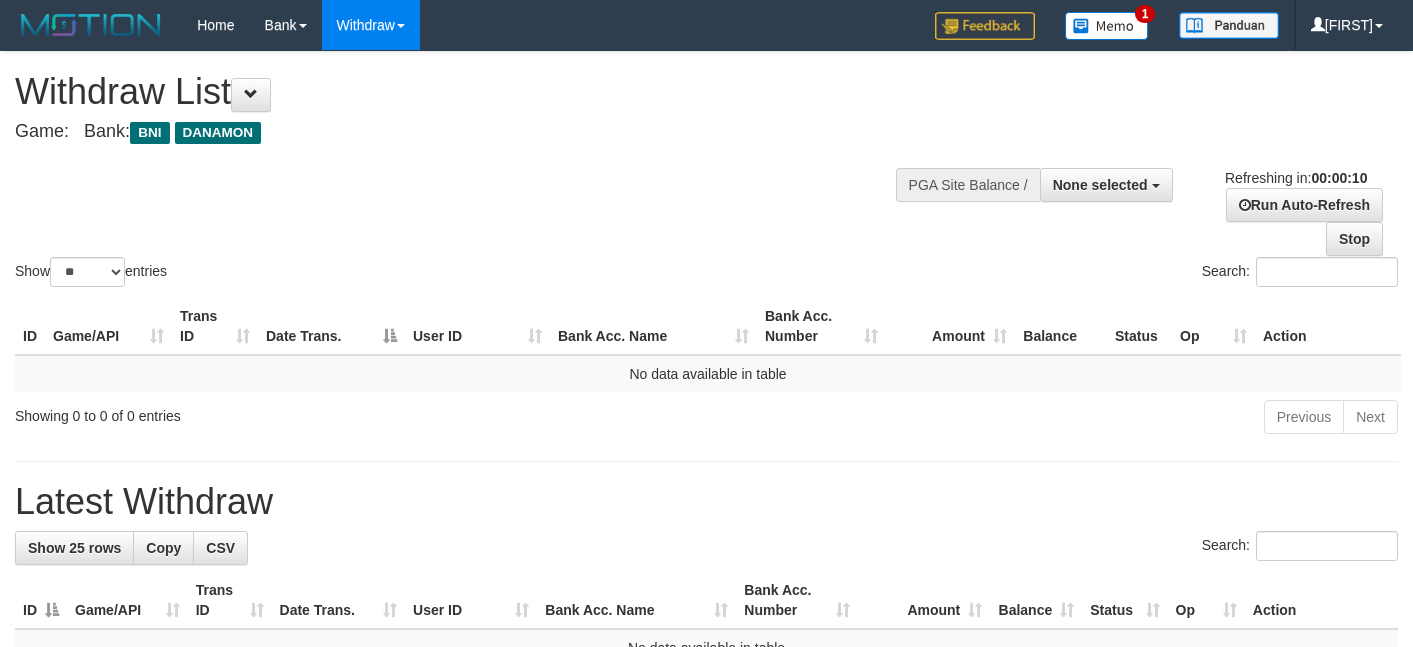 select 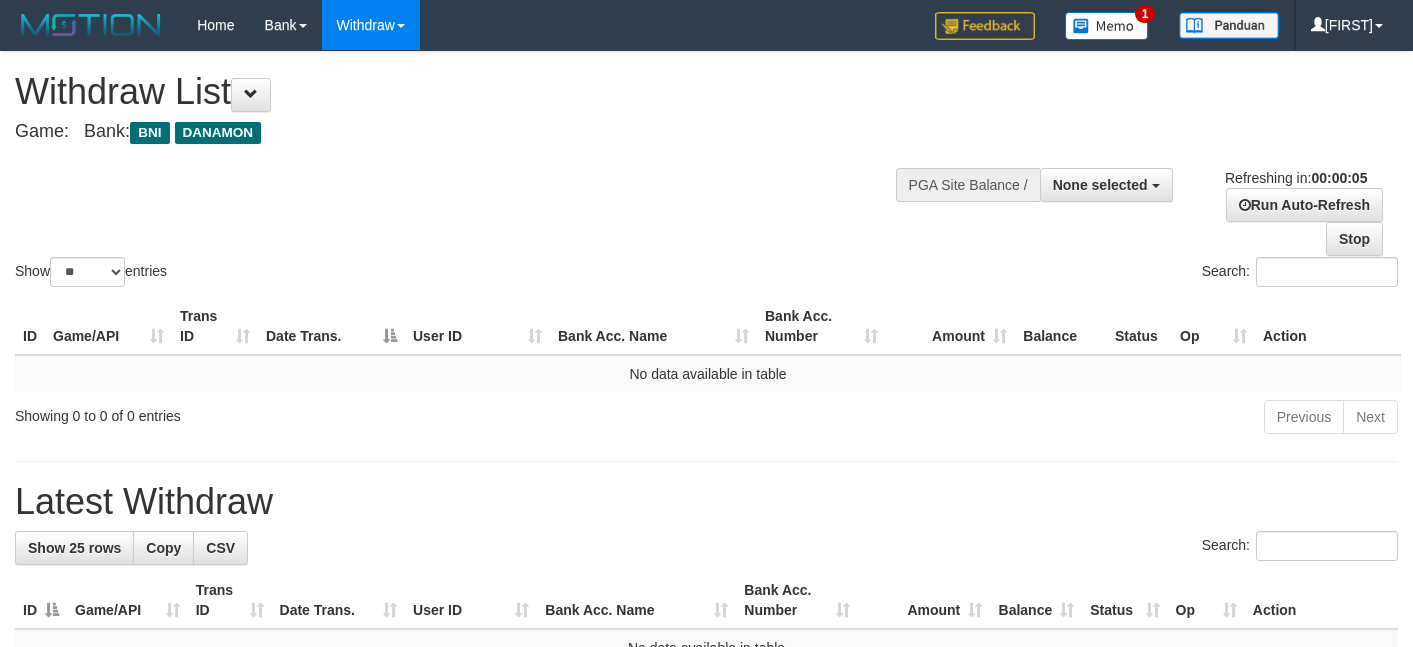 scroll, scrollTop: 0, scrollLeft: 0, axis: both 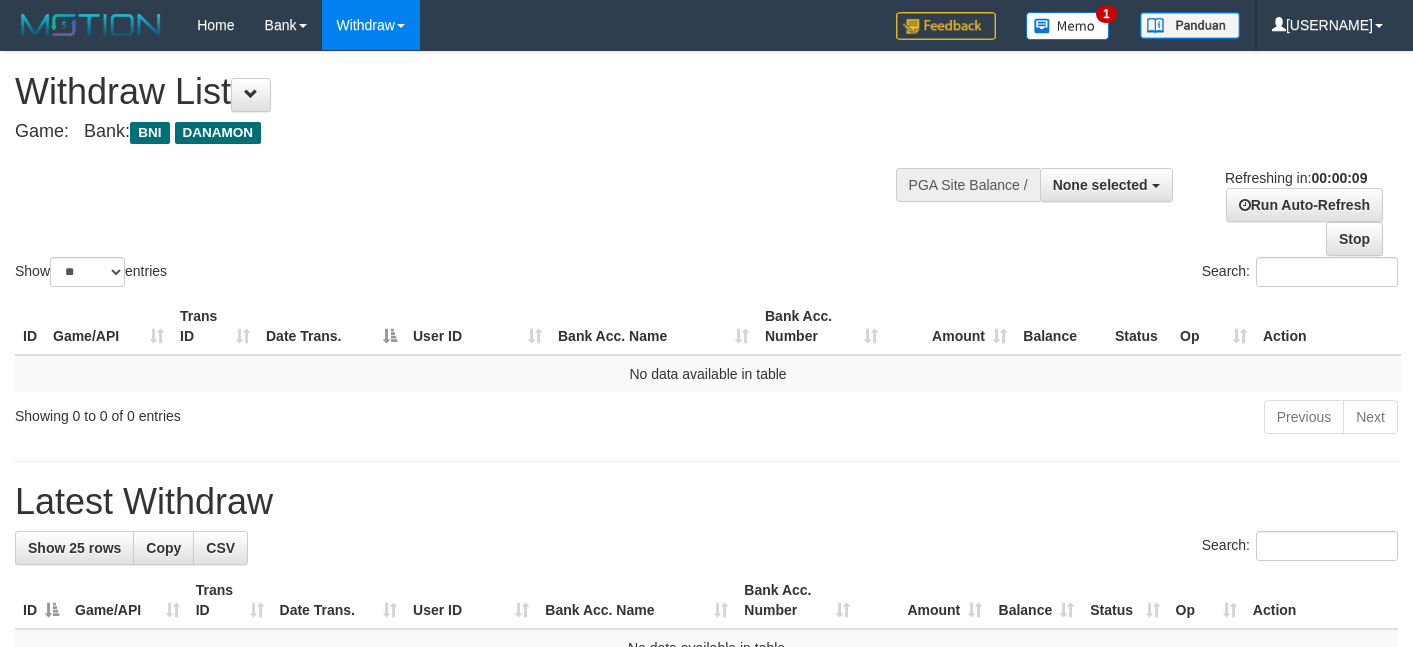 select 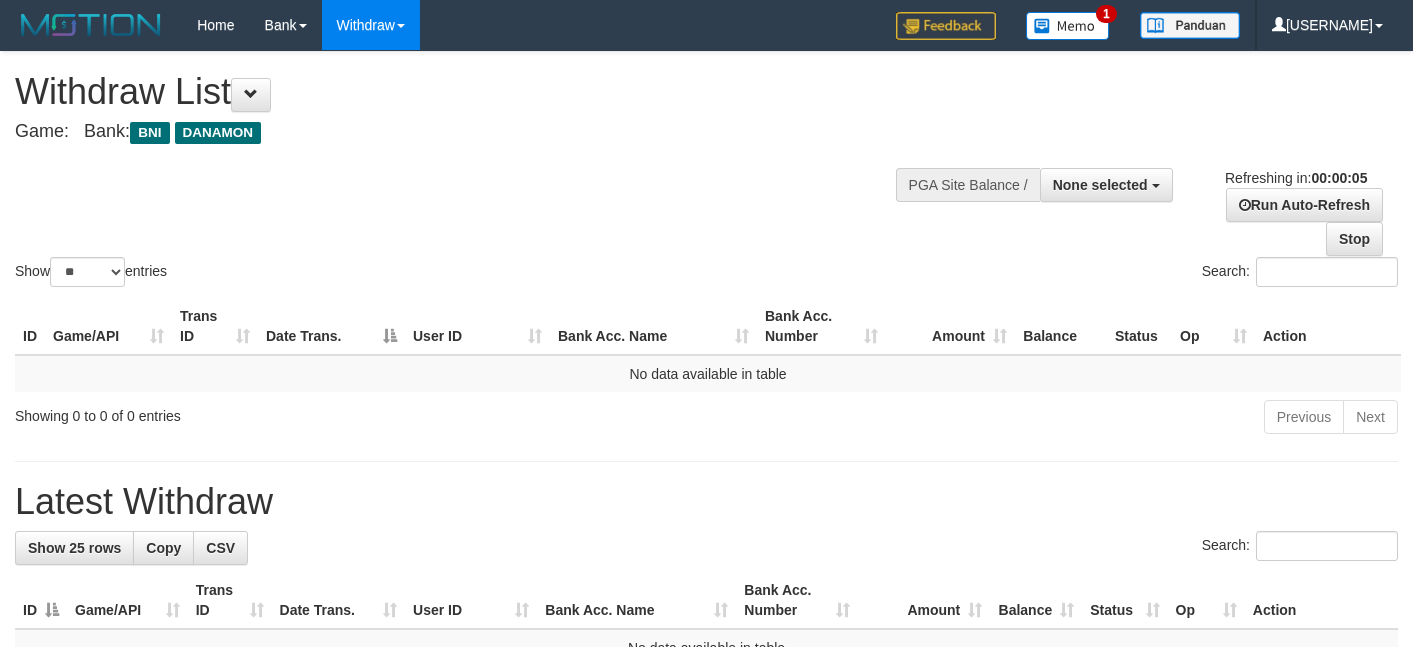 scroll, scrollTop: 0, scrollLeft: 0, axis: both 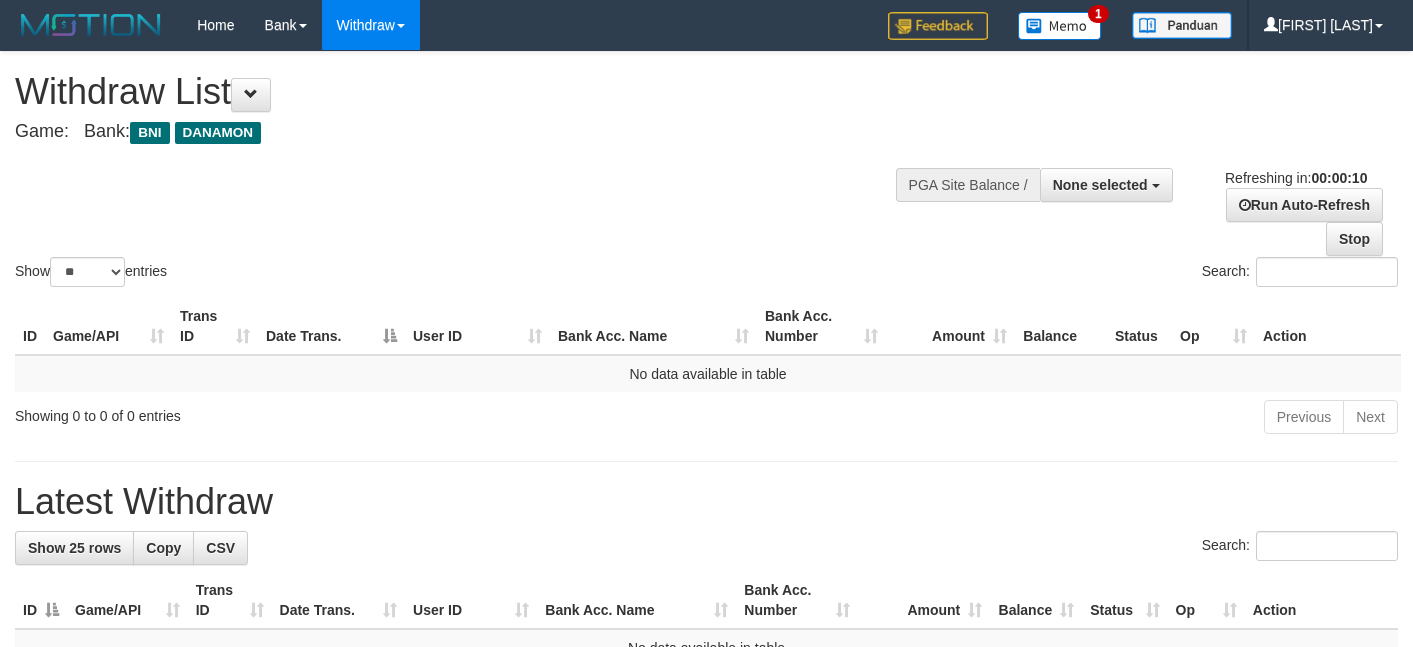 select 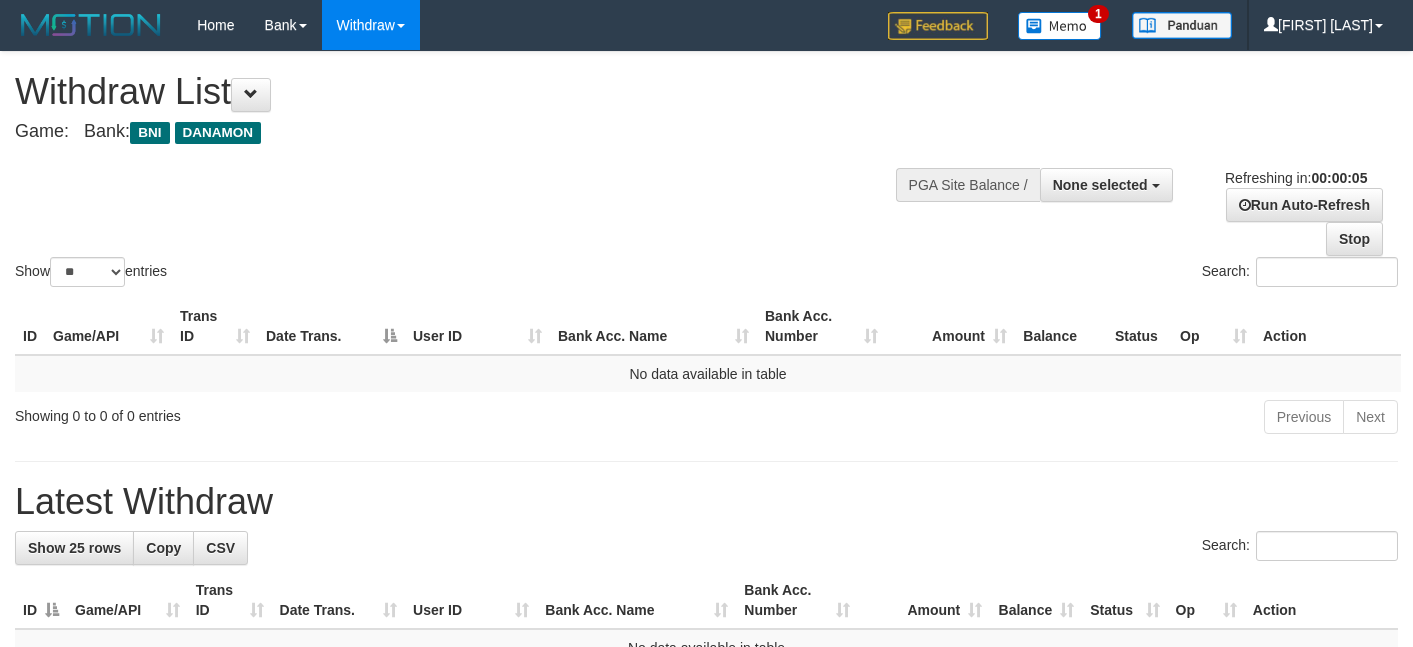 scroll, scrollTop: 0, scrollLeft: 0, axis: both 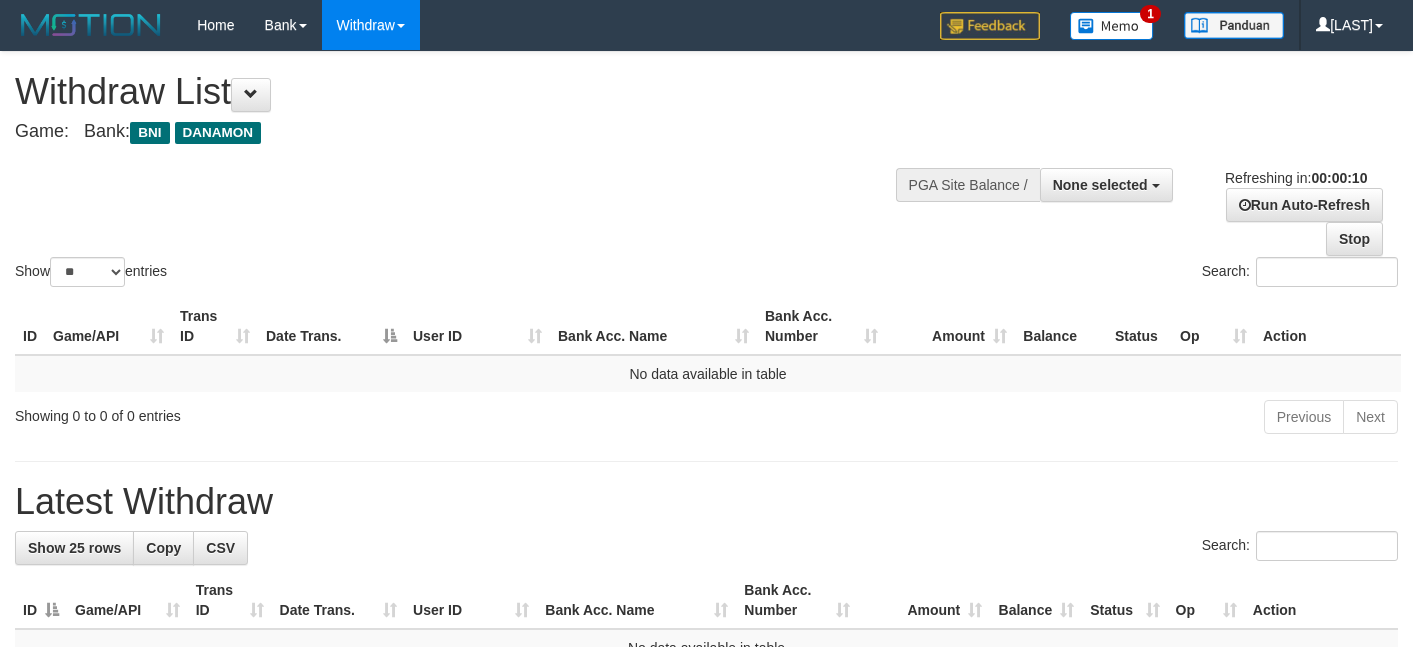 select 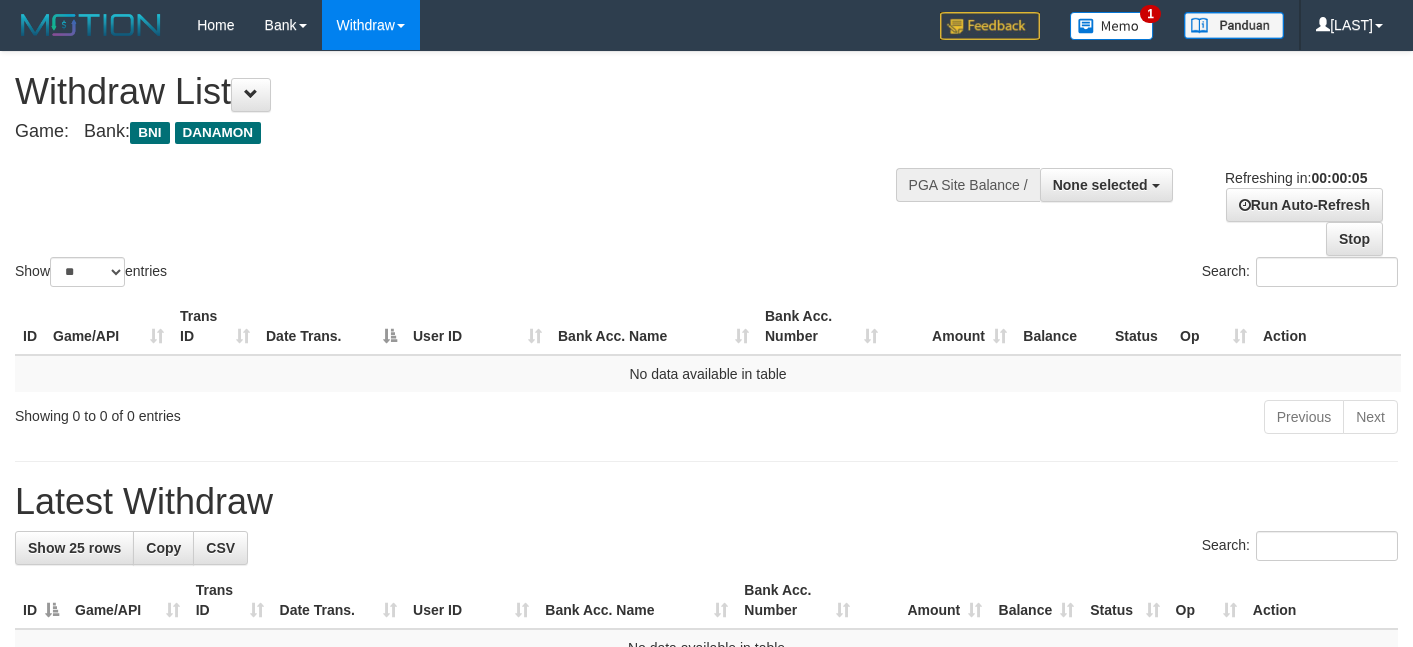 scroll, scrollTop: 0, scrollLeft: 0, axis: both 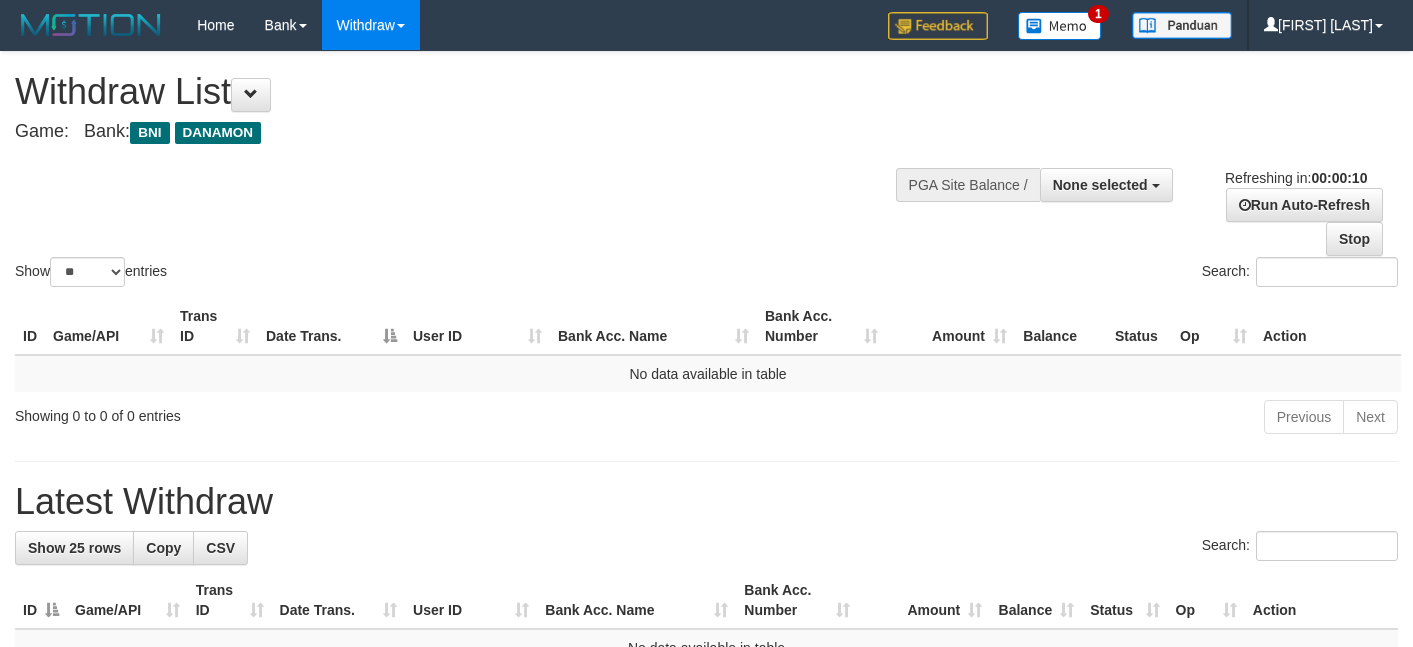 select 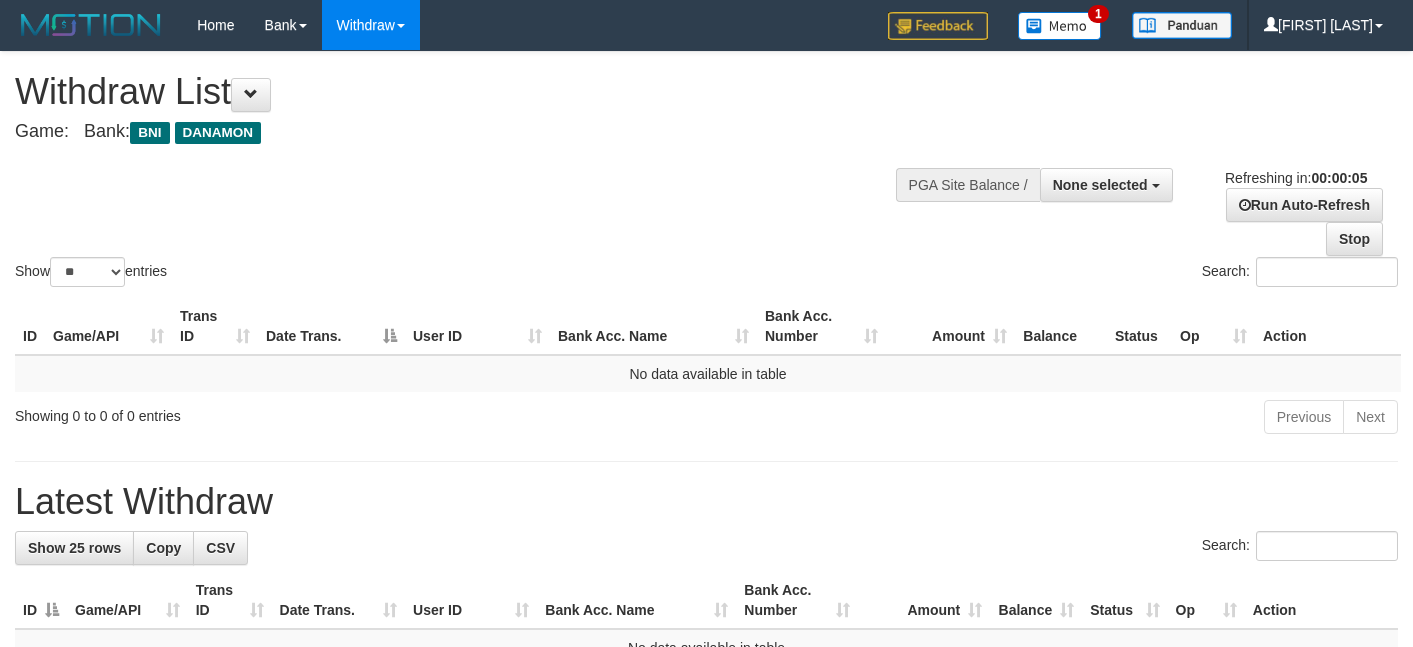 scroll, scrollTop: 0, scrollLeft: 0, axis: both 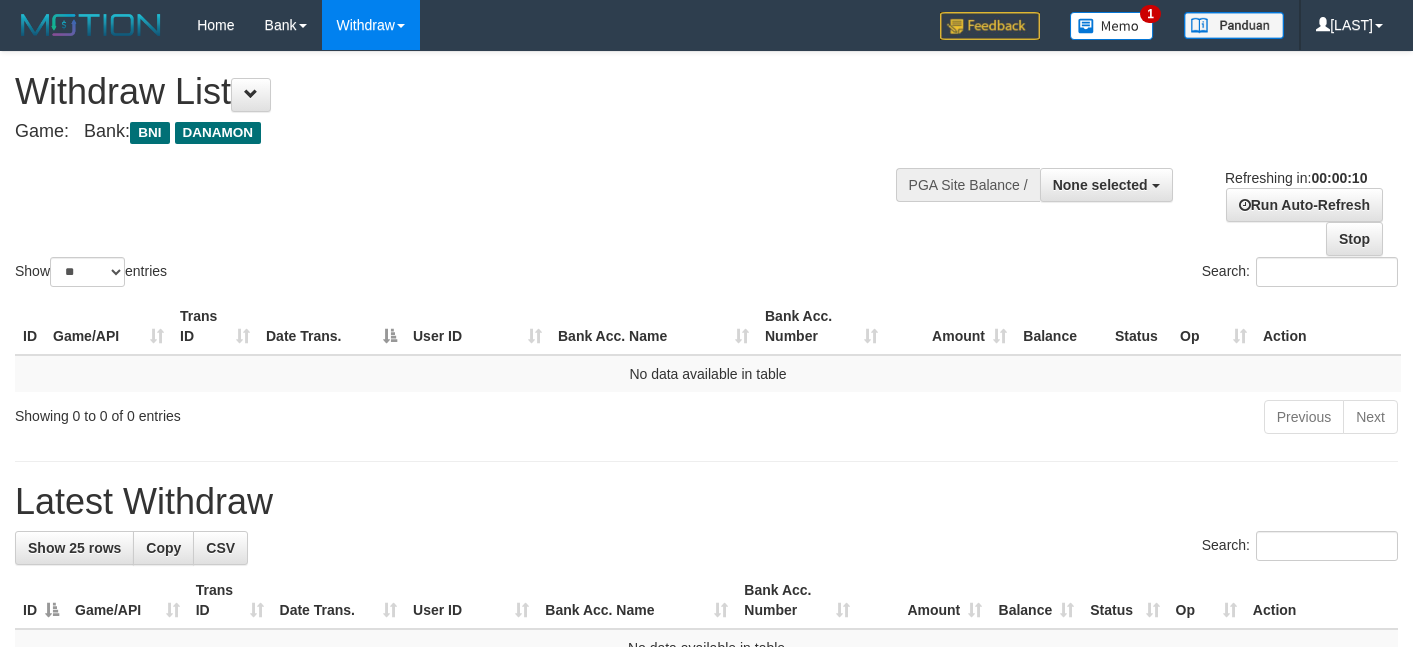 select 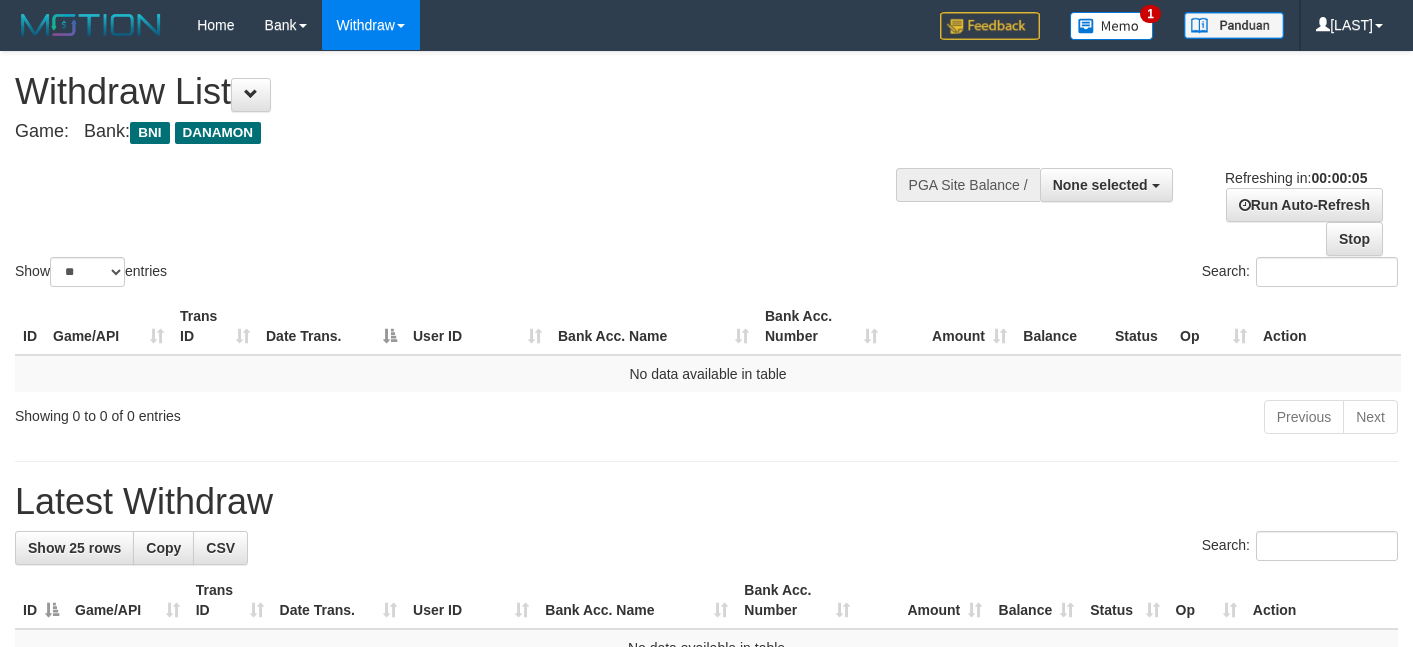 scroll, scrollTop: 0, scrollLeft: 0, axis: both 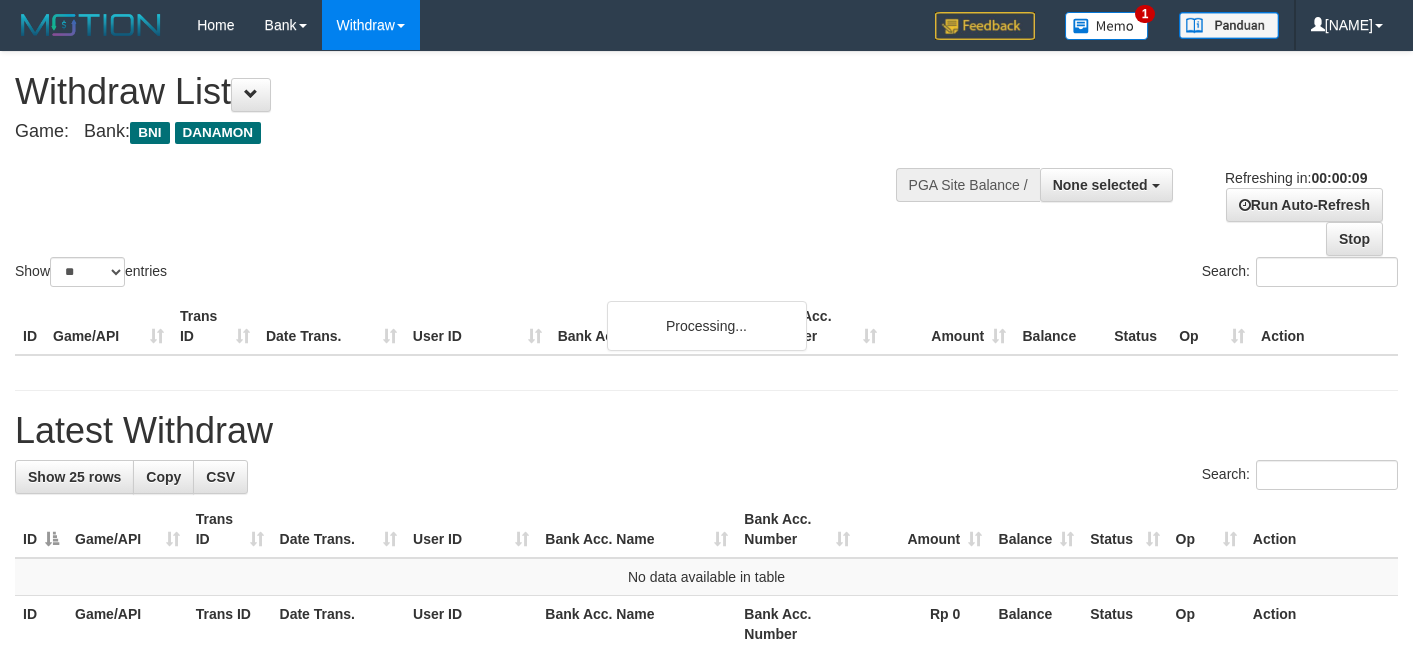 select 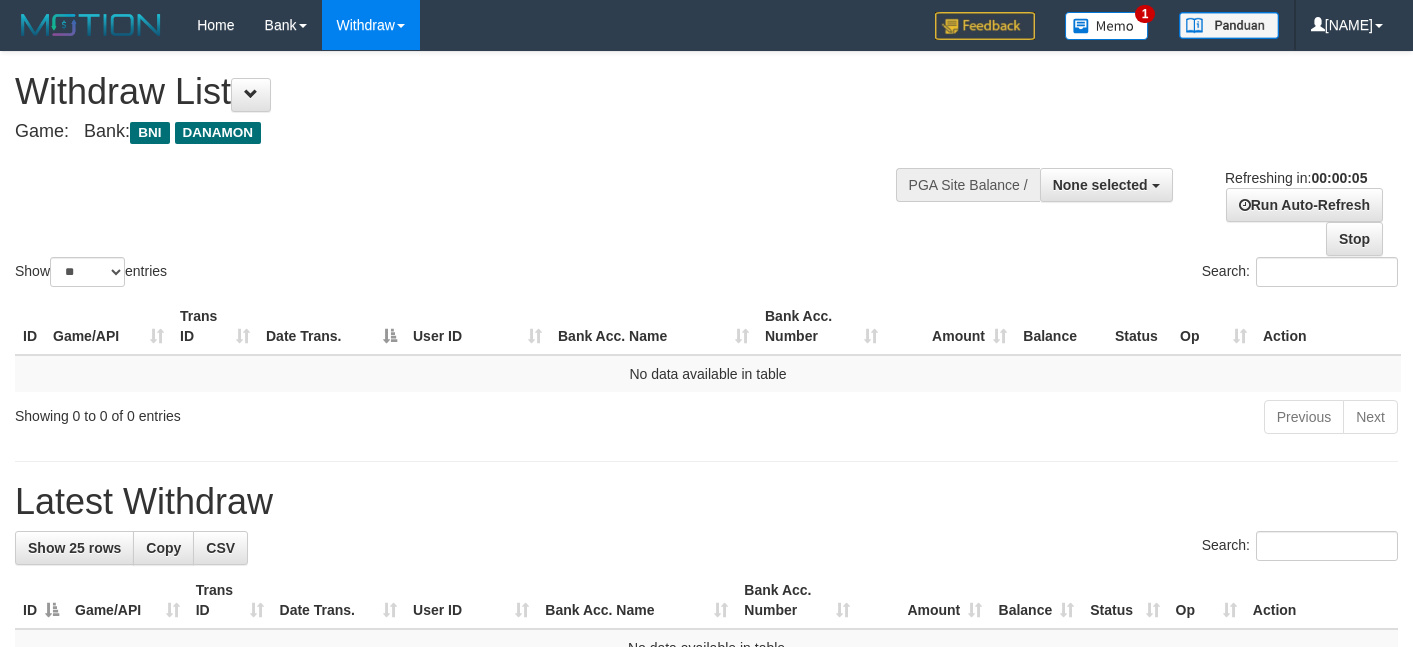 scroll, scrollTop: 0, scrollLeft: 0, axis: both 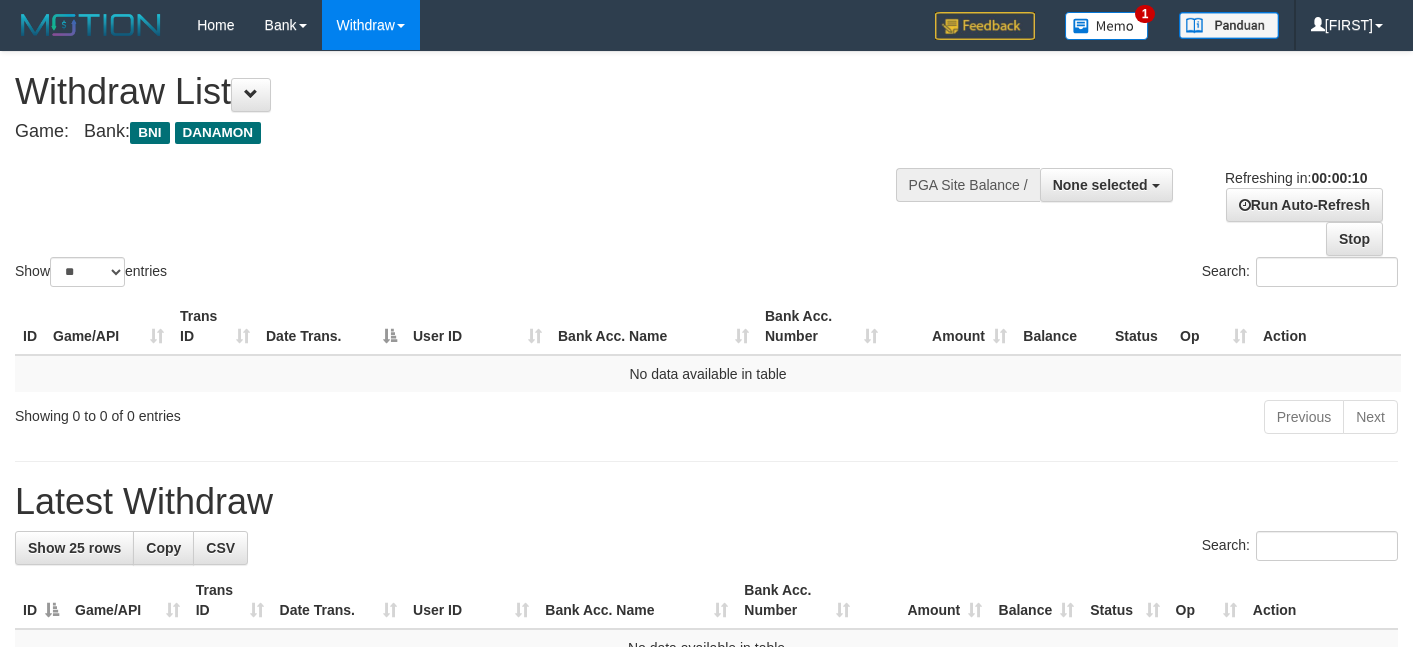 select 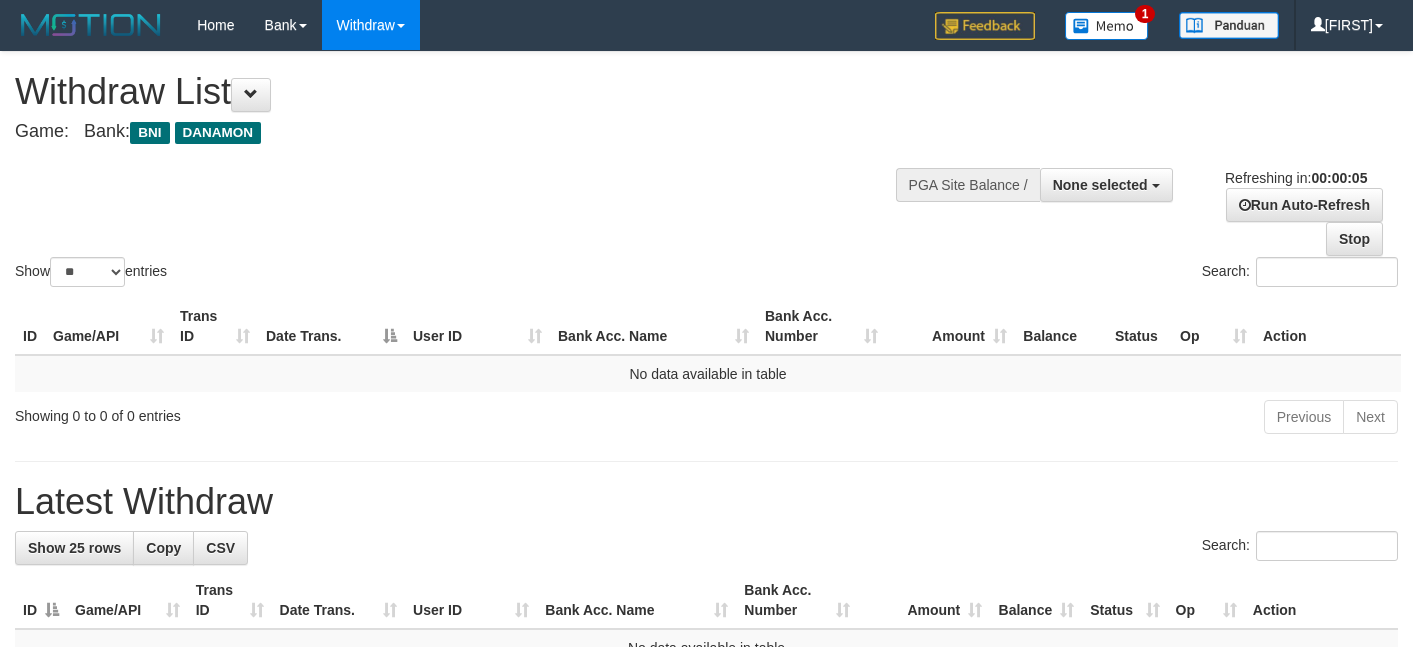 scroll, scrollTop: 0, scrollLeft: 0, axis: both 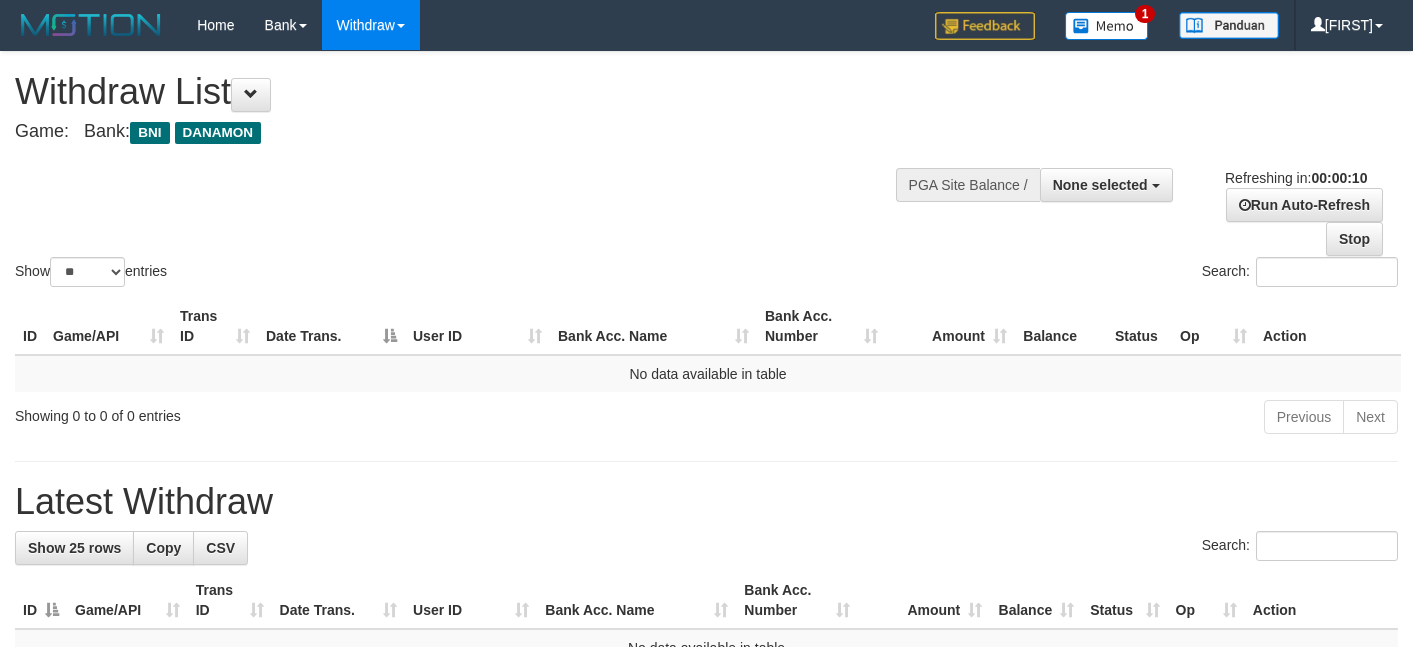 select 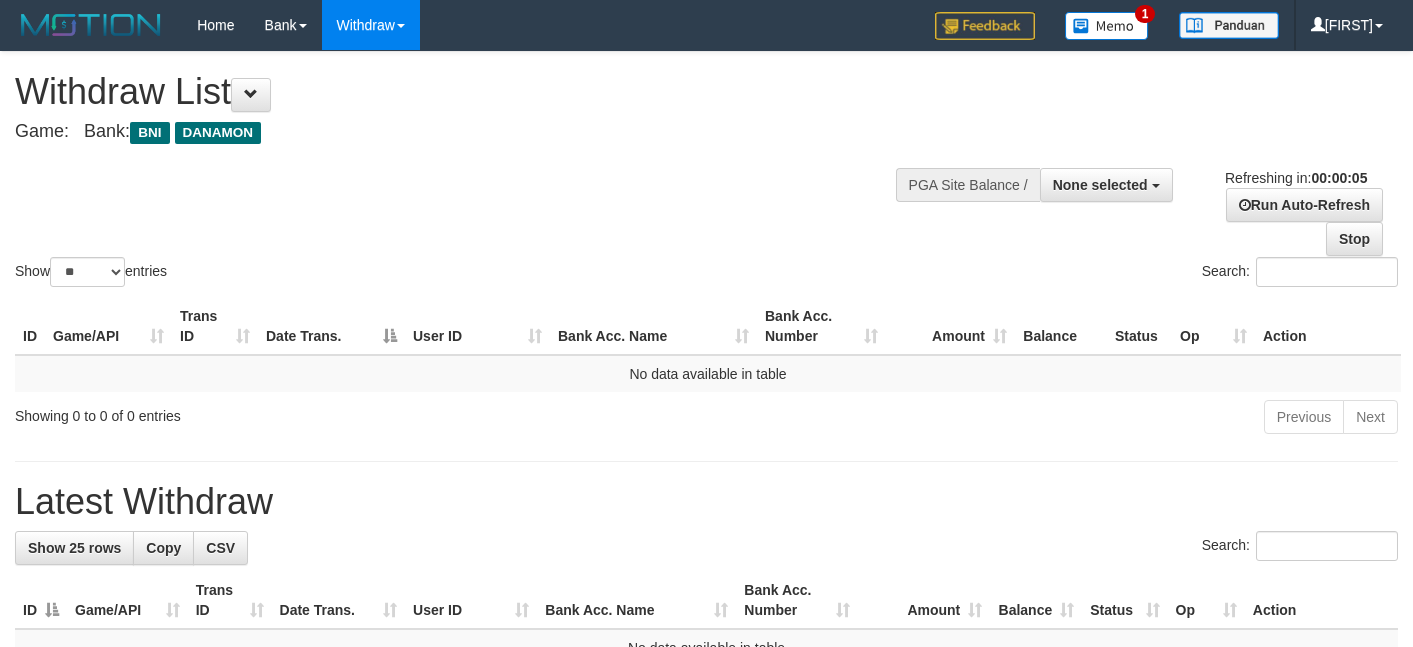 scroll, scrollTop: 0, scrollLeft: 0, axis: both 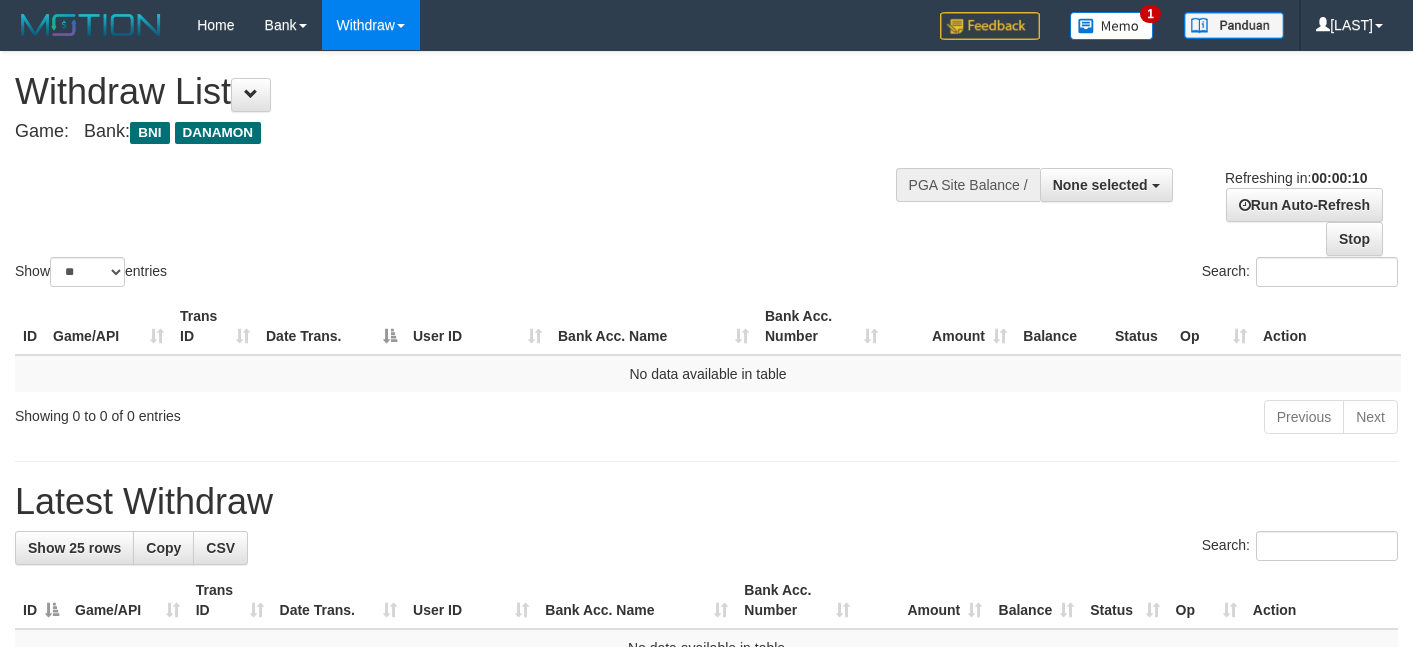 select 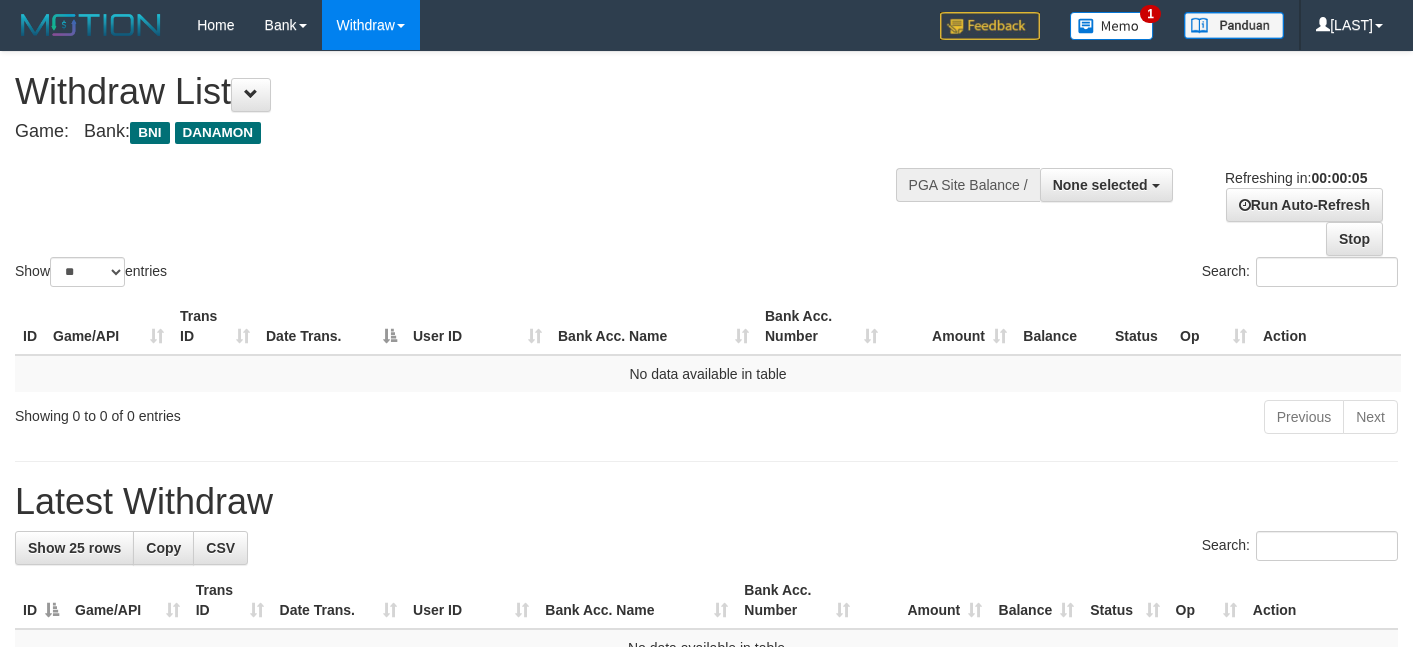scroll, scrollTop: 0, scrollLeft: 0, axis: both 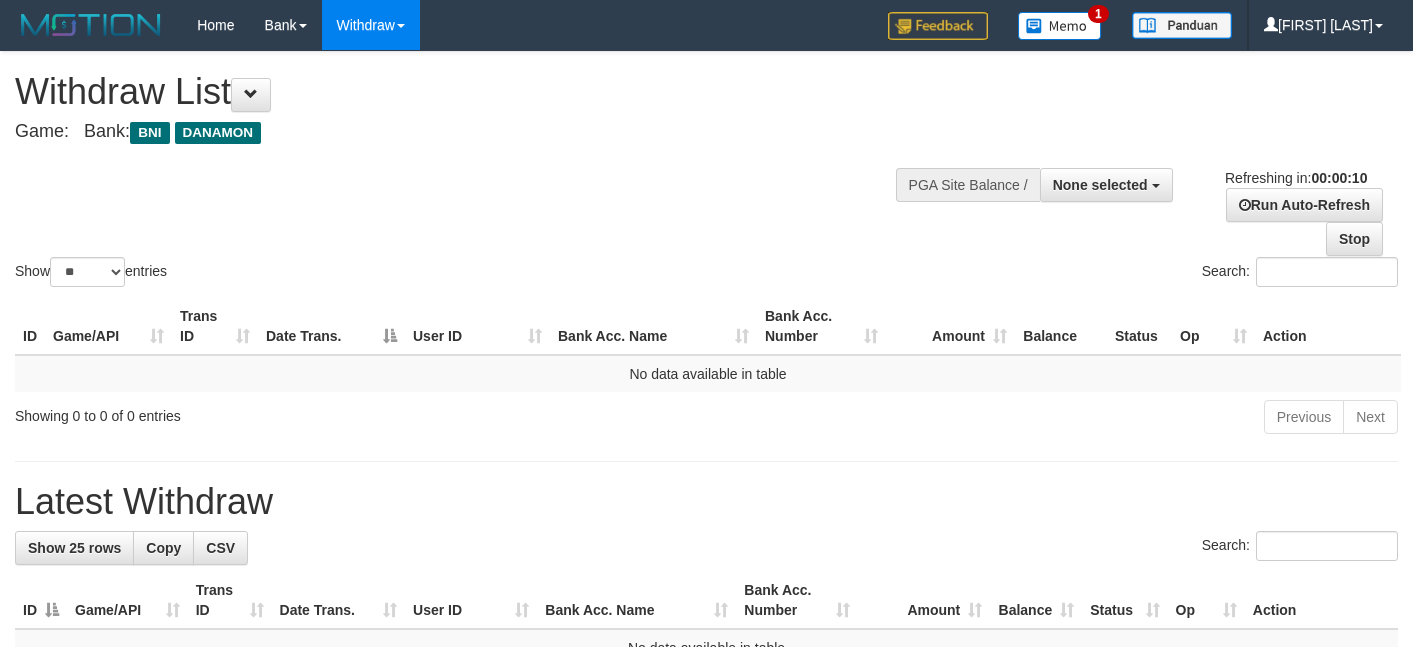 select 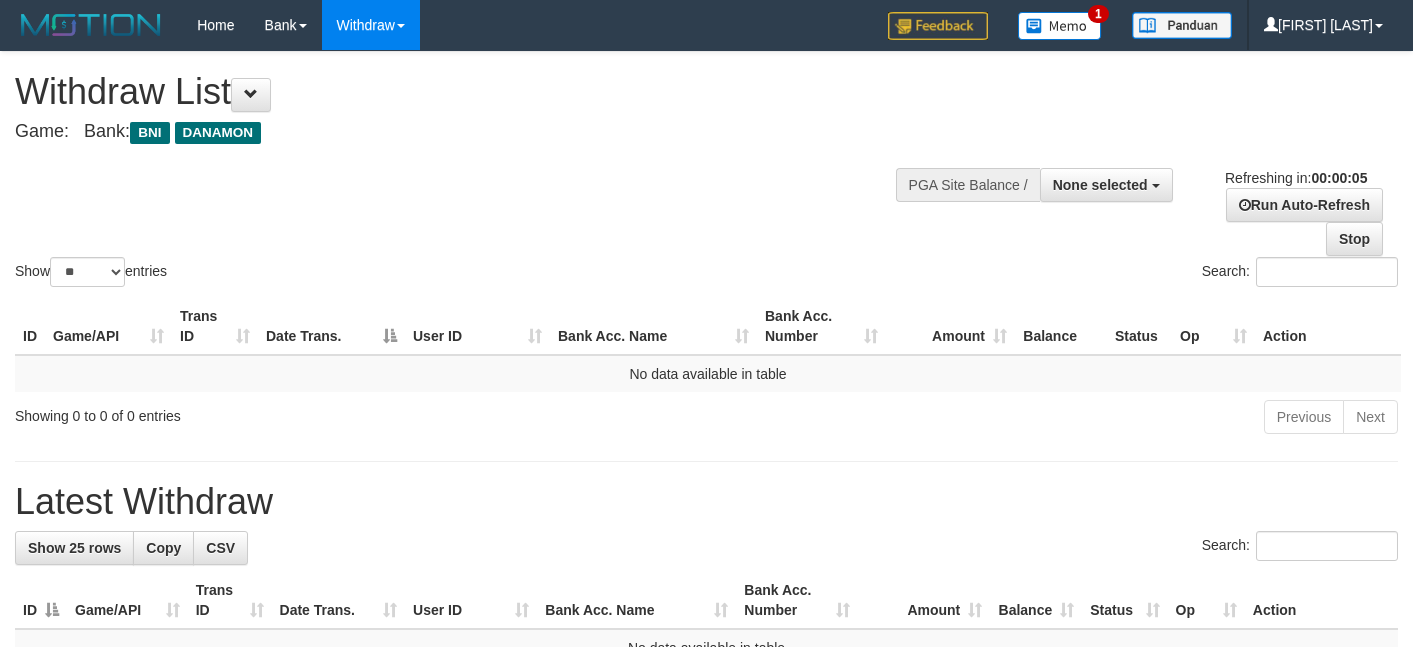 scroll, scrollTop: 0, scrollLeft: 0, axis: both 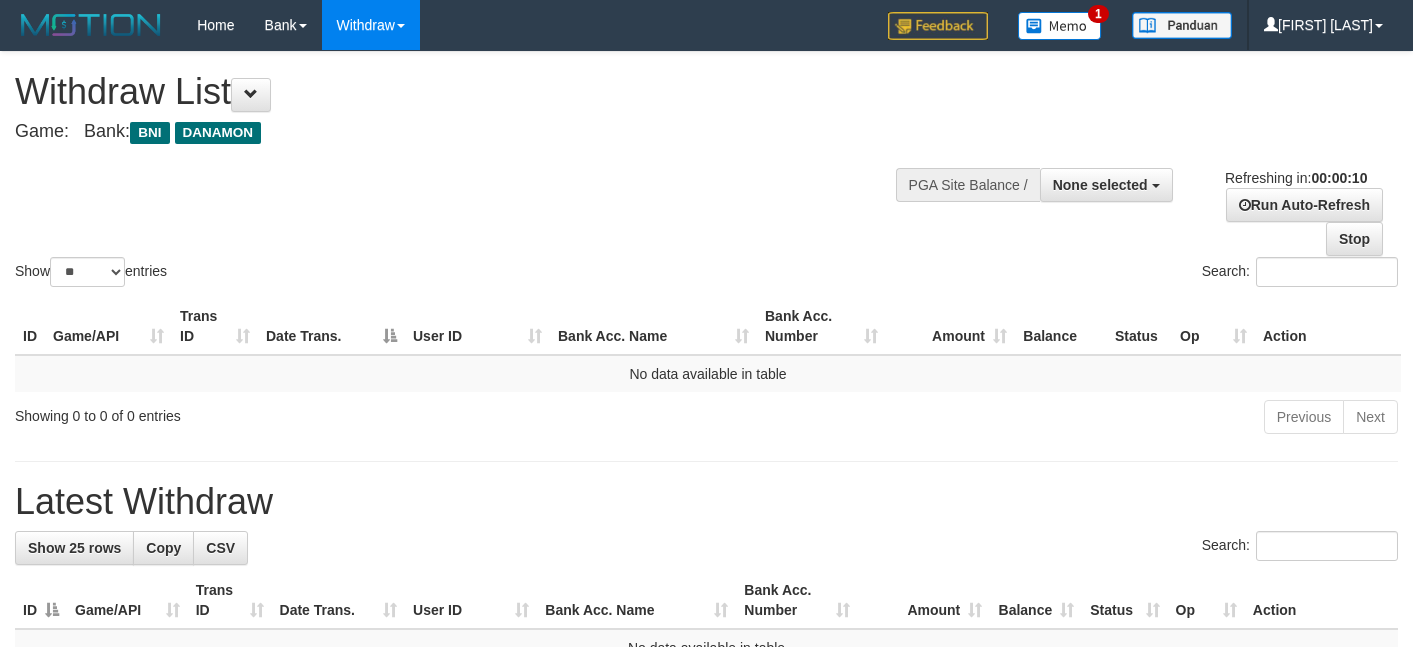 select 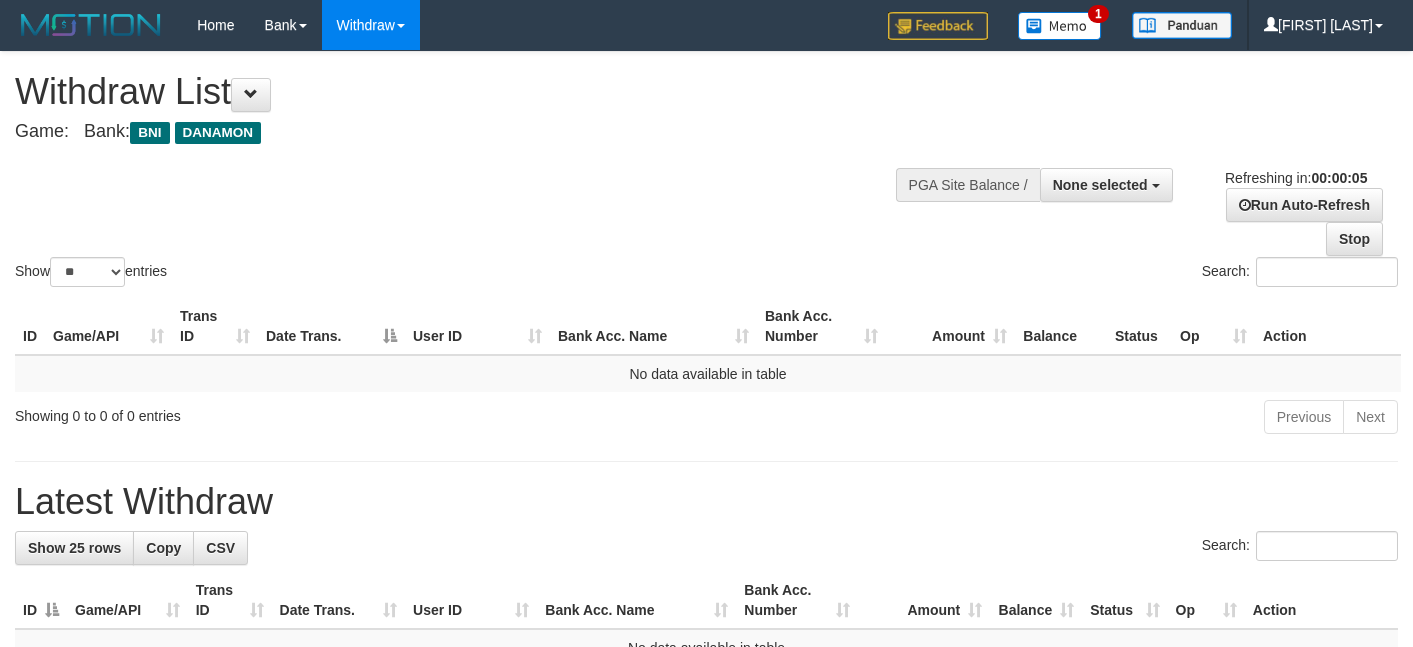 scroll, scrollTop: 0, scrollLeft: 0, axis: both 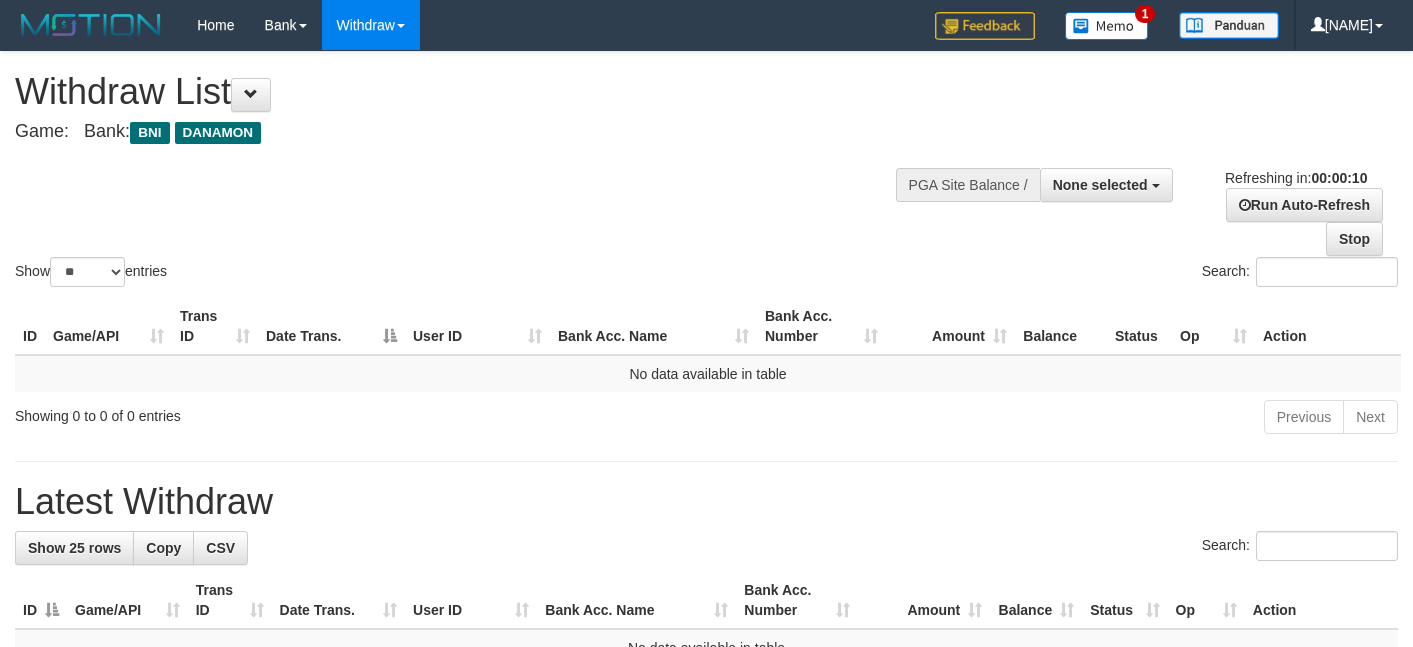 select 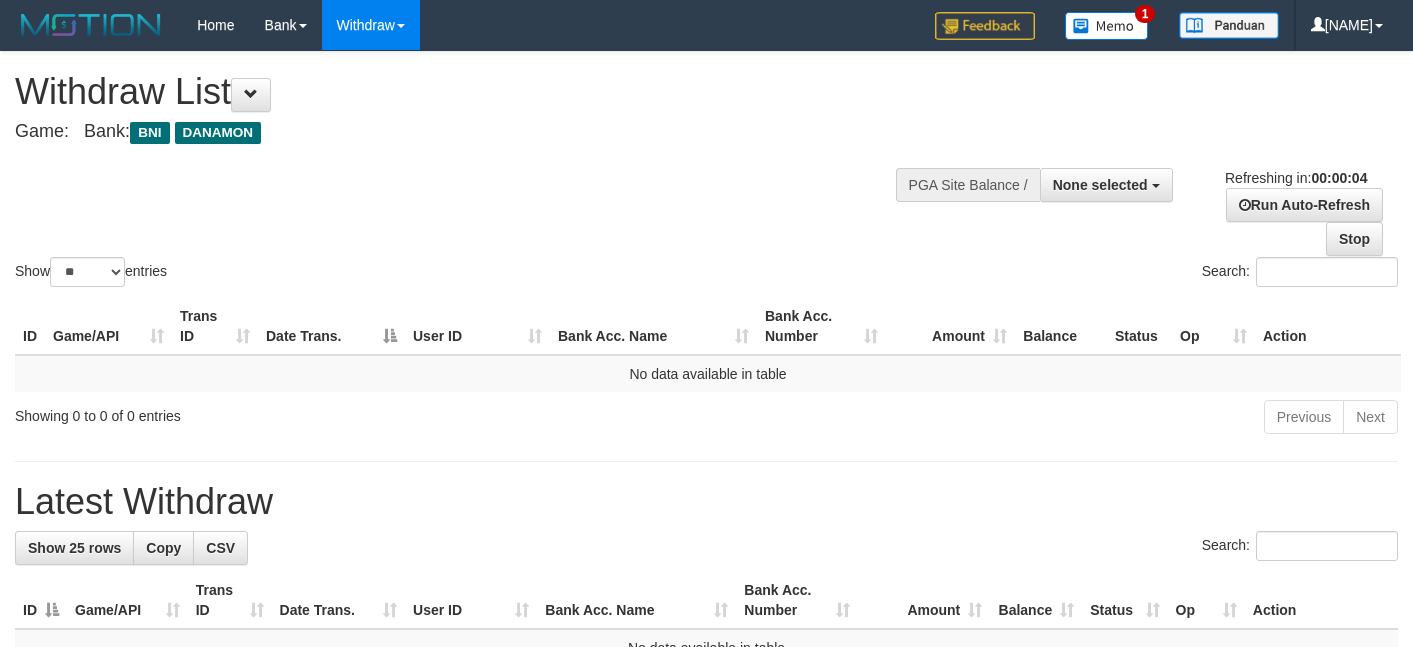 scroll, scrollTop: 0, scrollLeft: 0, axis: both 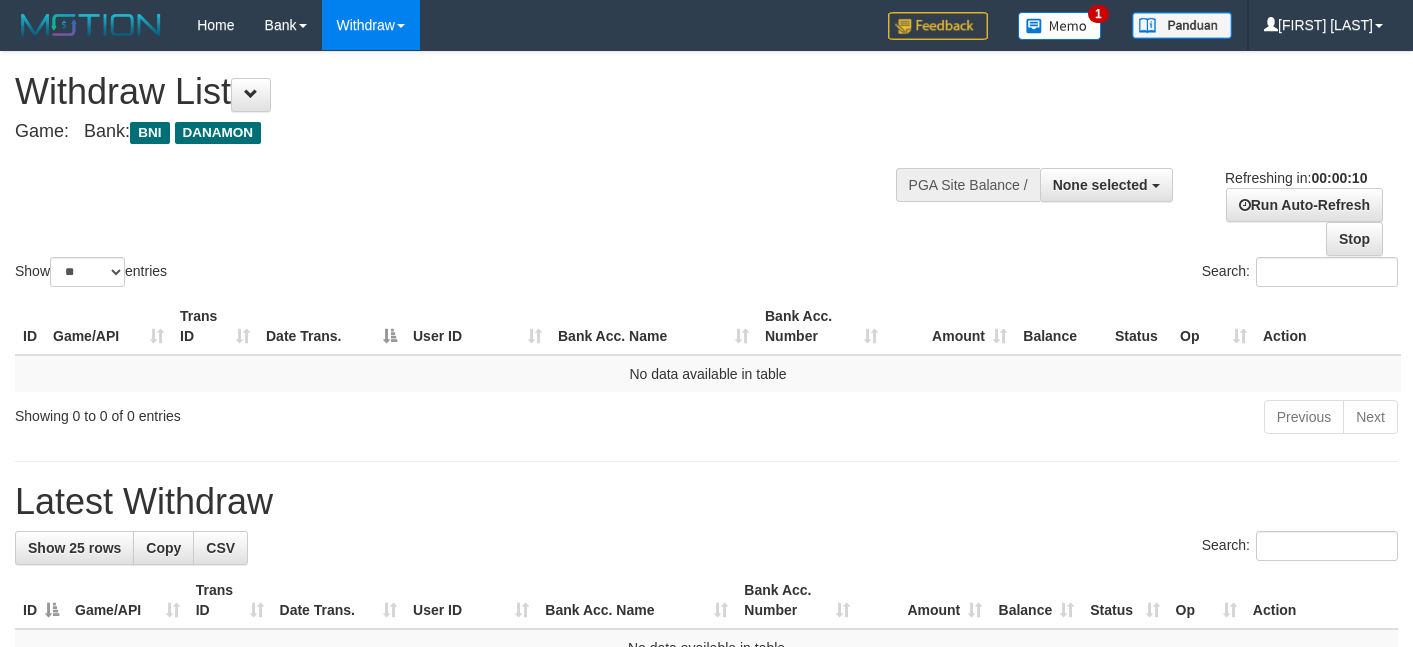 select 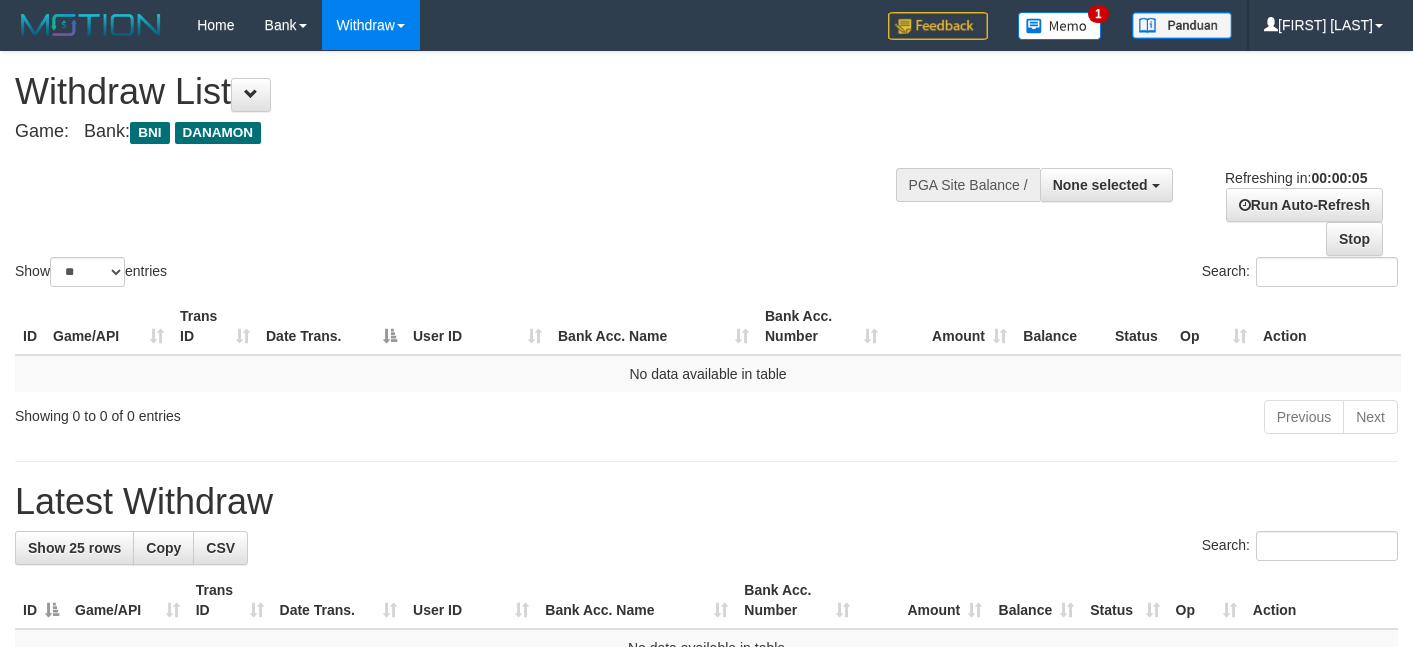 scroll, scrollTop: 0, scrollLeft: 0, axis: both 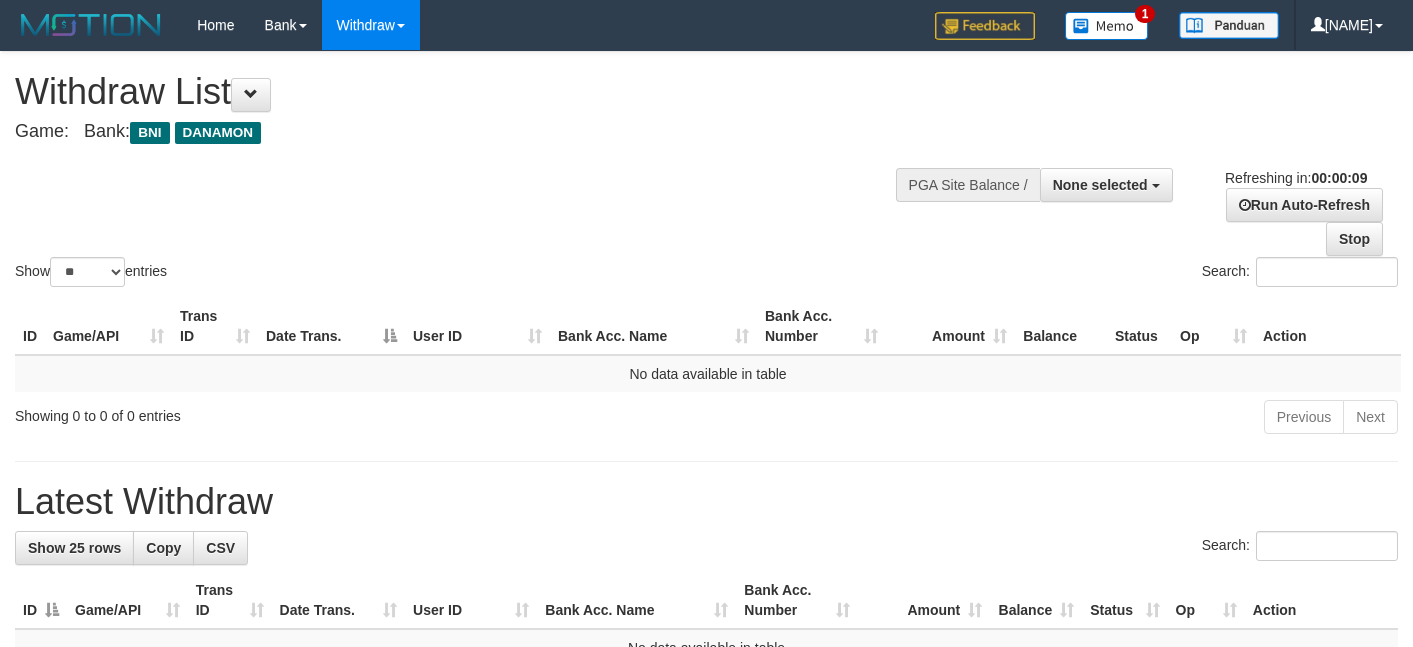 select 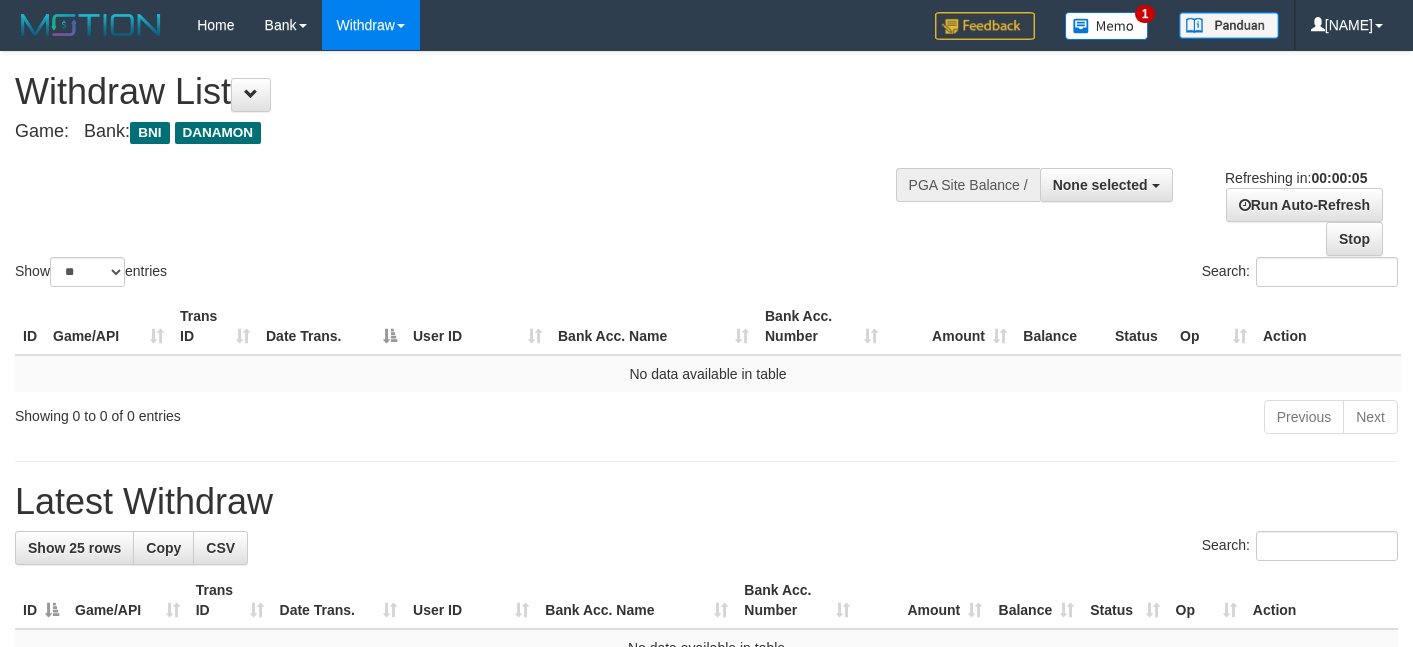 scroll, scrollTop: 0, scrollLeft: 0, axis: both 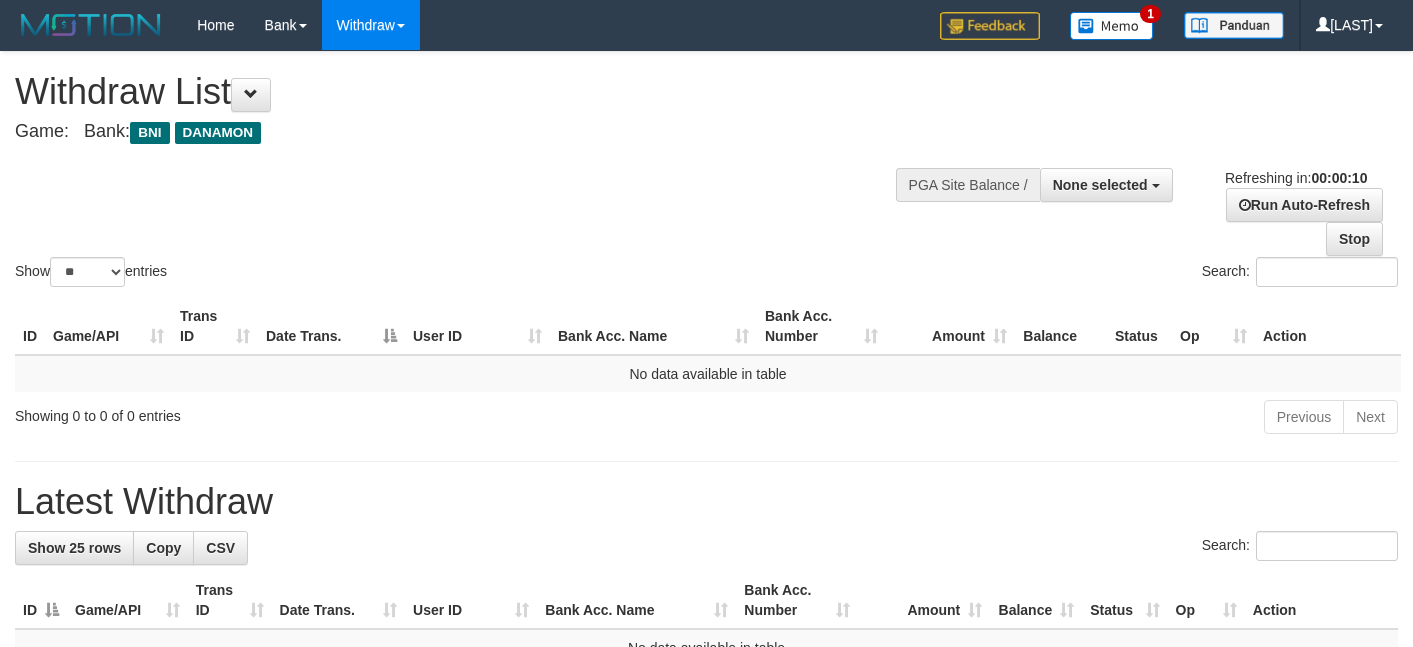 select 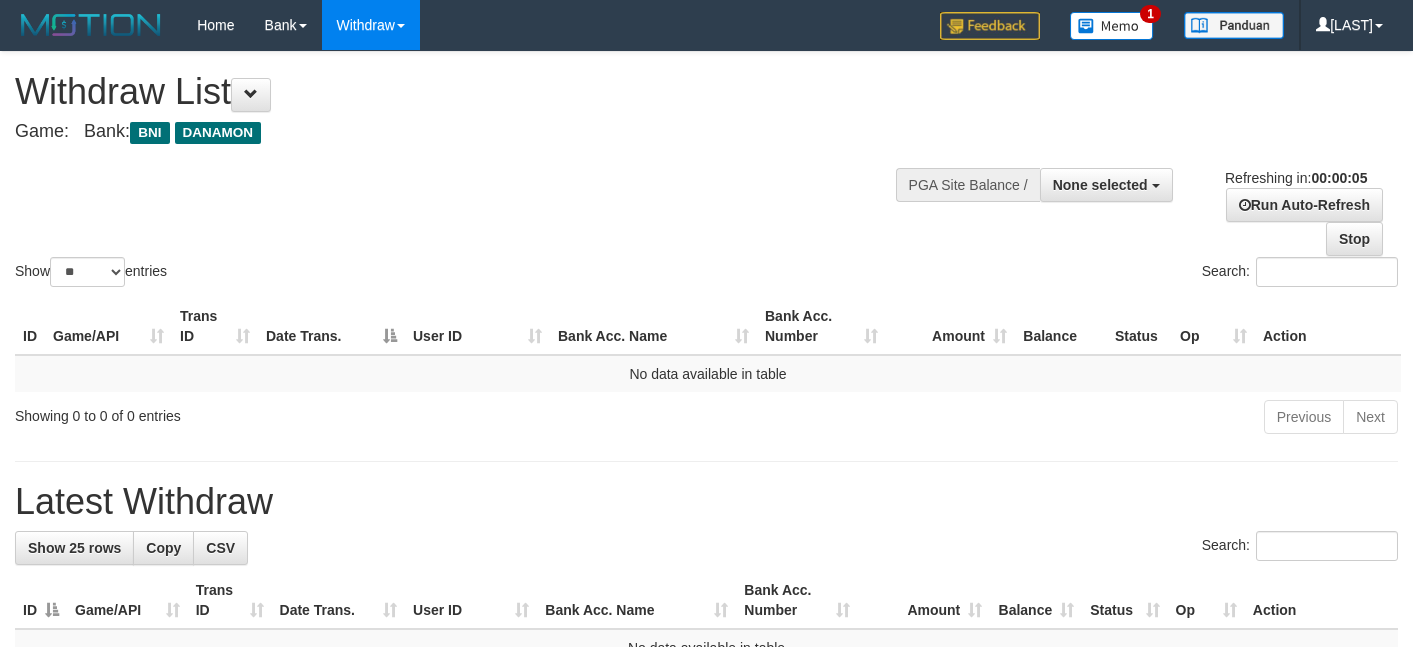 scroll, scrollTop: 0, scrollLeft: 0, axis: both 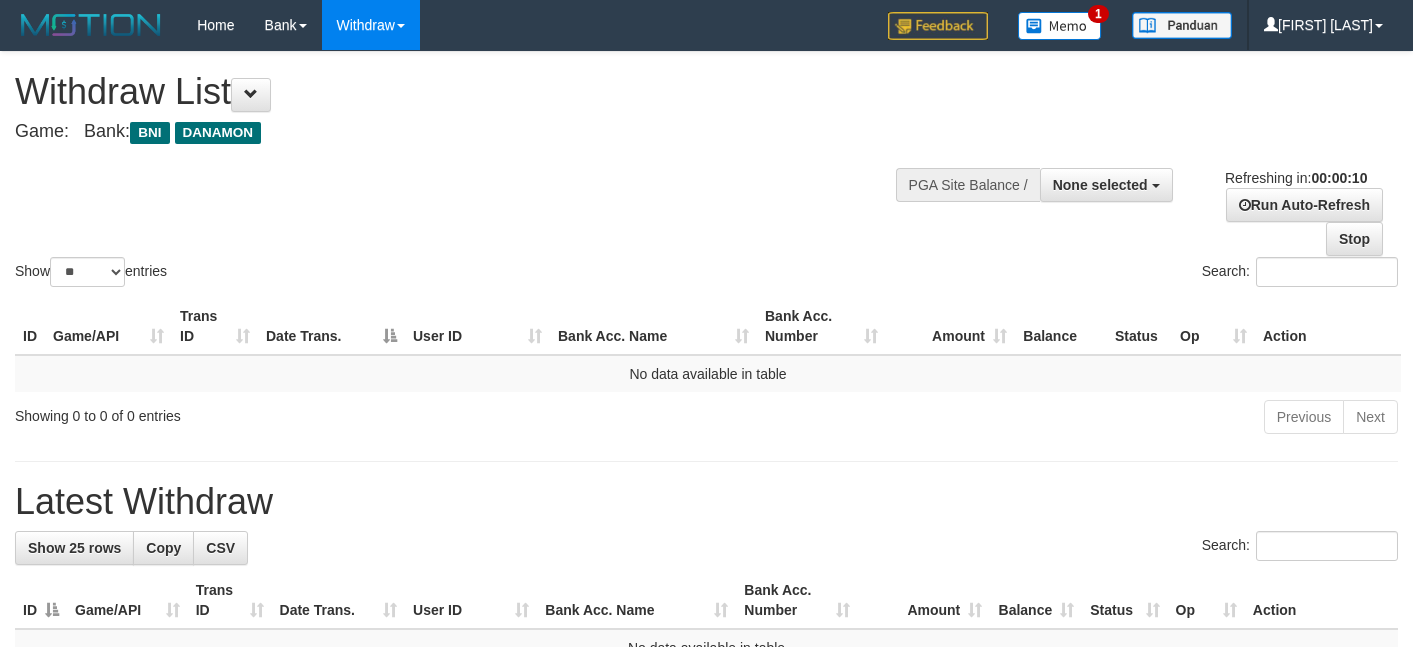 select 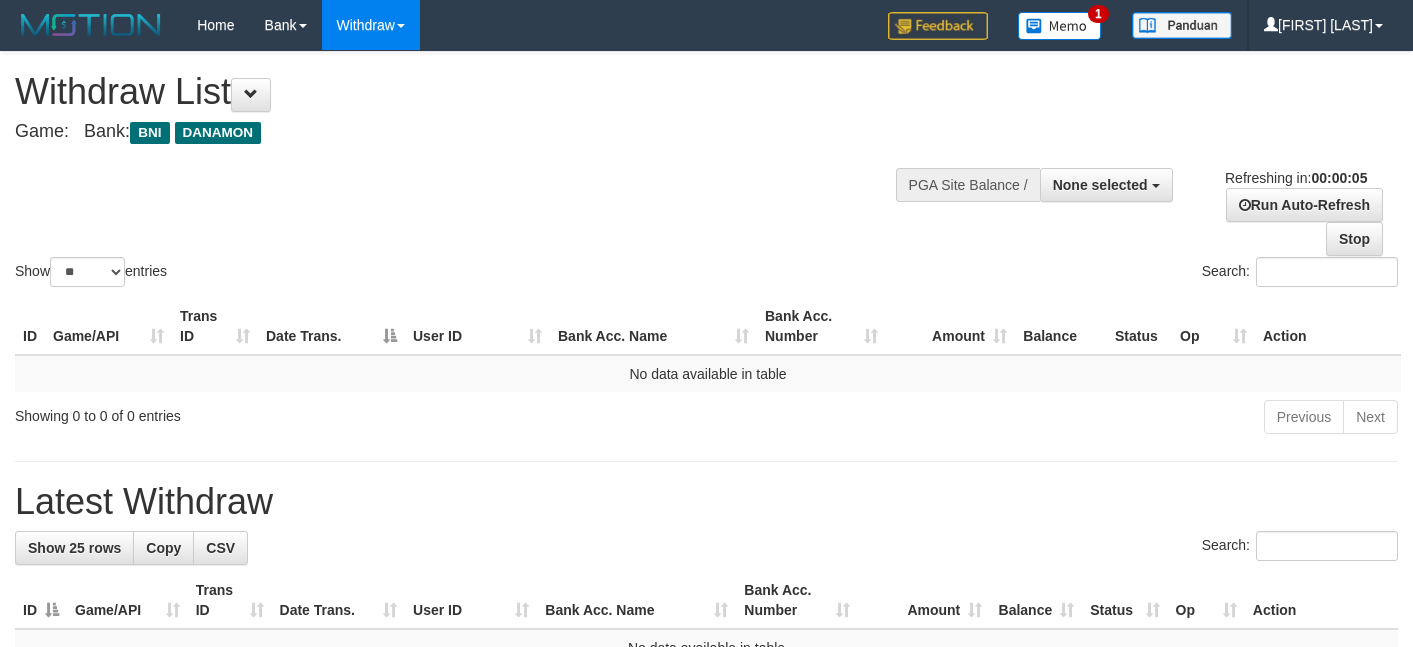 scroll, scrollTop: 0, scrollLeft: 0, axis: both 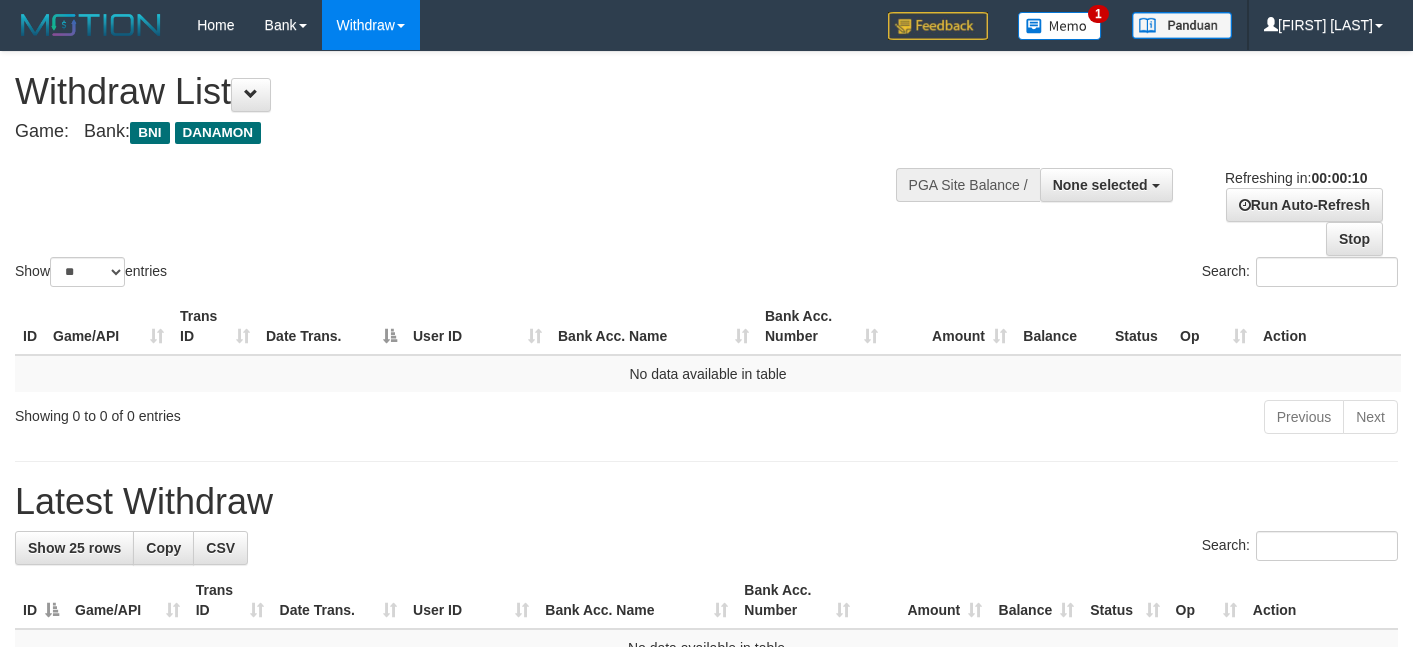 select 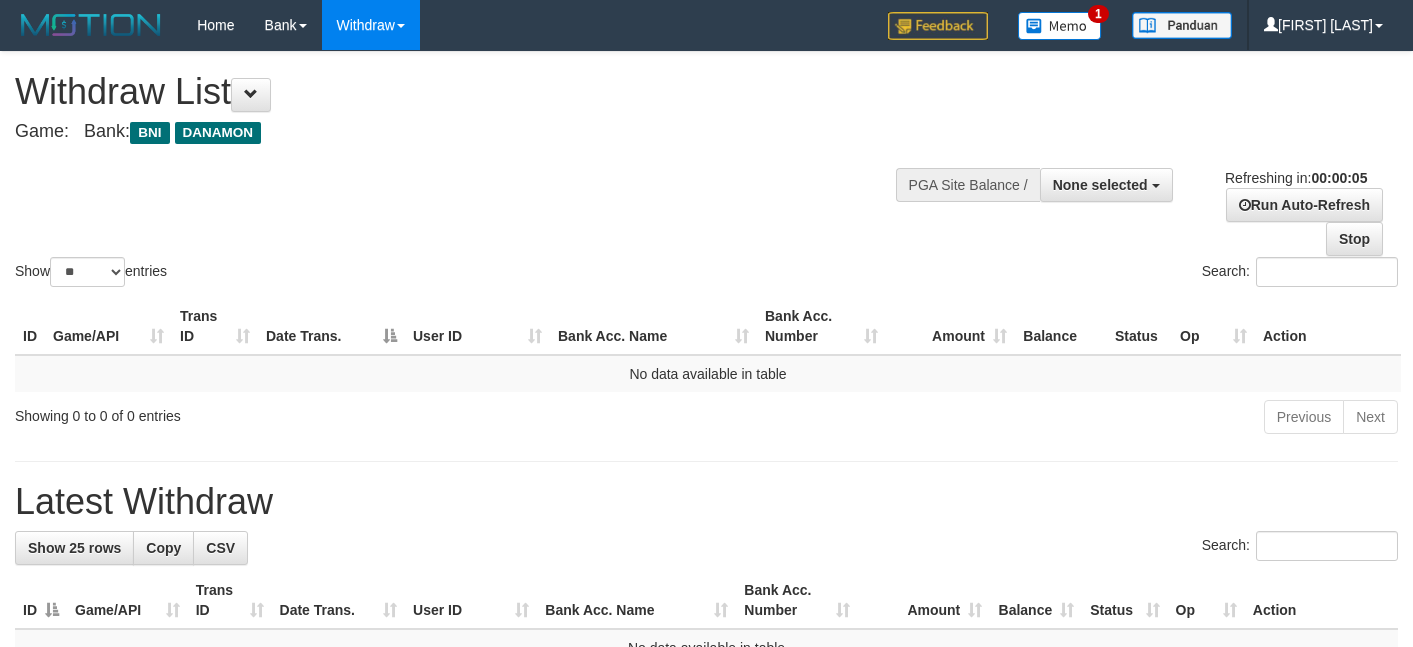 scroll, scrollTop: 0, scrollLeft: 0, axis: both 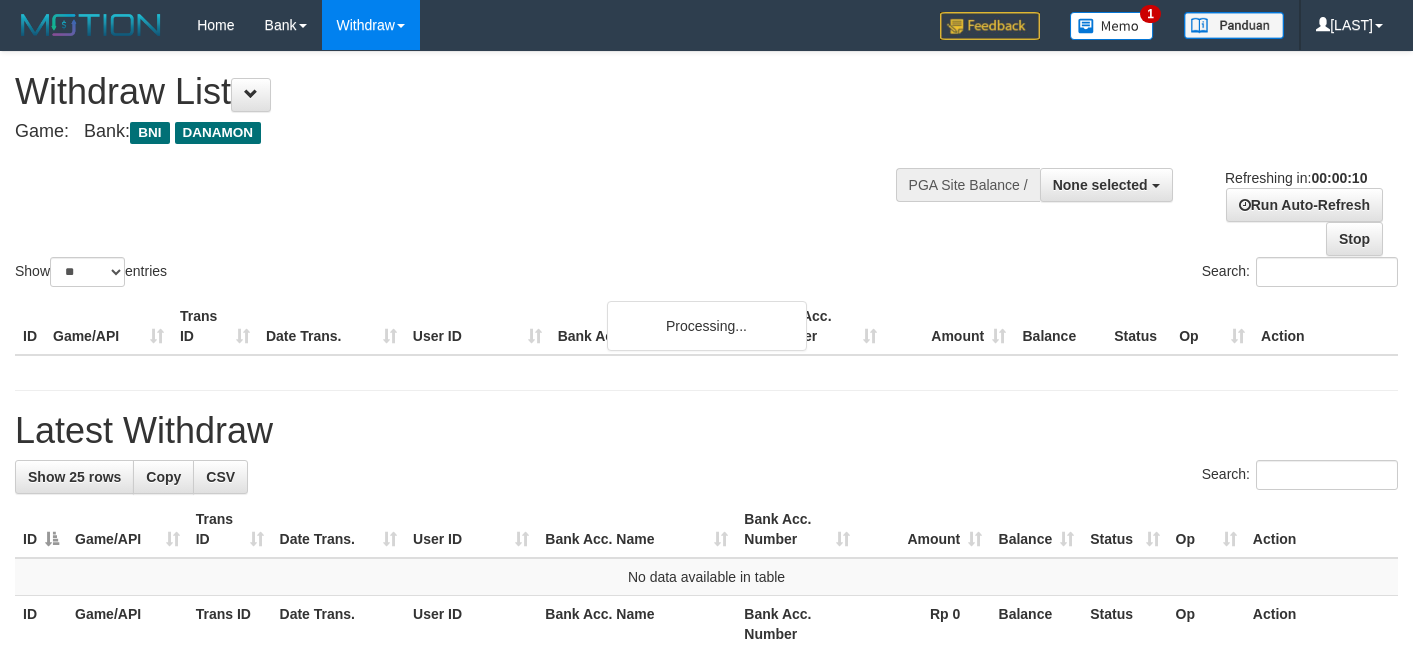 select 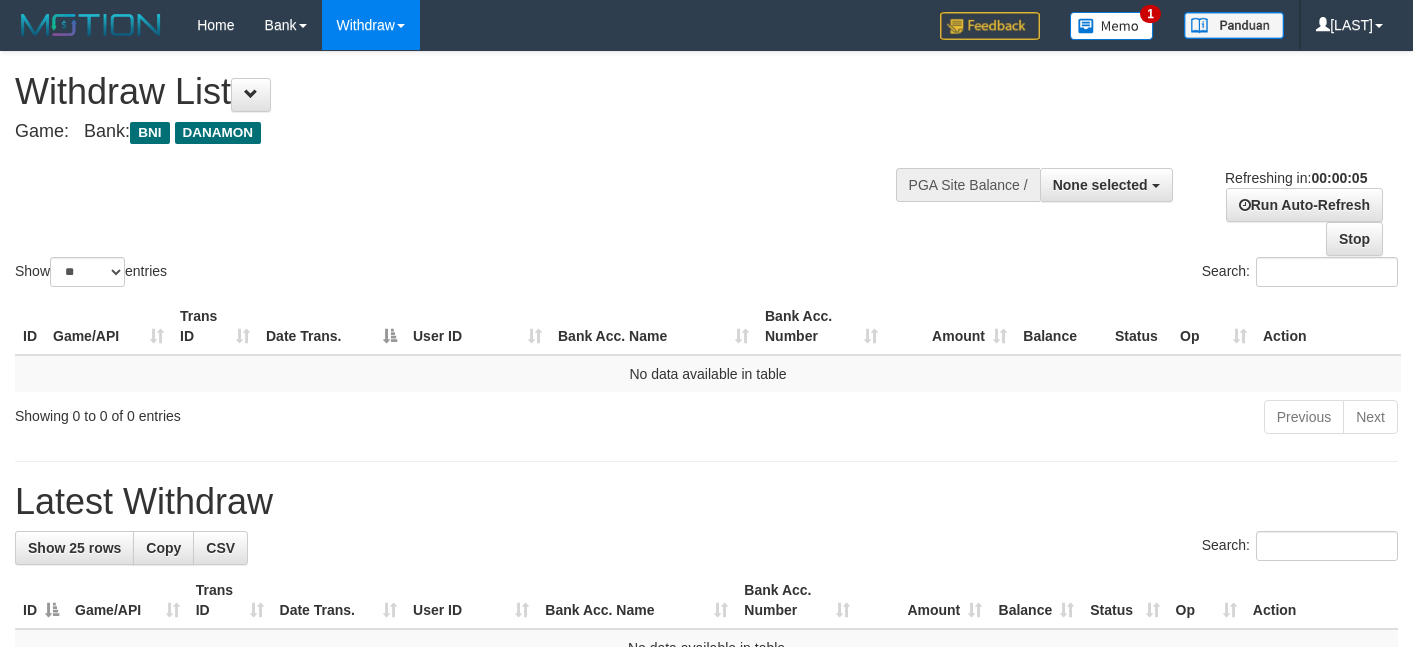 scroll, scrollTop: 0, scrollLeft: 0, axis: both 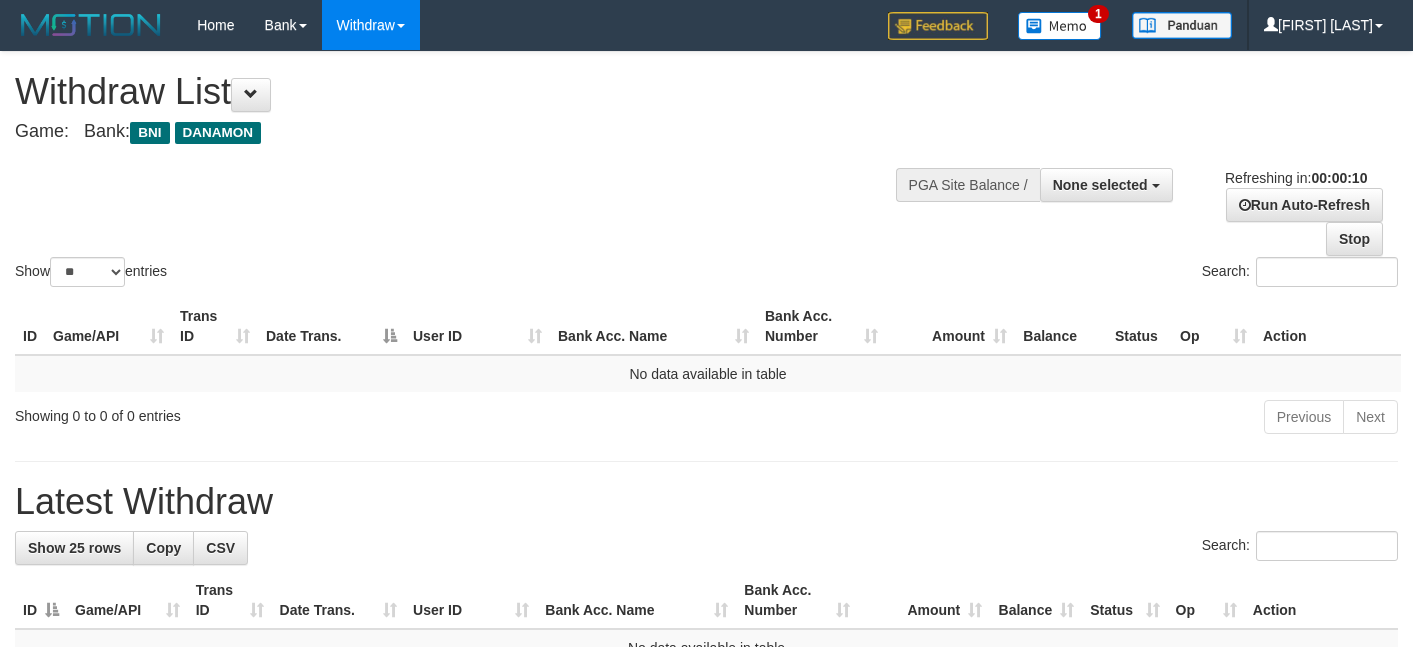 select 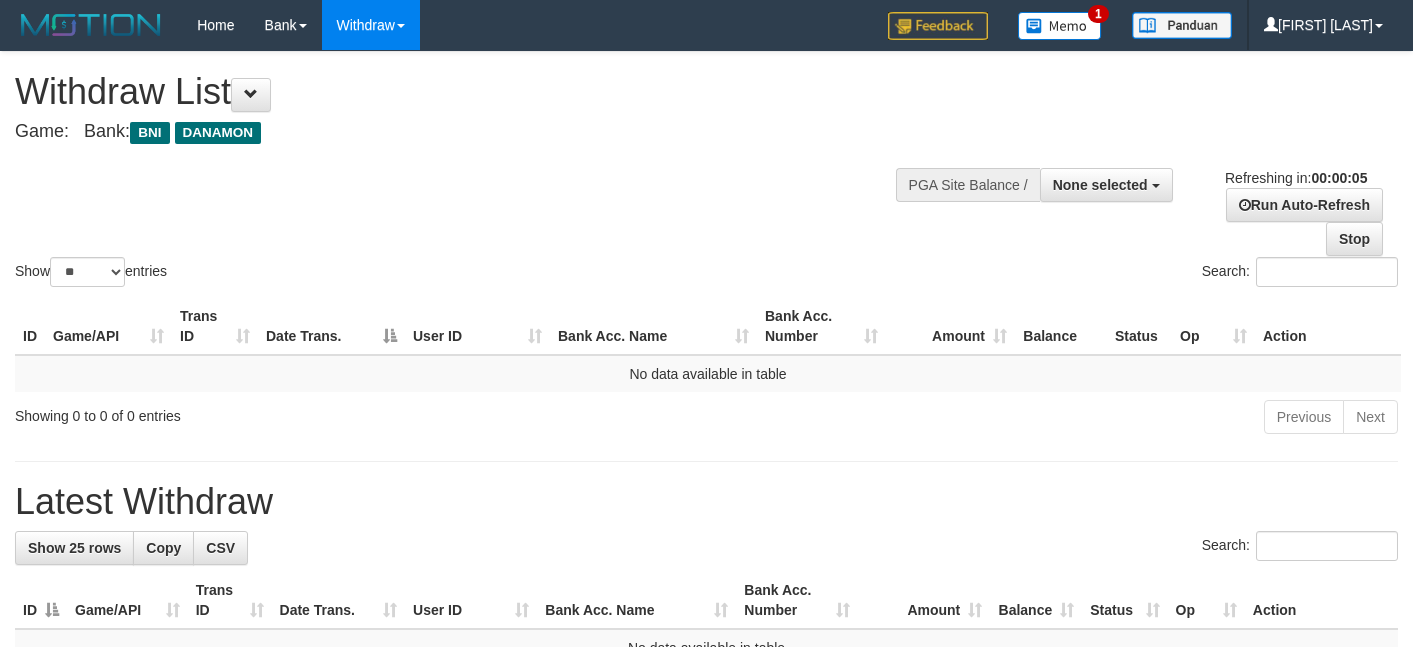 scroll, scrollTop: 0, scrollLeft: 0, axis: both 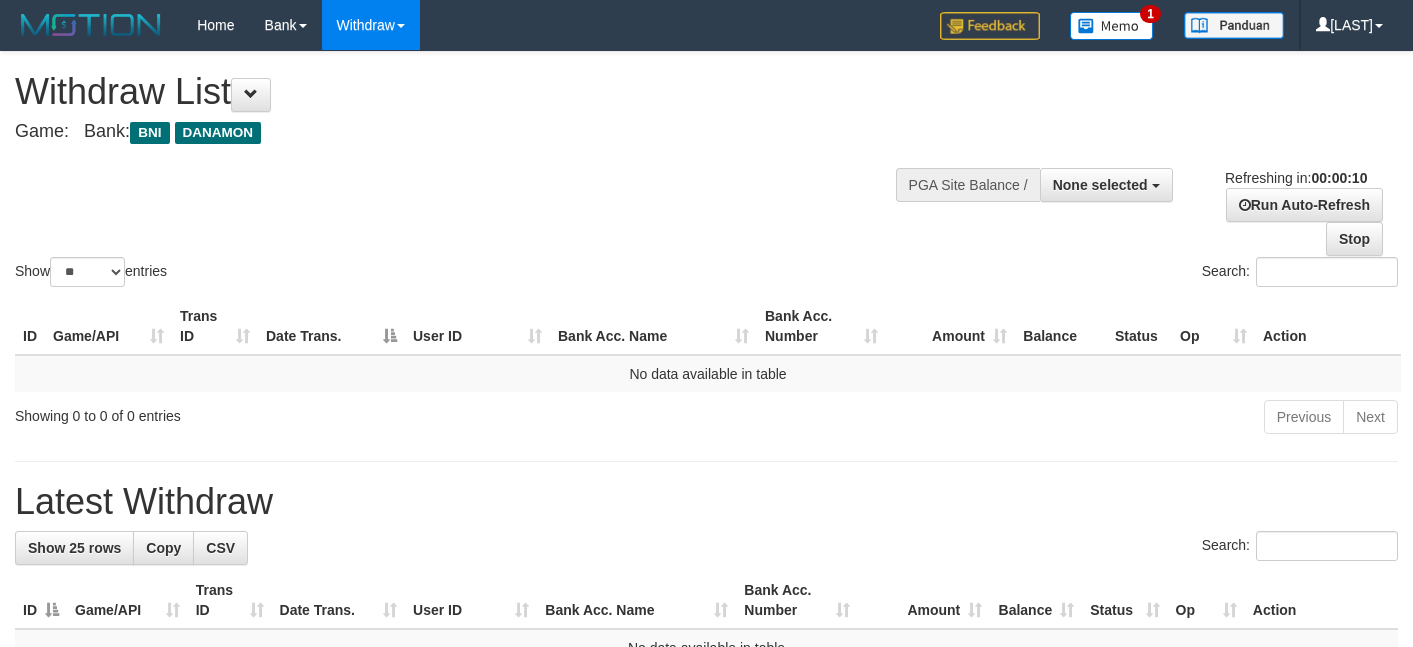 select 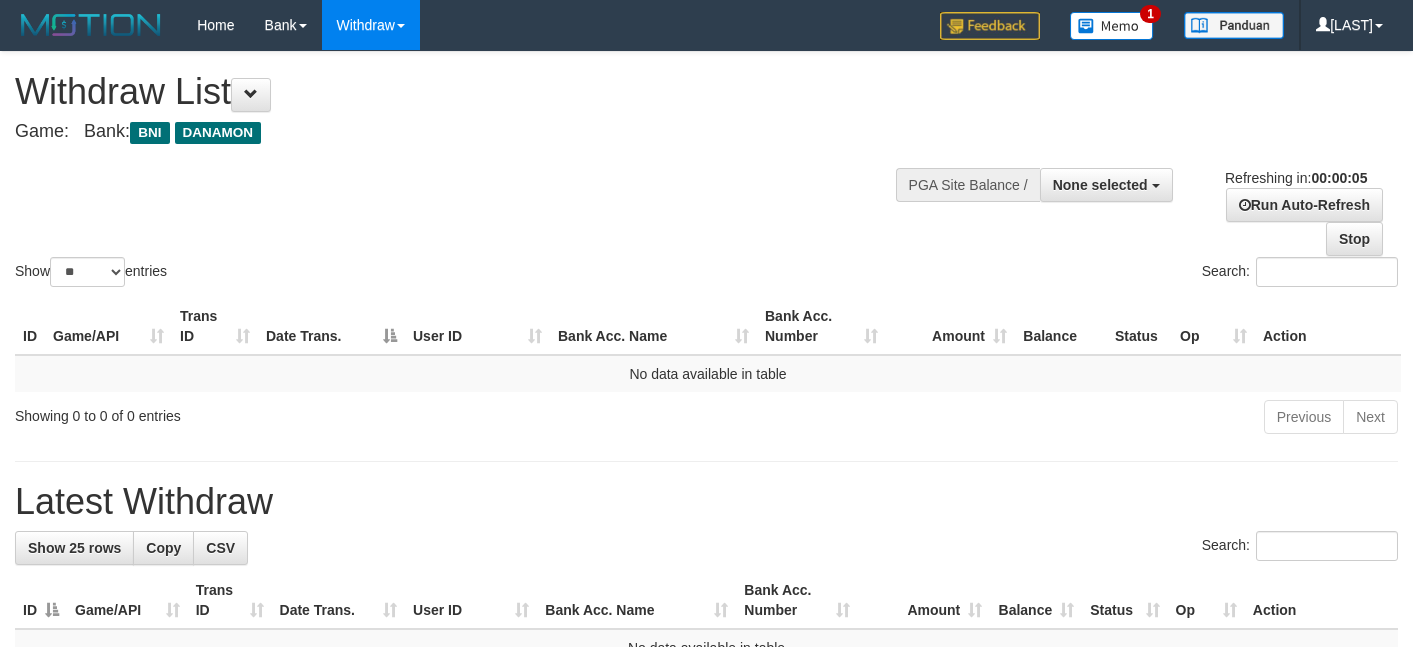 scroll, scrollTop: 0, scrollLeft: 0, axis: both 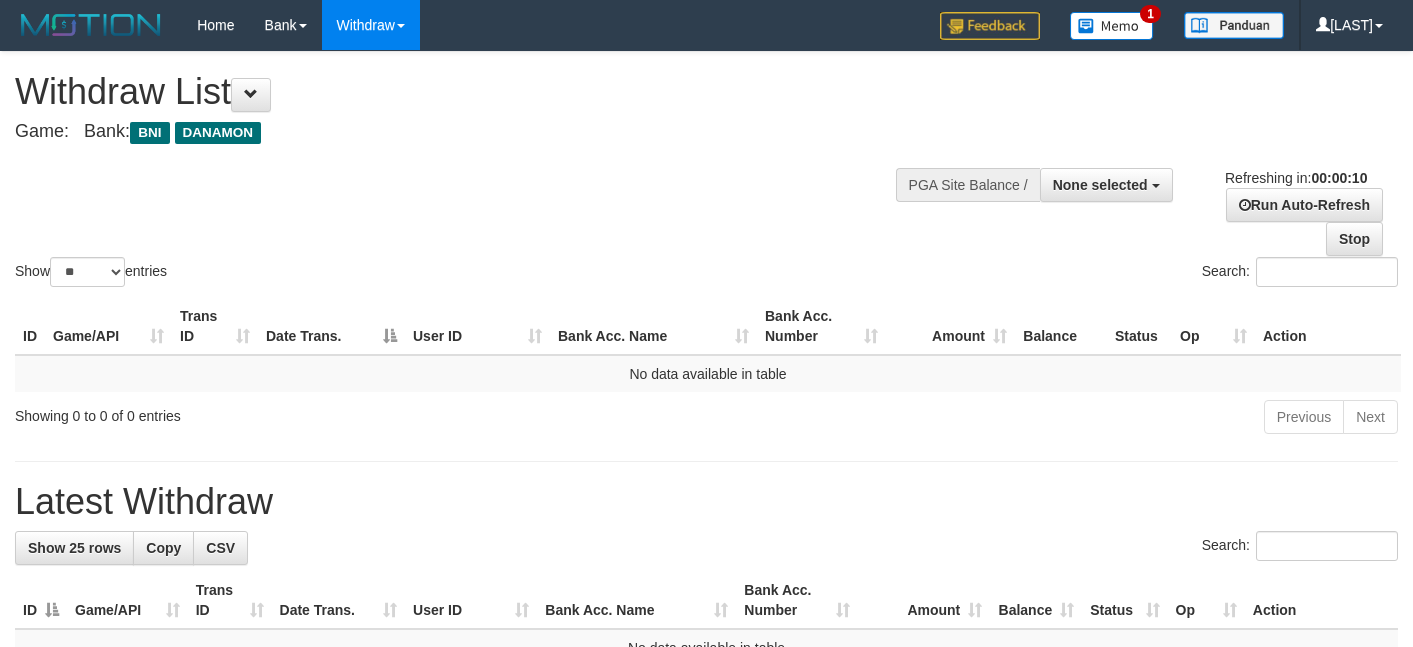select 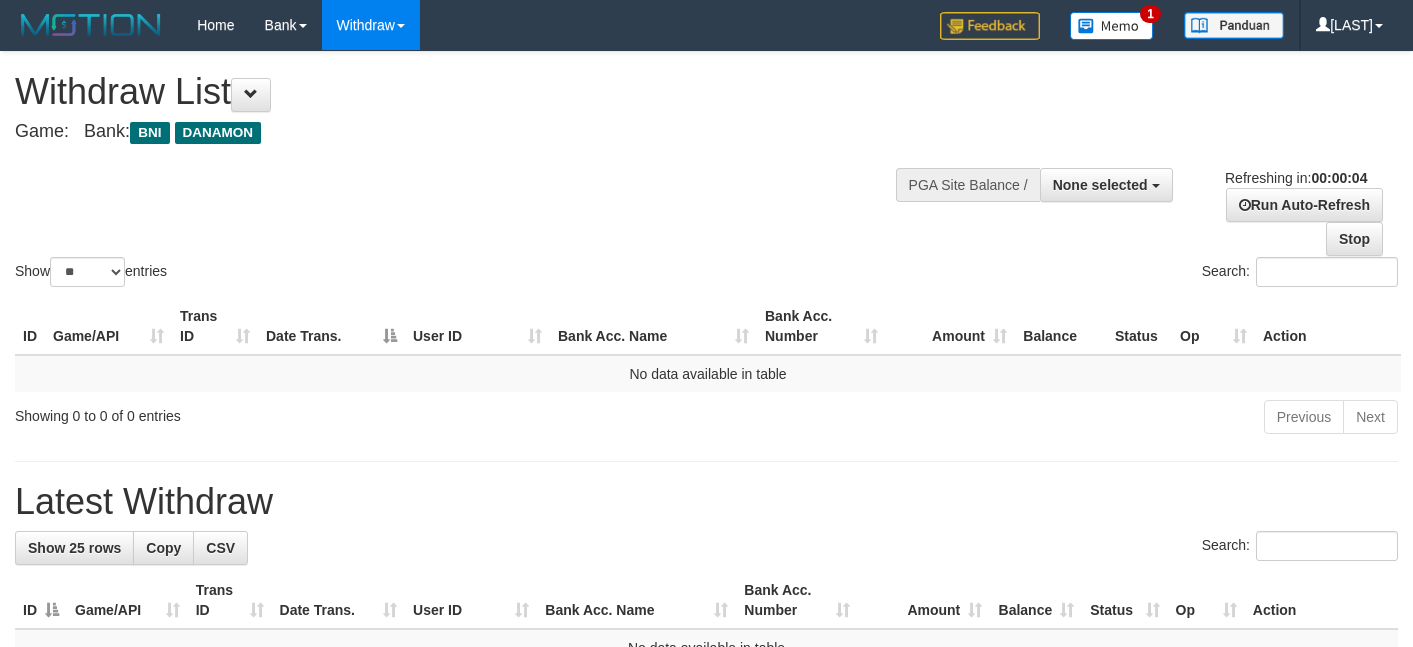 scroll, scrollTop: 0, scrollLeft: 0, axis: both 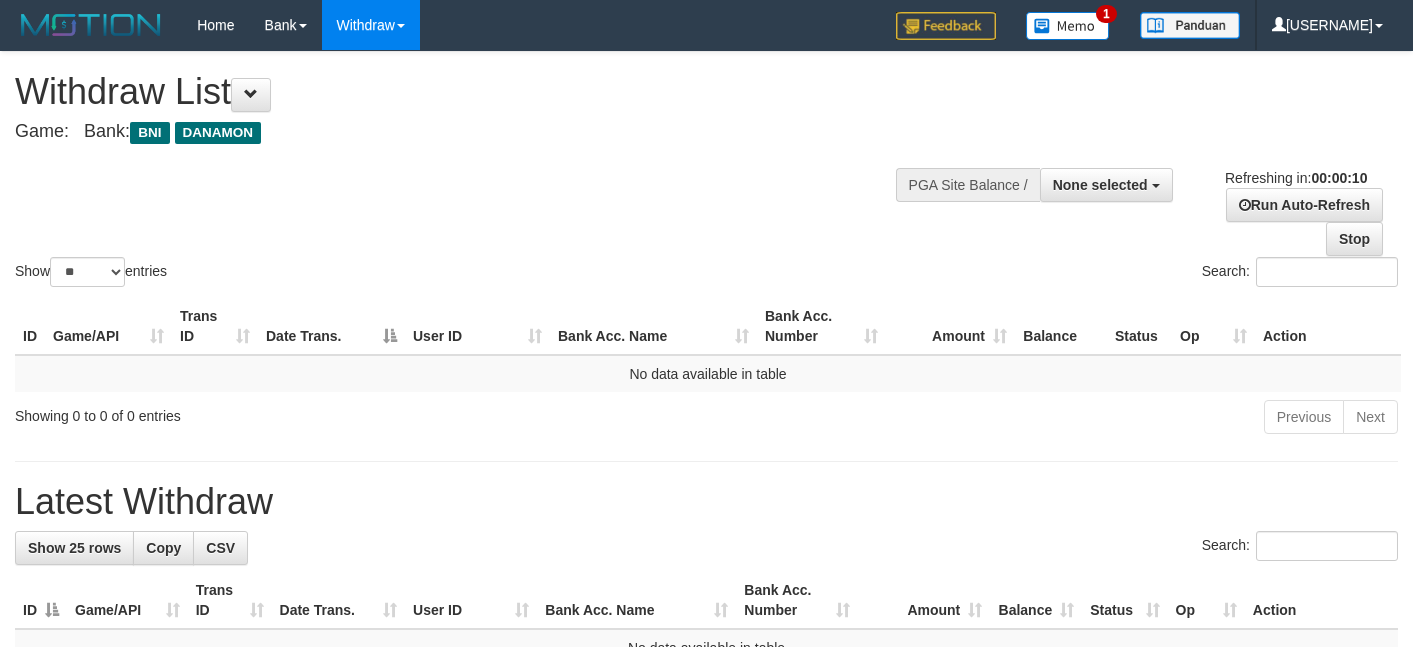 select 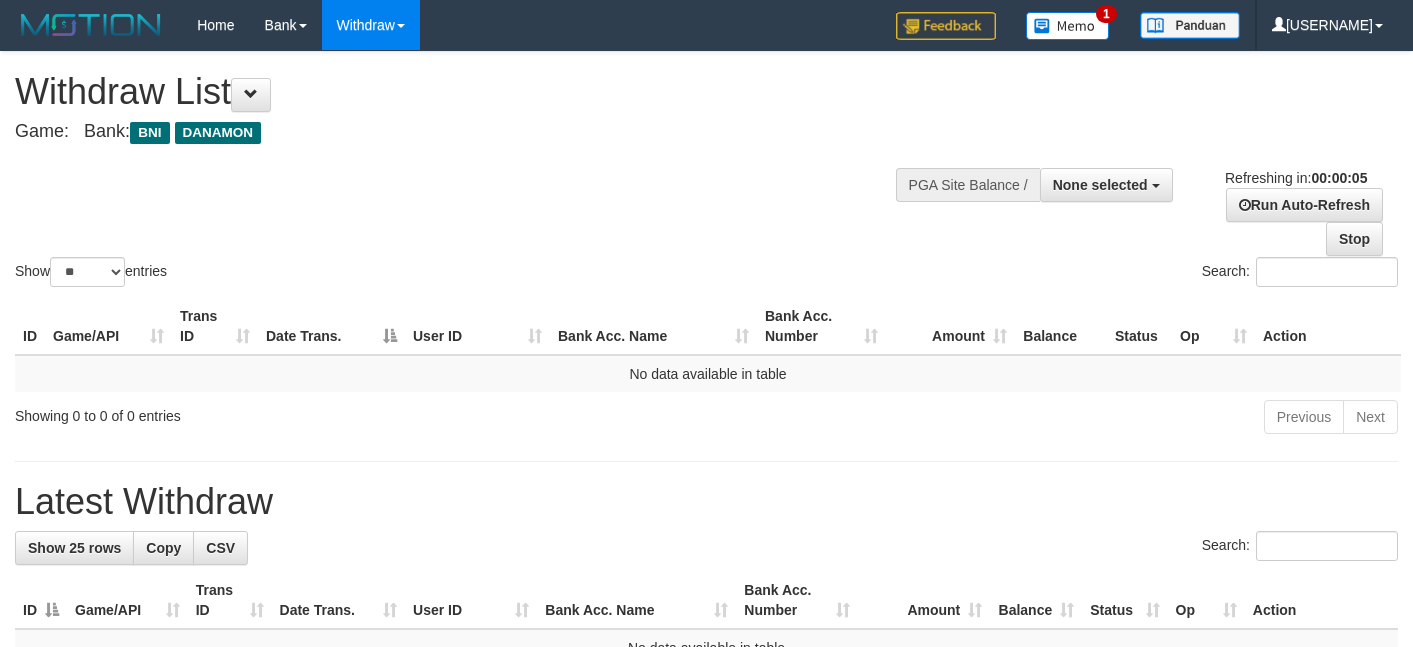 scroll, scrollTop: 0, scrollLeft: 0, axis: both 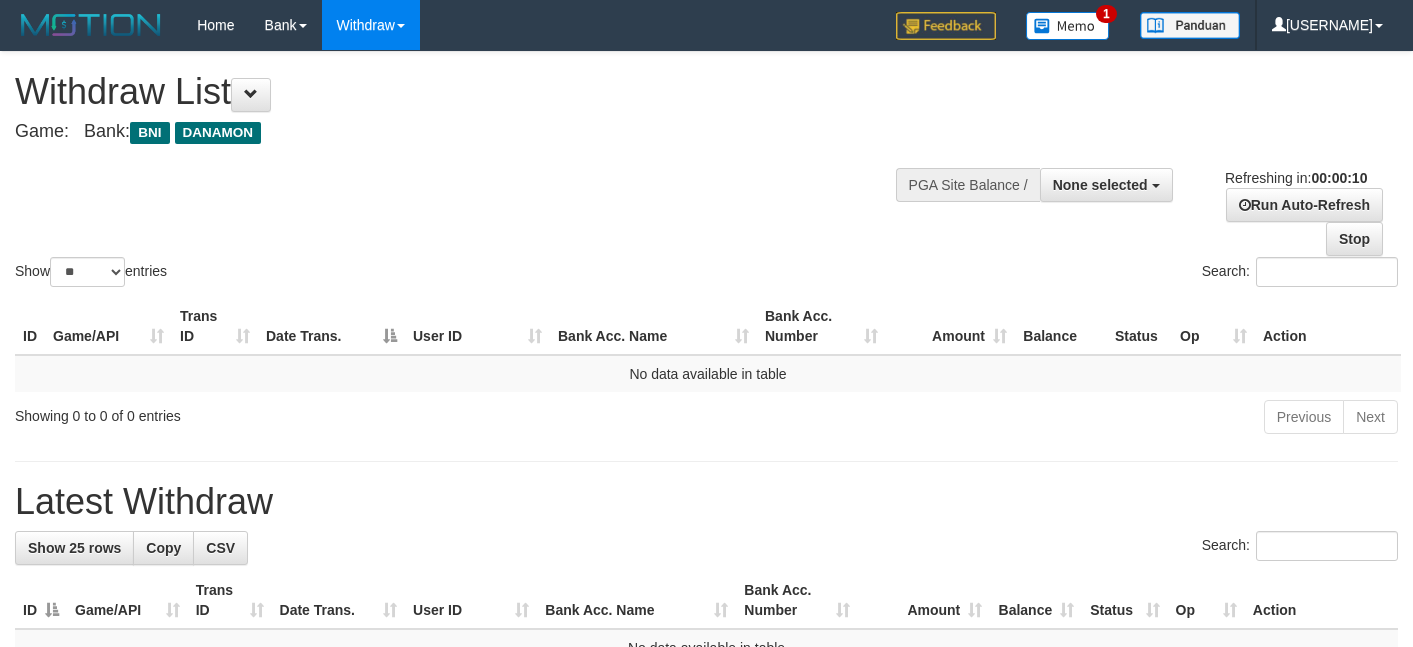 select 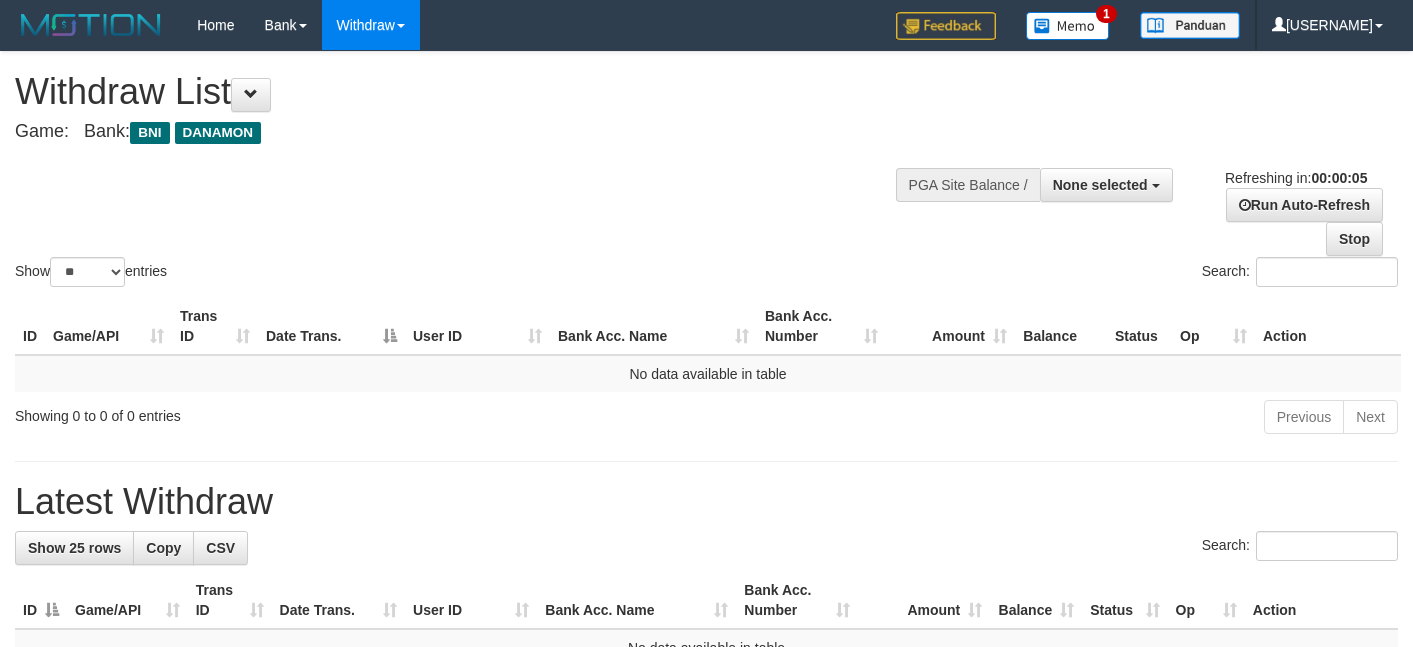 scroll, scrollTop: 0, scrollLeft: 0, axis: both 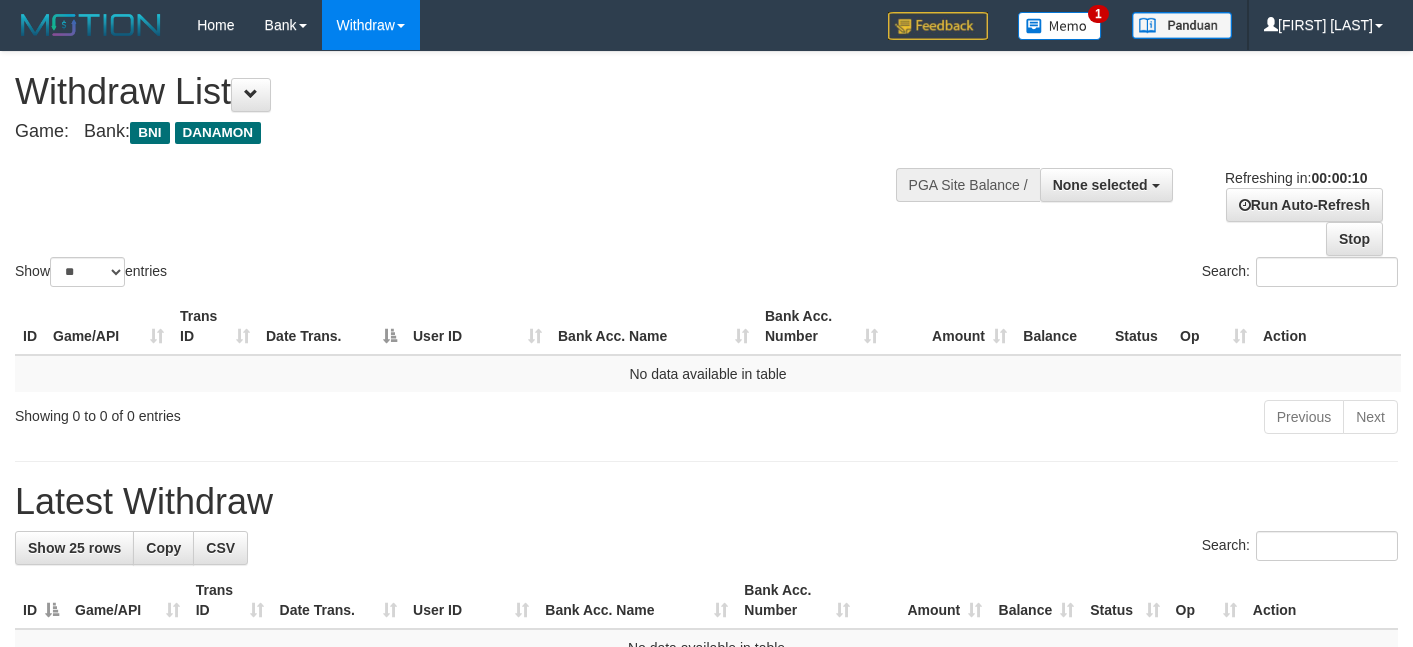 select 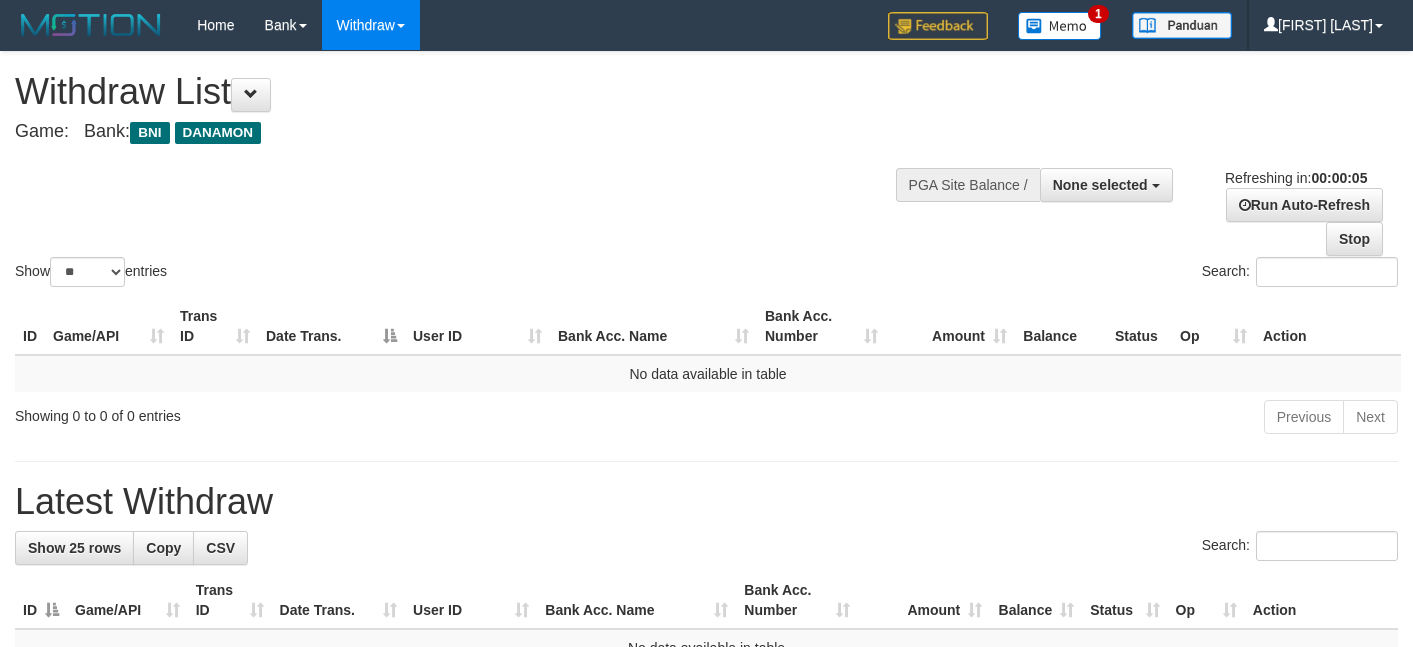 scroll, scrollTop: 0, scrollLeft: 0, axis: both 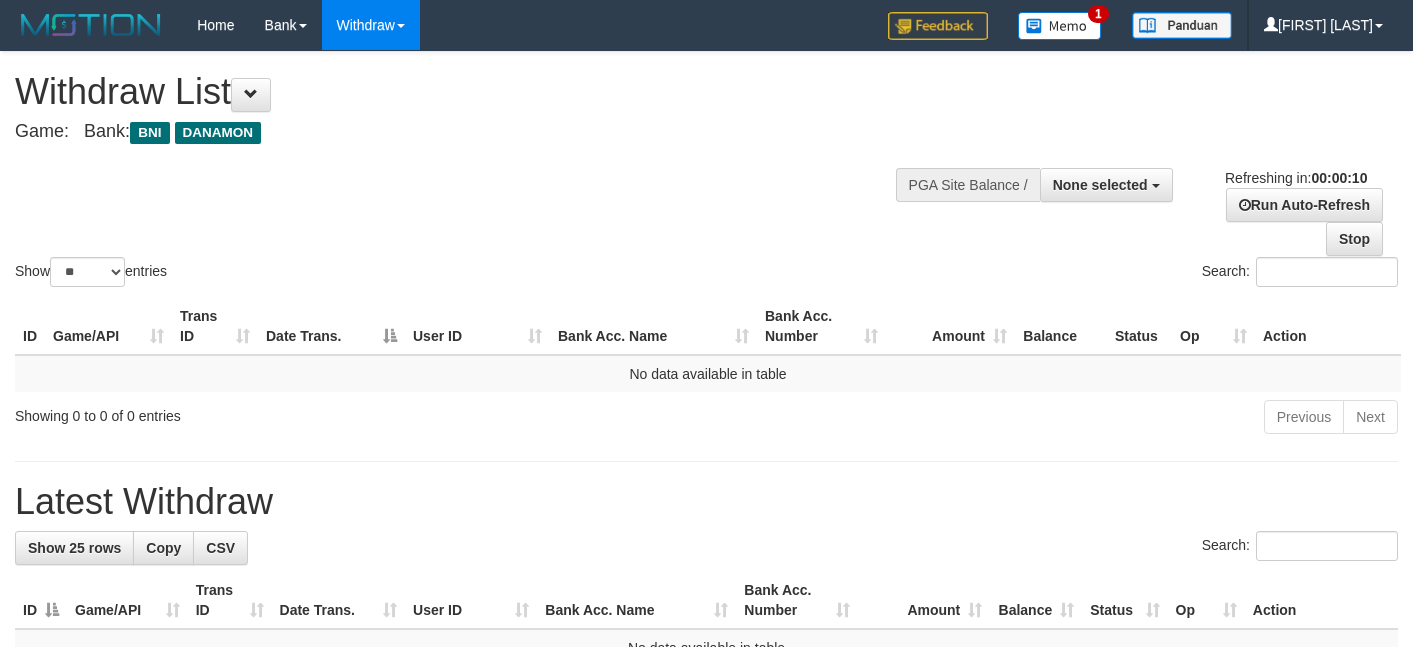 select 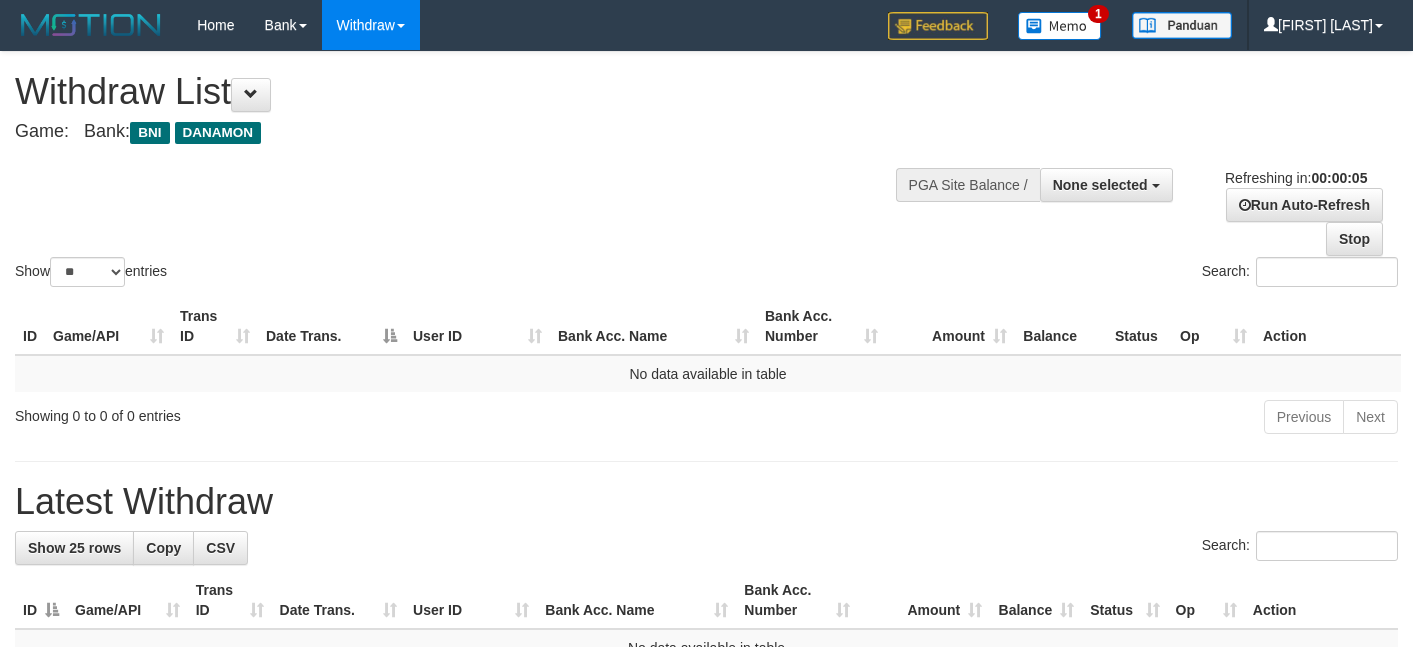 scroll, scrollTop: 0, scrollLeft: 0, axis: both 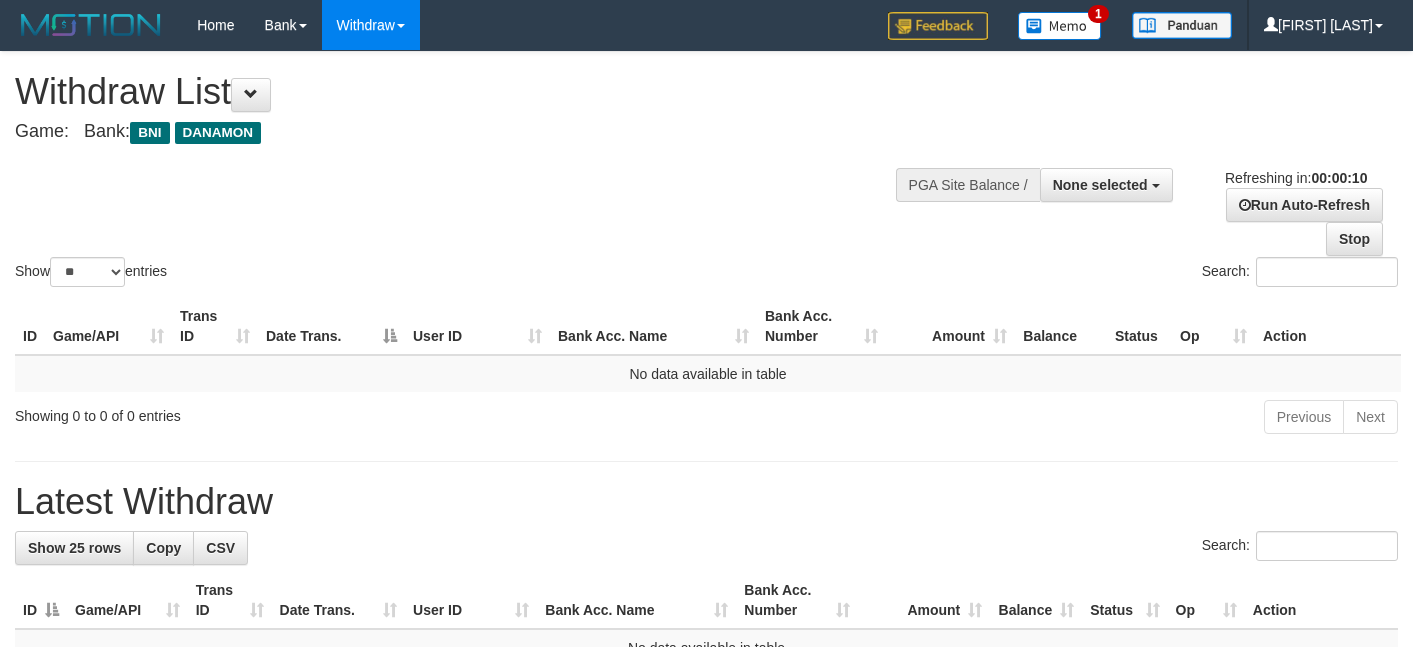 select 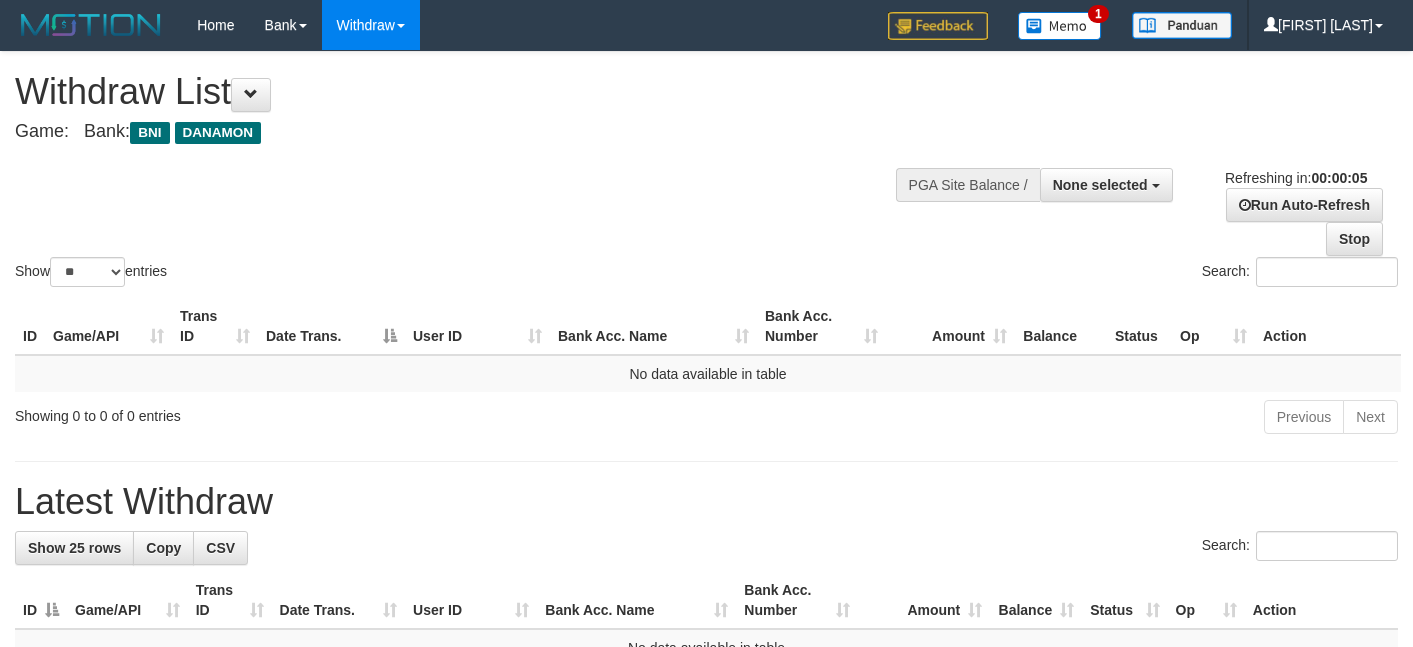 scroll, scrollTop: 0, scrollLeft: 0, axis: both 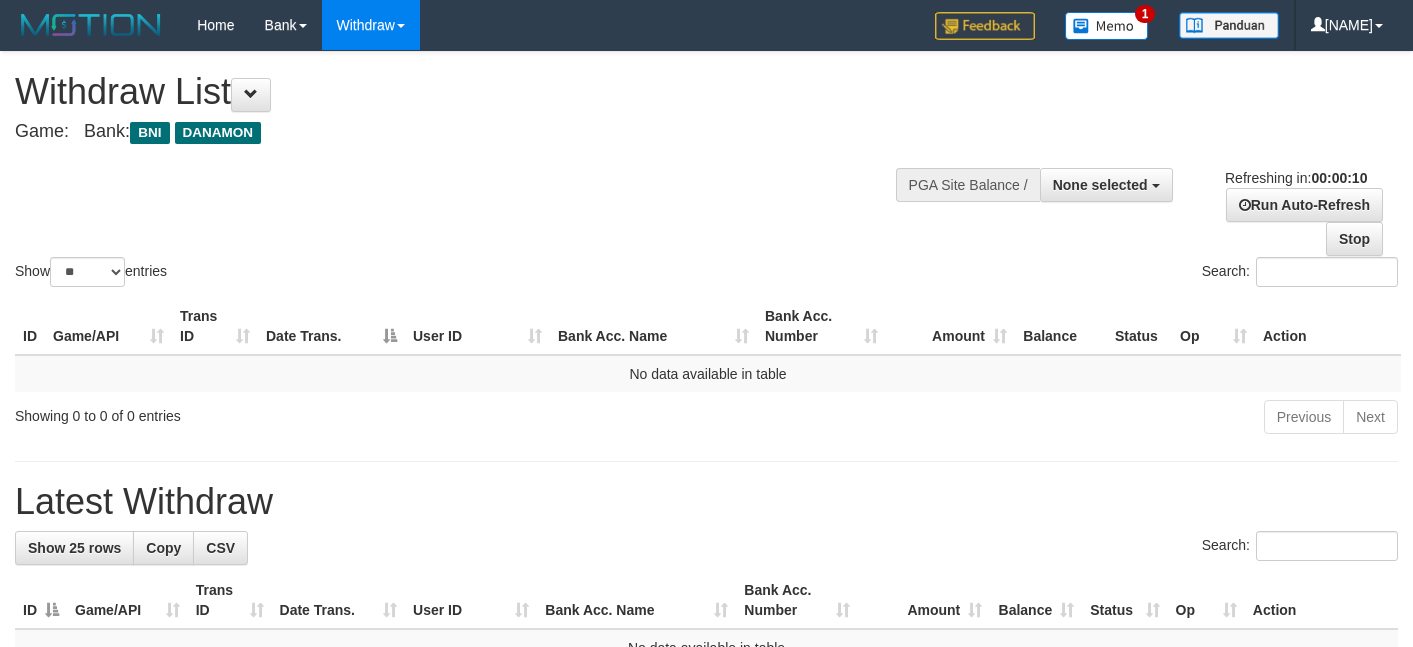 select 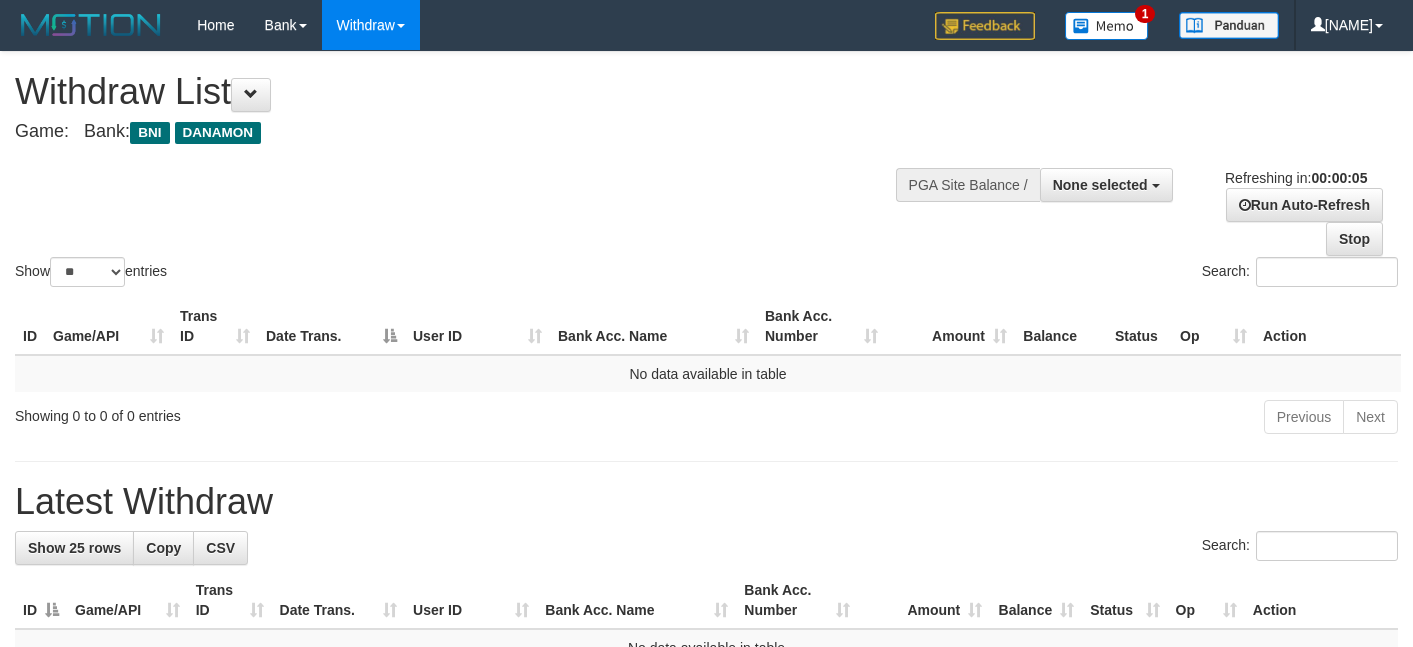 scroll, scrollTop: 0, scrollLeft: 0, axis: both 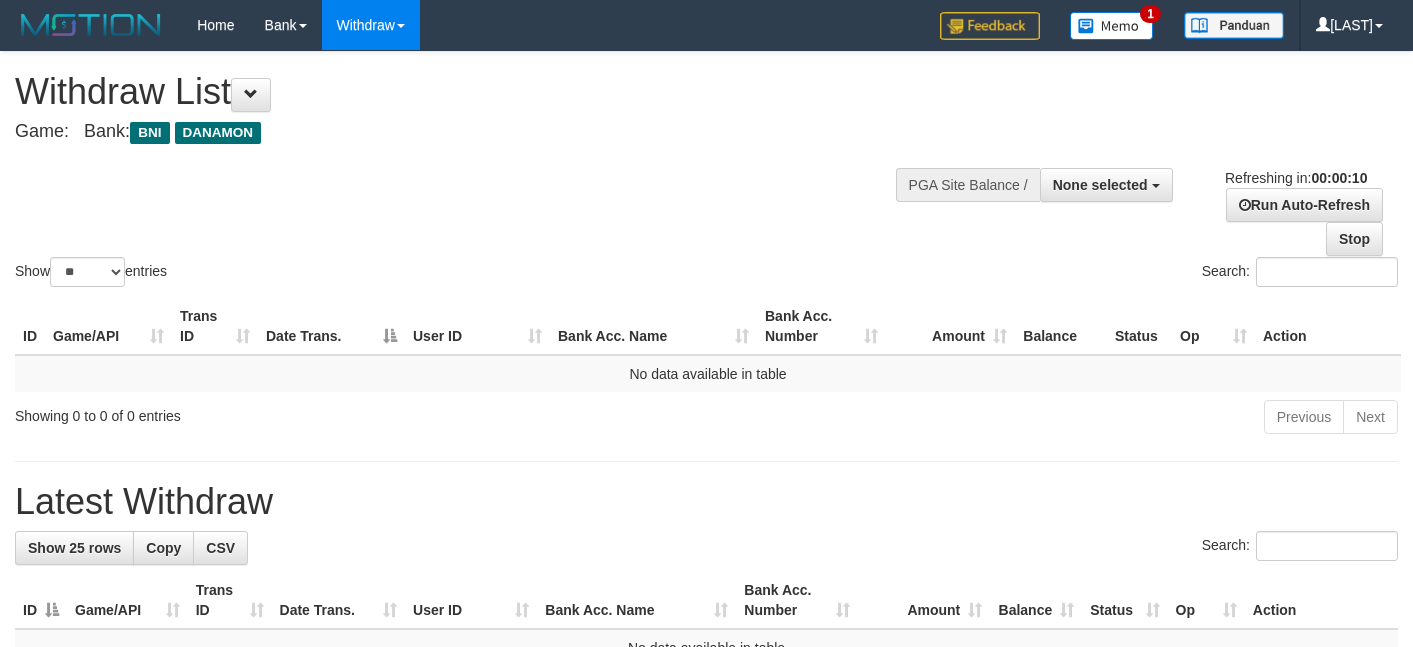 select 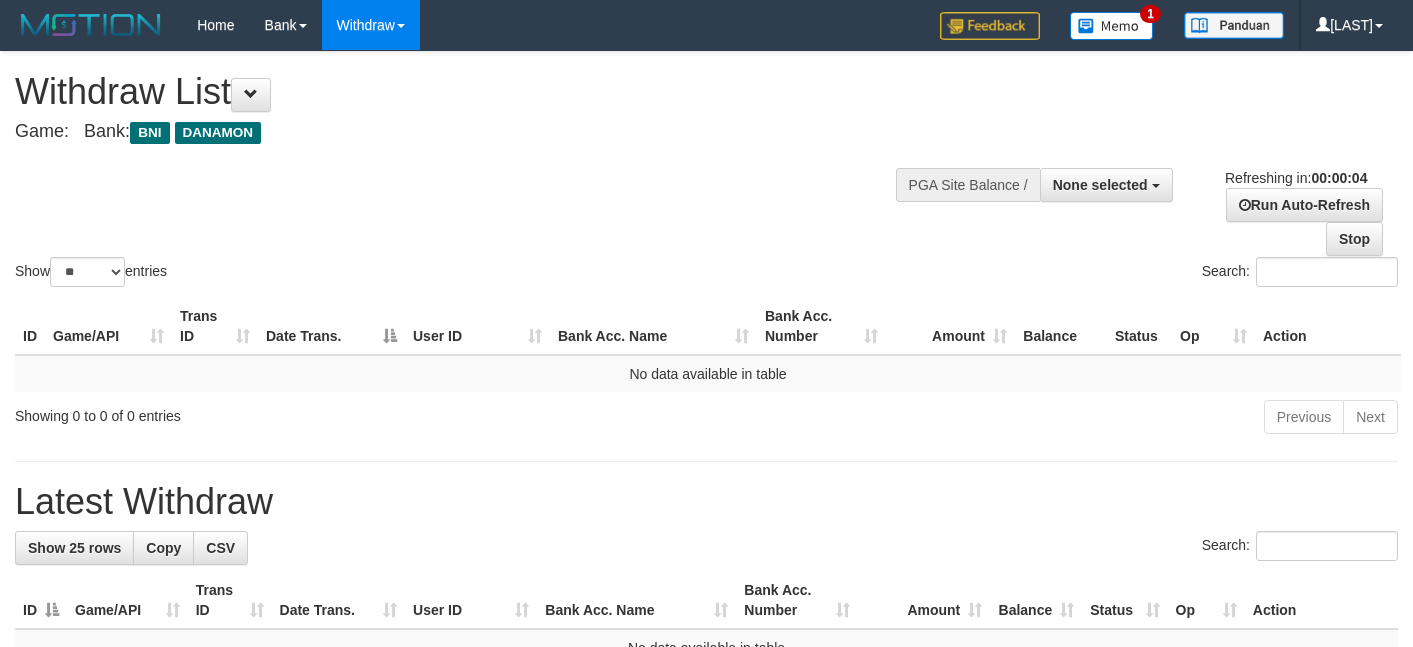 scroll, scrollTop: 0, scrollLeft: 0, axis: both 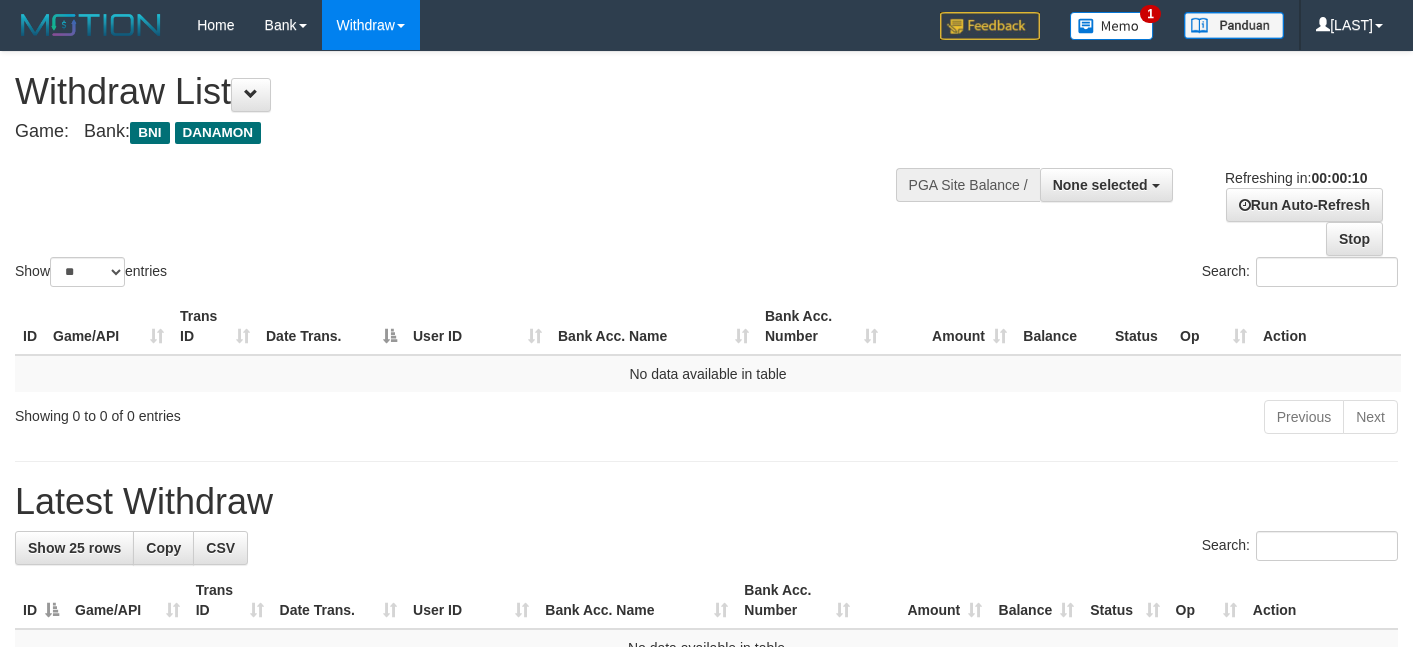 select 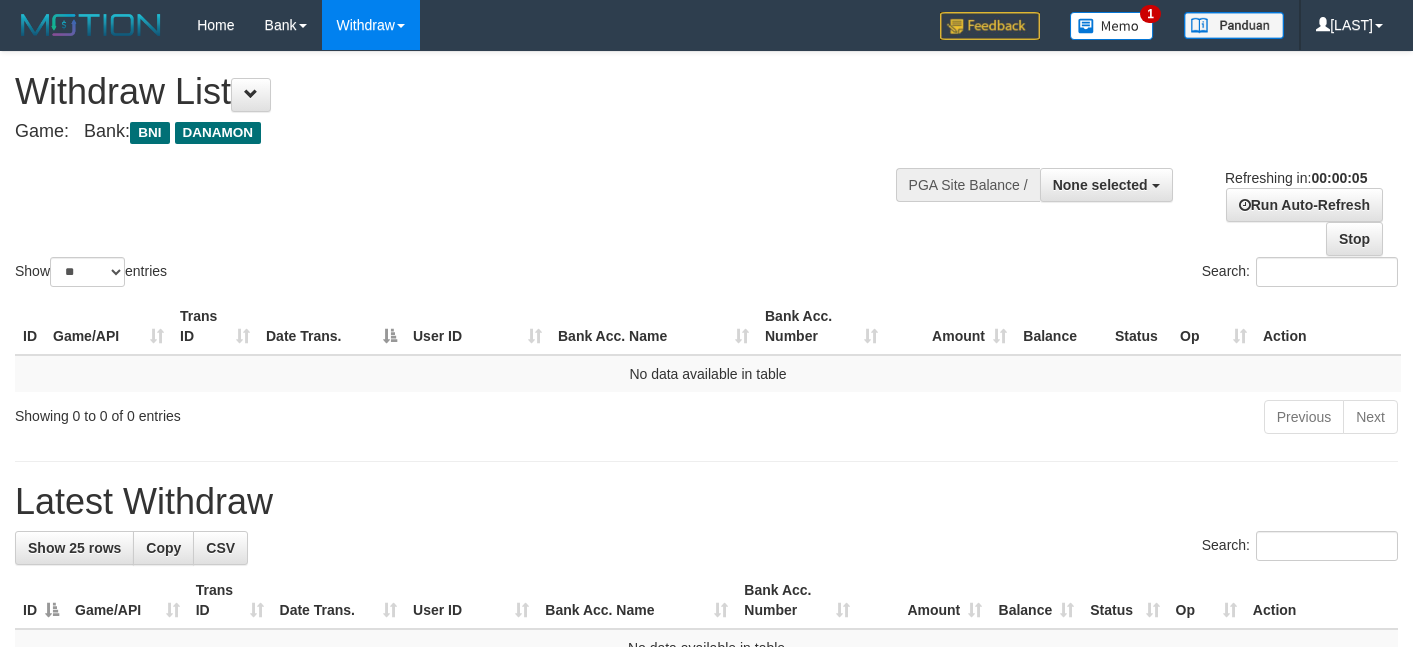 scroll, scrollTop: 0, scrollLeft: 0, axis: both 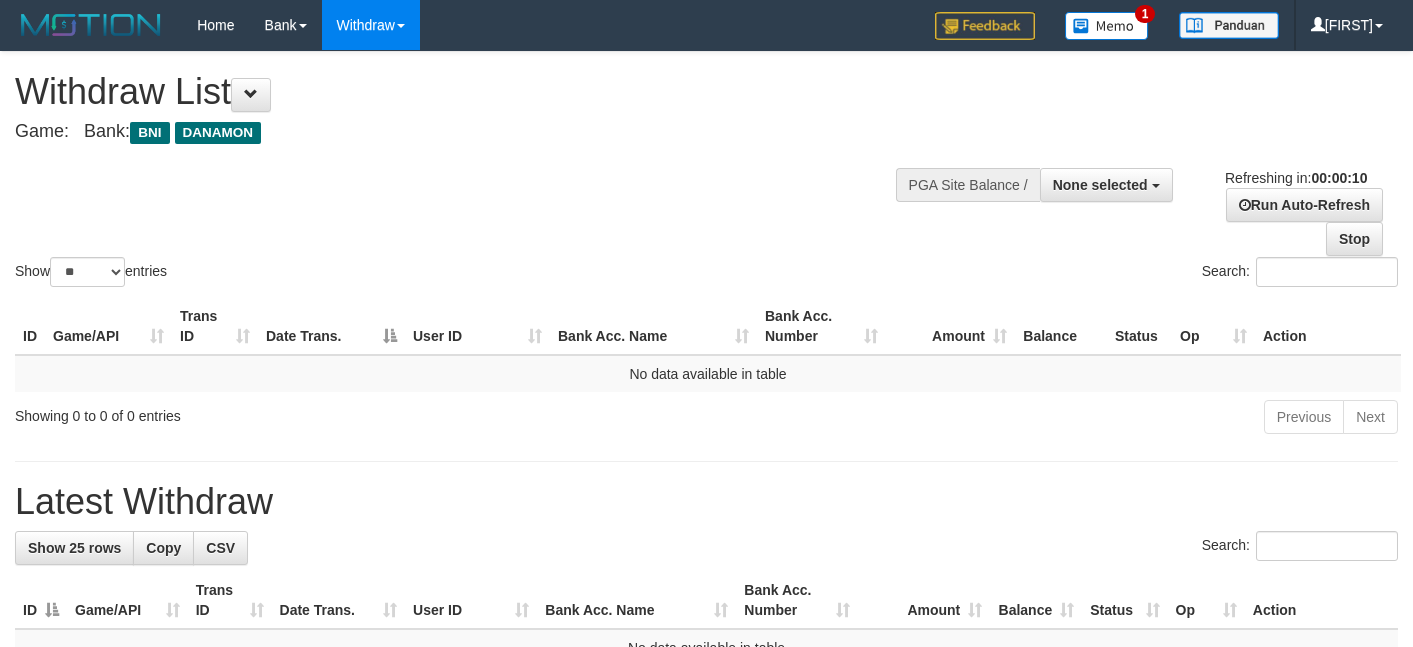 select 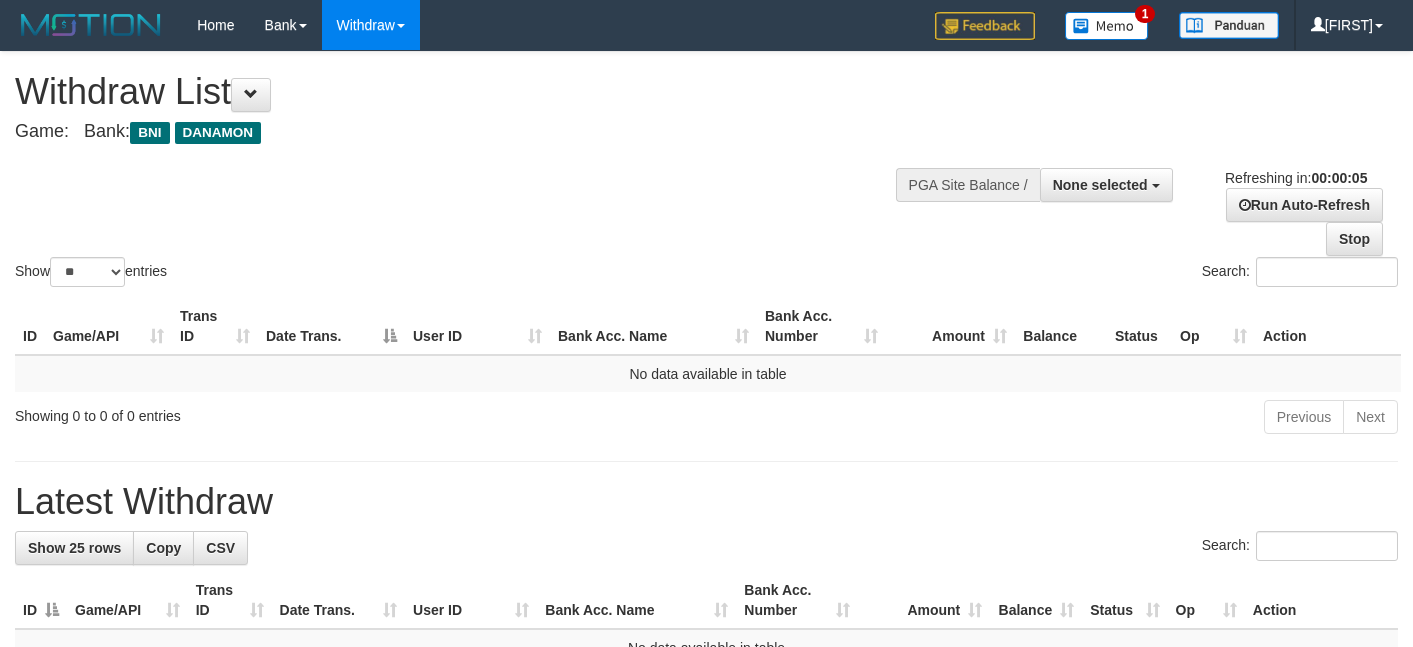 scroll, scrollTop: 0, scrollLeft: 0, axis: both 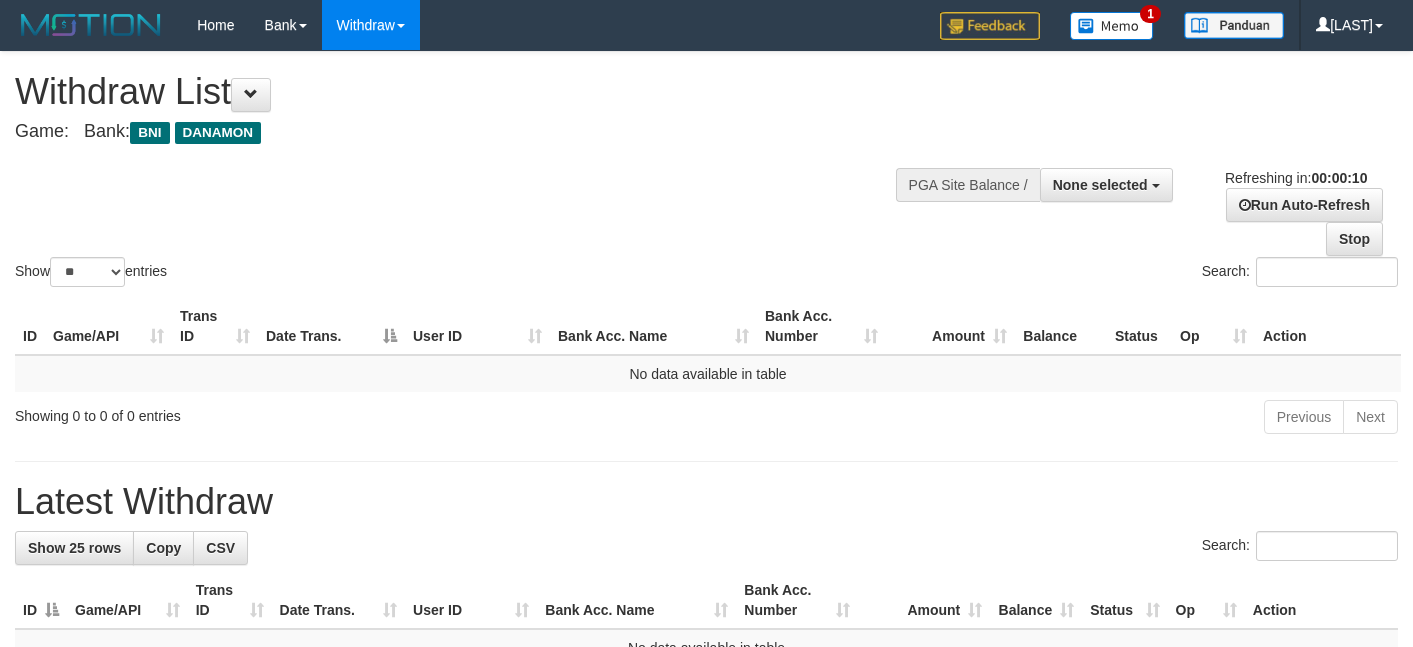 select 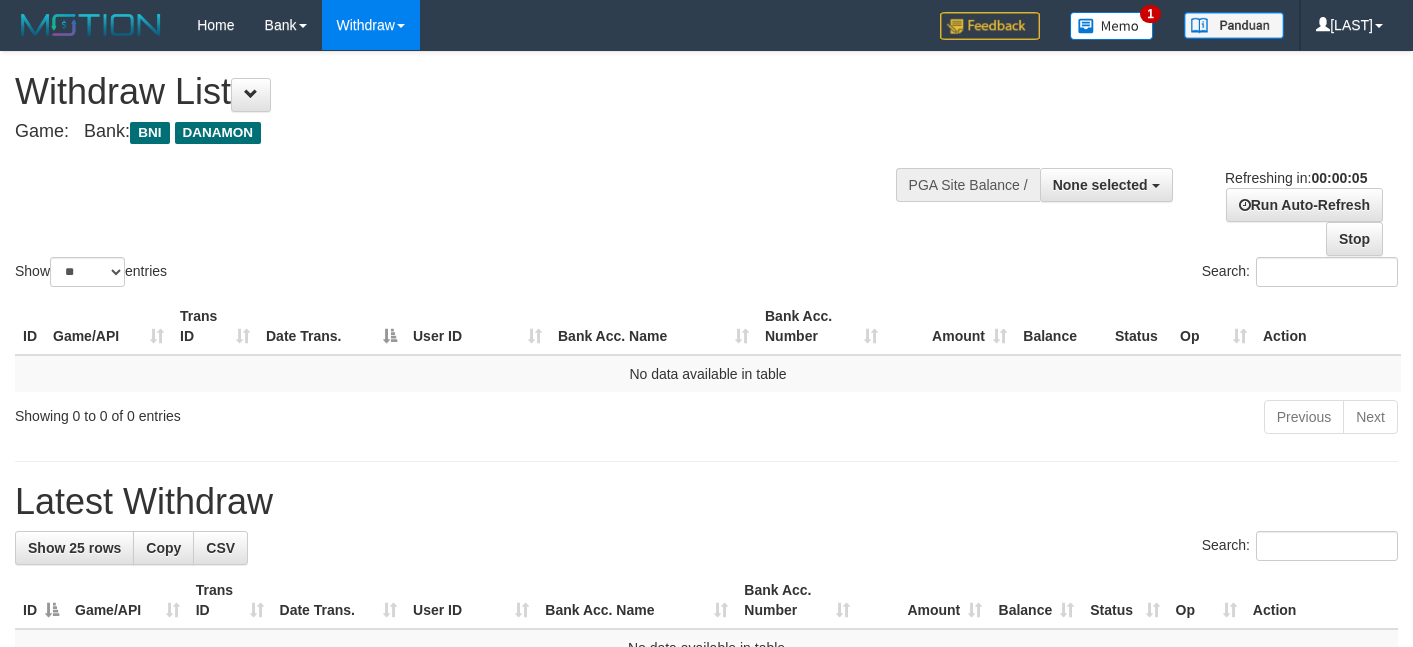 scroll, scrollTop: 0, scrollLeft: 0, axis: both 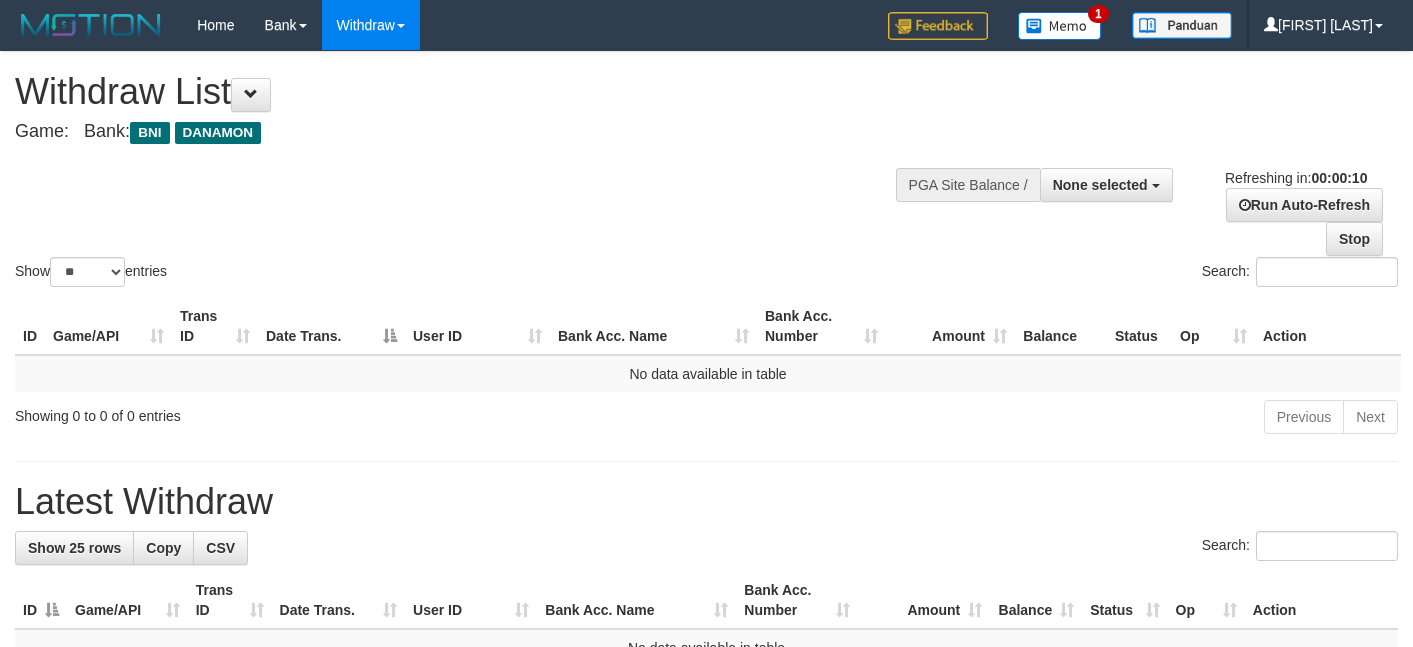 select 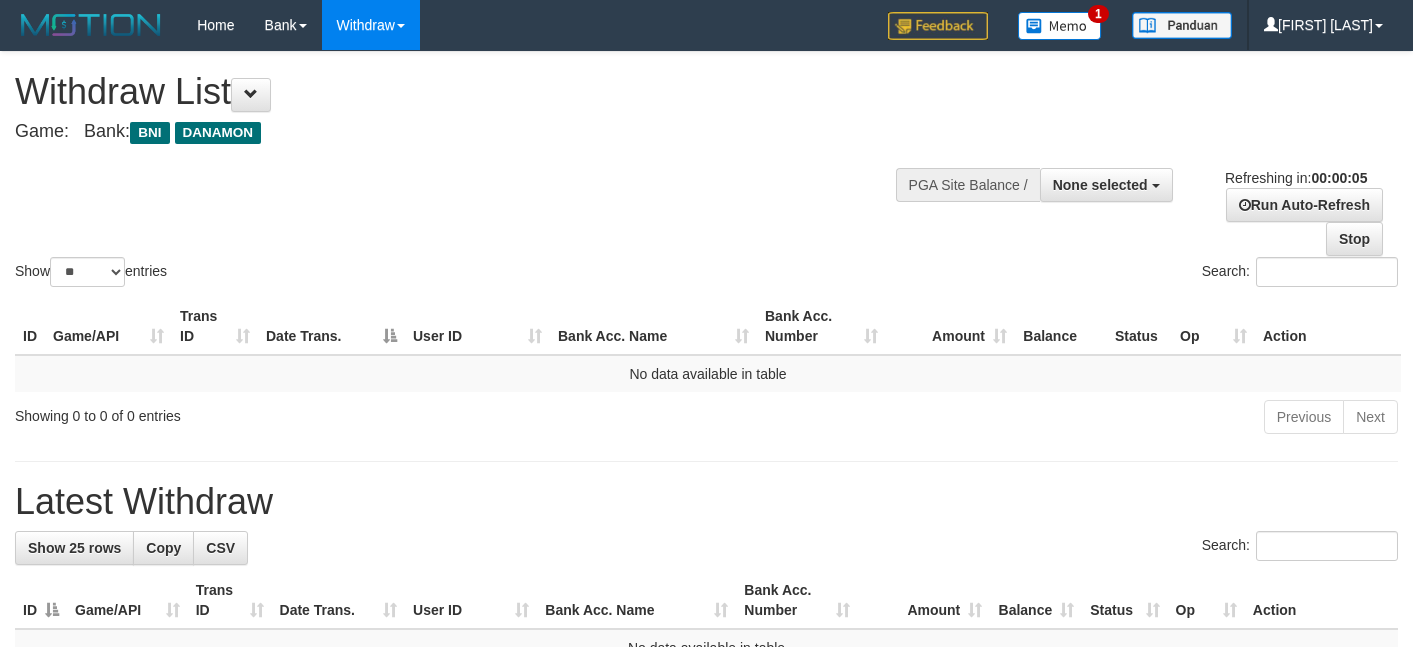 scroll, scrollTop: 0, scrollLeft: 0, axis: both 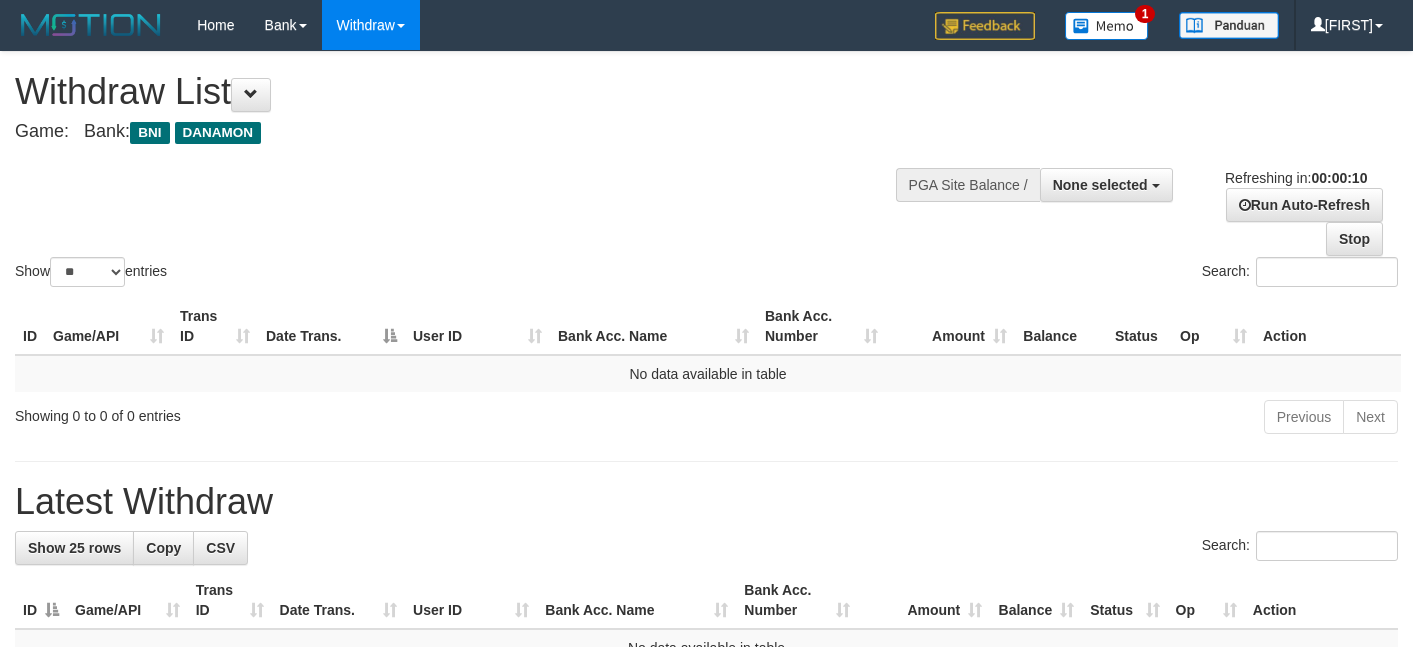 select 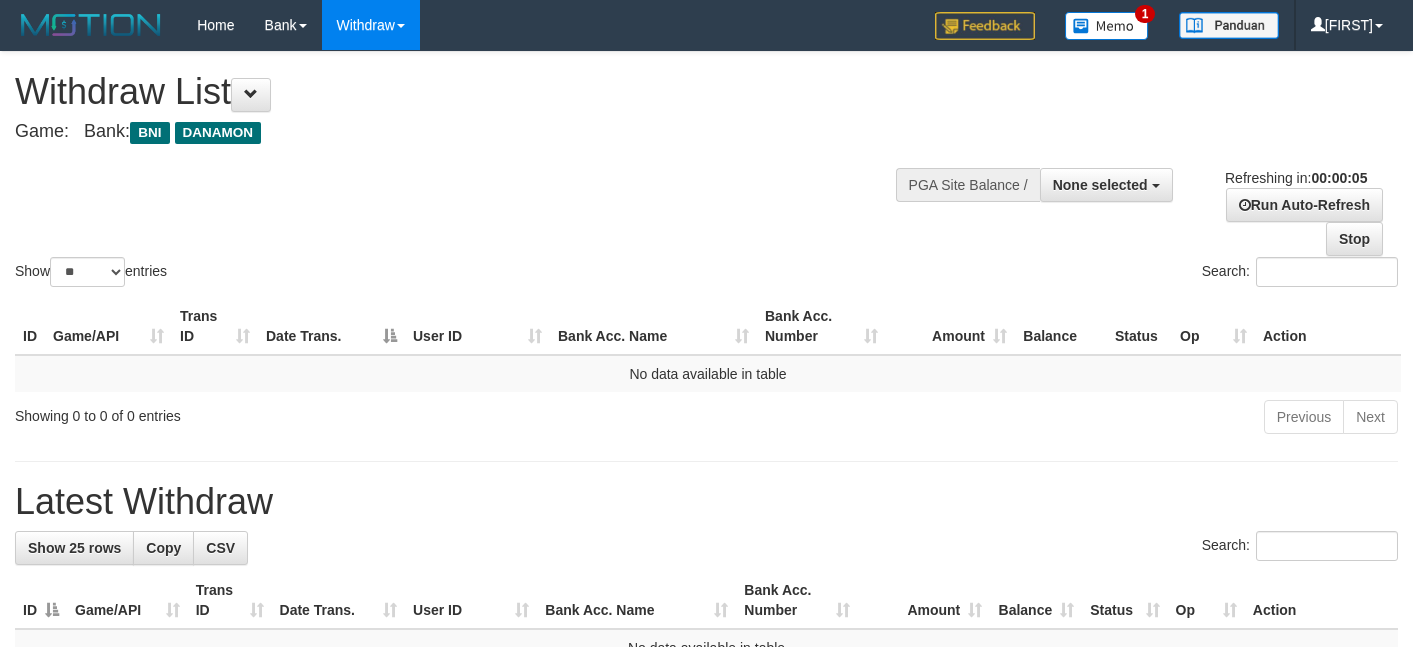 scroll, scrollTop: 0, scrollLeft: 0, axis: both 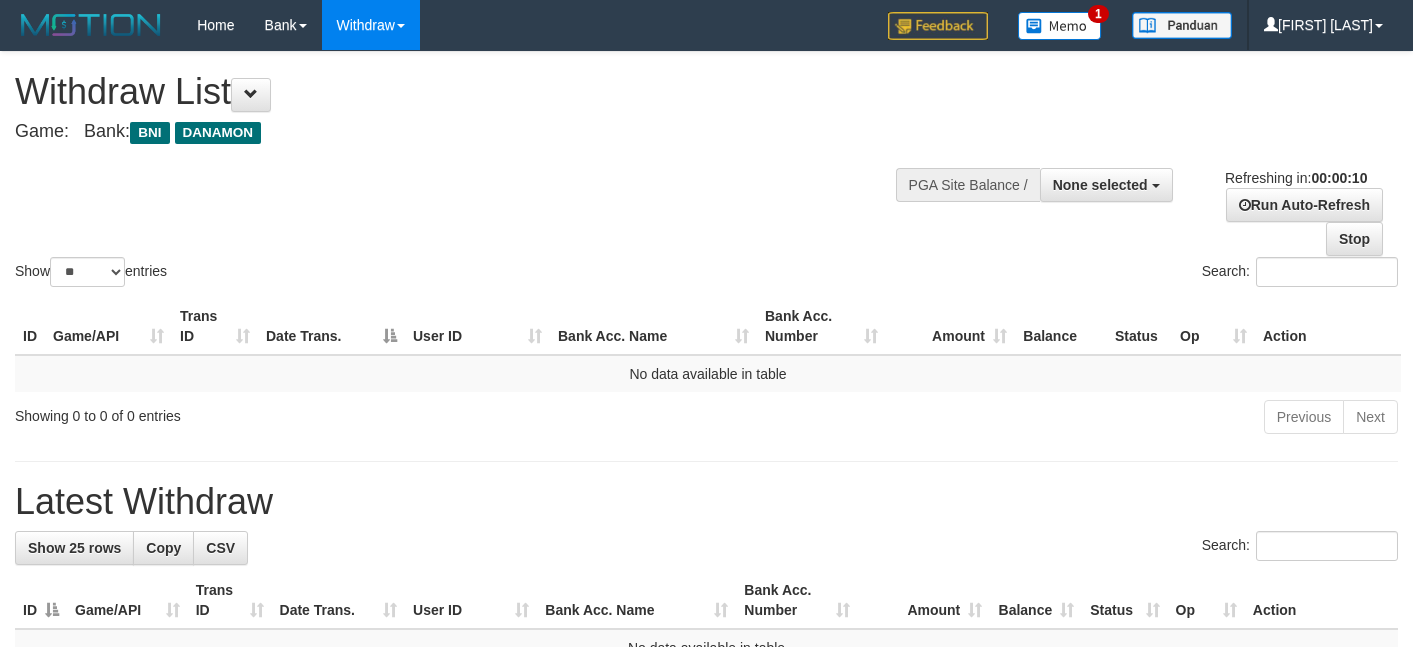 select 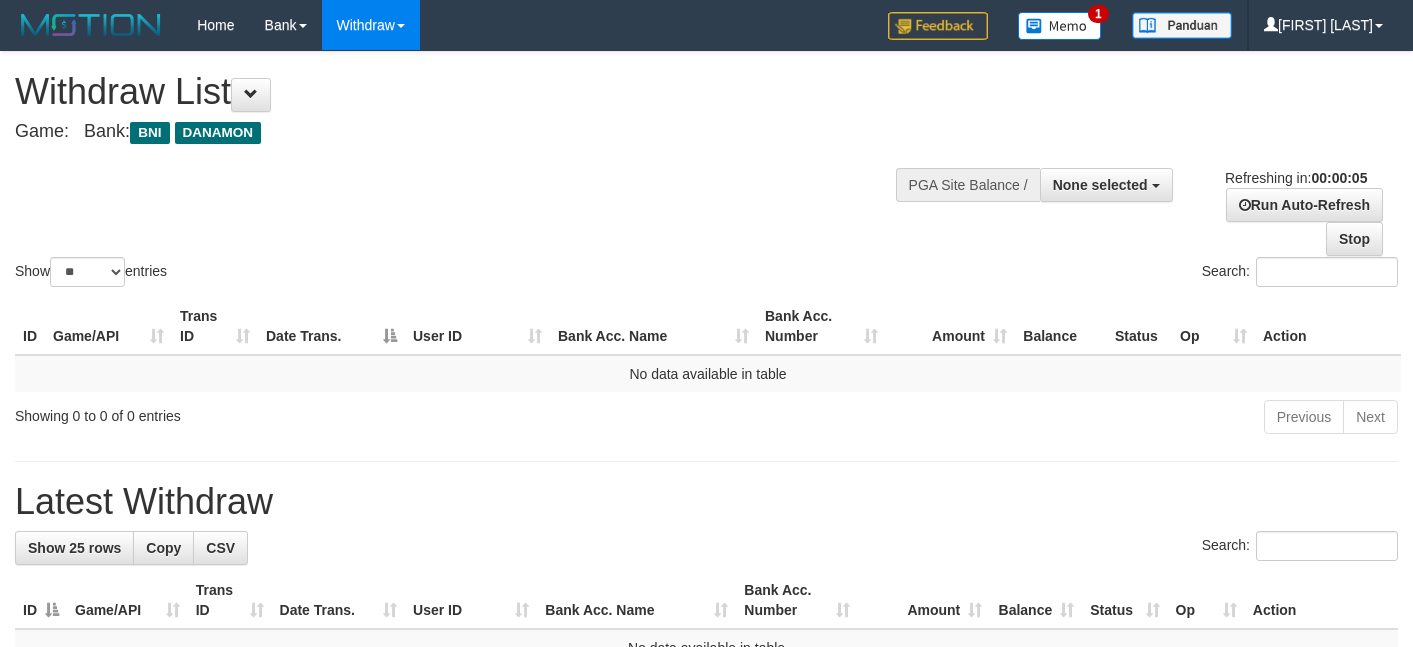 scroll, scrollTop: 0, scrollLeft: 0, axis: both 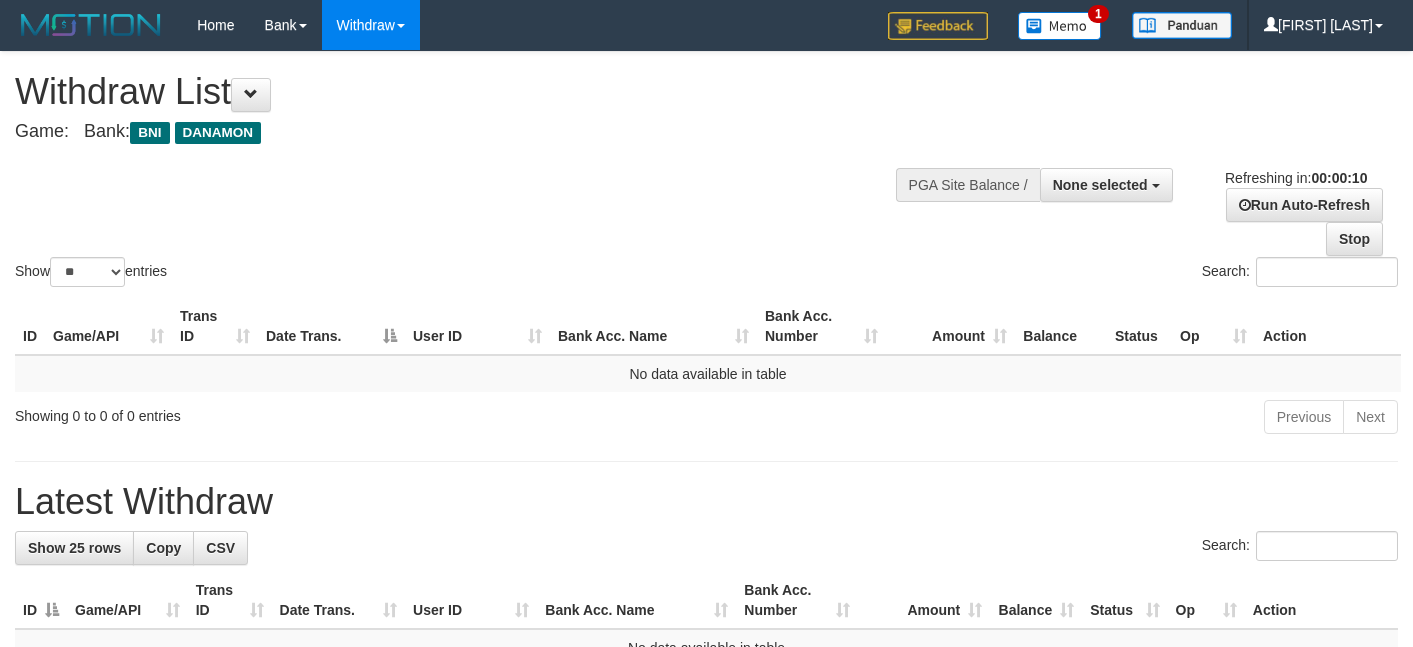 select 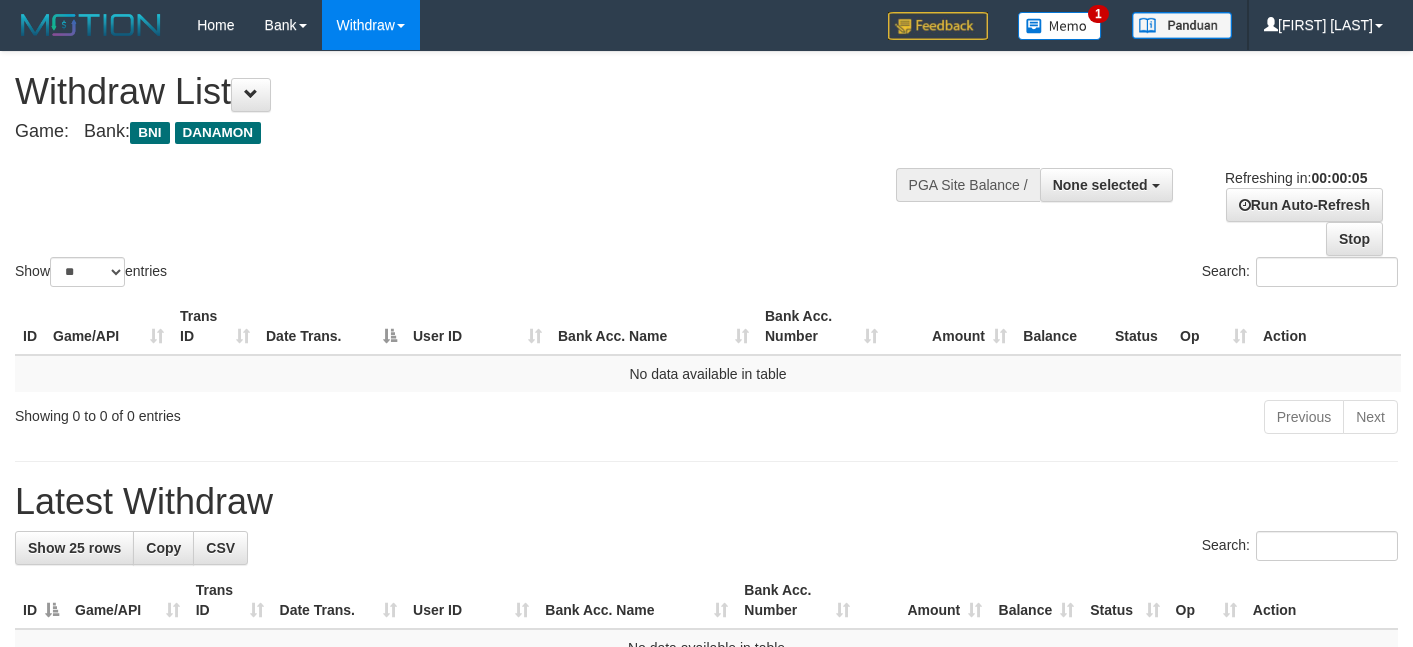 scroll, scrollTop: 0, scrollLeft: 0, axis: both 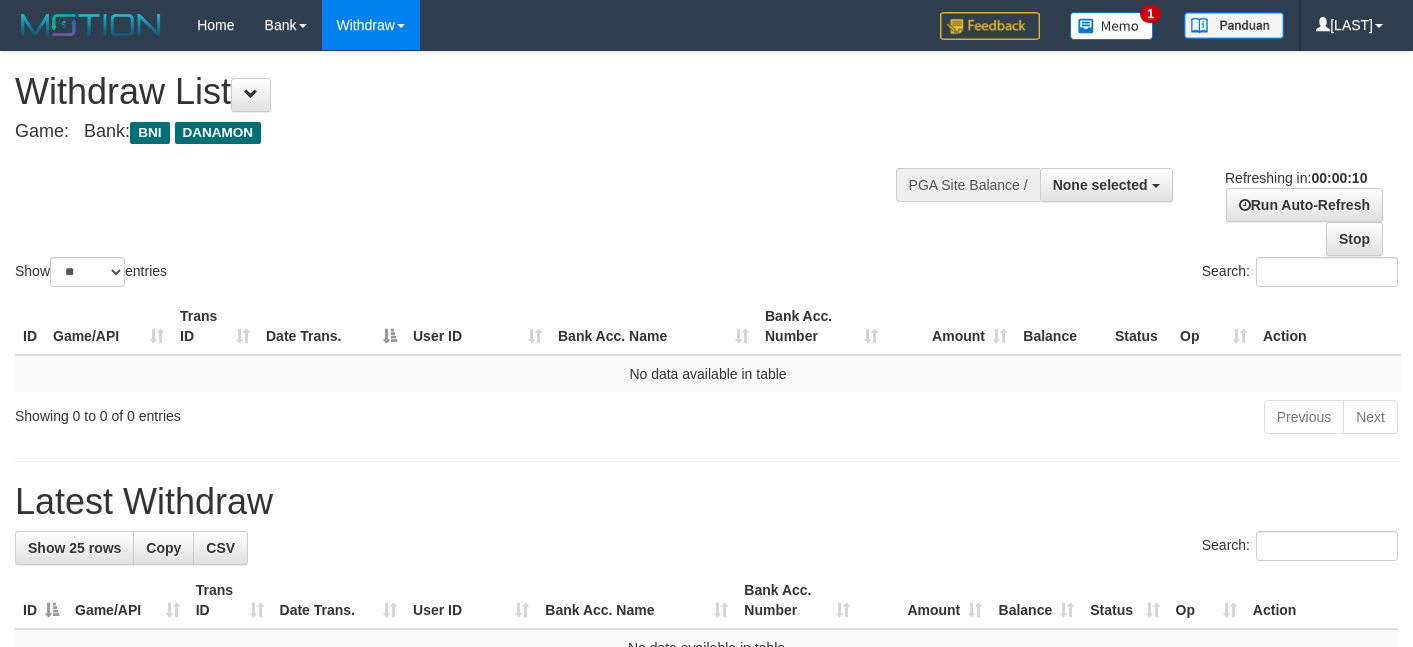 select 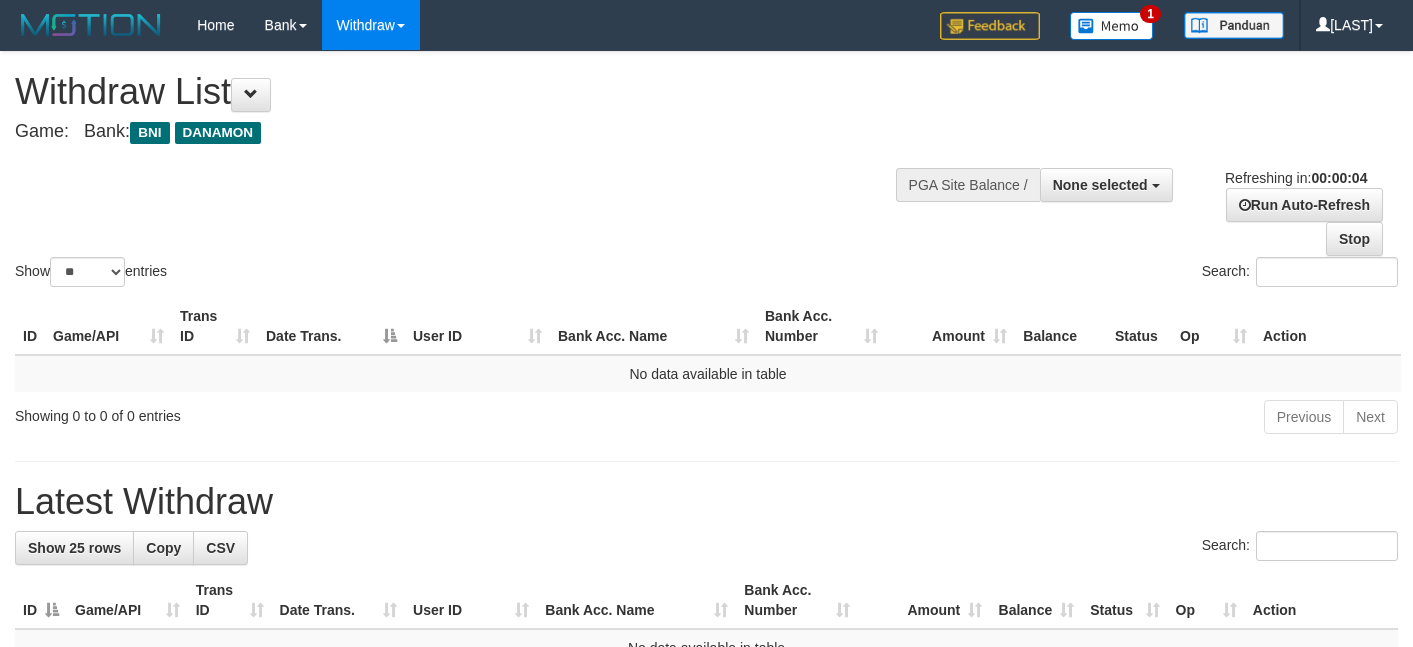 scroll, scrollTop: 0, scrollLeft: 0, axis: both 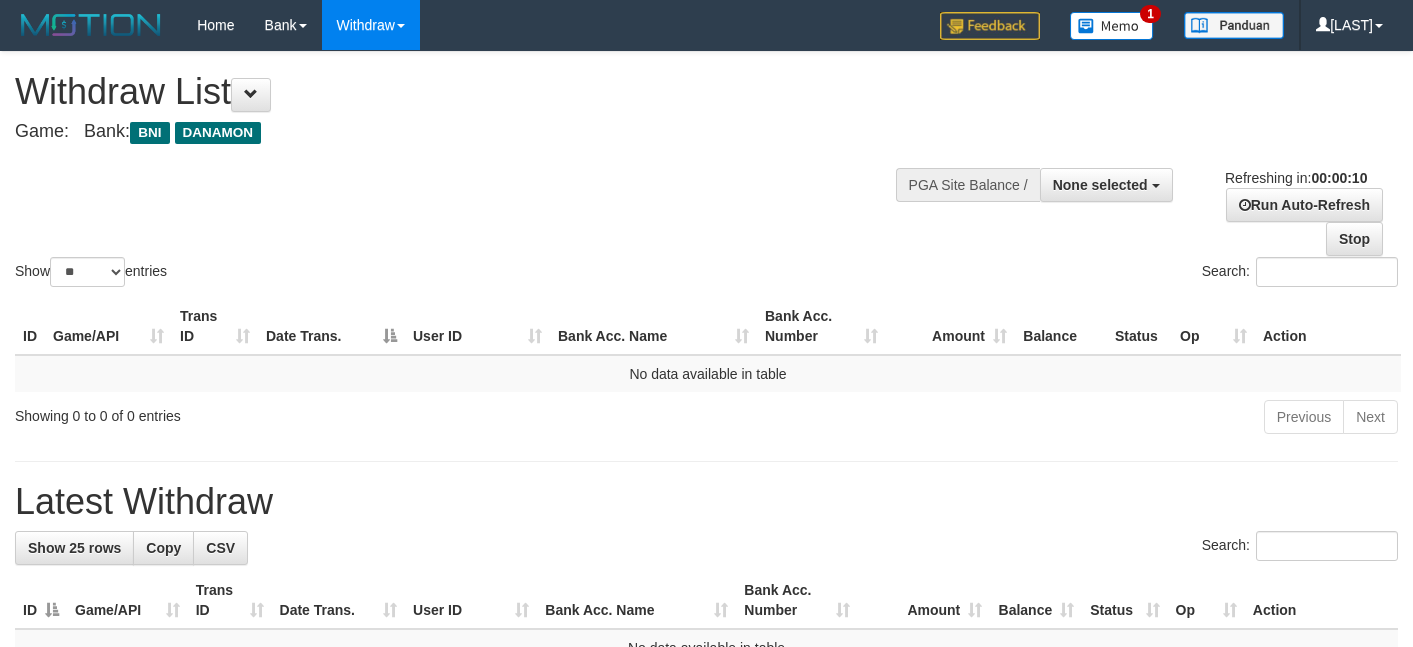 select 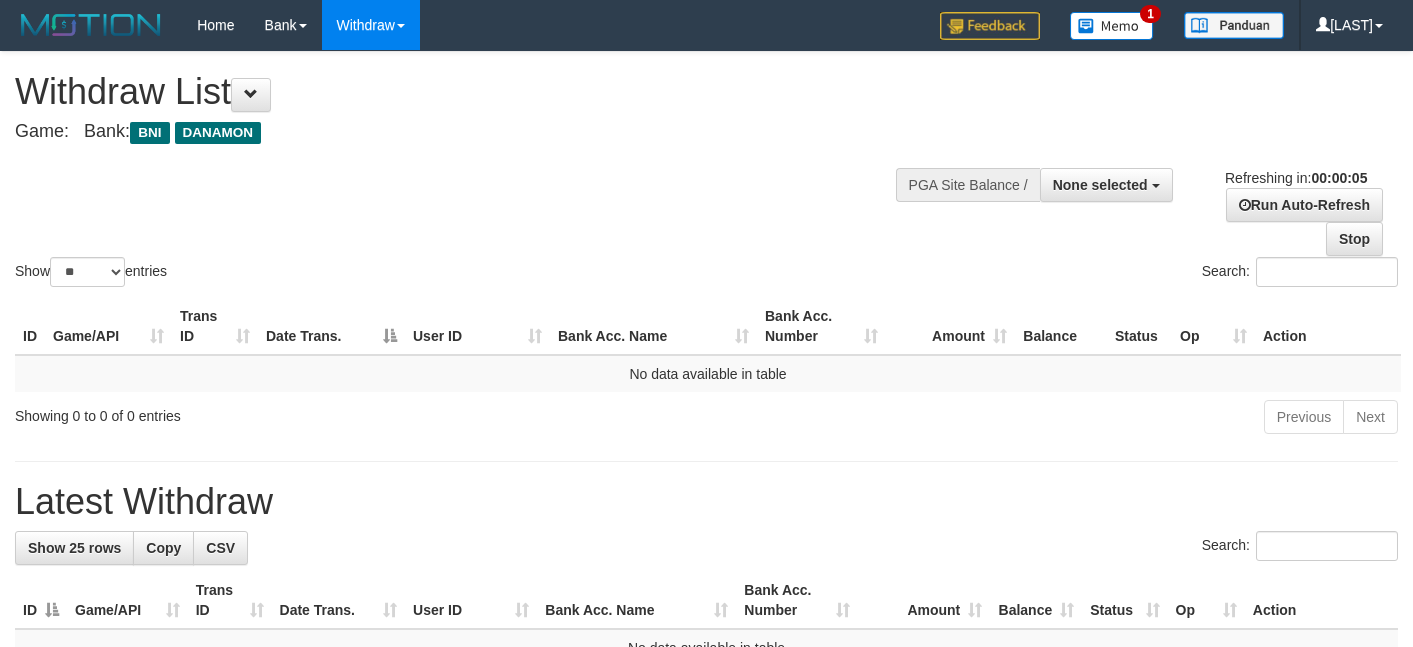 scroll, scrollTop: 0, scrollLeft: 0, axis: both 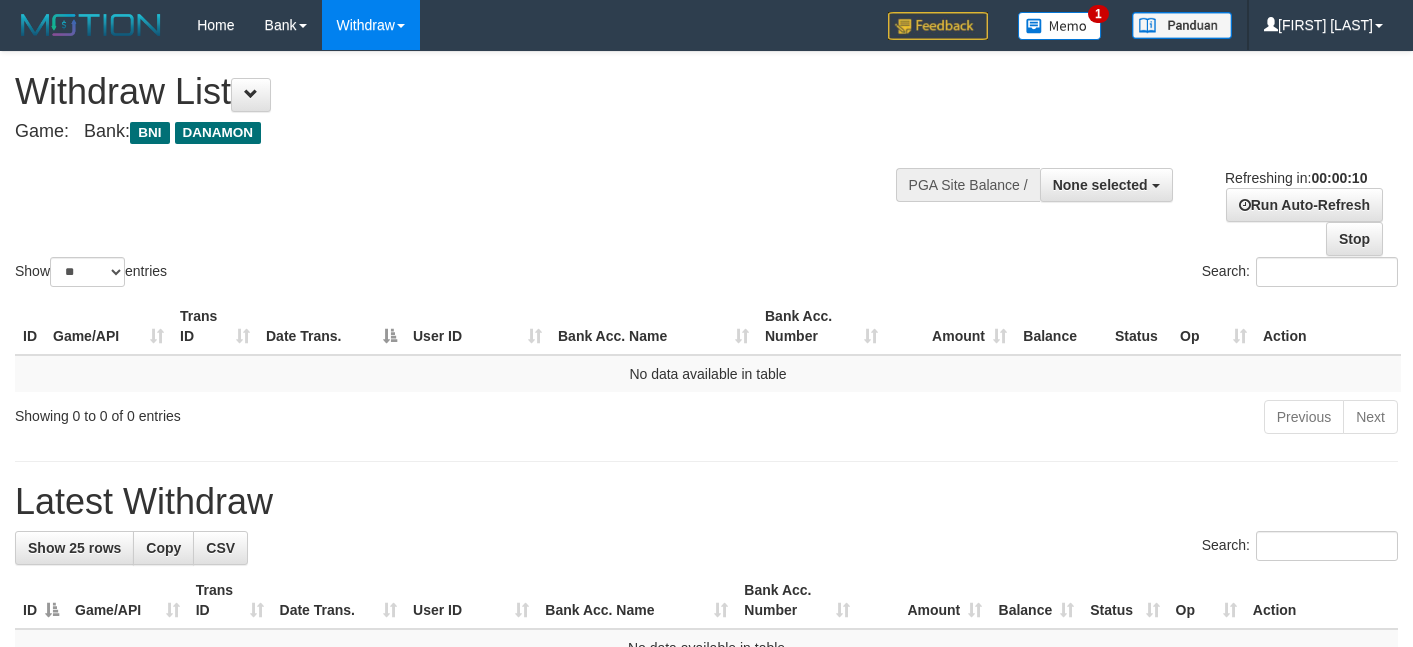select 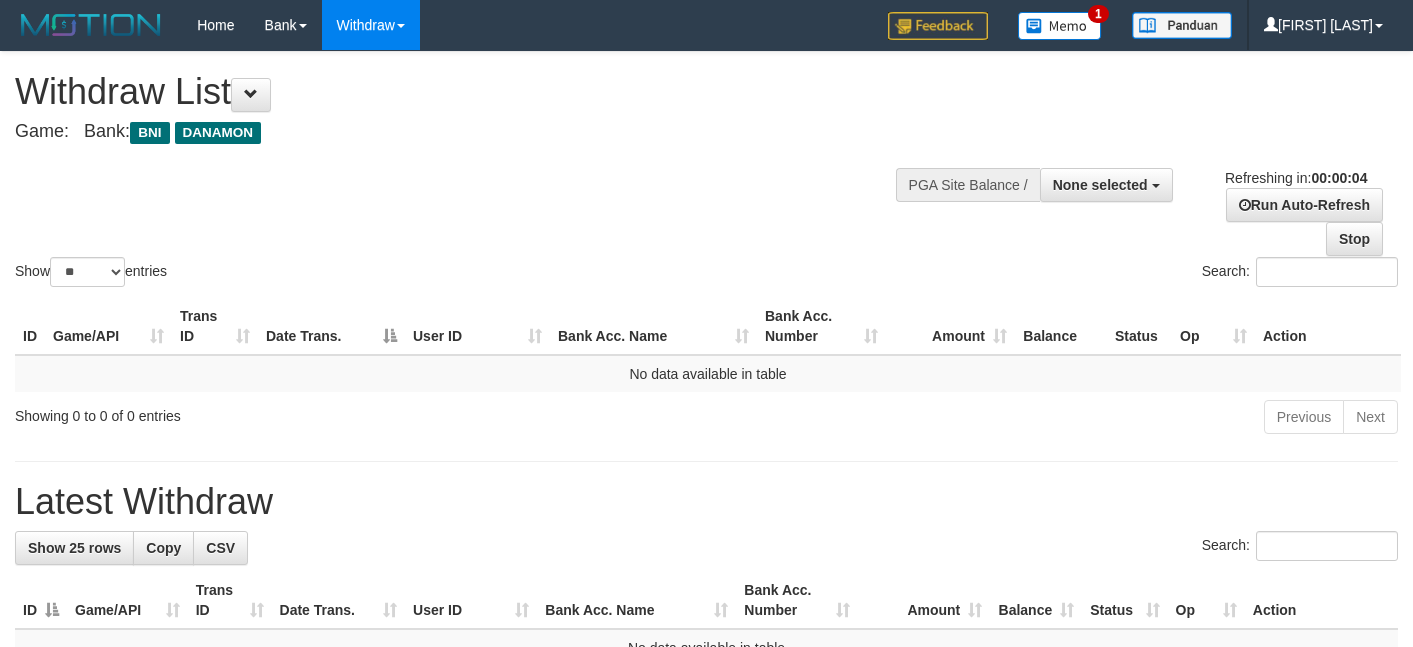 scroll, scrollTop: 0, scrollLeft: 0, axis: both 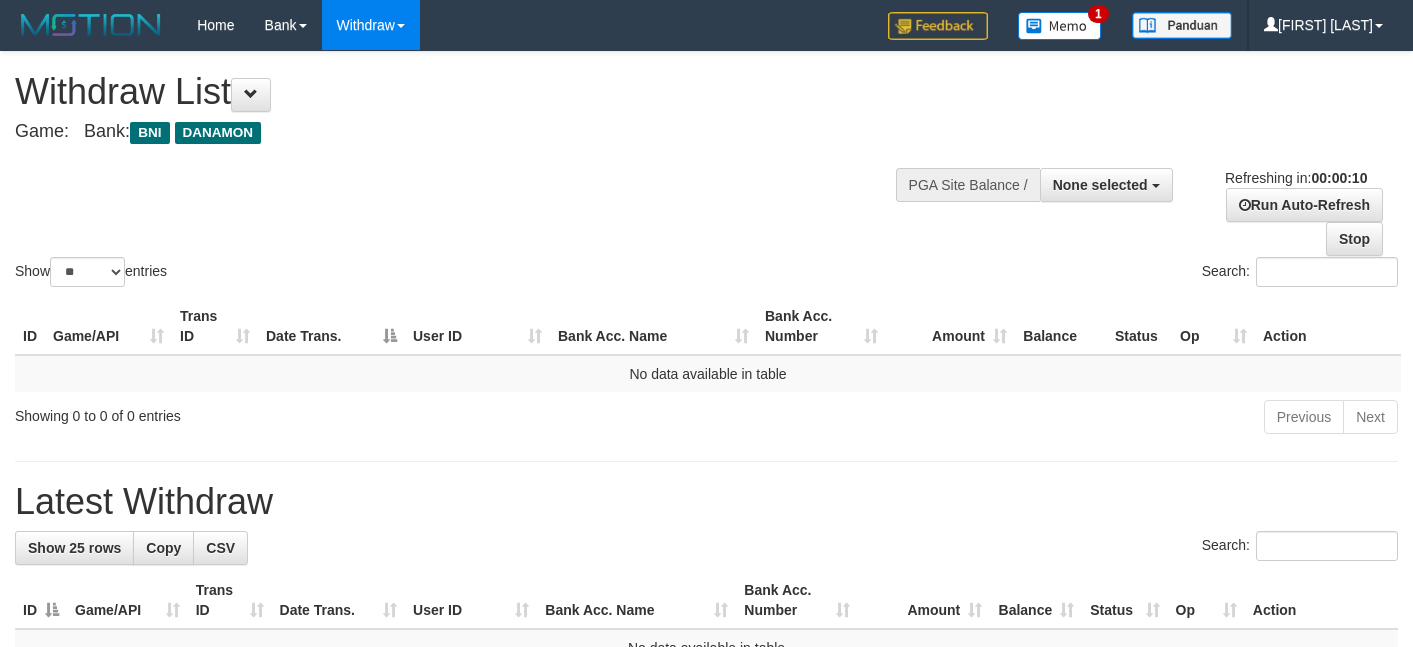select 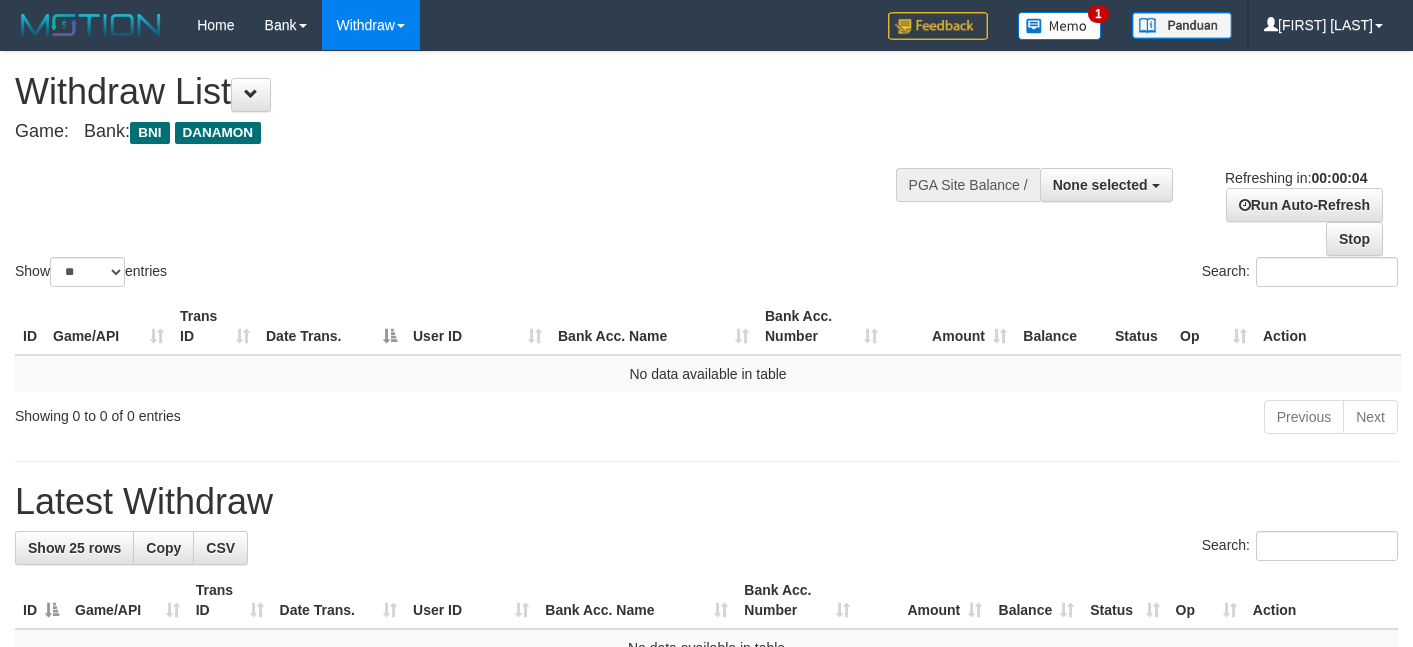 scroll, scrollTop: 0, scrollLeft: 0, axis: both 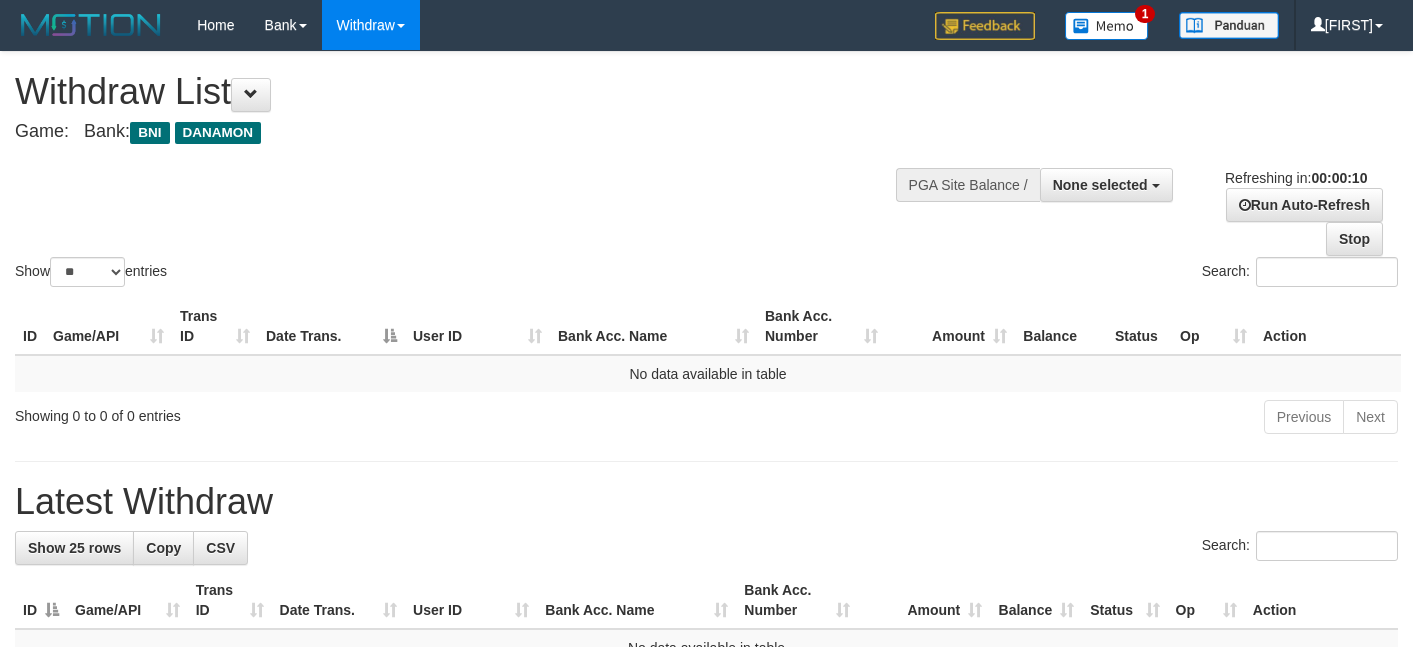 select 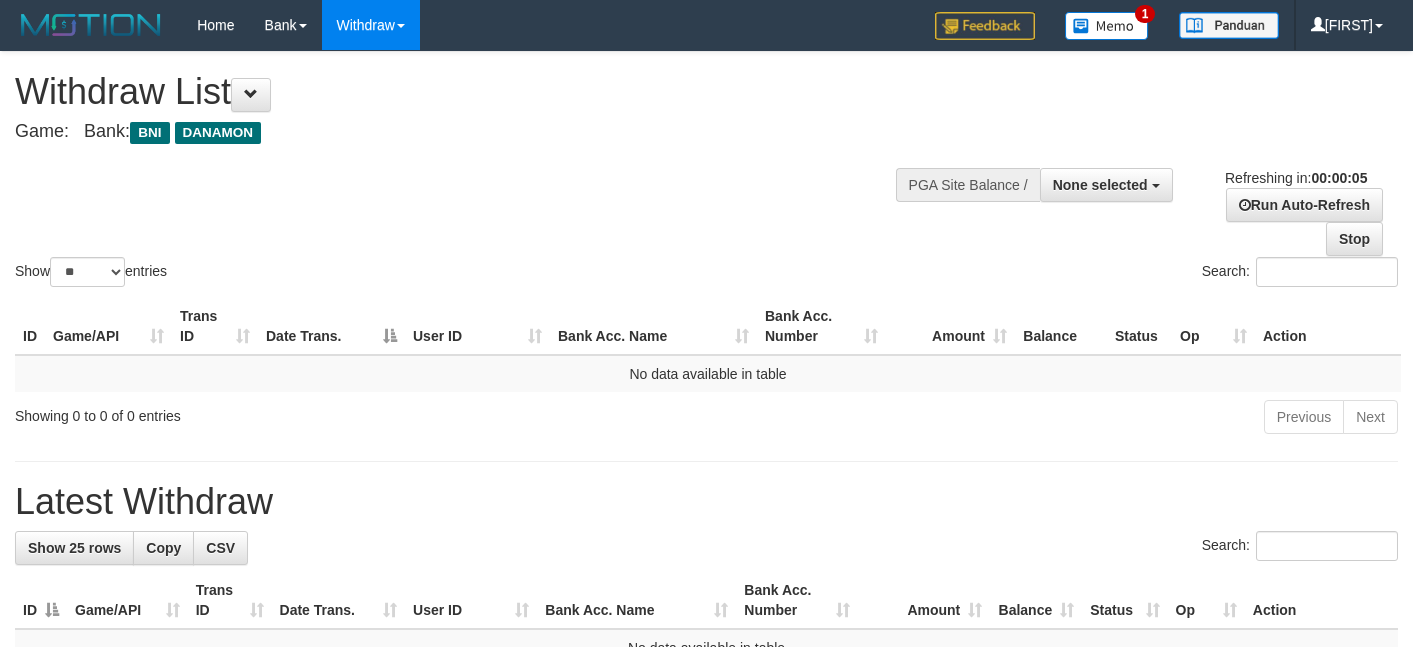 scroll, scrollTop: 0, scrollLeft: 0, axis: both 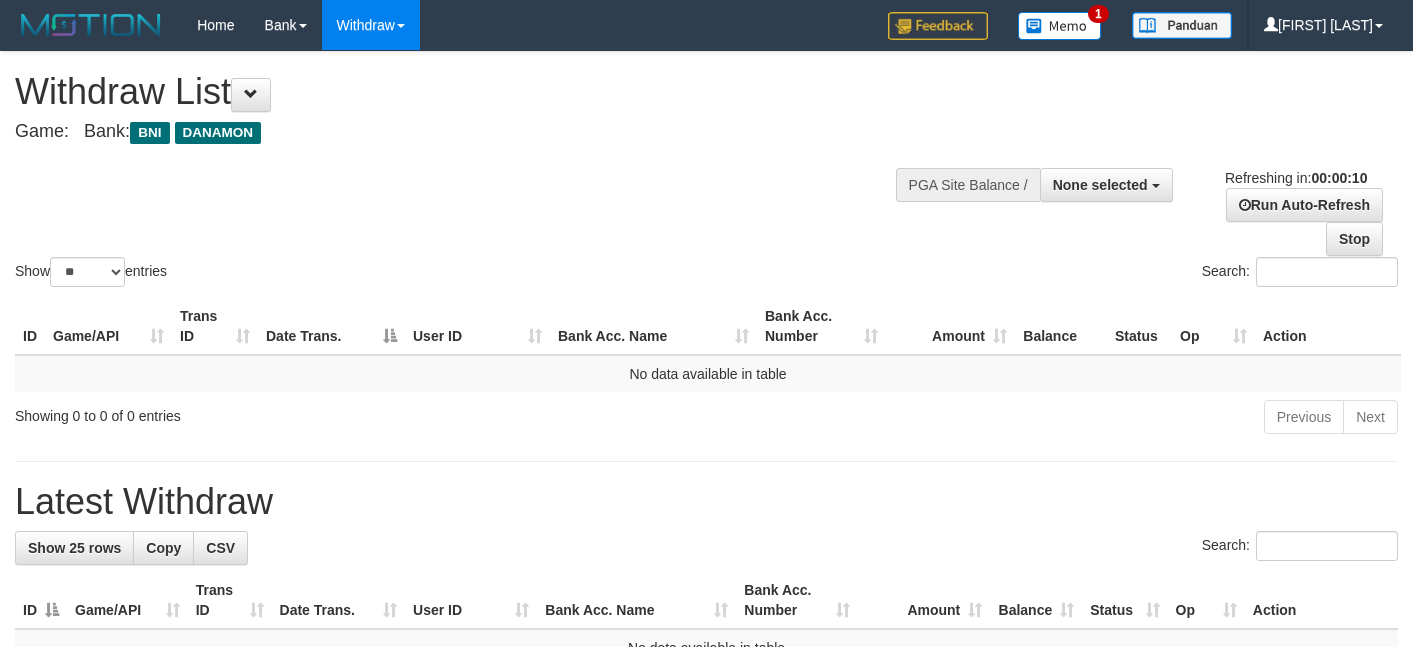 select 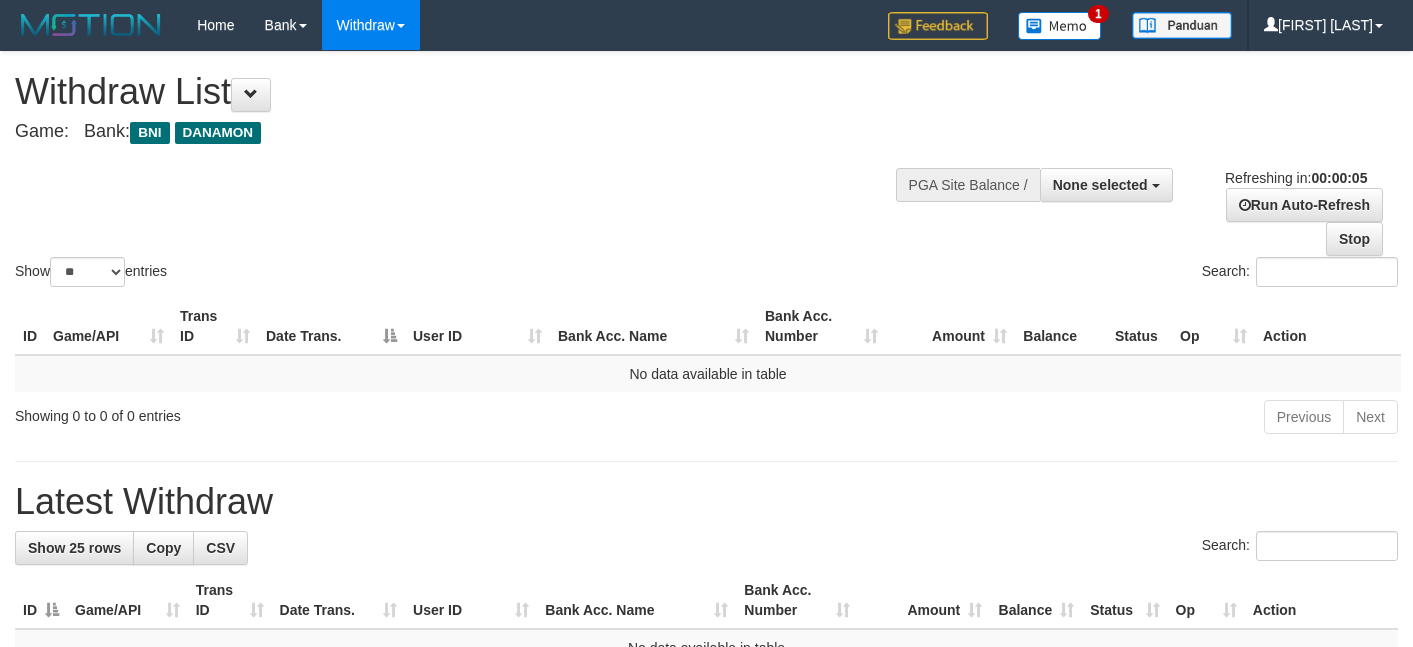 scroll, scrollTop: 0, scrollLeft: 0, axis: both 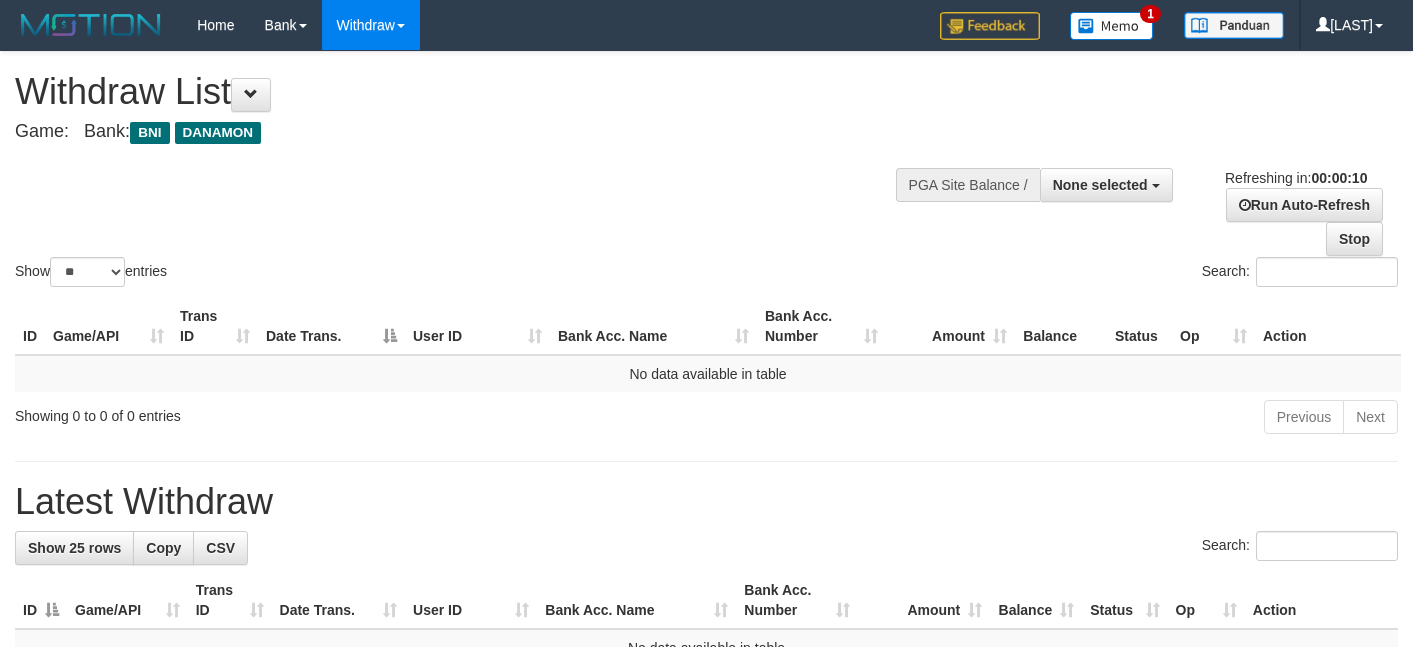 select 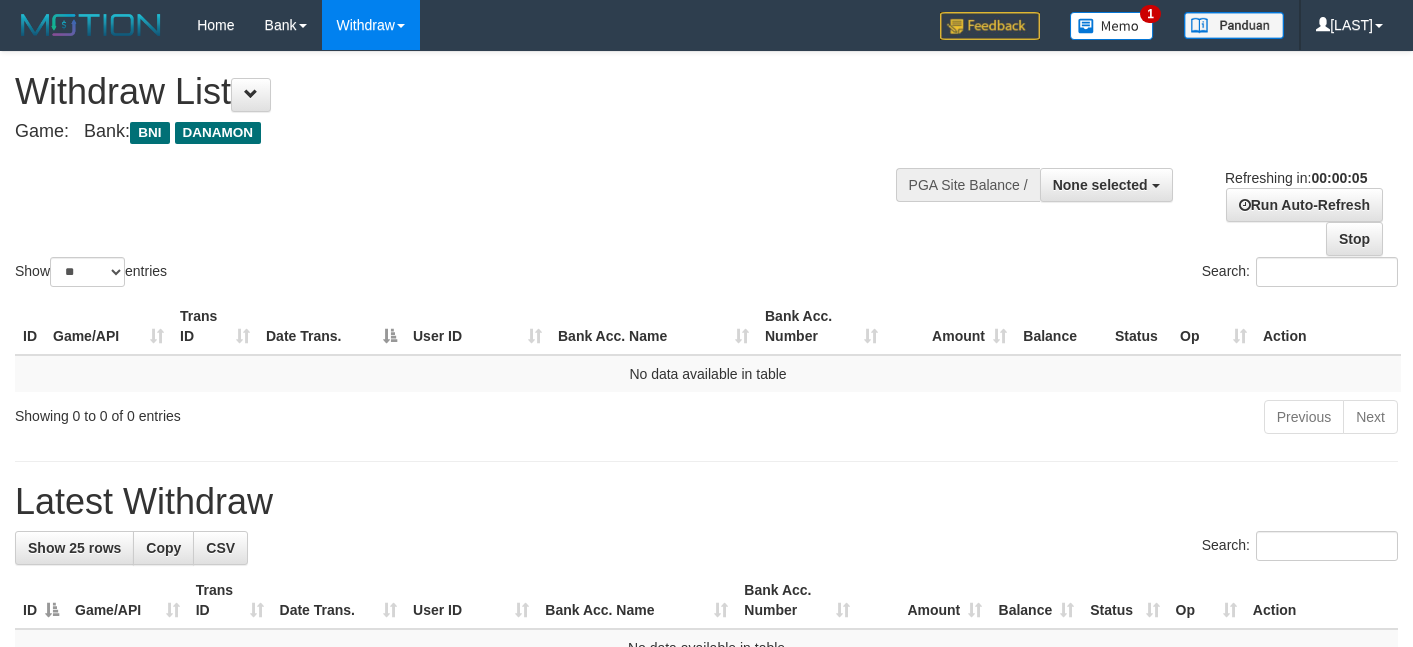 scroll, scrollTop: 0, scrollLeft: 0, axis: both 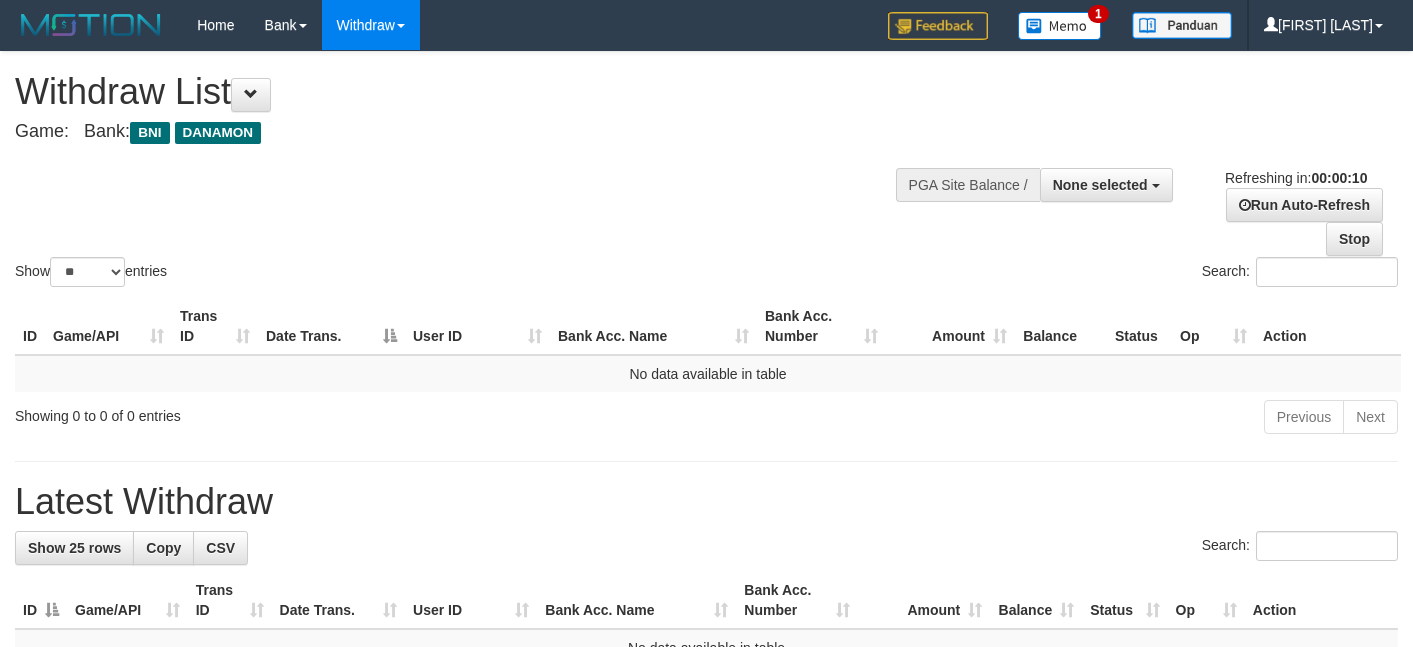 select 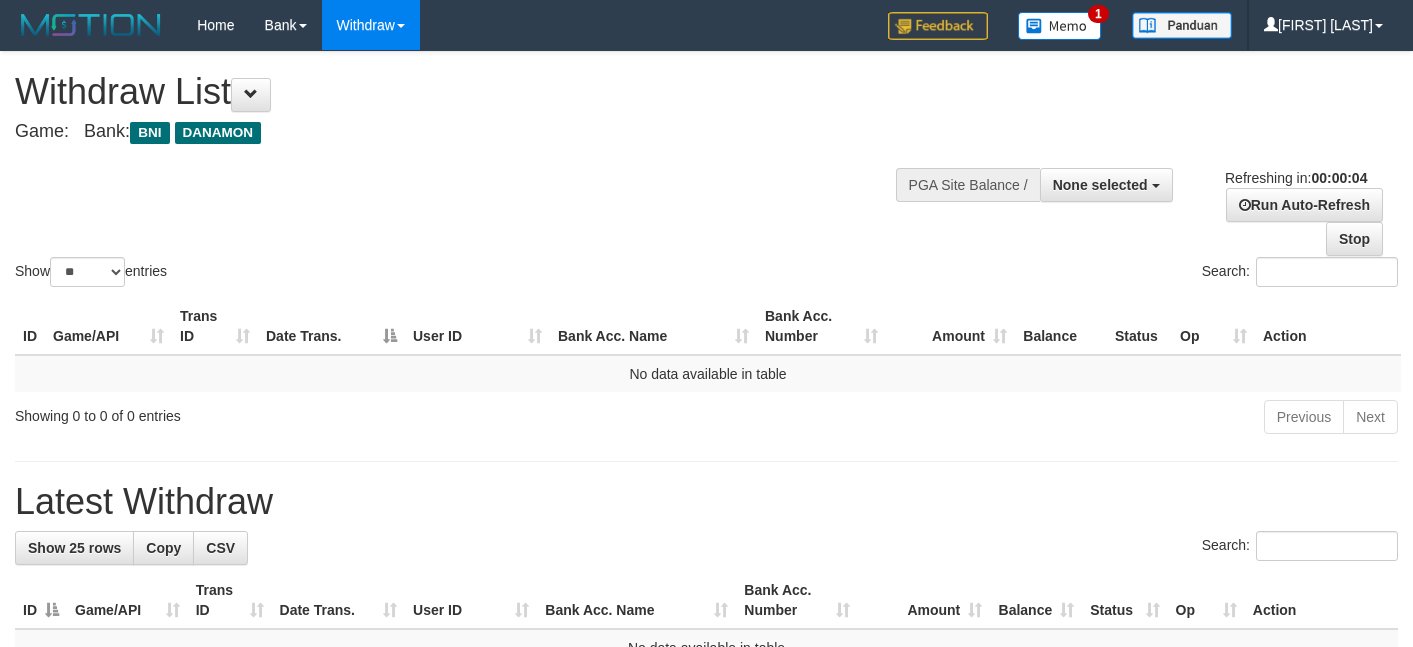 scroll, scrollTop: 0, scrollLeft: 0, axis: both 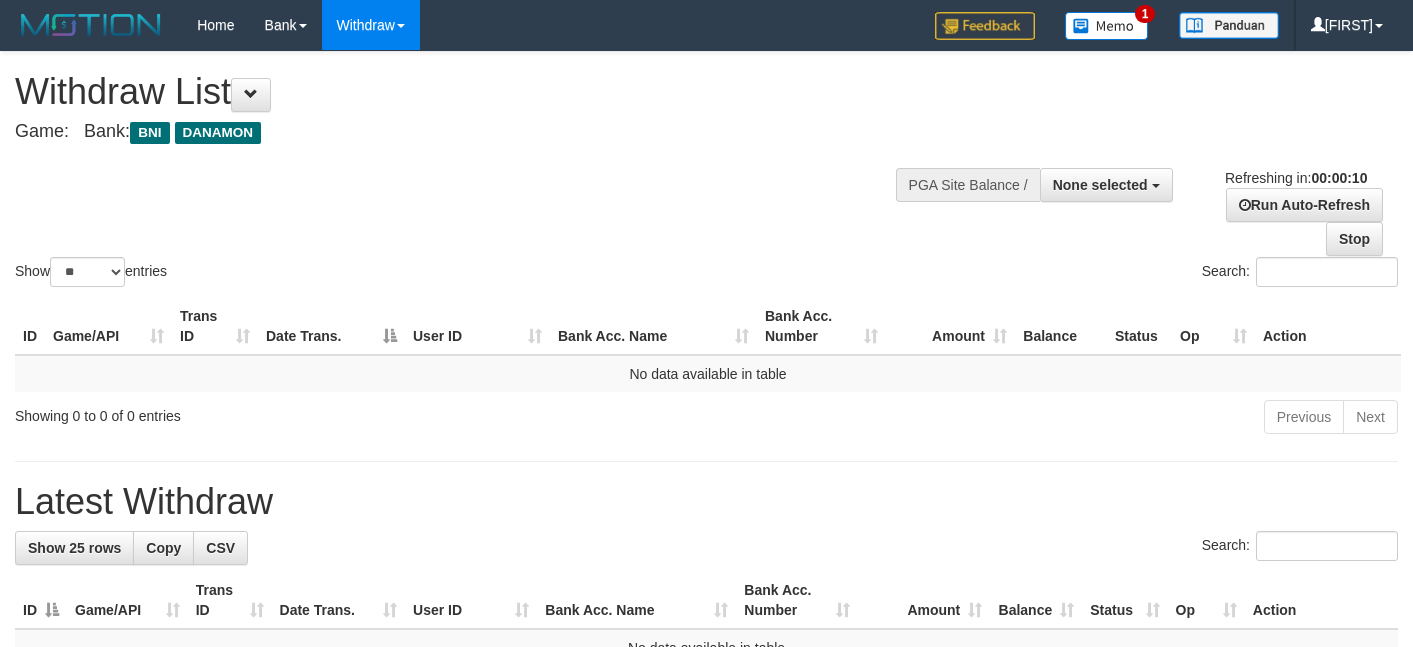 select 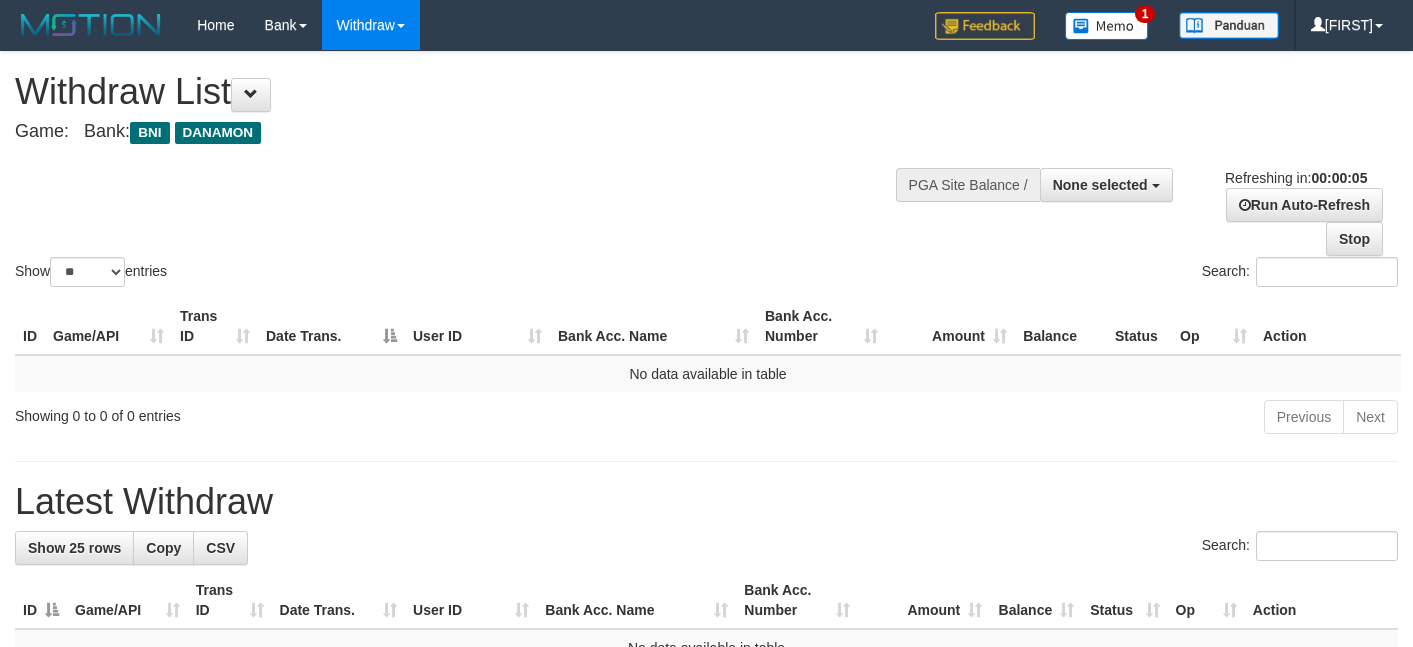 scroll, scrollTop: 0, scrollLeft: 0, axis: both 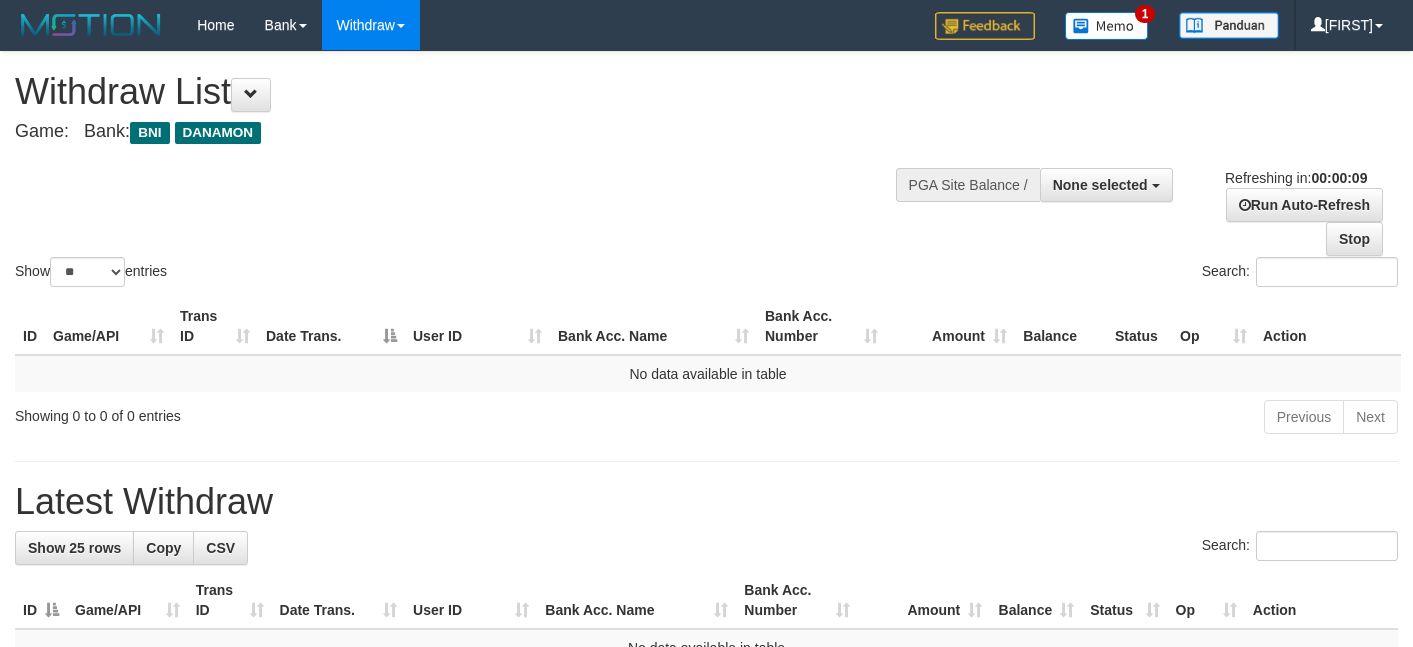 select 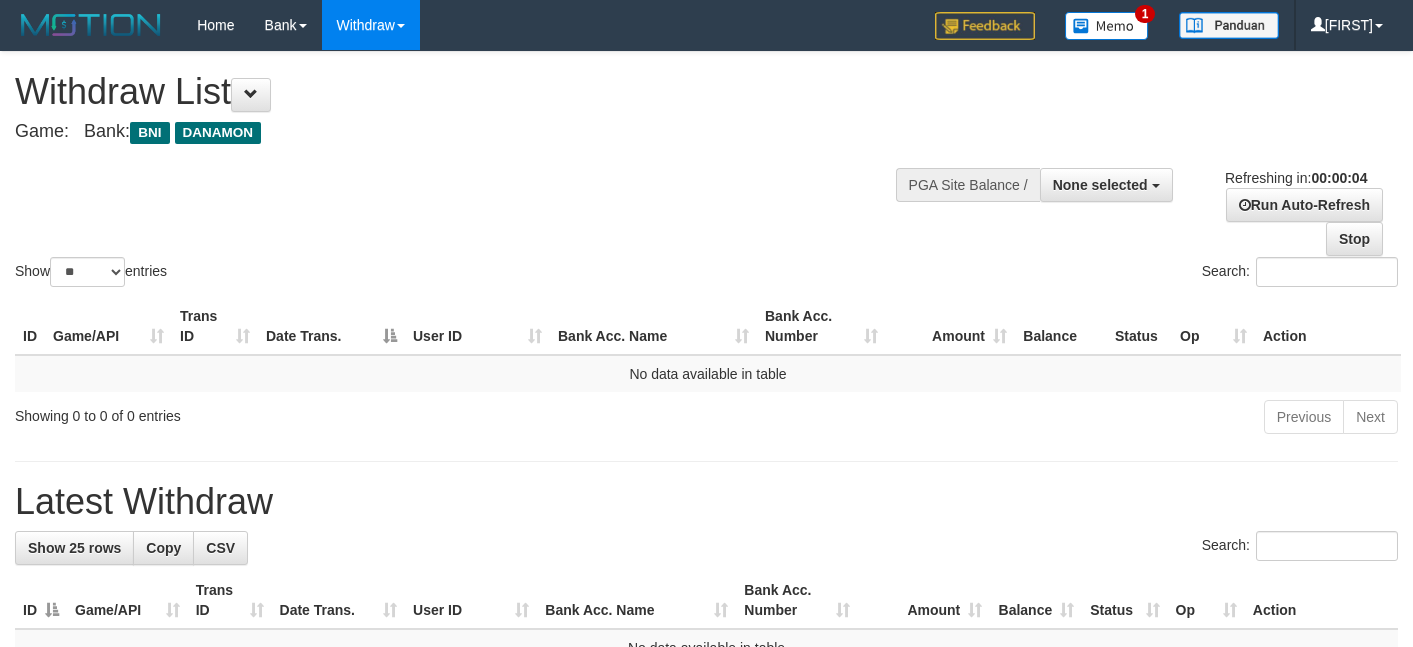 scroll, scrollTop: 0, scrollLeft: 0, axis: both 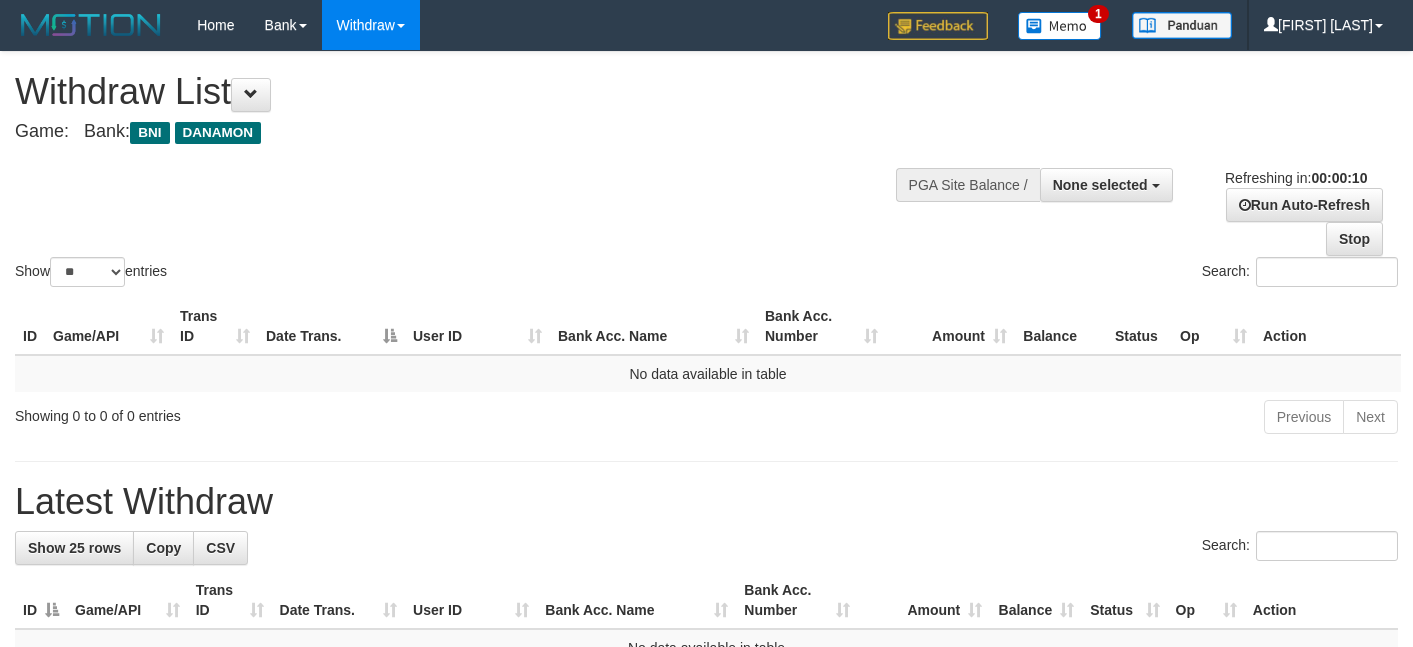 select 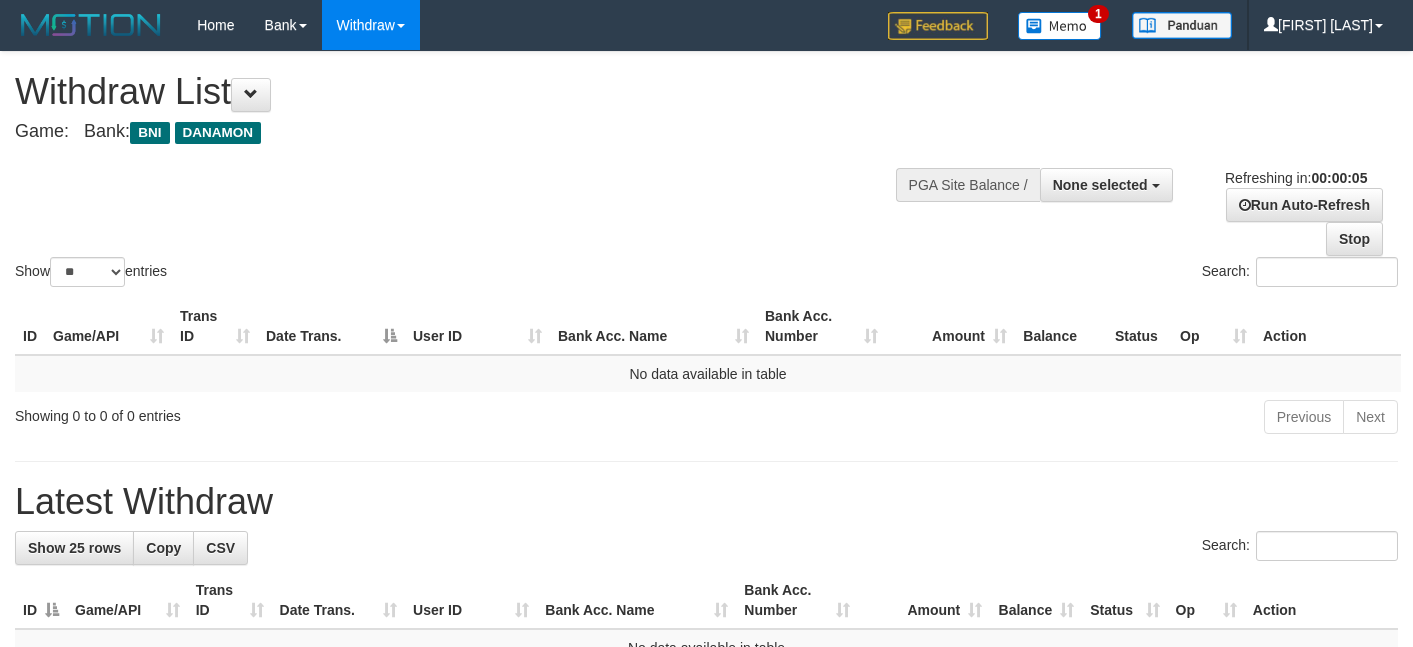 scroll, scrollTop: 0, scrollLeft: 0, axis: both 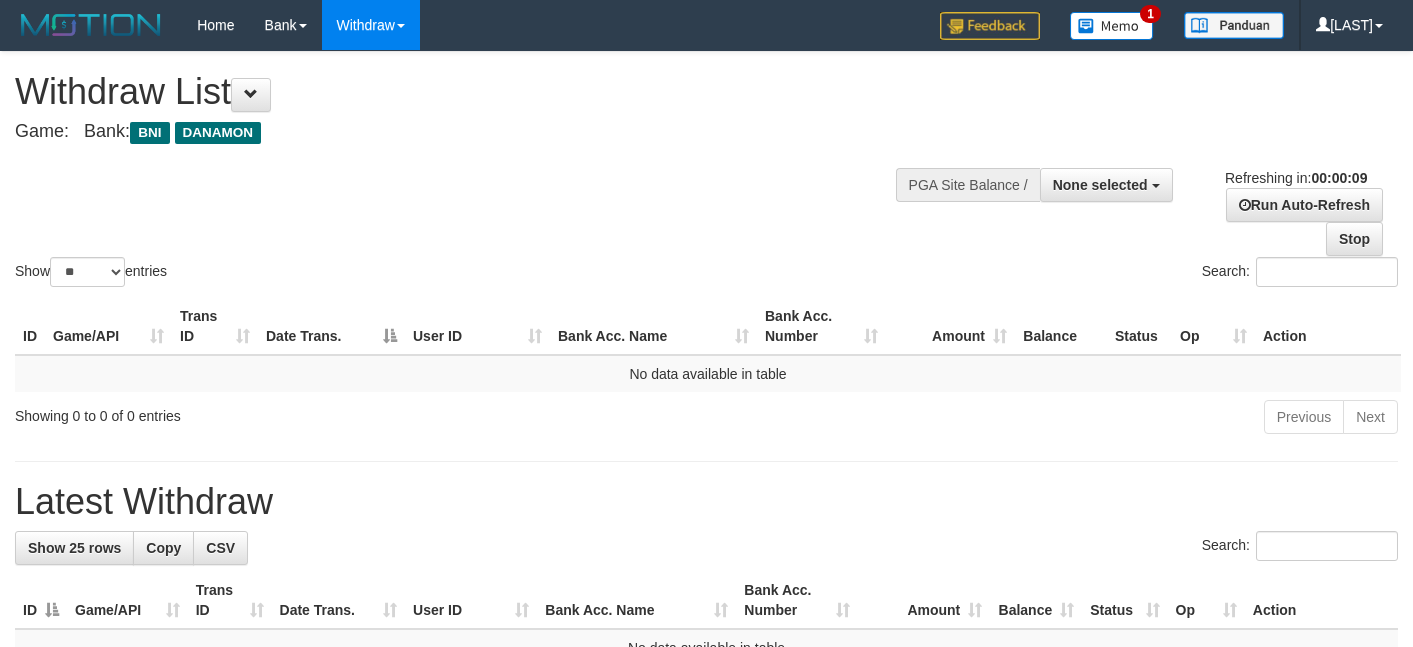 select 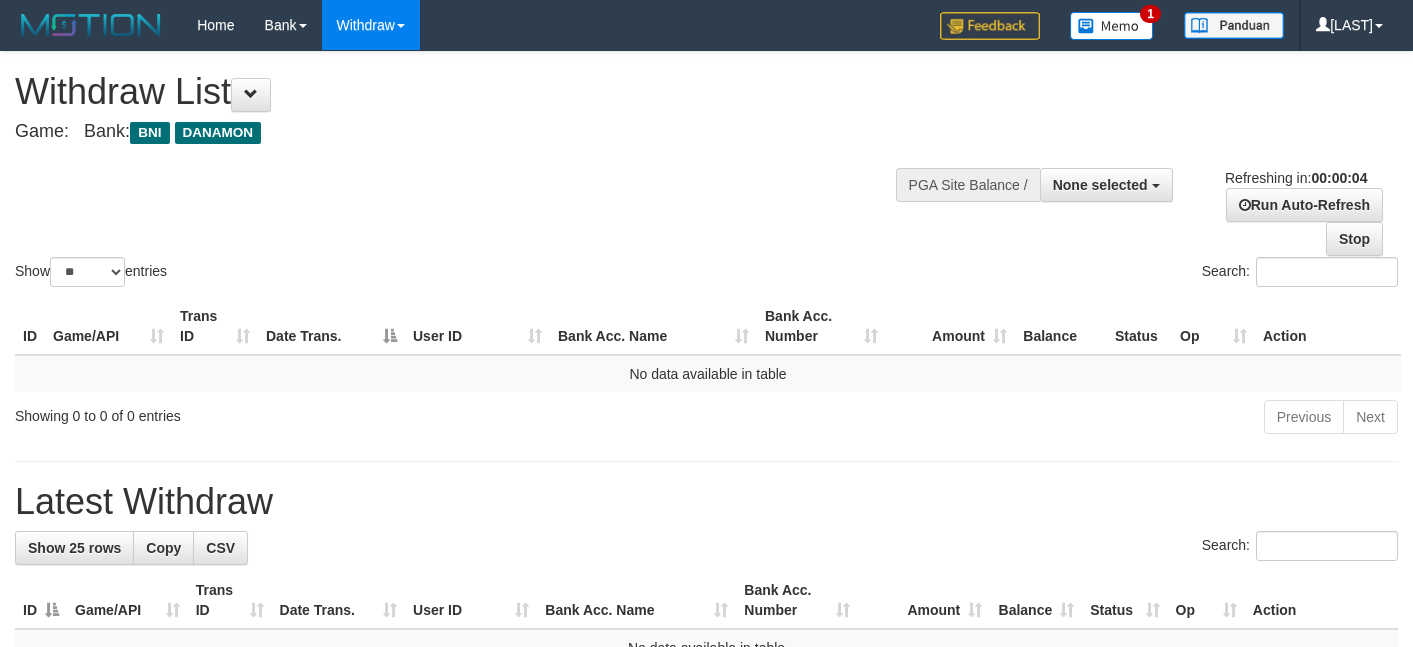 scroll, scrollTop: 0, scrollLeft: 0, axis: both 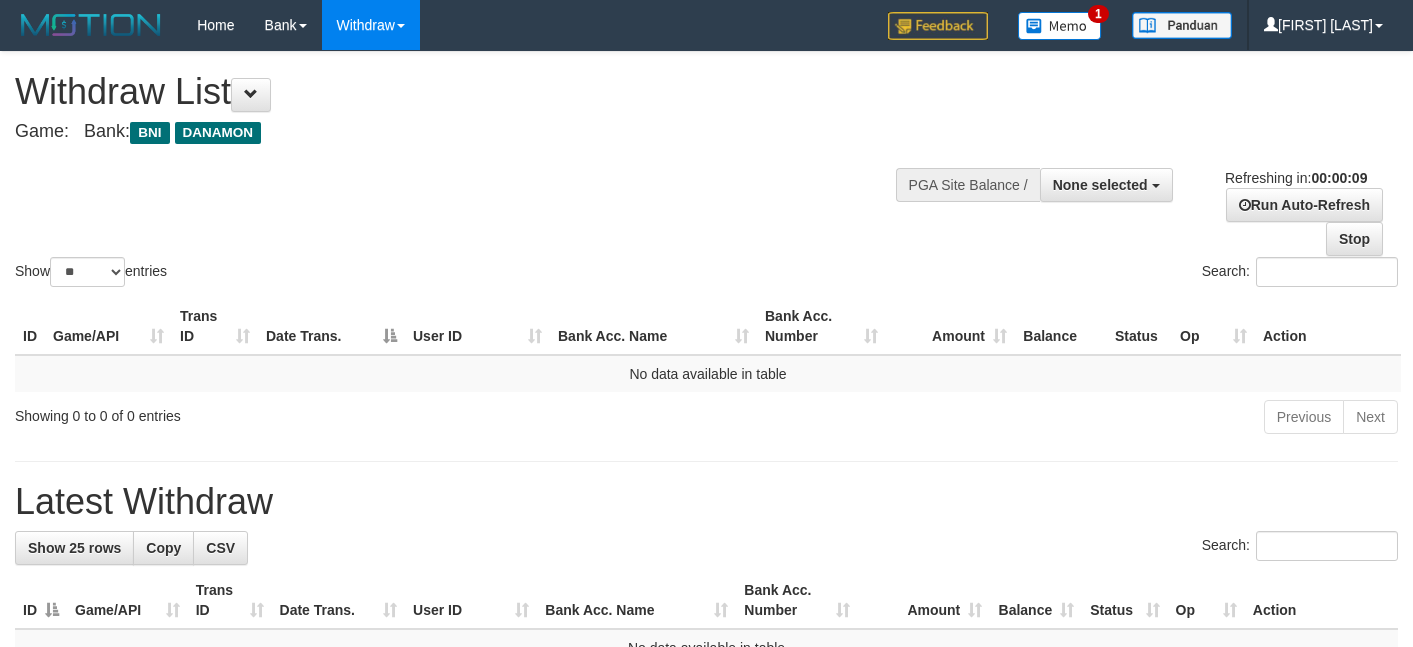 select 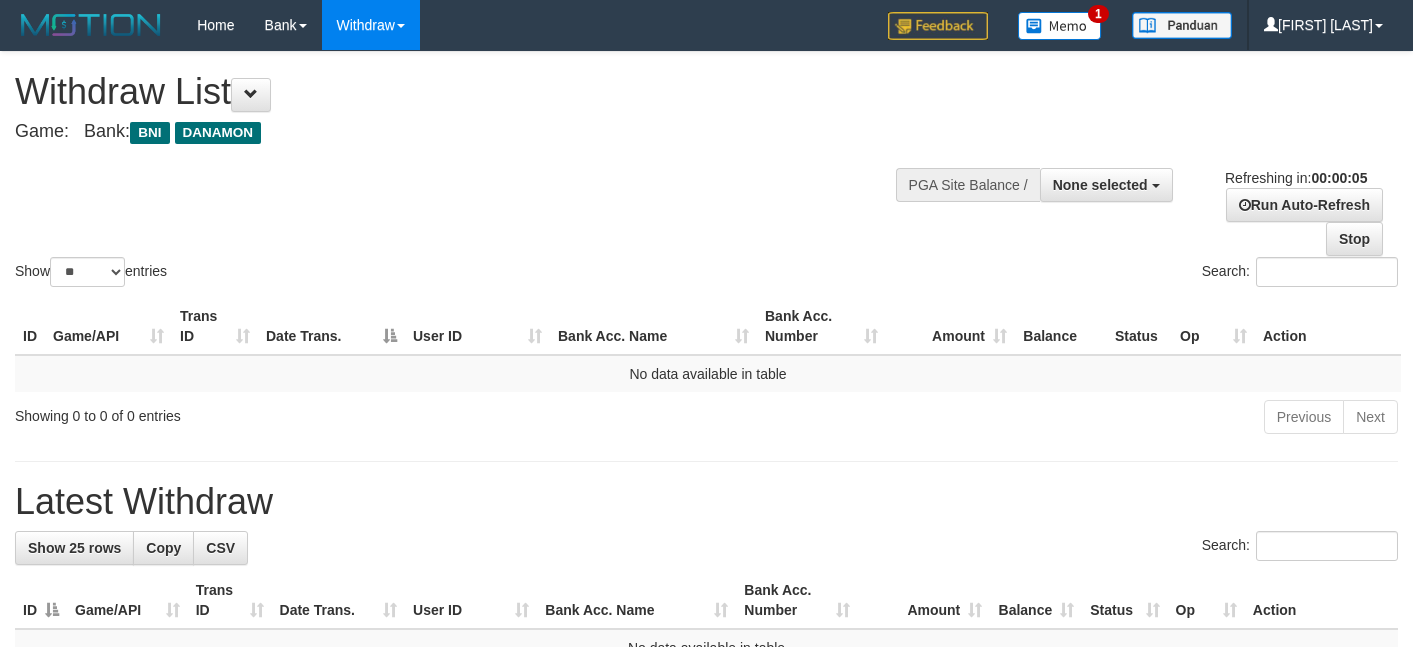scroll, scrollTop: 0, scrollLeft: 0, axis: both 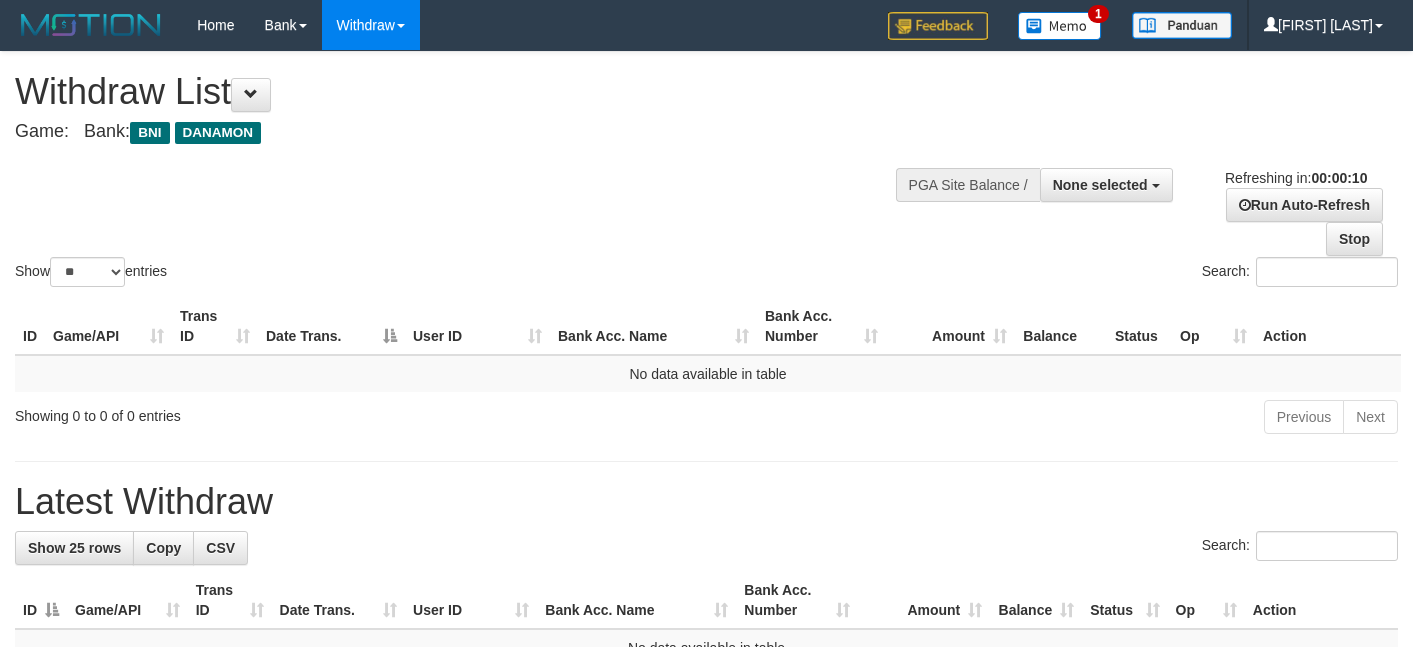select 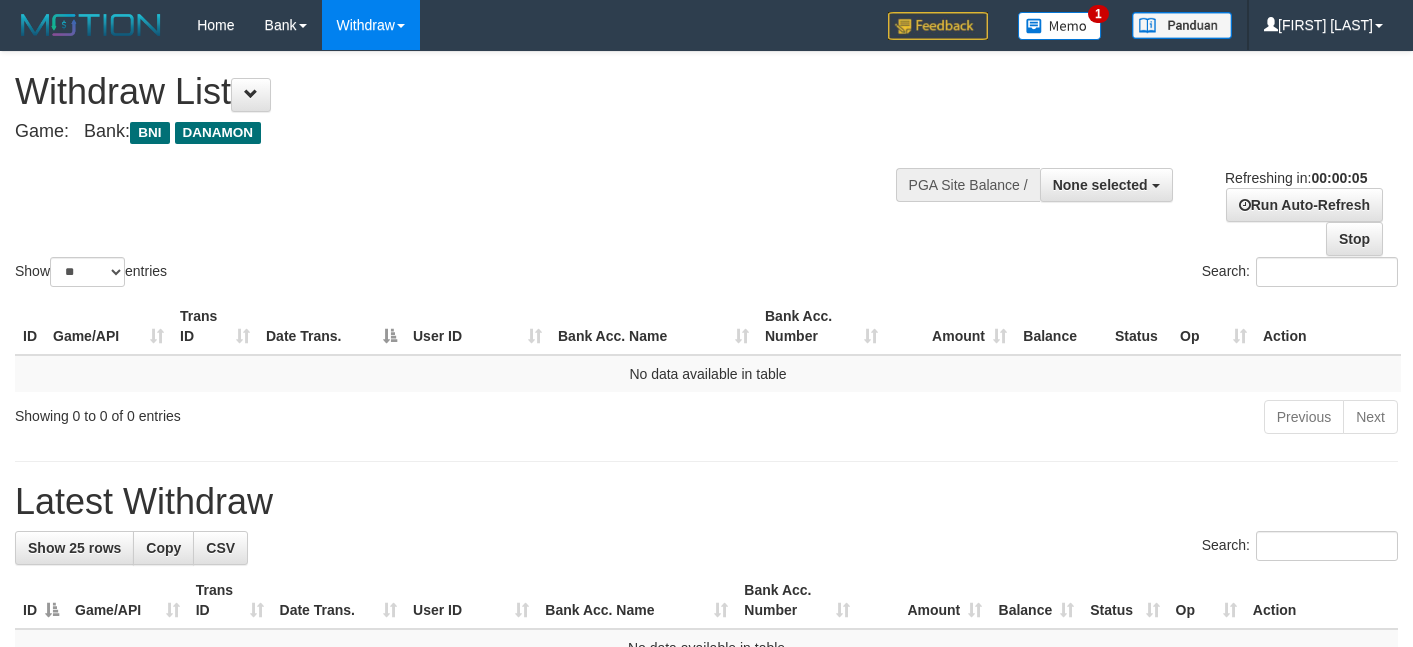 scroll, scrollTop: 0, scrollLeft: 0, axis: both 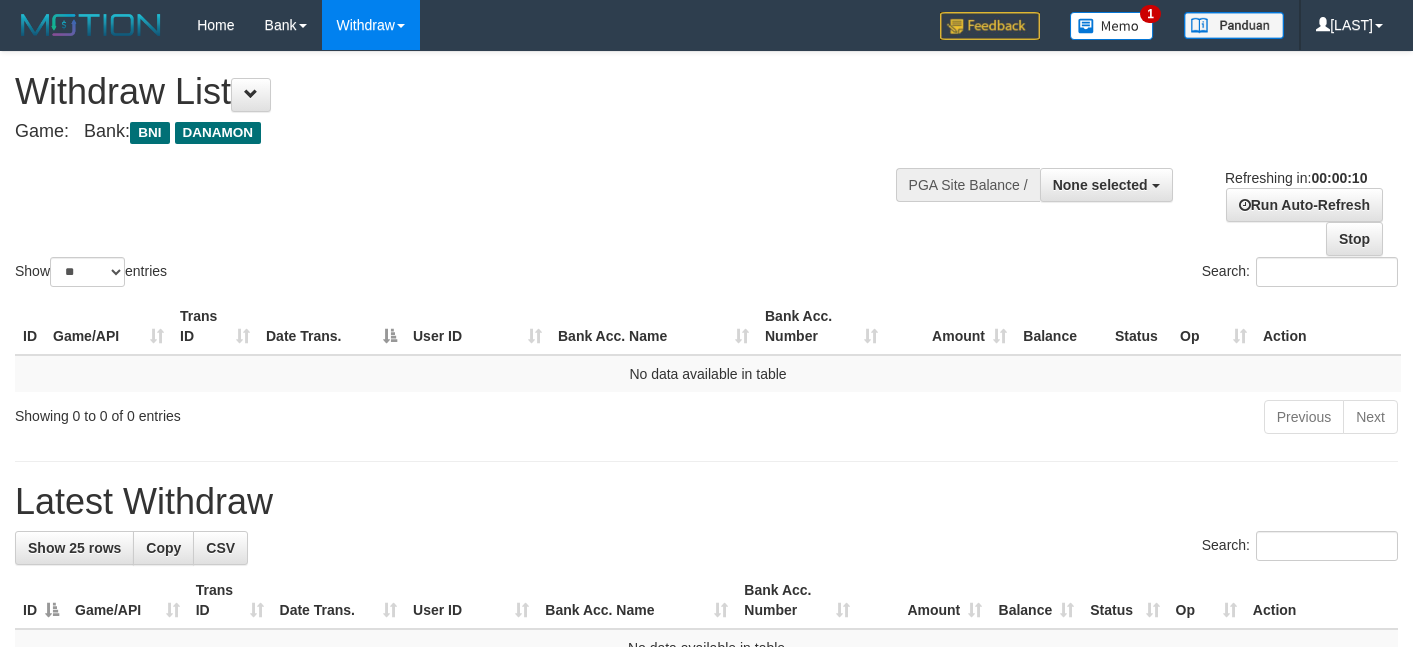 select 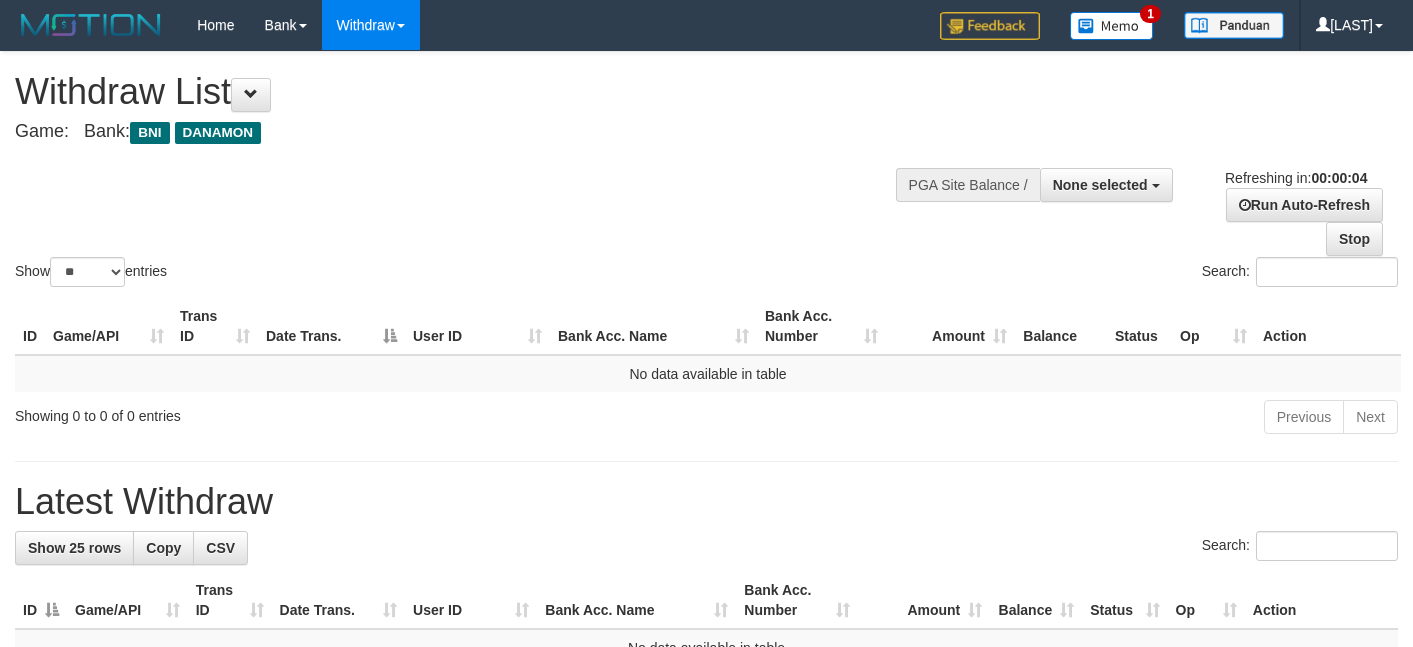 scroll, scrollTop: 0, scrollLeft: 0, axis: both 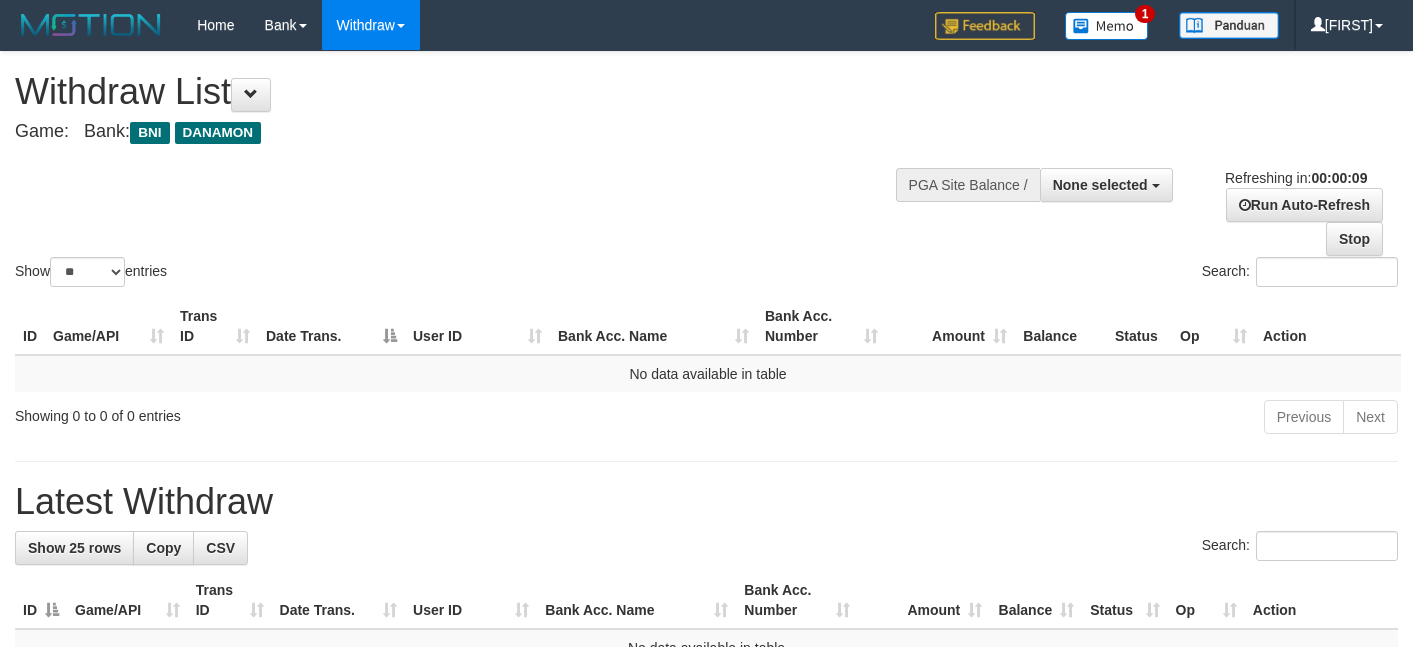 select 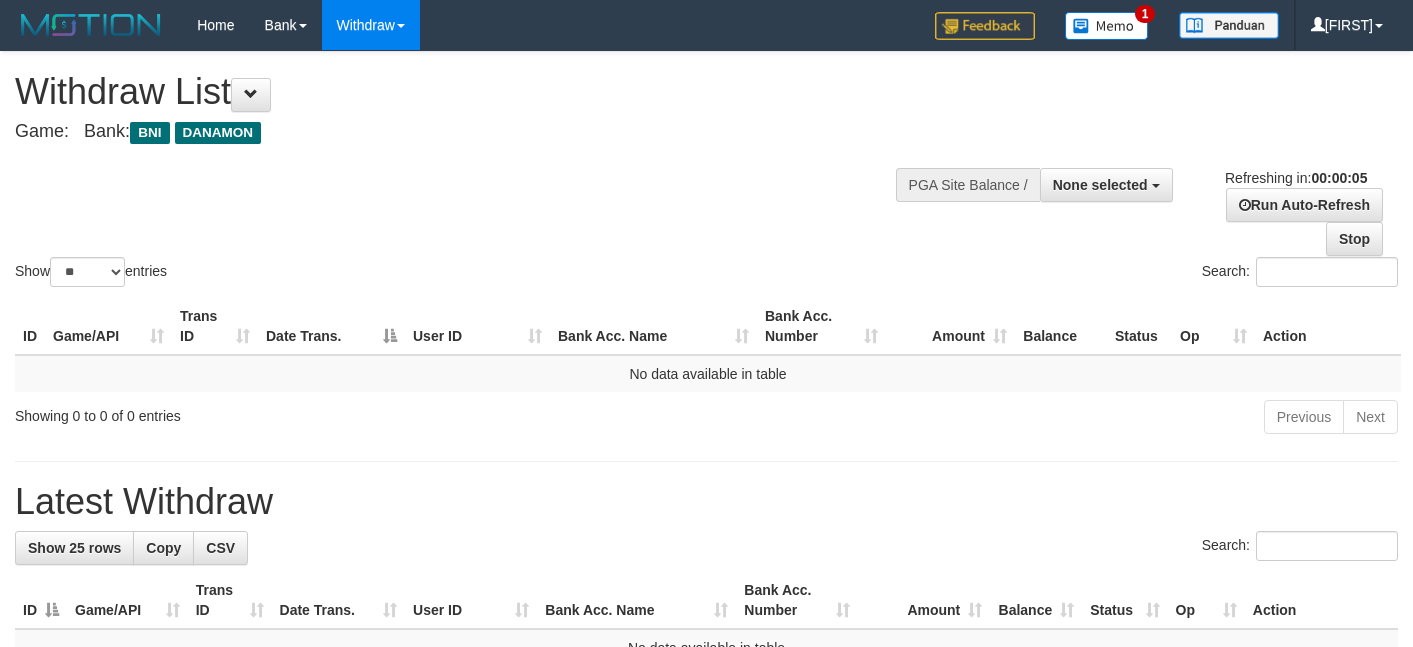 scroll, scrollTop: 0, scrollLeft: 0, axis: both 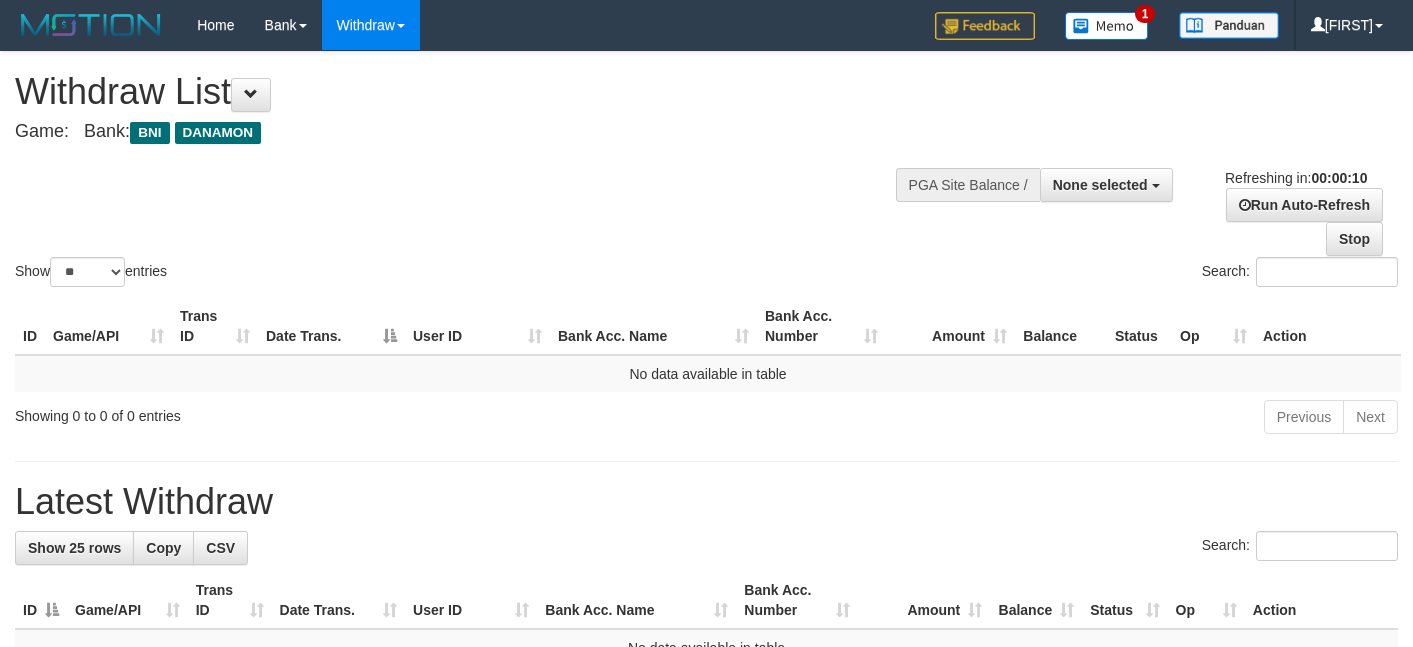 select 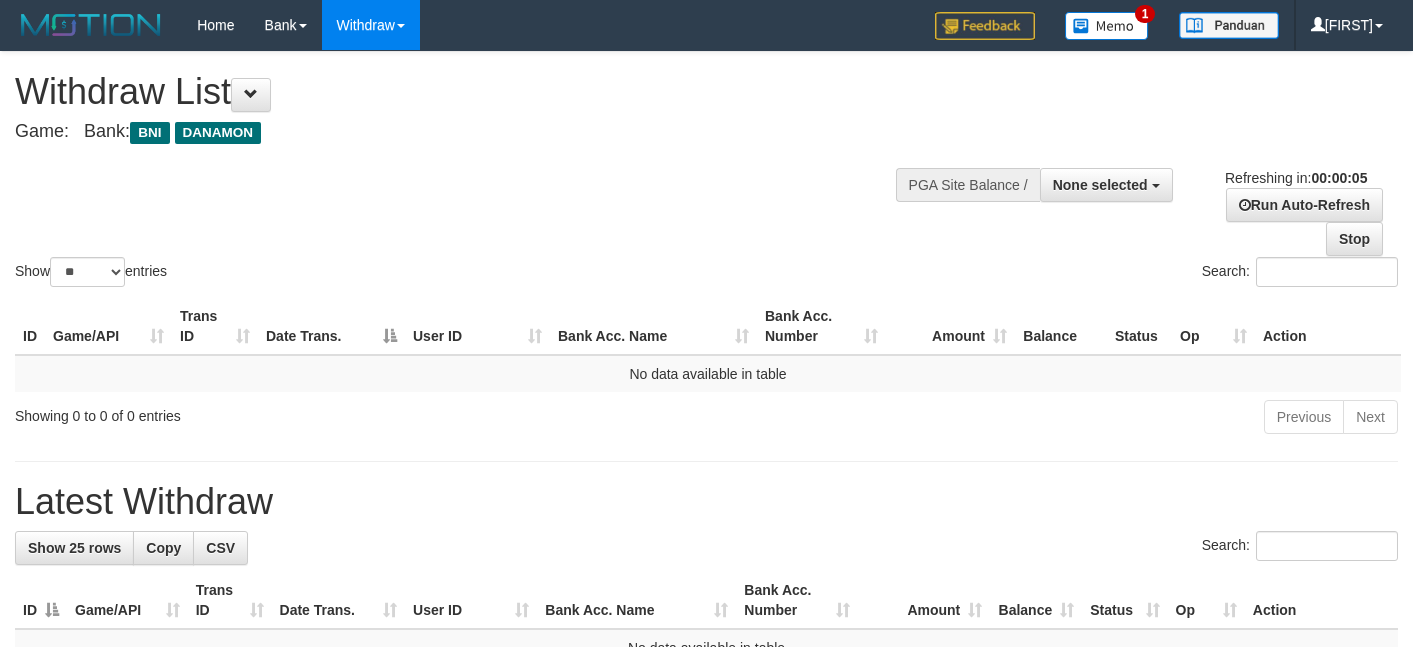 scroll, scrollTop: 0, scrollLeft: 0, axis: both 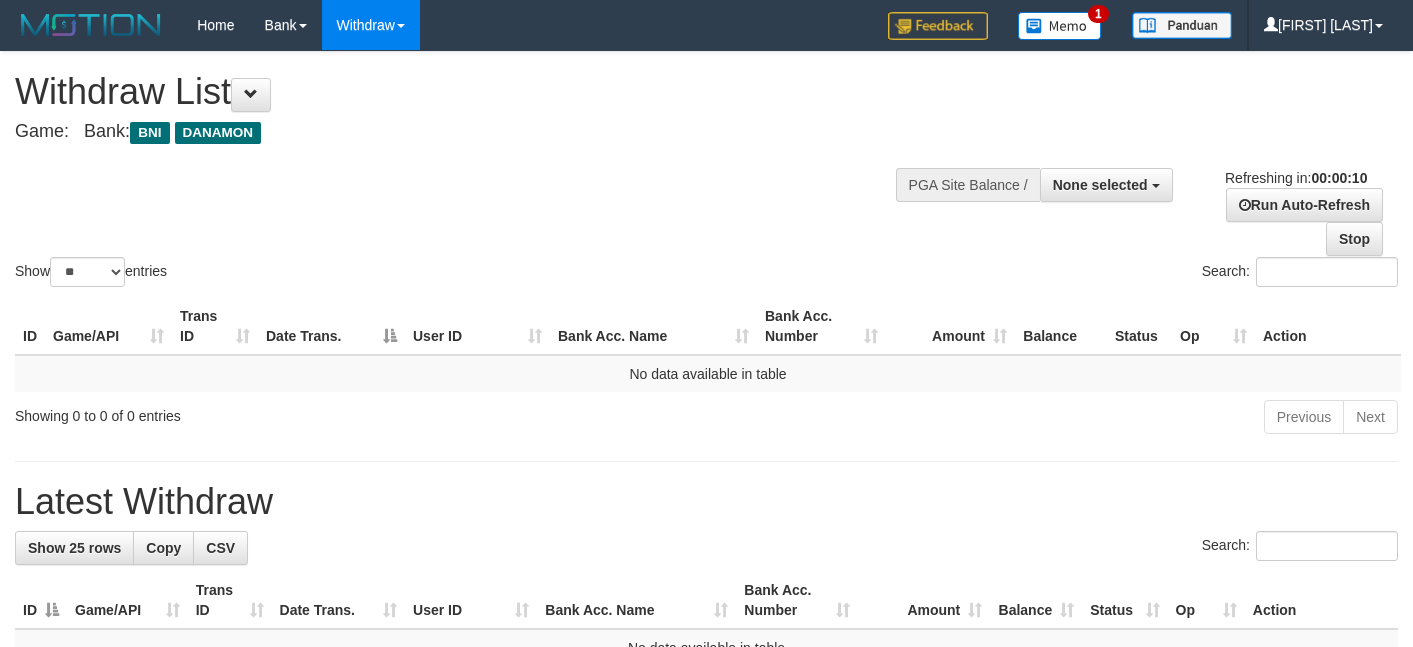 select 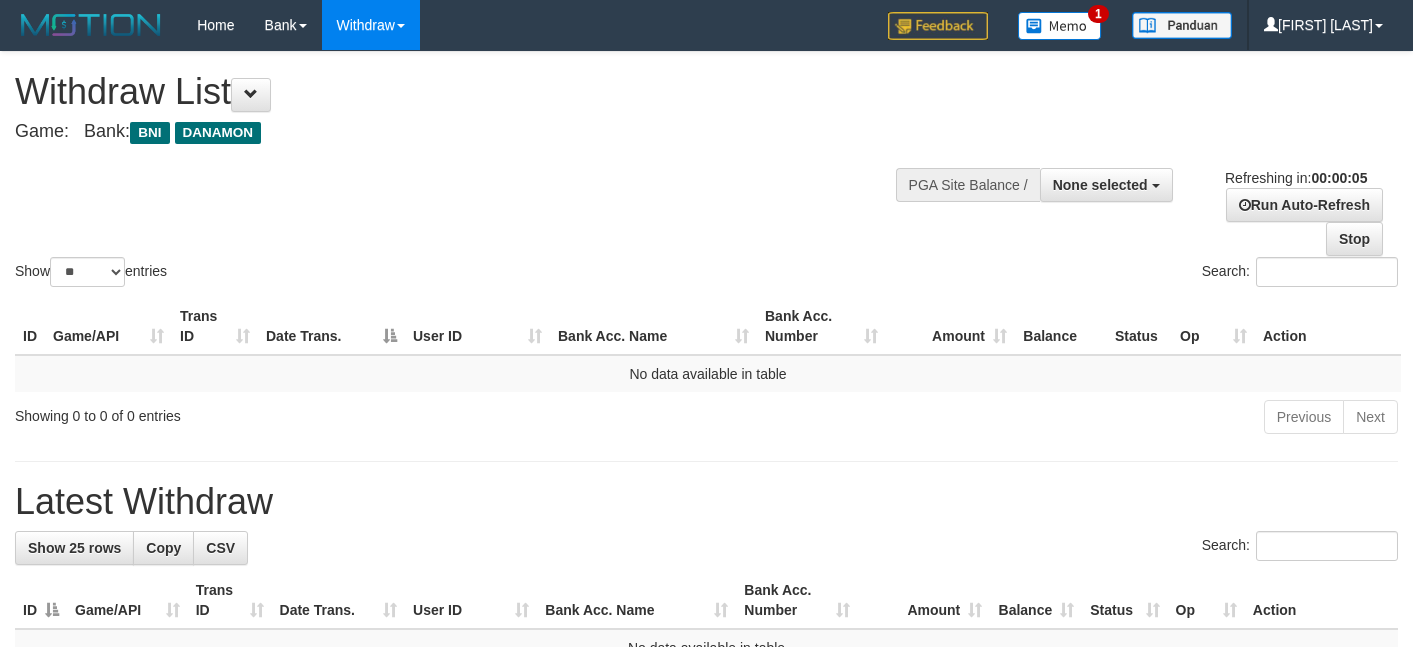 scroll, scrollTop: 0, scrollLeft: 0, axis: both 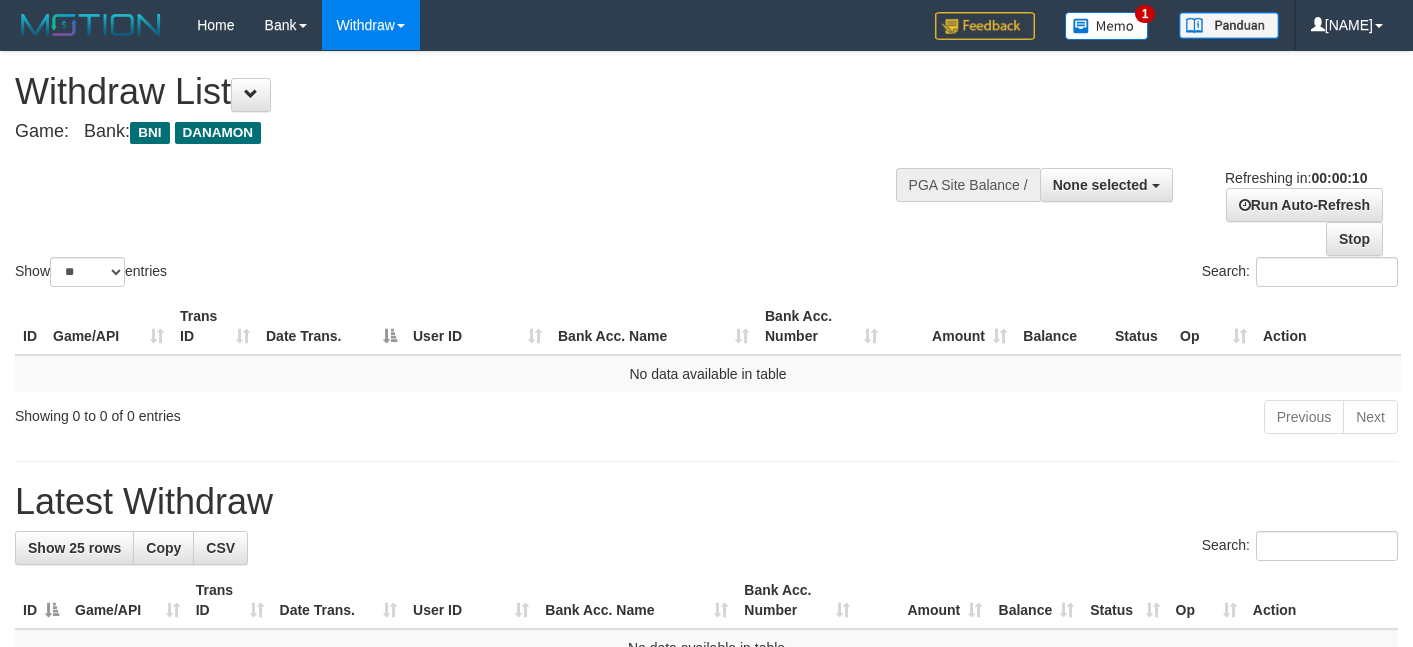 select 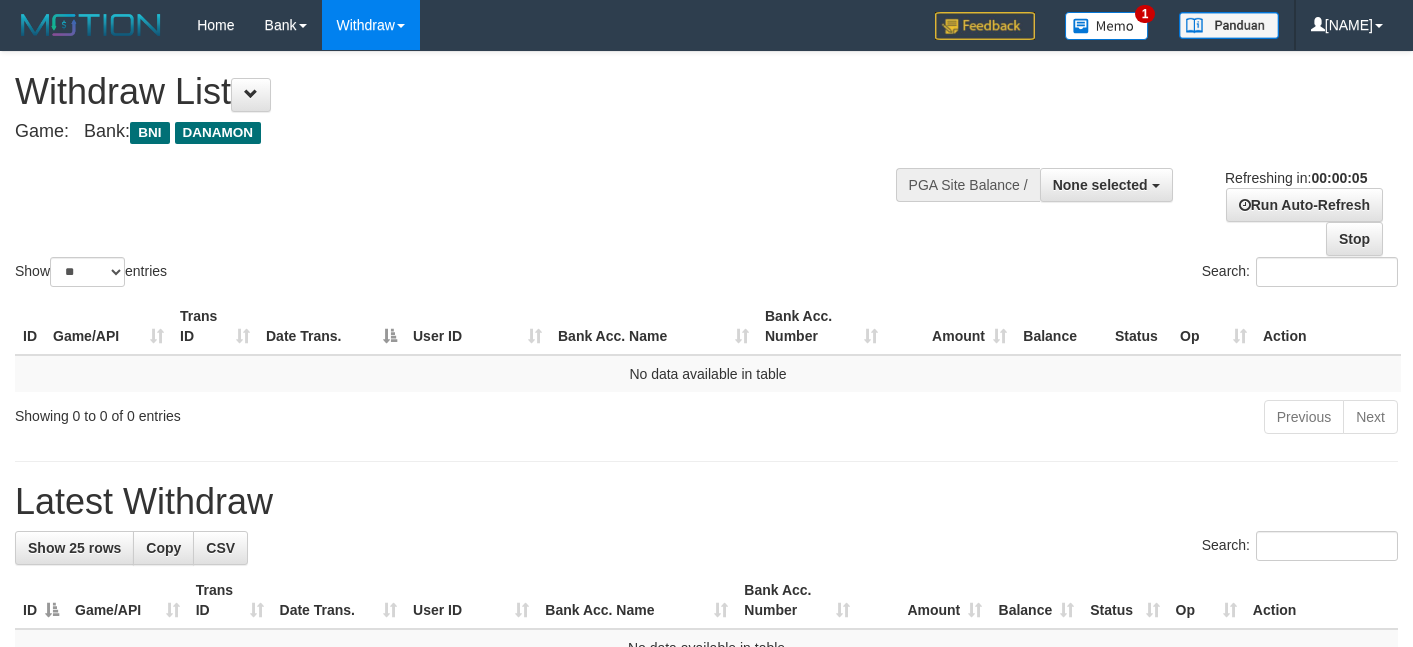 scroll, scrollTop: 0, scrollLeft: 0, axis: both 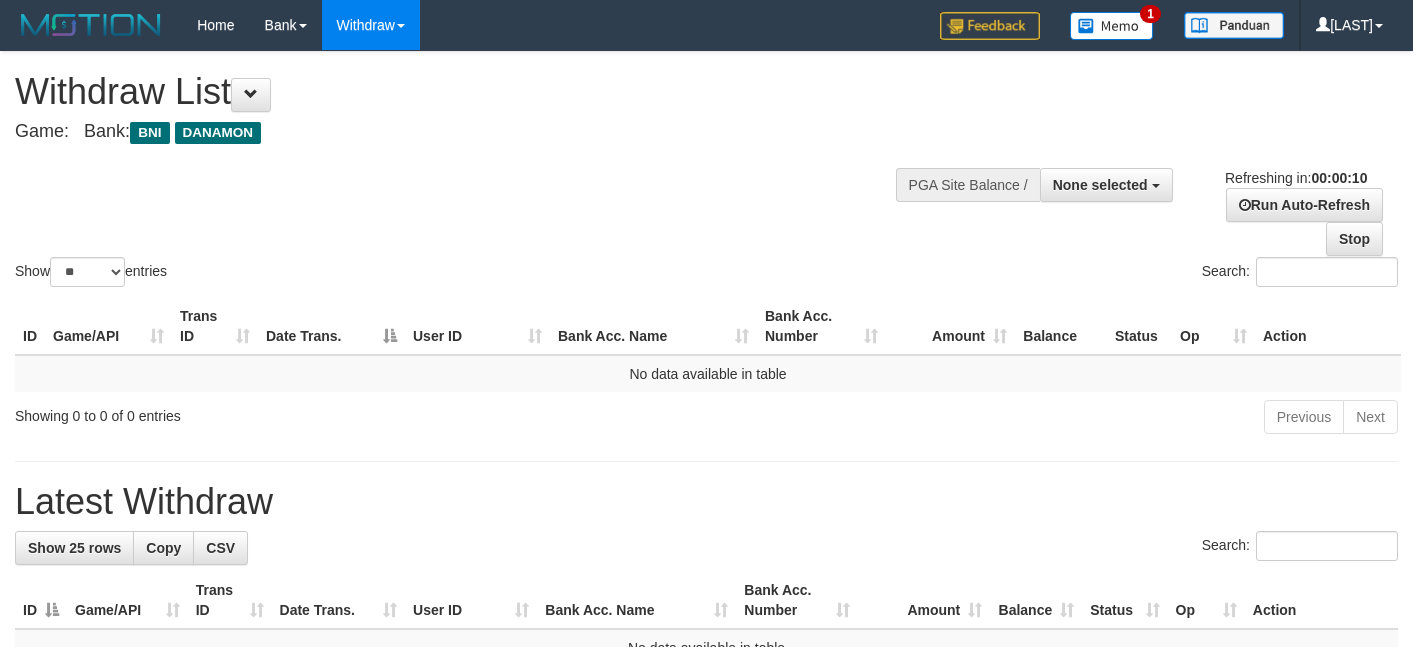 select 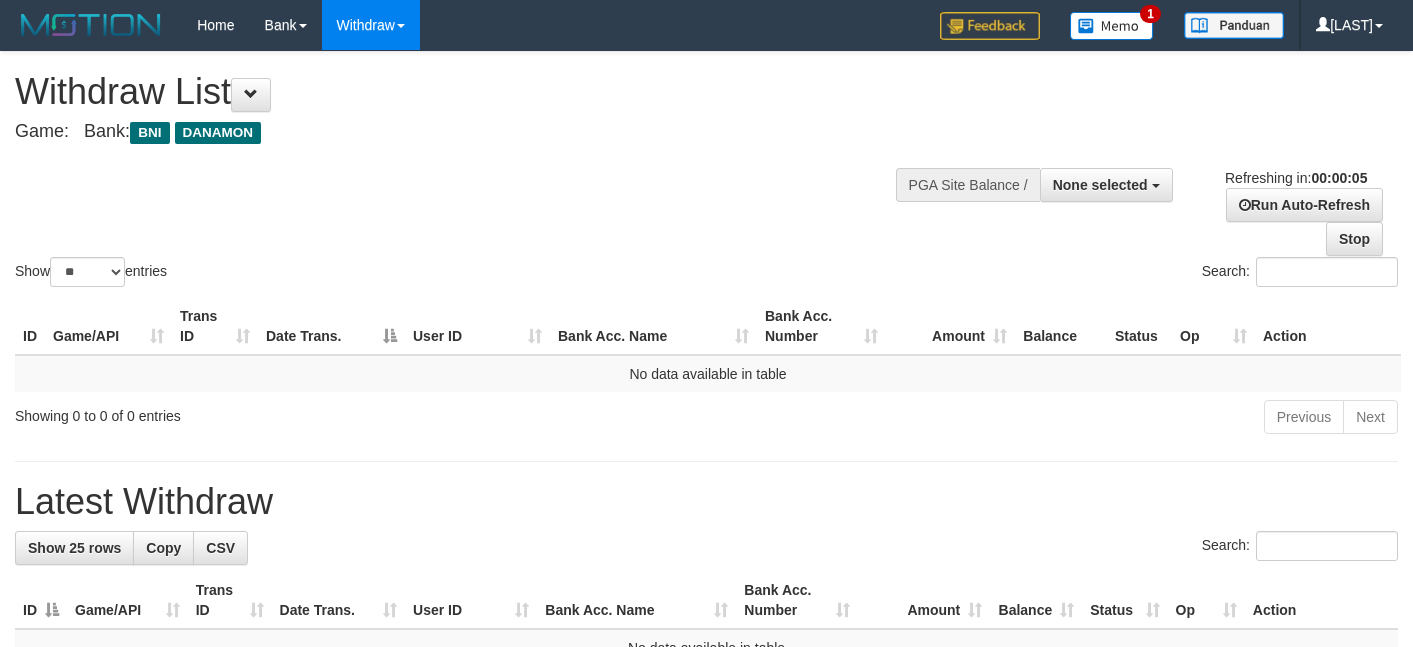 scroll, scrollTop: 0, scrollLeft: 0, axis: both 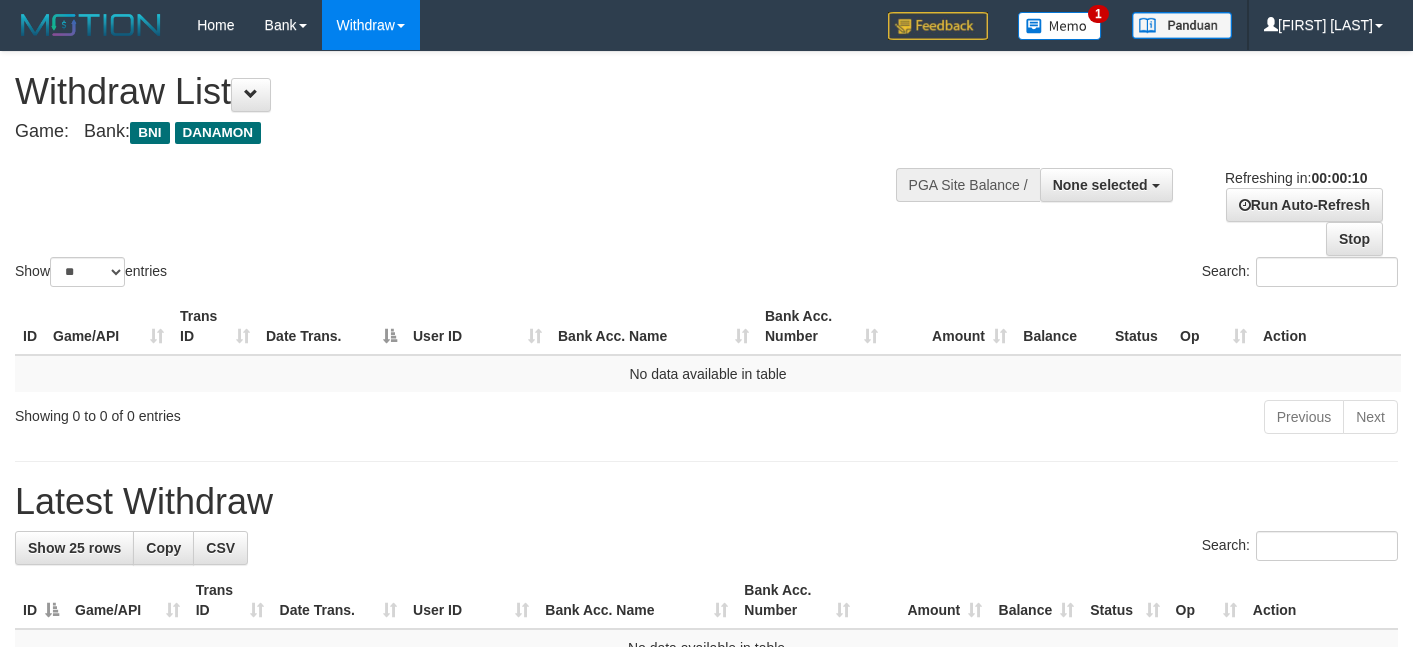 select 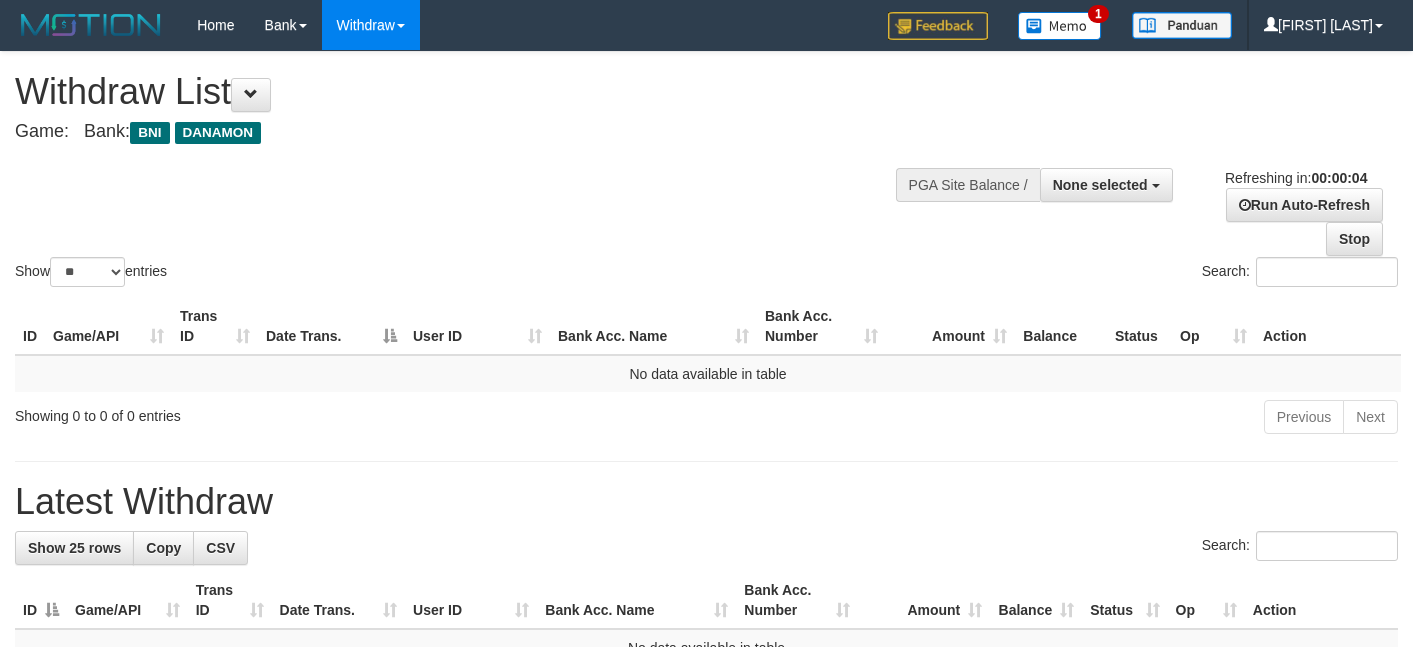 scroll, scrollTop: 0, scrollLeft: 0, axis: both 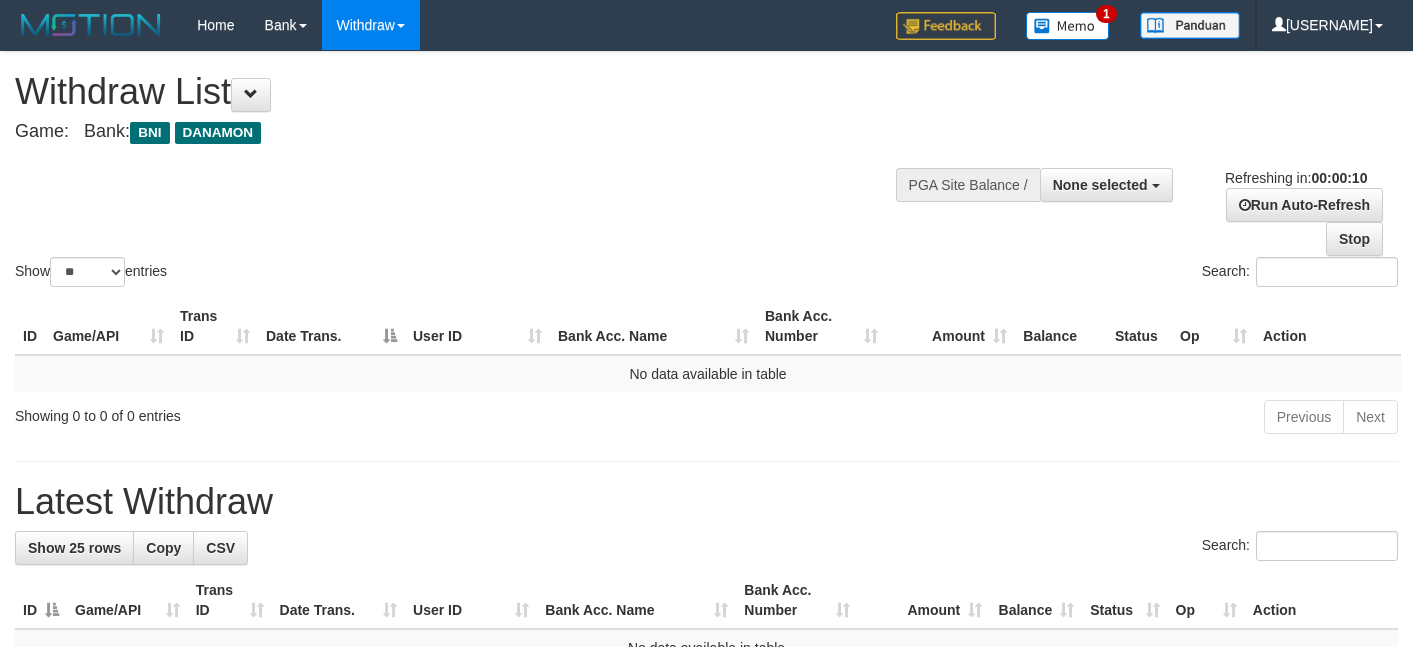 select 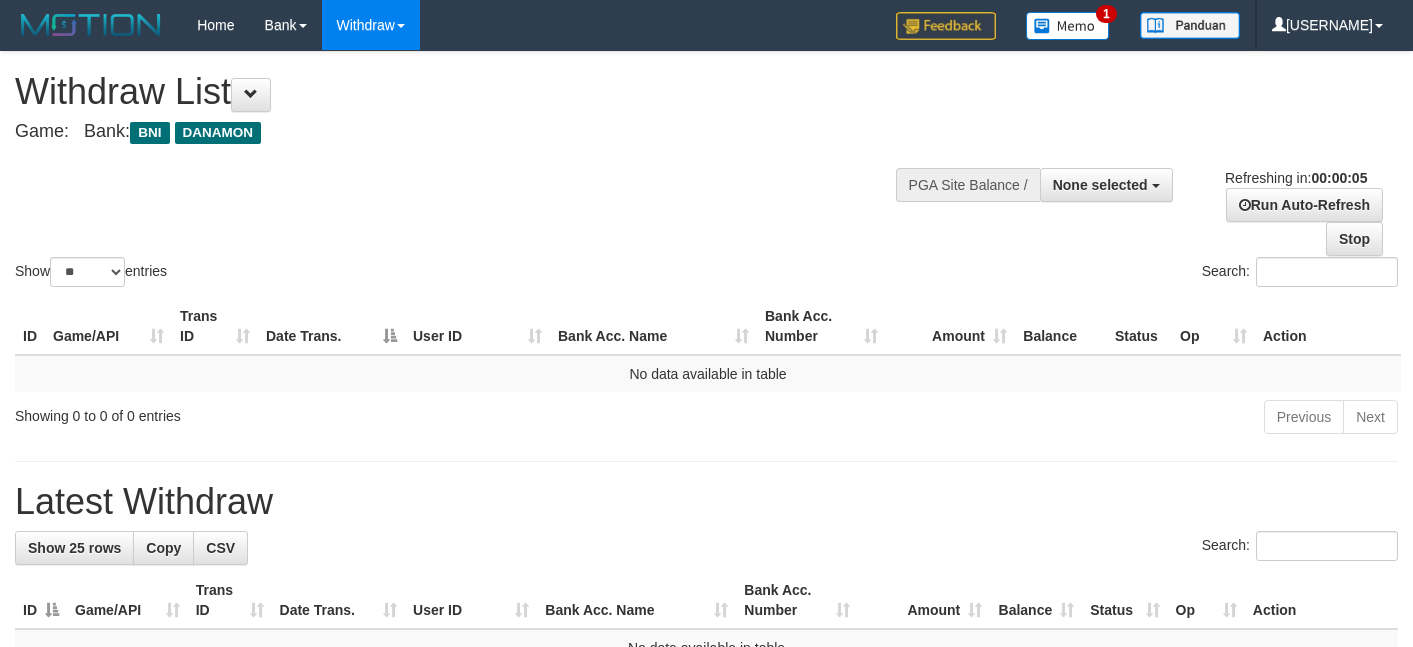 scroll, scrollTop: 0, scrollLeft: 0, axis: both 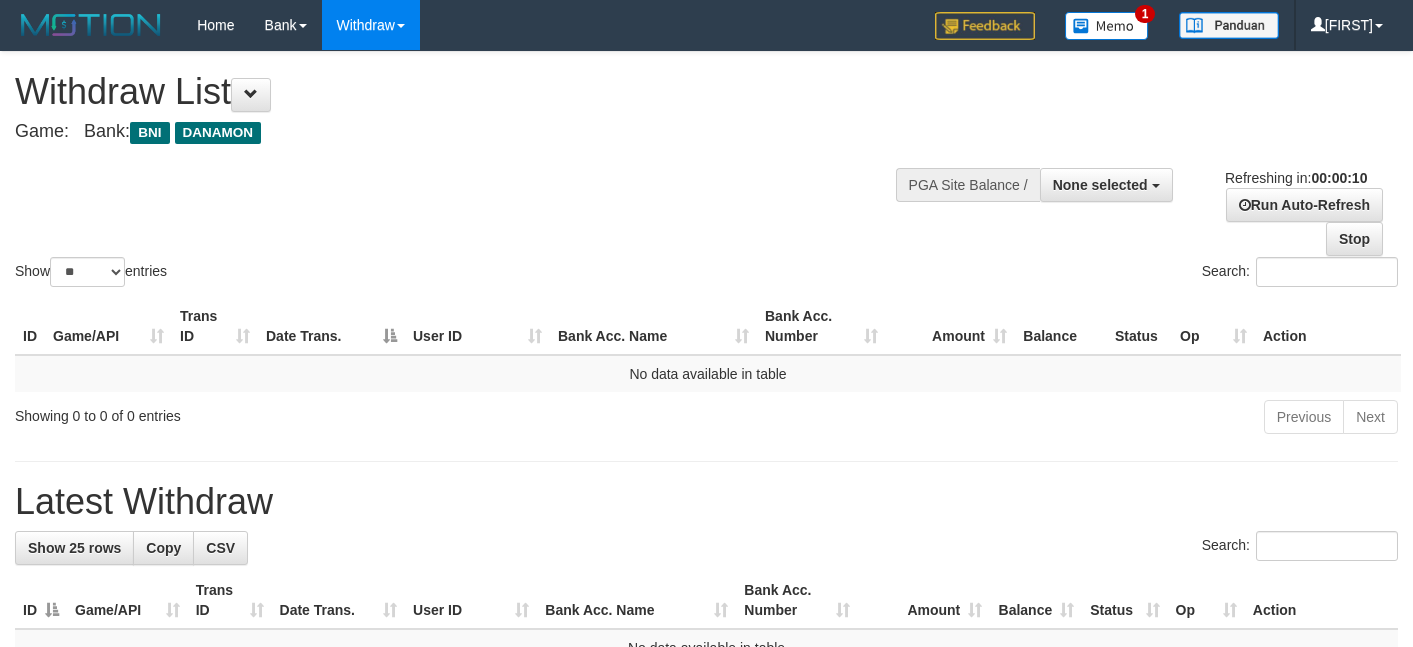 select 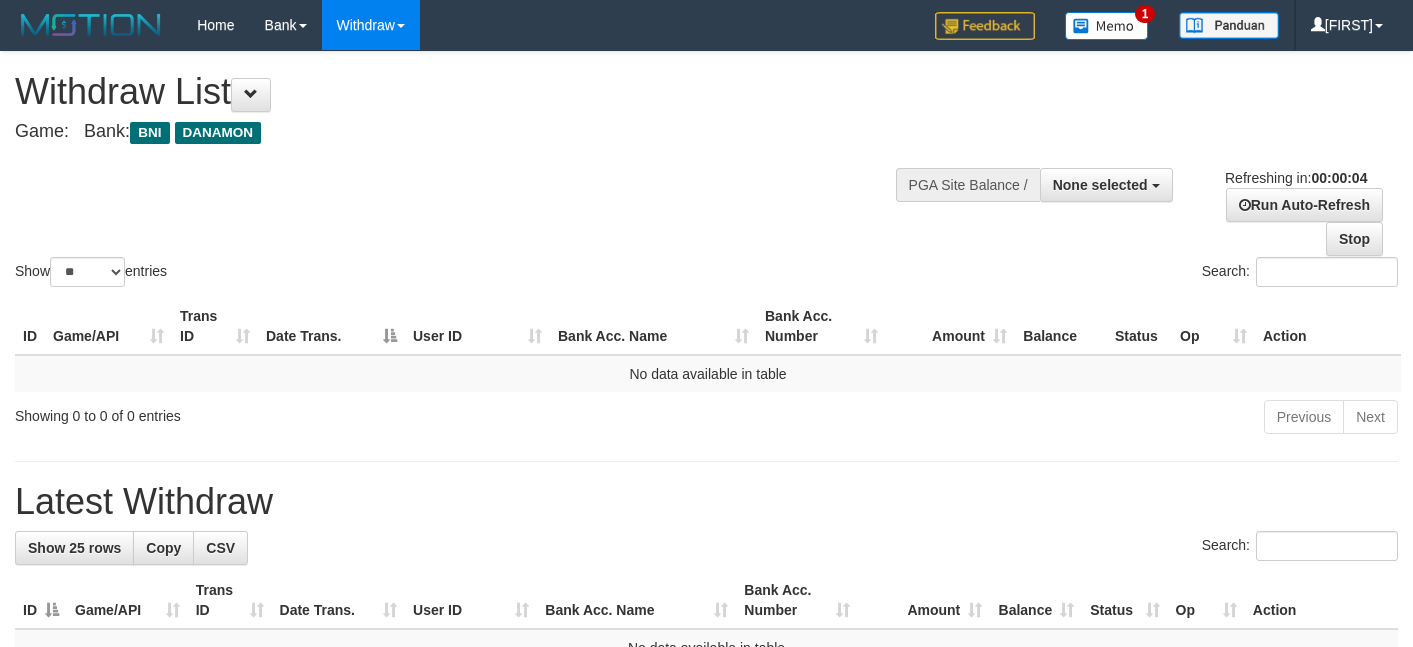 scroll, scrollTop: 0, scrollLeft: 0, axis: both 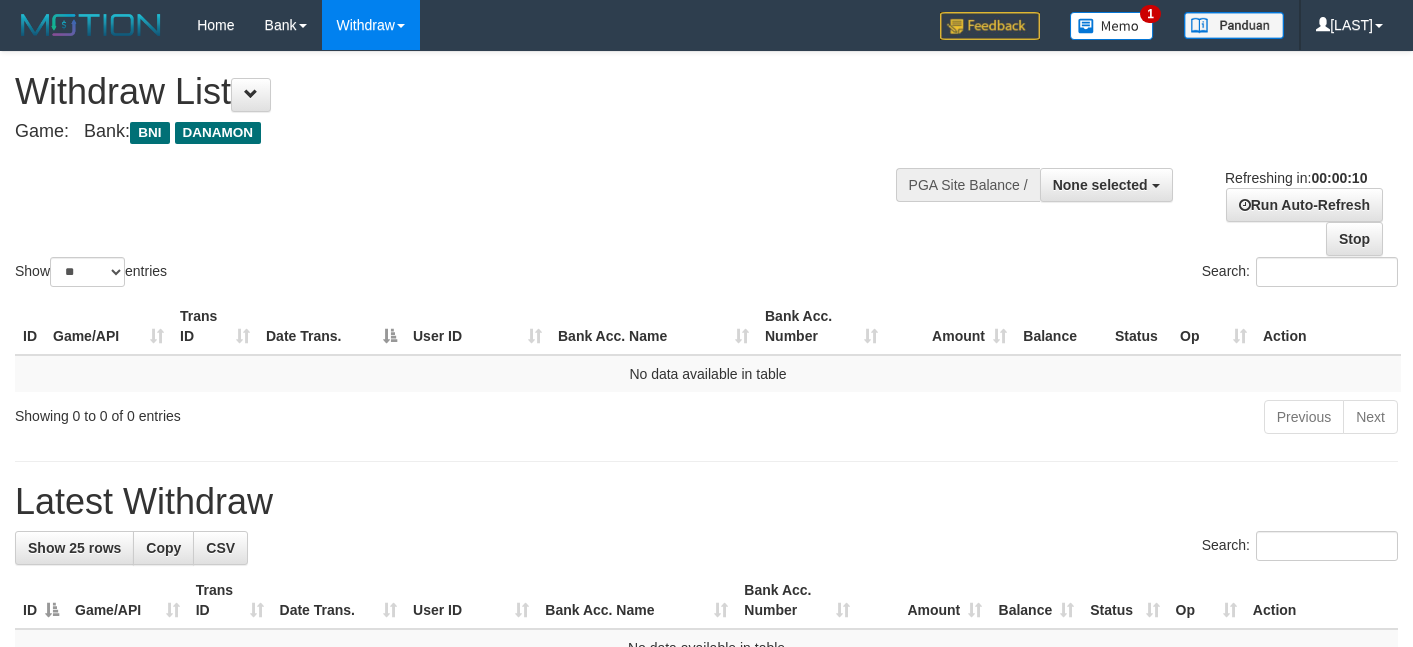 select 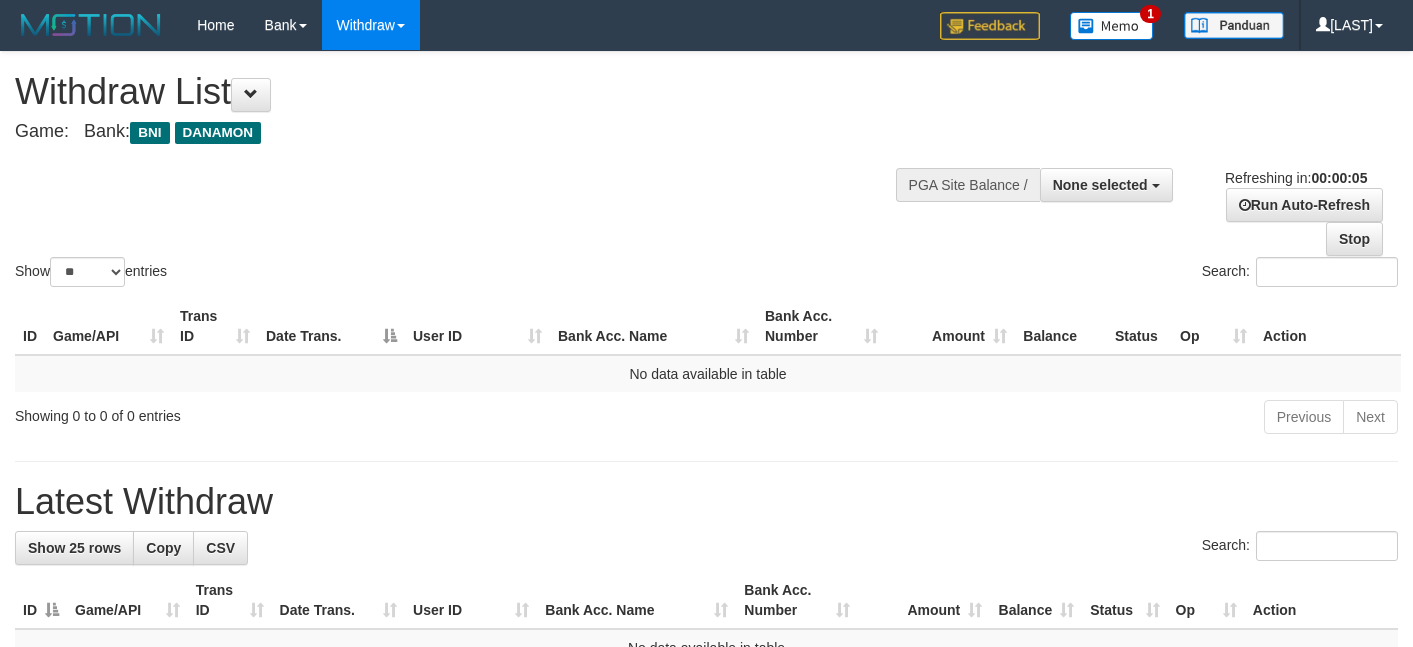 scroll, scrollTop: 0, scrollLeft: 0, axis: both 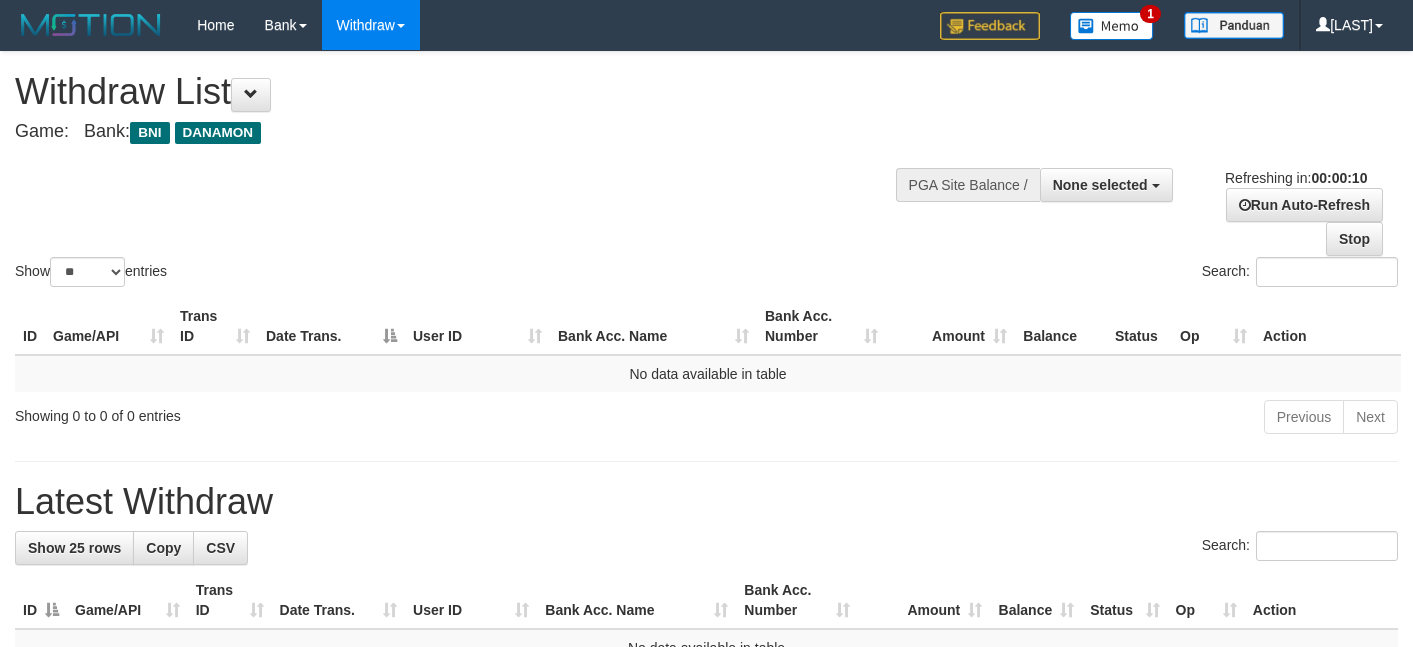 select 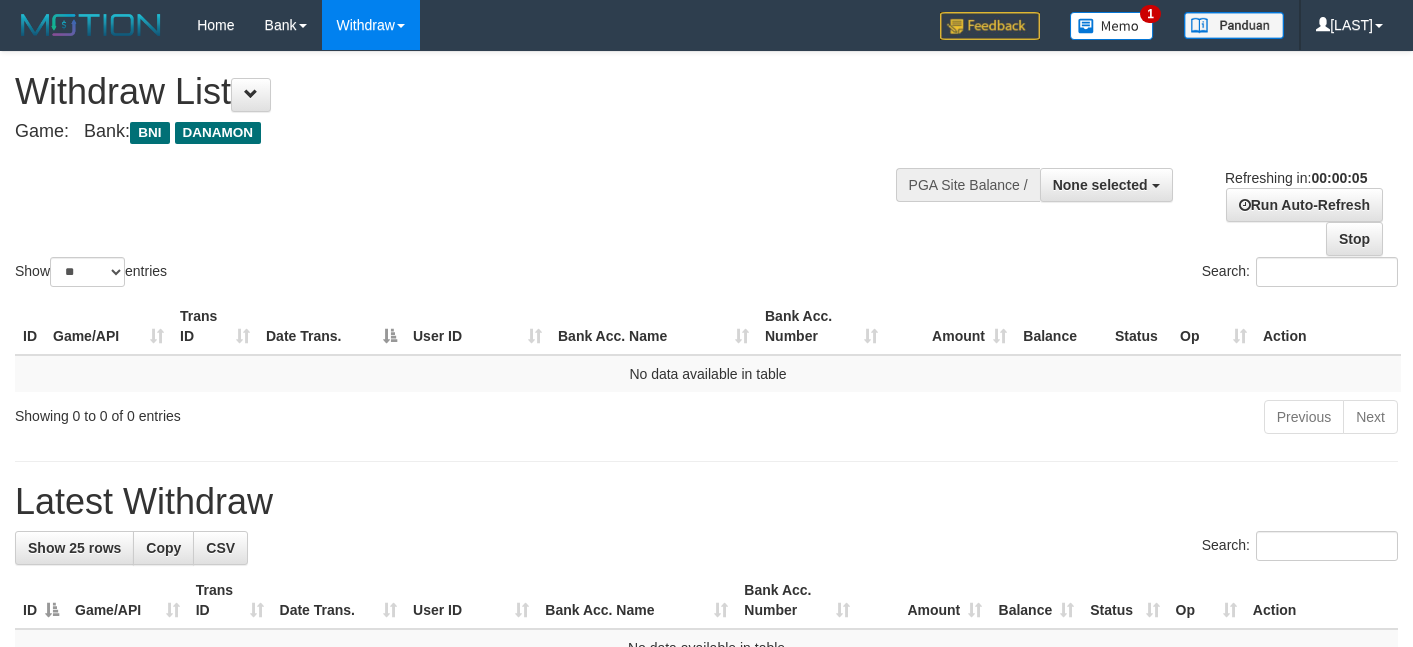 scroll, scrollTop: 0, scrollLeft: 0, axis: both 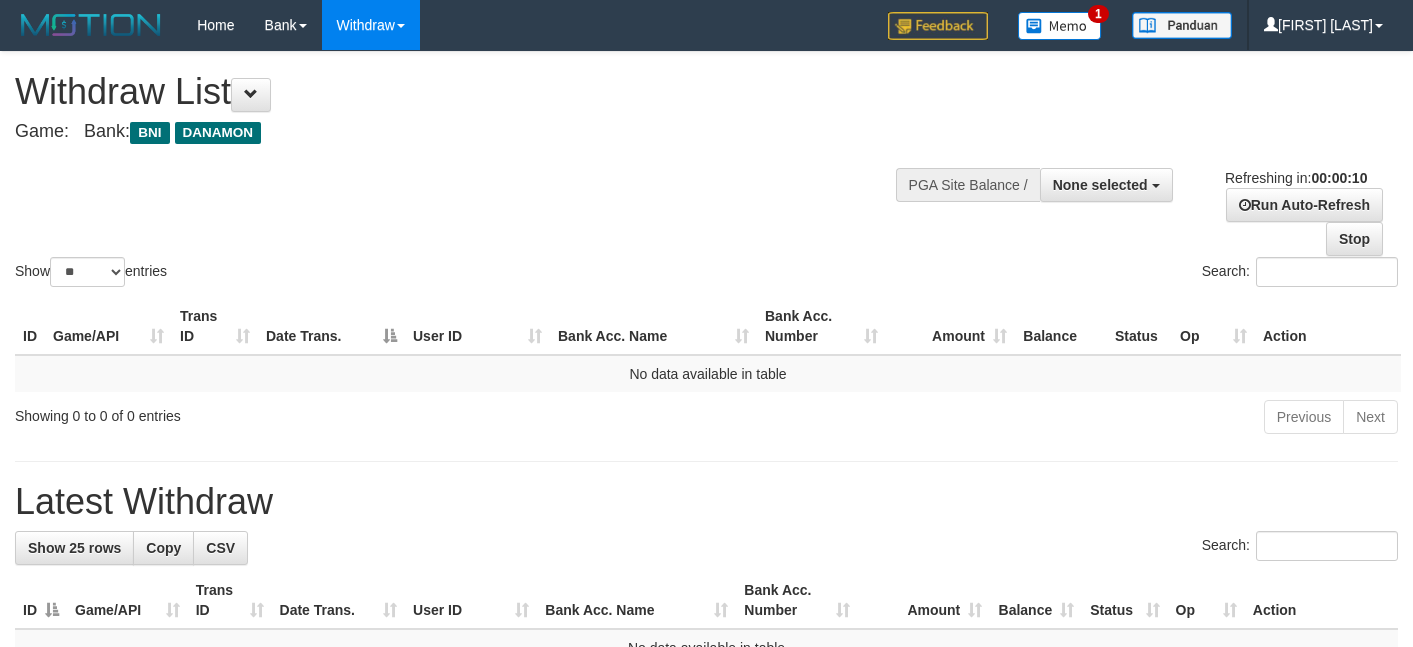 select 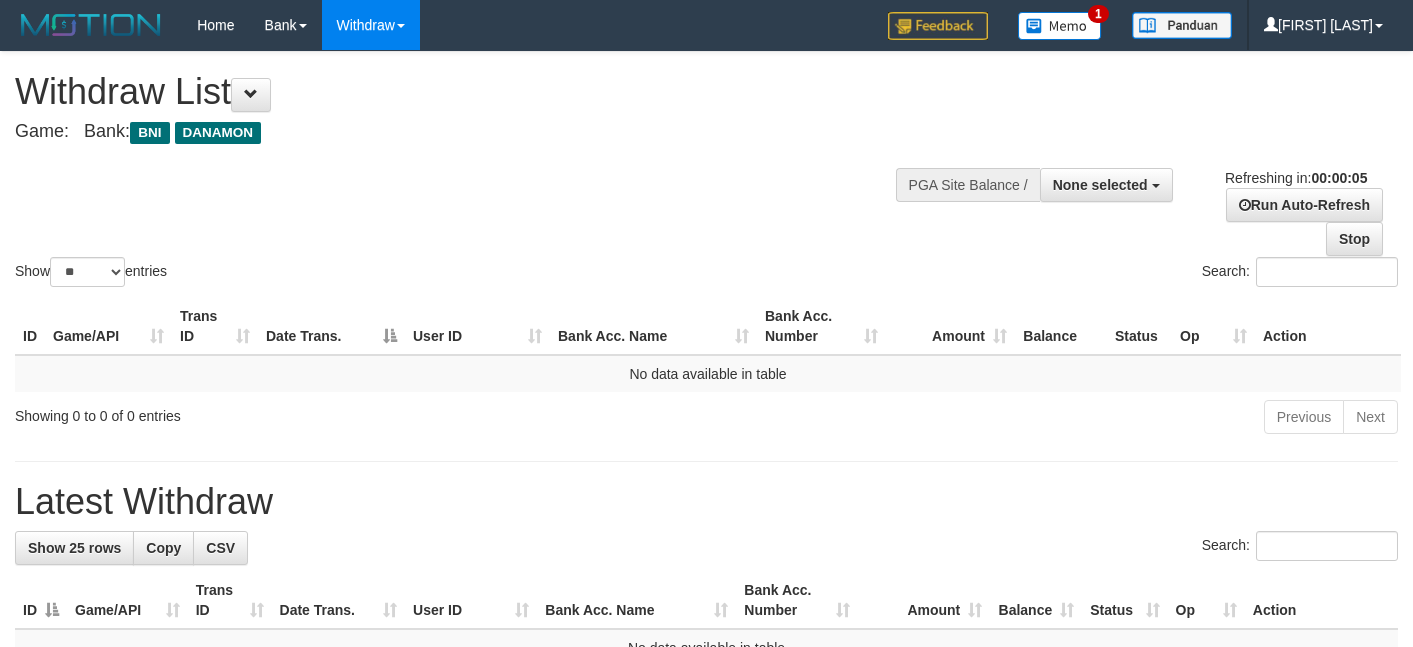 scroll, scrollTop: 0, scrollLeft: 0, axis: both 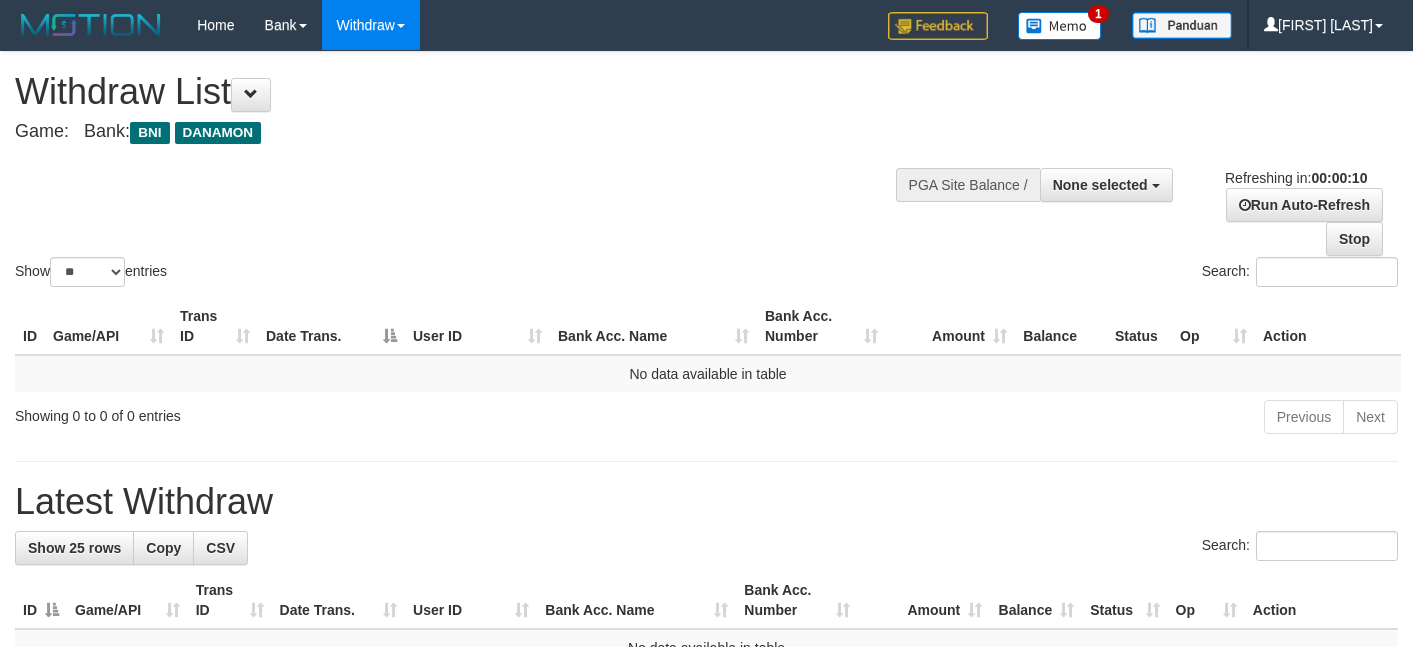 select 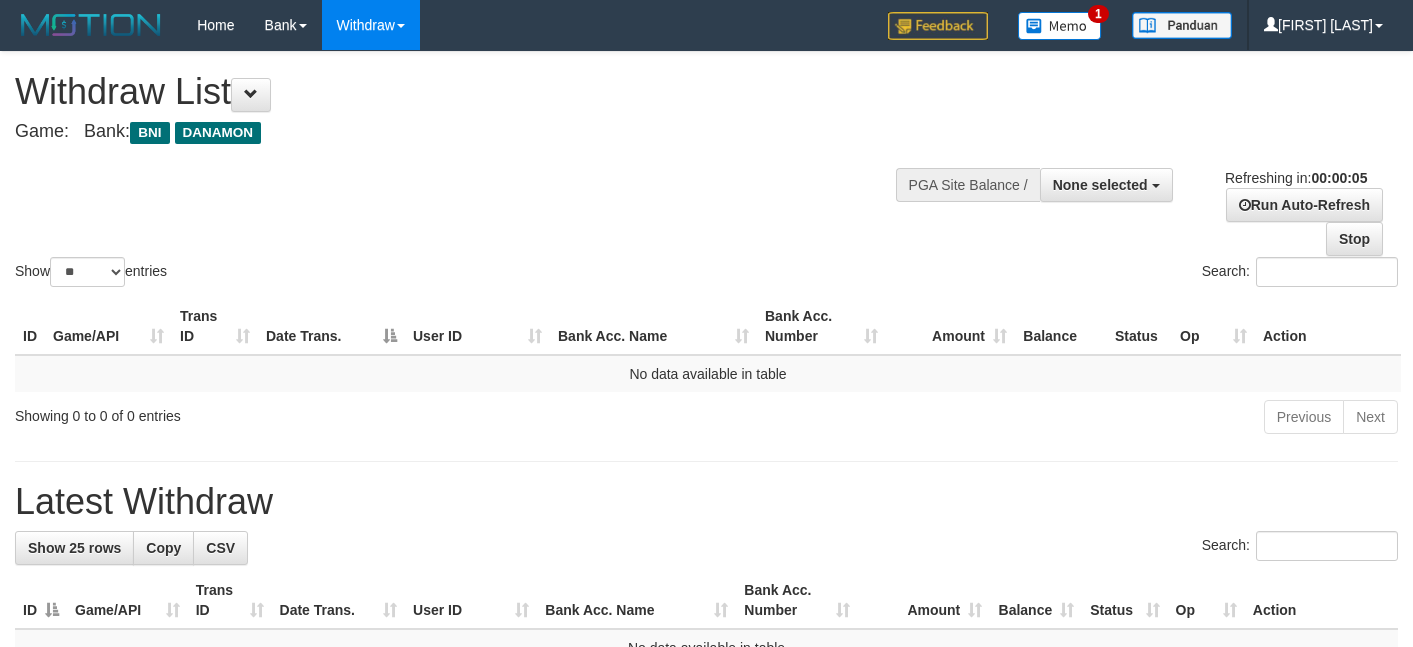 scroll, scrollTop: 0, scrollLeft: 0, axis: both 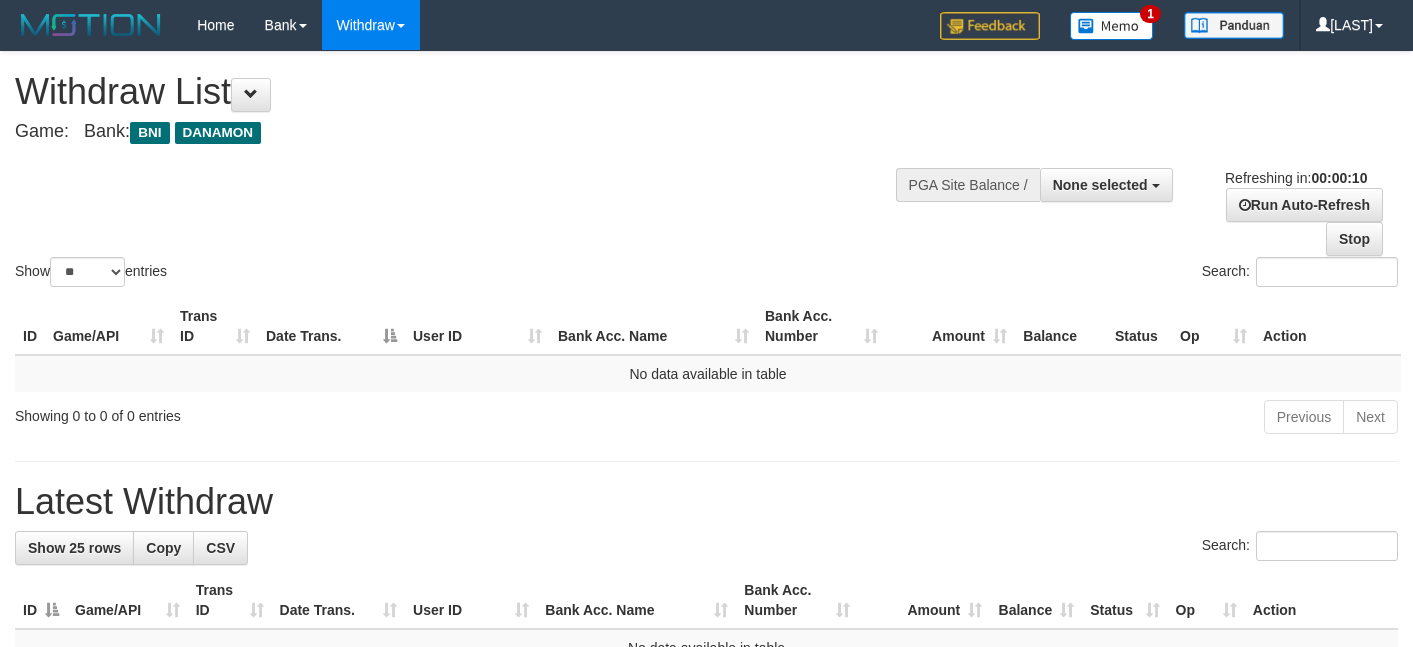 select 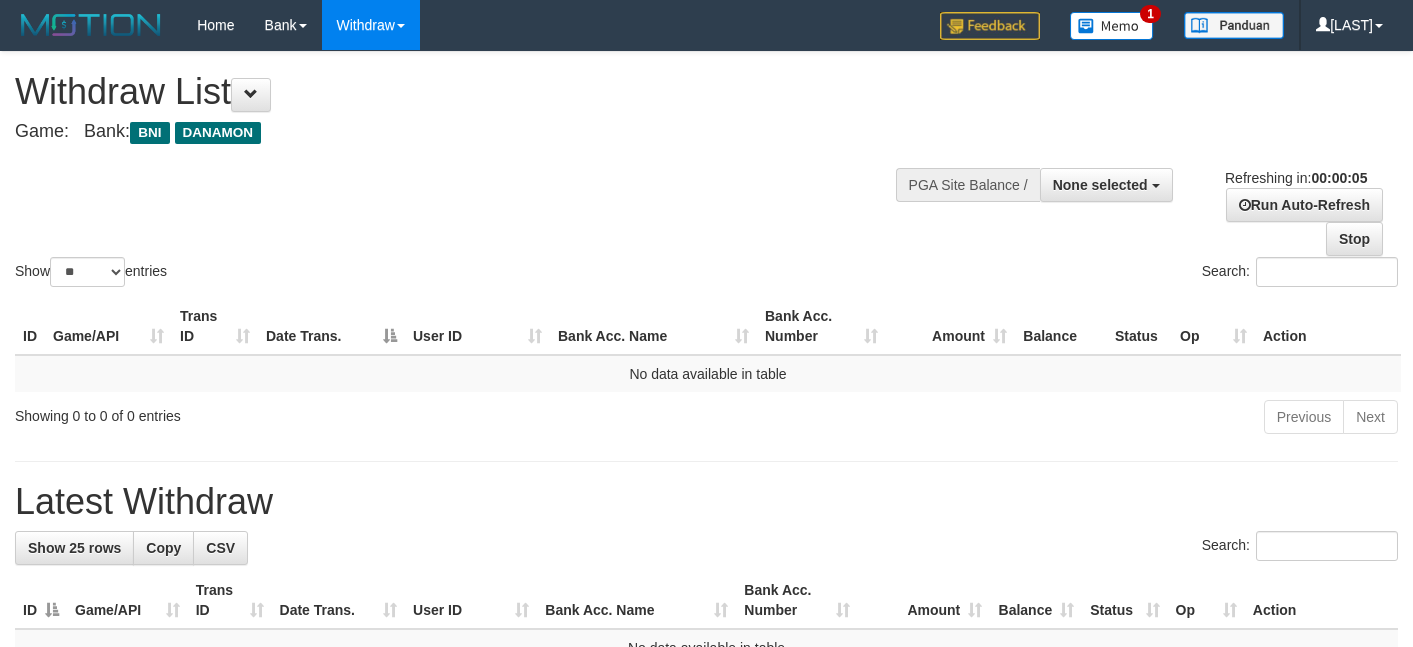scroll, scrollTop: 0, scrollLeft: 0, axis: both 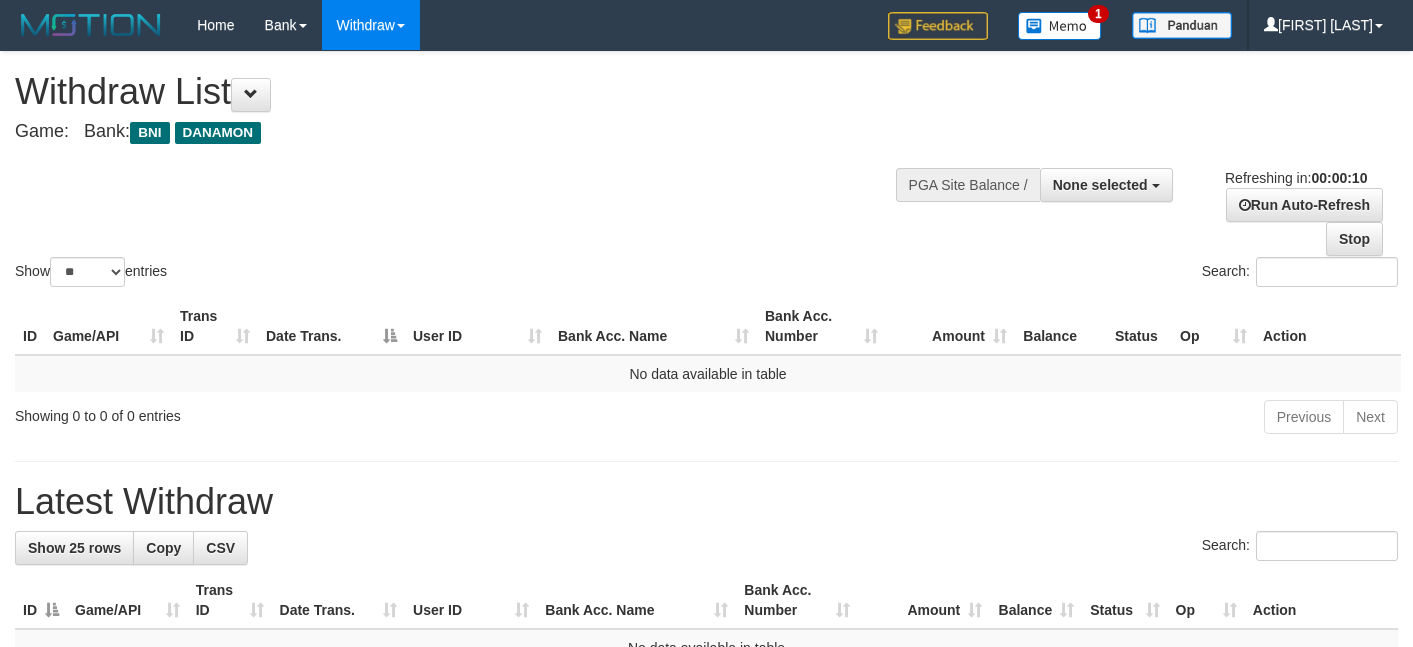 select 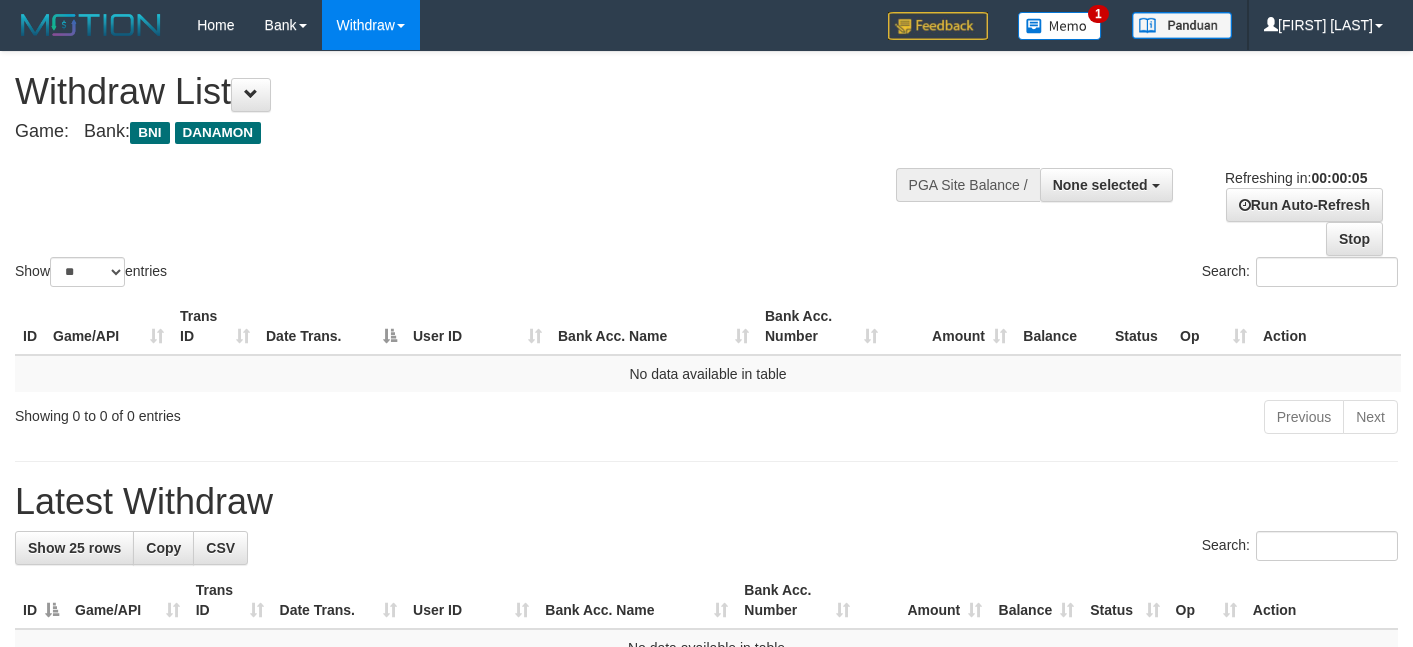 scroll, scrollTop: 0, scrollLeft: 0, axis: both 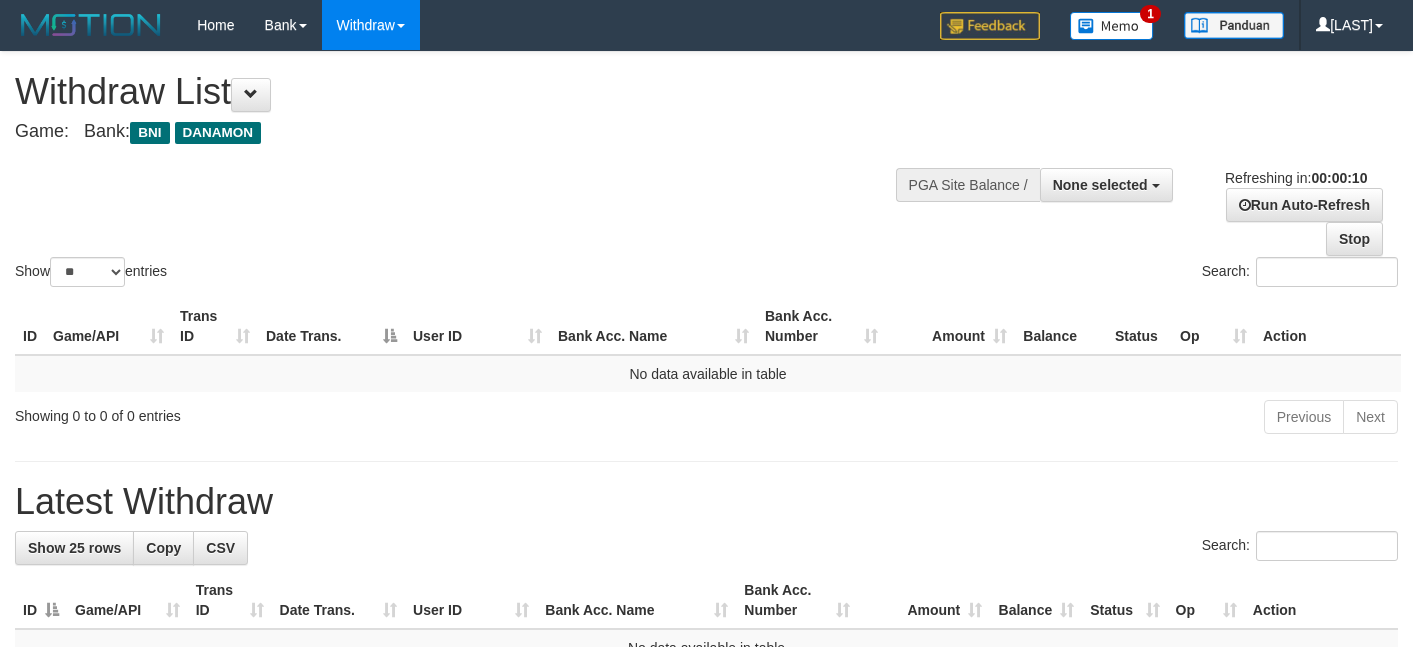 select 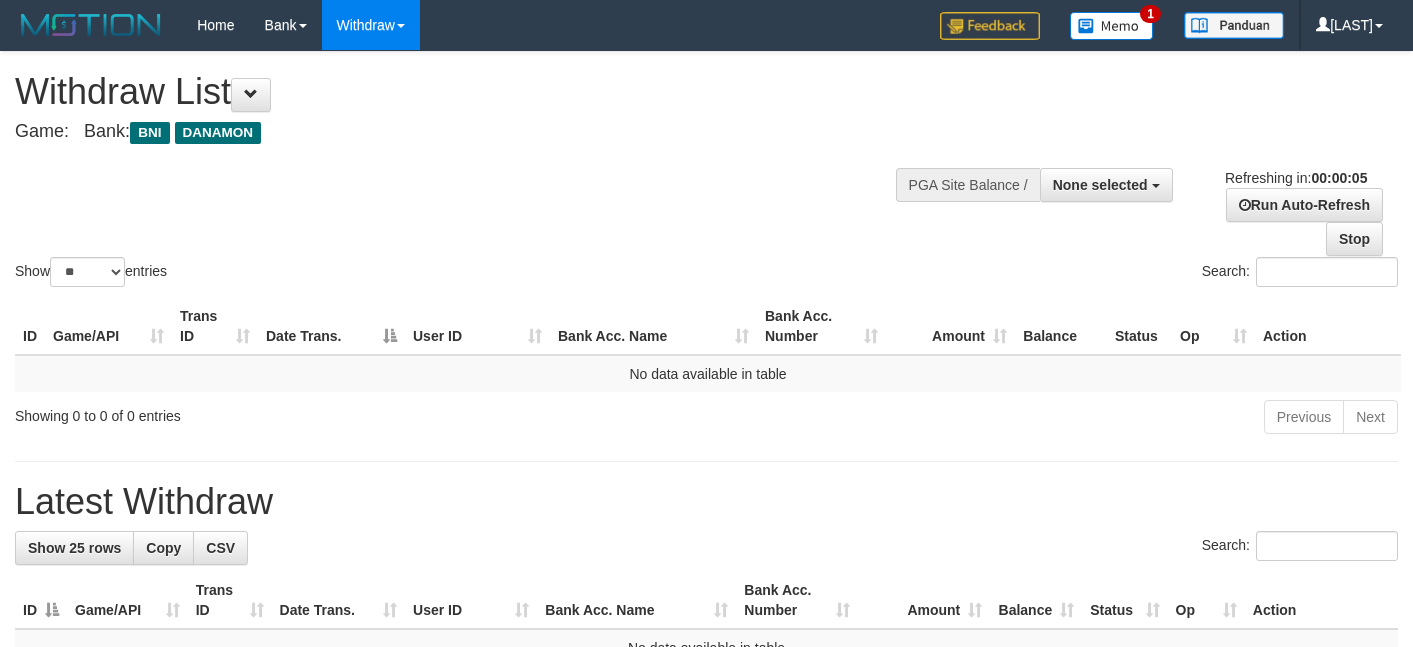 scroll, scrollTop: 0, scrollLeft: 0, axis: both 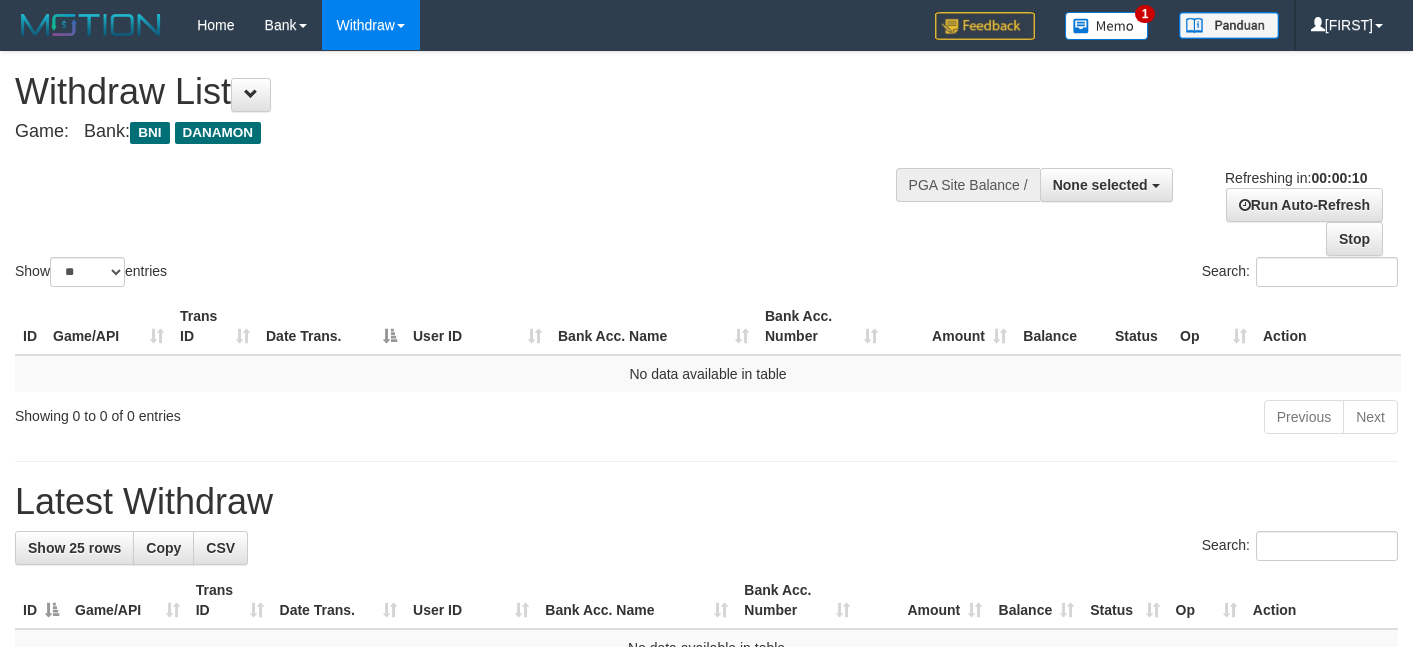 select 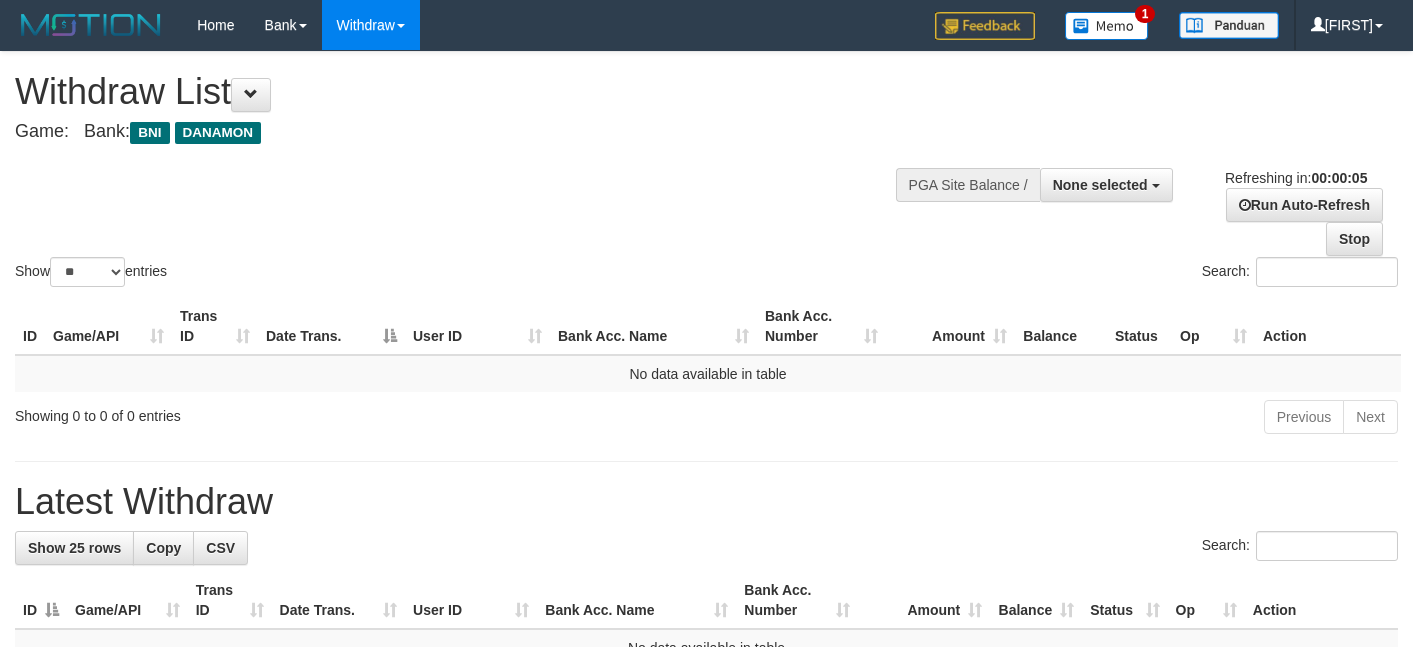 scroll, scrollTop: 0, scrollLeft: 0, axis: both 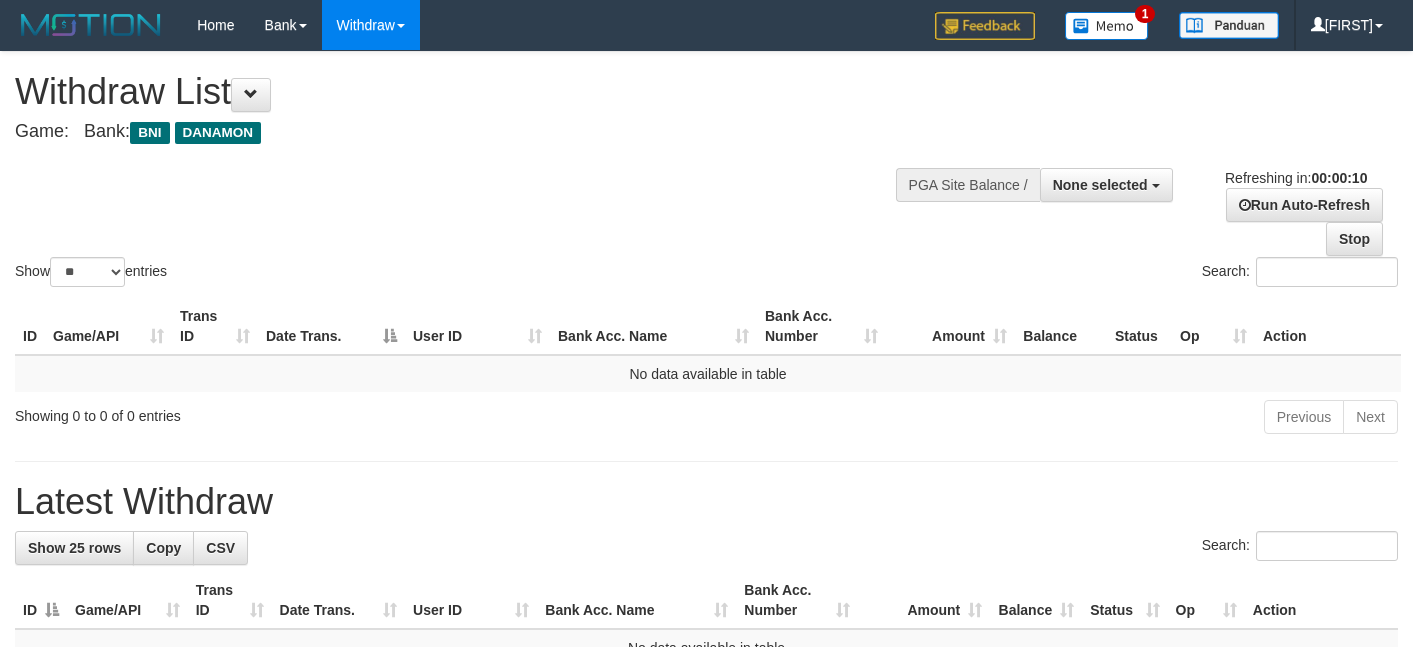 select 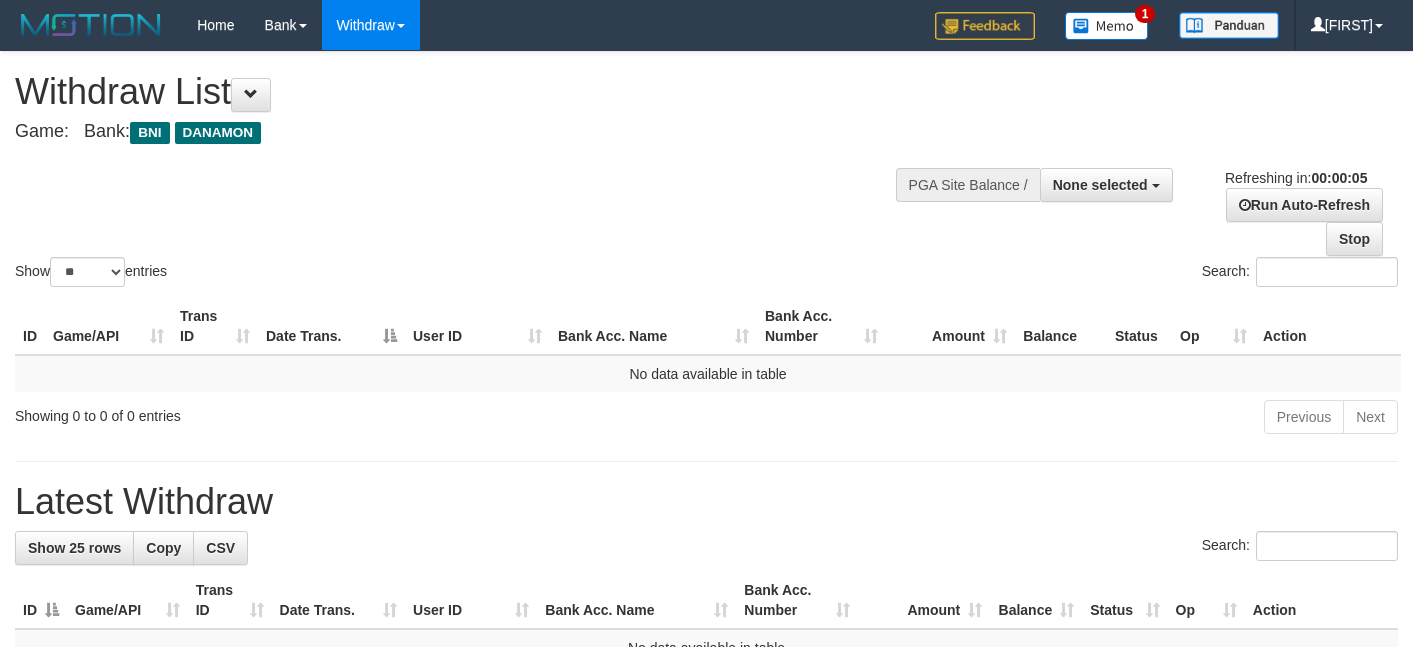 scroll, scrollTop: 0, scrollLeft: 0, axis: both 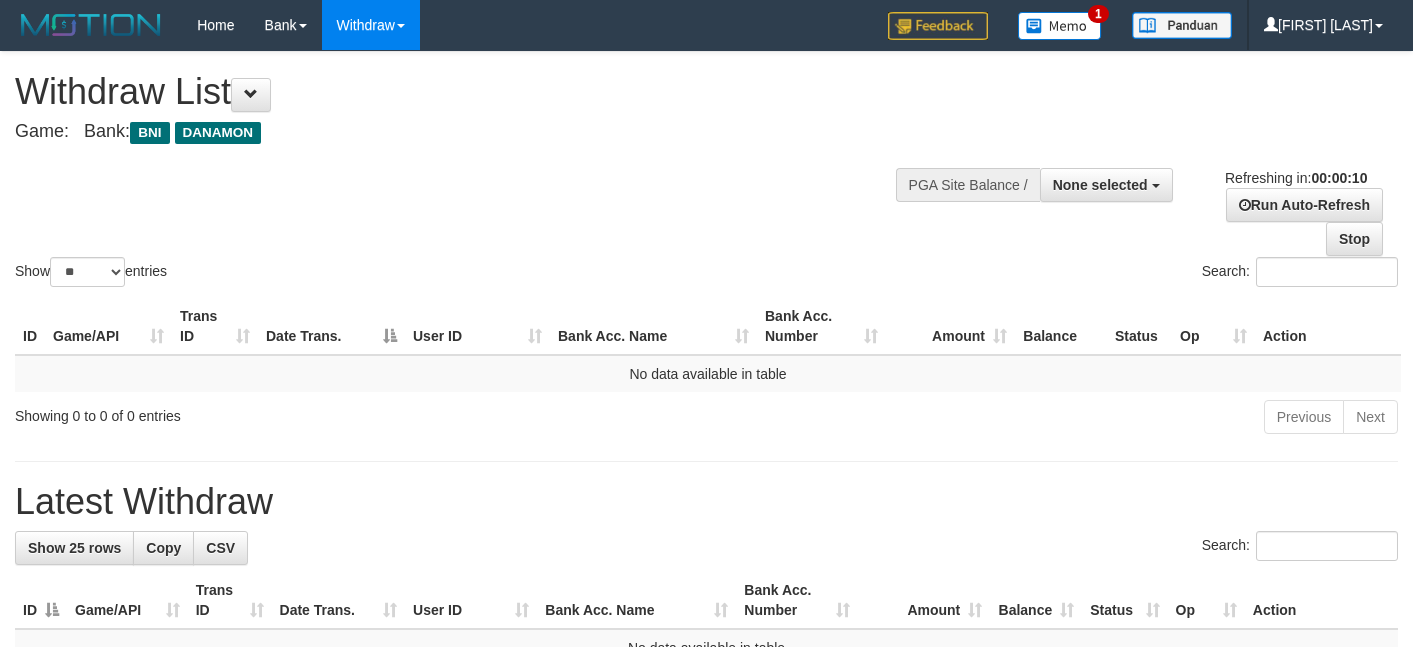 select 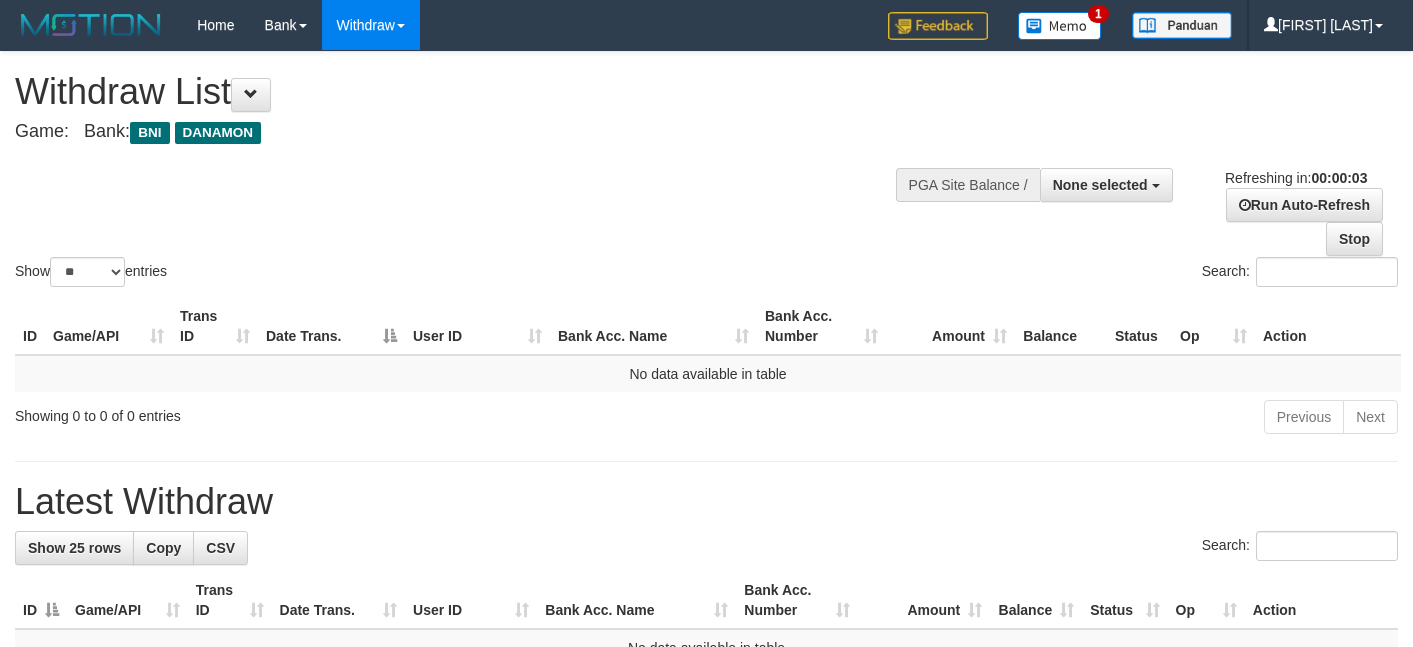 scroll, scrollTop: 0, scrollLeft: 0, axis: both 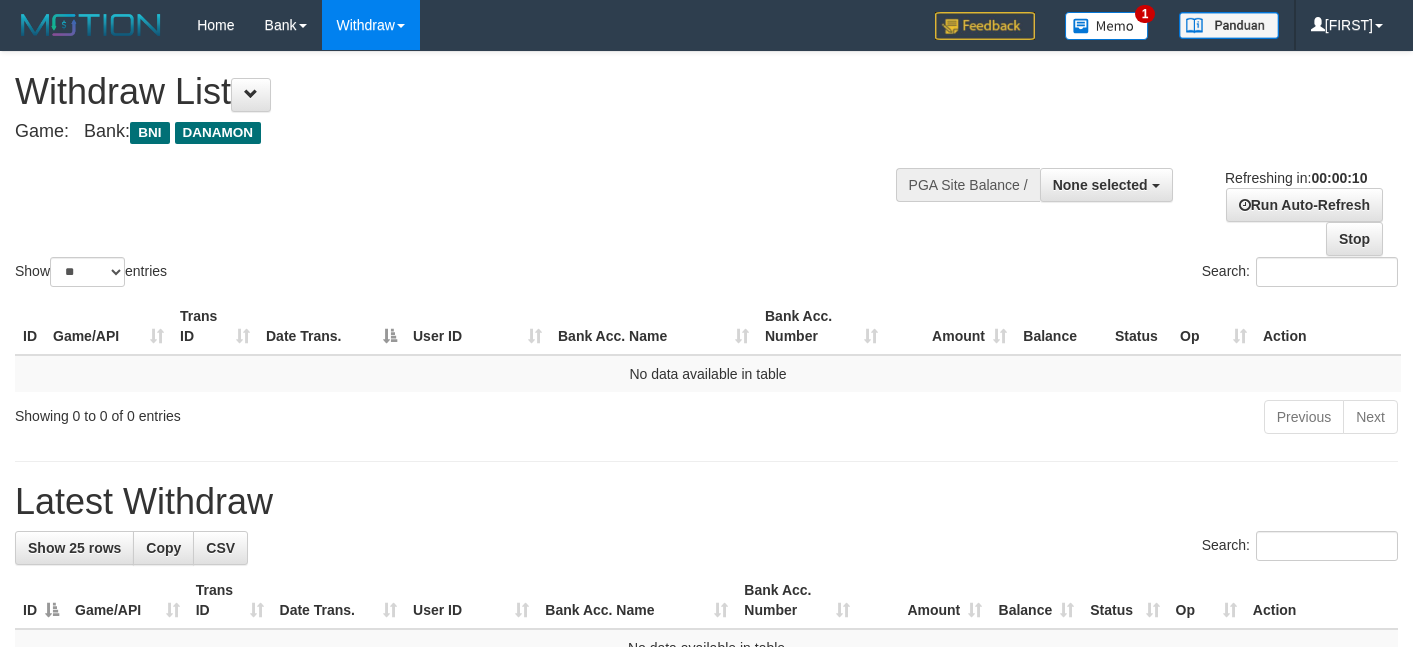 select 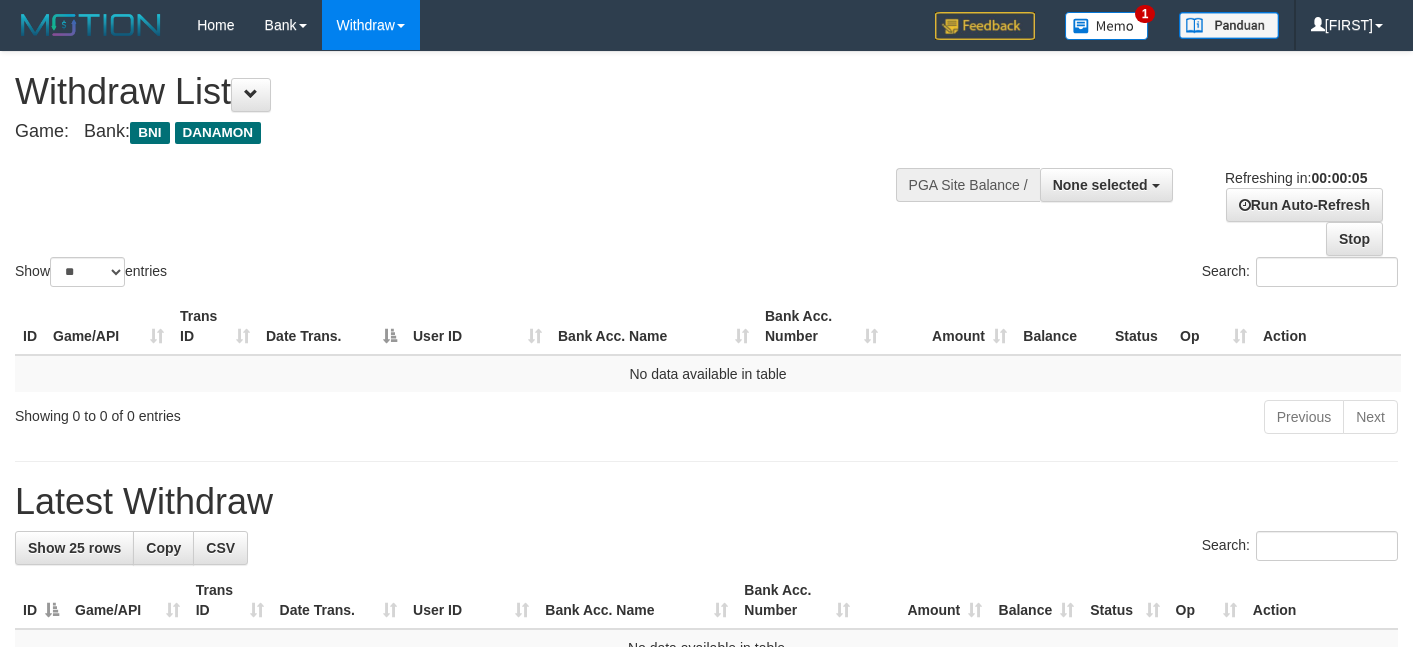 scroll, scrollTop: 0, scrollLeft: 0, axis: both 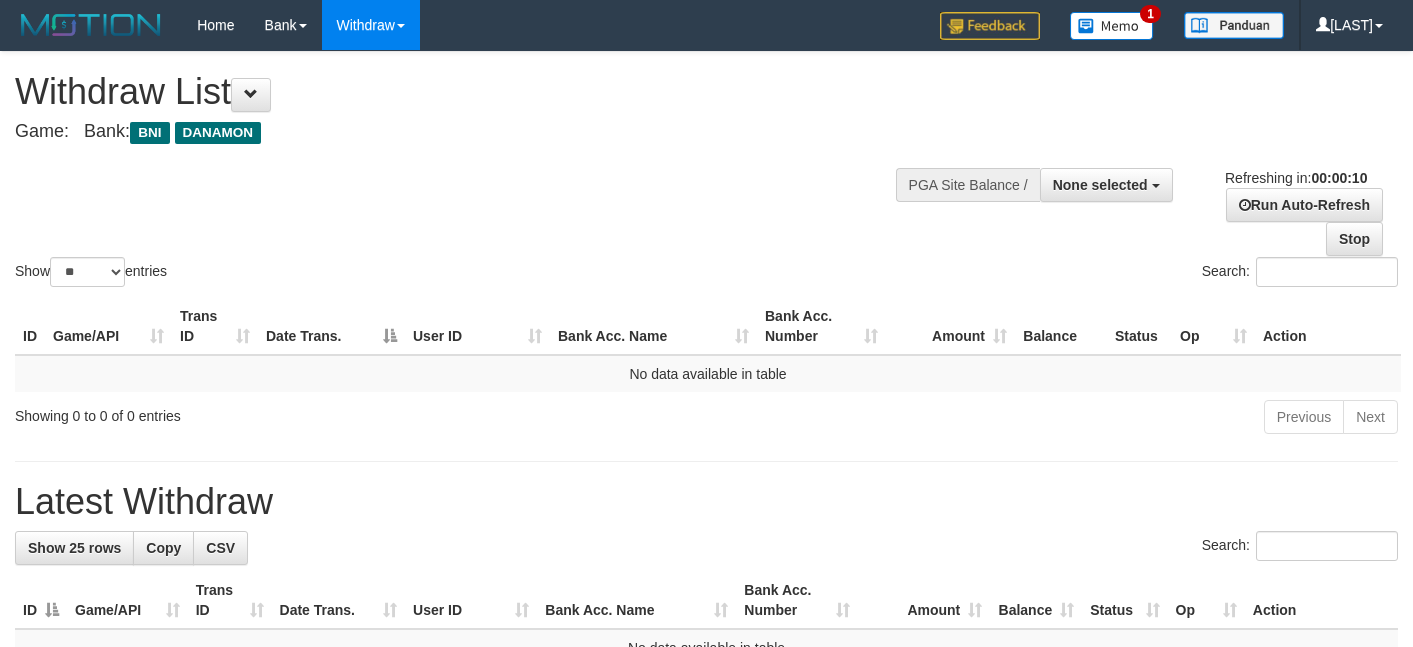 select 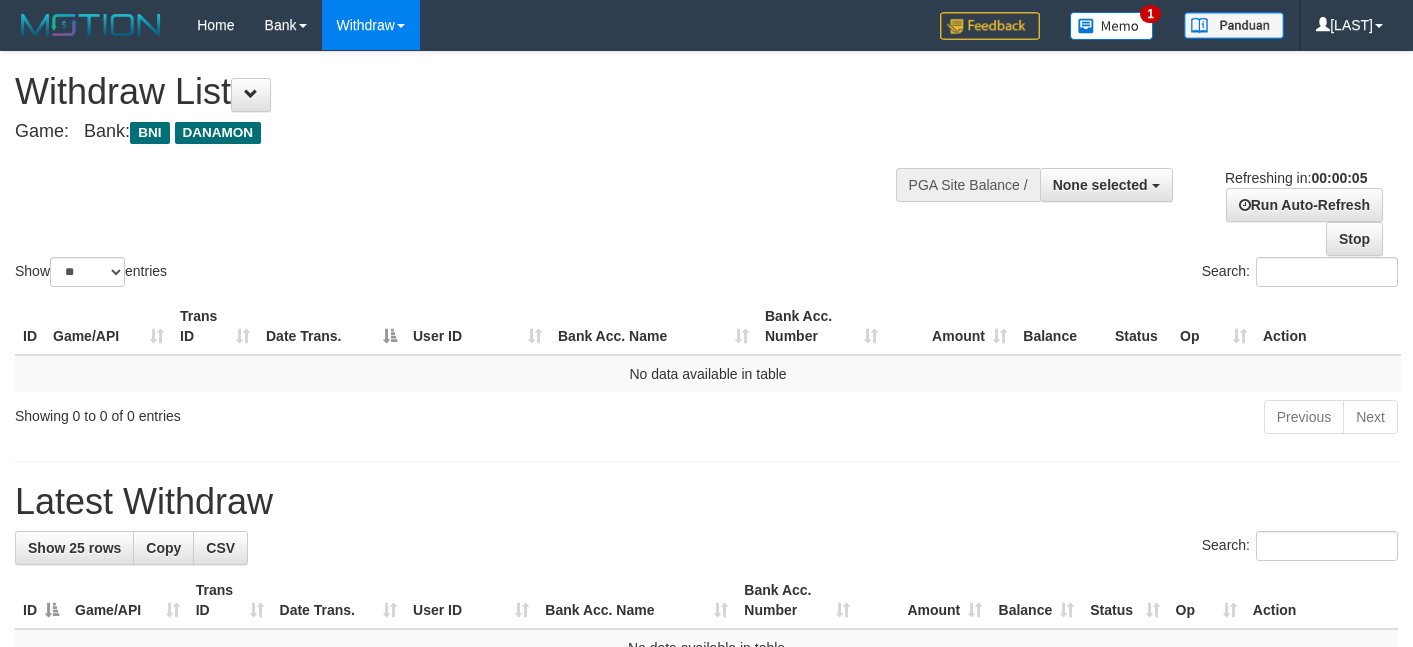 scroll, scrollTop: 0, scrollLeft: 0, axis: both 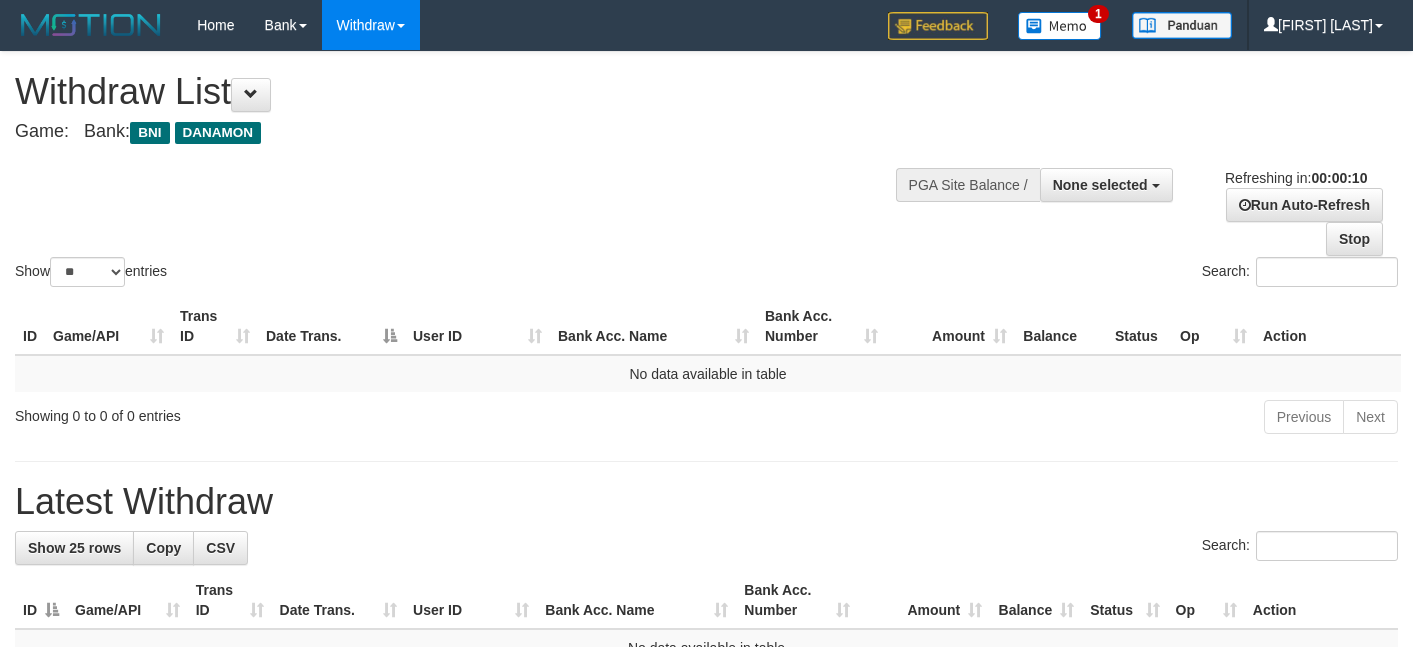 select 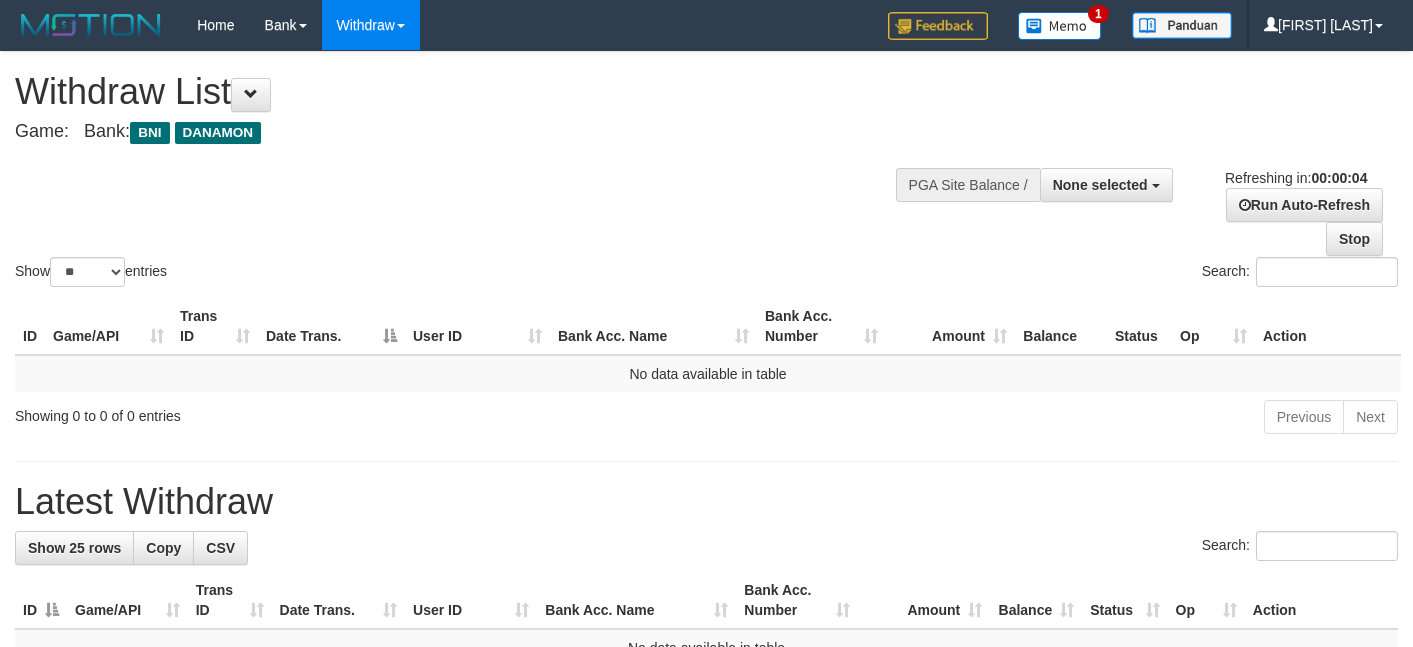 scroll, scrollTop: 0, scrollLeft: 0, axis: both 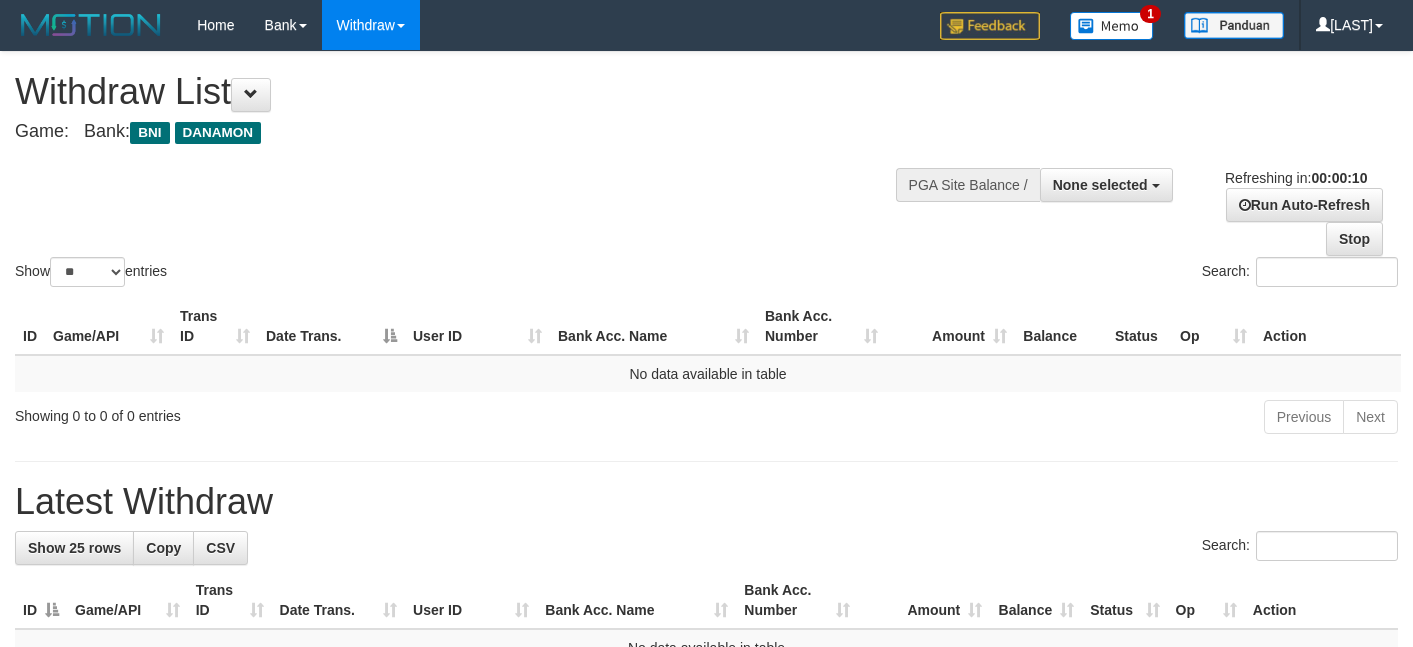 select 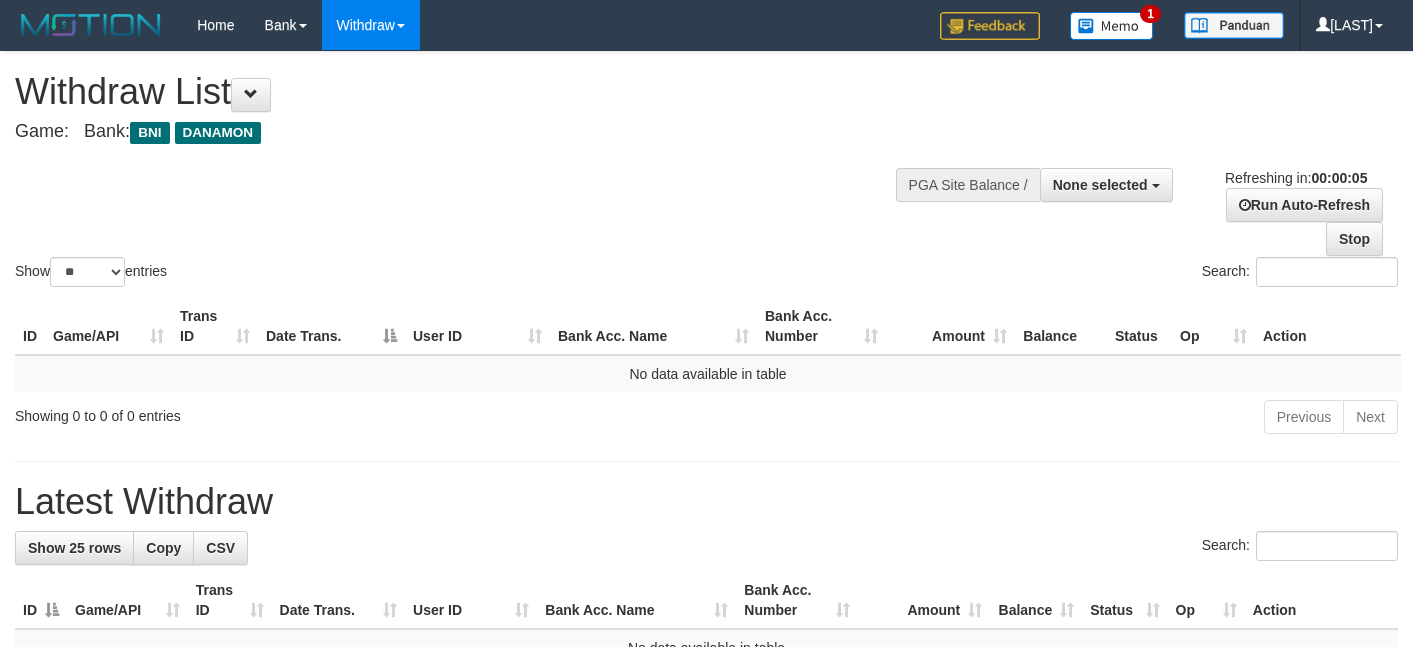 scroll, scrollTop: 0, scrollLeft: 0, axis: both 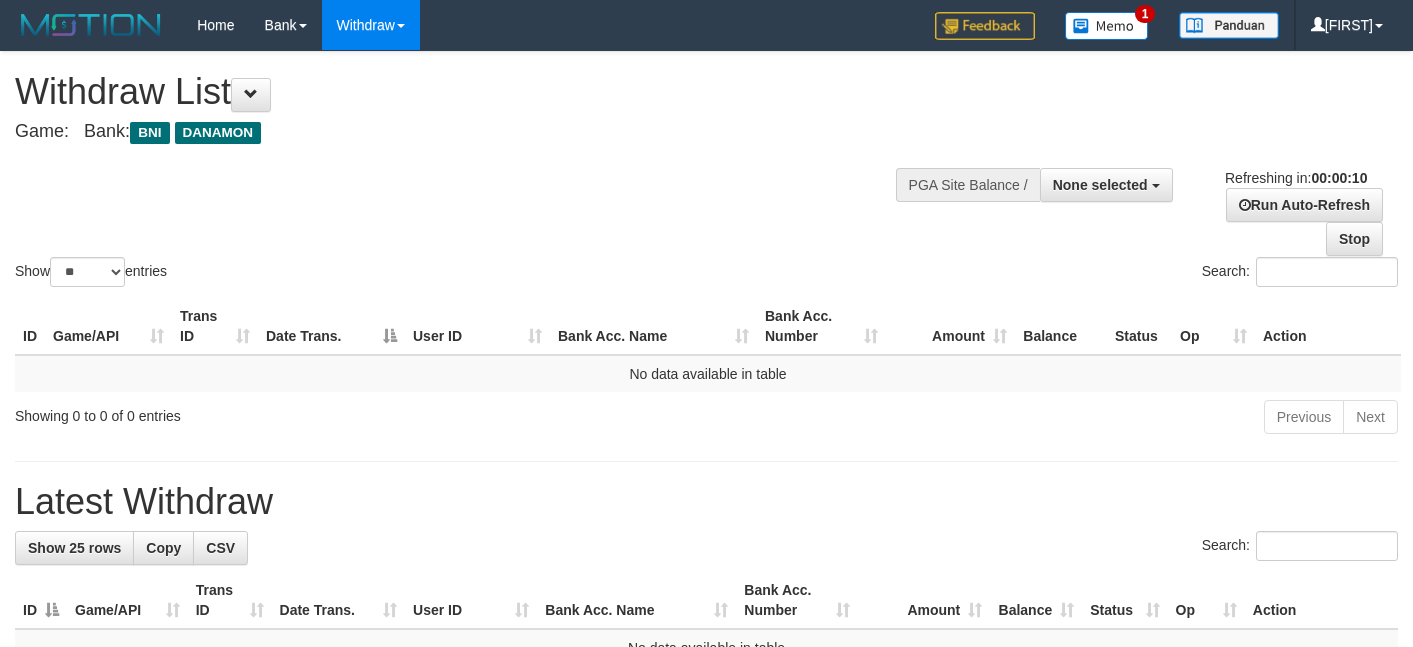 select 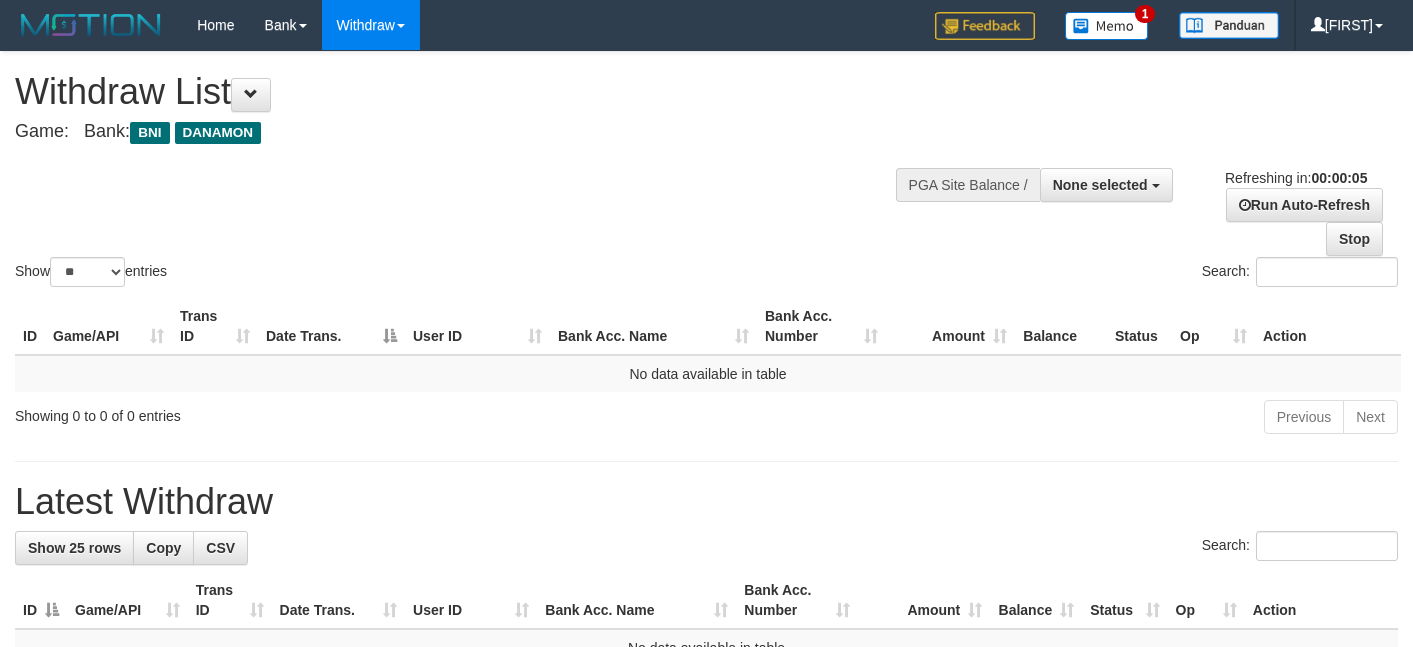 scroll, scrollTop: 0, scrollLeft: 0, axis: both 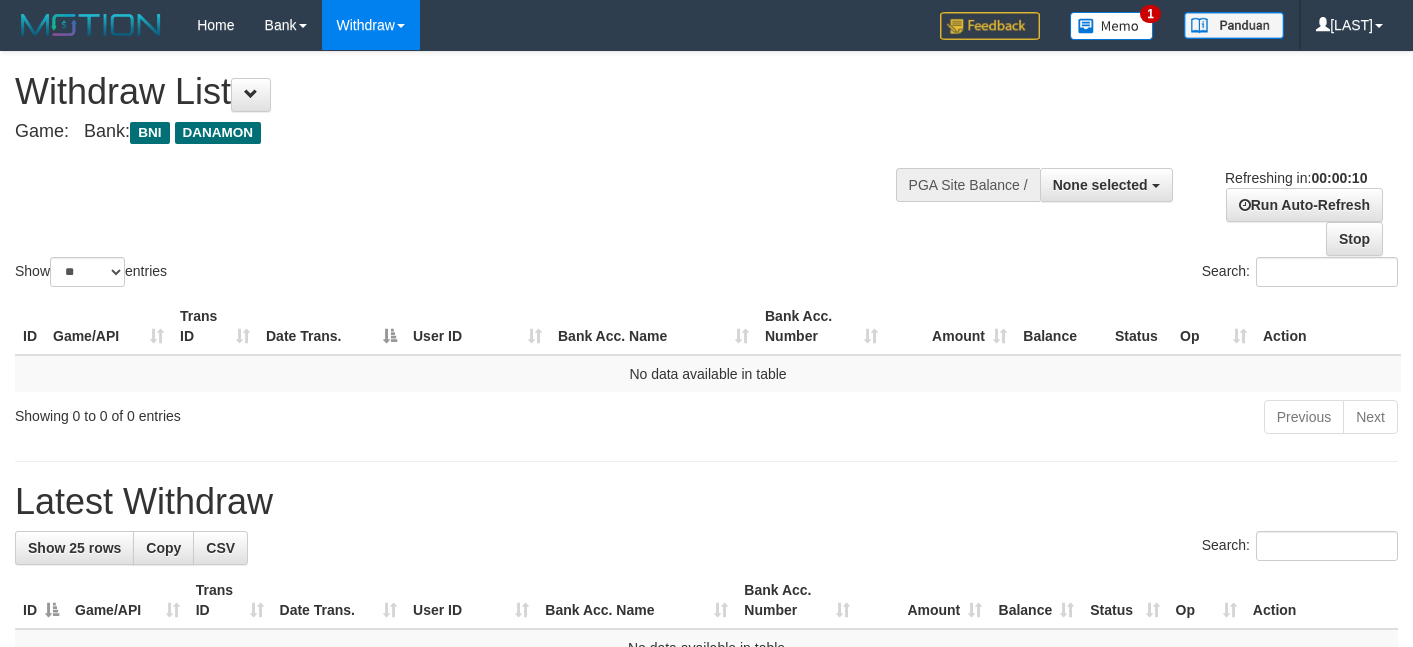 select 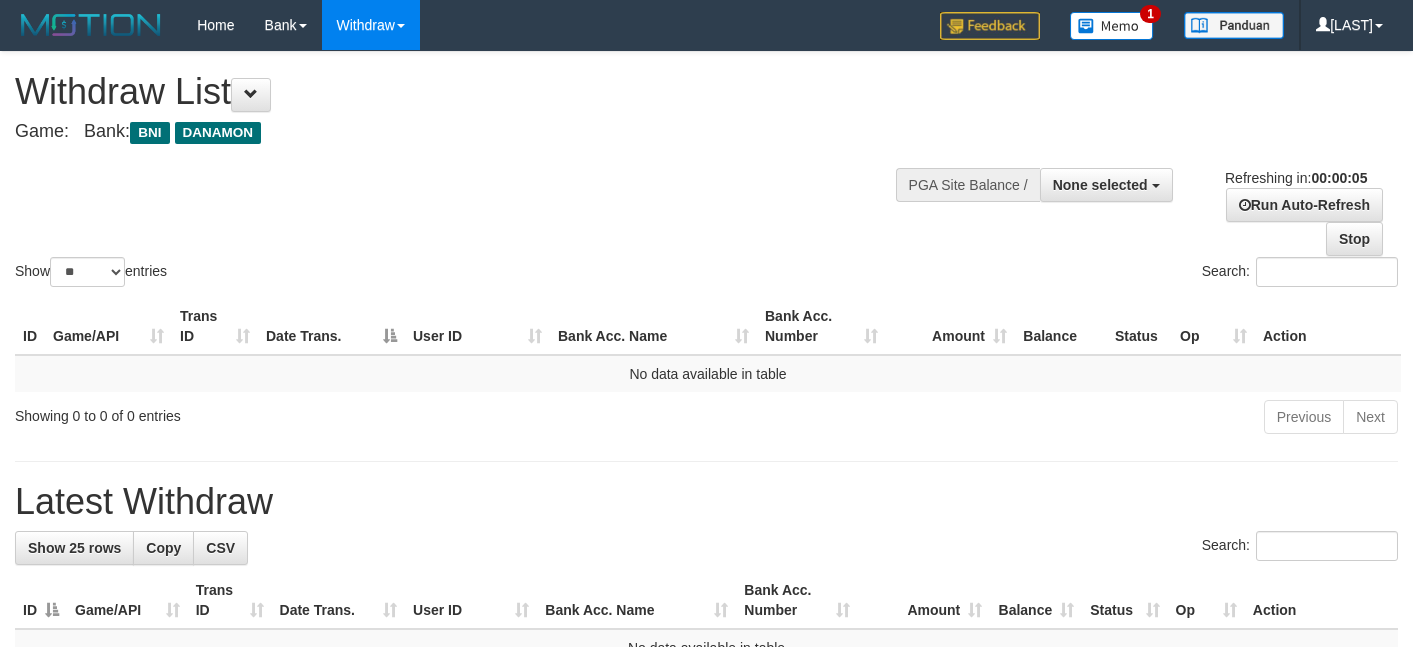 scroll, scrollTop: 0, scrollLeft: 0, axis: both 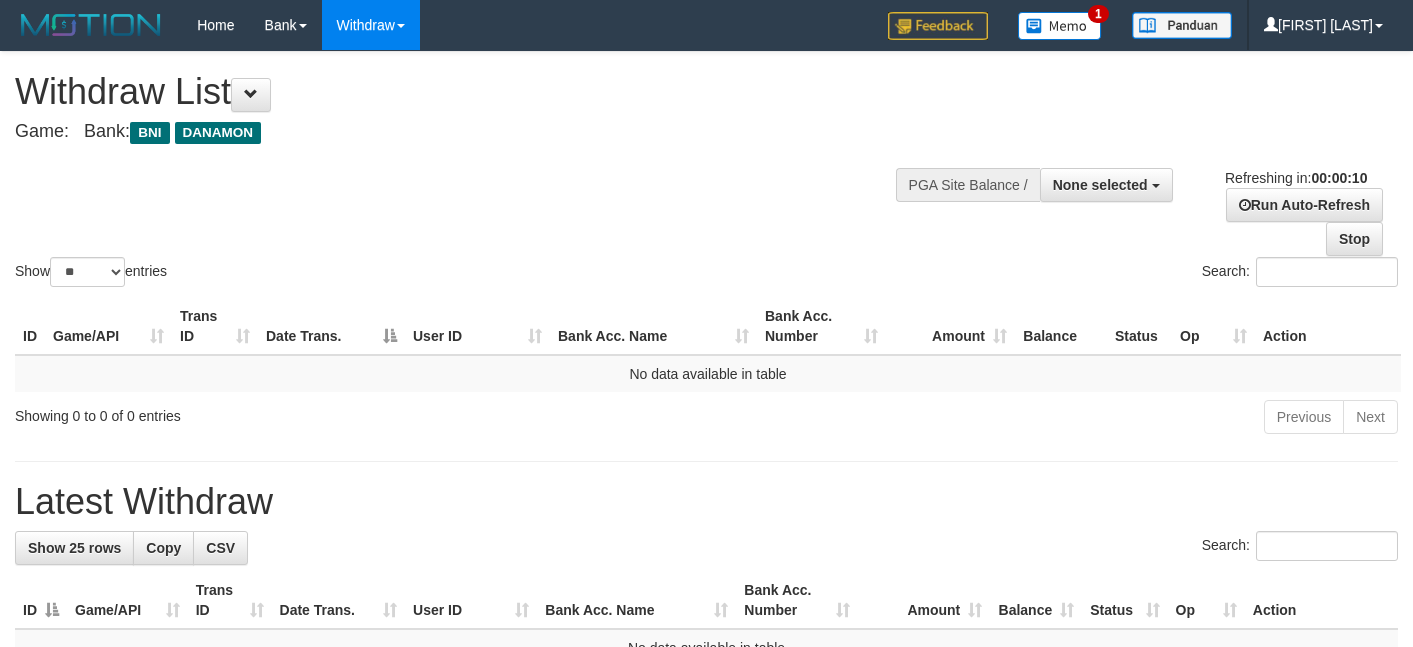 select 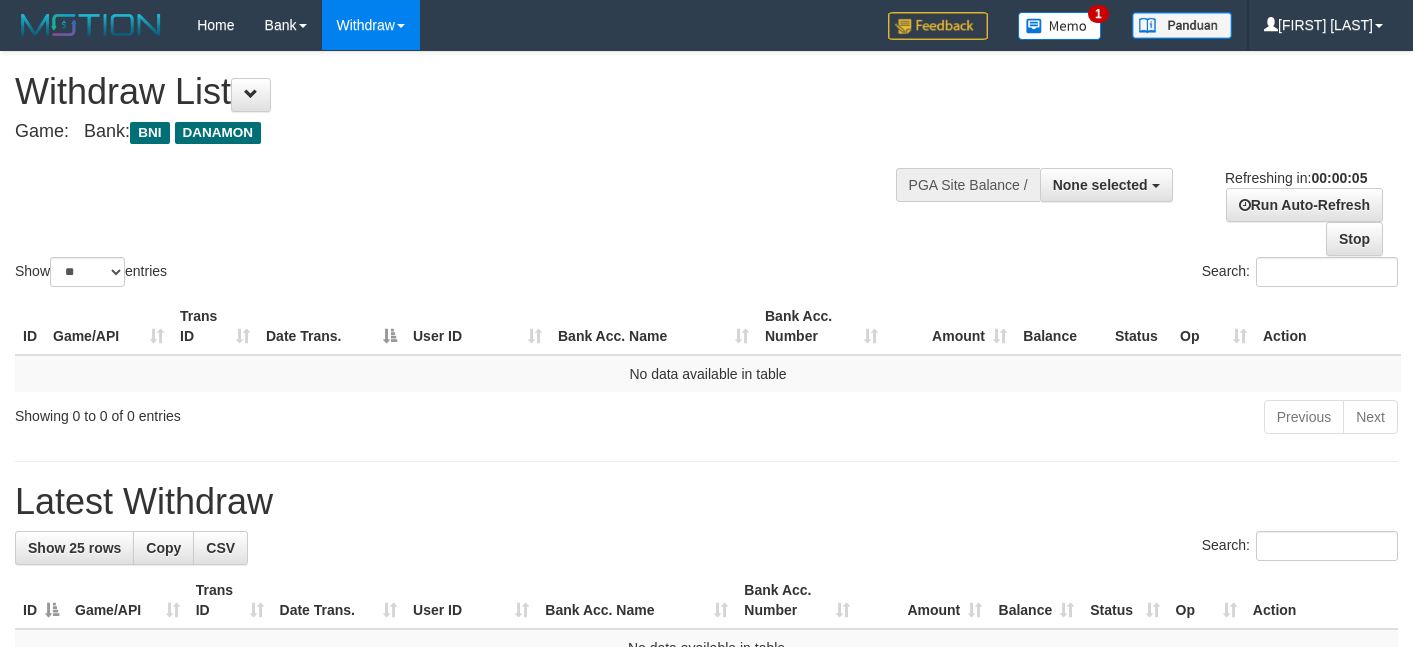 scroll, scrollTop: 0, scrollLeft: 0, axis: both 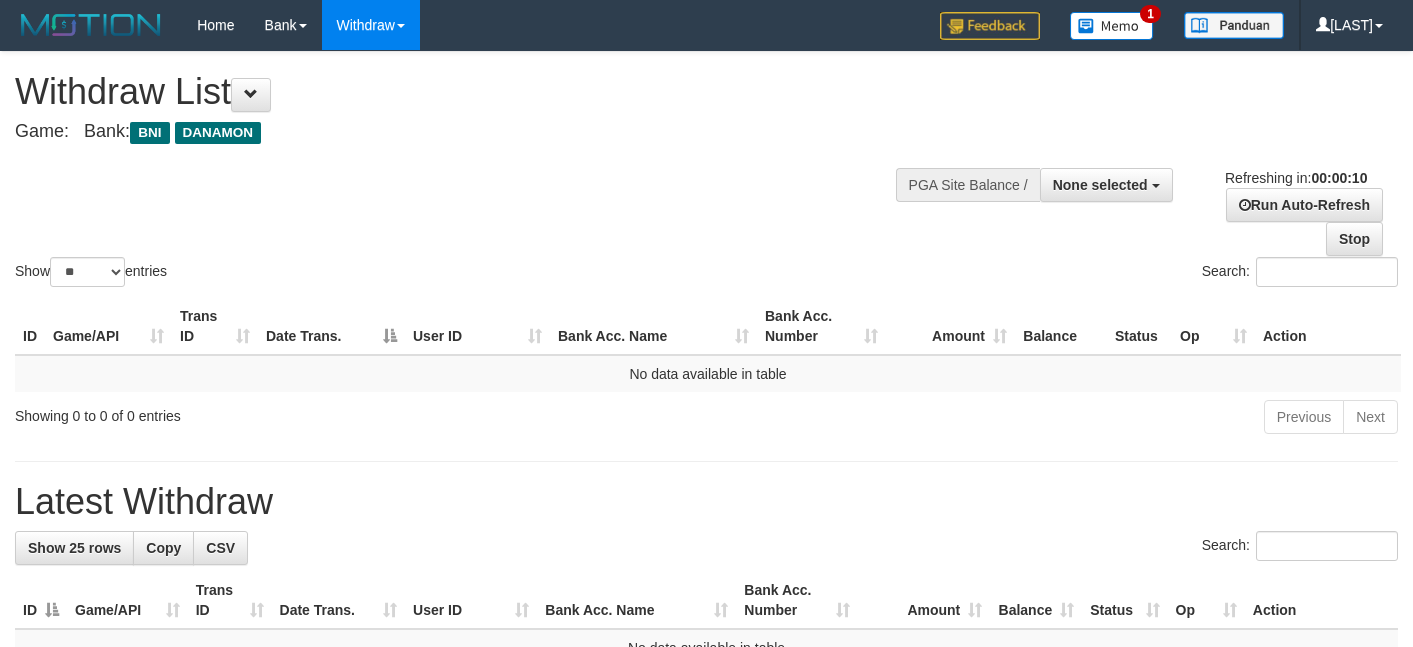 select 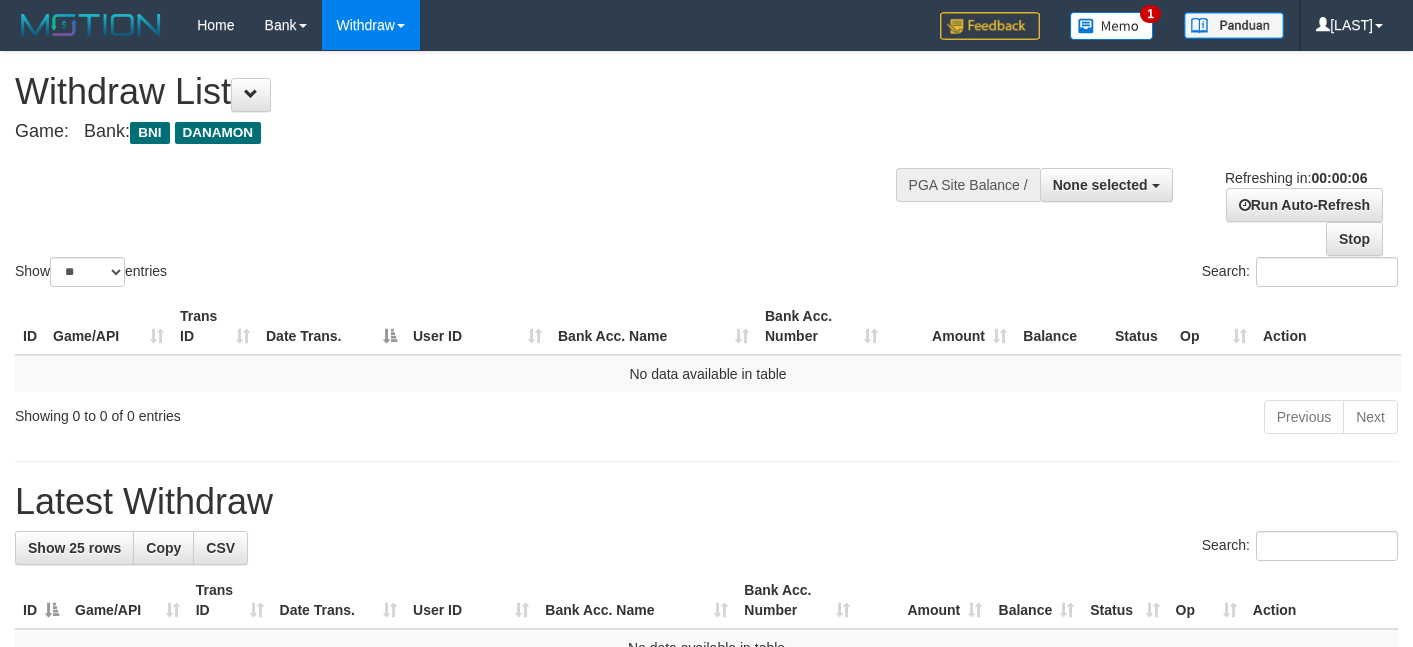 scroll, scrollTop: 0, scrollLeft: 0, axis: both 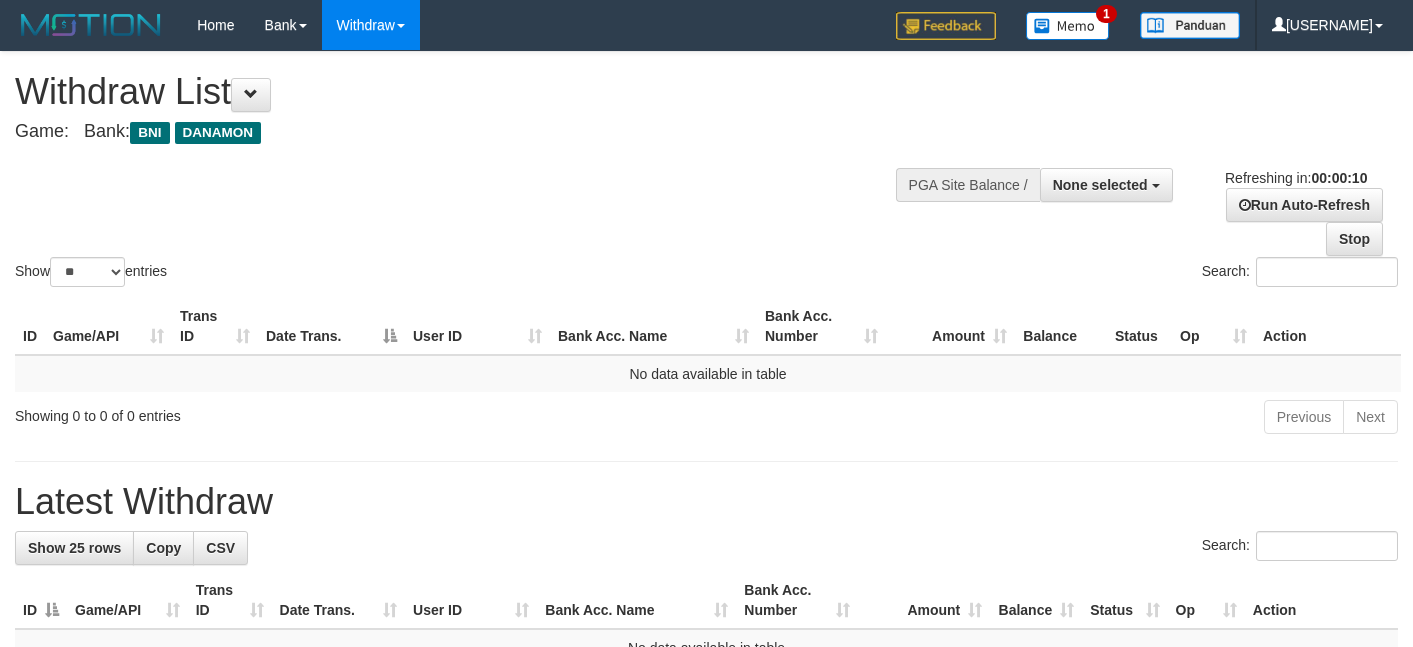 select 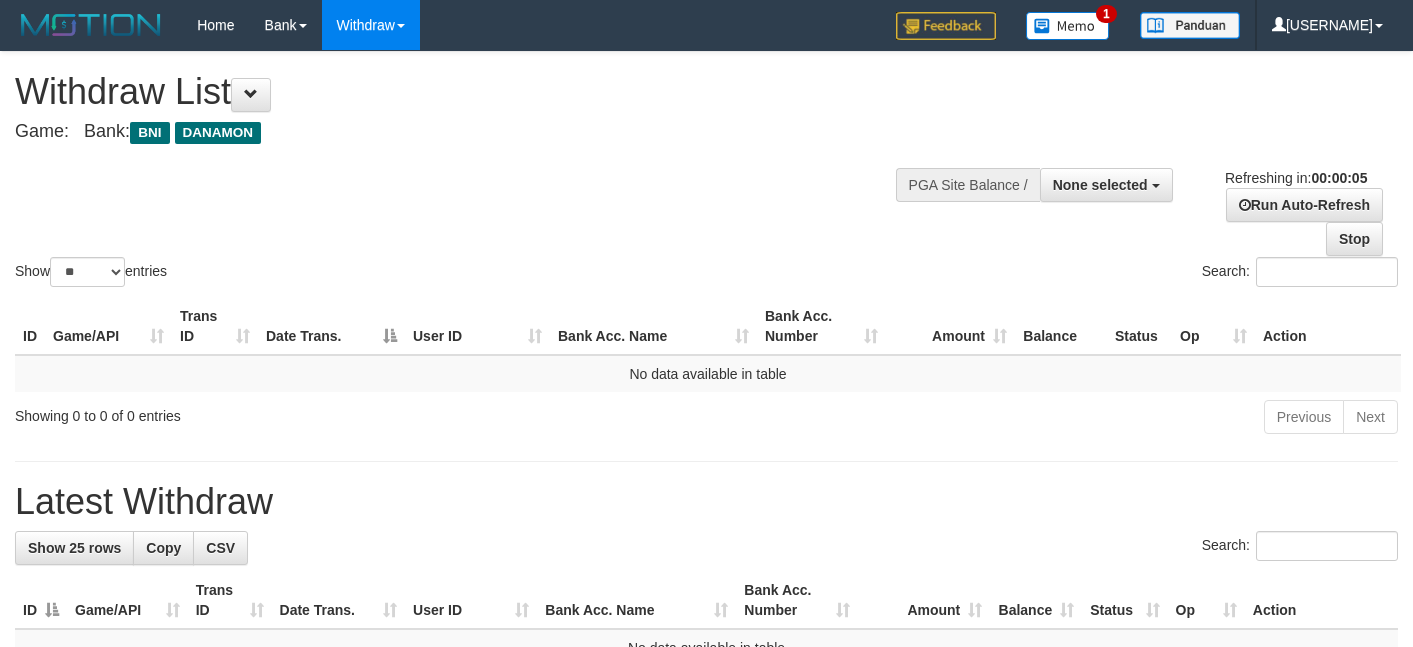 scroll, scrollTop: 0, scrollLeft: 0, axis: both 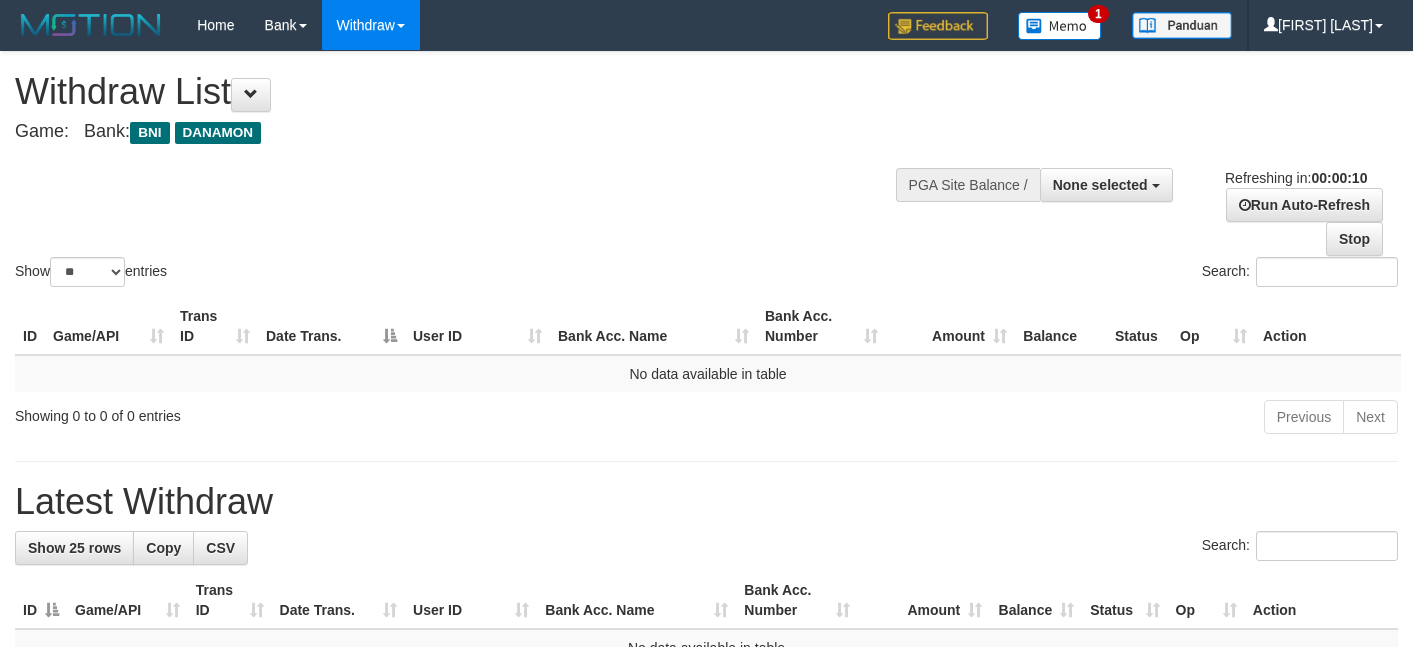 select 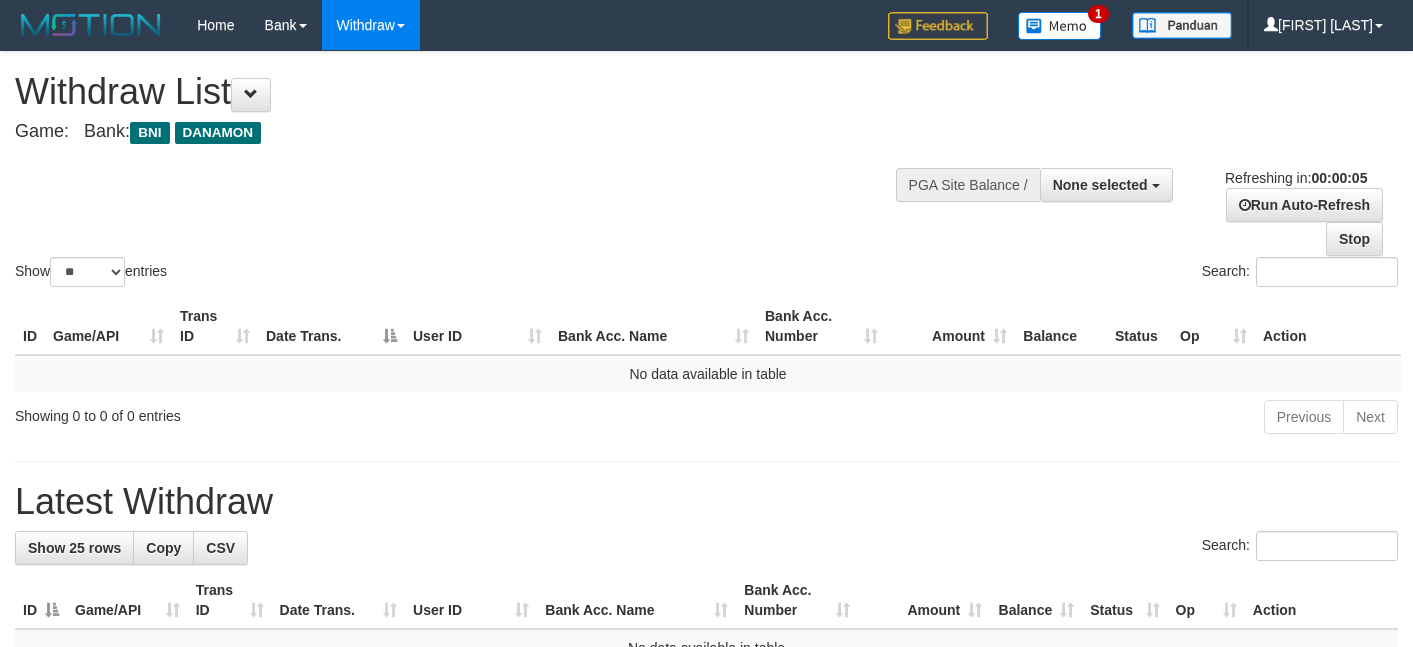 scroll, scrollTop: 0, scrollLeft: 0, axis: both 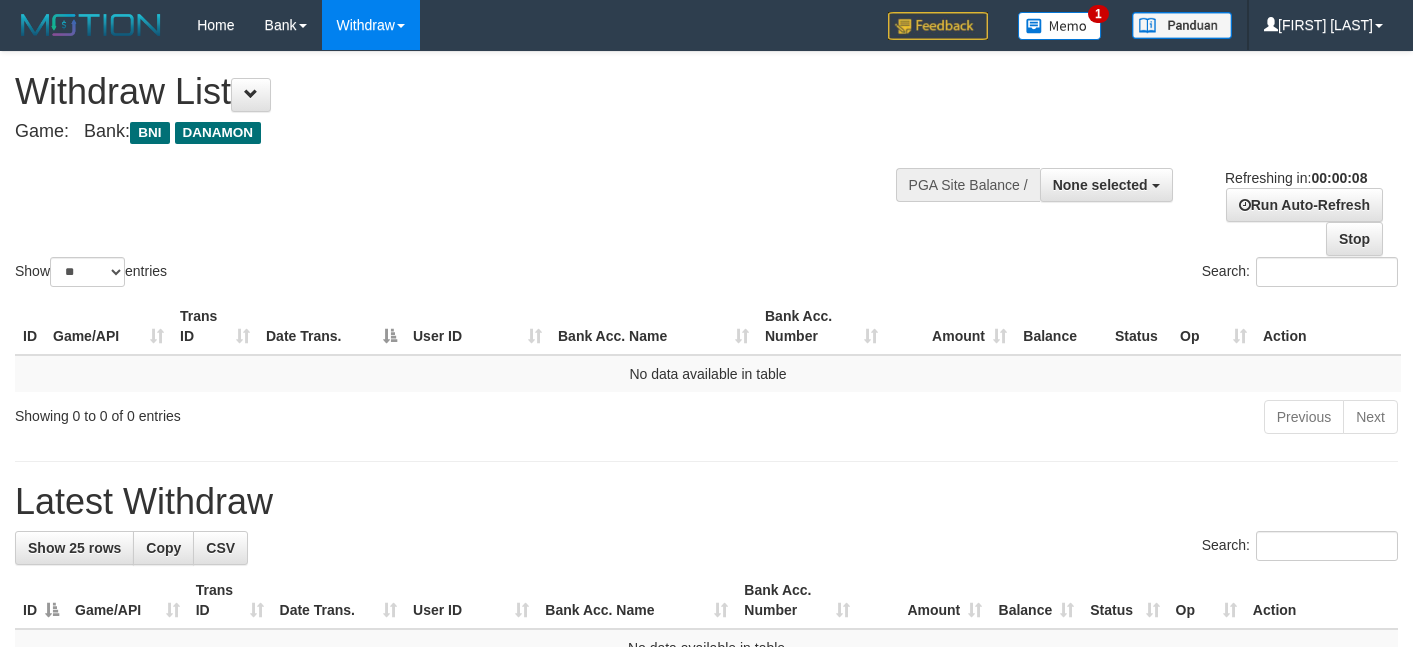 select 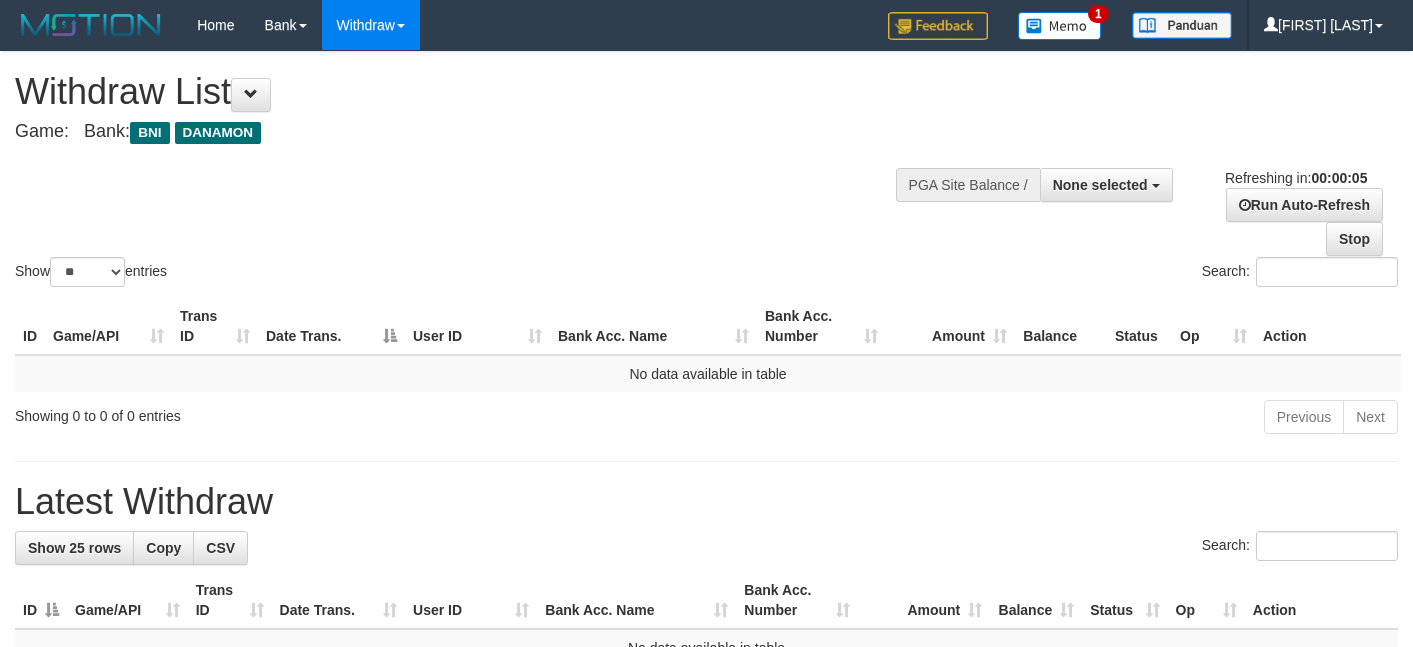 scroll, scrollTop: 0, scrollLeft: 0, axis: both 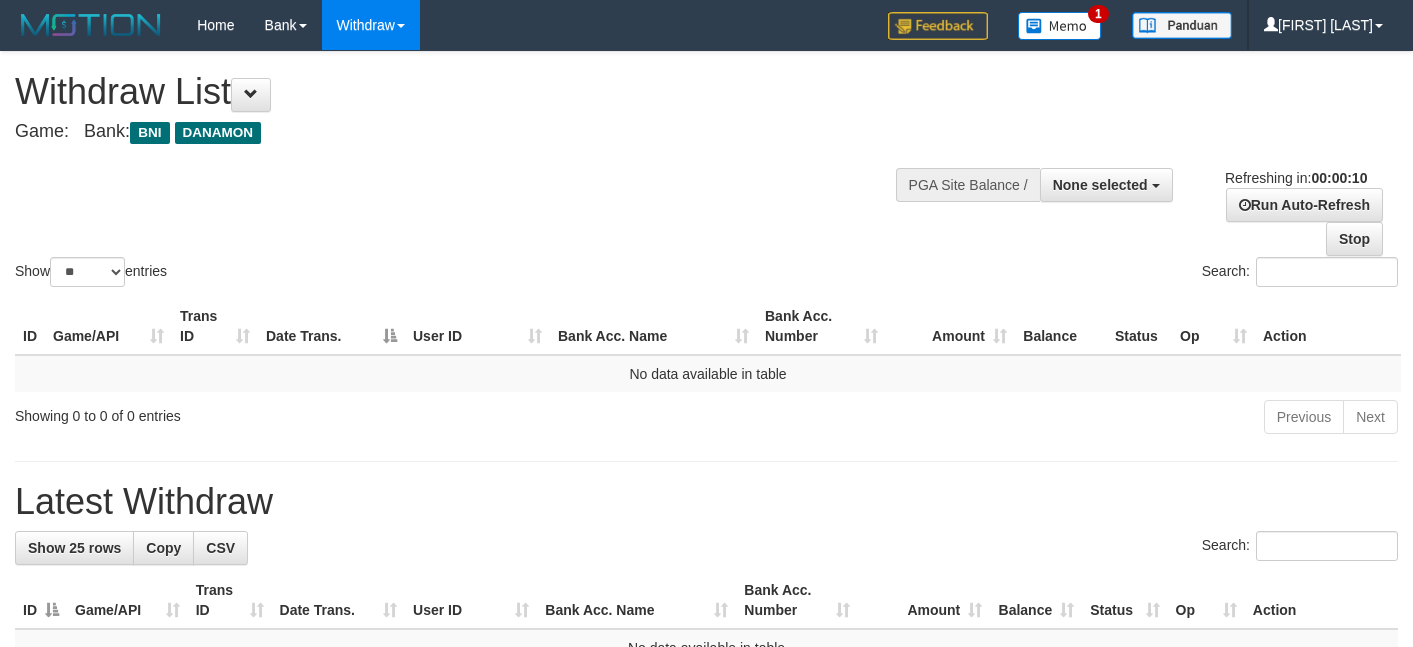 select 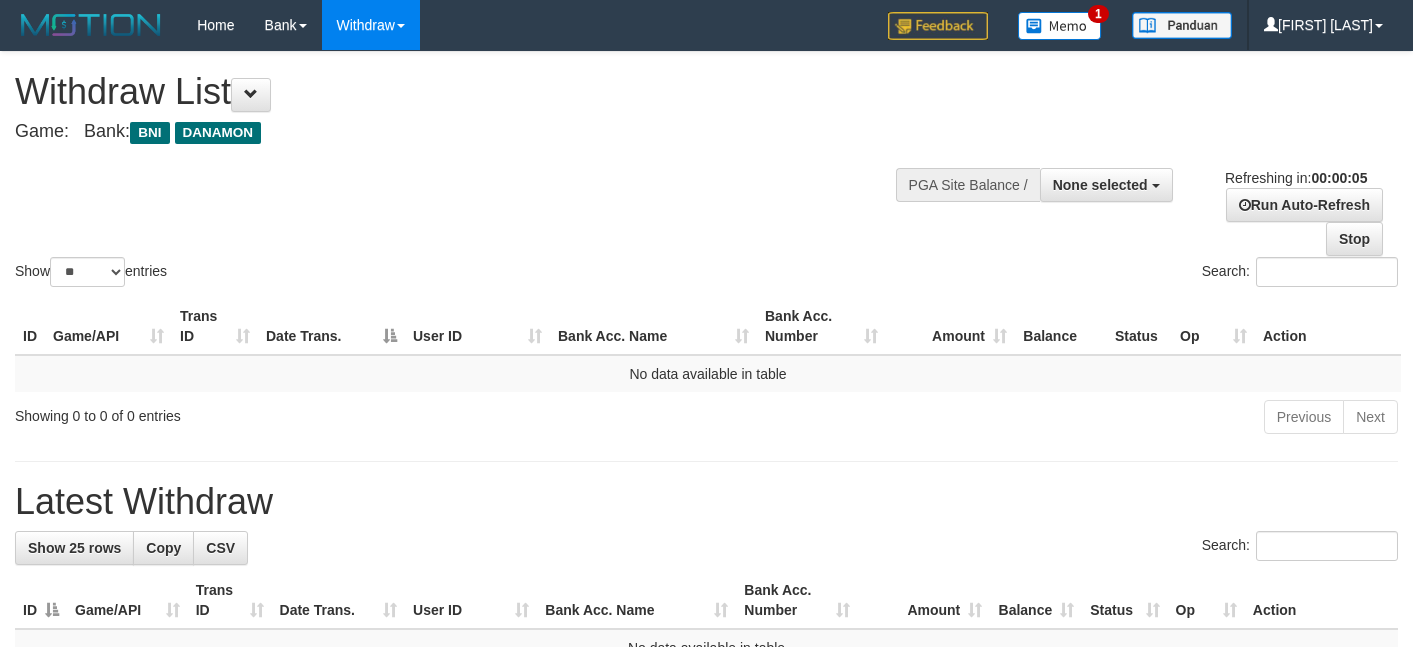scroll, scrollTop: 0, scrollLeft: 0, axis: both 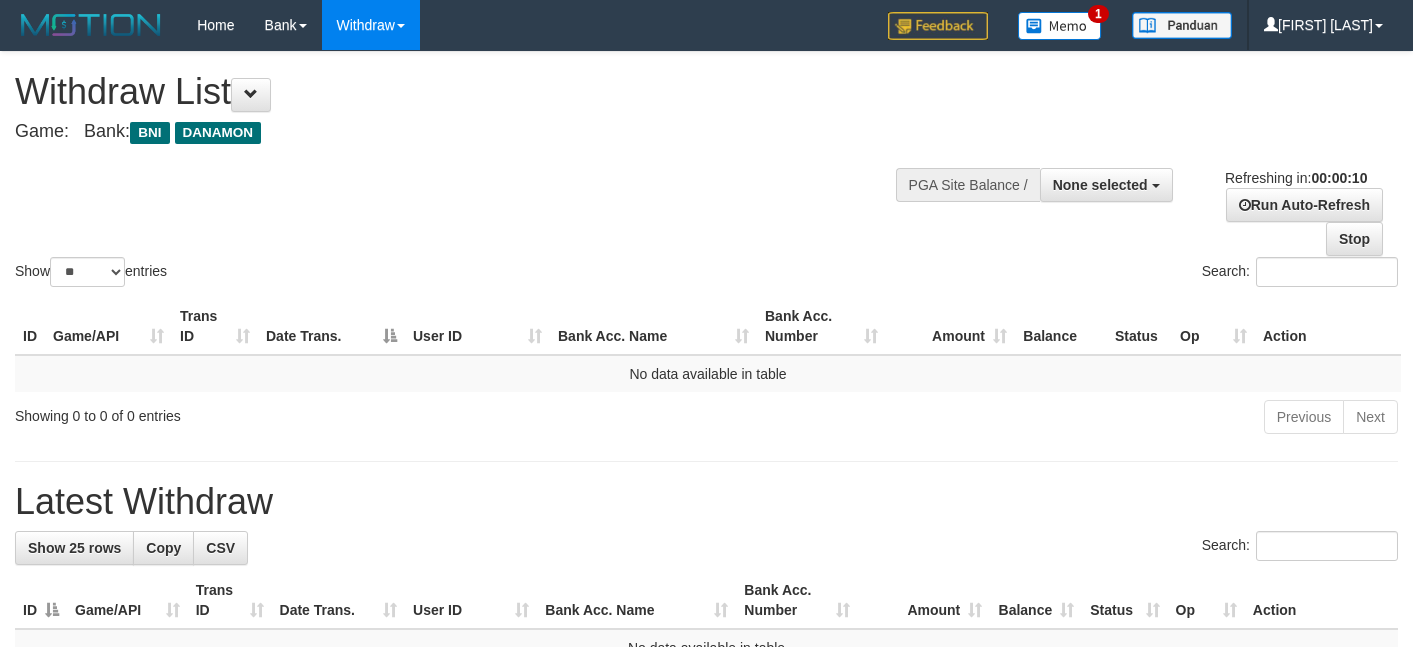 select 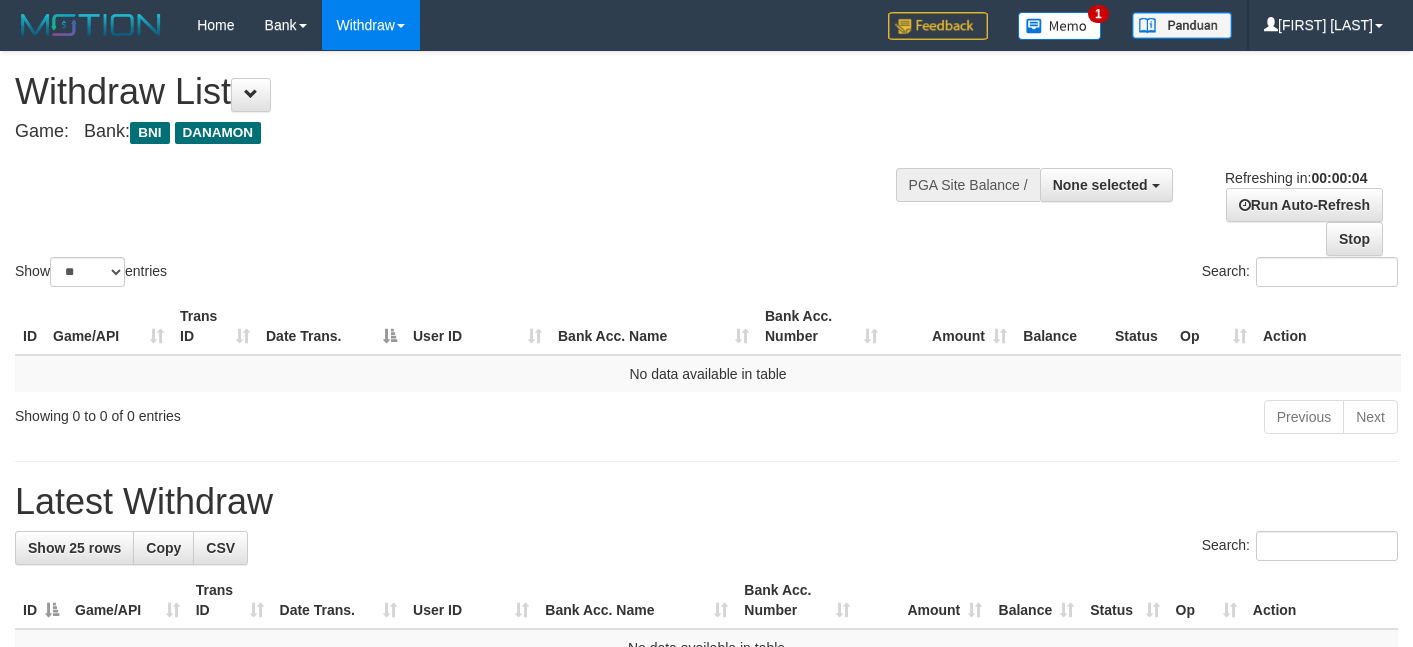 scroll, scrollTop: 0, scrollLeft: 0, axis: both 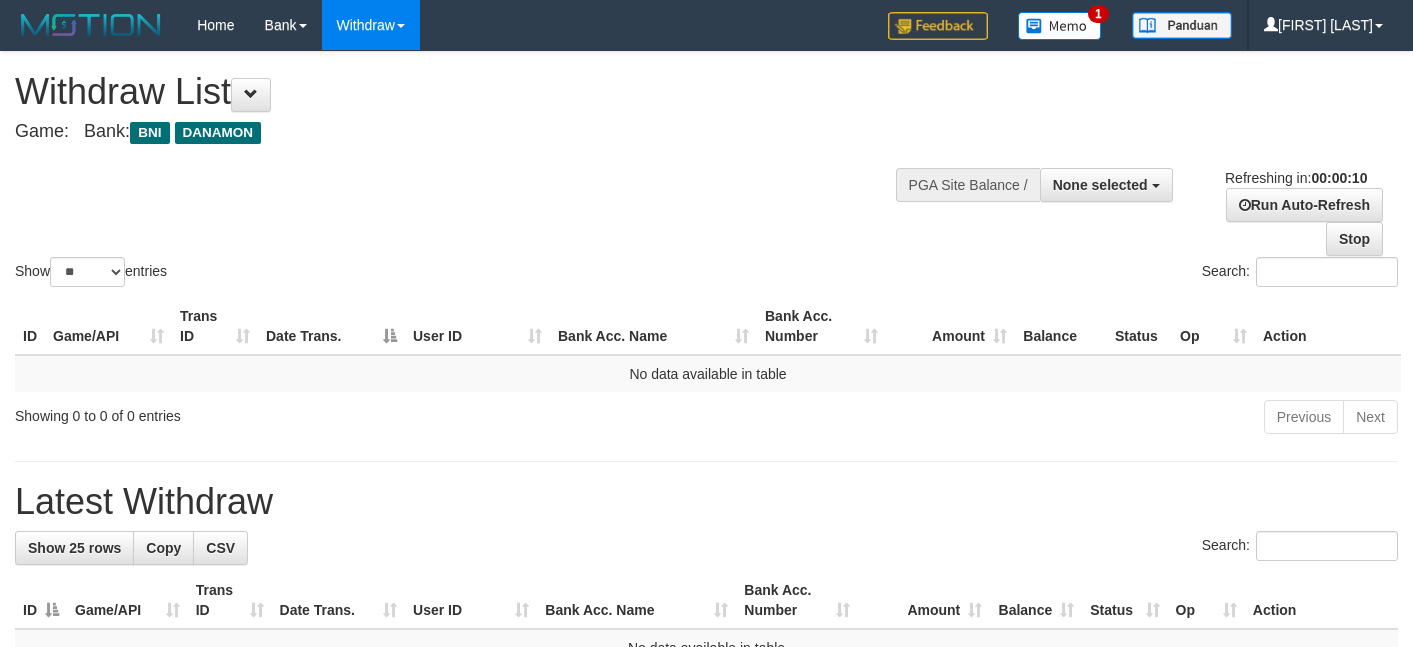 select 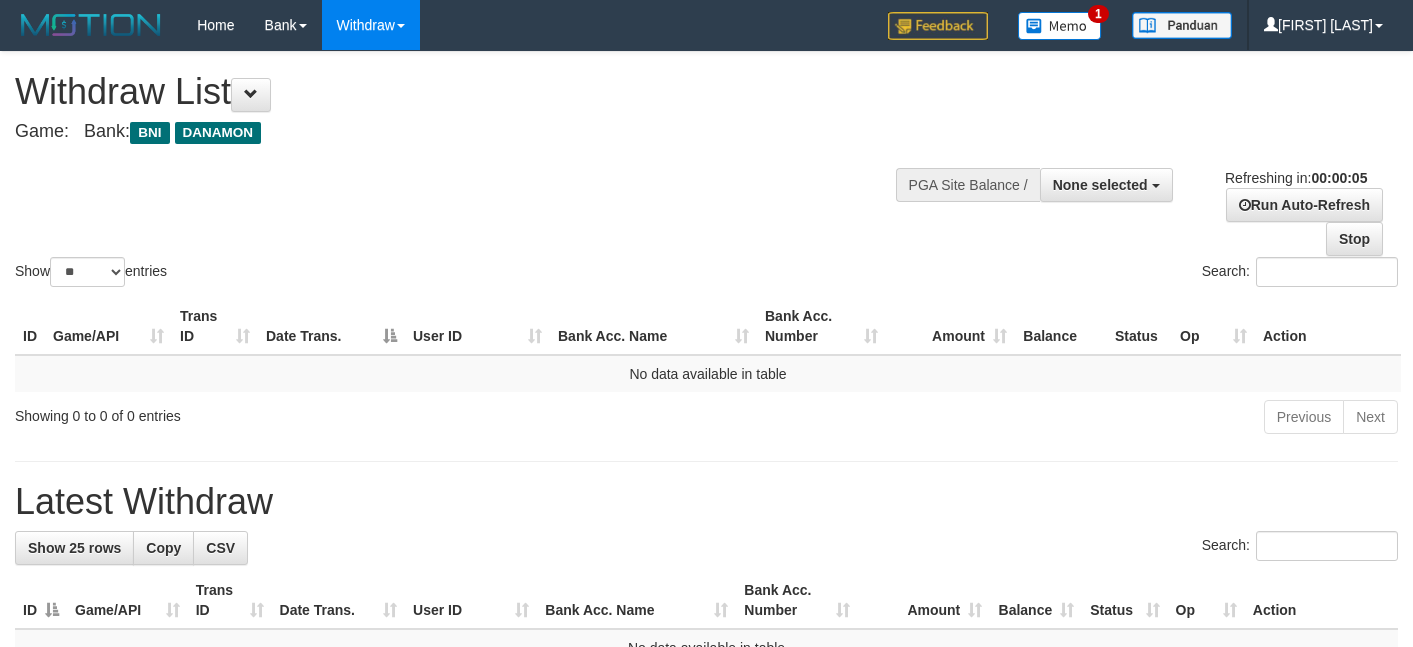 scroll, scrollTop: 0, scrollLeft: 0, axis: both 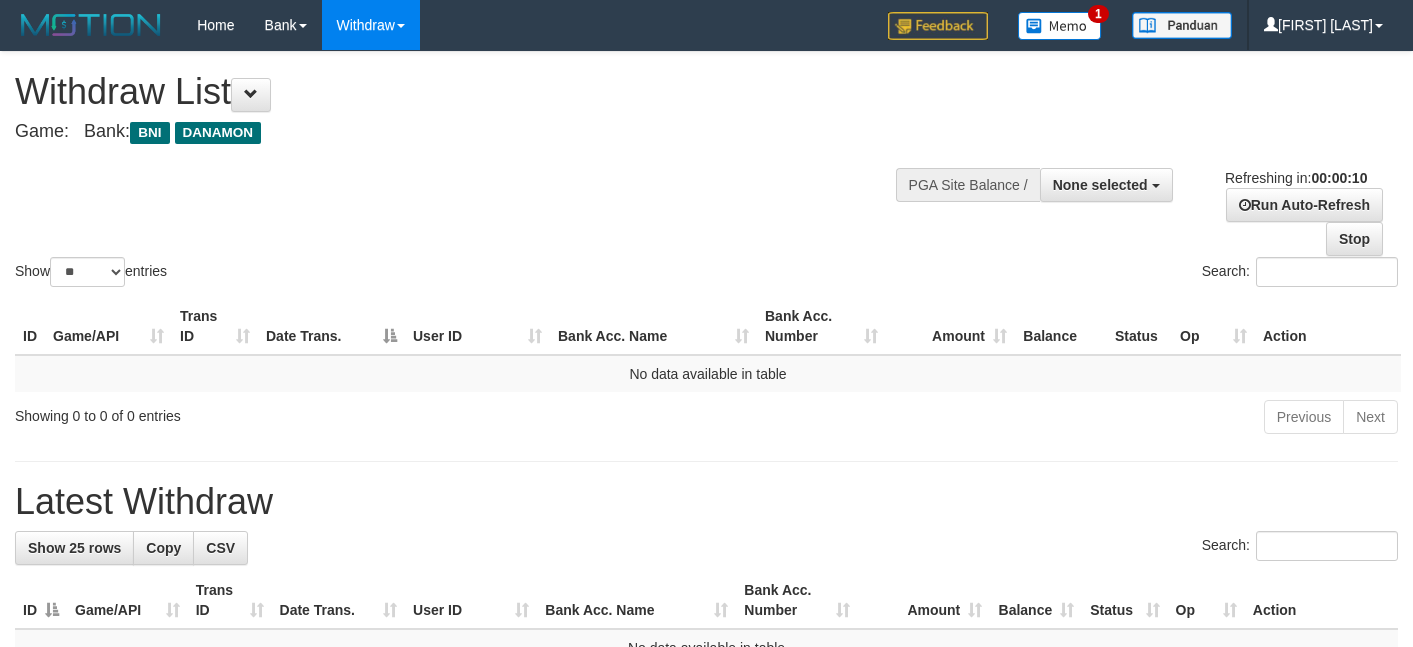 select 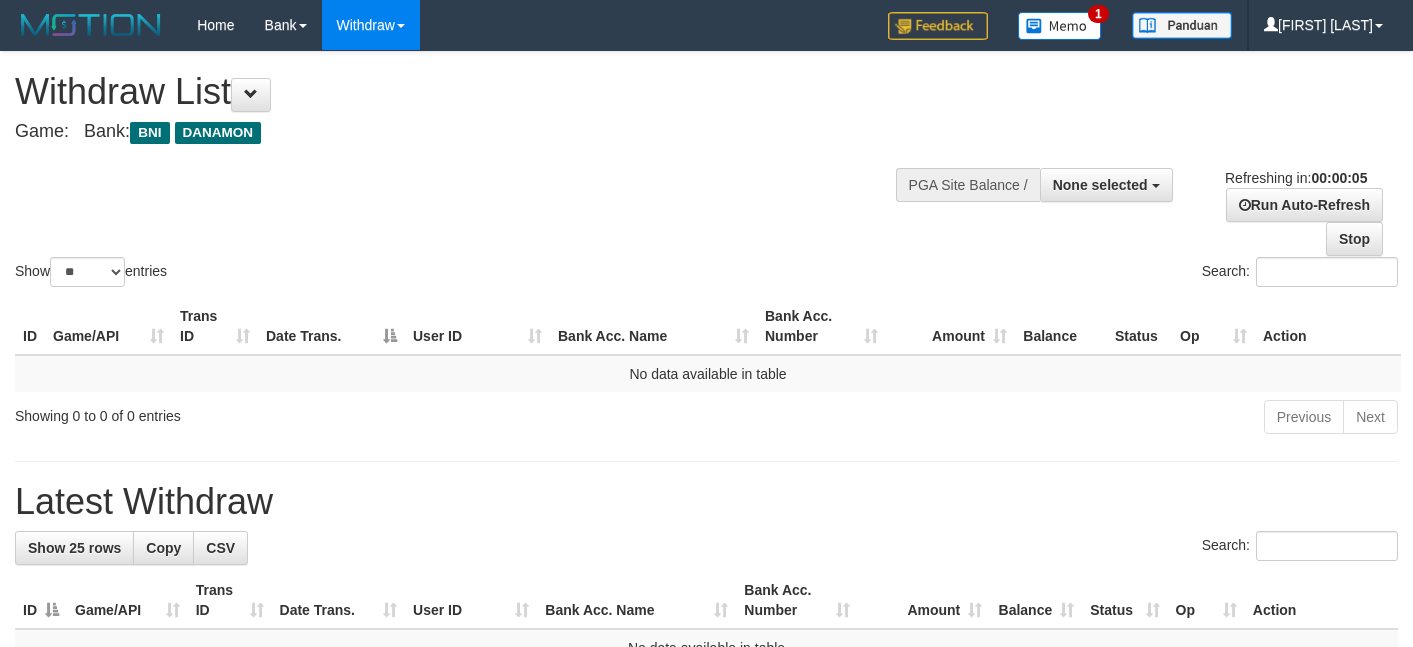 scroll, scrollTop: 0, scrollLeft: 0, axis: both 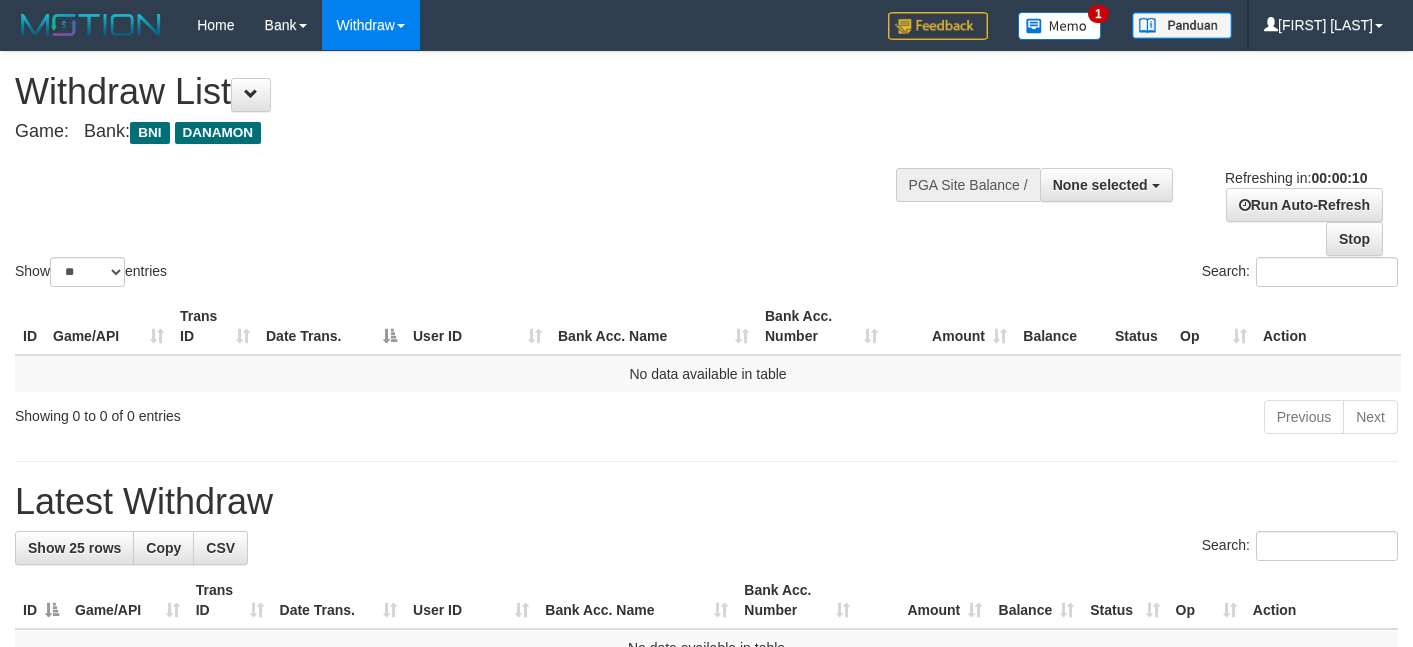 select 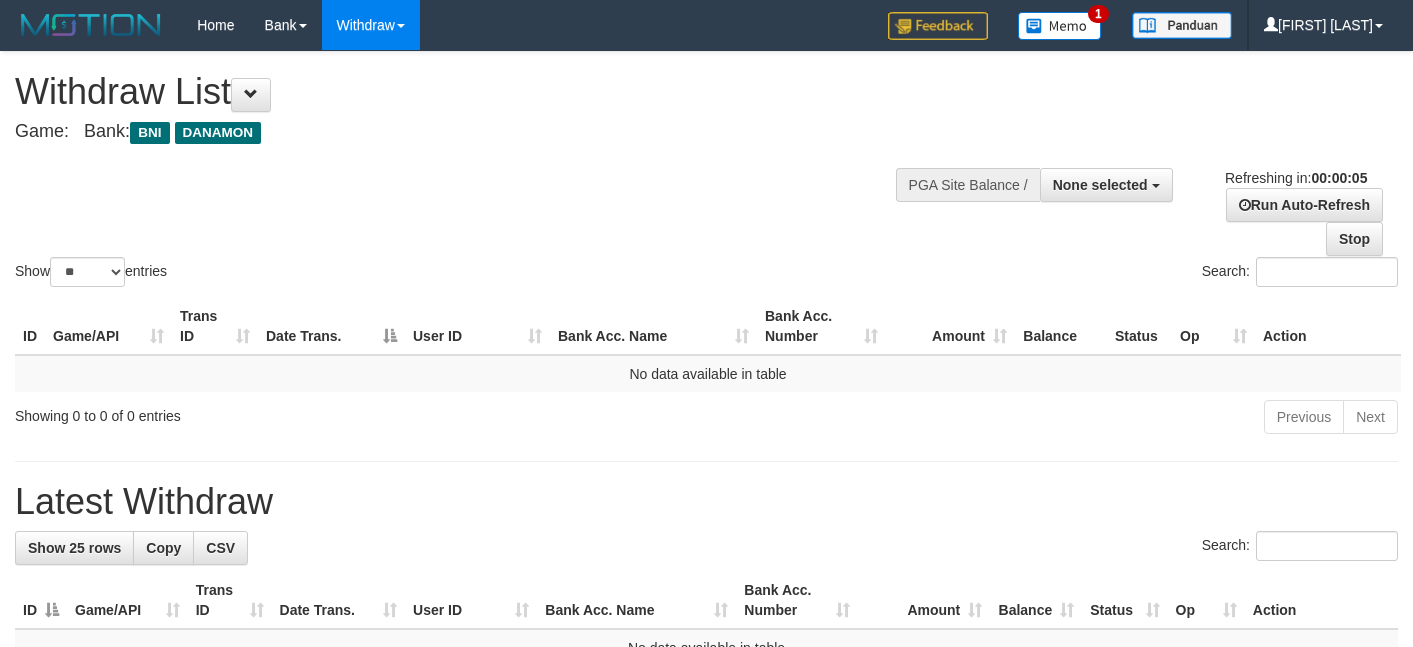 scroll, scrollTop: 0, scrollLeft: 0, axis: both 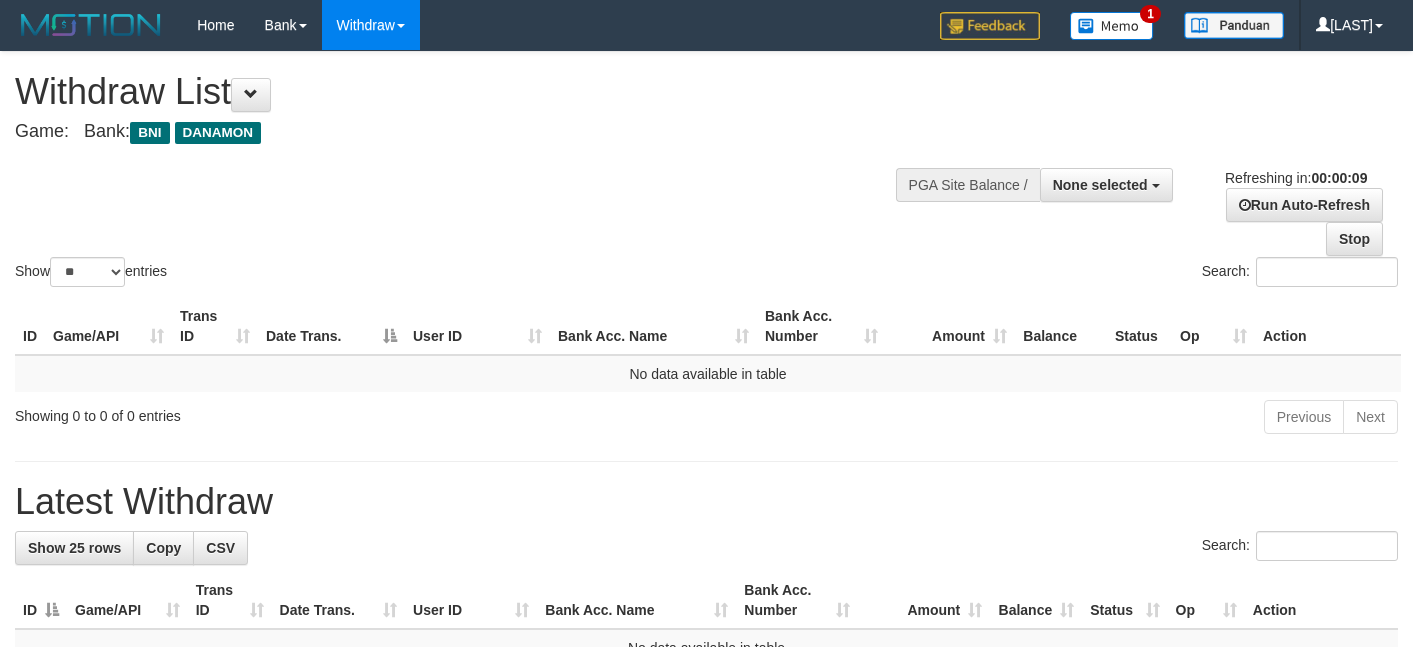 select 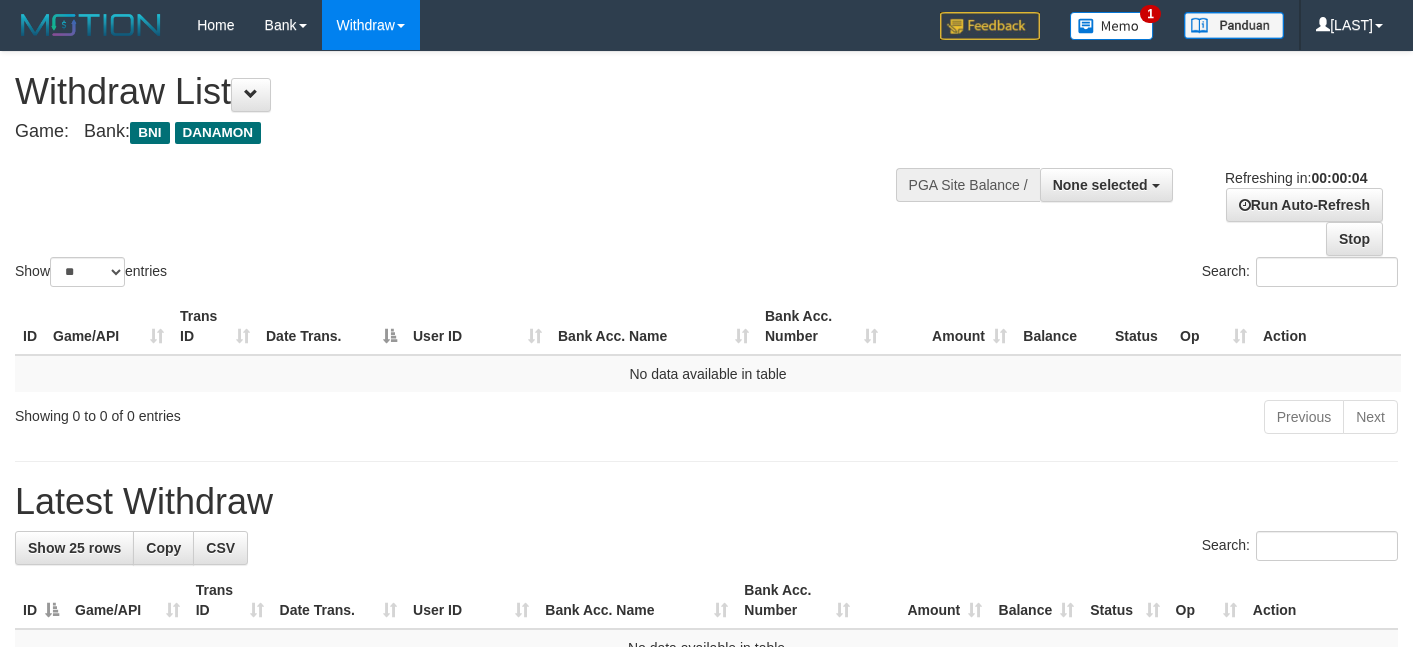 scroll, scrollTop: 0, scrollLeft: 0, axis: both 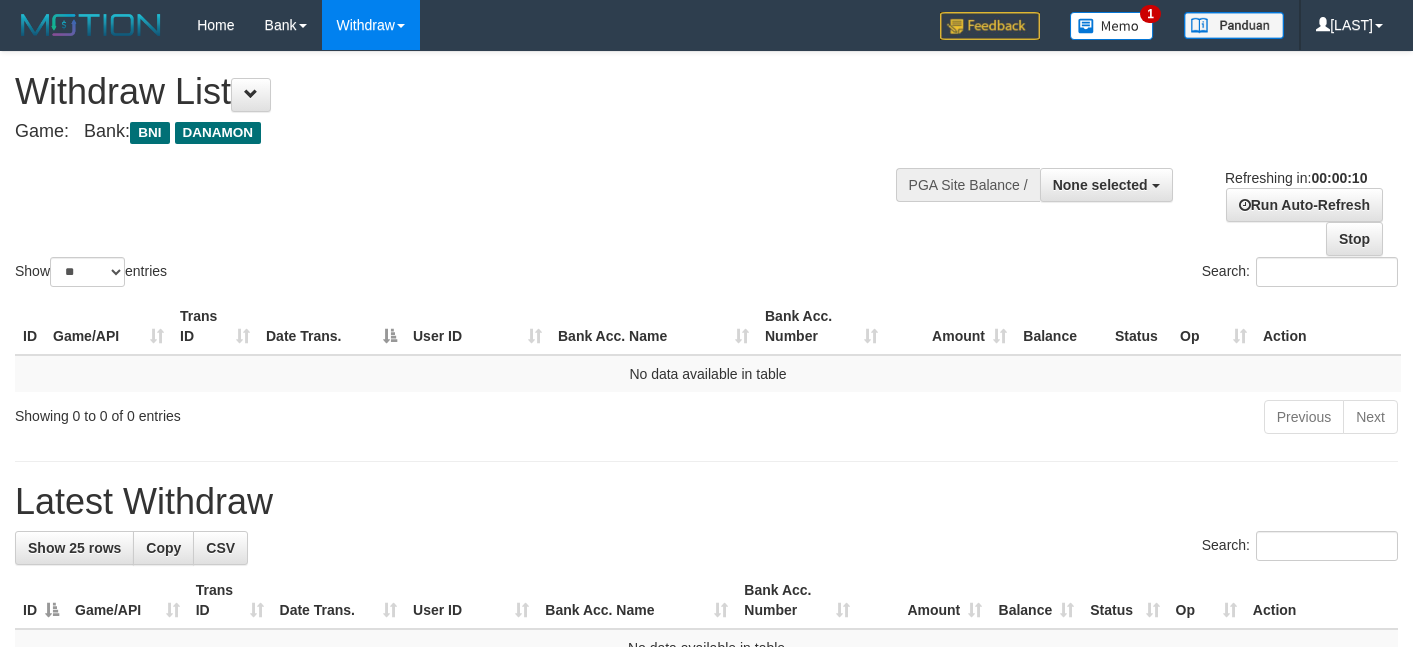 select 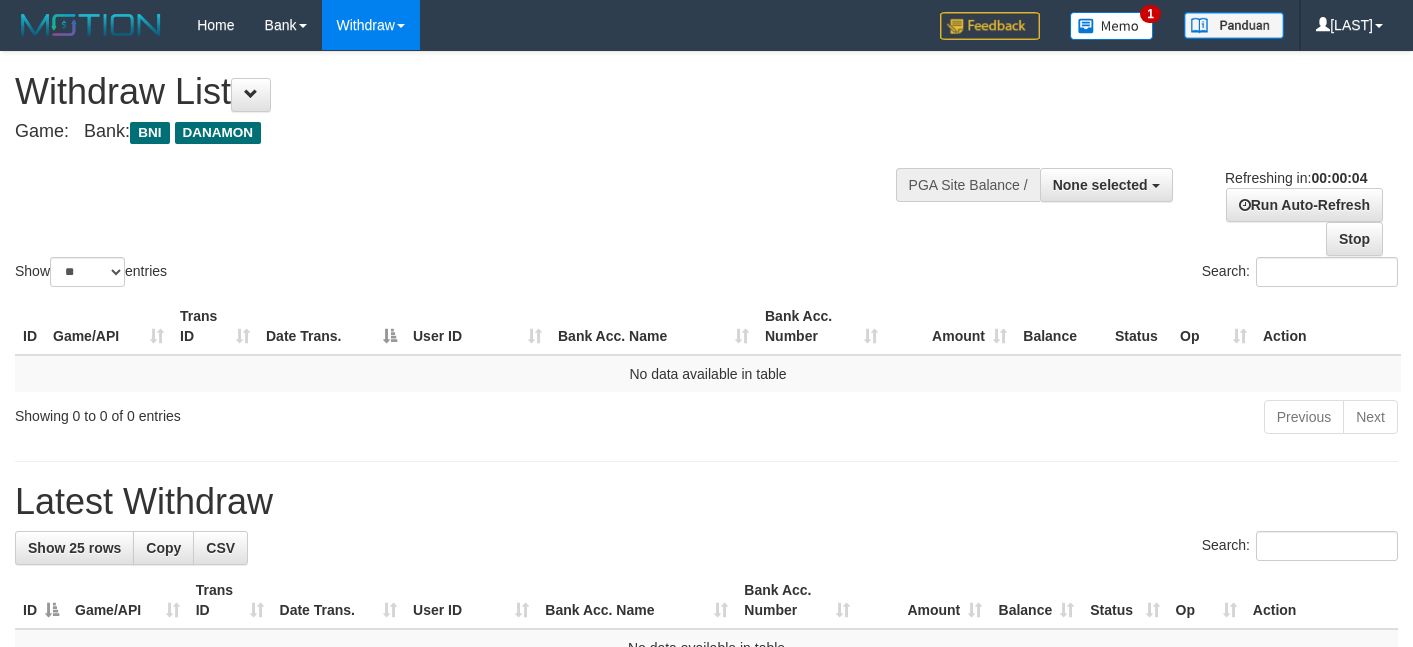 scroll, scrollTop: 0, scrollLeft: 0, axis: both 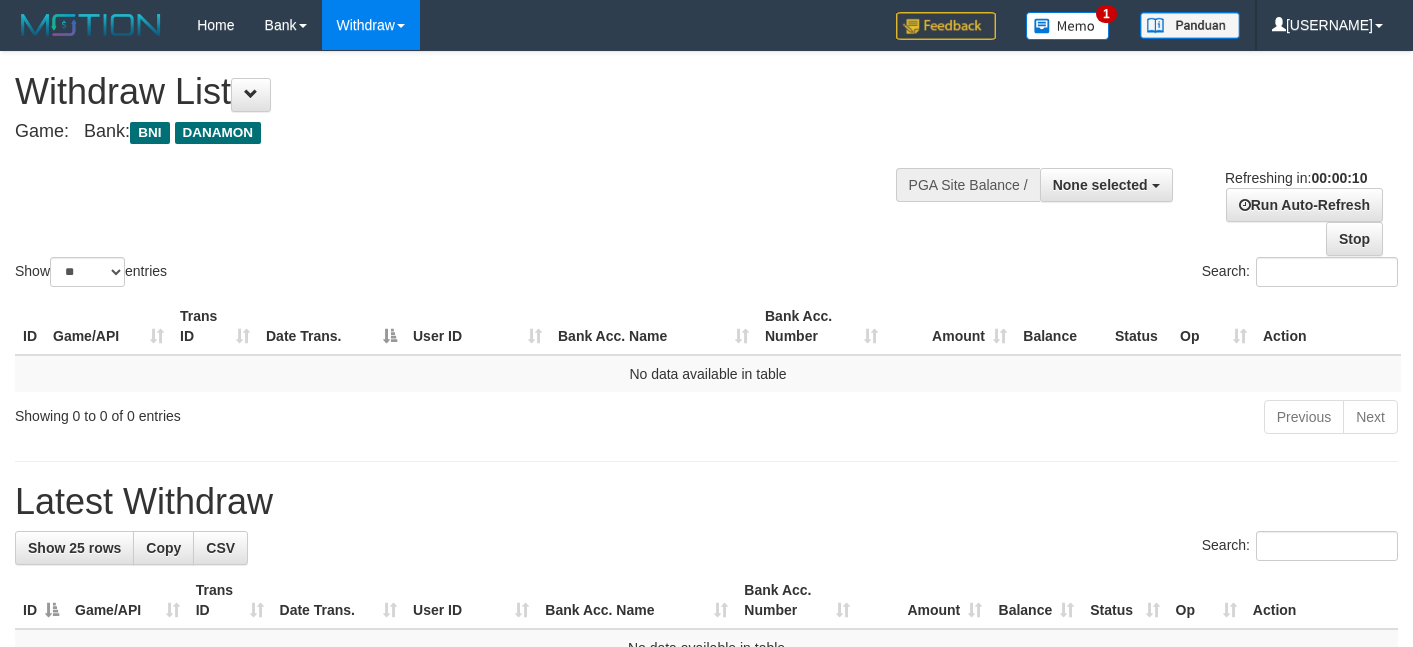 select 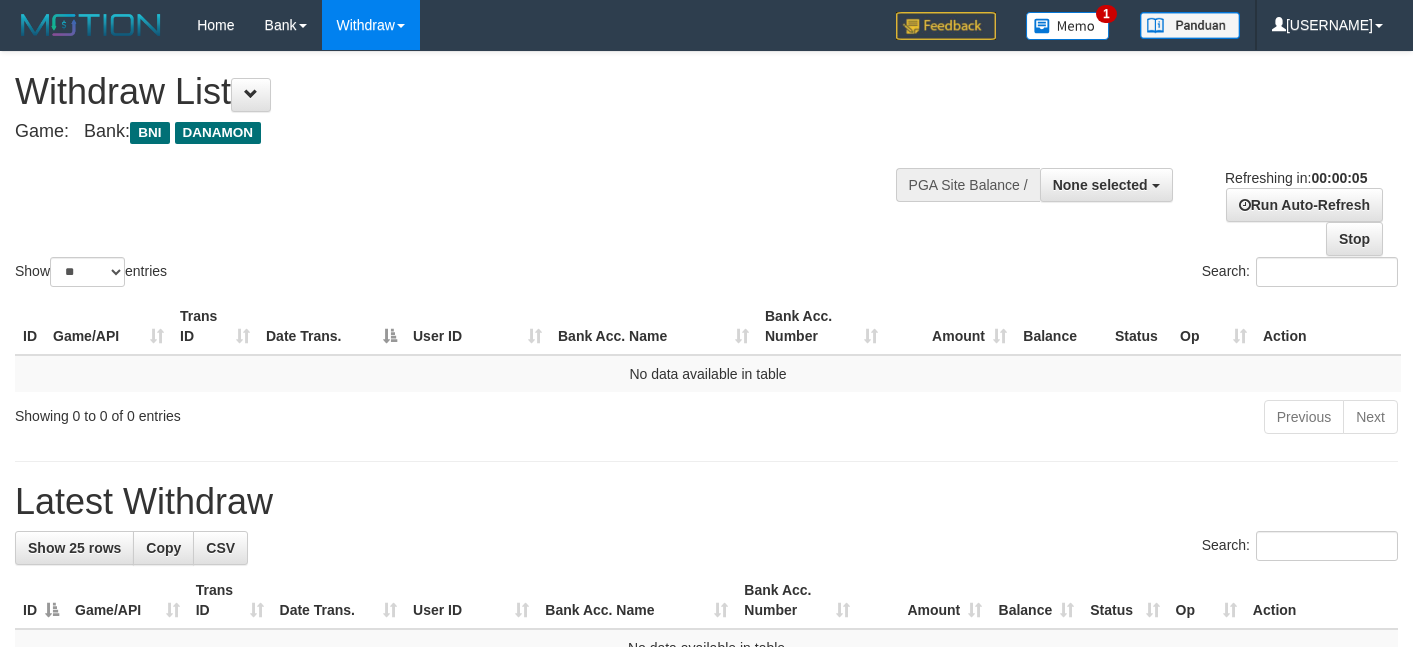 scroll, scrollTop: 0, scrollLeft: 0, axis: both 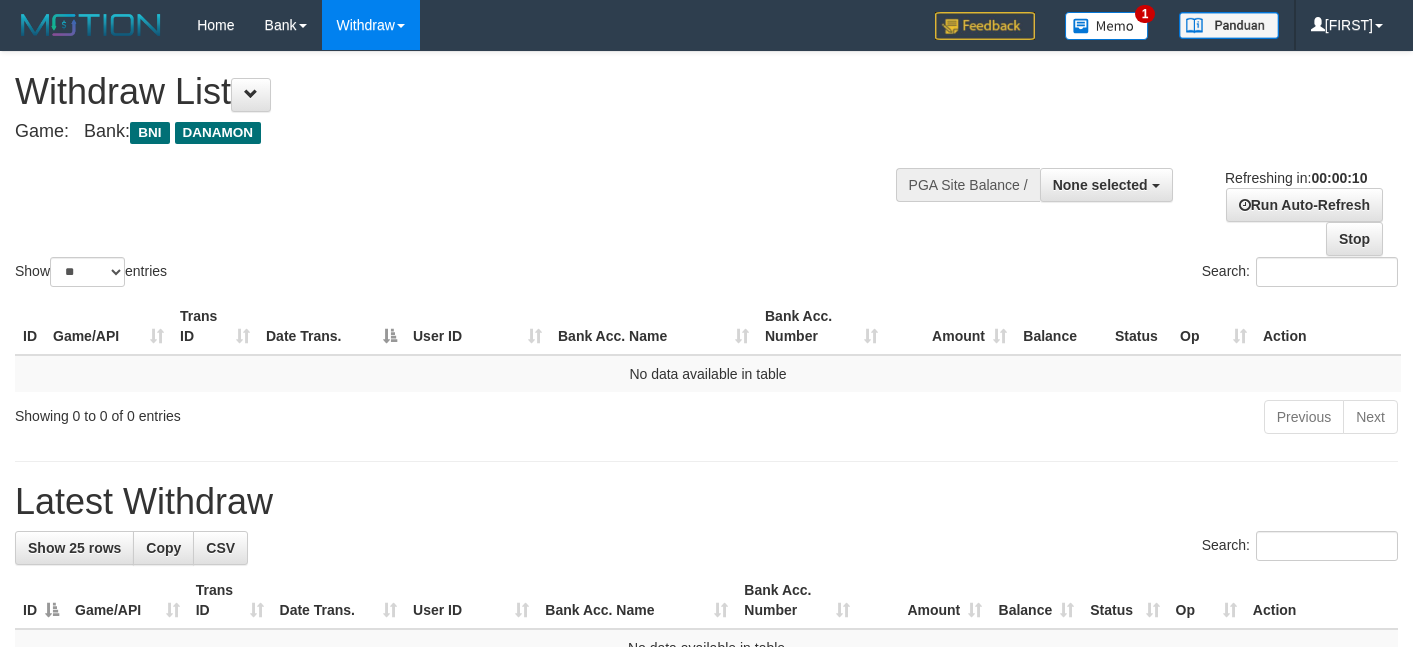 select 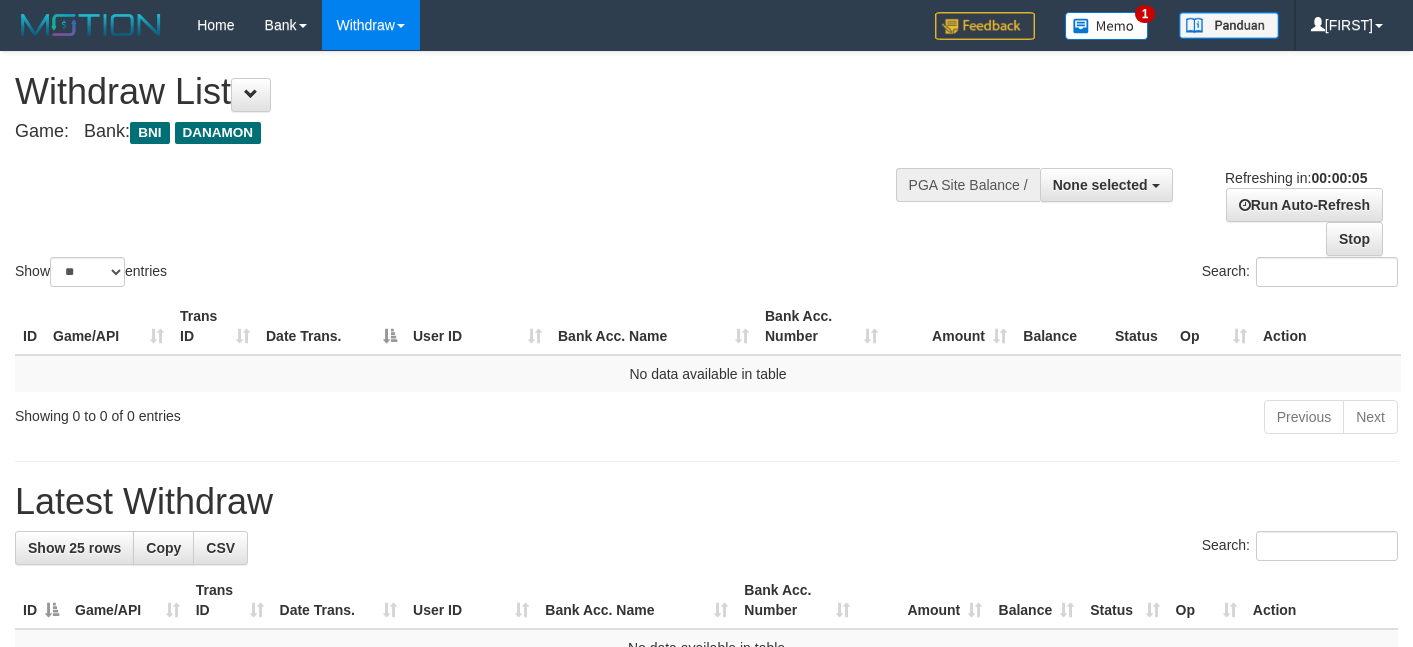 scroll, scrollTop: 0, scrollLeft: 0, axis: both 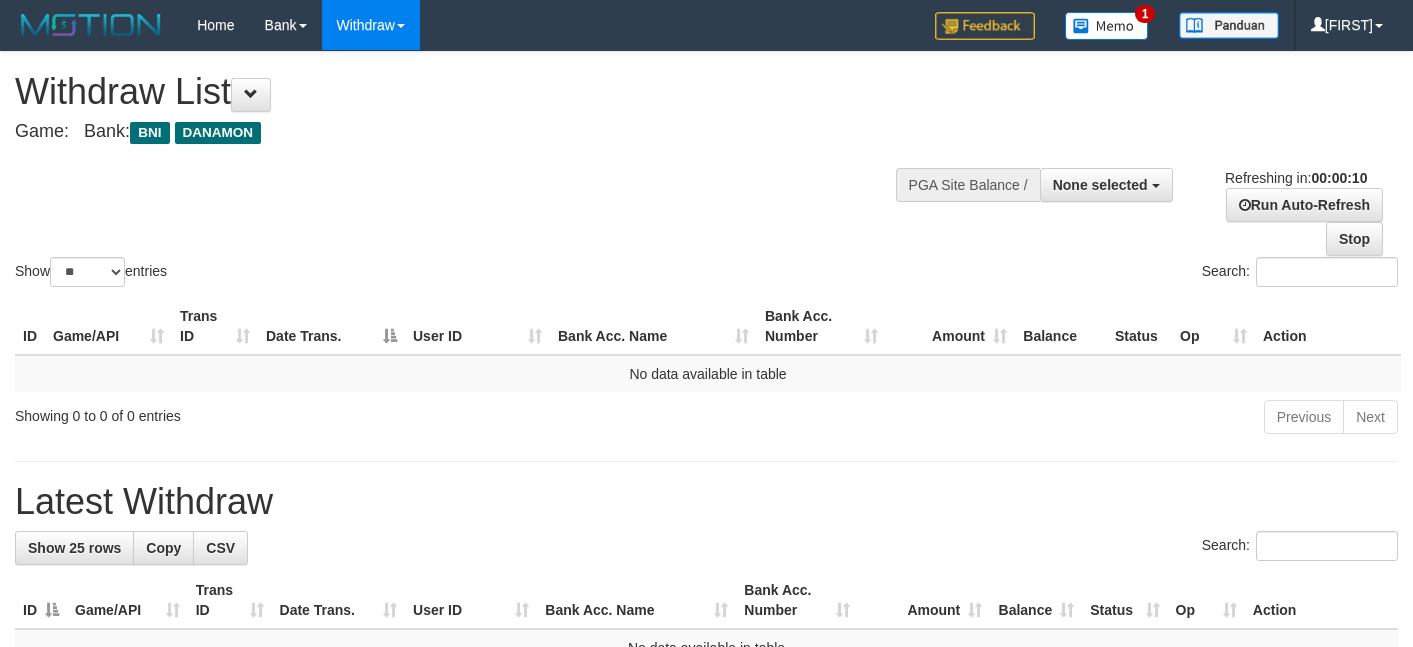select 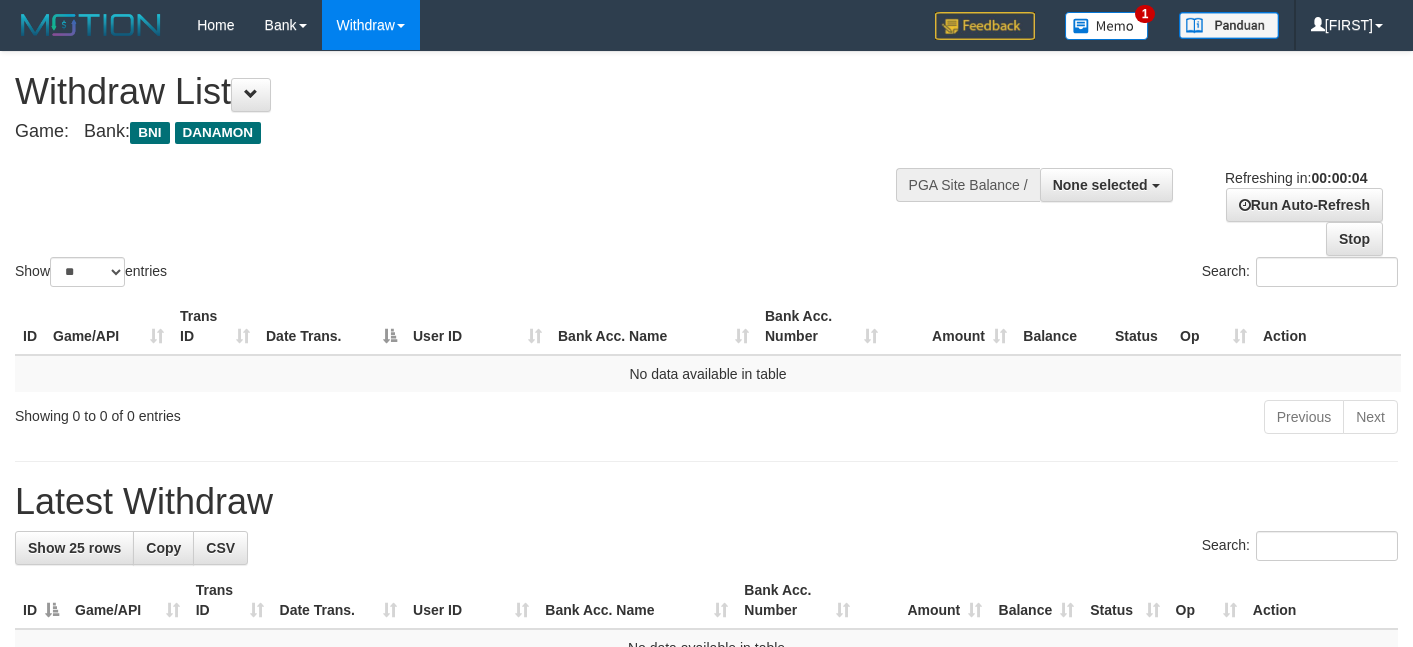 scroll, scrollTop: 0, scrollLeft: 0, axis: both 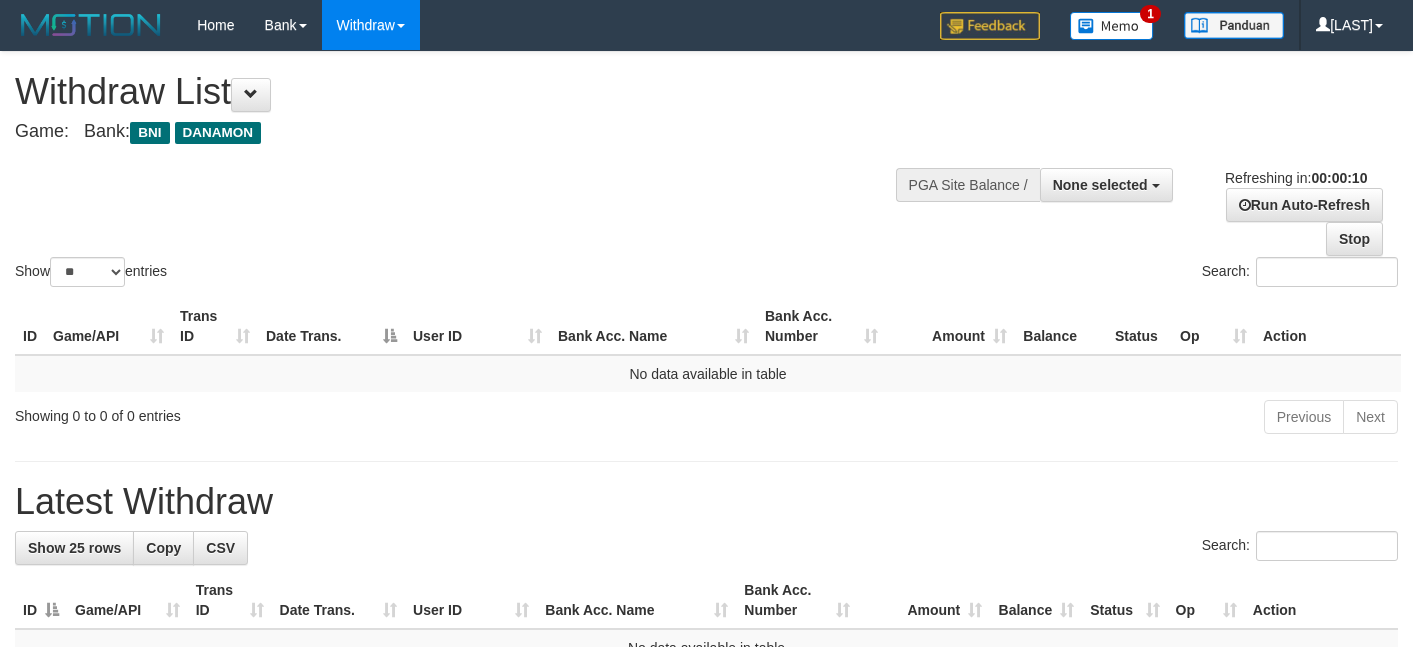 select 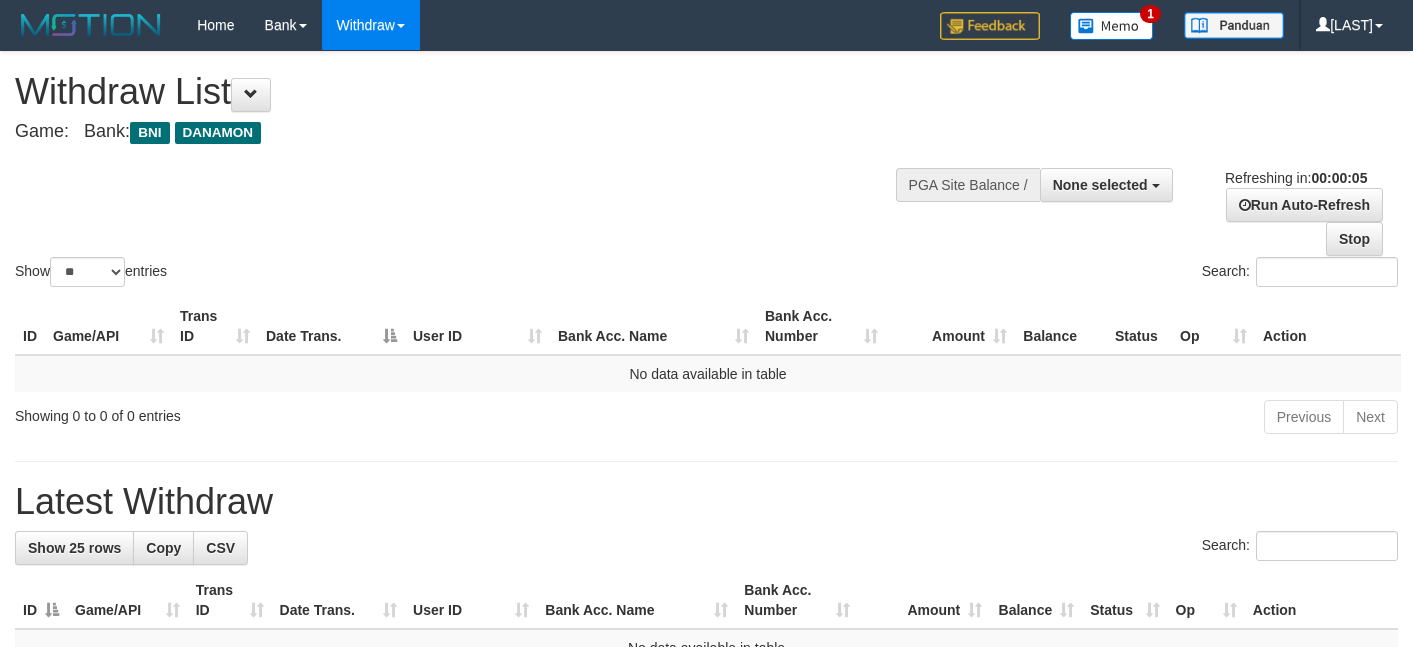 scroll, scrollTop: 0, scrollLeft: 0, axis: both 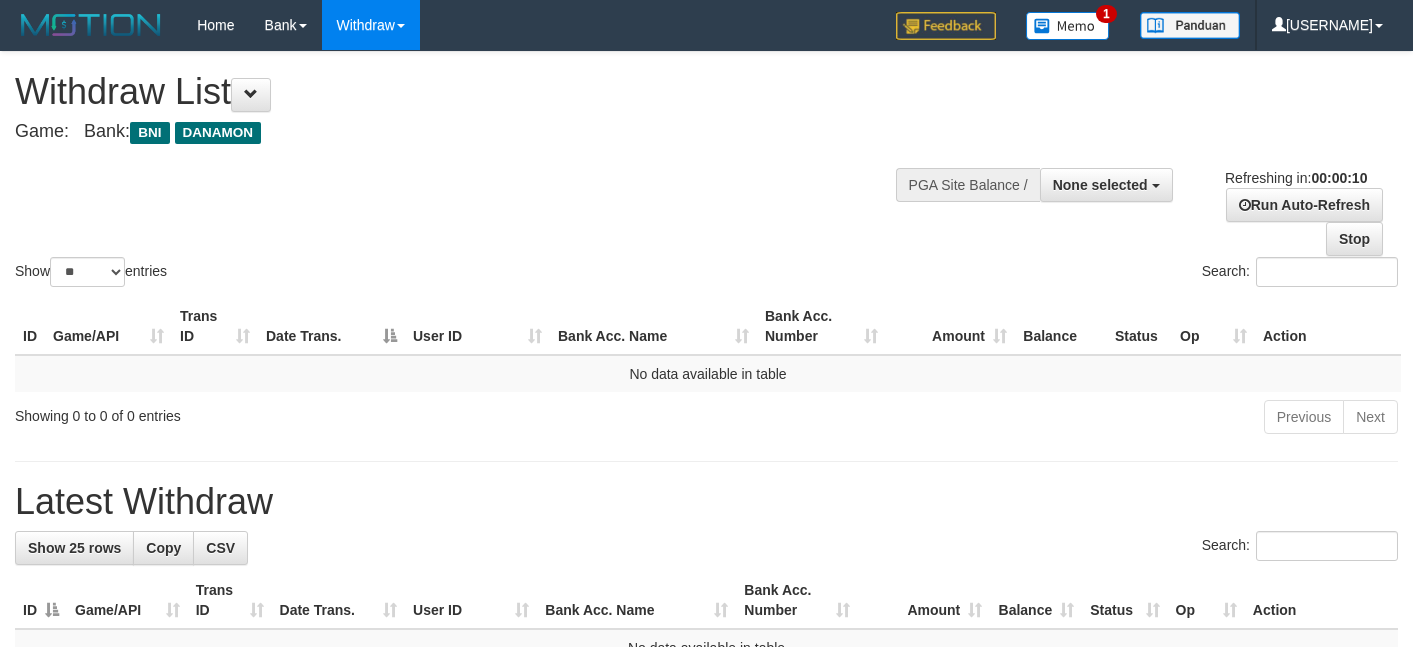 select 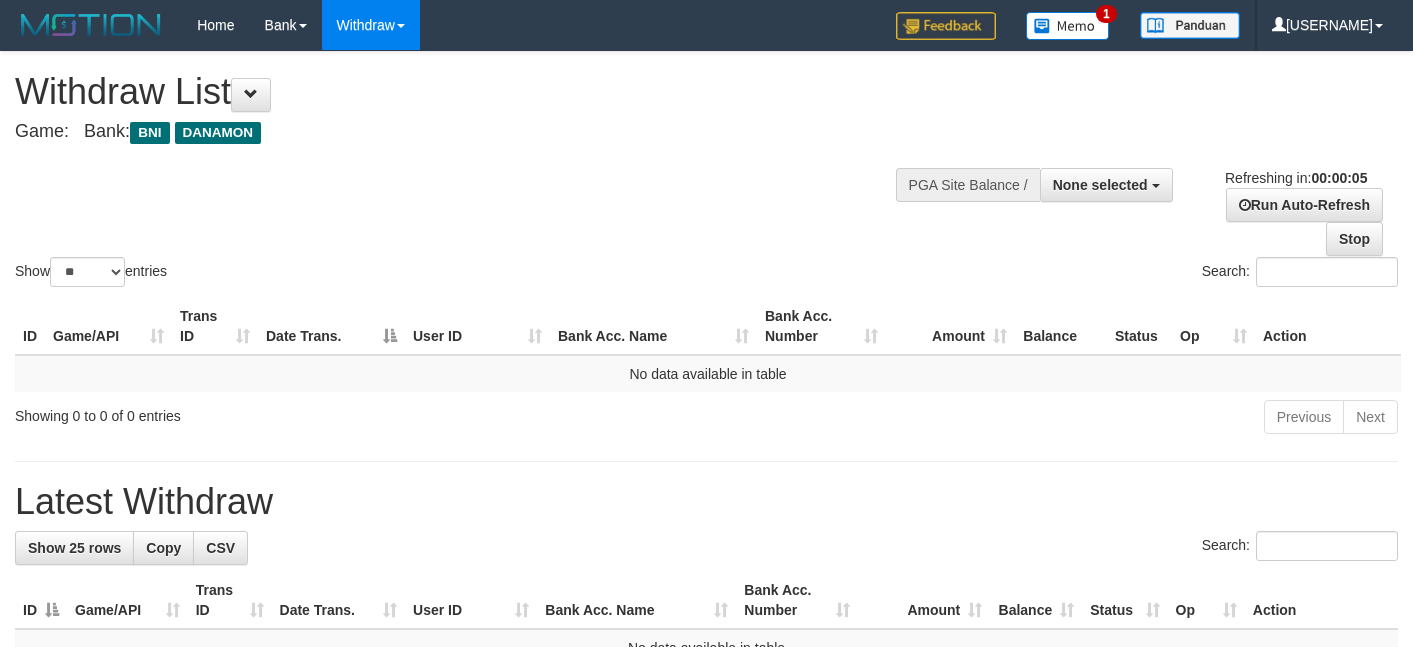 scroll, scrollTop: 0, scrollLeft: 0, axis: both 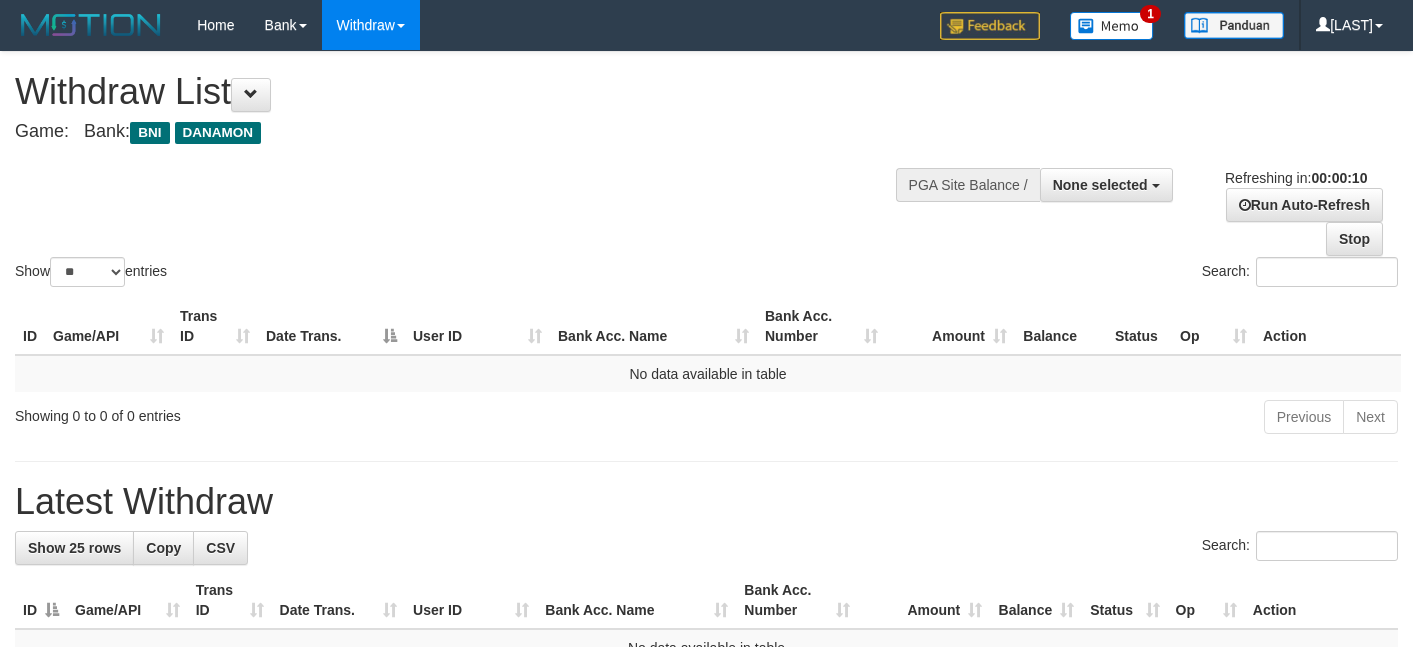 select 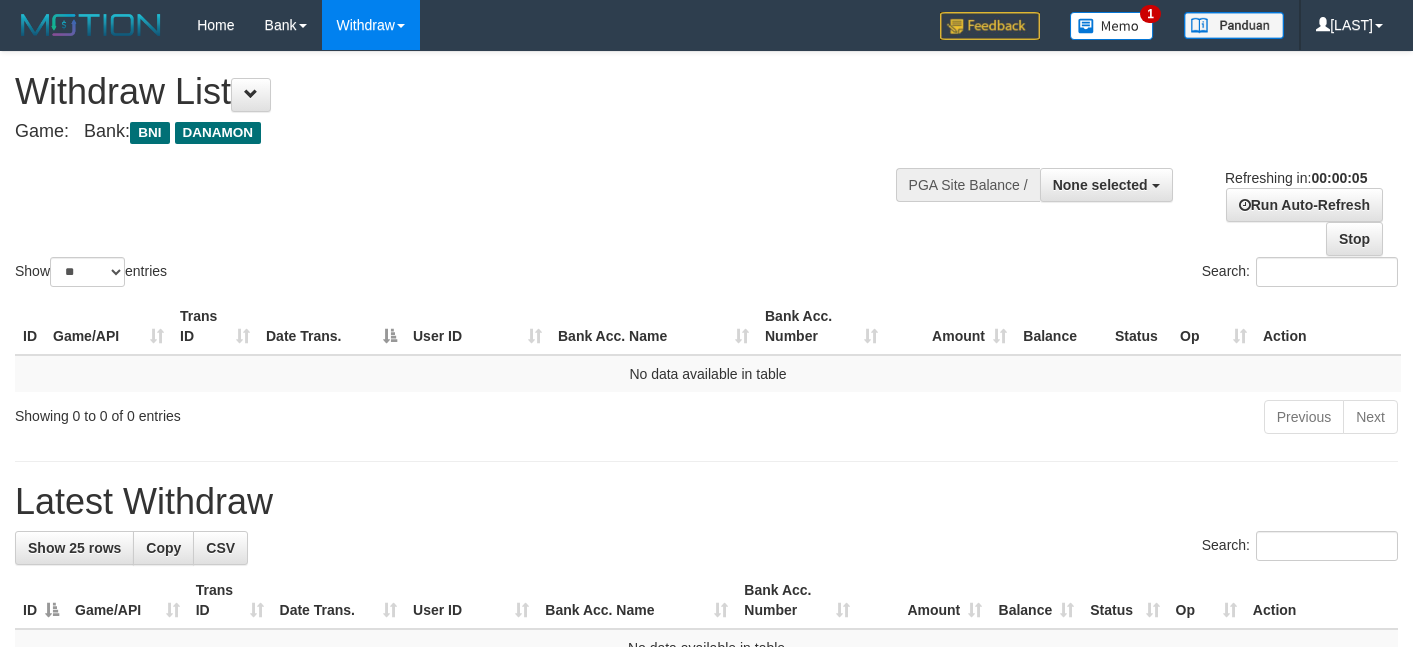 scroll, scrollTop: 0, scrollLeft: 0, axis: both 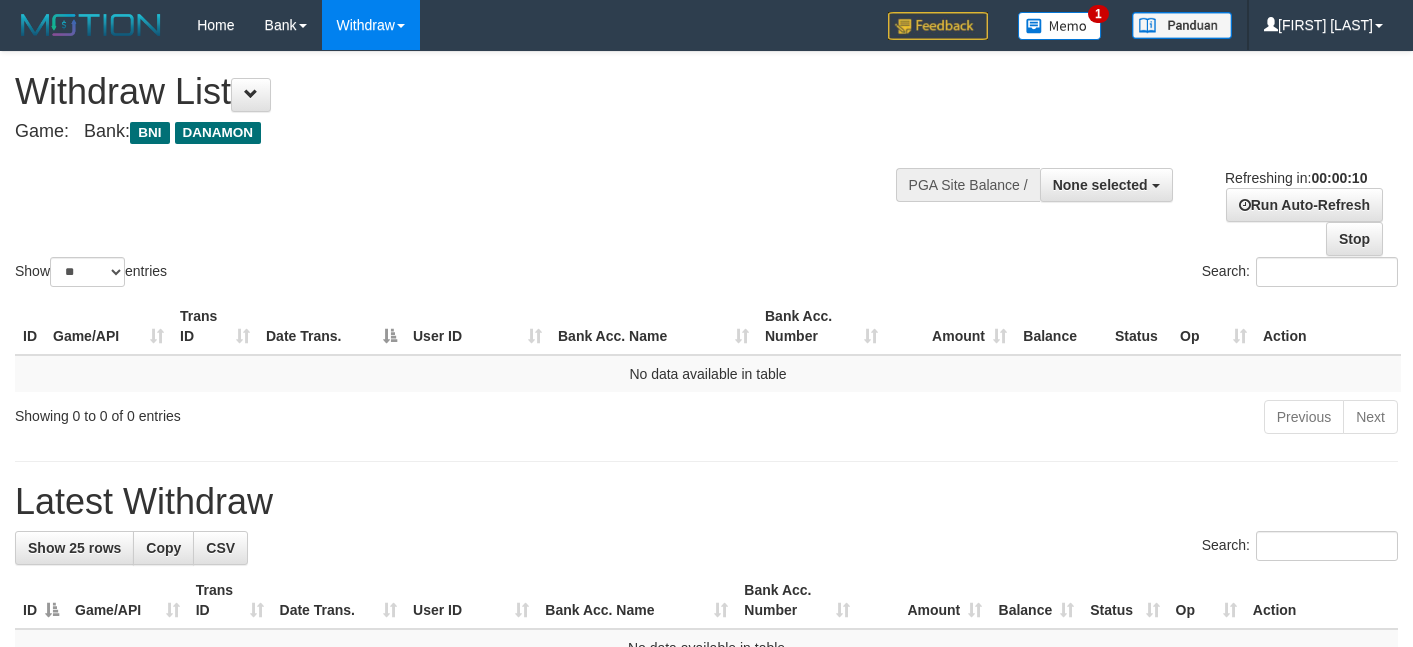 select 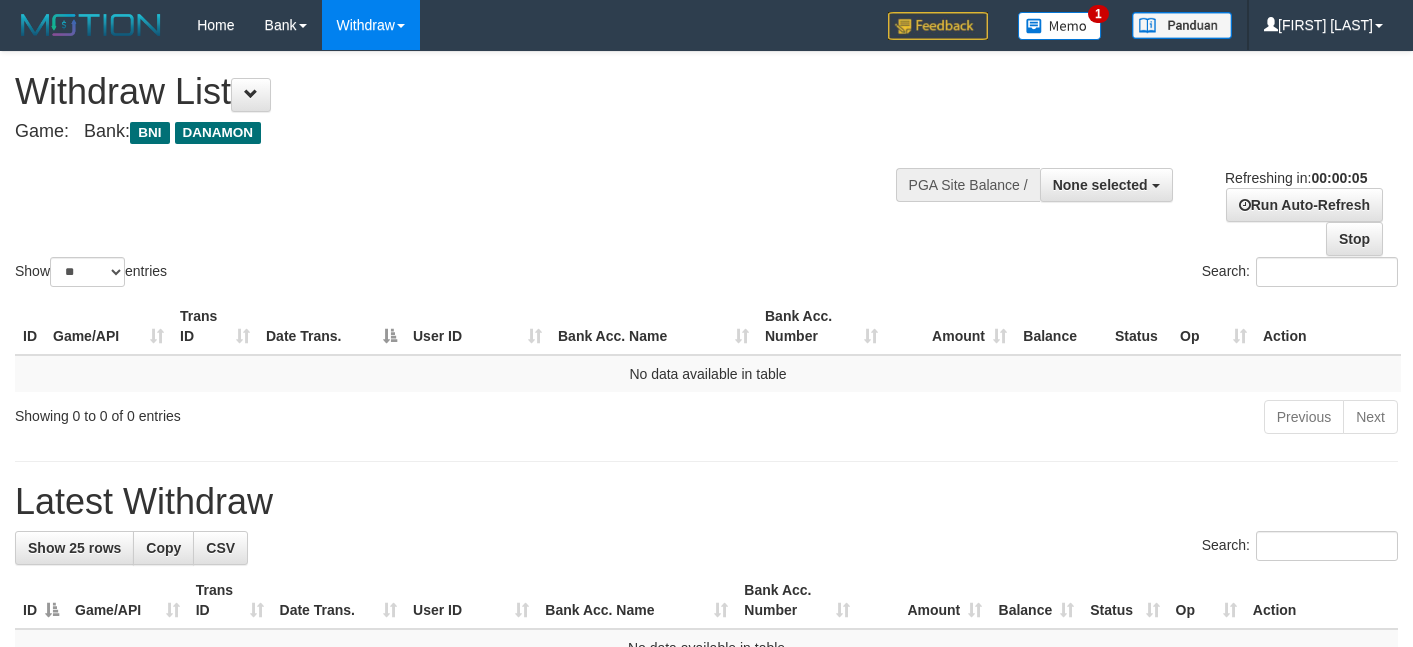scroll, scrollTop: 0, scrollLeft: 0, axis: both 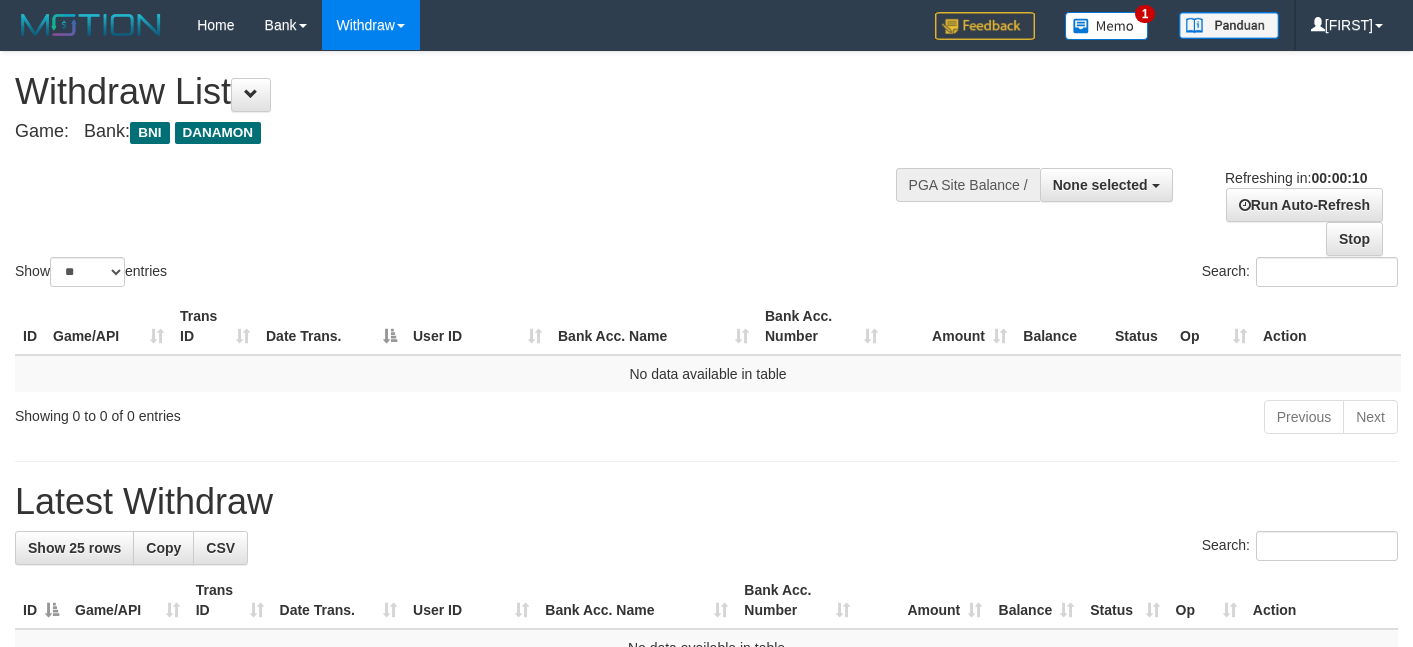 select 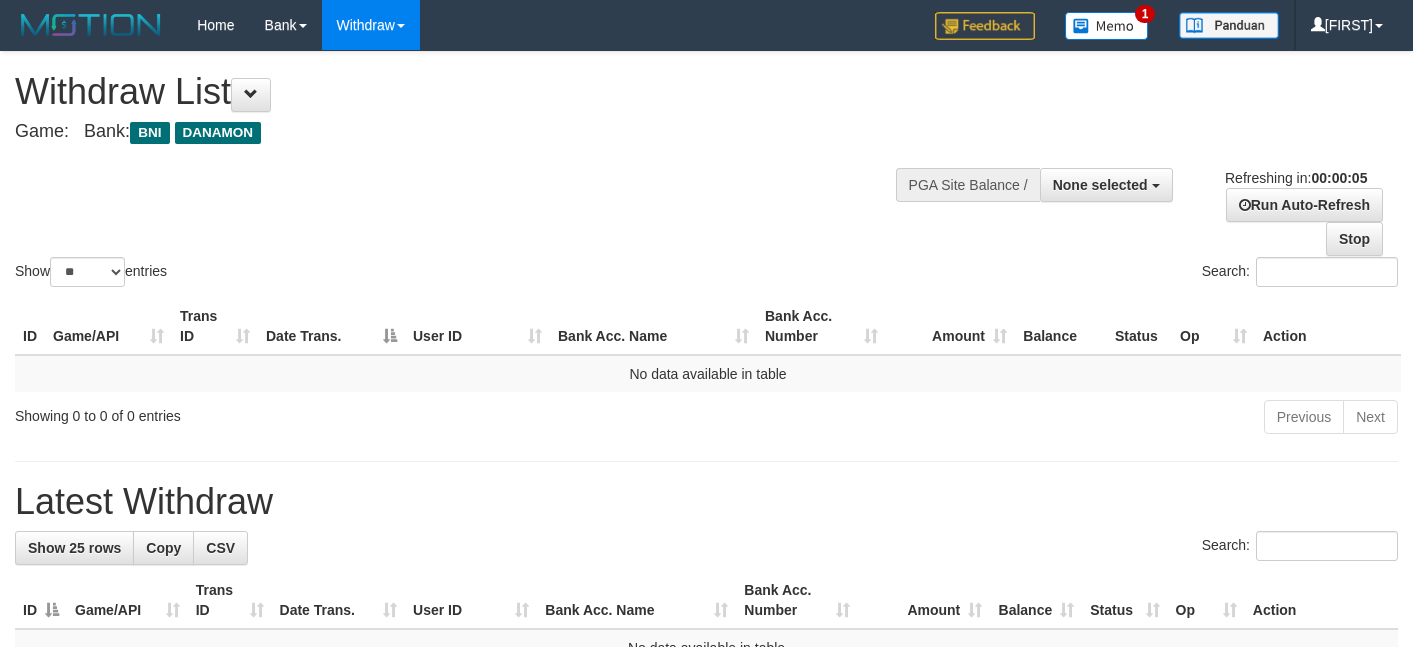 scroll, scrollTop: 0, scrollLeft: 0, axis: both 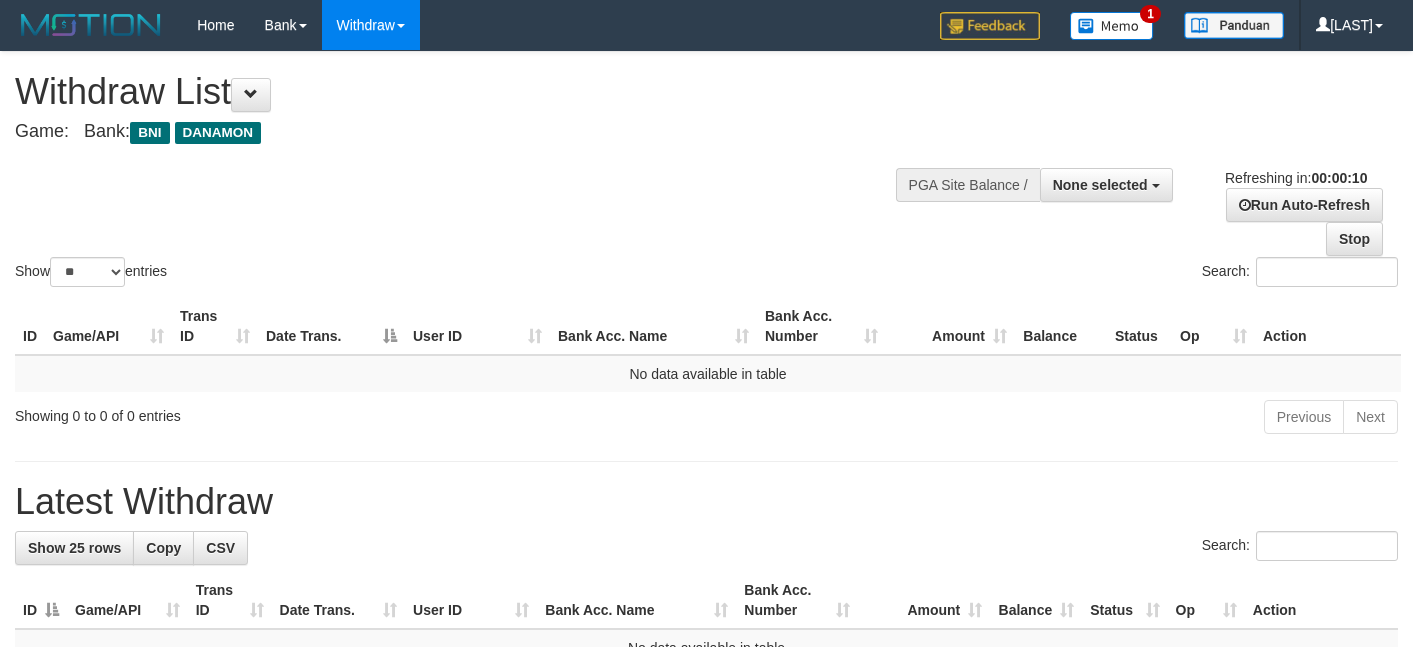 select 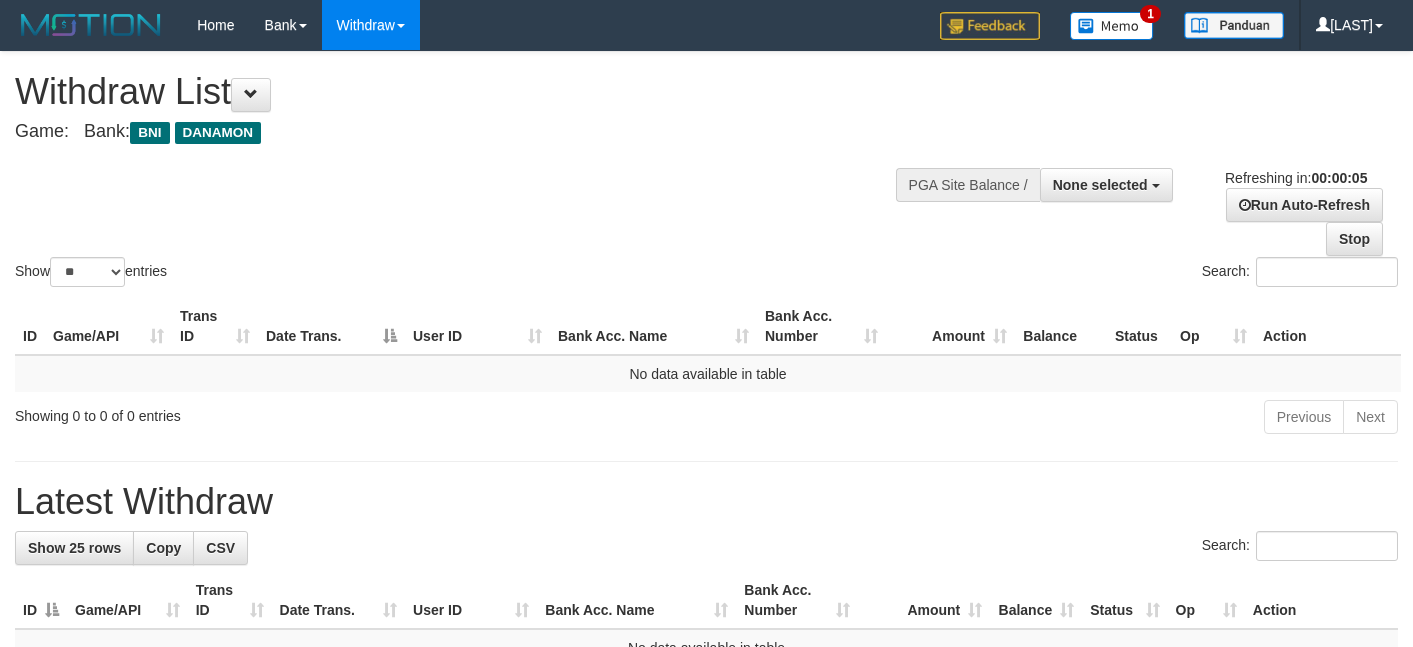 scroll, scrollTop: 0, scrollLeft: 0, axis: both 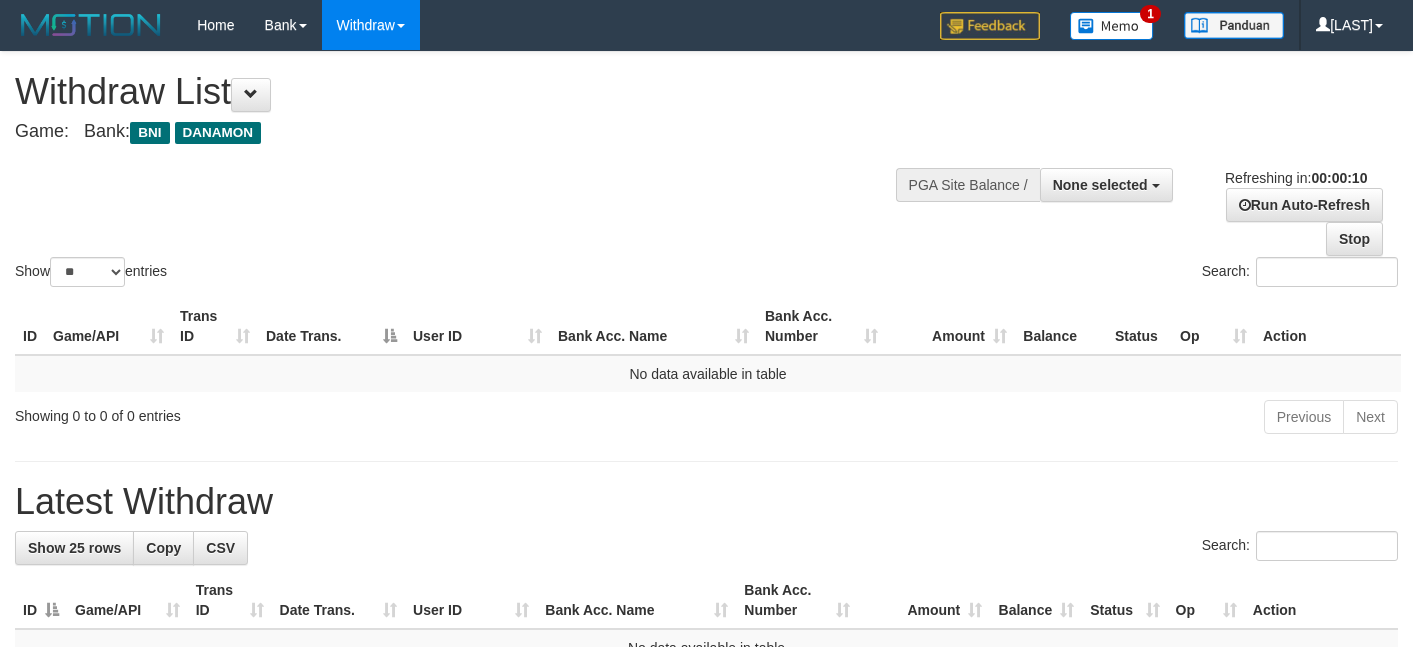 select 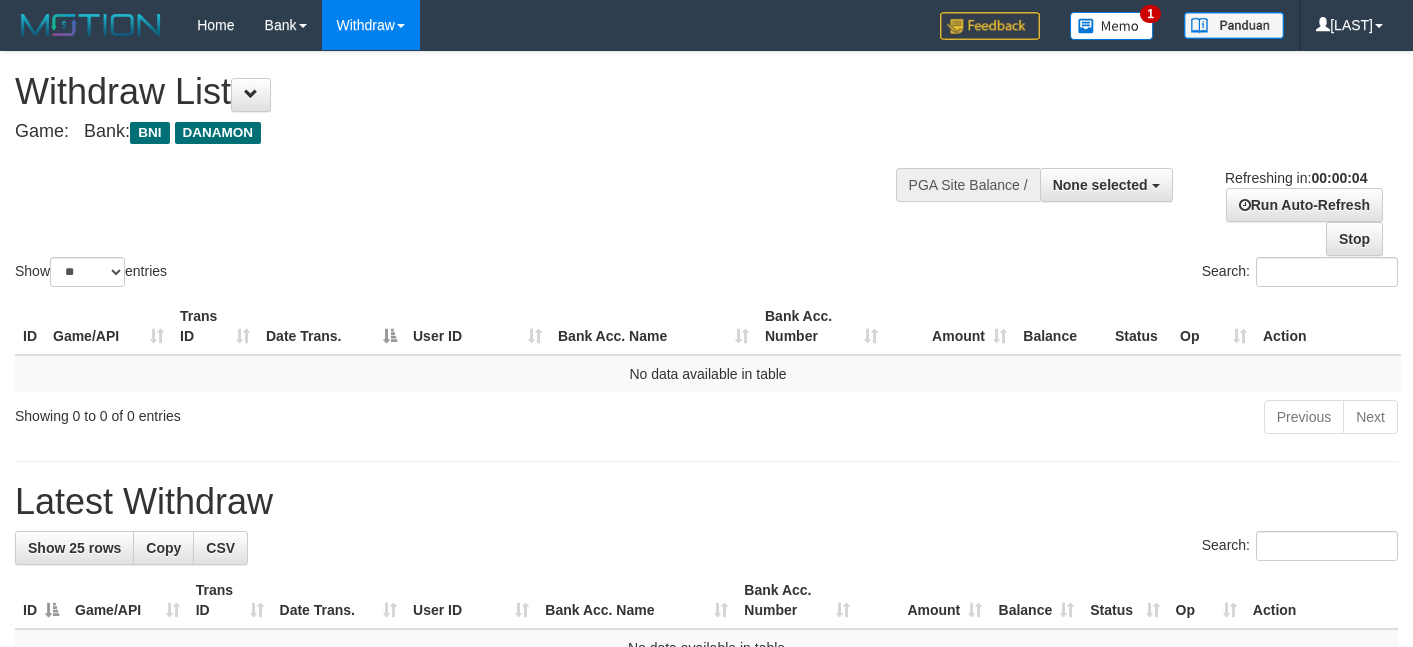 scroll, scrollTop: 0, scrollLeft: 0, axis: both 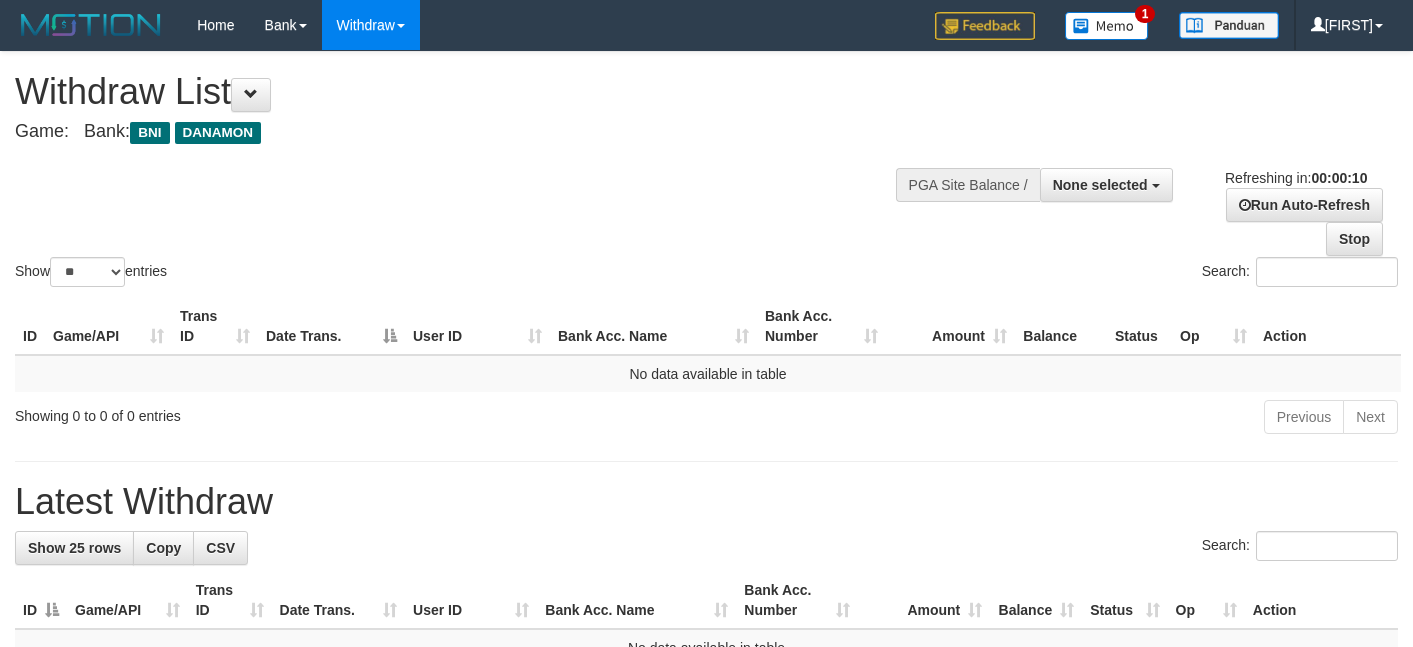select 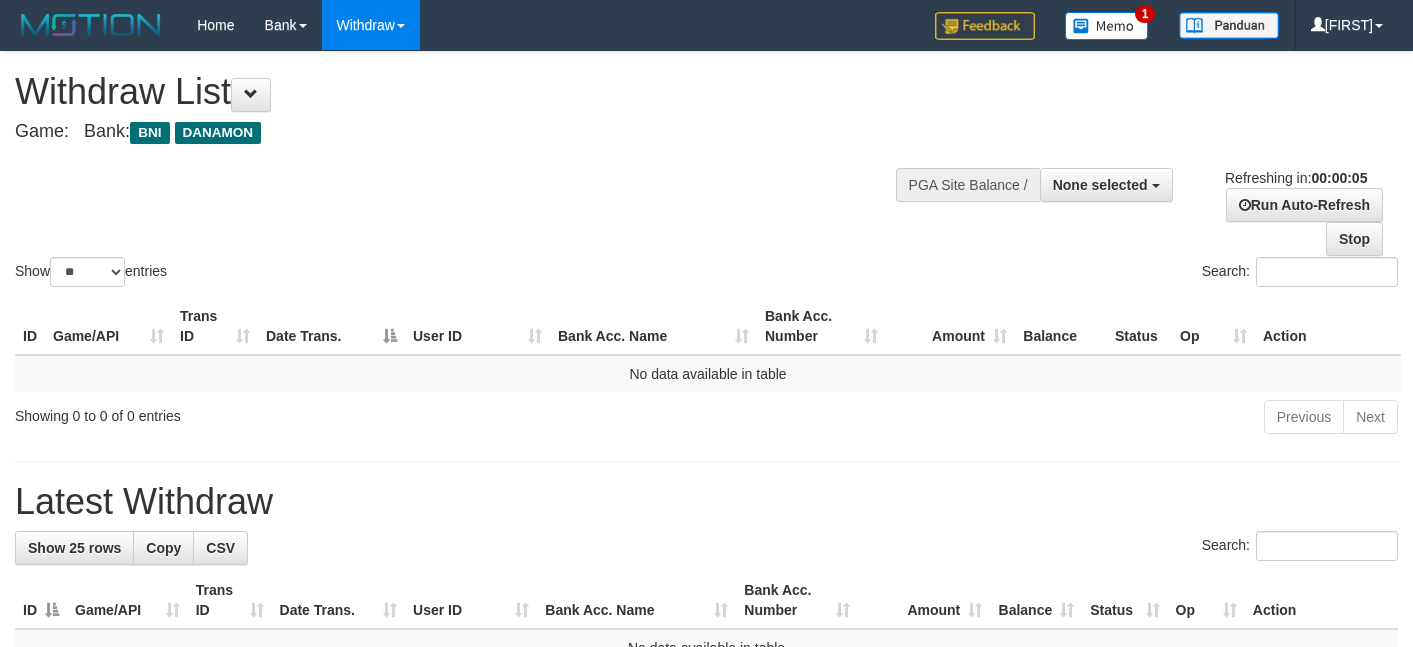 scroll, scrollTop: 0, scrollLeft: 0, axis: both 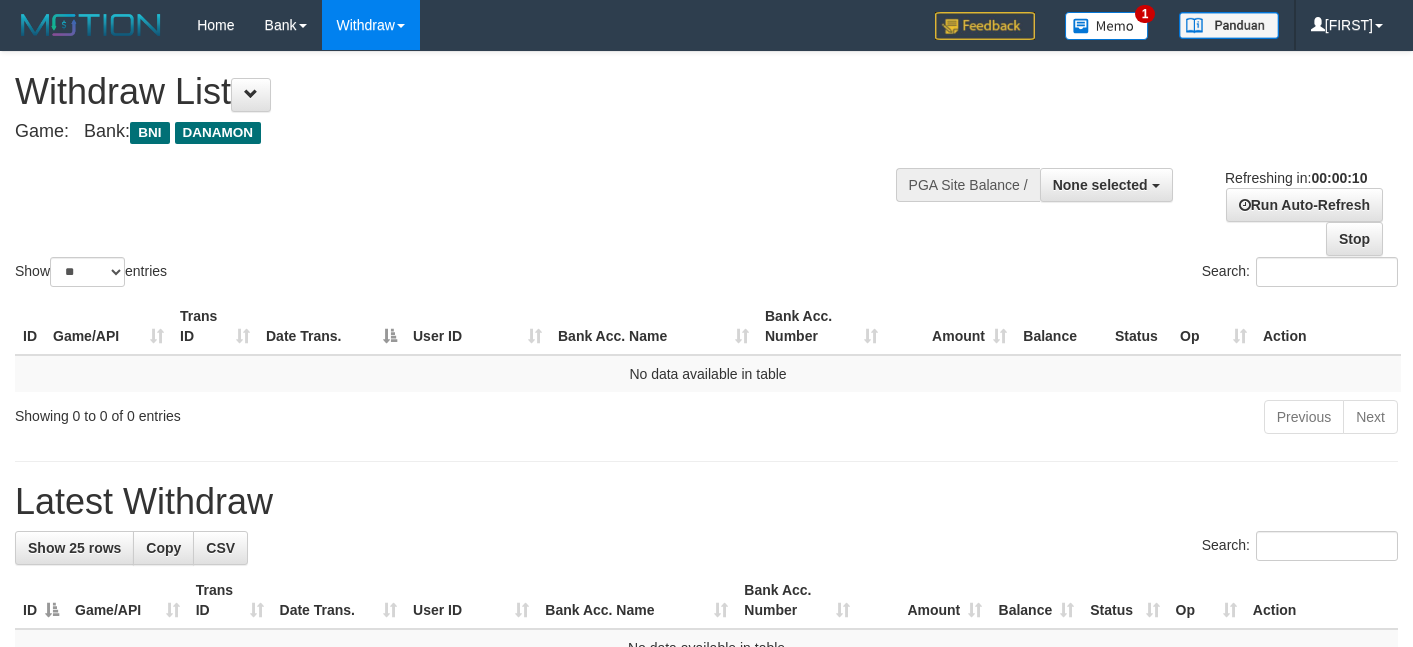 select 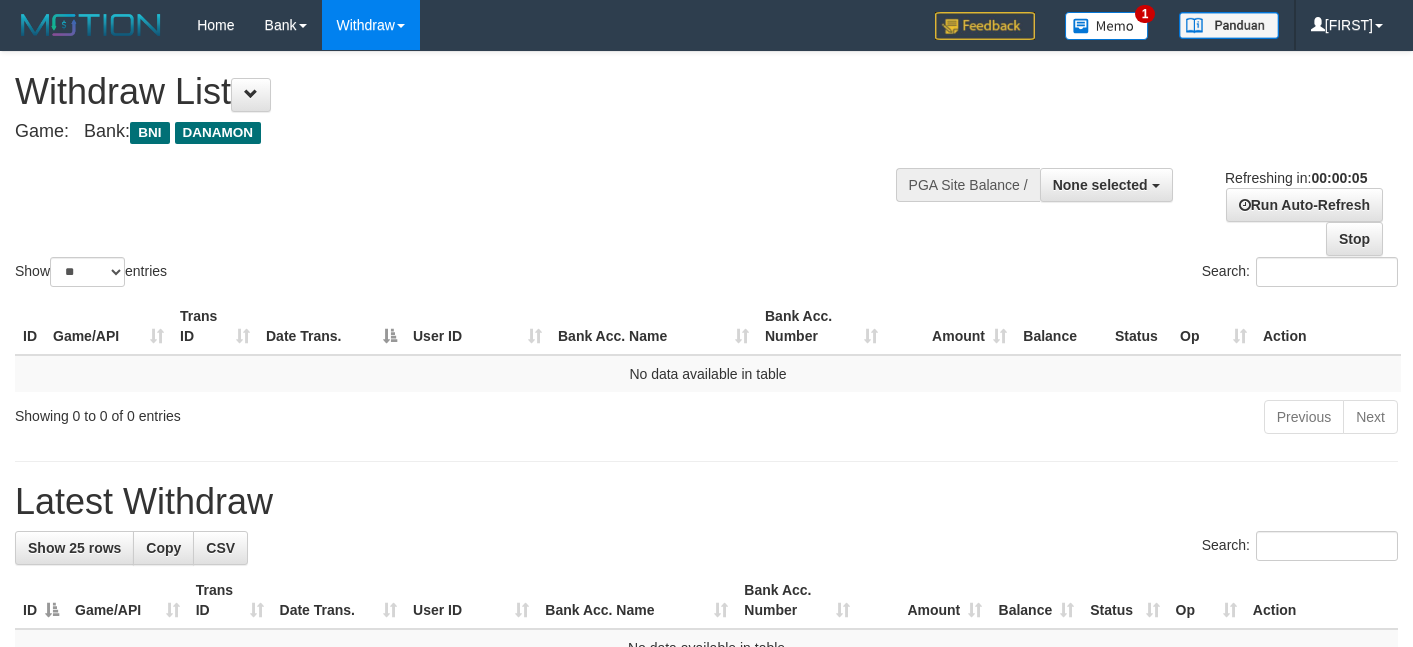 scroll, scrollTop: 0, scrollLeft: 0, axis: both 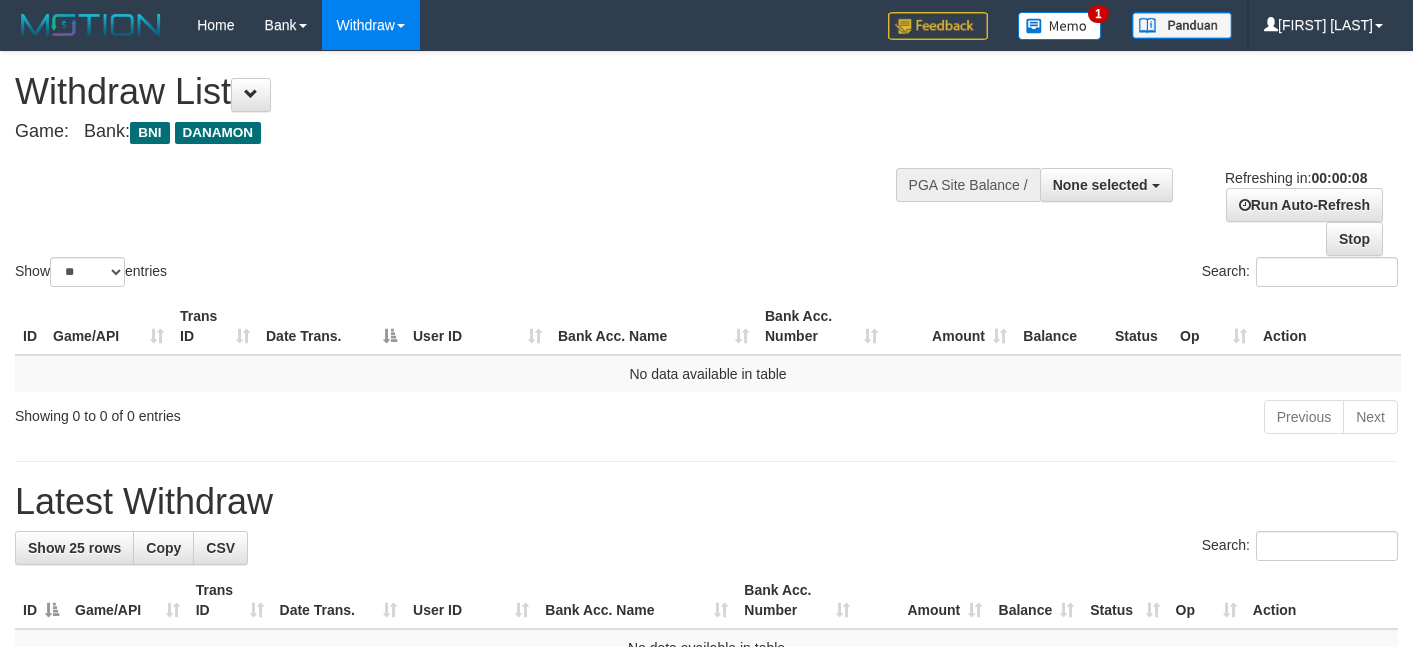 select 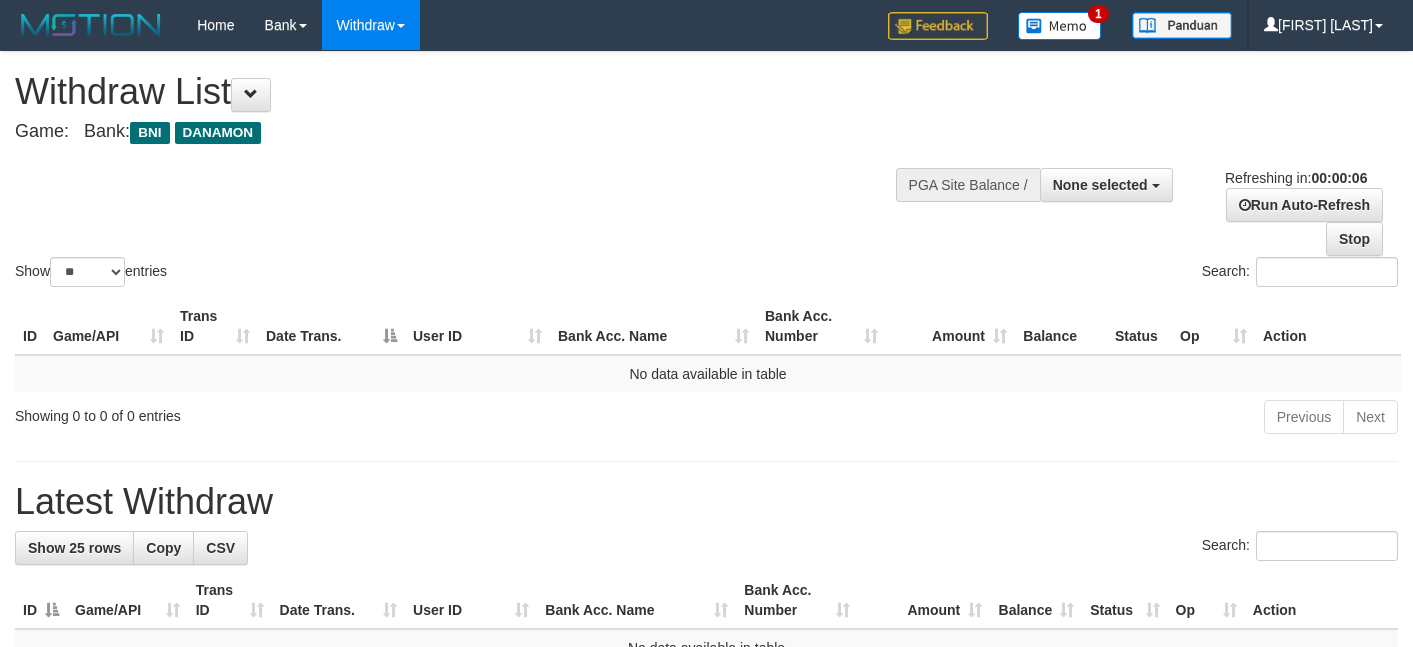 scroll, scrollTop: 0, scrollLeft: 0, axis: both 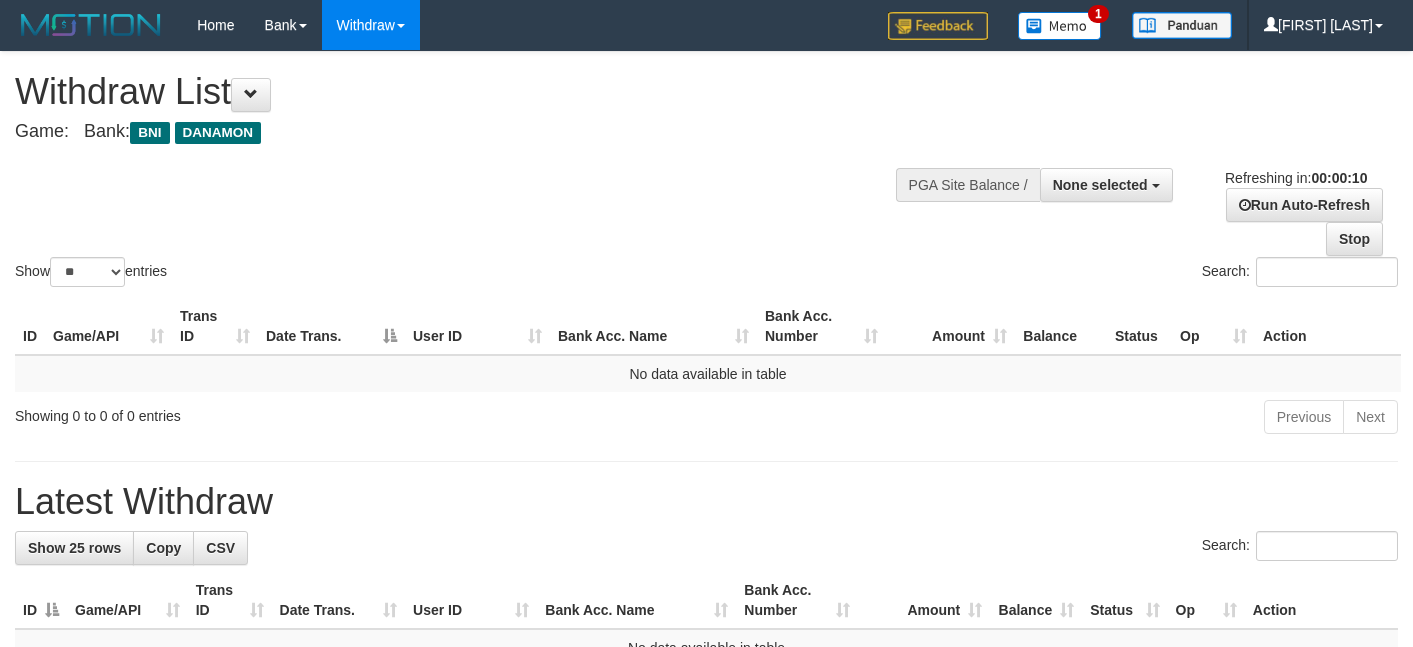 select 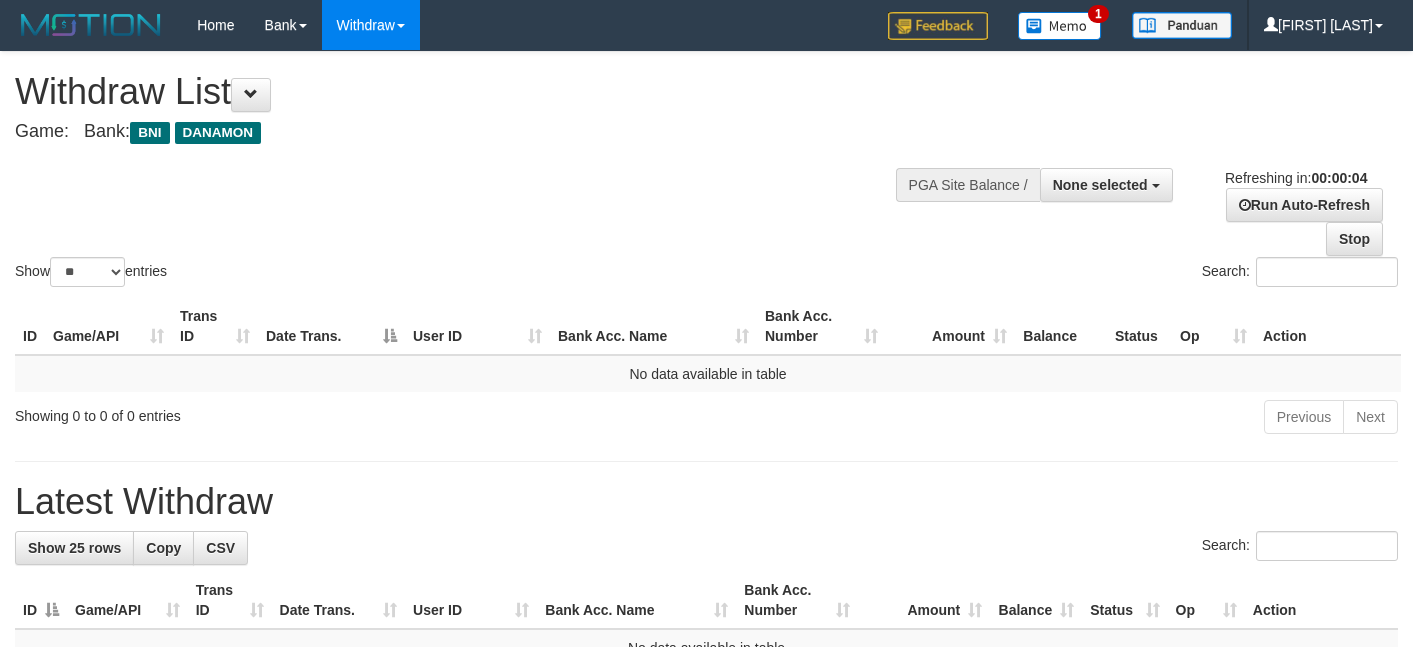 scroll, scrollTop: 0, scrollLeft: 0, axis: both 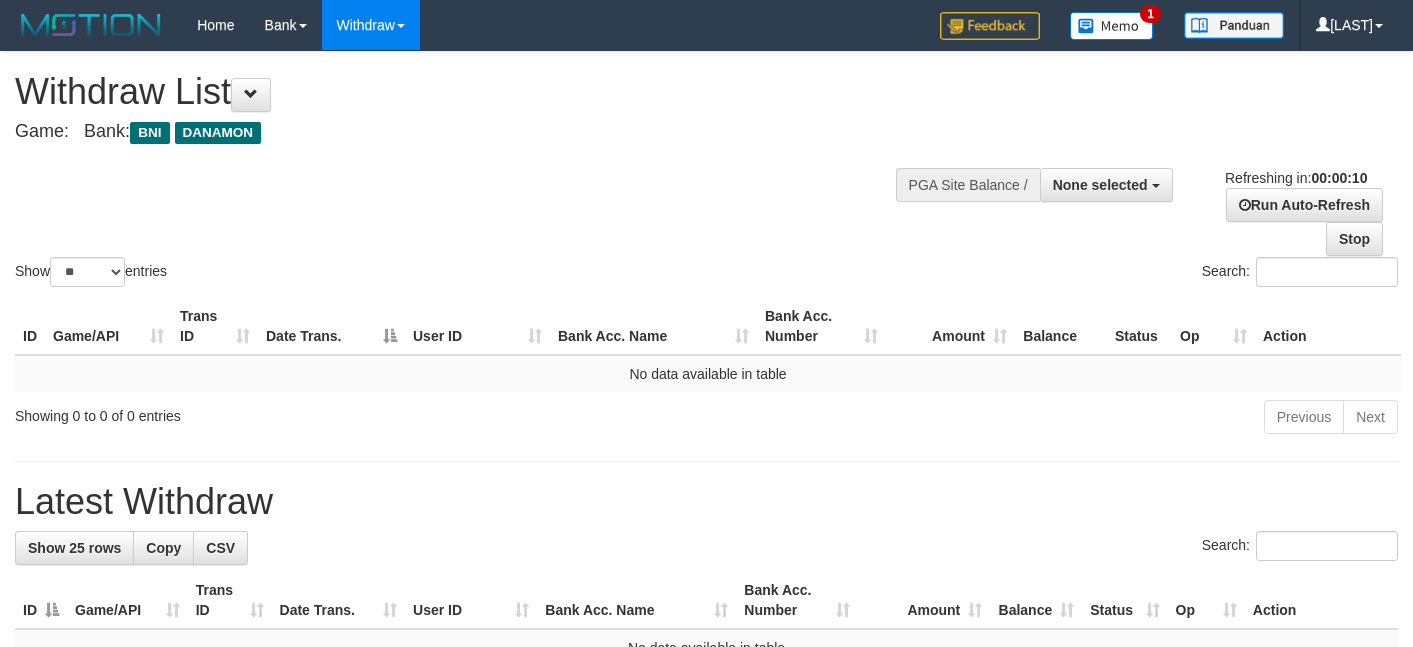 select 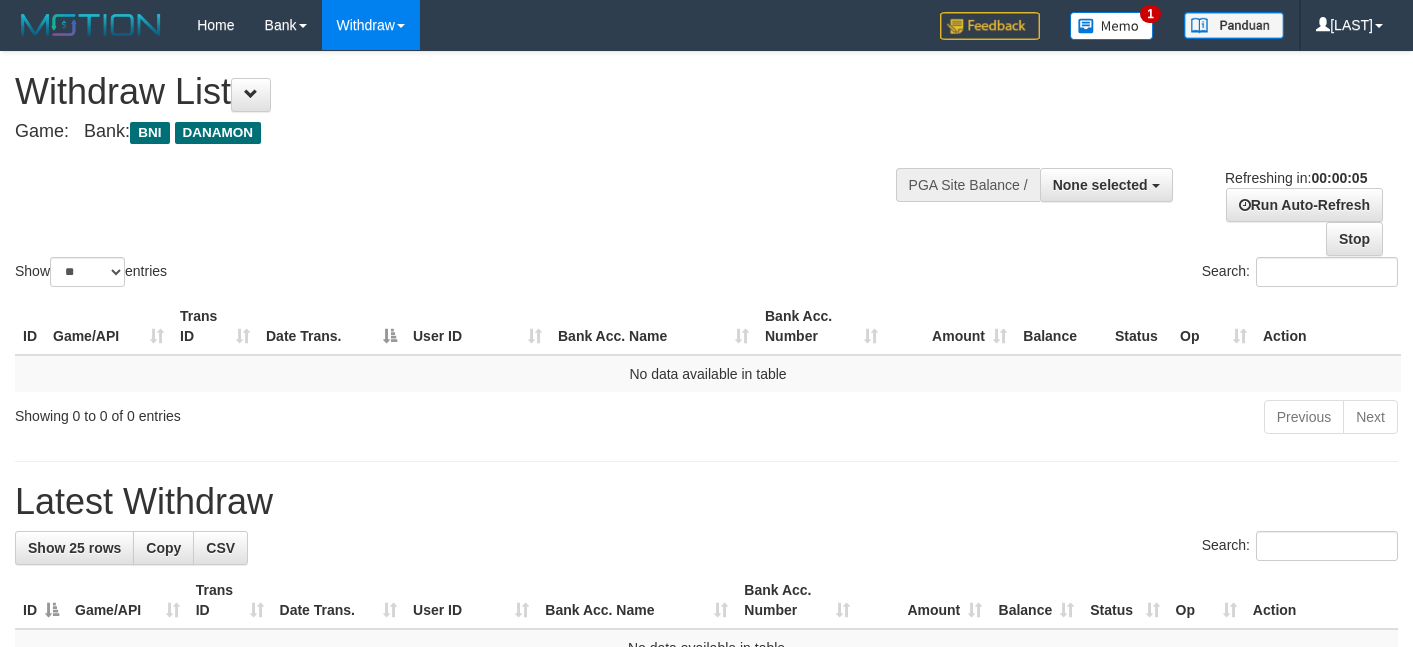 scroll, scrollTop: 0, scrollLeft: 0, axis: both 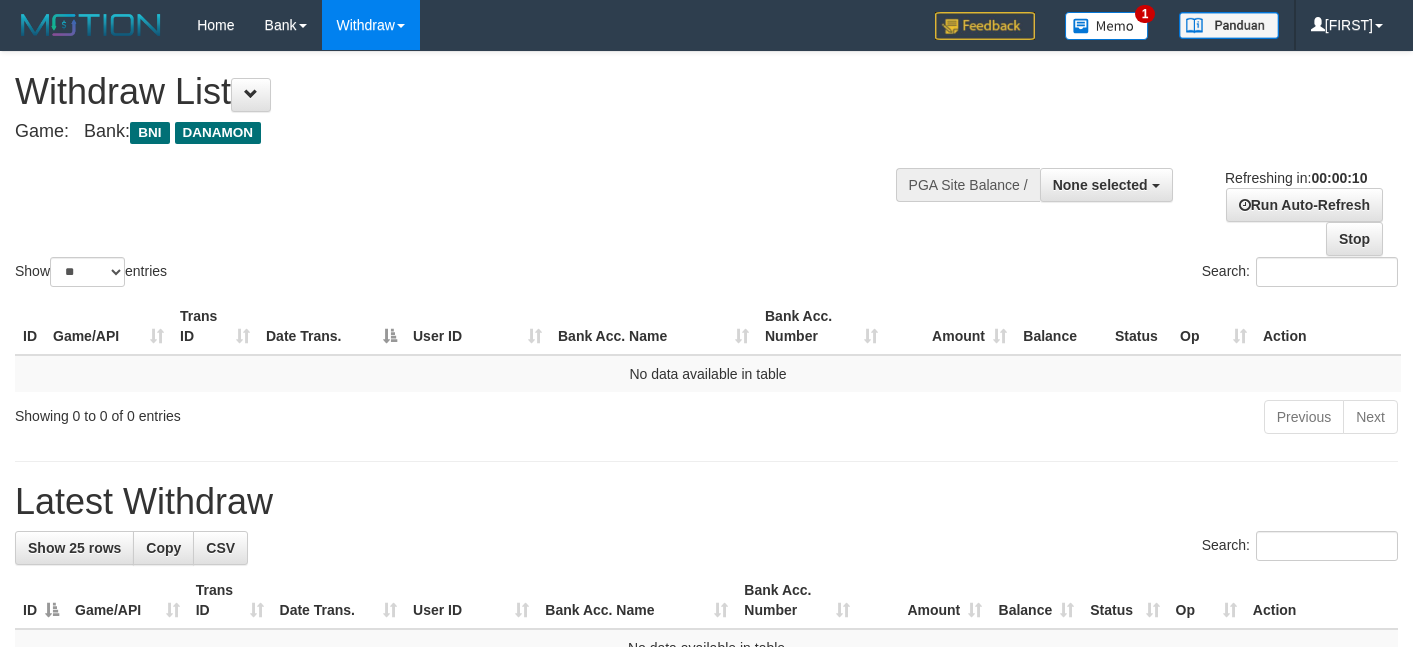 select 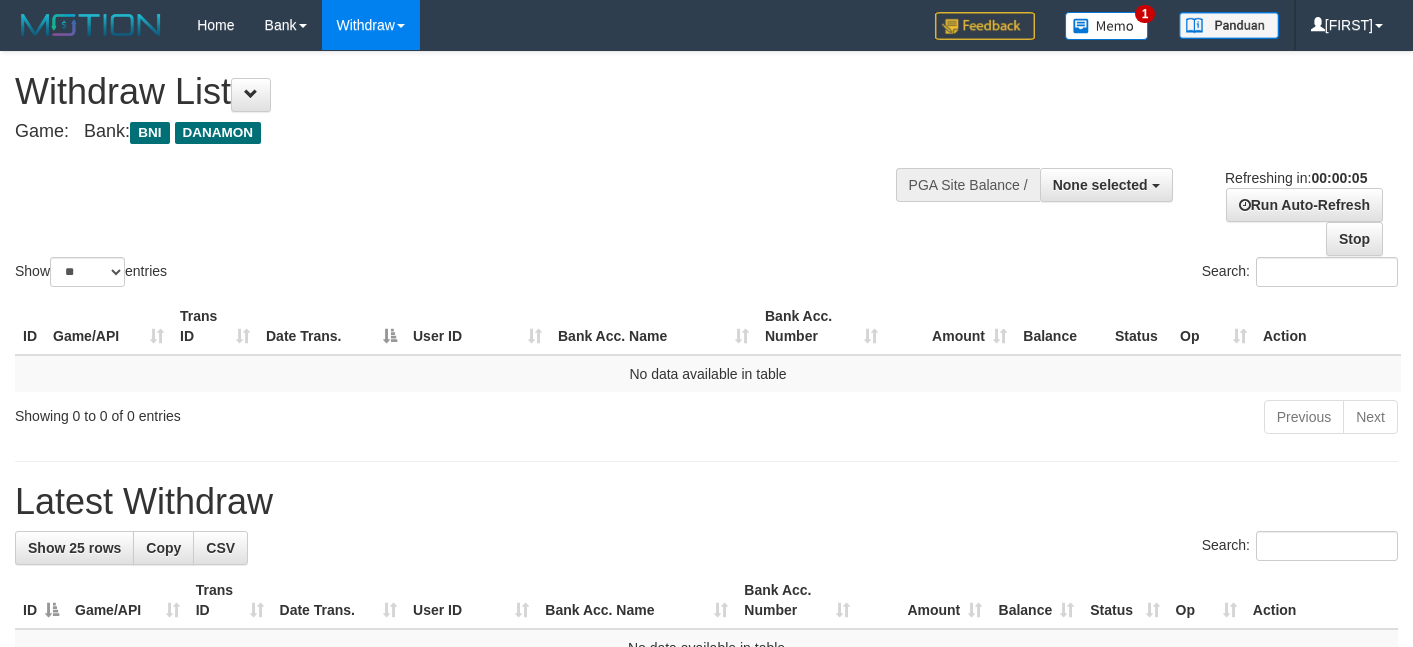 scroll, scrollTop: 0, scrollLeft: 0, axis: both 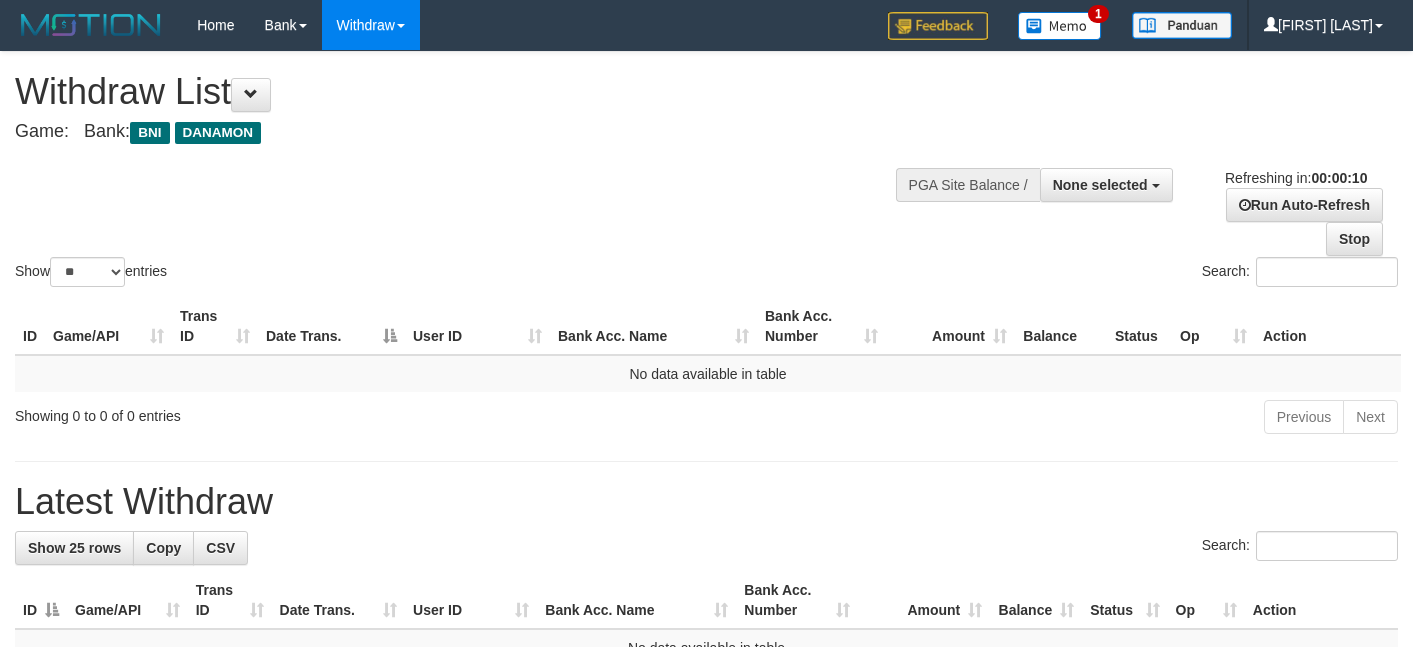 select 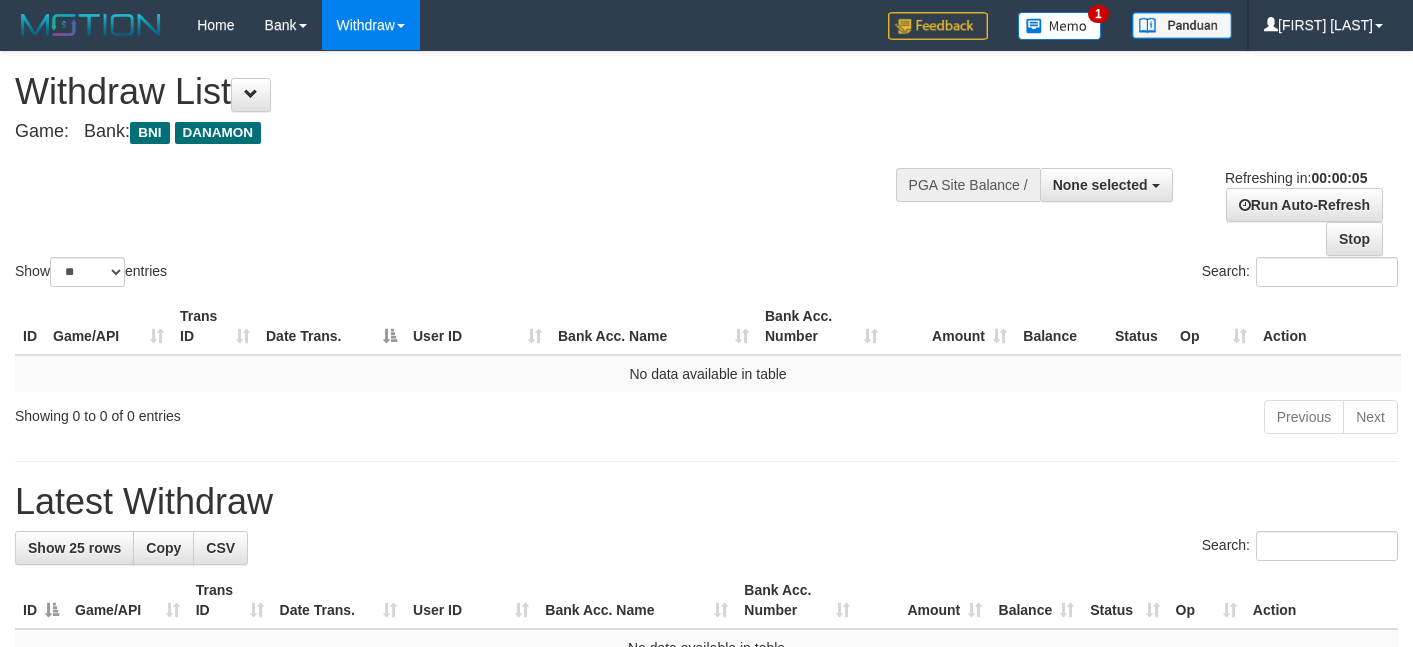 scroll, scrollTop: 0, scrollLeft: 0, axis: both 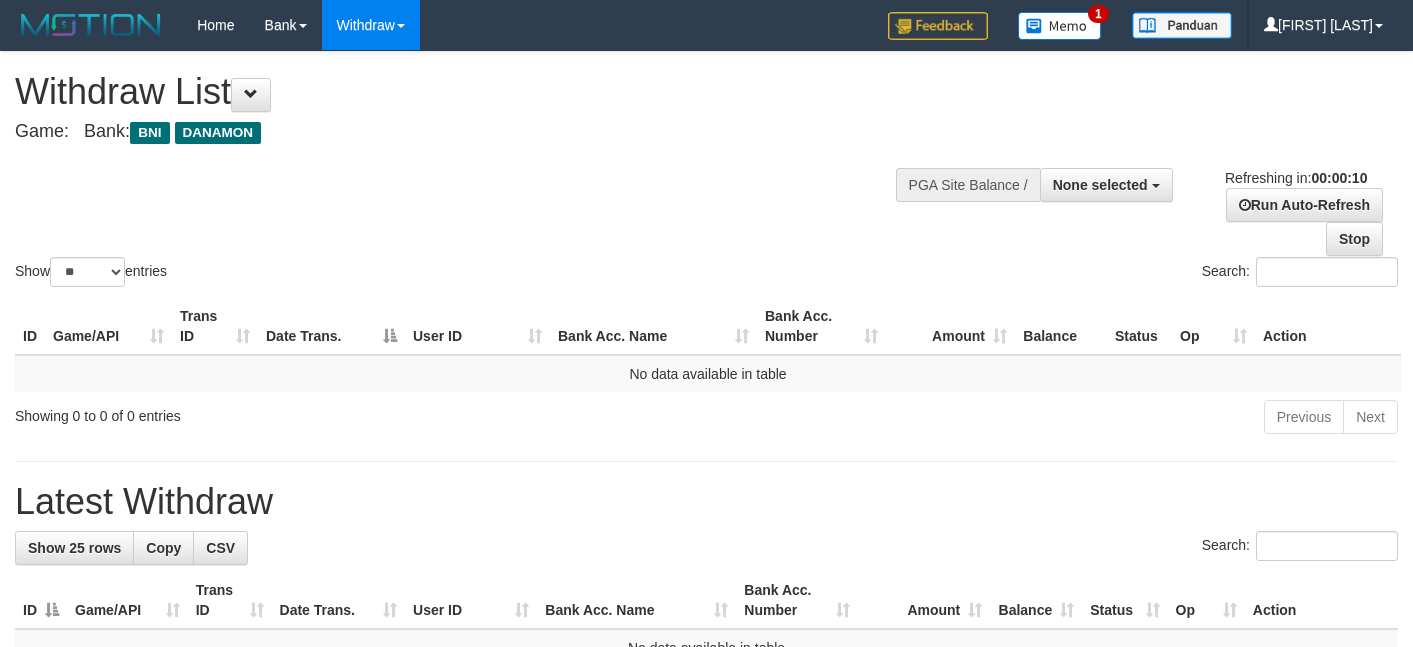 select 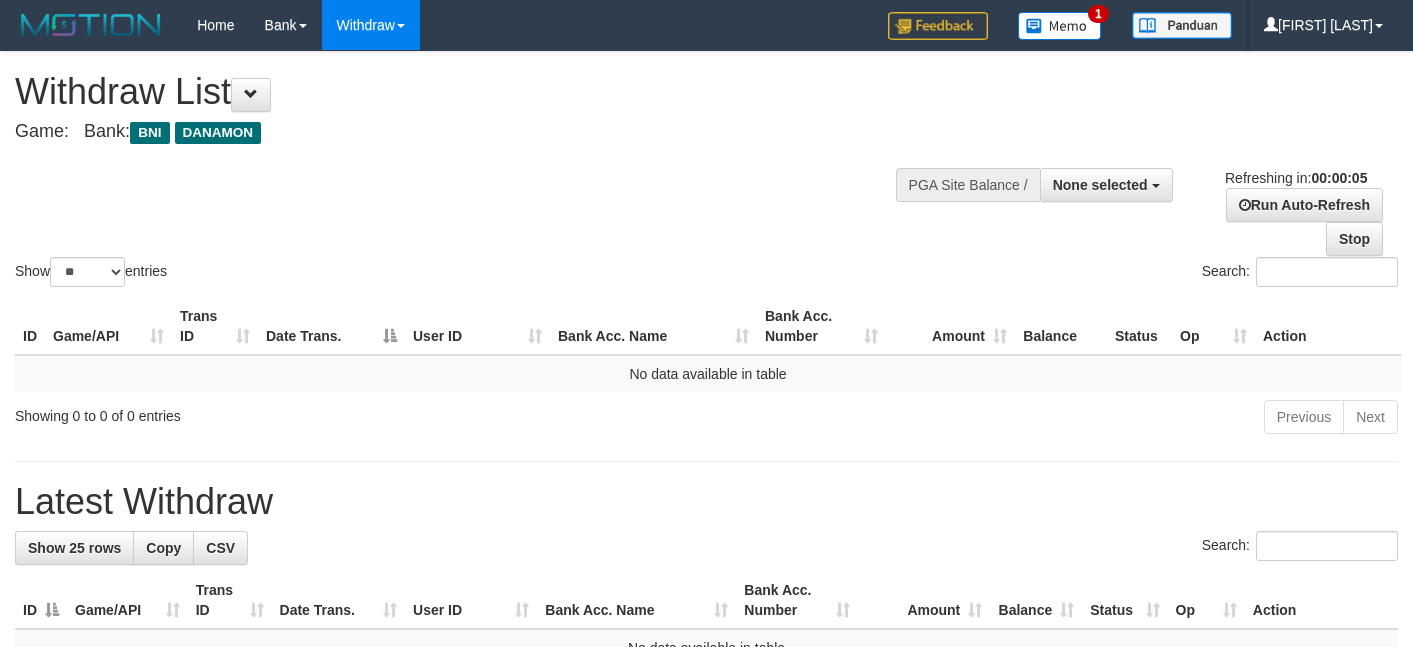 scroll, scrollTop: 0, scrollLeft: 0, axis: both 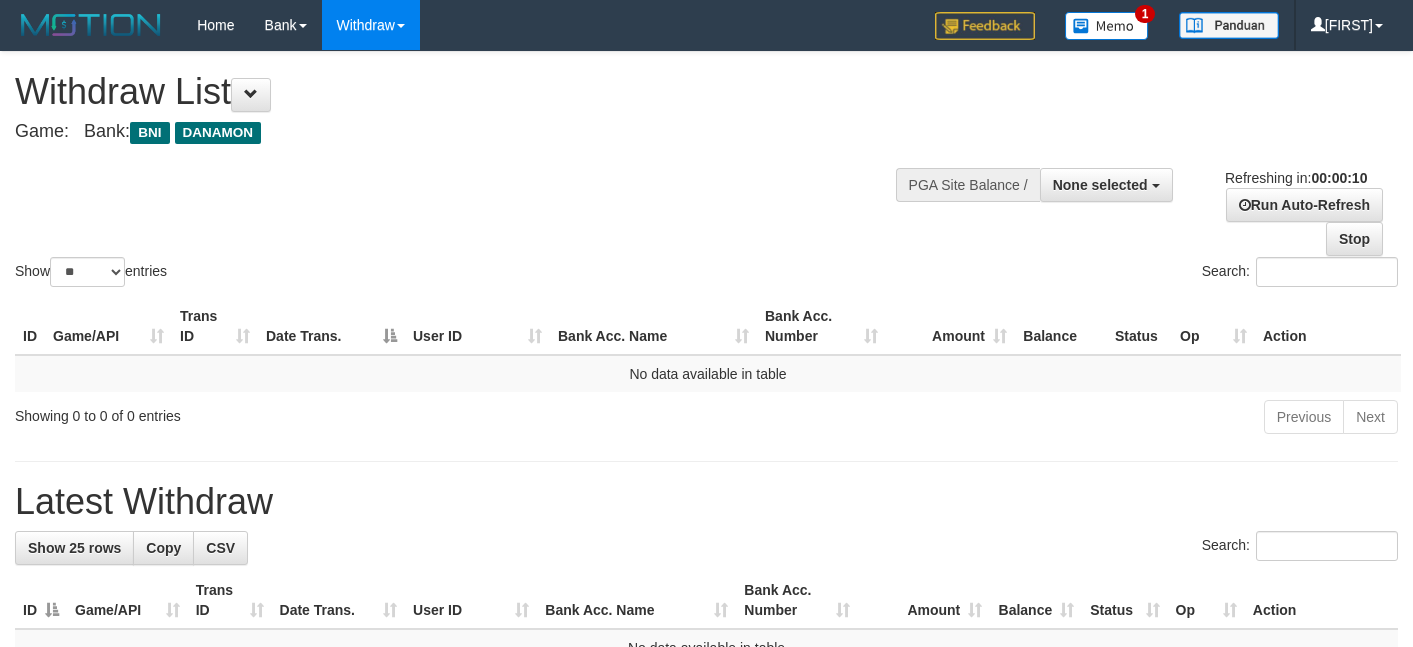 select 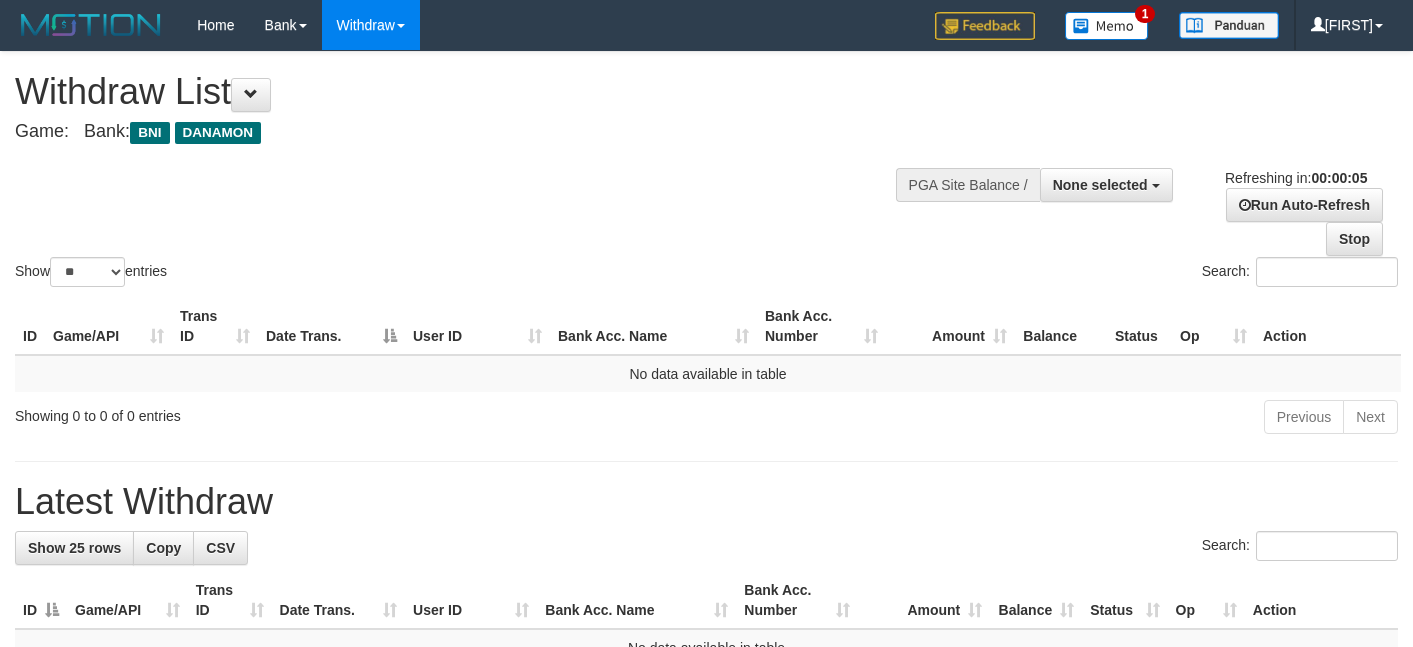 scroll, scrollTop: 0, scrollLeft: 0, axis: both 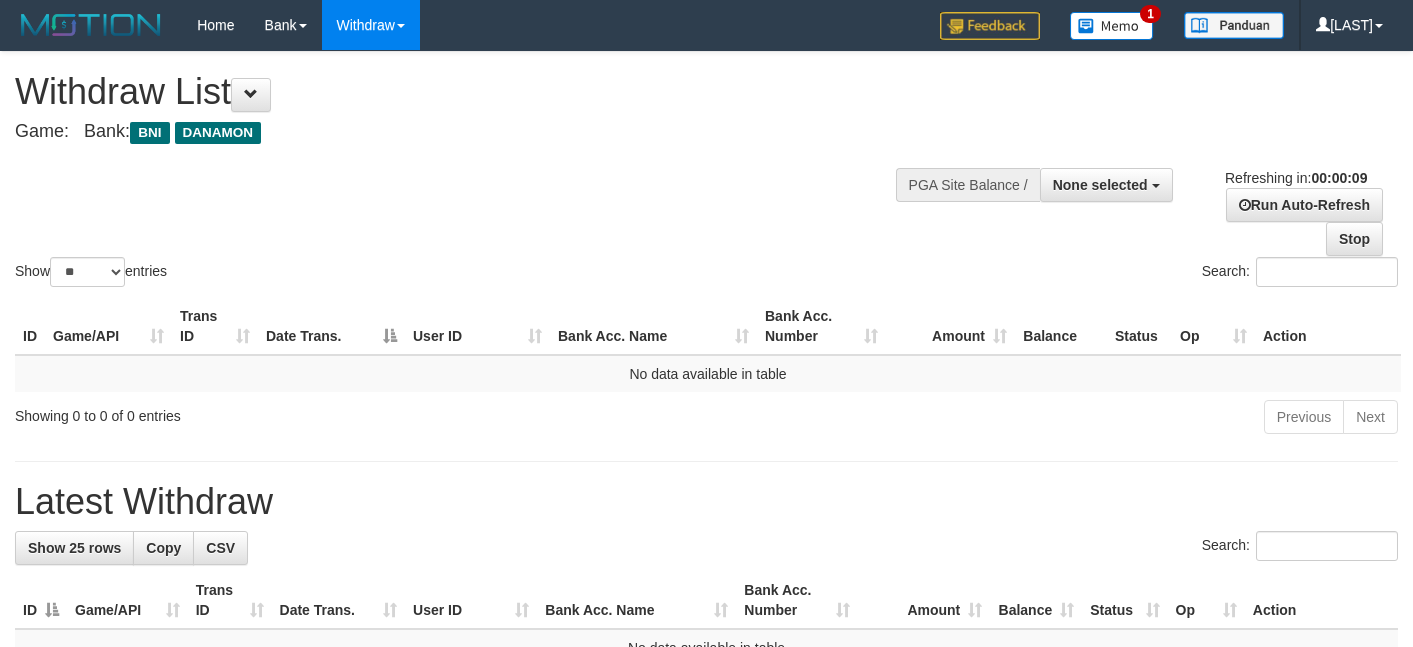 select 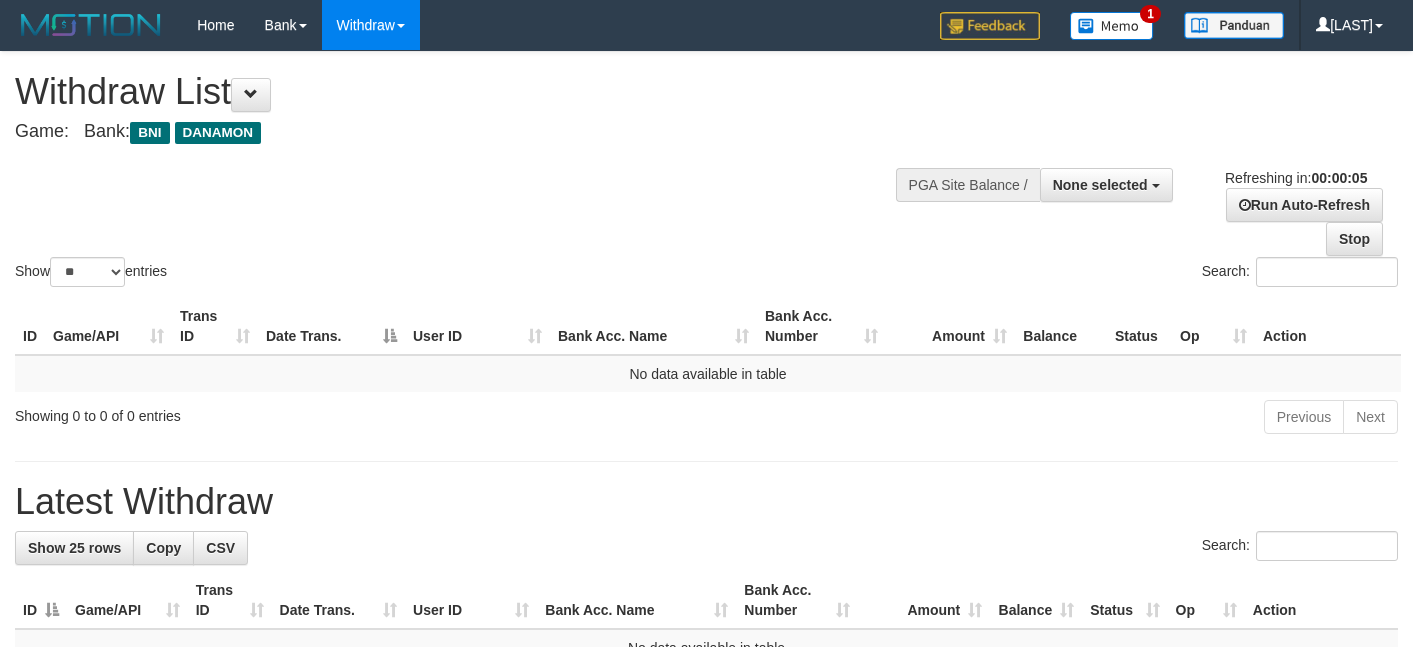 scroll, scrollTop: 0, scrollLeft: 0, axis: both 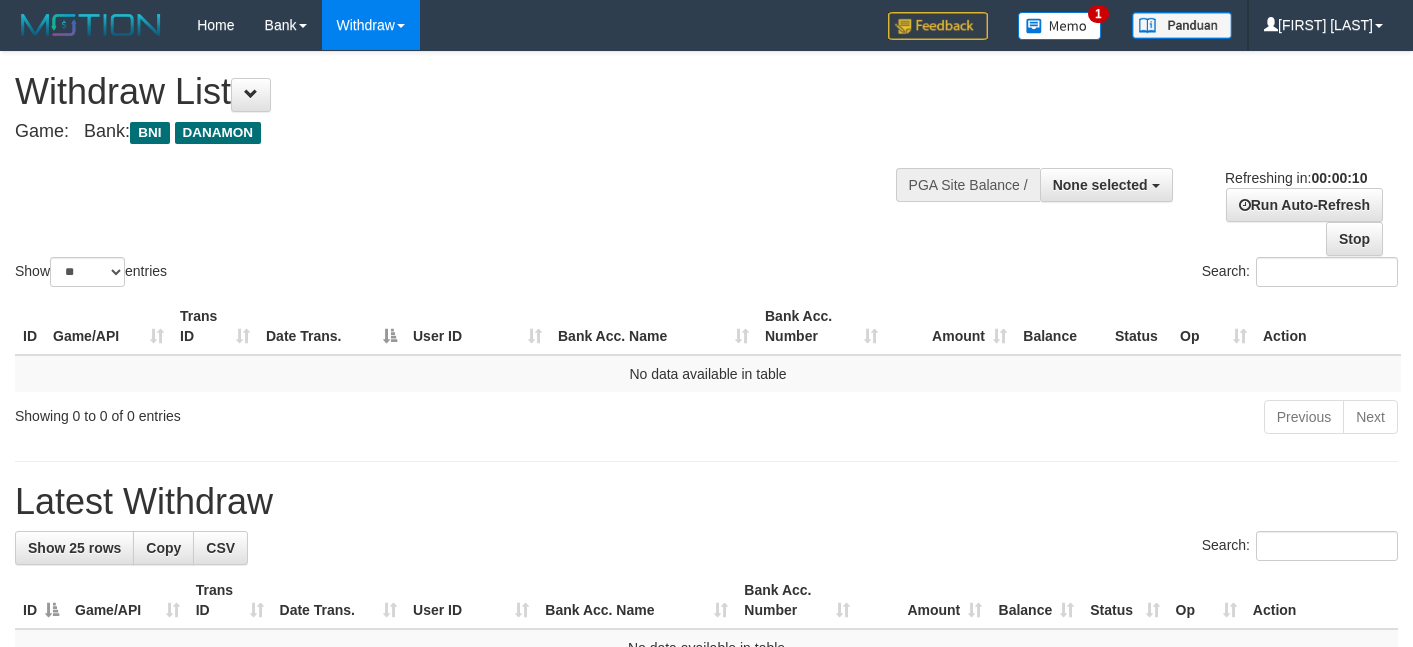 select 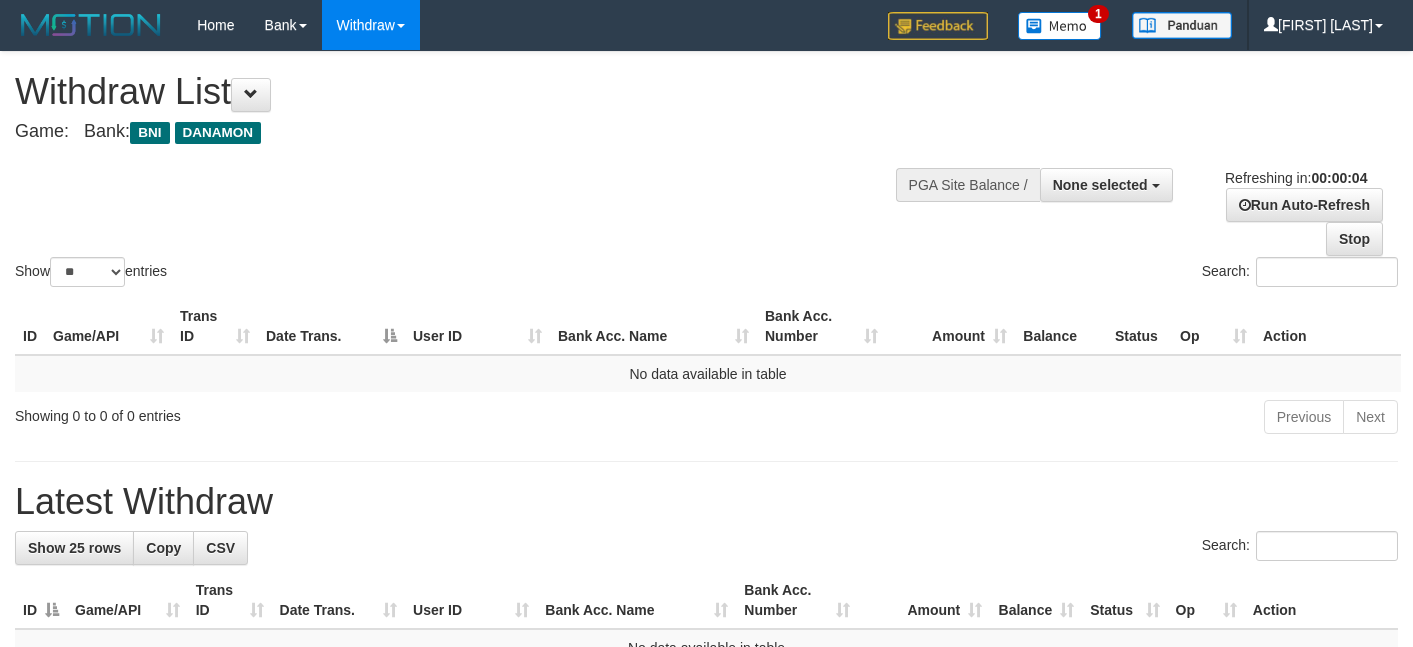 scroll, scrollTop: 0, scrollLeft: 0, axis: both 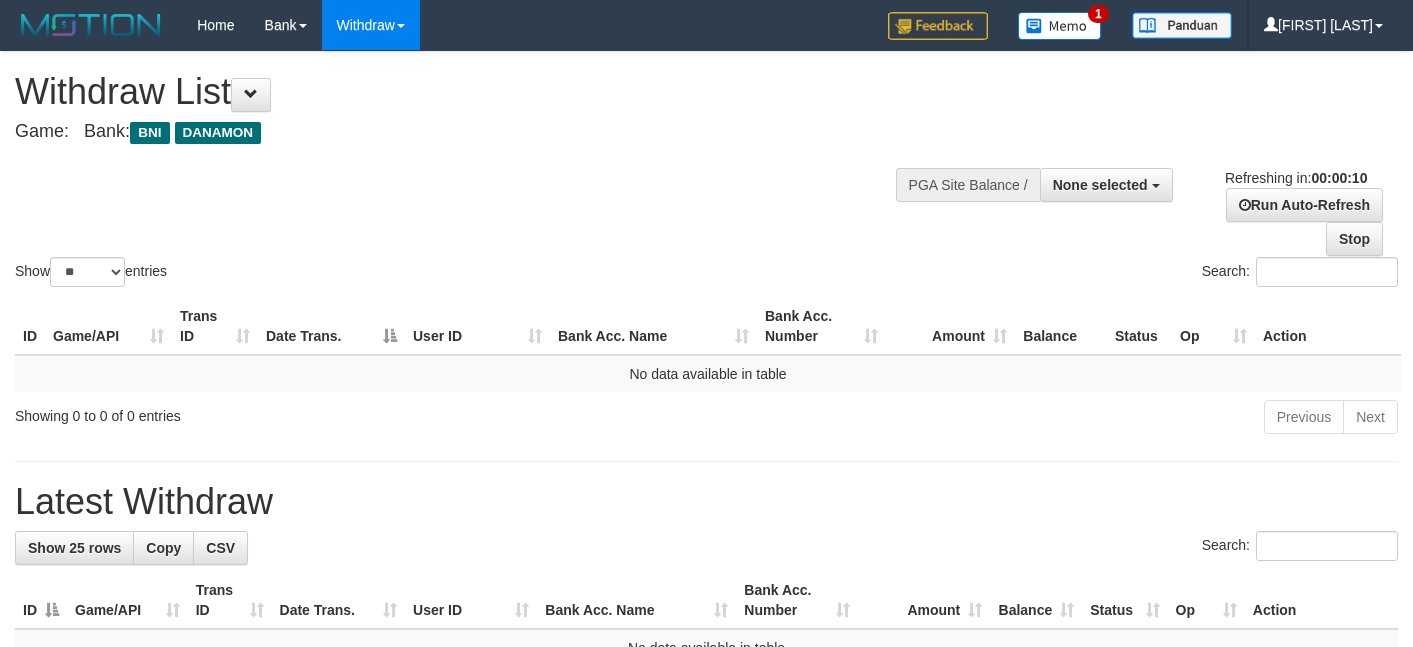 select 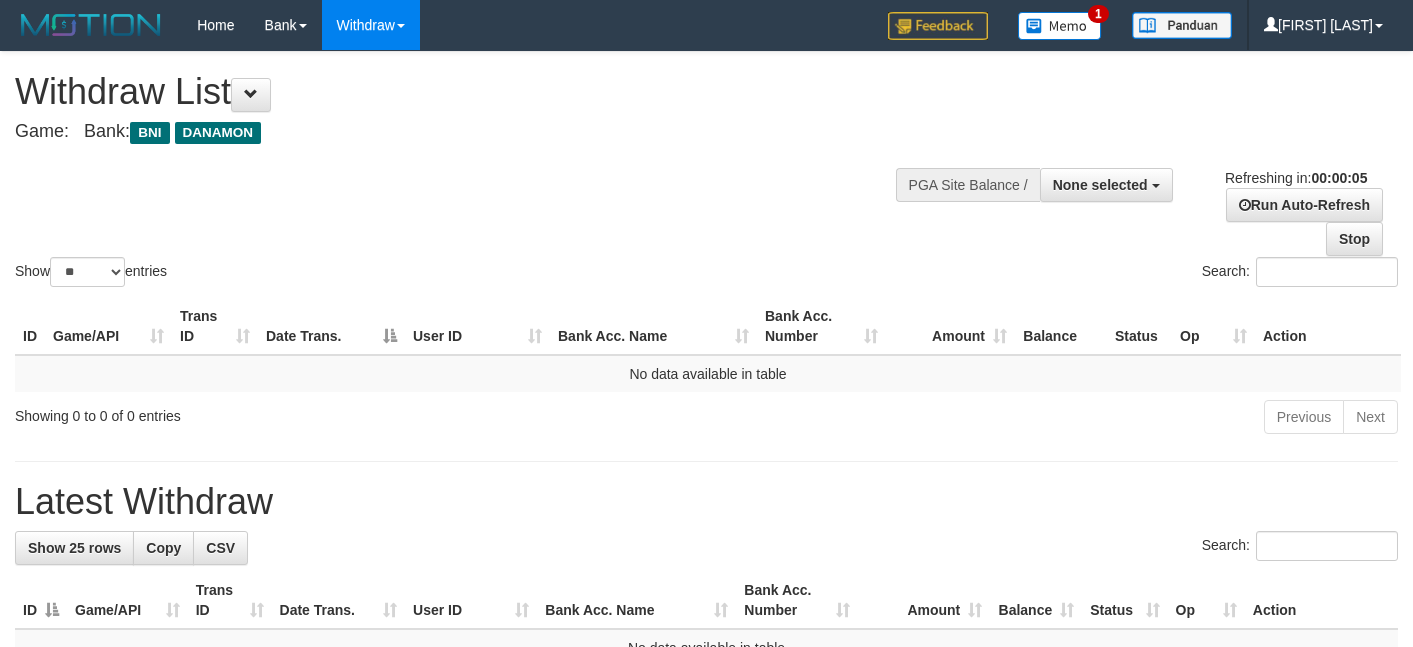 scroll, scrollTop: 0, scrollLeft: 0, axis: both 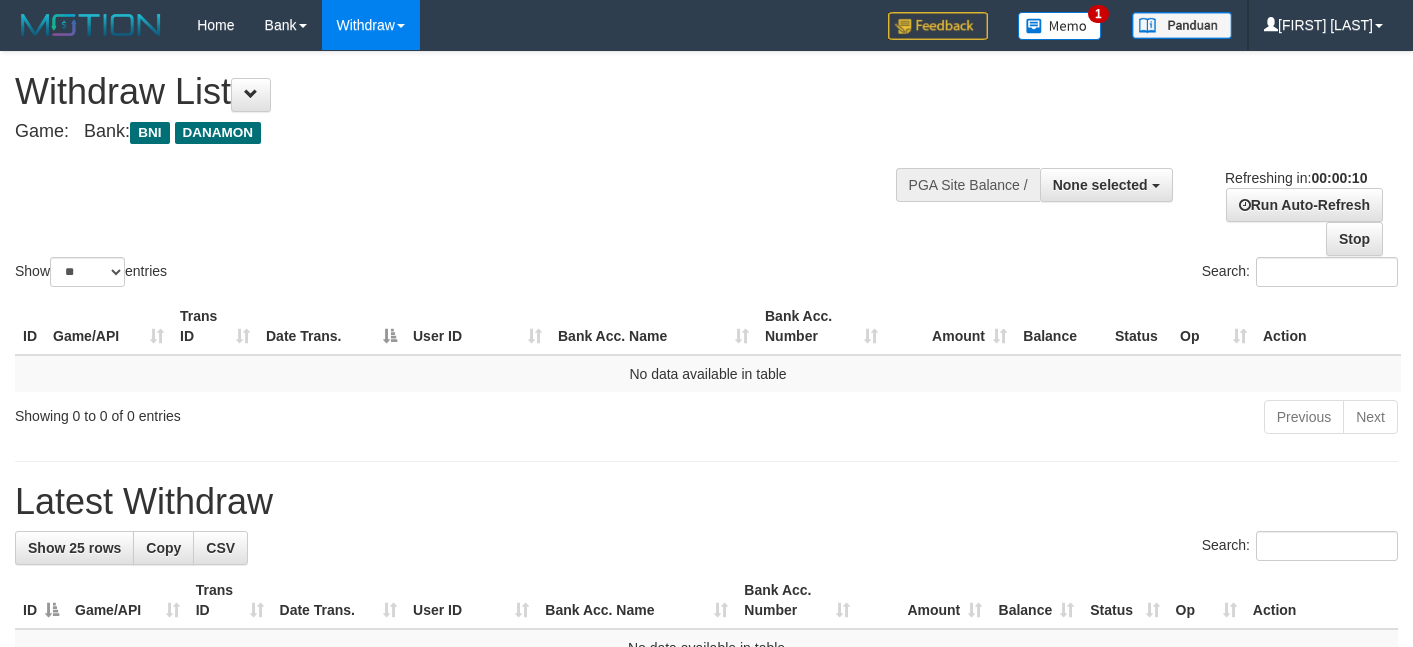 select 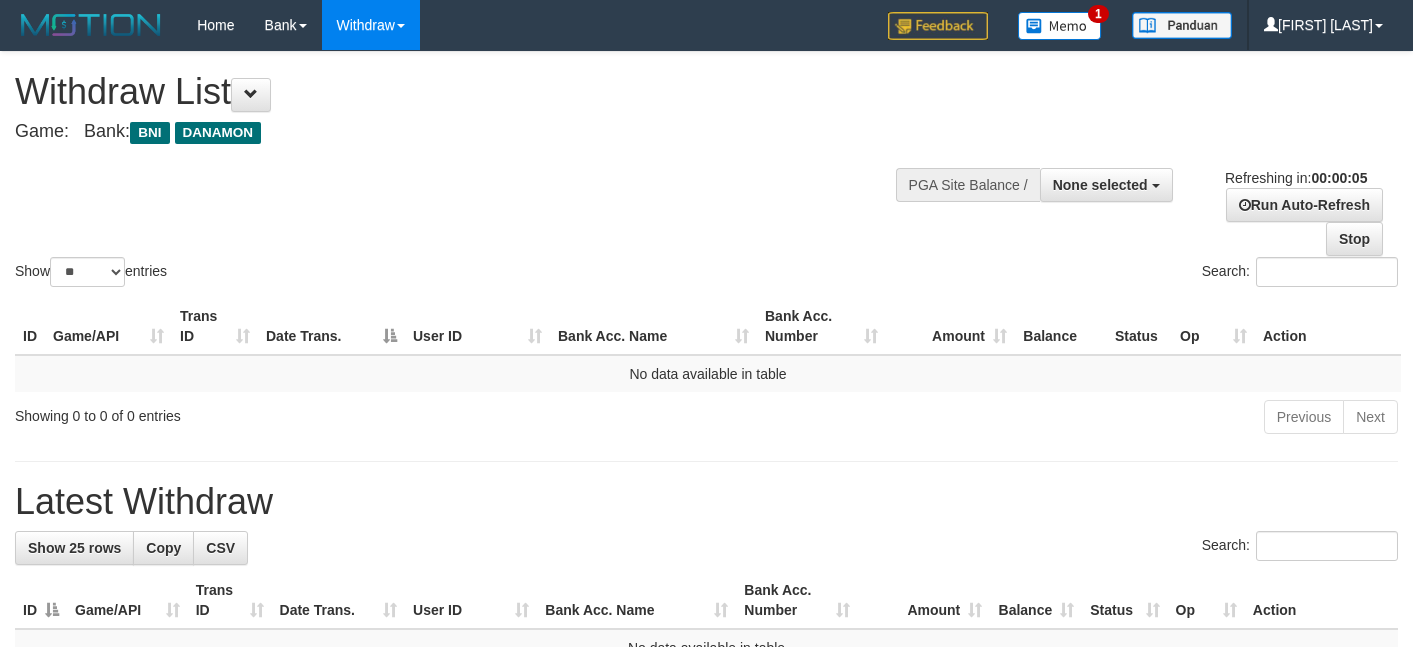 scroll, scrollTop: 0, scrollLeft: 0, axis: both 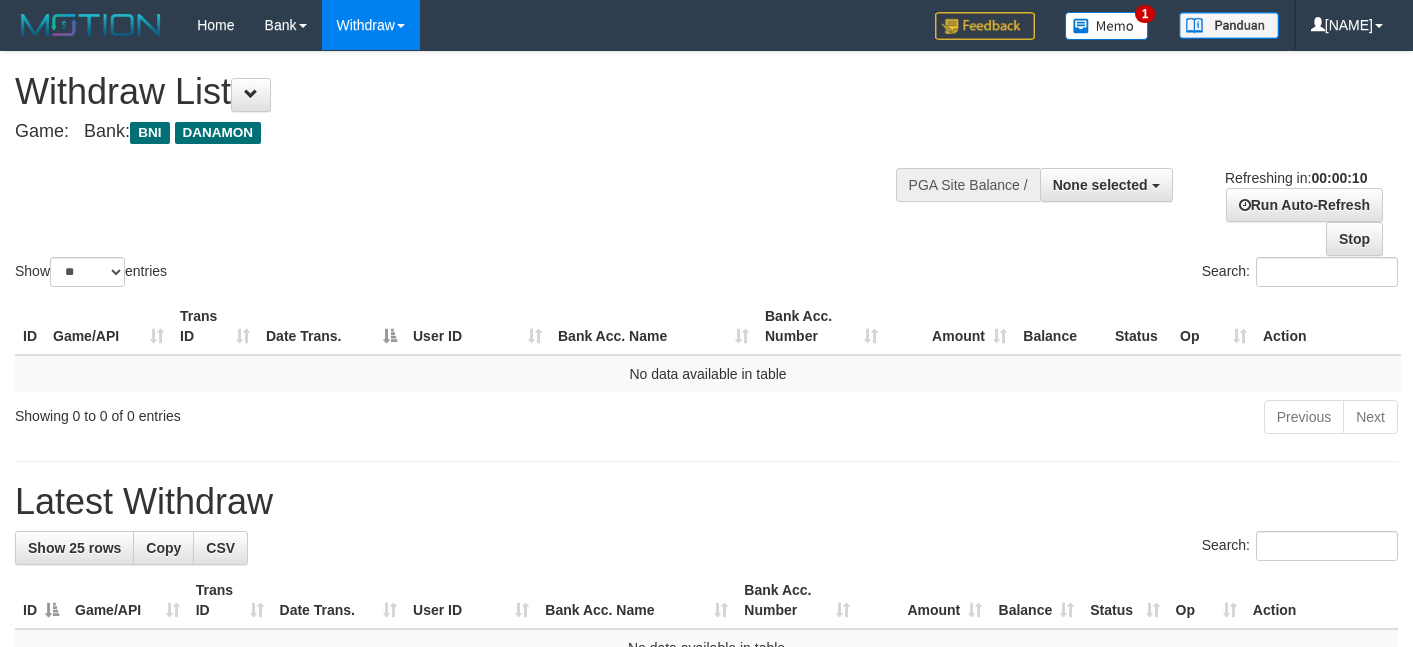 select 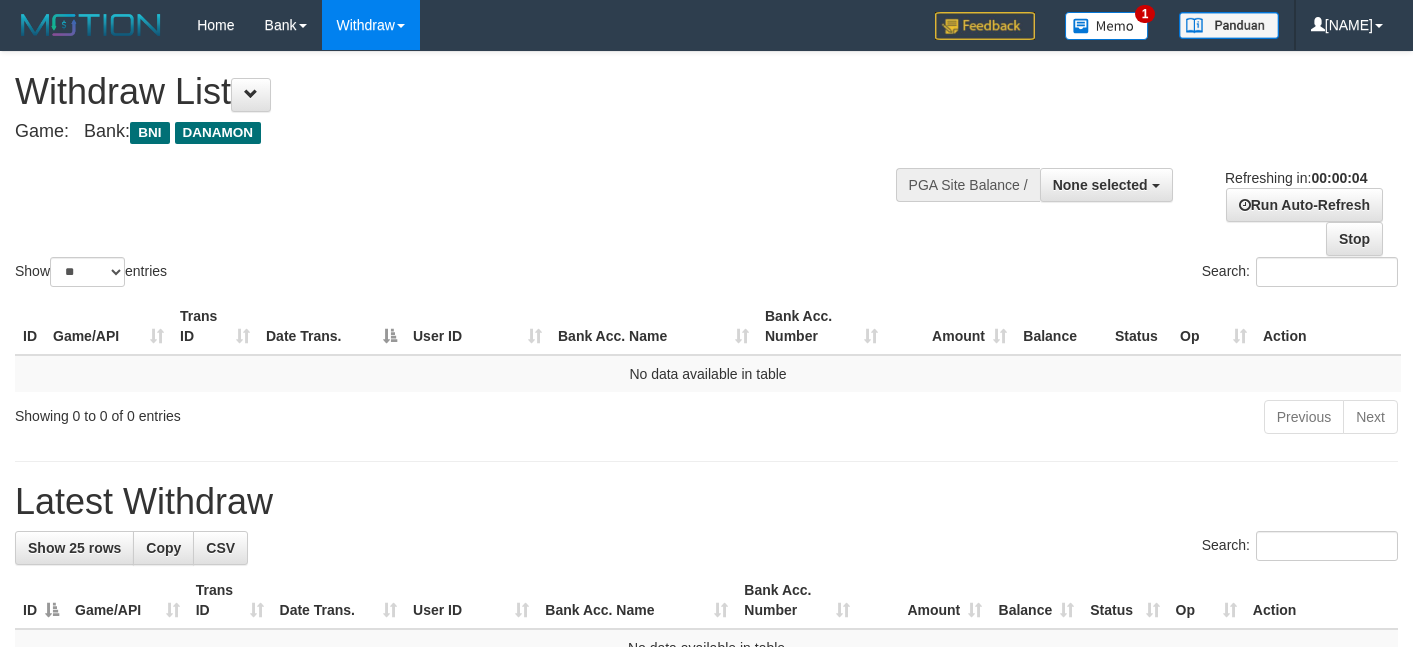 scroll, scrollTop: 0, scrollLeft: 0, axis: both 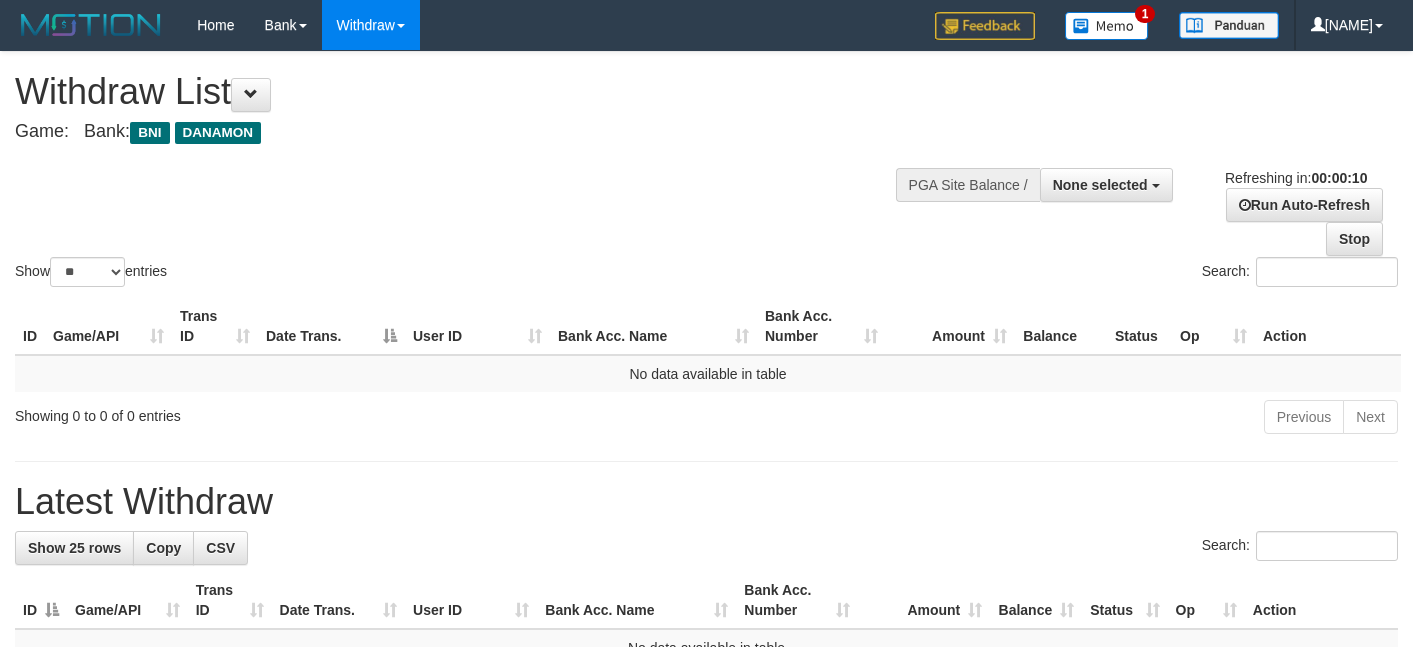 select 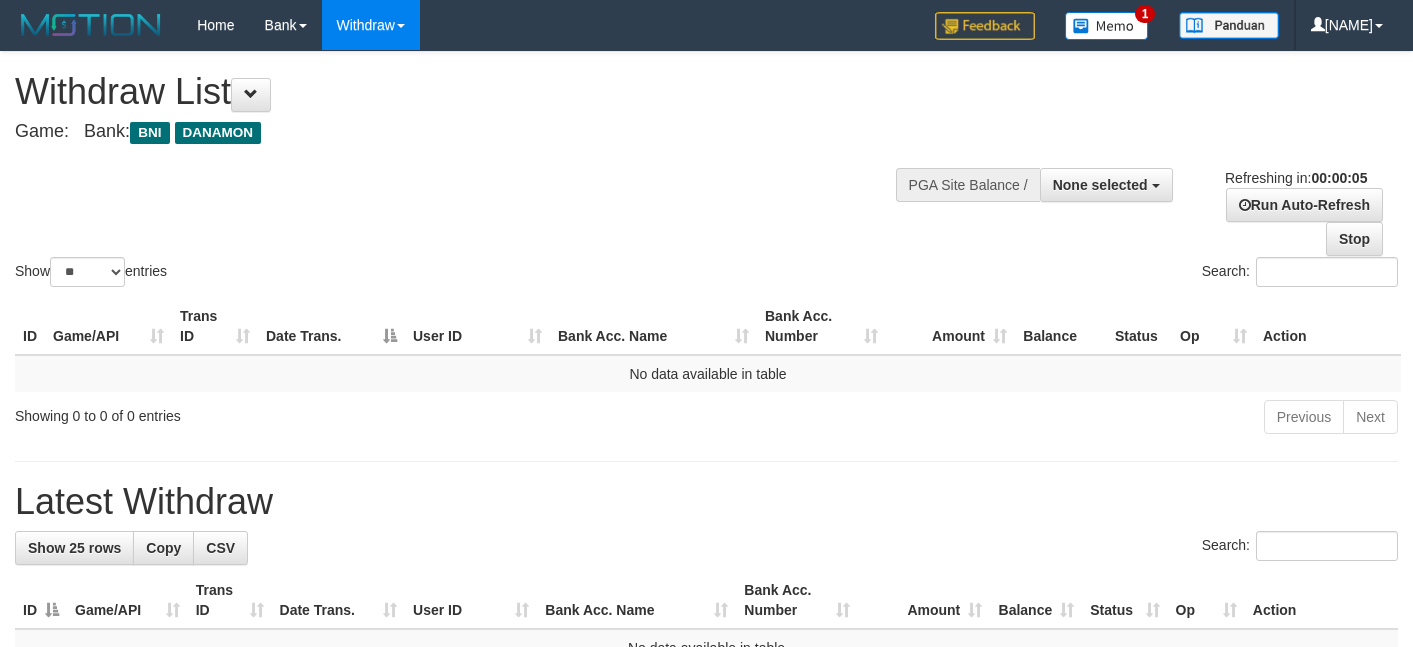 scroll, scrollTop: 0, scrollLeft: 0, axis: both 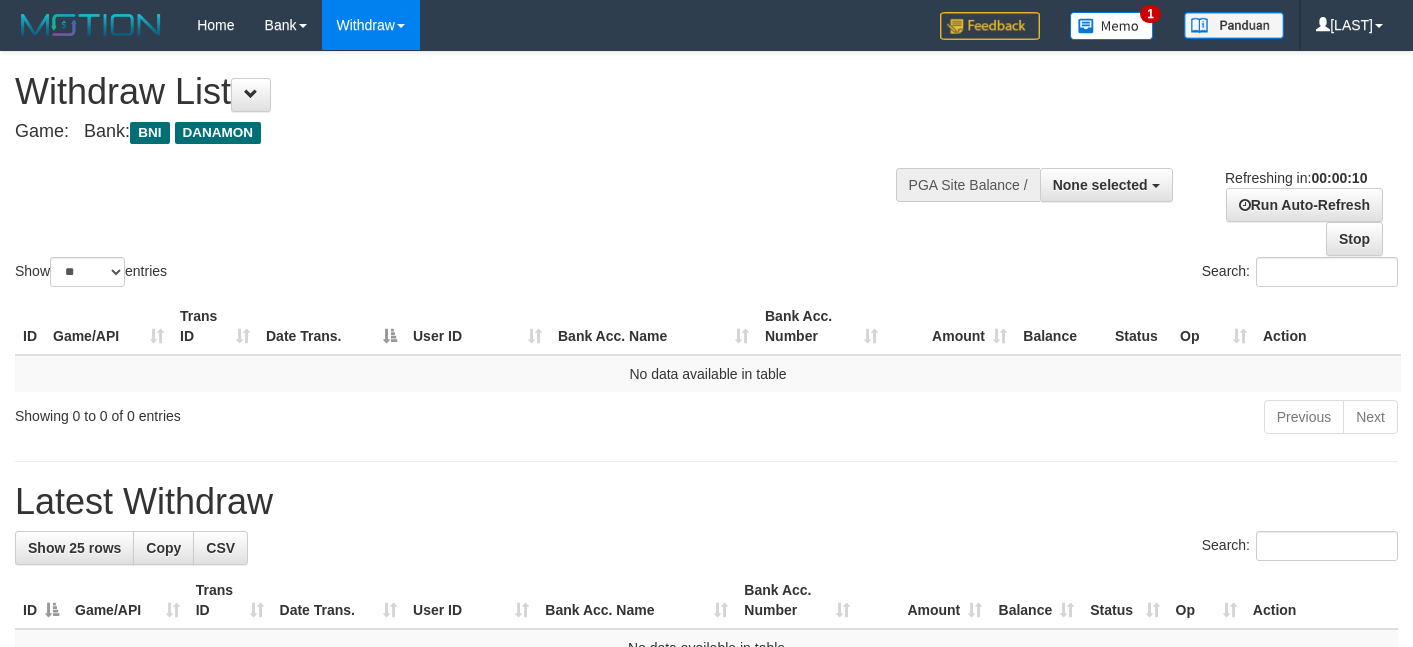 select 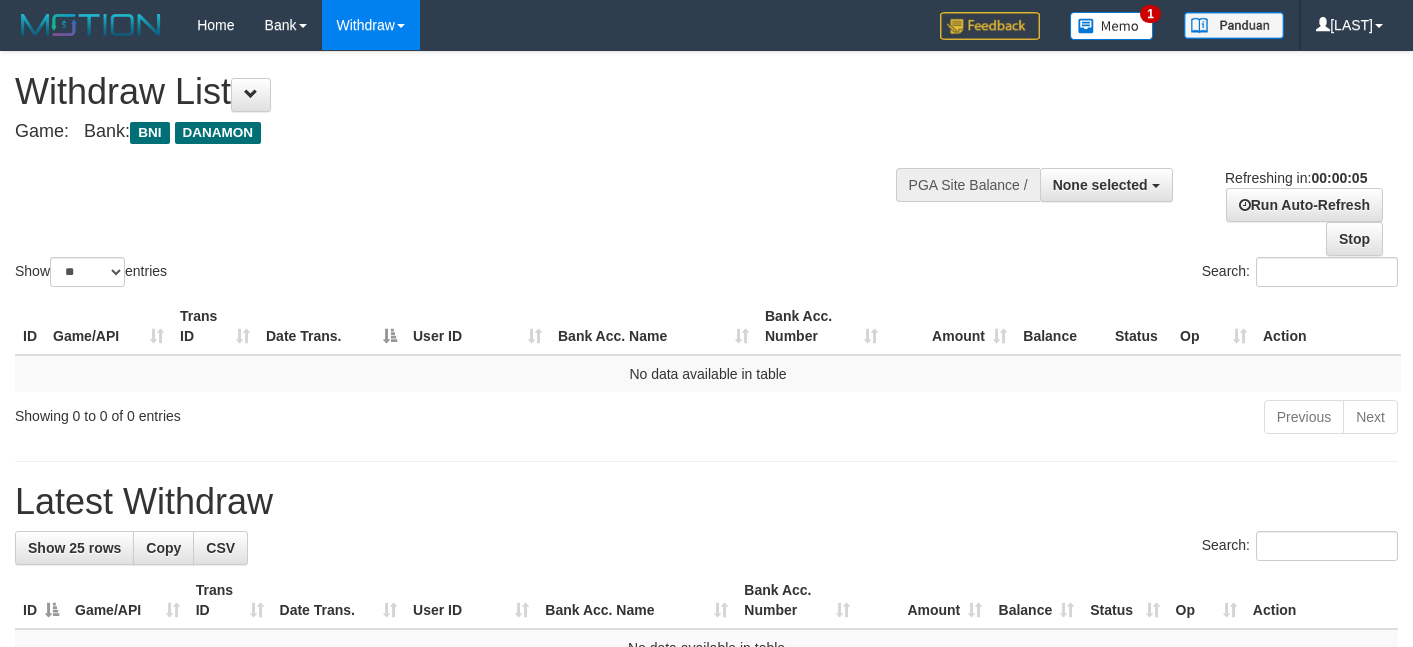 scroll, scrollTop: 0, scrollLeft: 0, axis: both 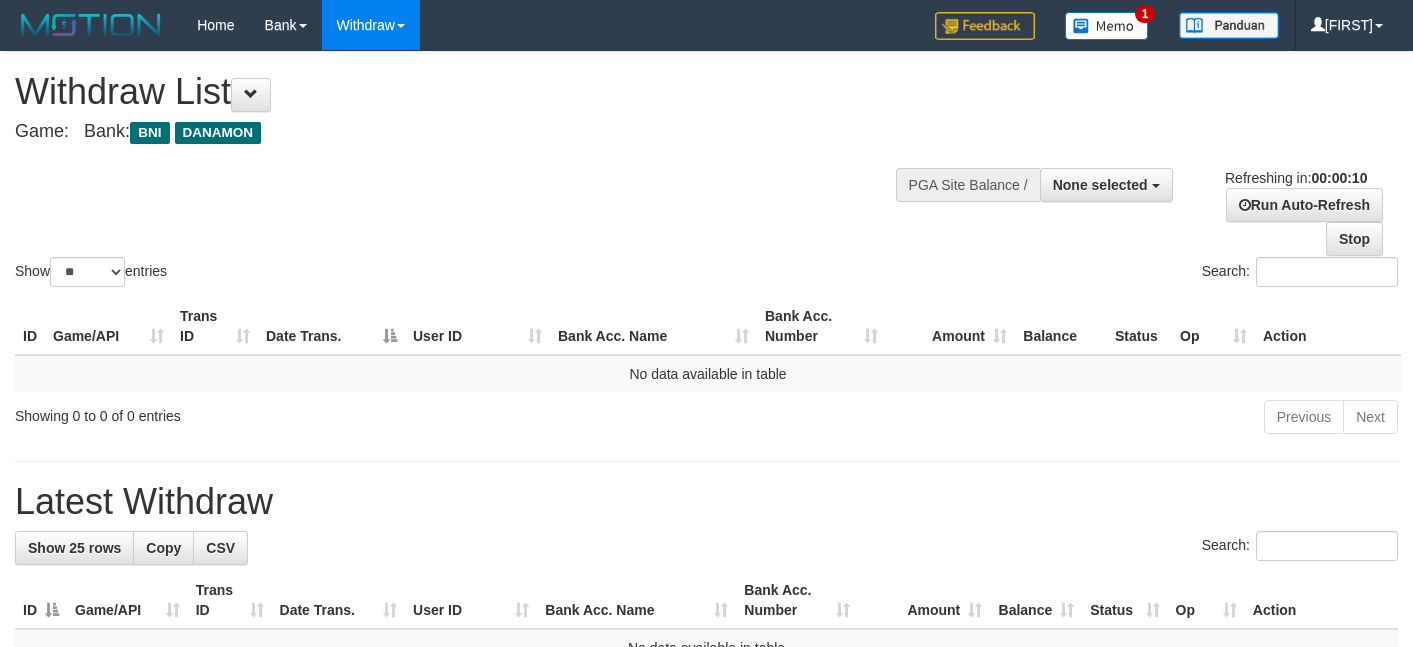 select 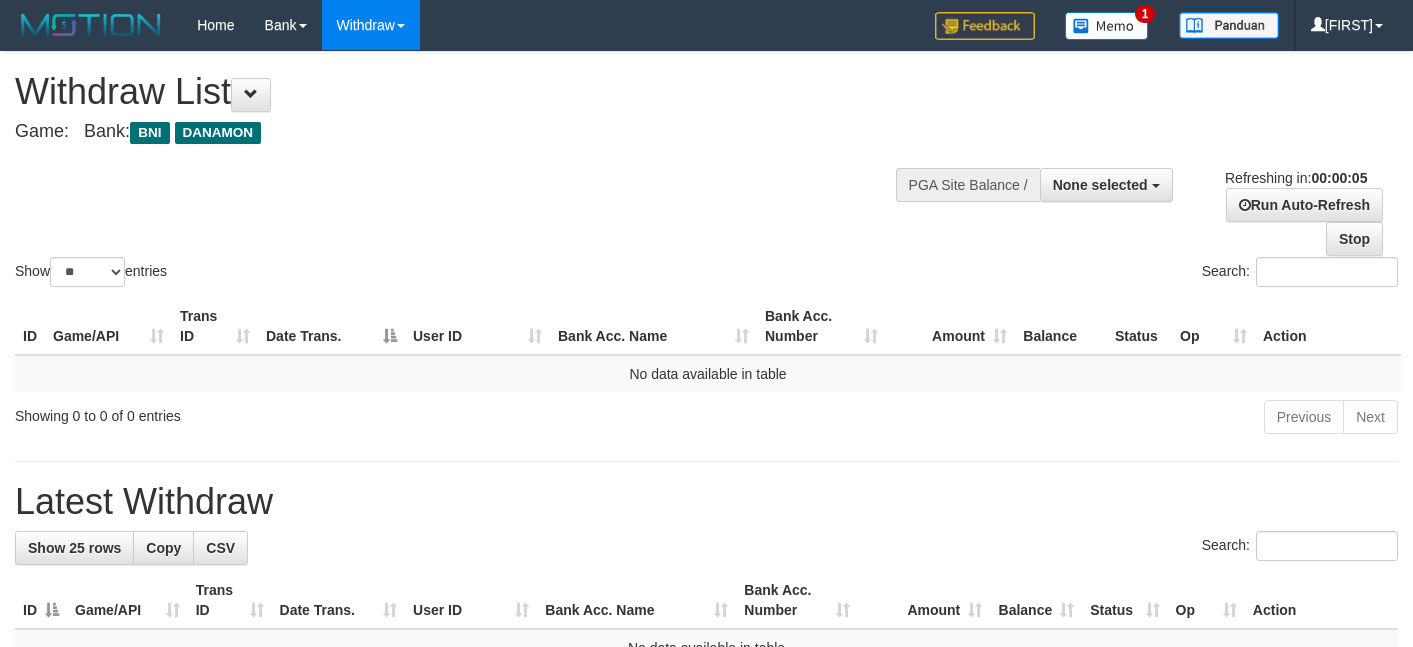 scroll, scrollTop: 0, scrollLeft: 0, axis: both 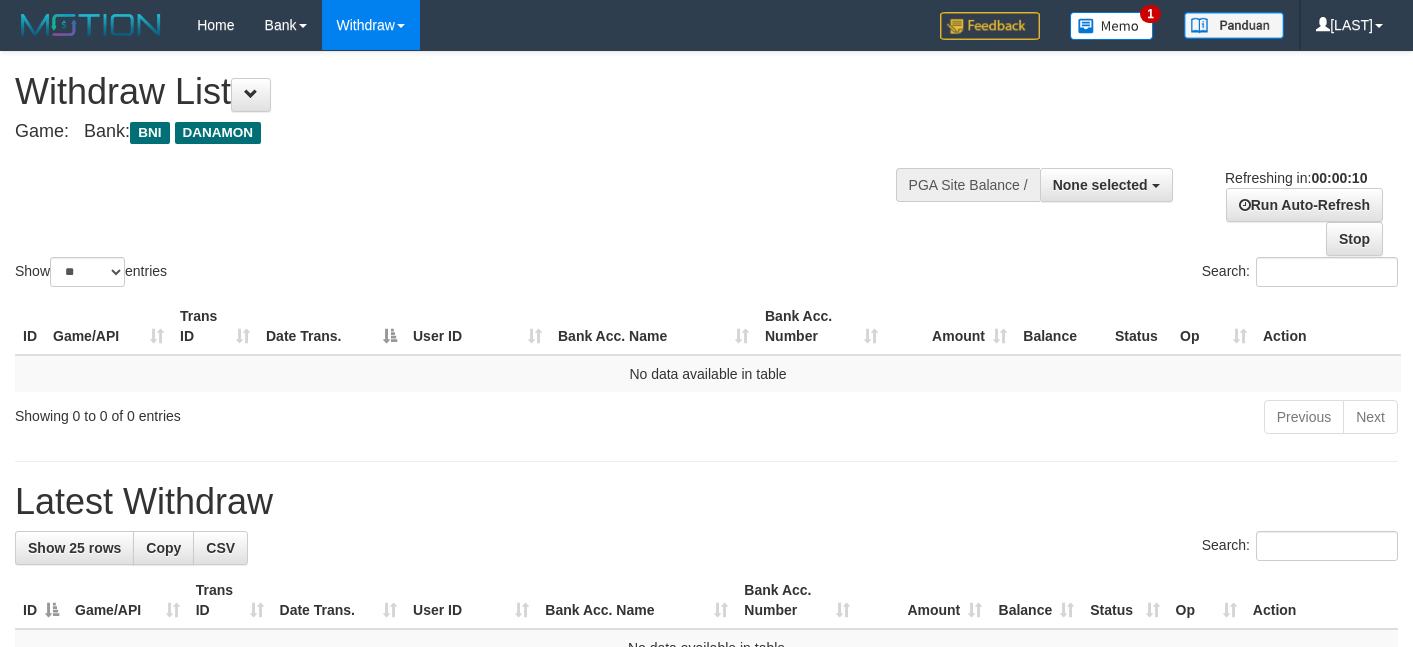 select 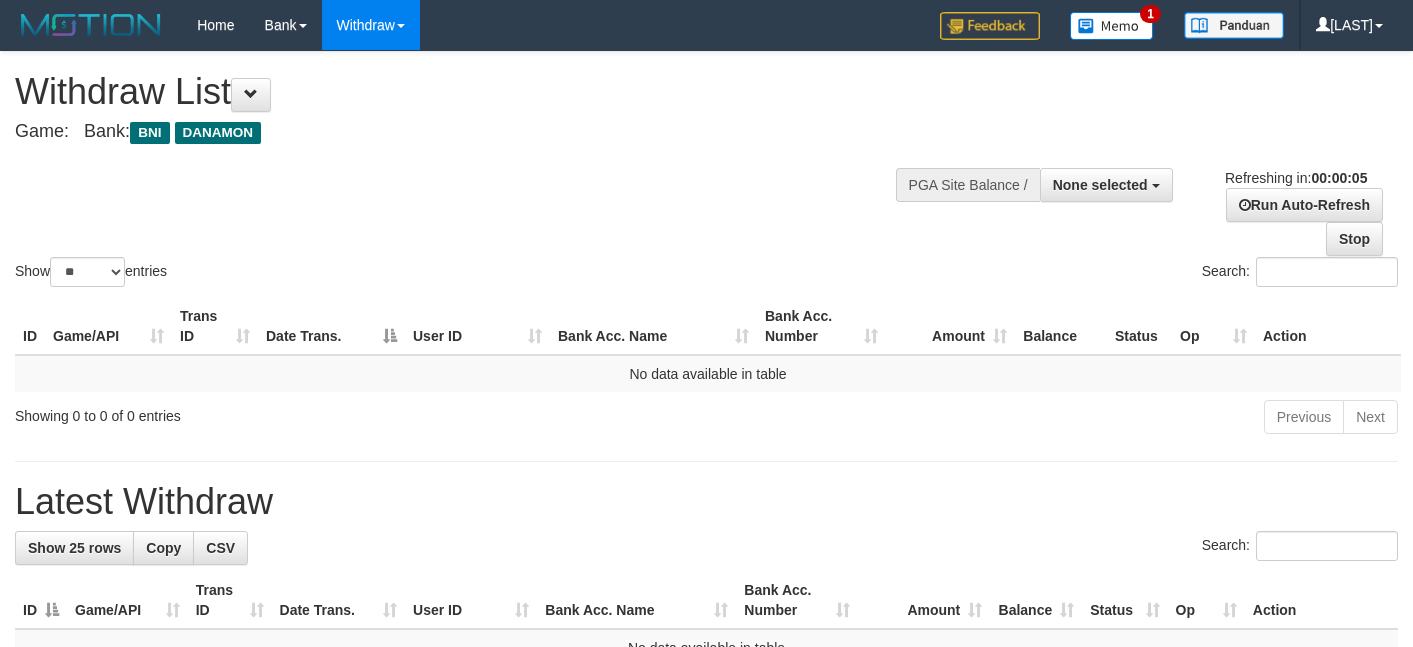 scroll, scrollTop: 0, scrollLeft: 0, axis: both 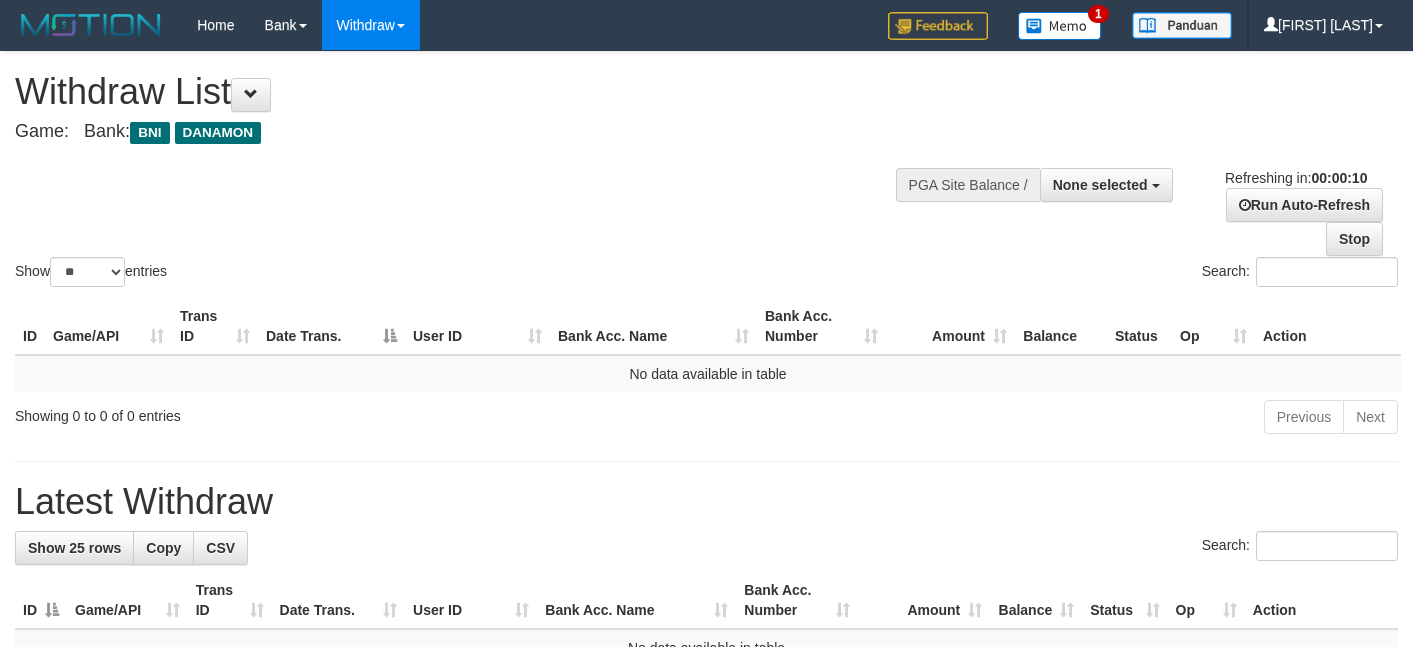 select 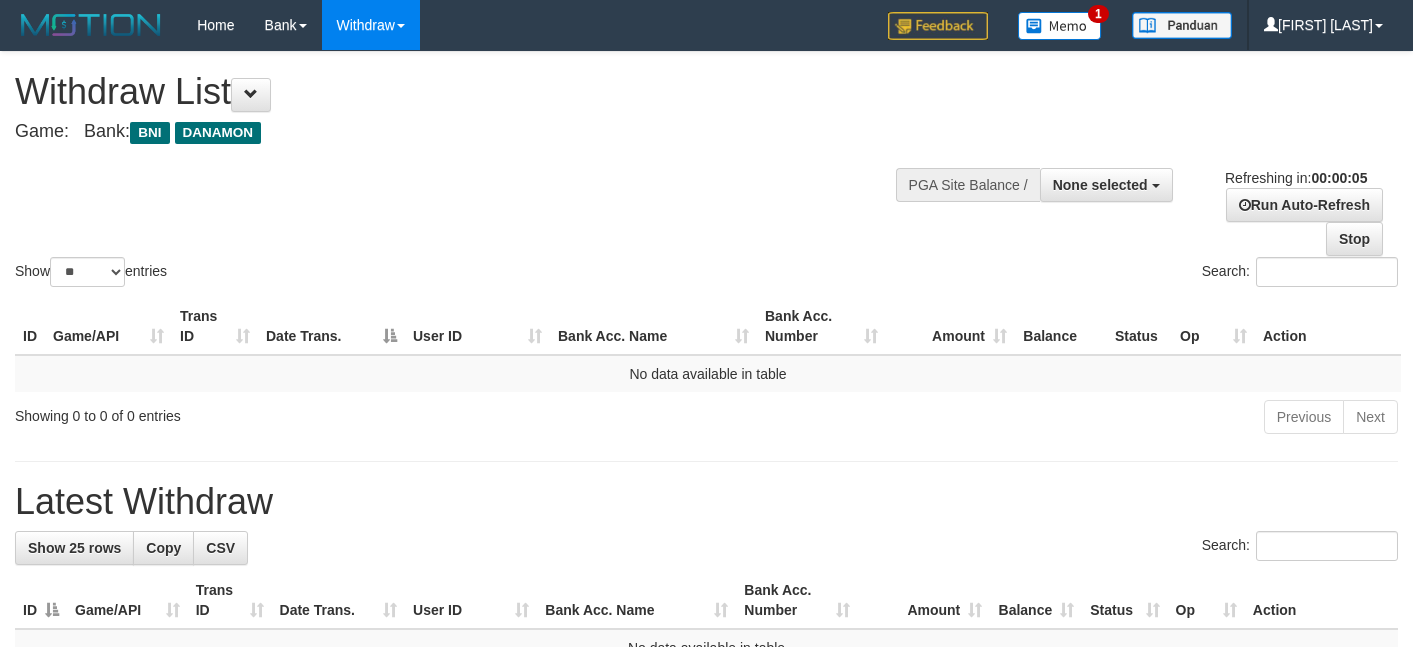 scroll, scrollTop: 0, scrollLeft: 0, axis: both 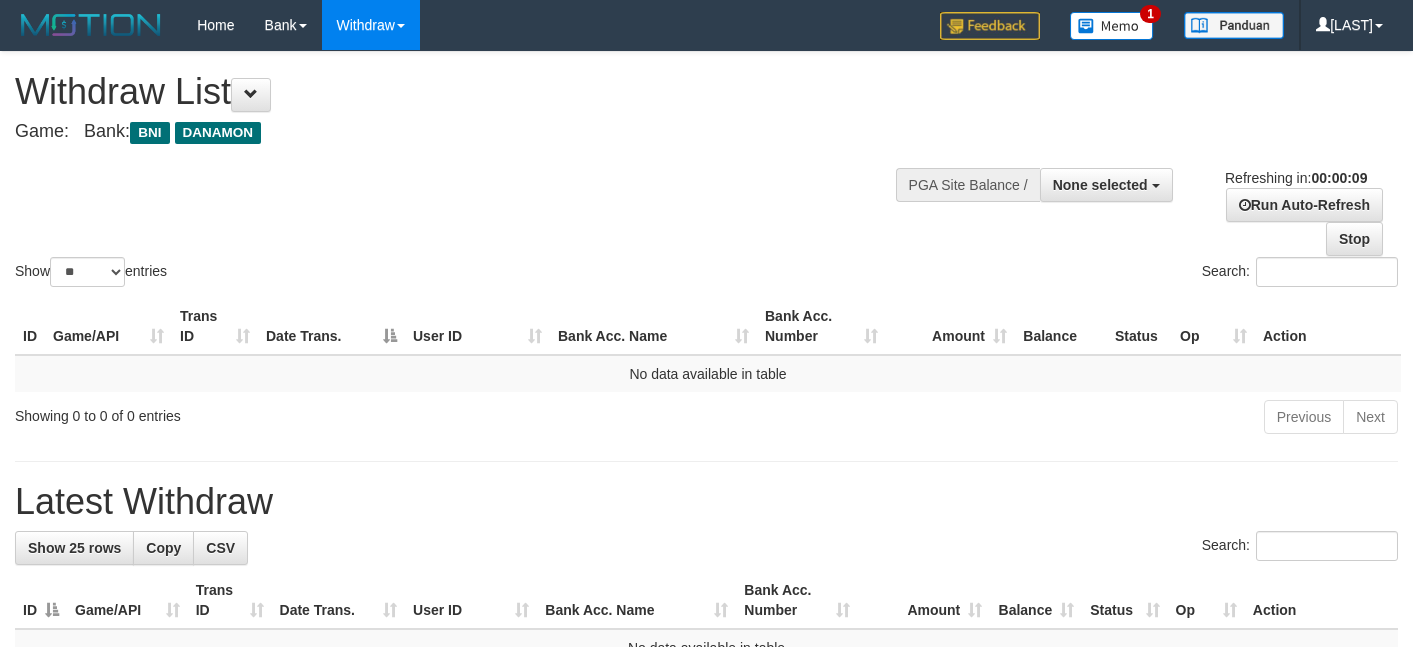 select 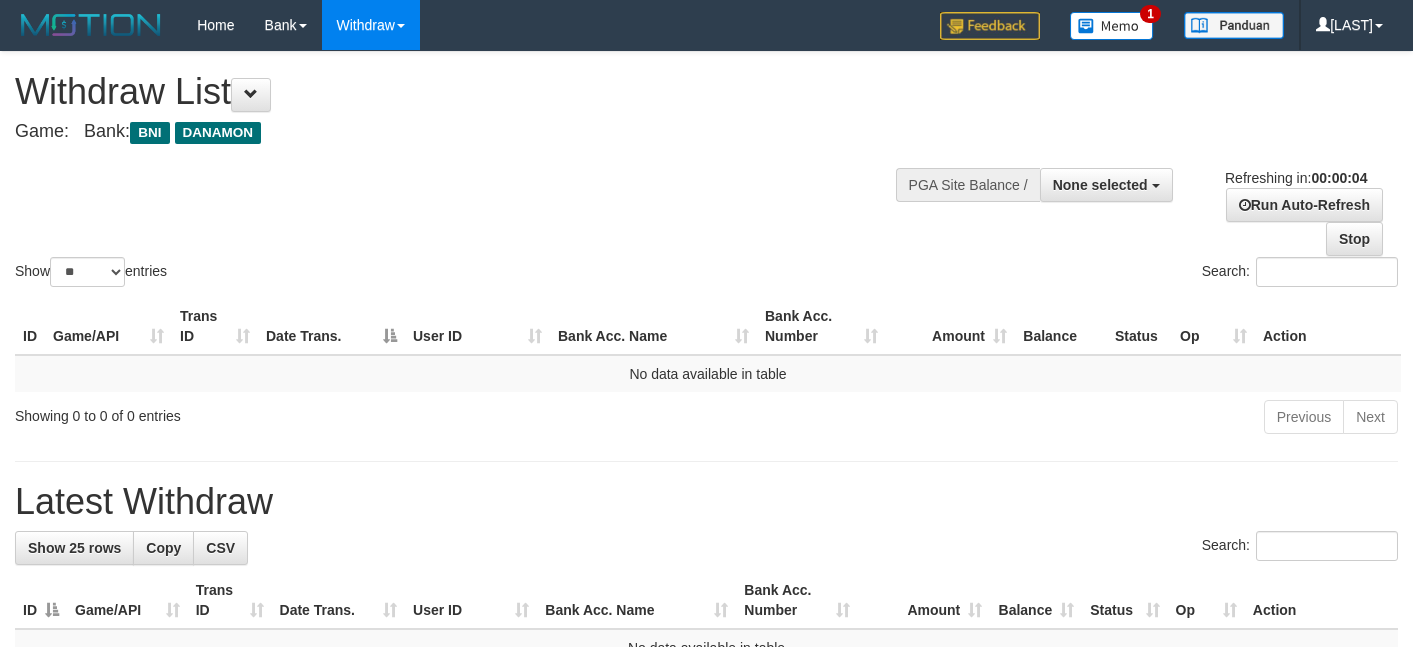 scroll, scrollTop: 0, scrollLeft: 0, axis: both 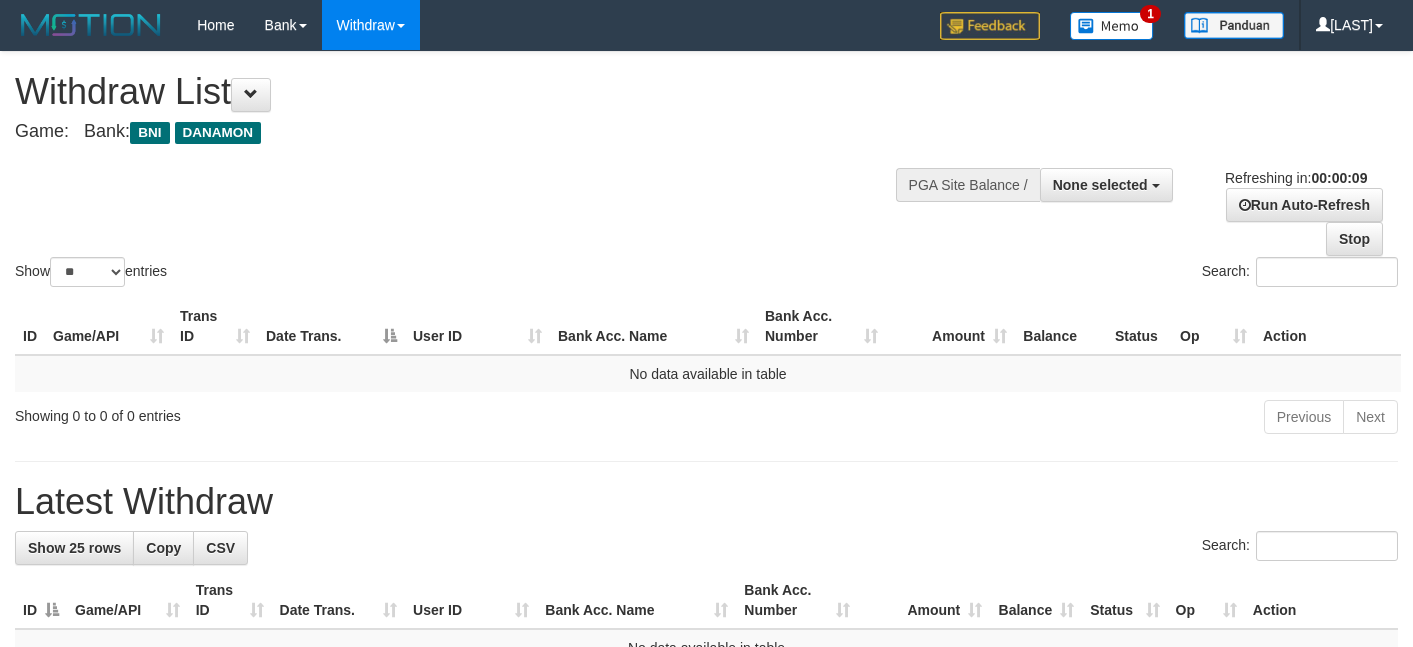 select 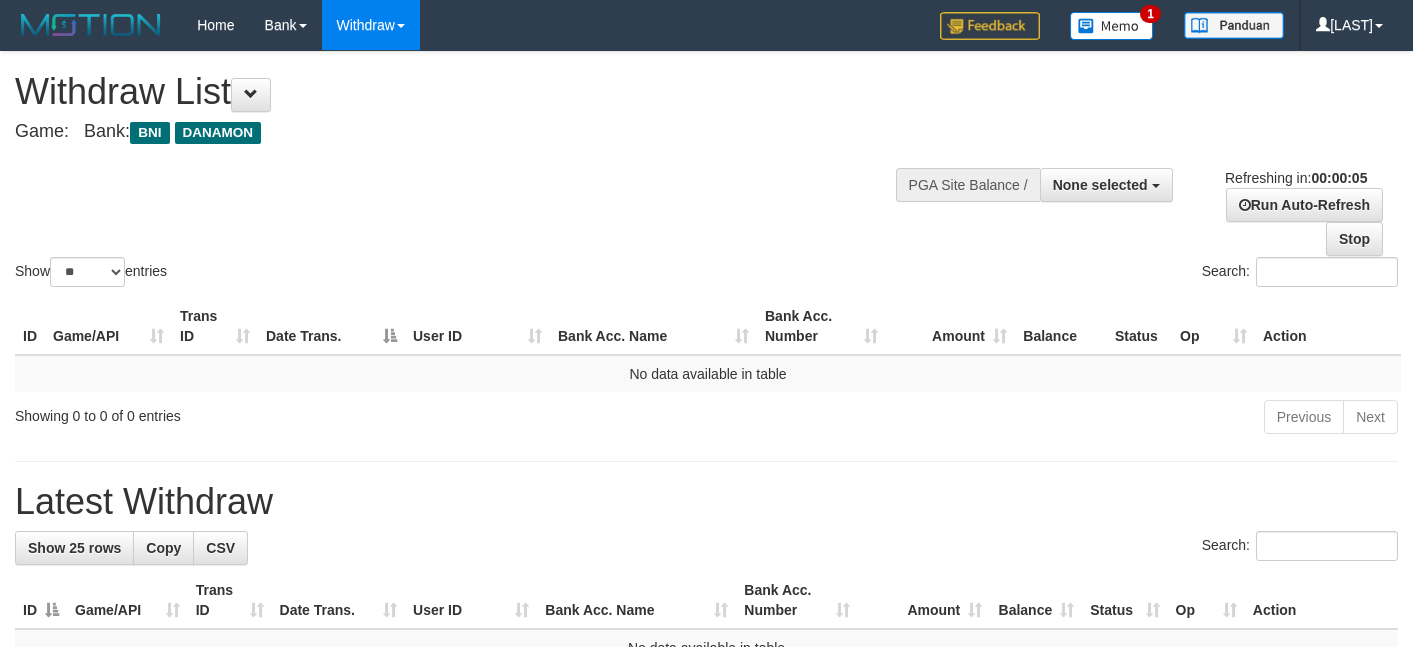 scroll, scrollTop: 0, scrollLeft: 0, axis: both 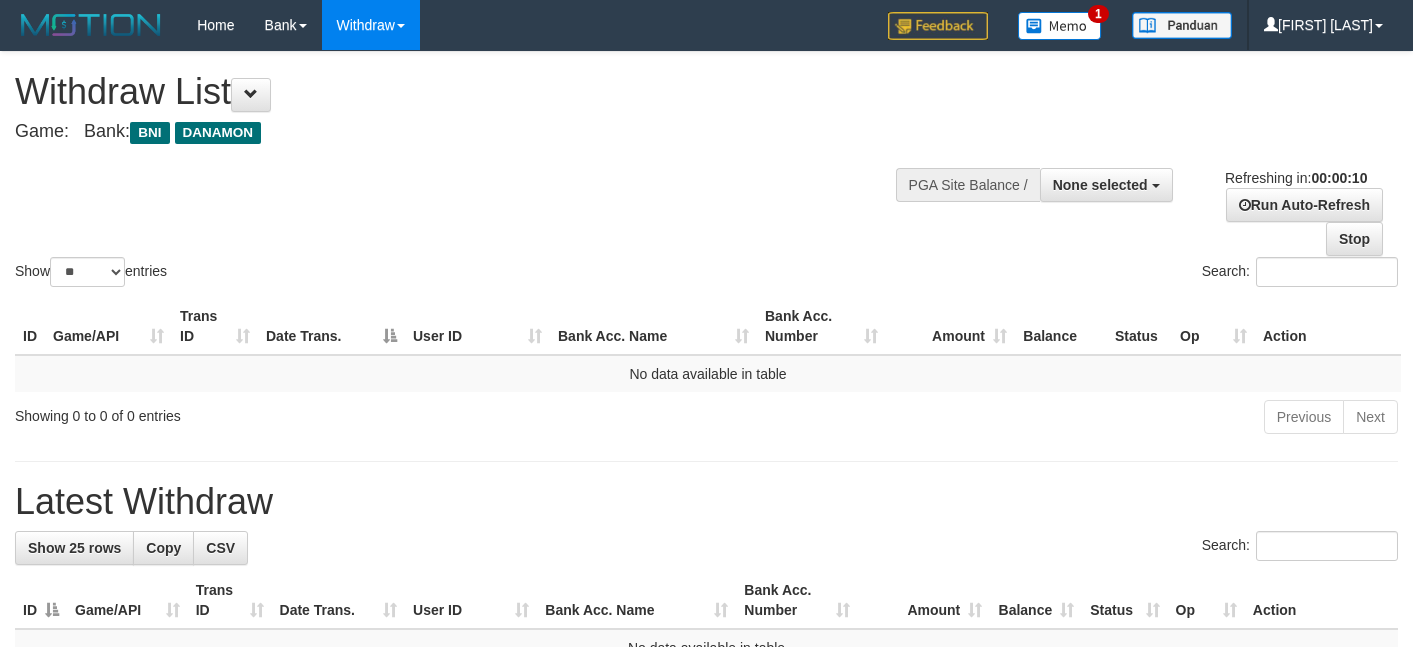 select 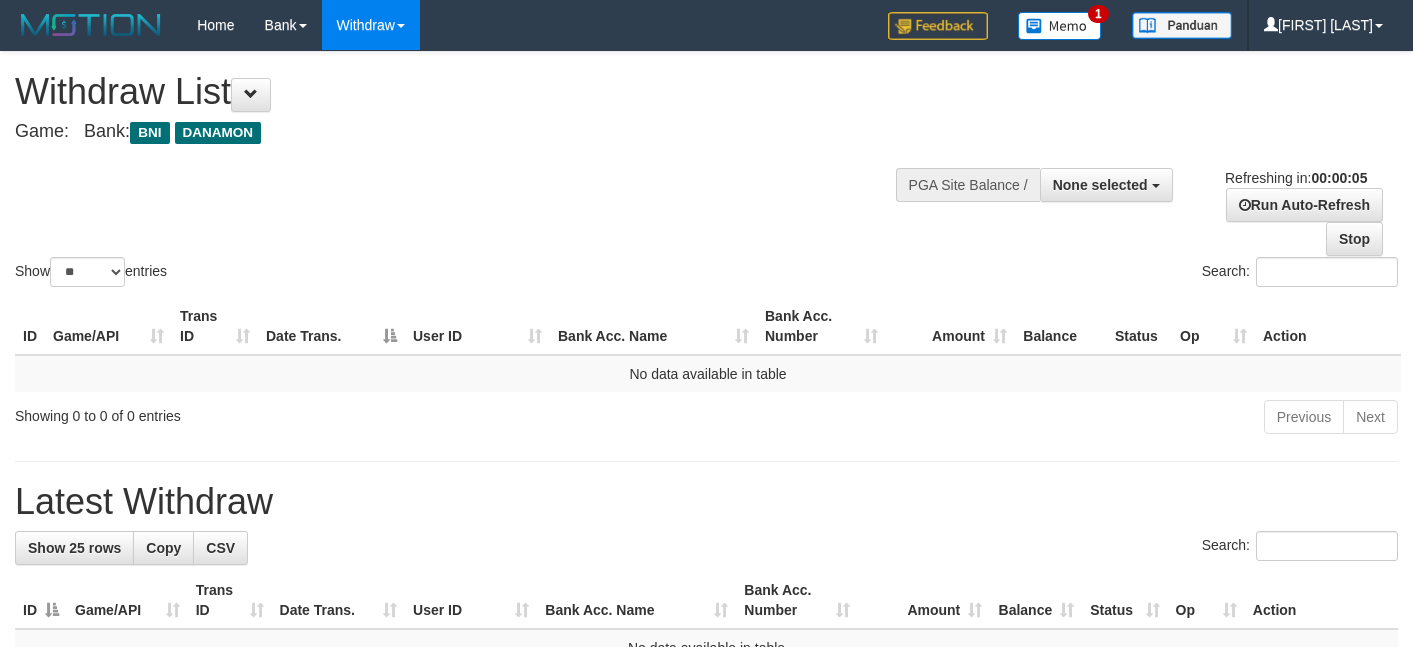 scroll, scrollTop: 0, scrollLeft: 0, axis: both 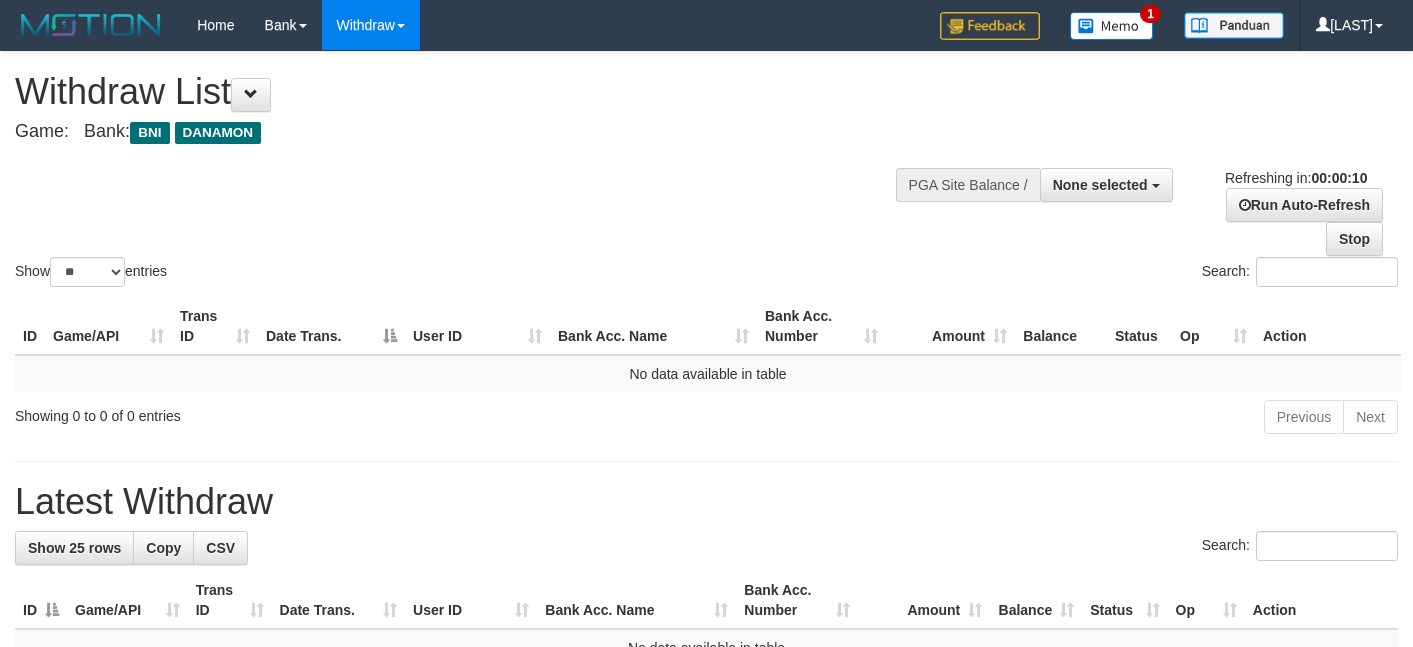 select 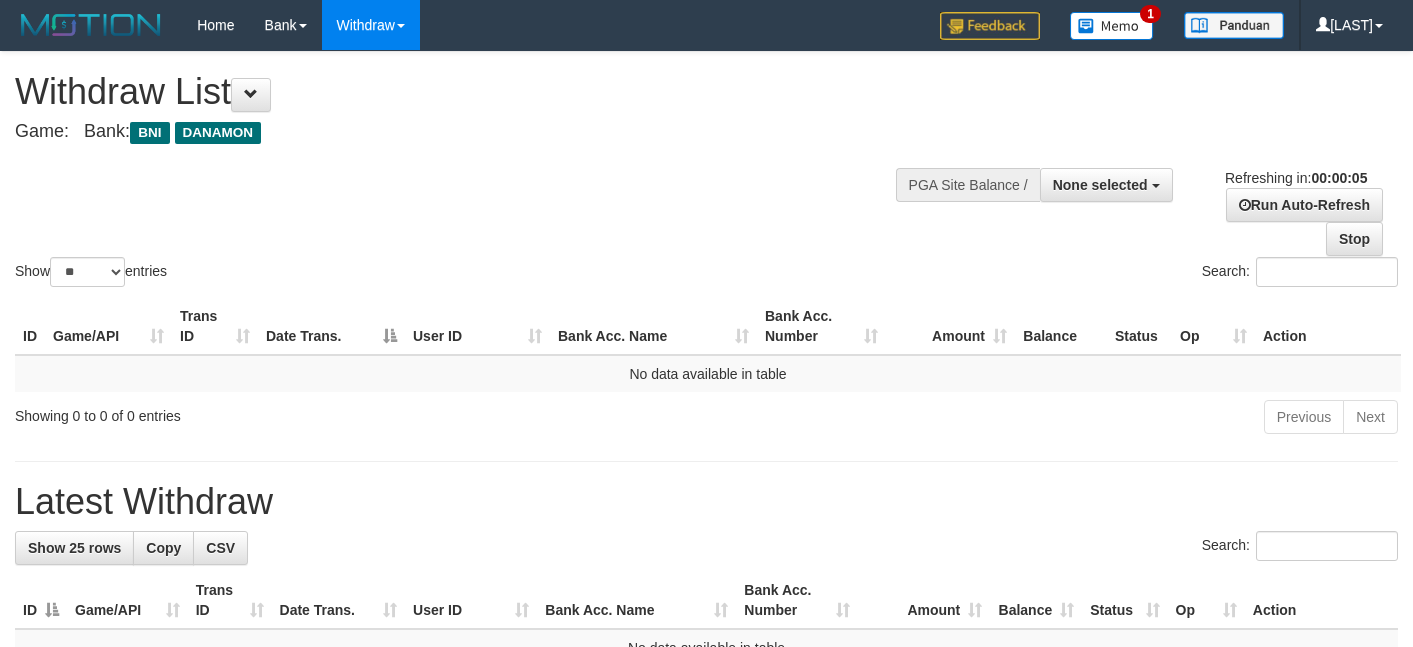 scroll, scrollTop: 0, scrollLeft: 0, axis: both 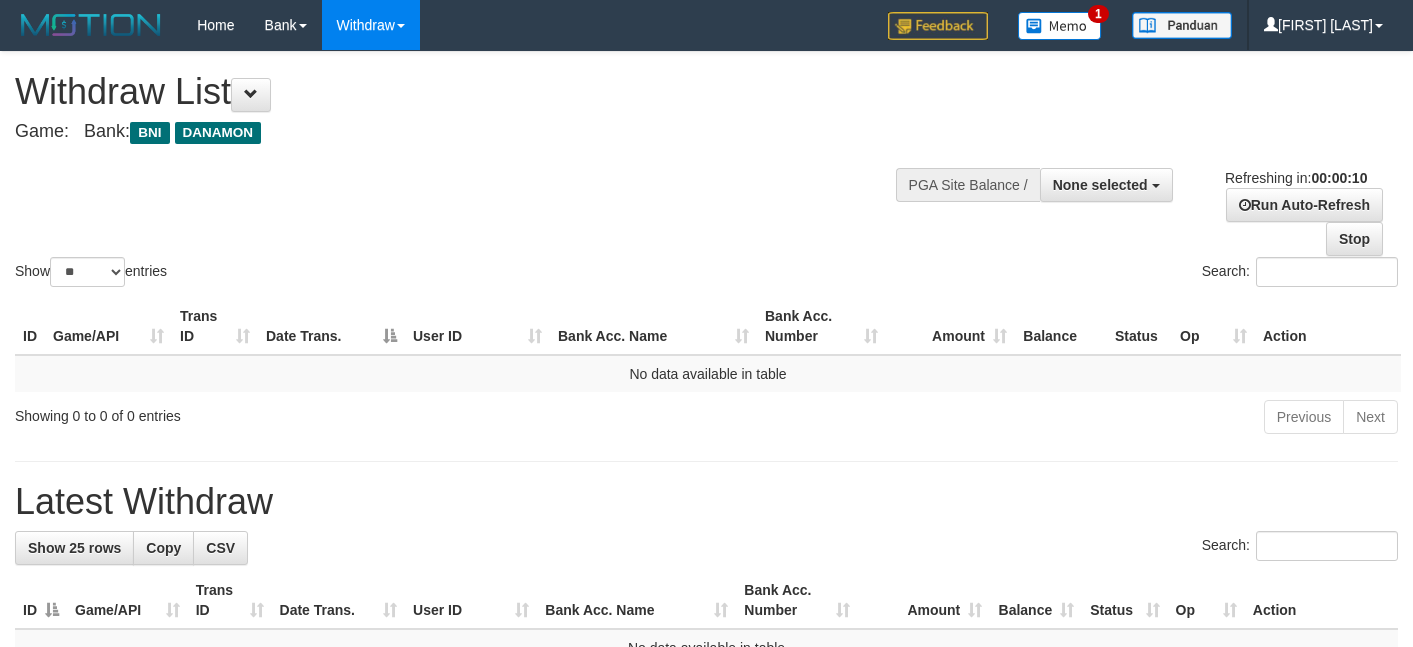select 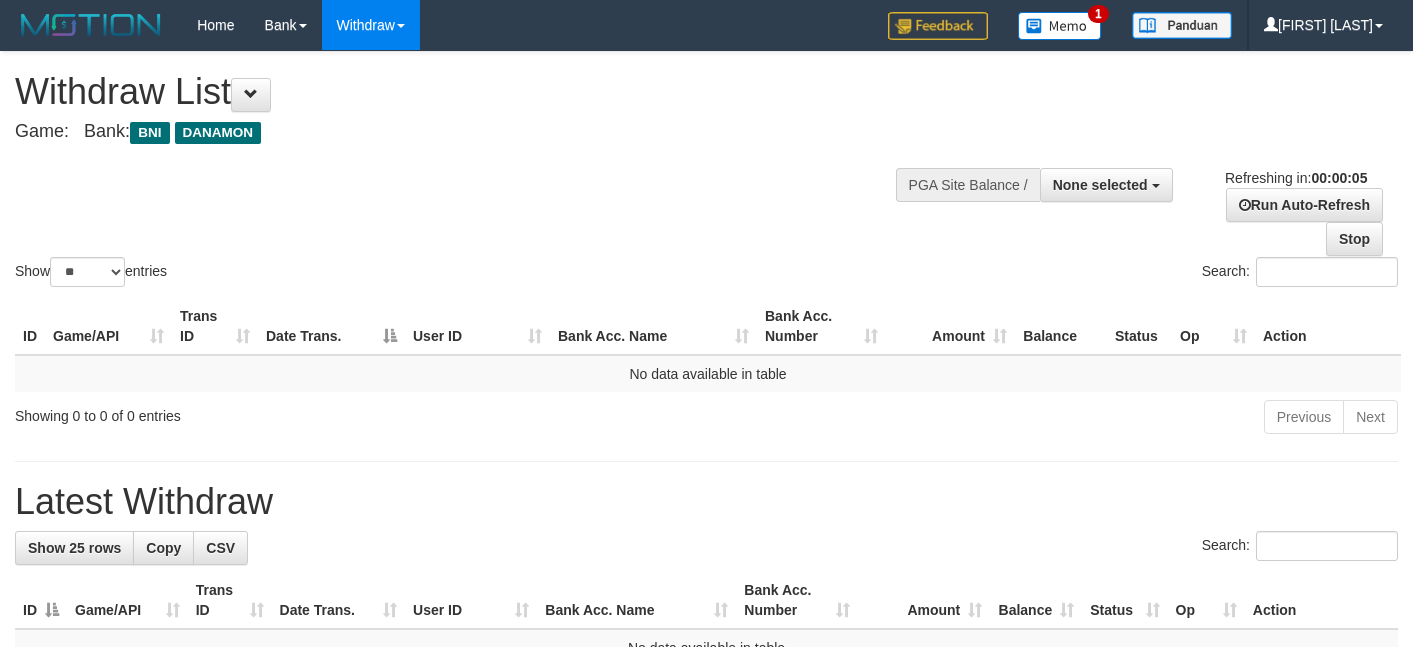 scroll, scrollTop: 0, scrollLeft: 0, axis: both 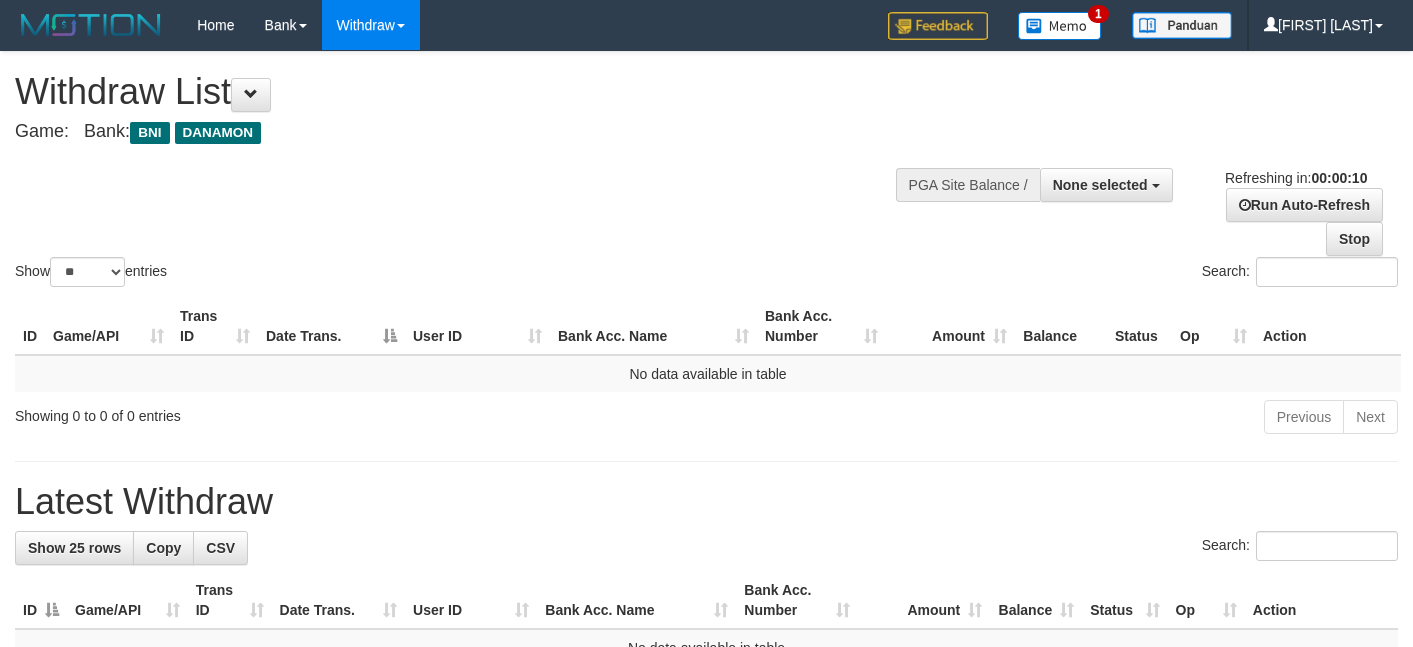 select 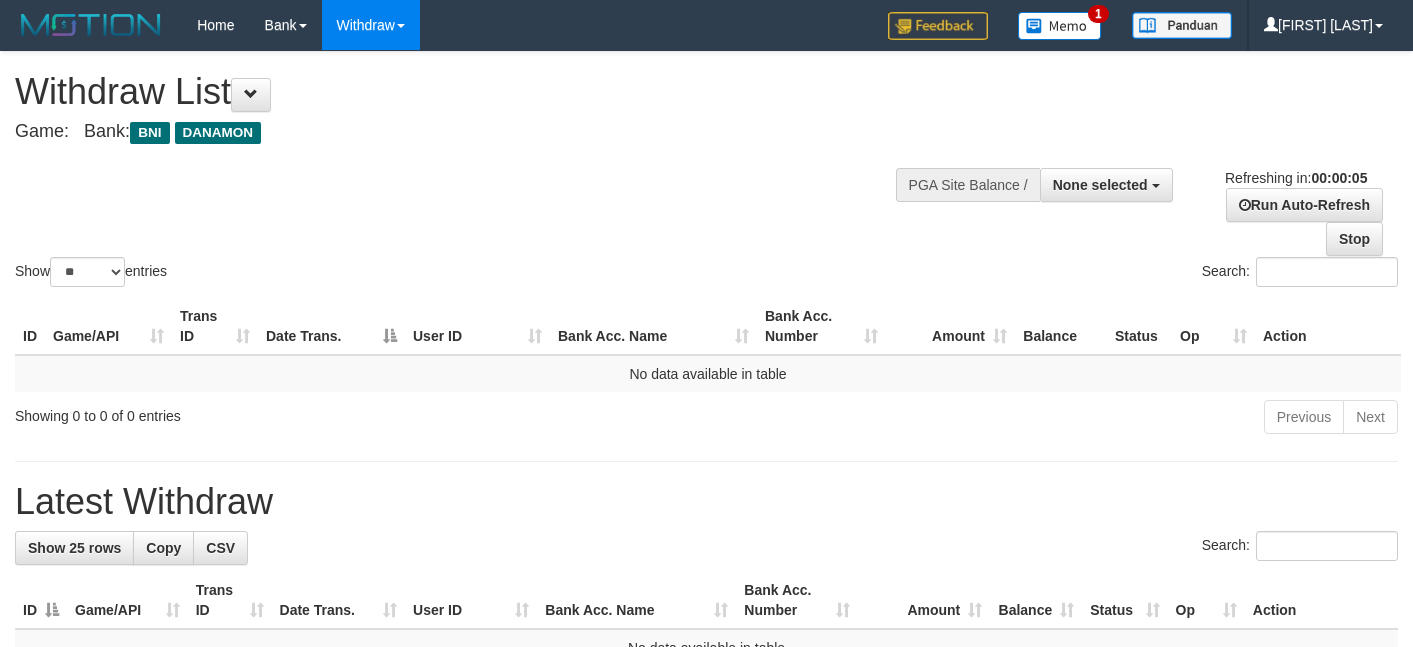 scroll, scrollTop: 0, scrollLeft: 0, axis: both 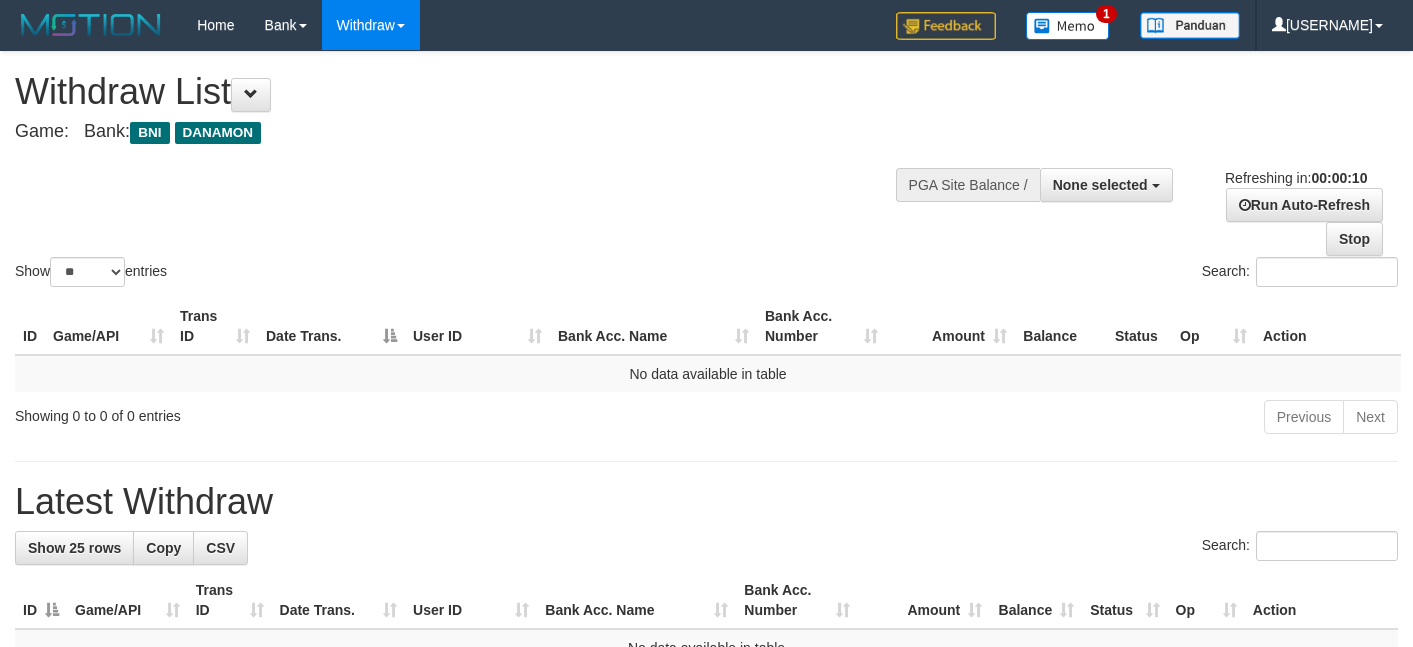 select 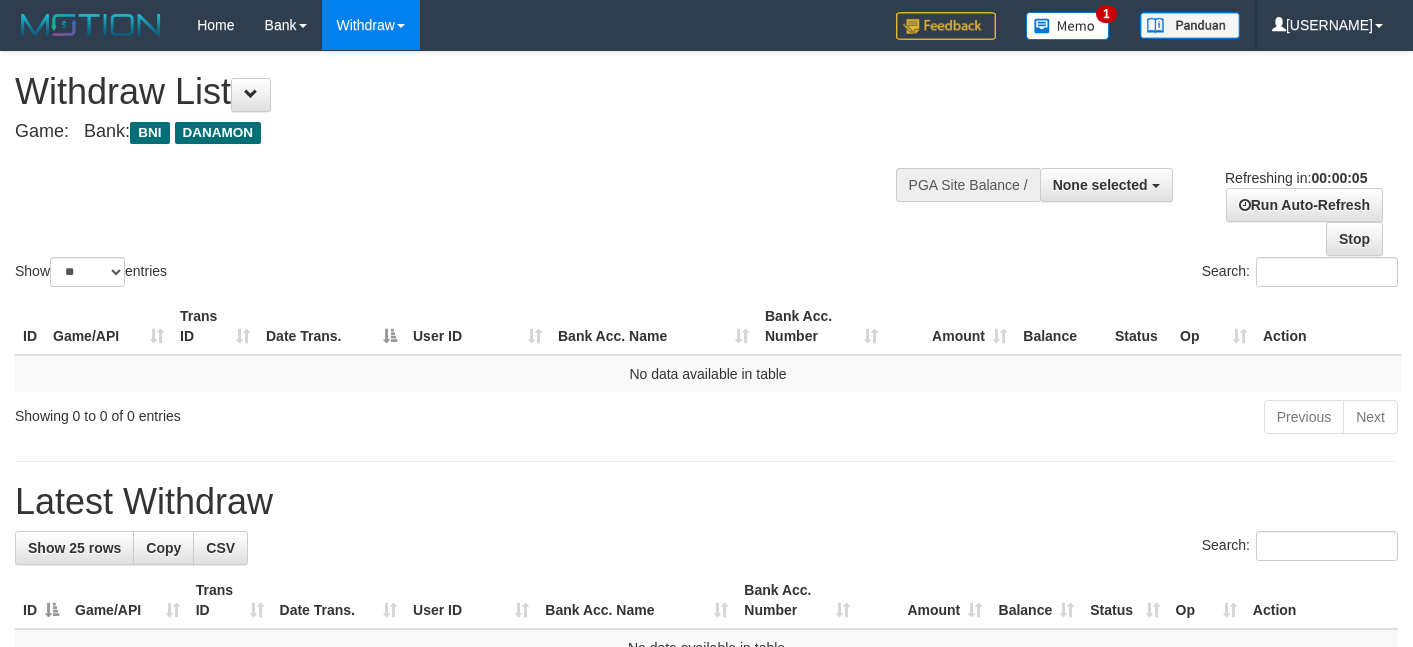 scroll, scrollTop: 0, scrollLeft: 0, axis: both 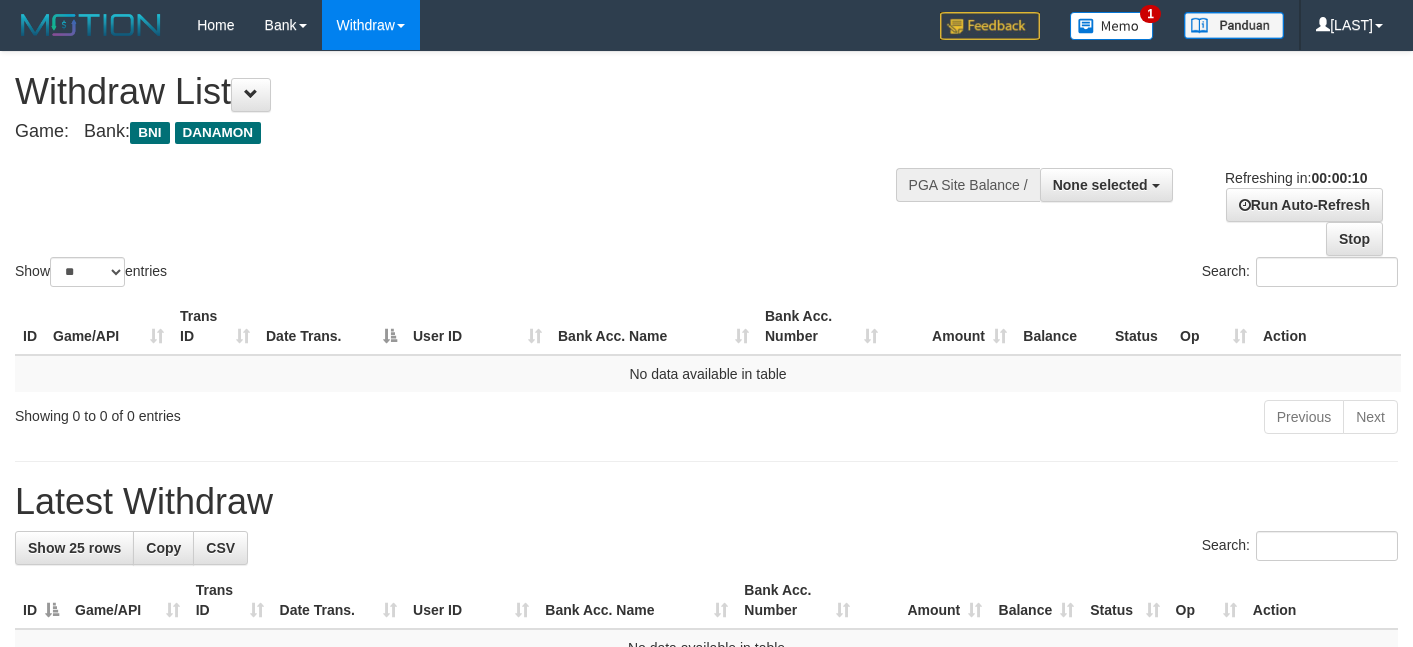 select 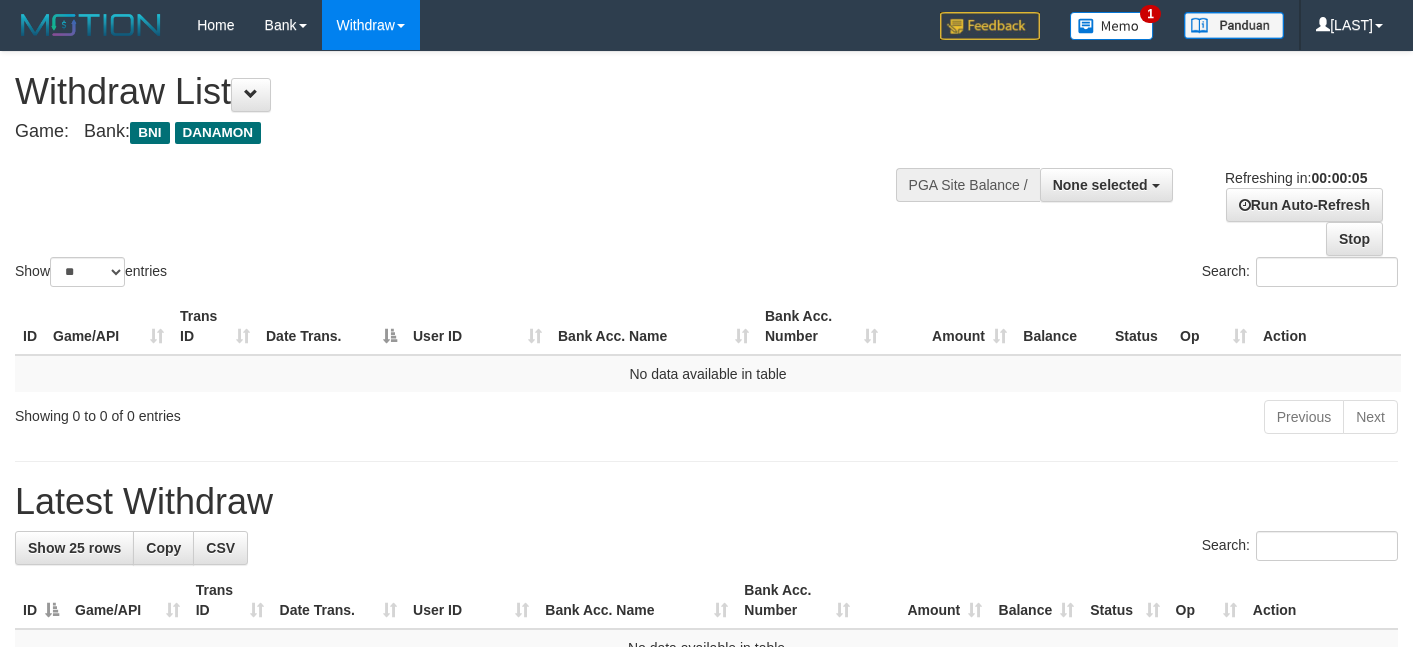 scroll, scrollTop: 0, scrollLeft: 0, axis: both 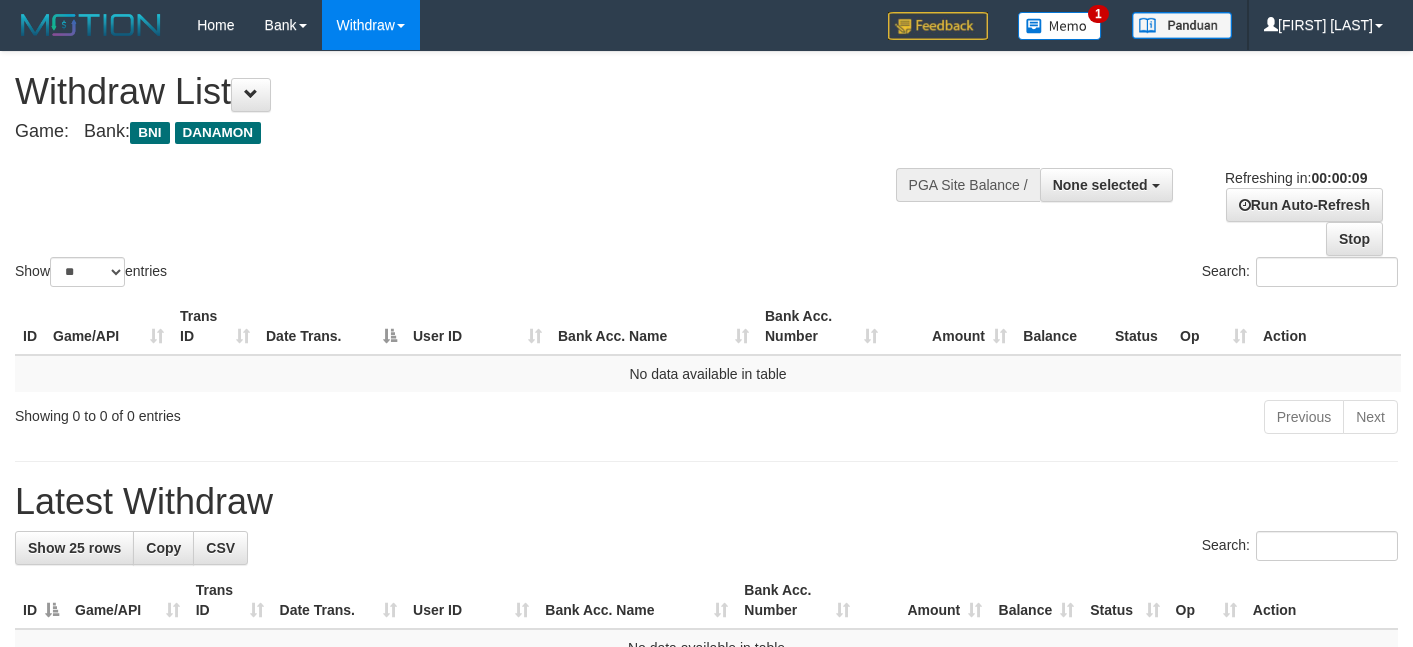 select 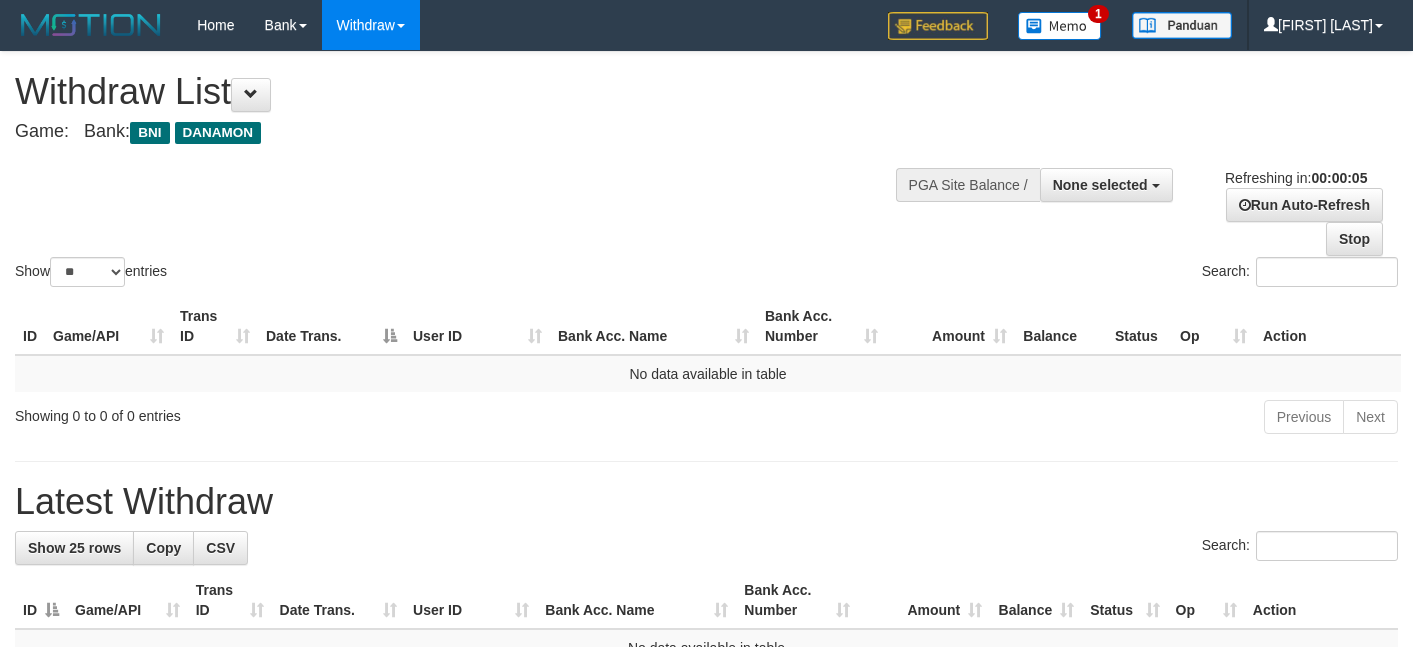 scroll, scrollTop: 0, scrollLeft: 0, axis: both 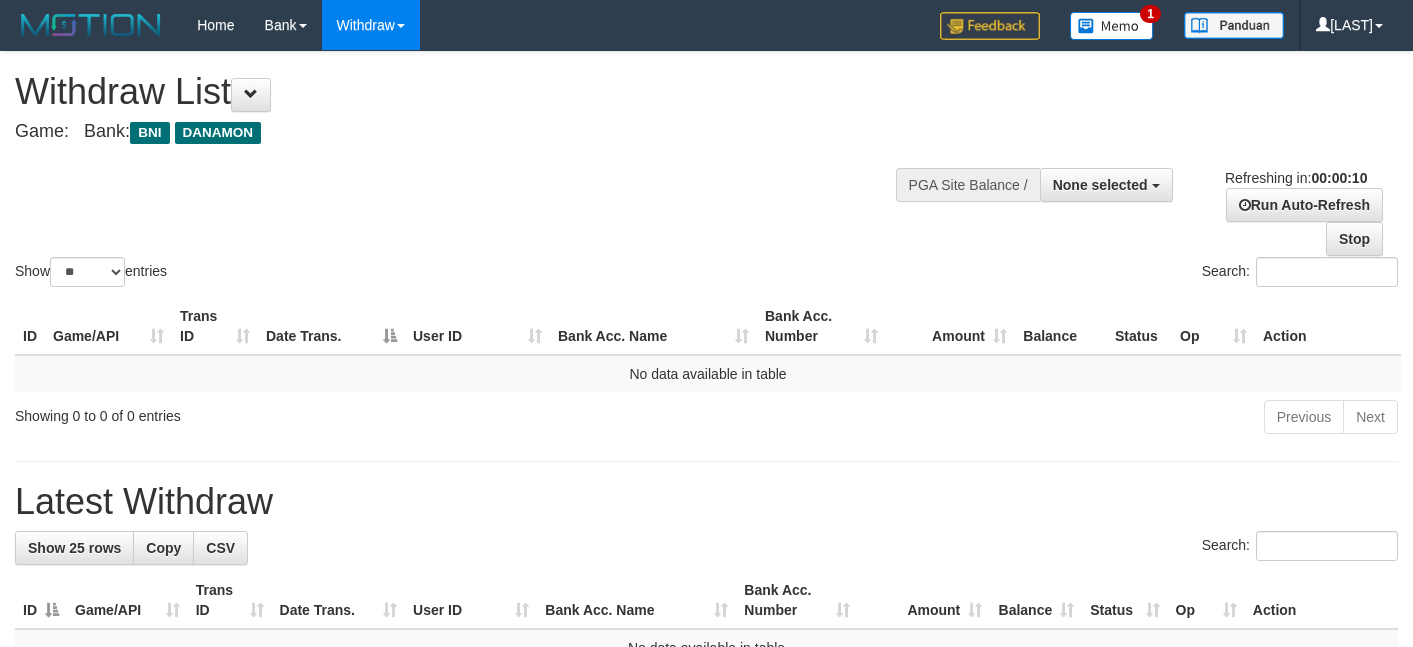select 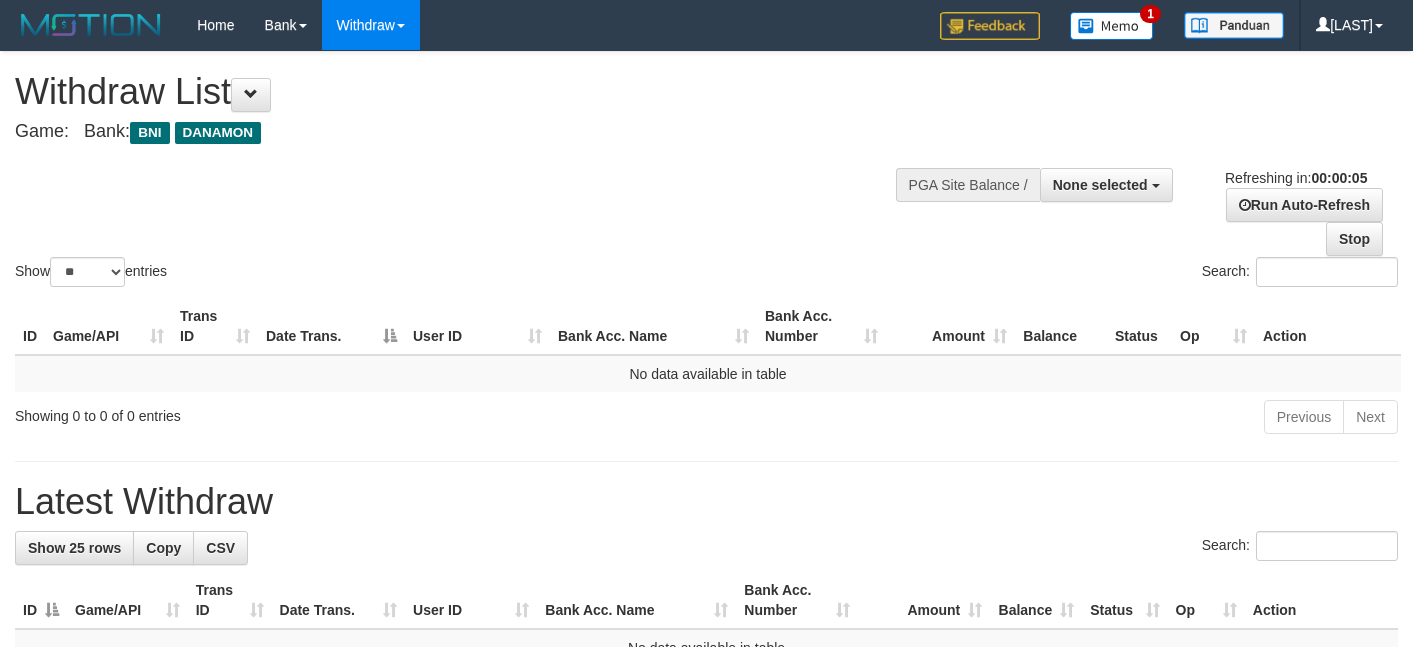 scroll, scrollTop: 0, scrollLeft: 0, axis: both 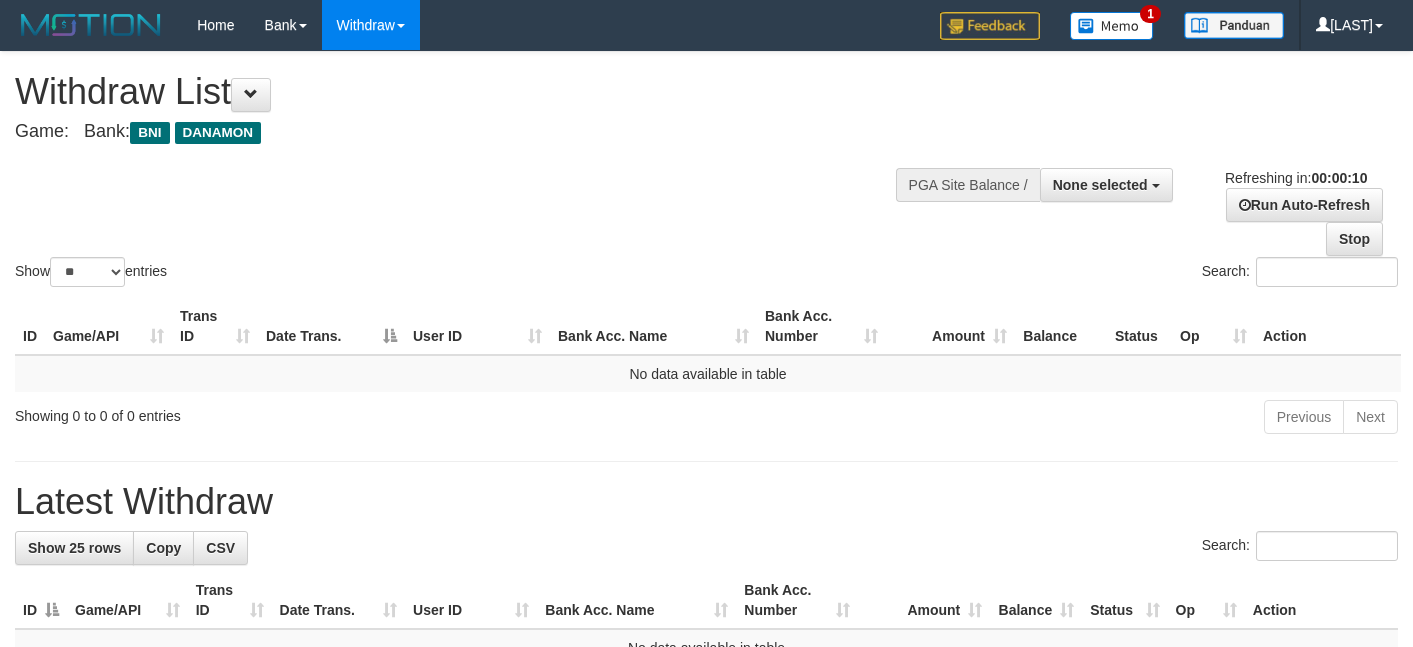 select 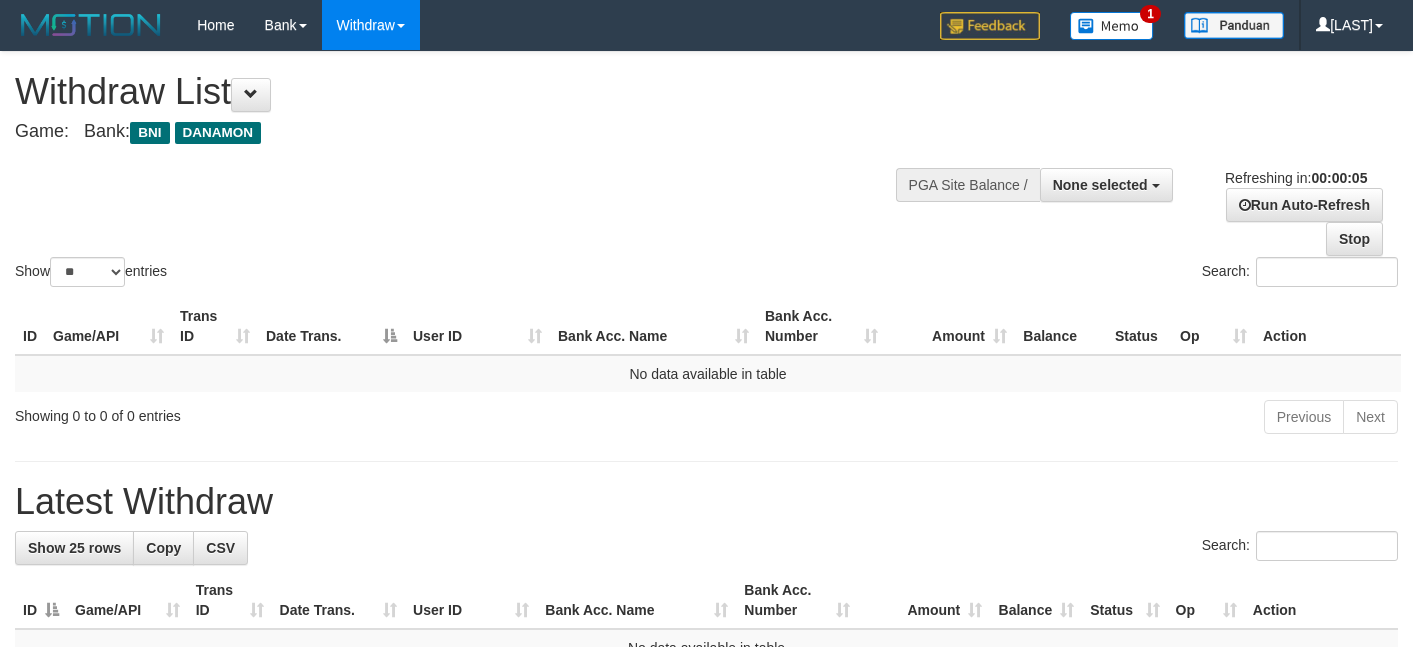 scroll, scrollTop: 0, scrollLeft: 0, axis: both 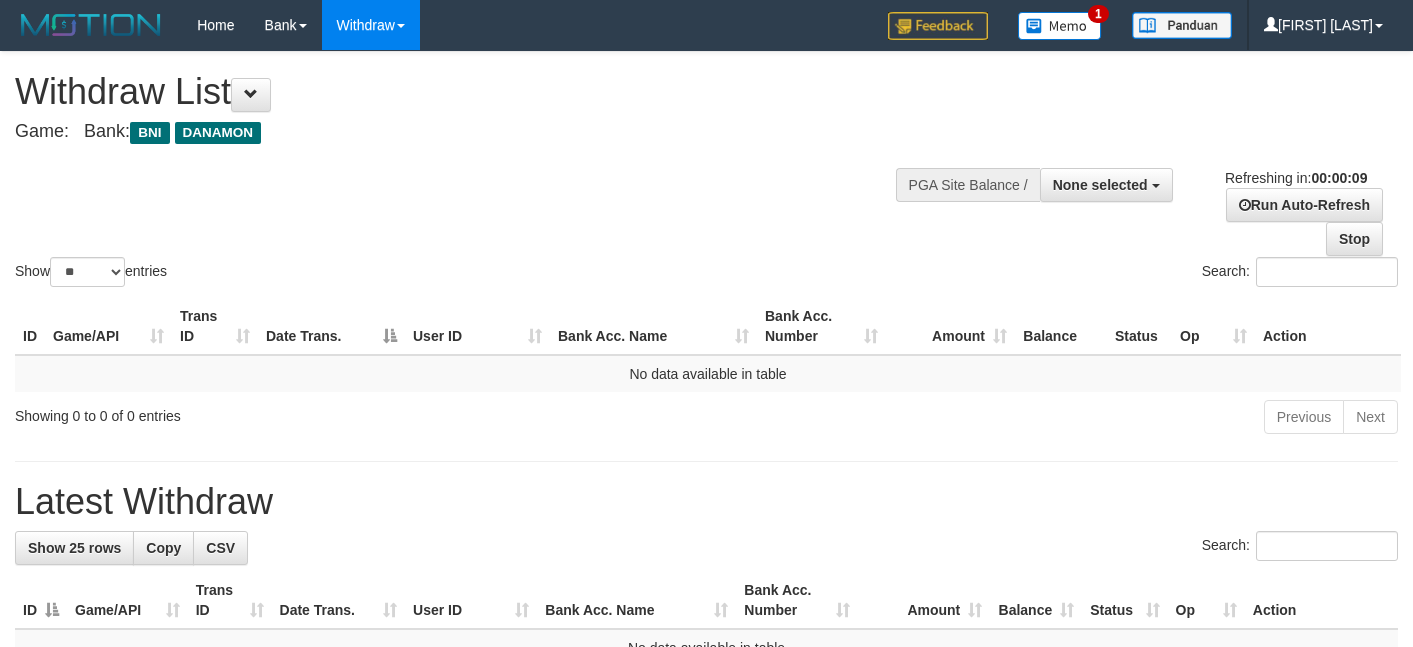 select 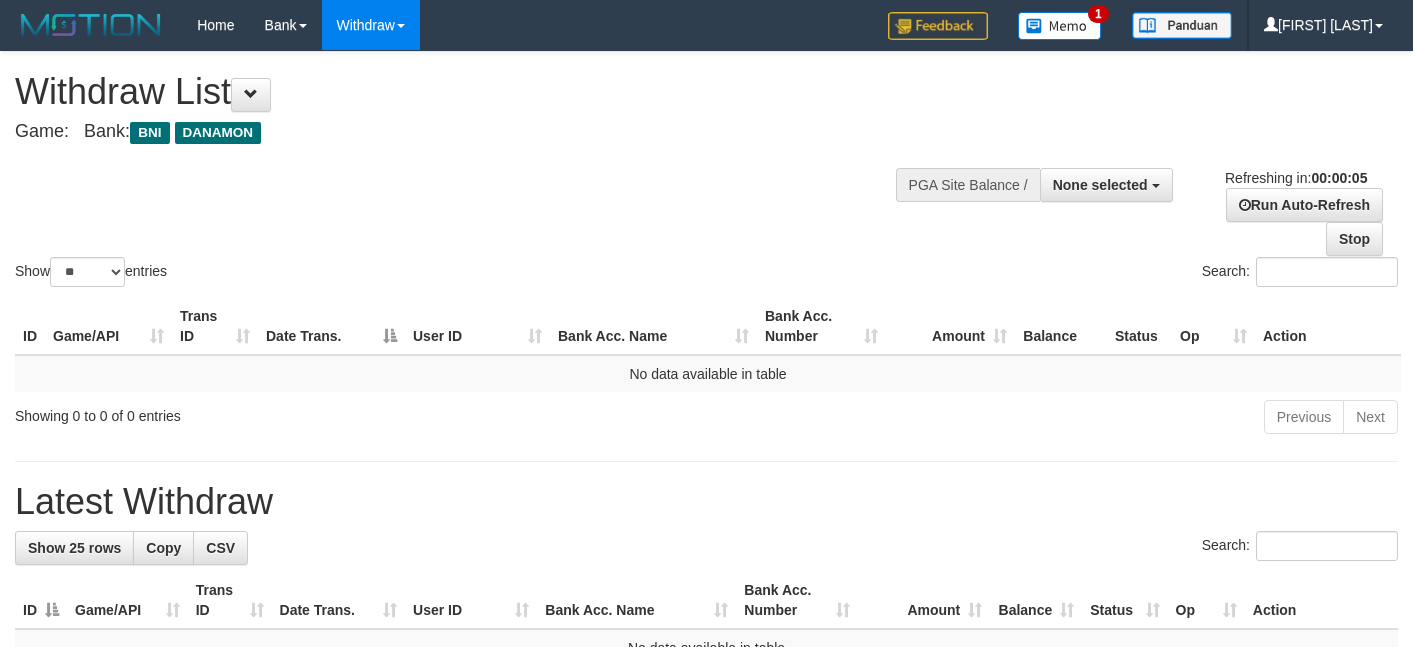 scroll, scrollTop: 0, scrollLeft: 0, axis: both 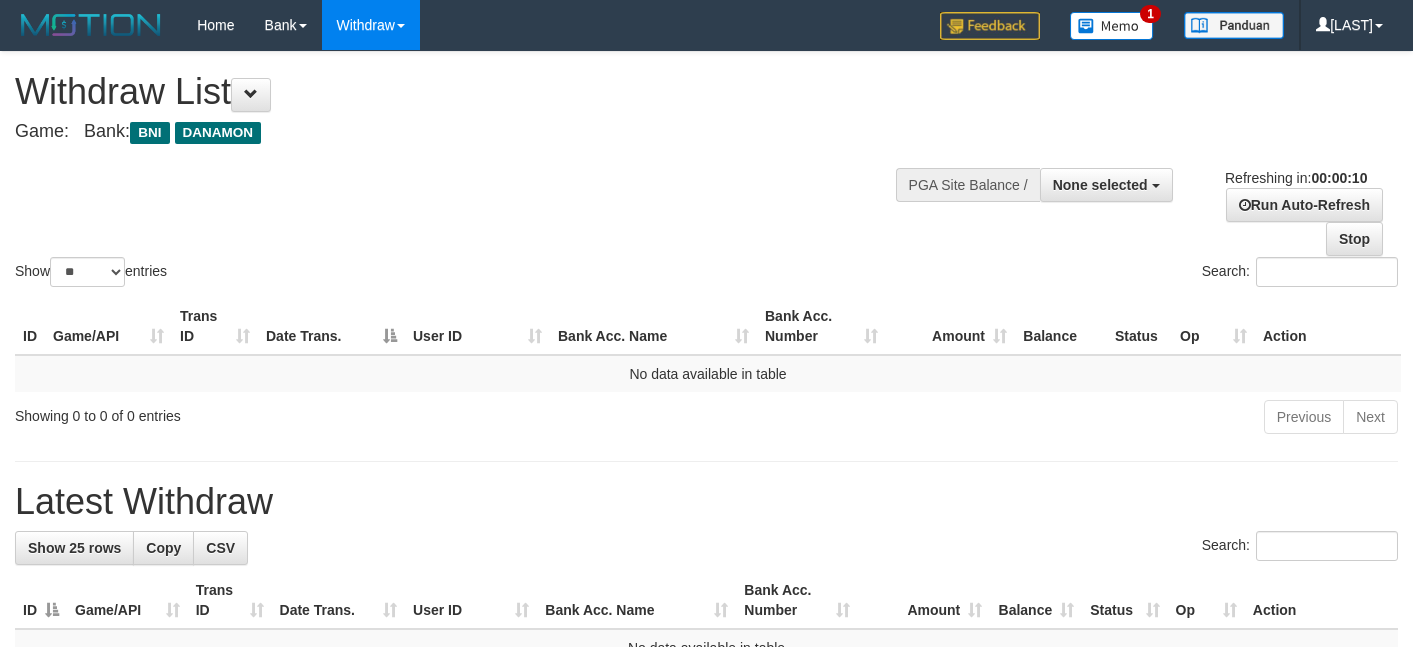 select 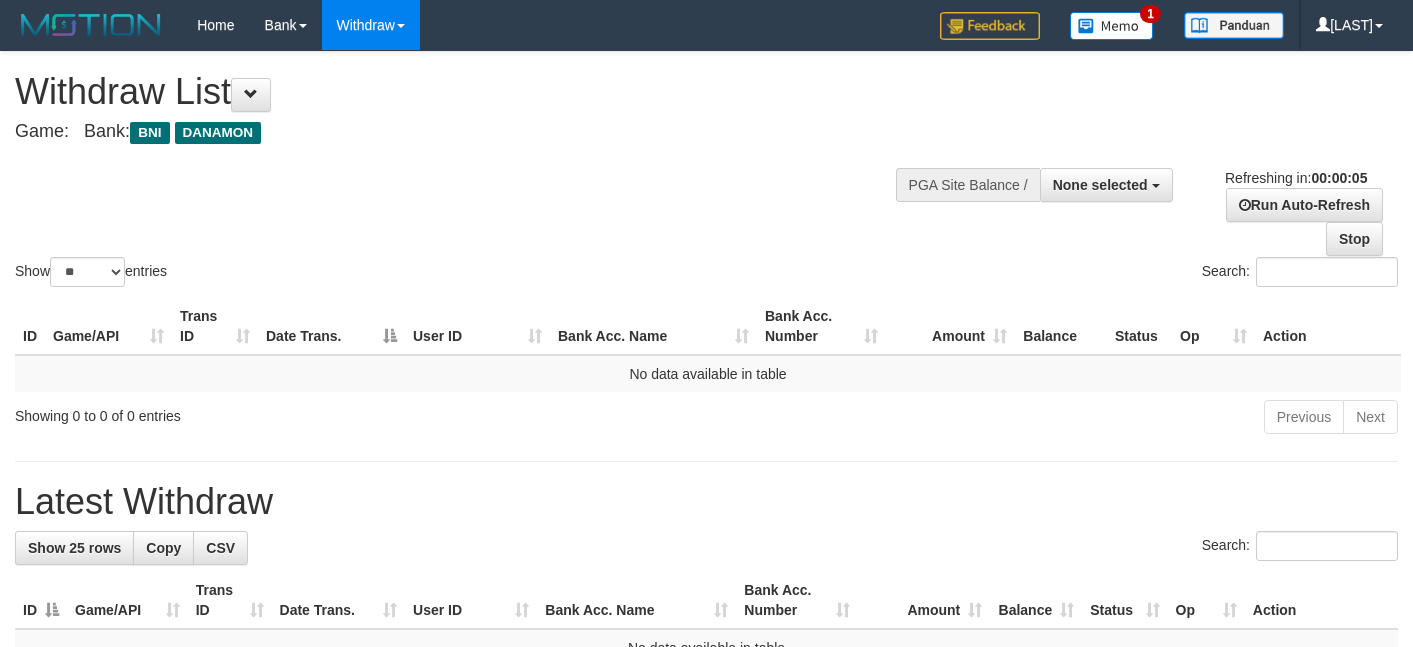 scroll, scrollTop: 0, scrollLeft: 0, axis: both 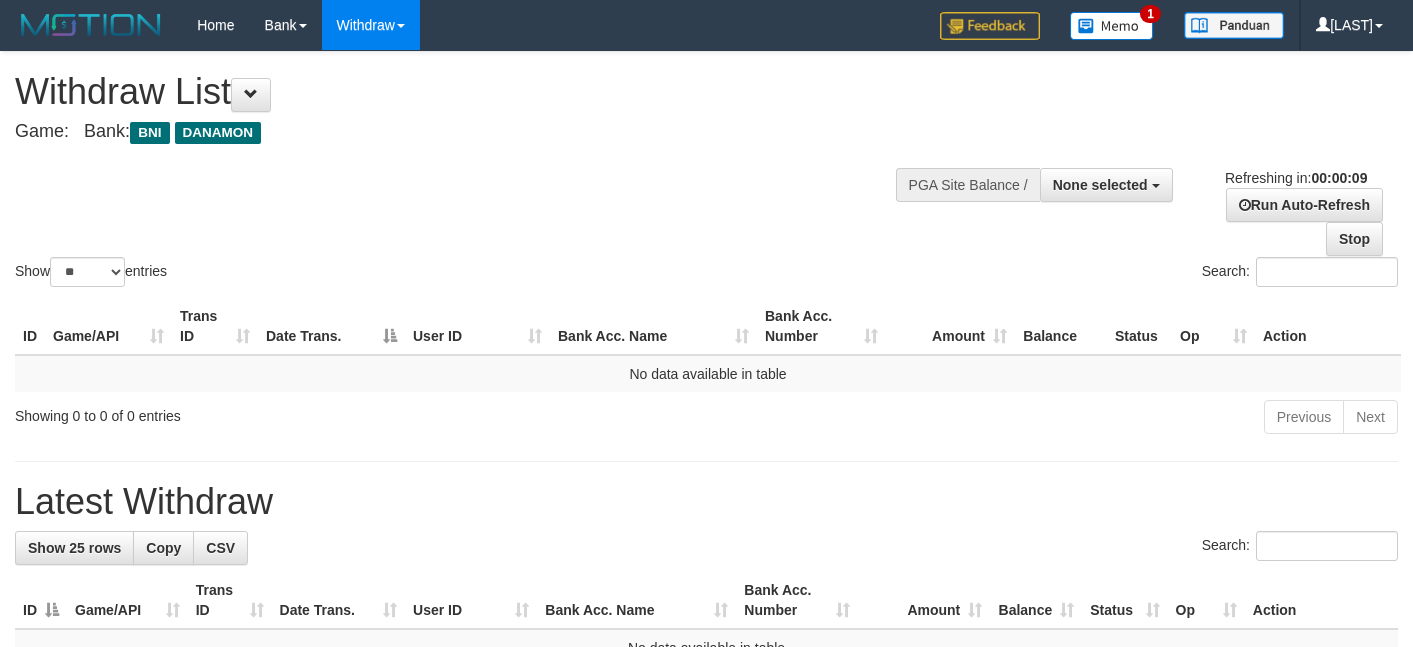 select 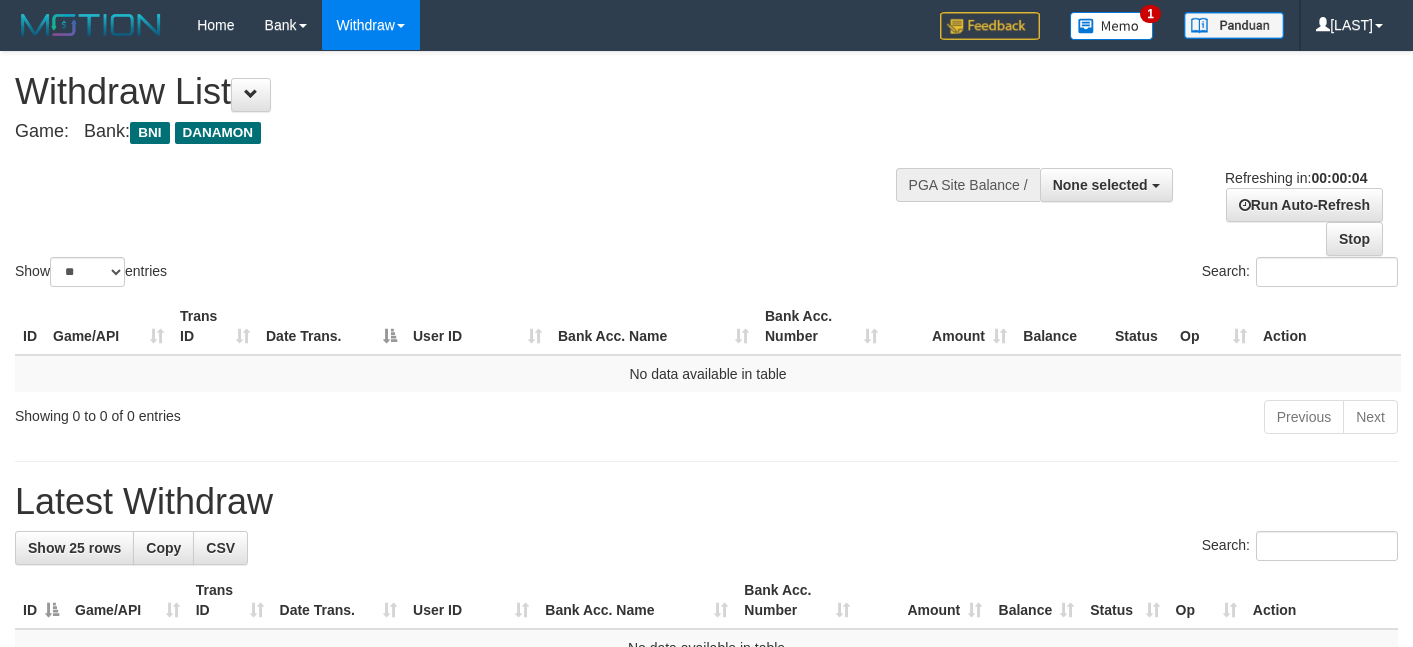 scroll, scrollTop: 0, scrollLeft: 0, axis: both 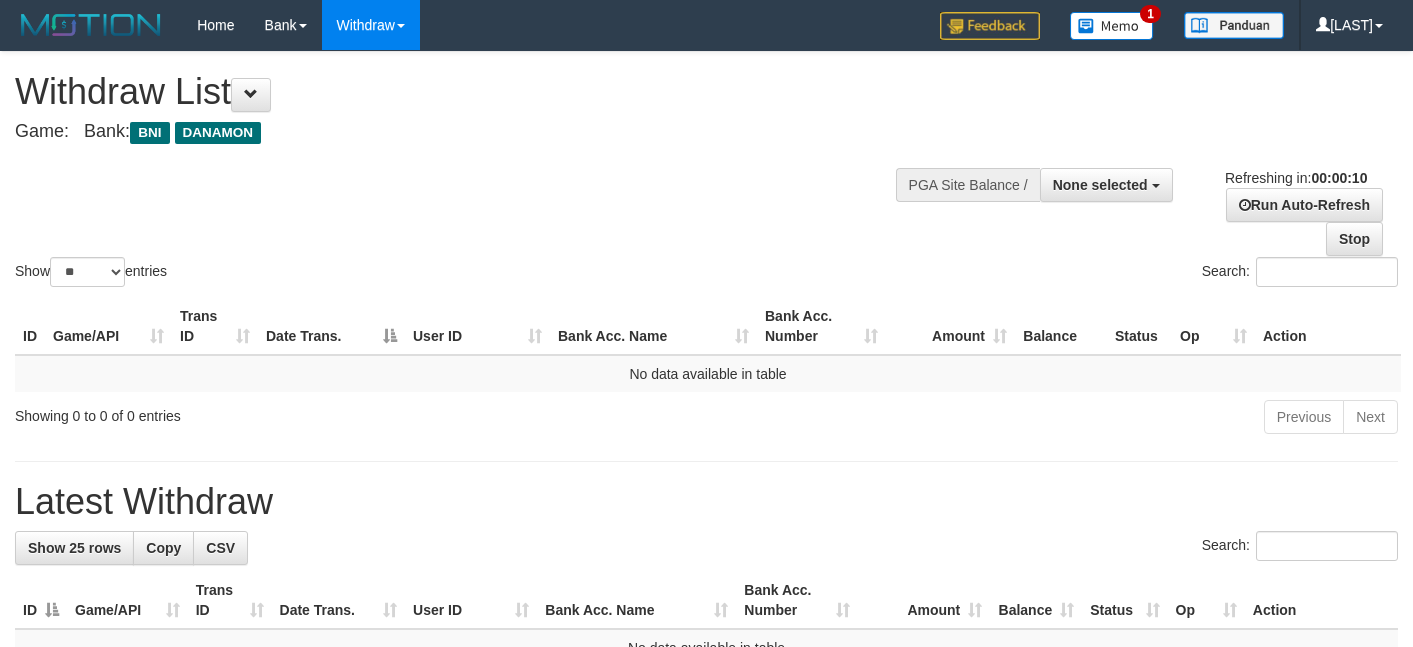 select 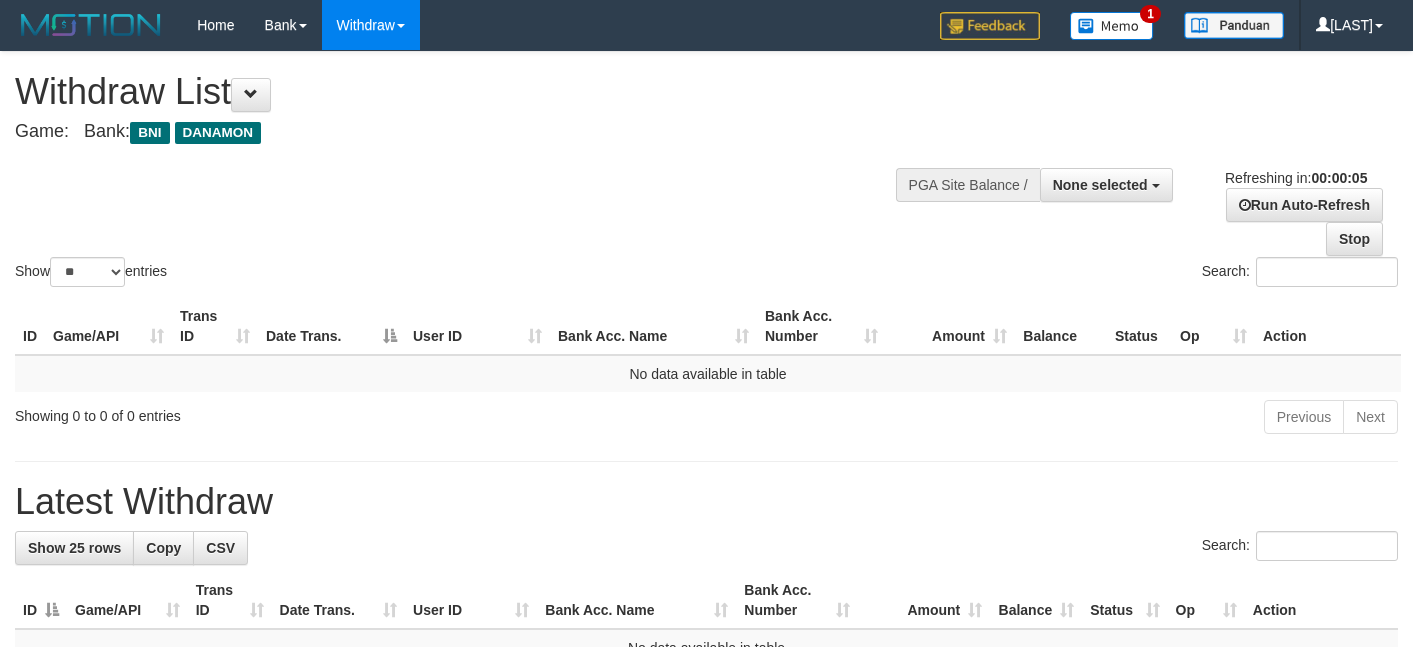scroll, scrollTop: 0, scrollLeft: 0, axis: both 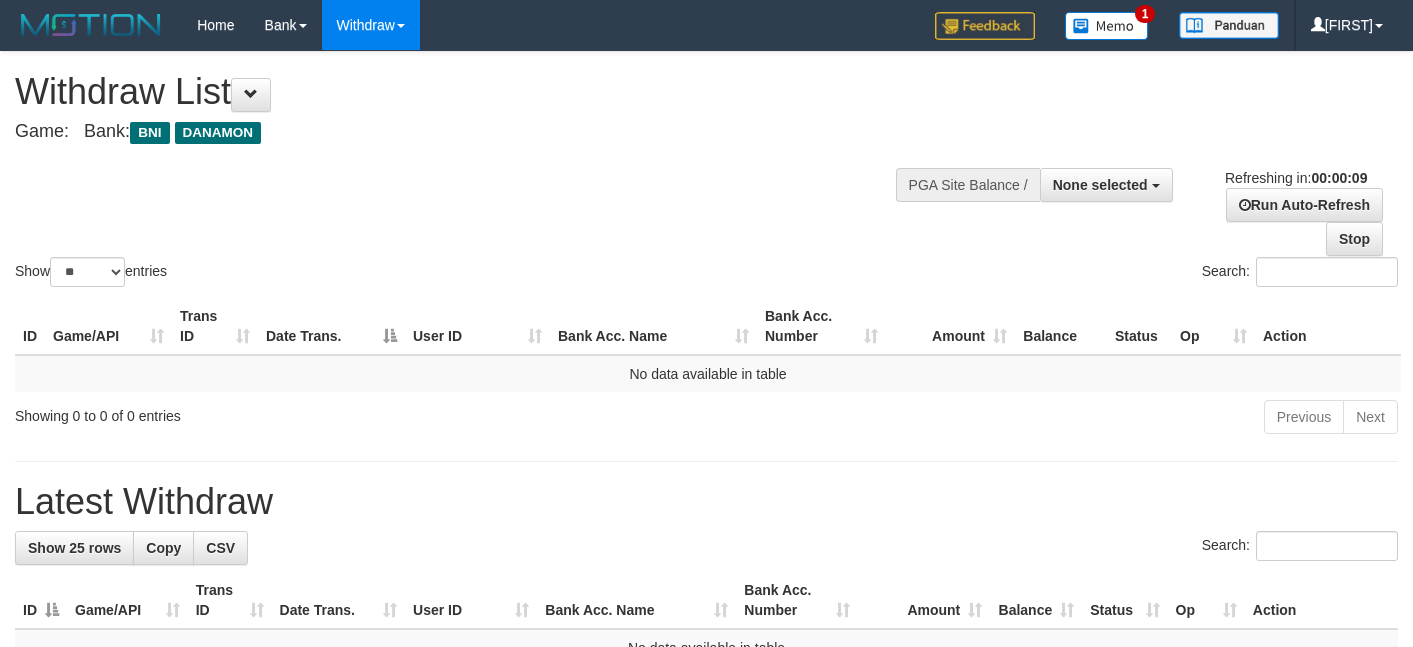 select 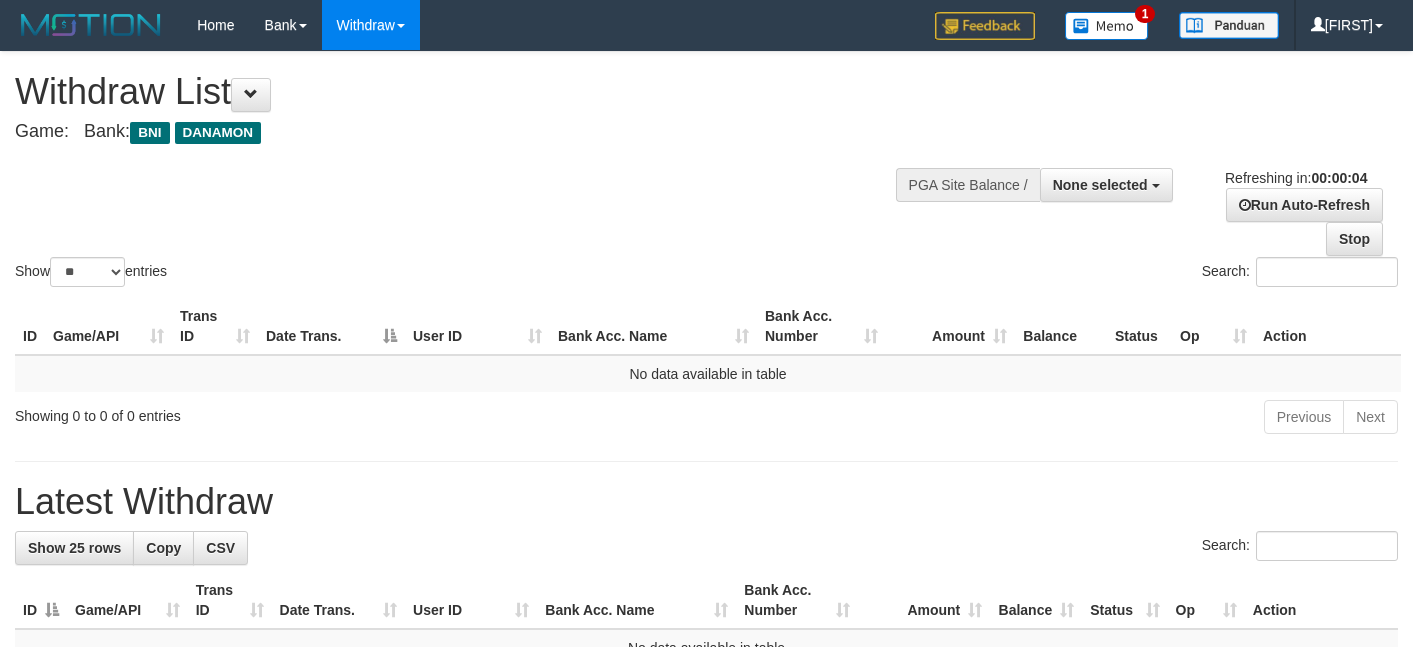 scroll, scrollTop: 0, scrollLeft: 0, axis: both 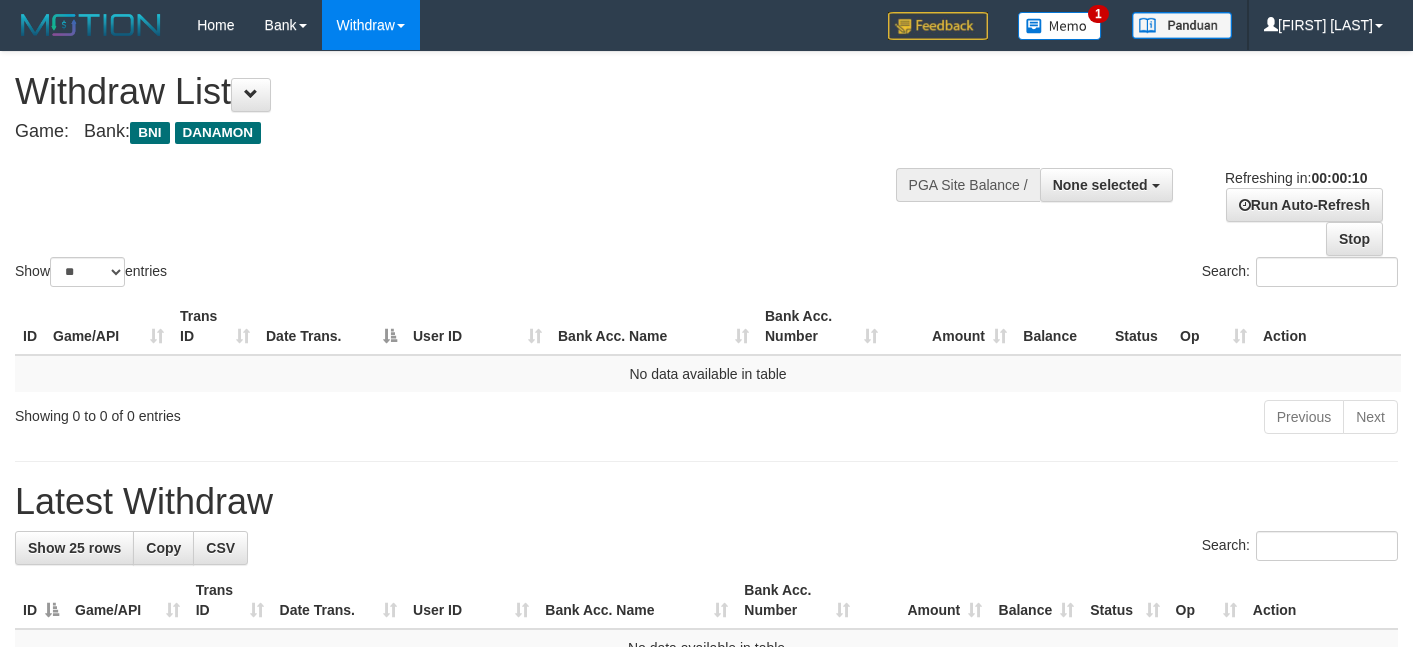 select 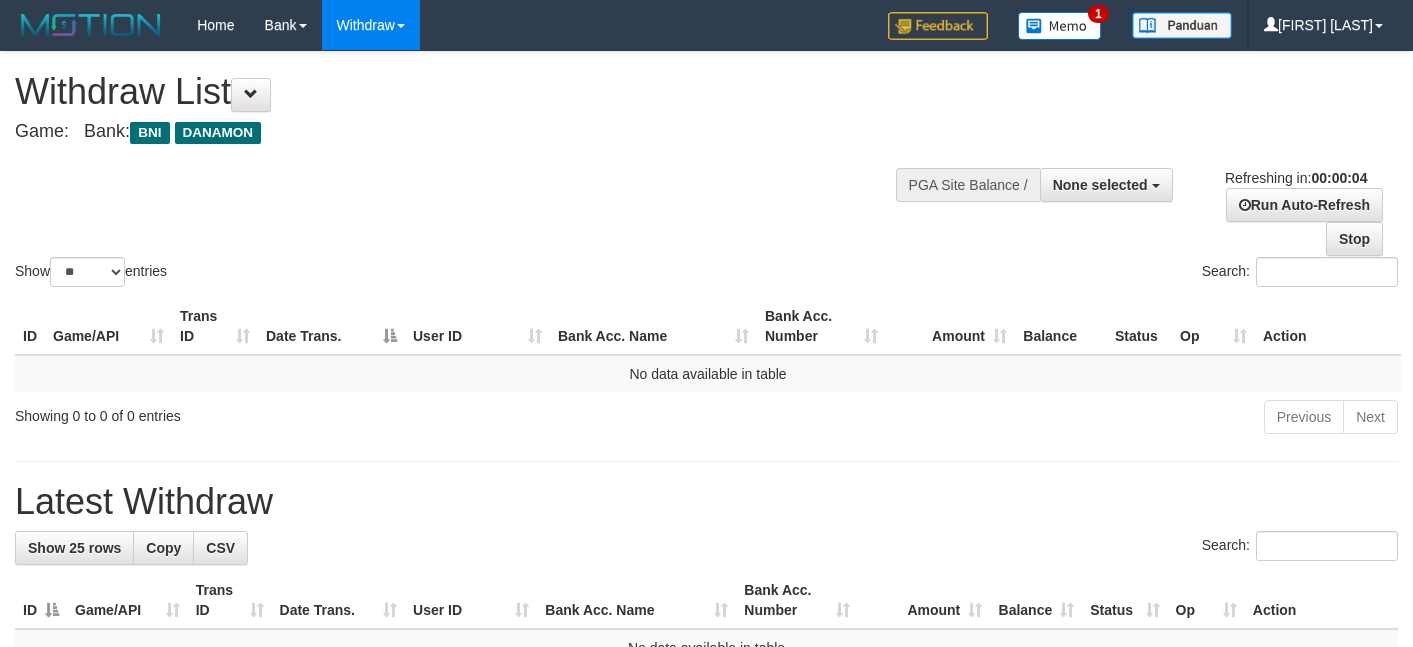 scroll, scrollTop: 0, scrollLeft: 0, axis: both 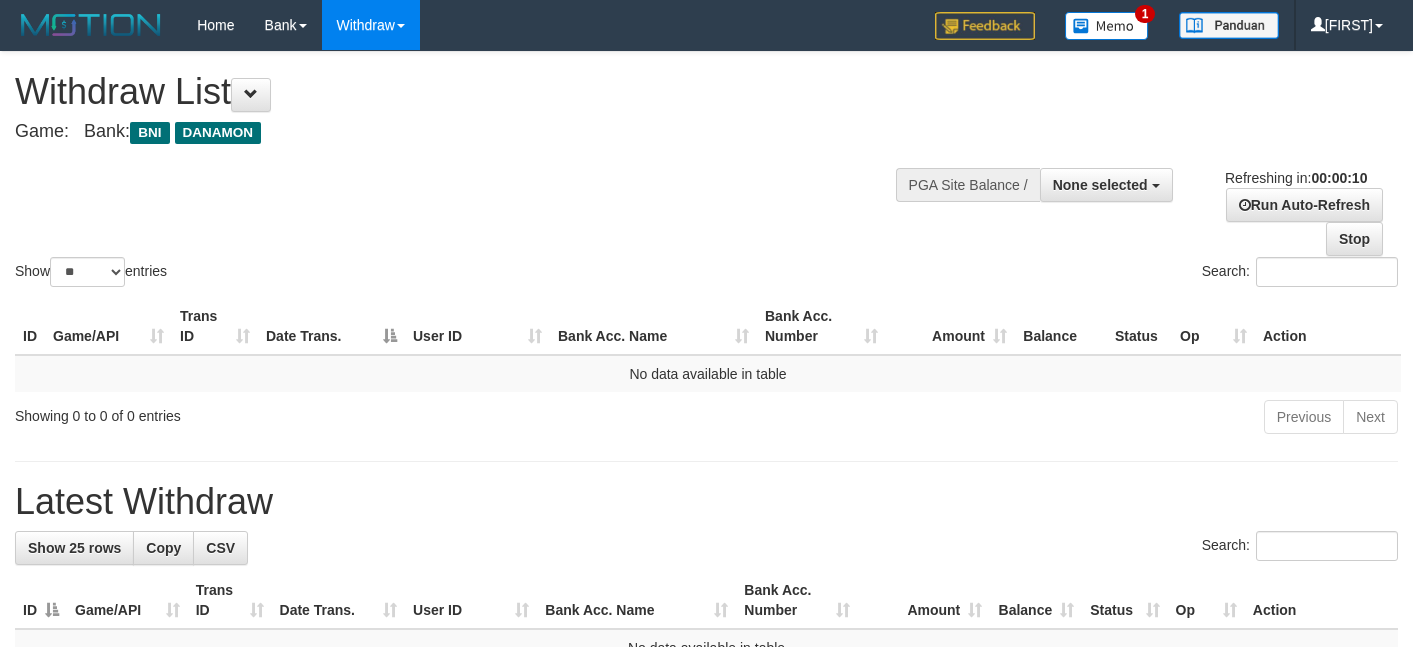 select 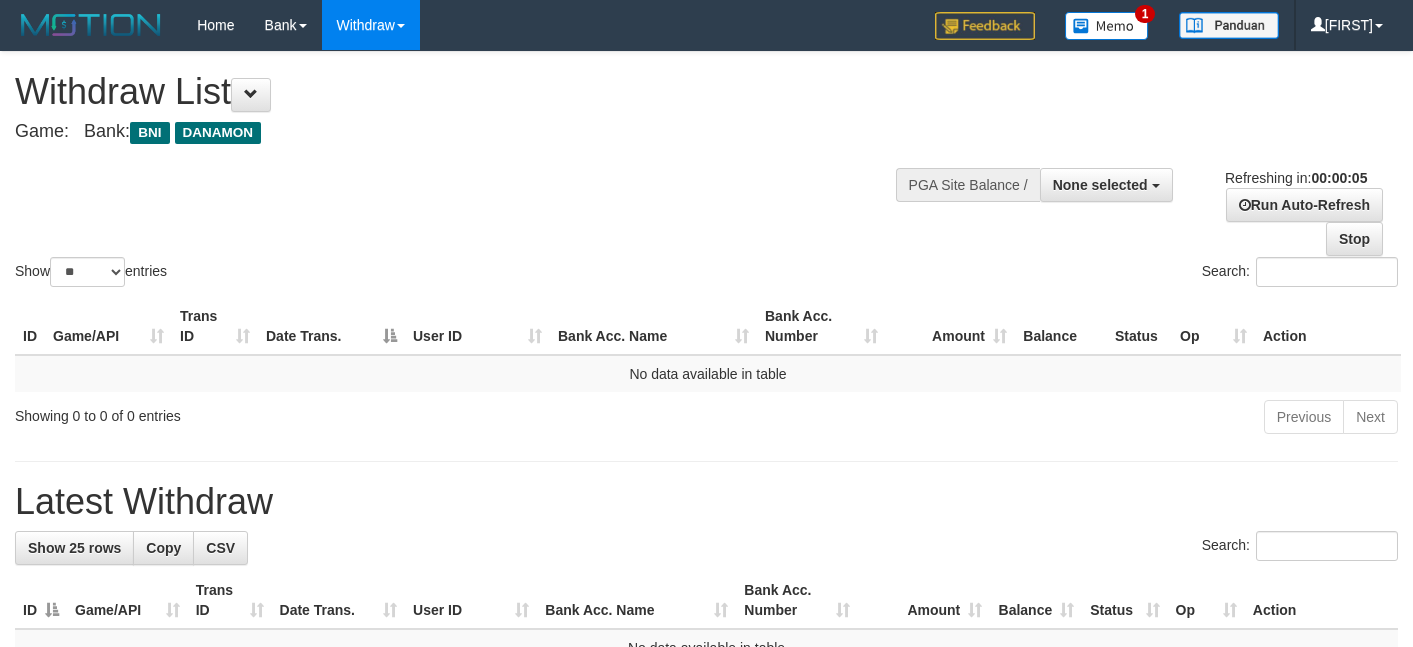 scroll, scrollTop: 0, scrollLeft: 0, axis: both 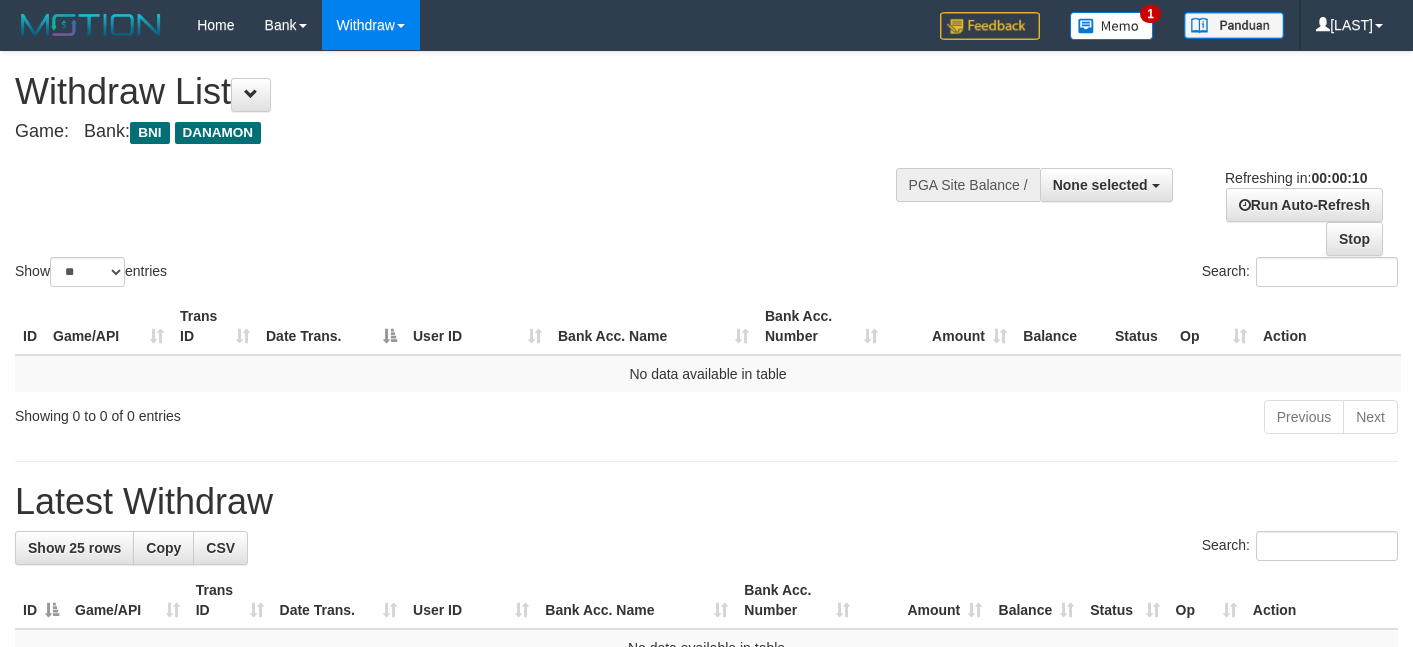 select 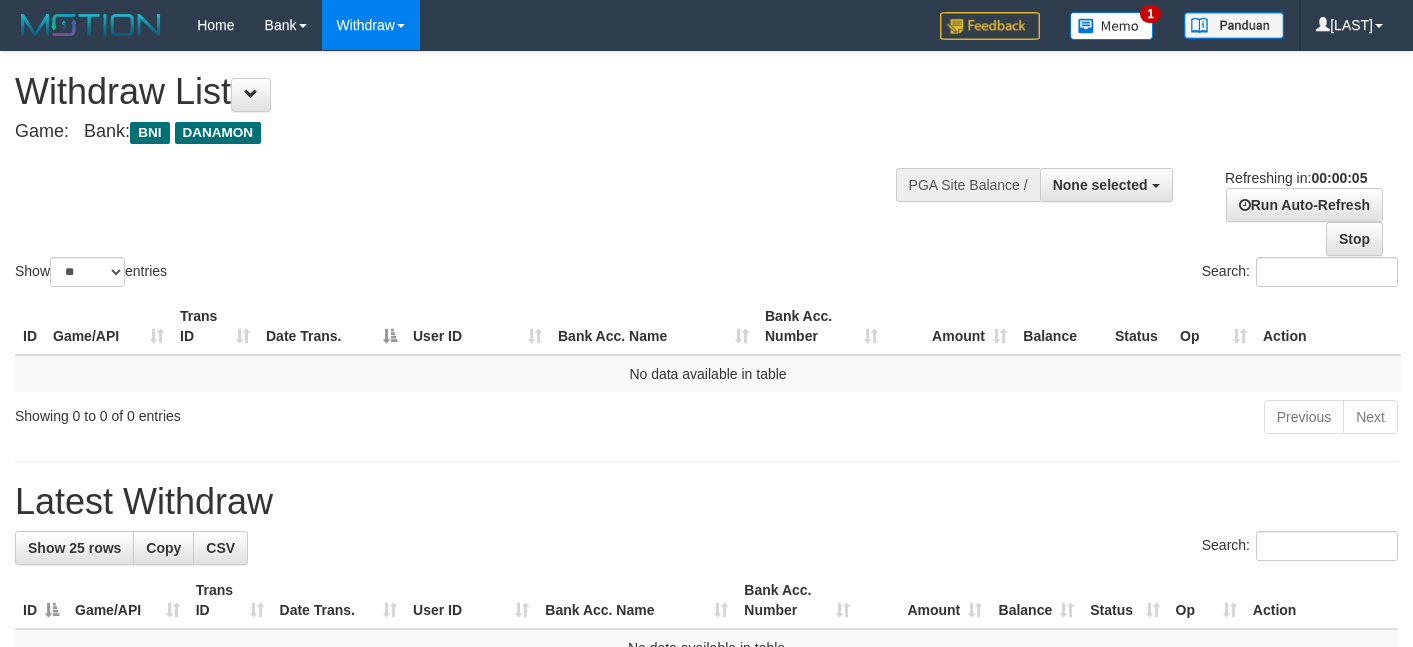 scroll, scrollTop: 0, scrollLeft: 0, axis: both 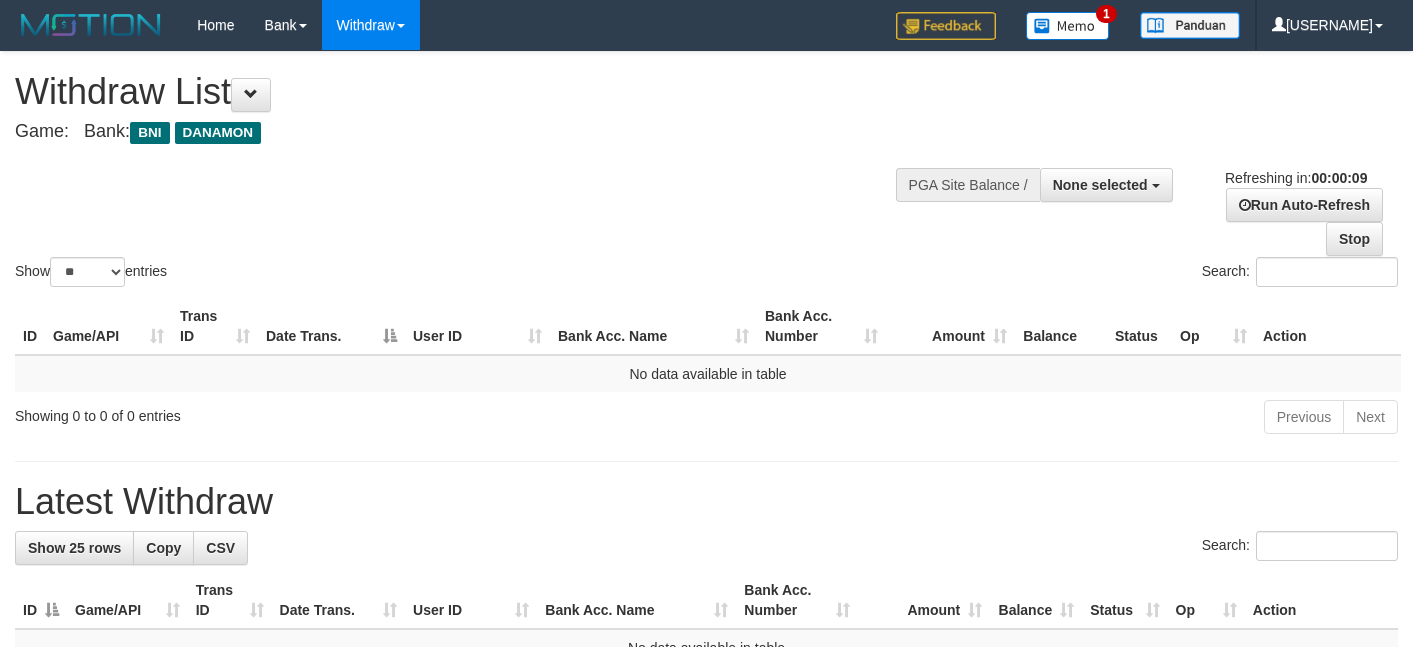 select 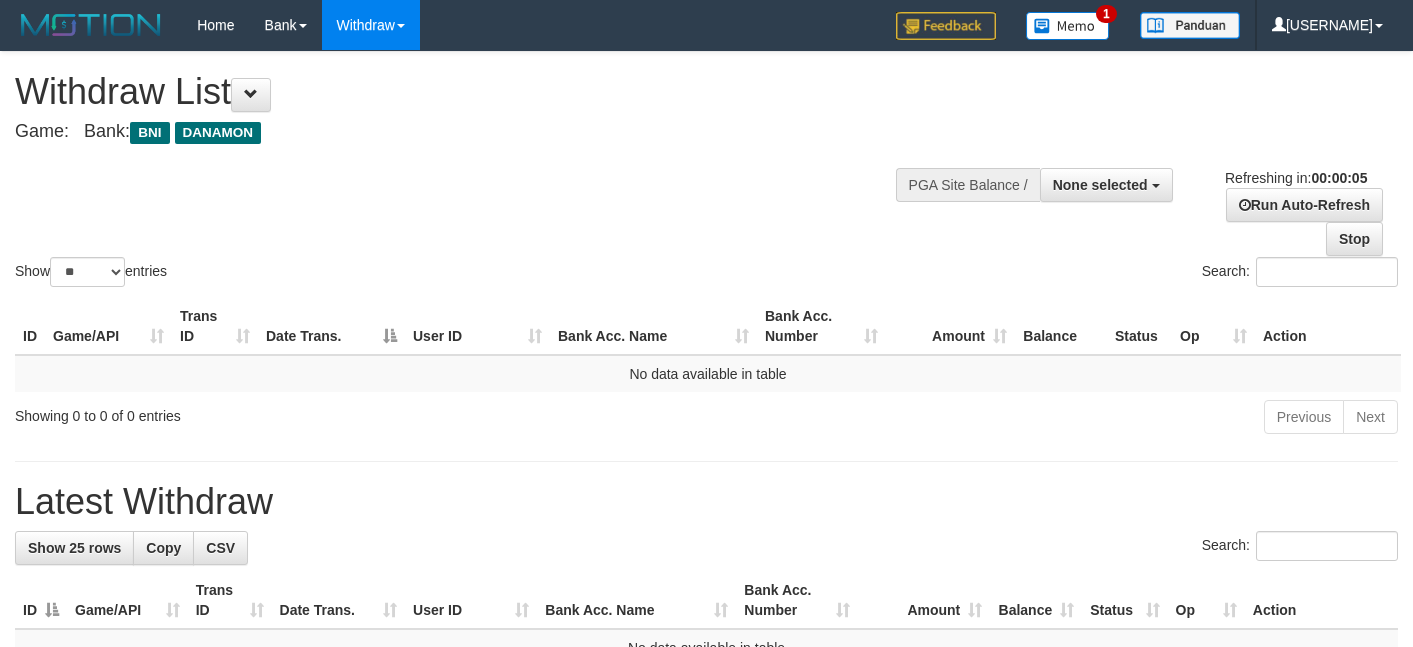 scroll, scrollTop: 0, scrollLeft: 0, axis: both 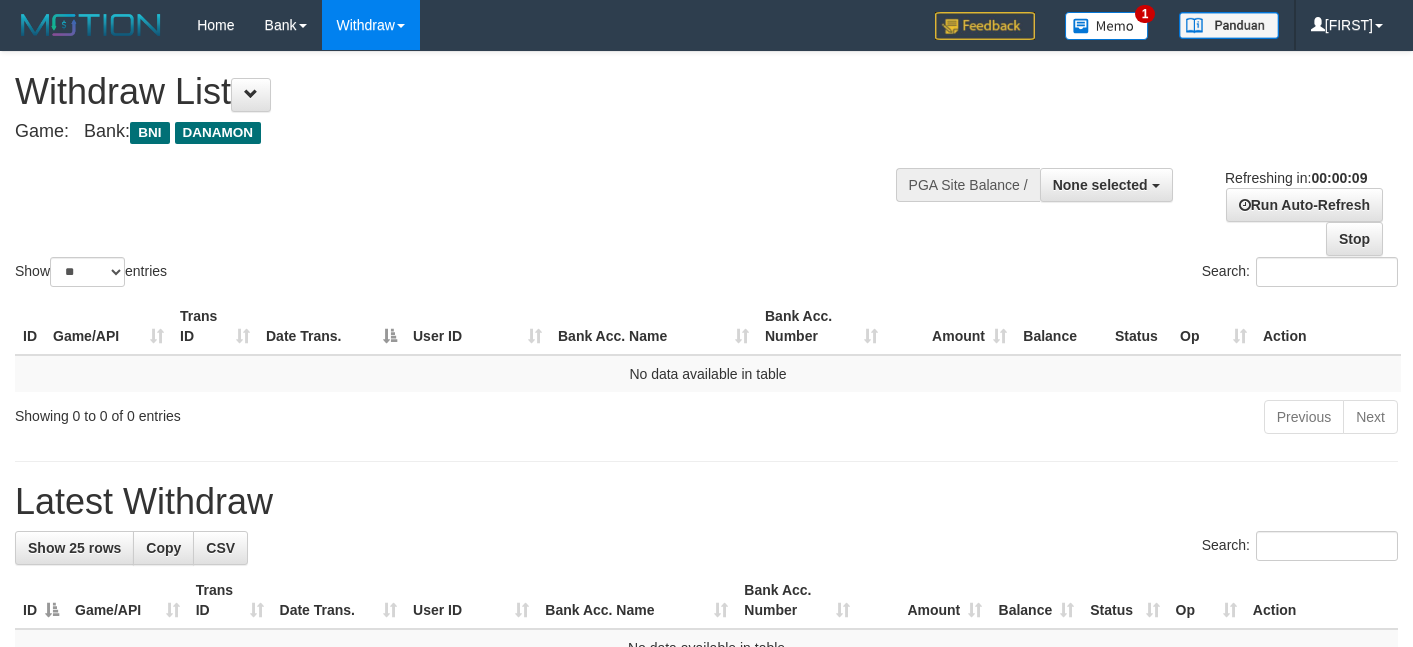 select 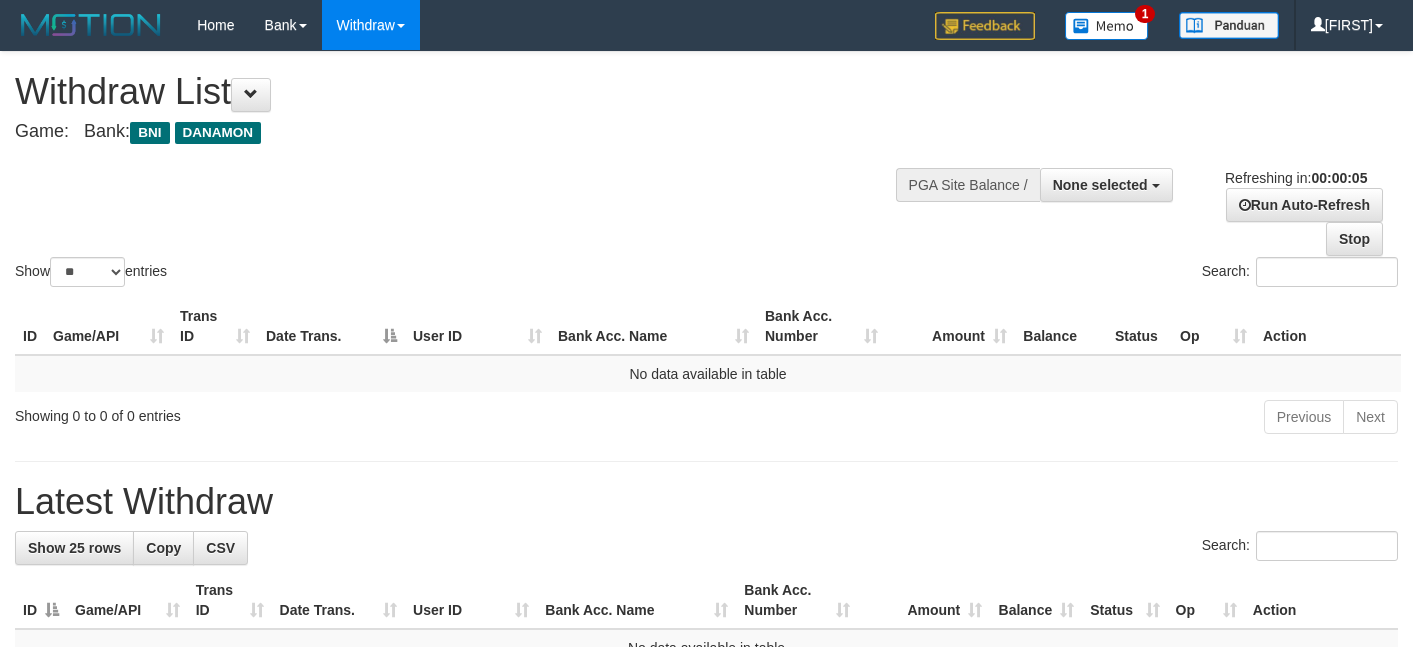 scroll, scrollTop: 0, scrollLeft: 0, axis: both 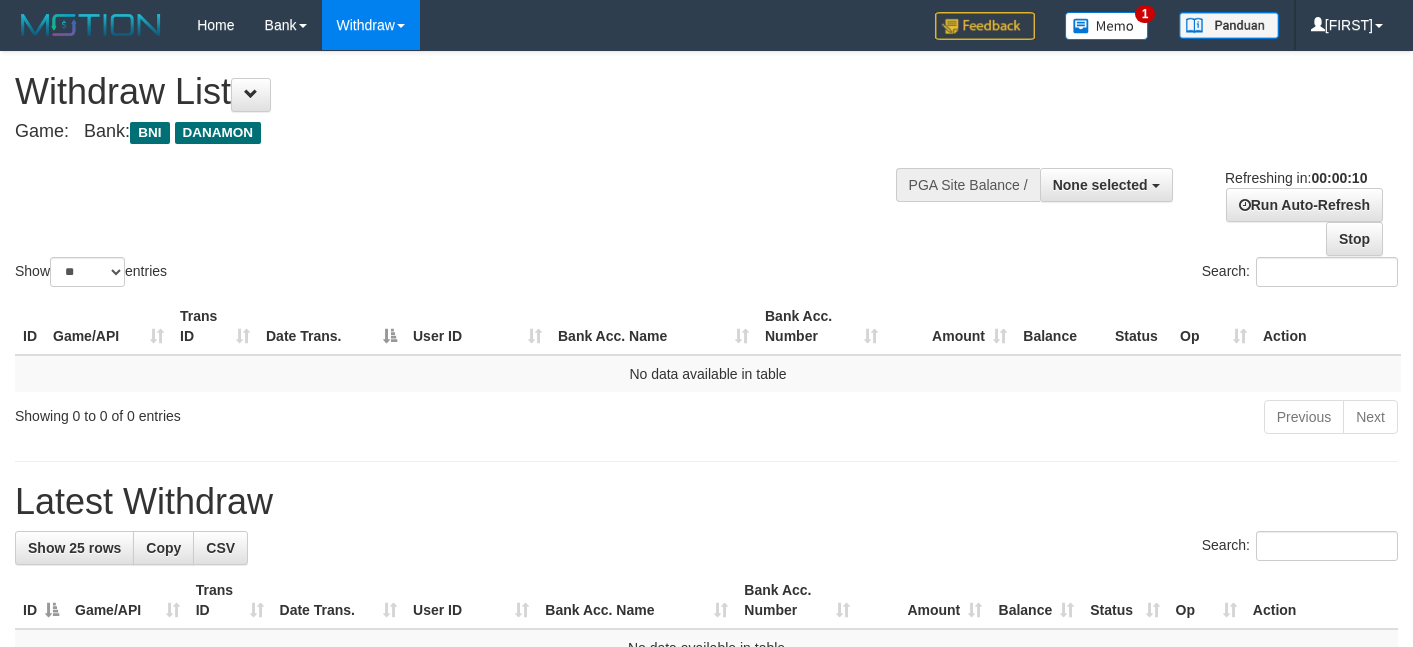 select 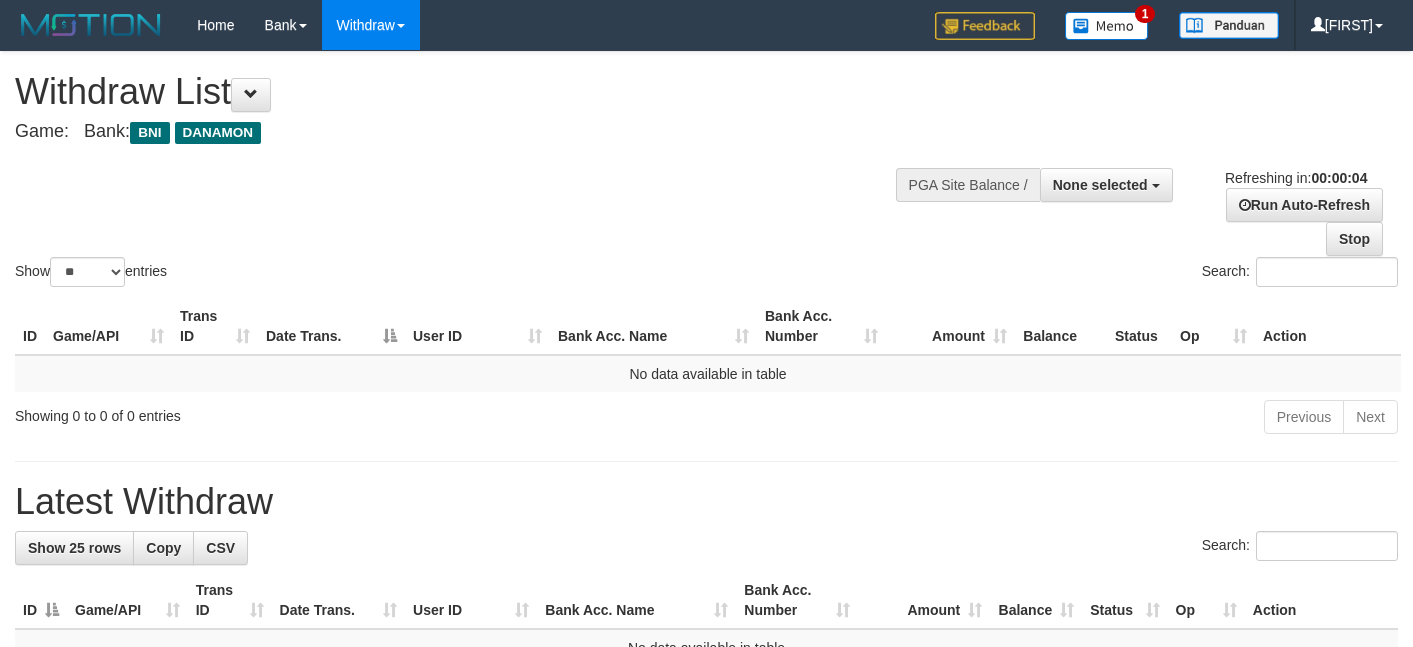 scroll, scrollTop: 0, scrollLeft: 0, axis: both 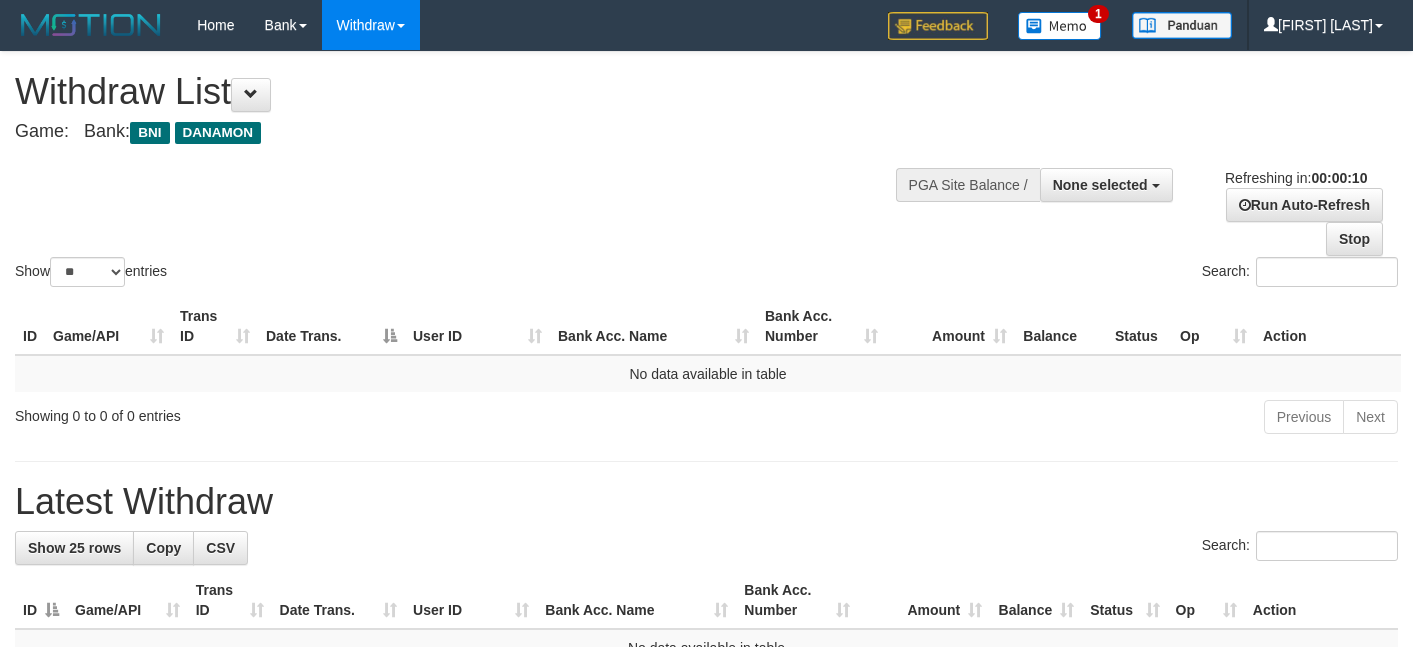 select 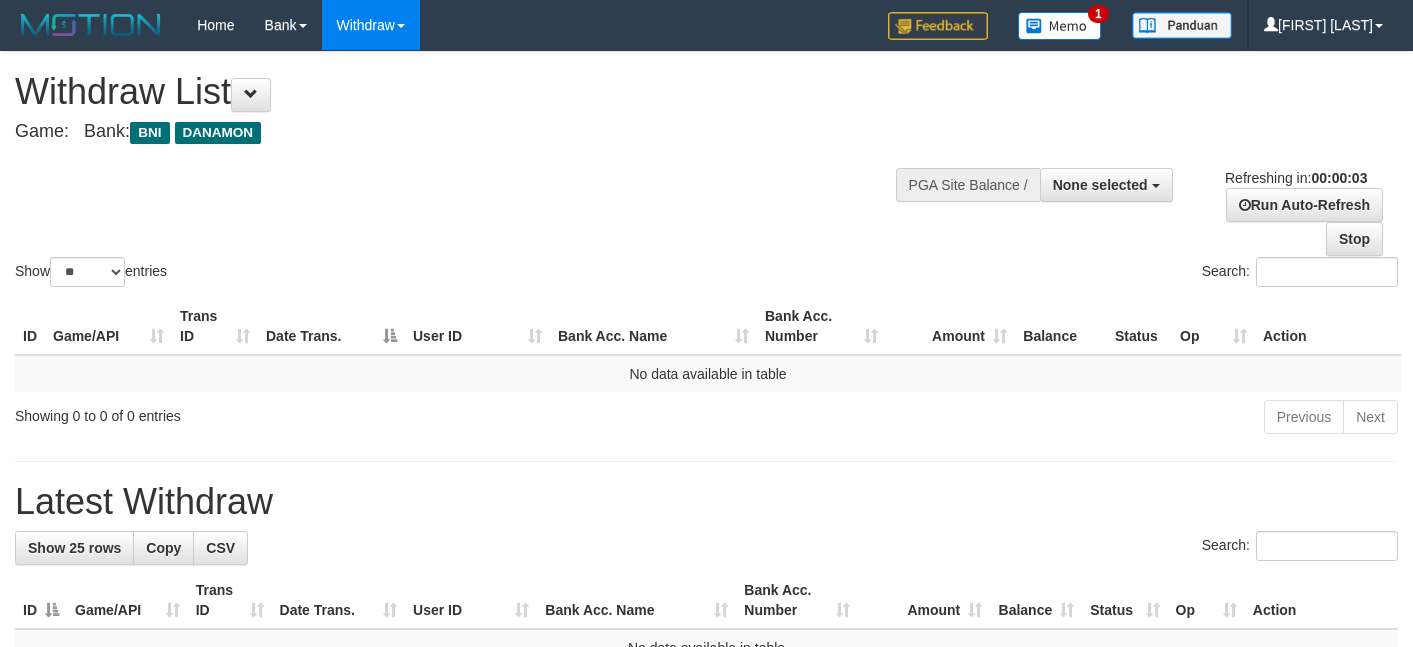 scroll, scrollTop: 0, scrollLeft: 0, axis: both 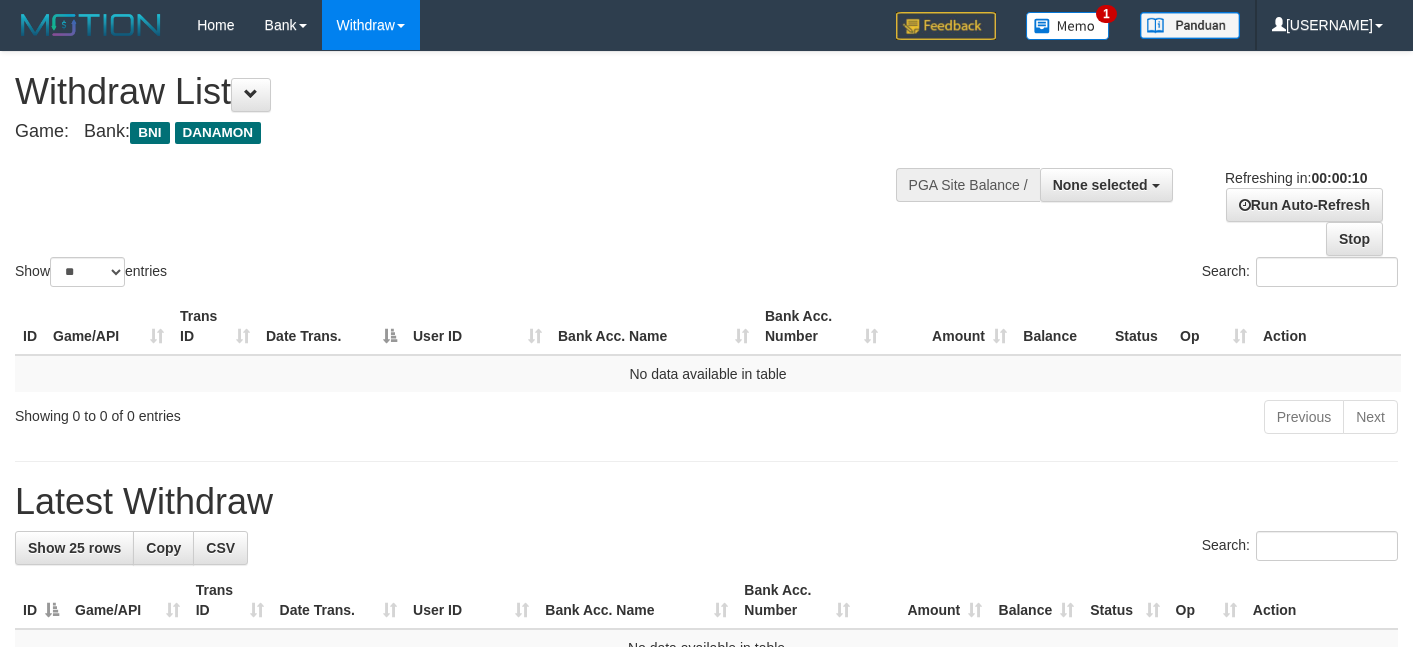 select 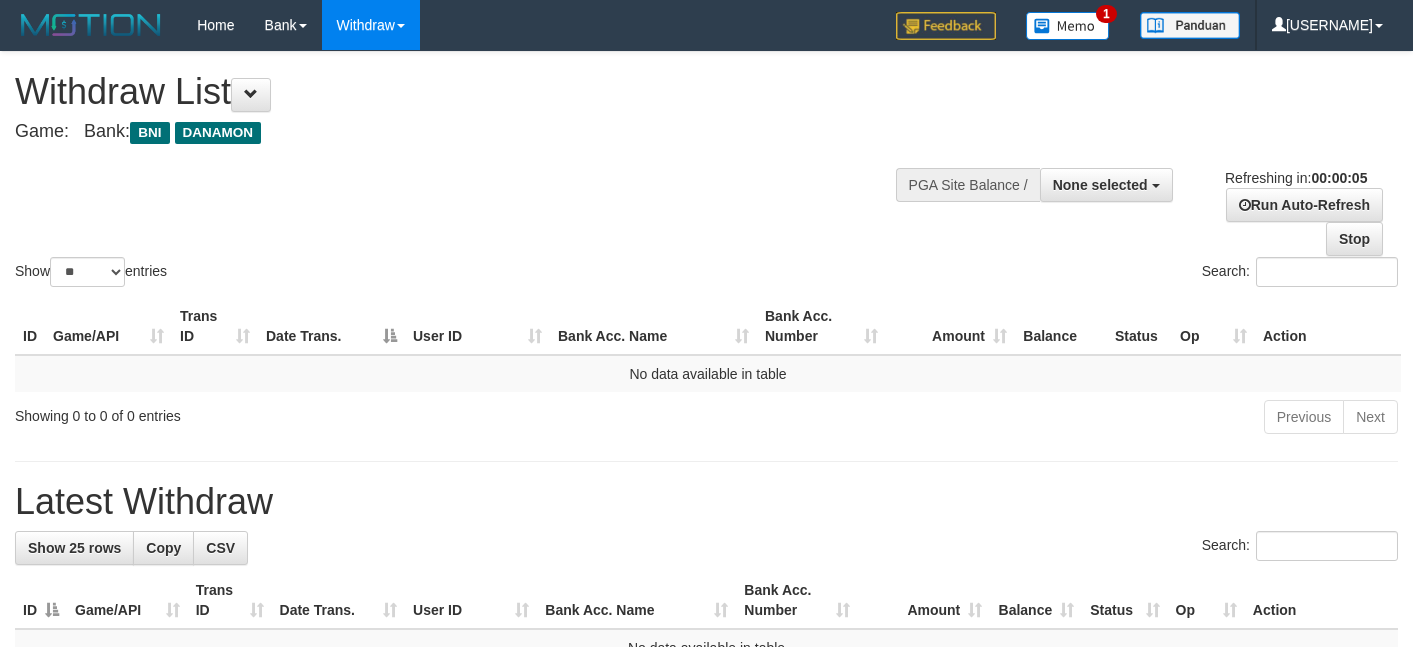 scroll, scrollTop: 0, scrollLeft: 0, axis: both 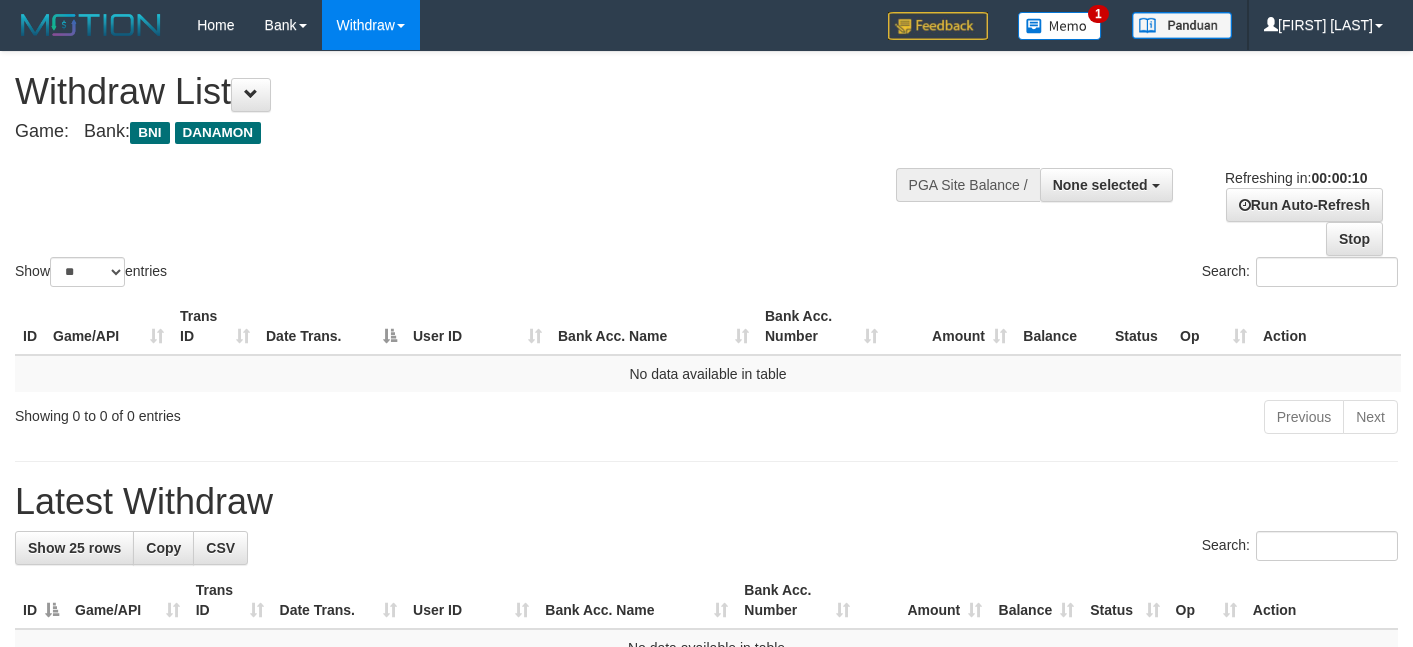 select 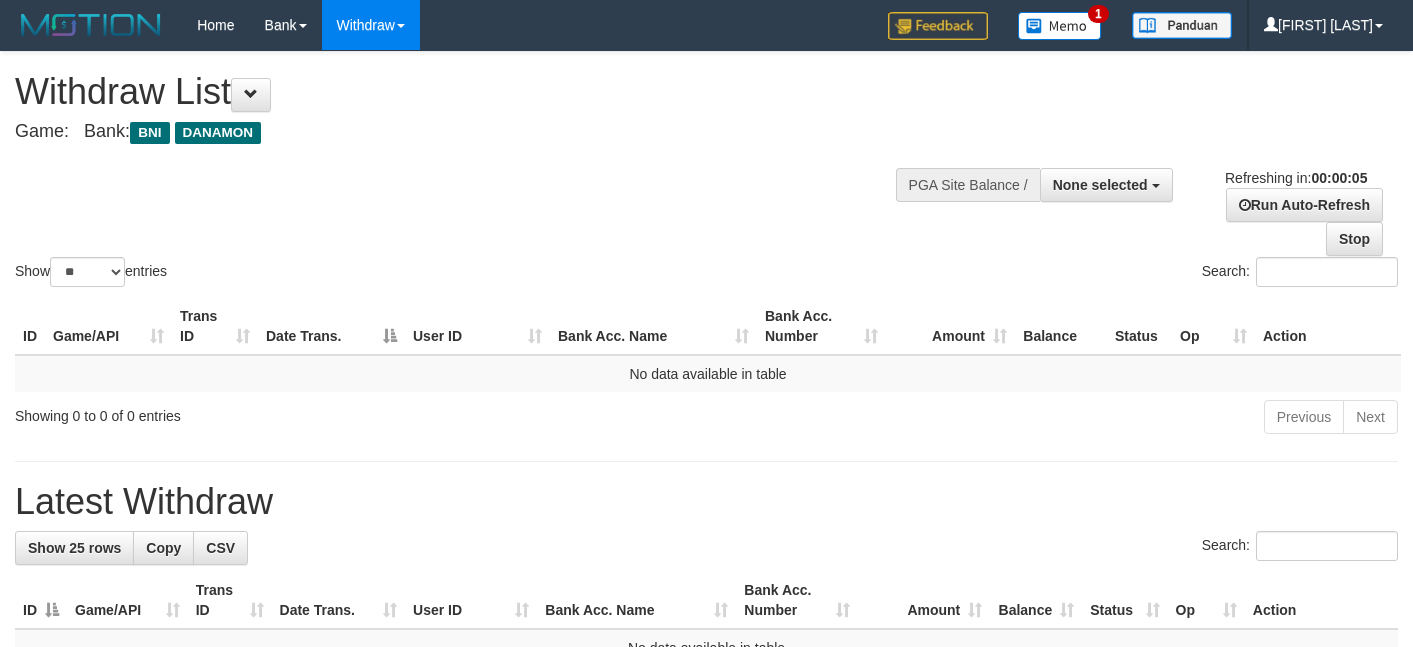 scroll, scrollTop: 0, scrollLeft: 0, axis: both 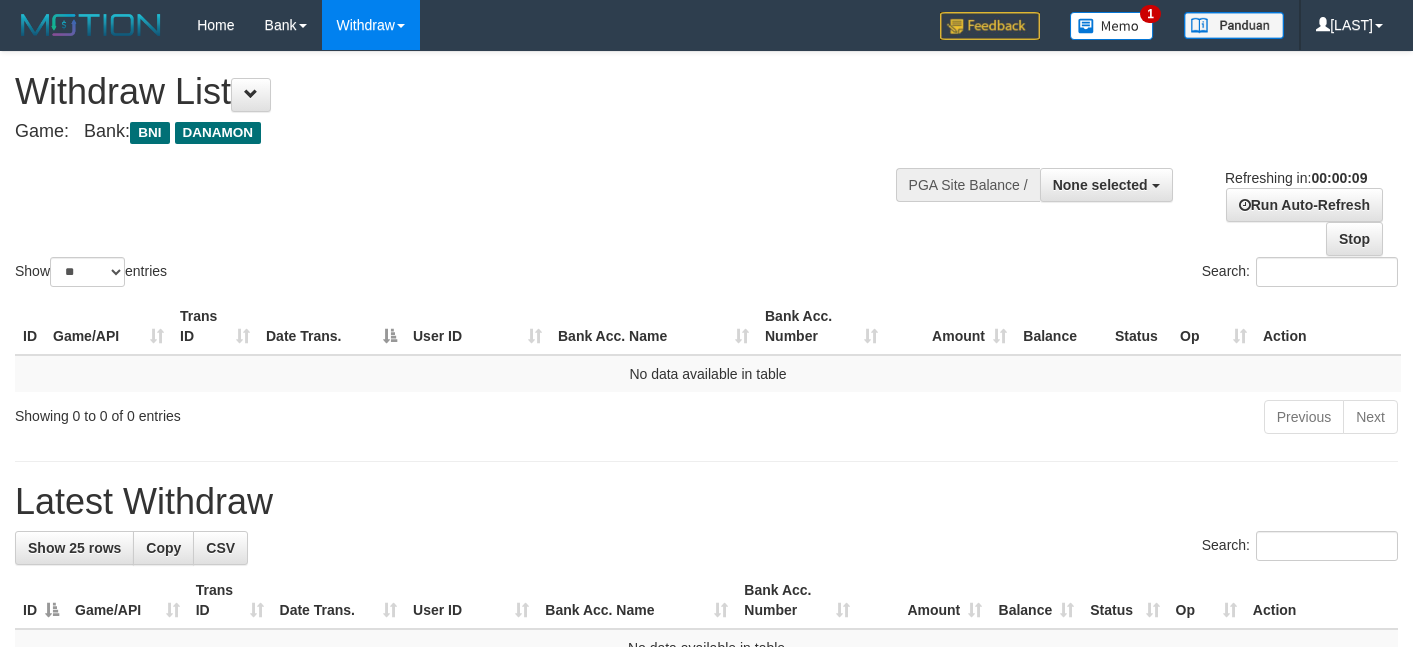 select 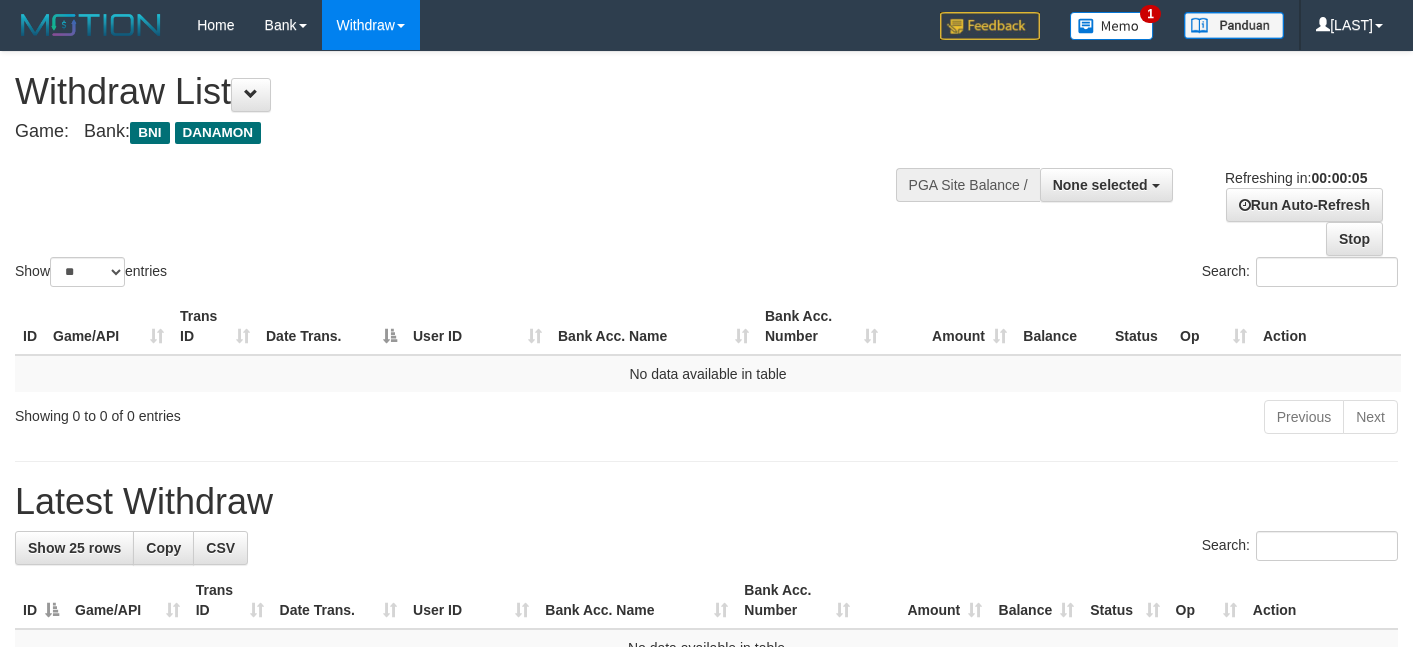 scroll, scrollTop: 0, scrollLeft: 0, axis: both 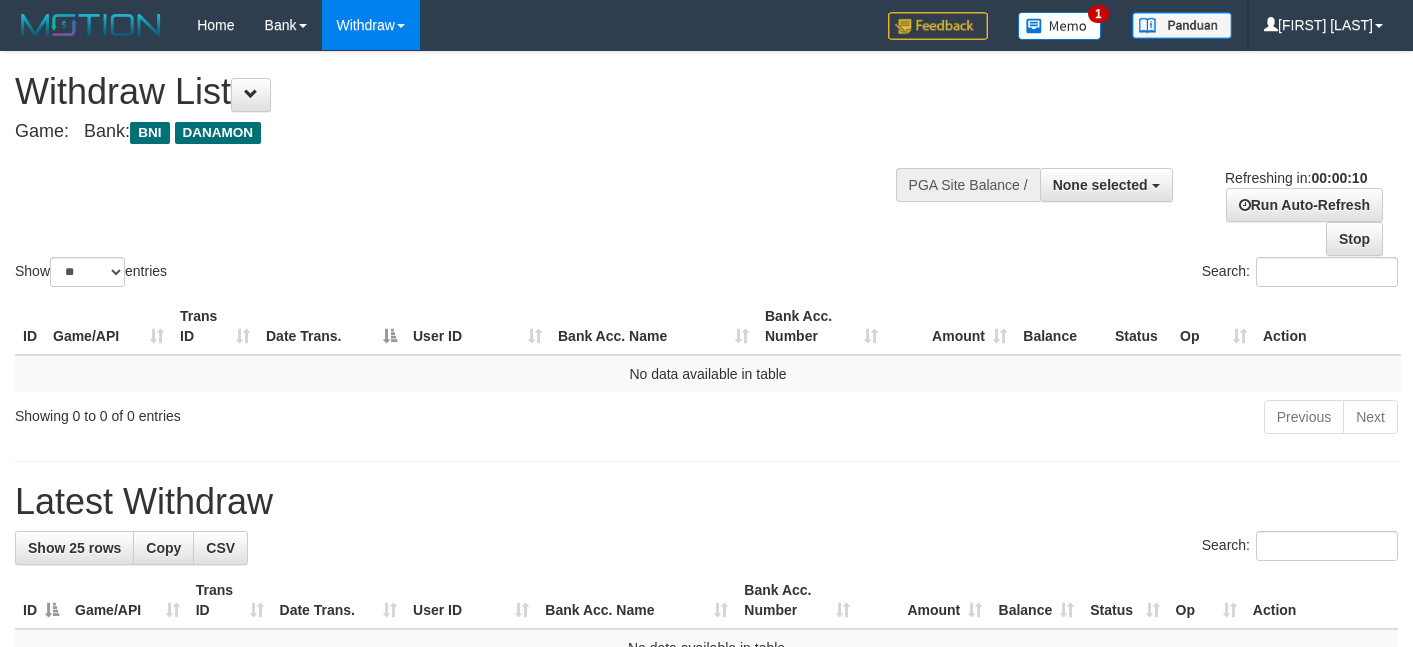 select 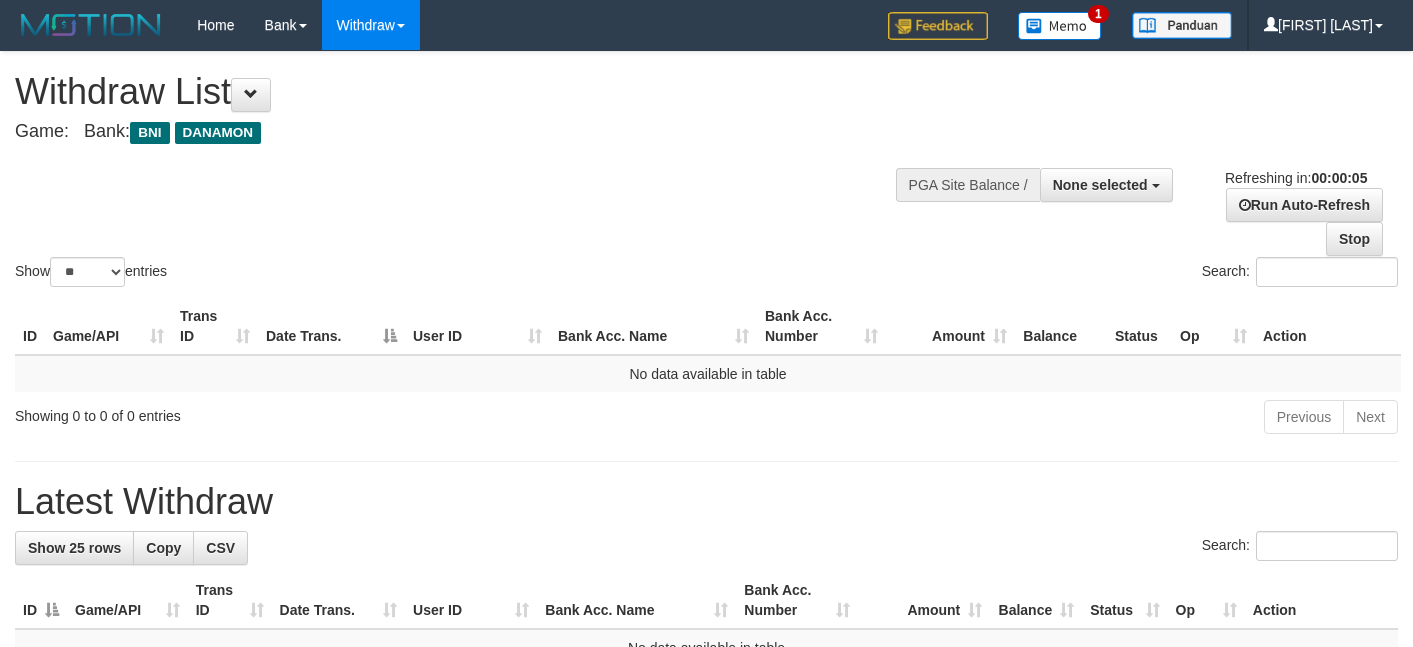 scroll, scrollTop: 0, scrollLeft: 0, axis: both 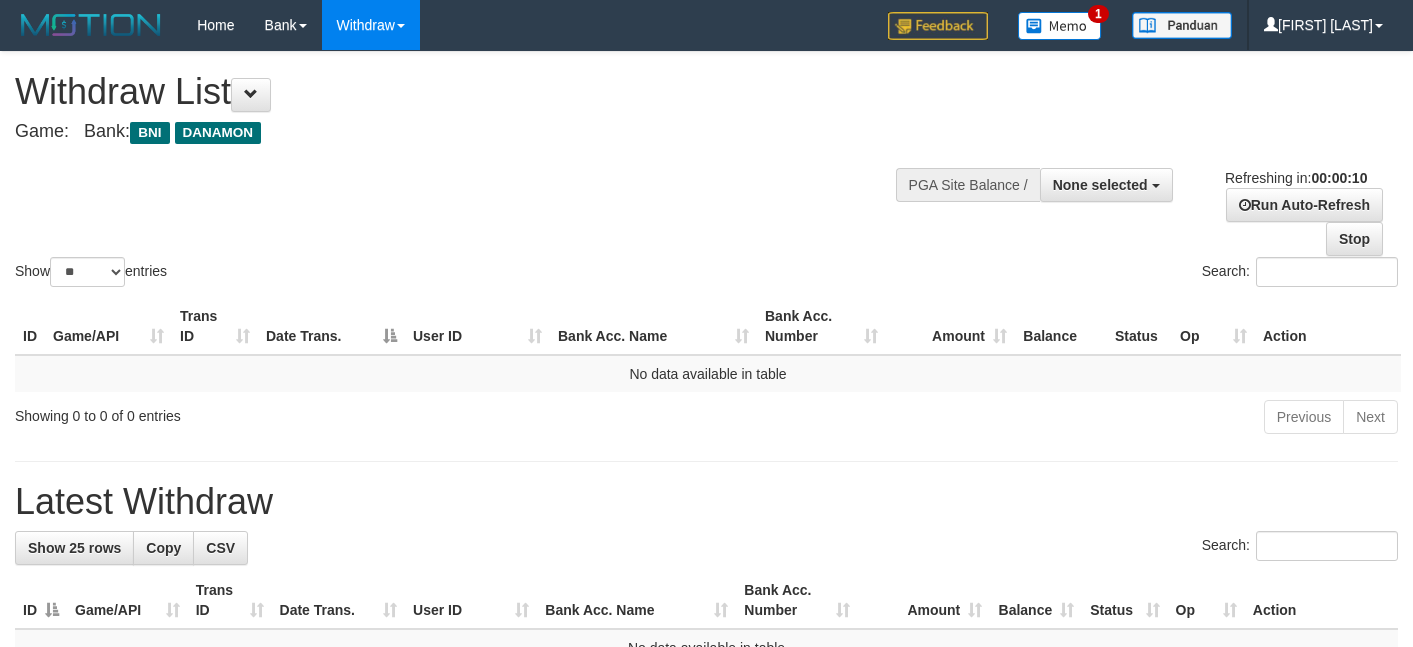 select 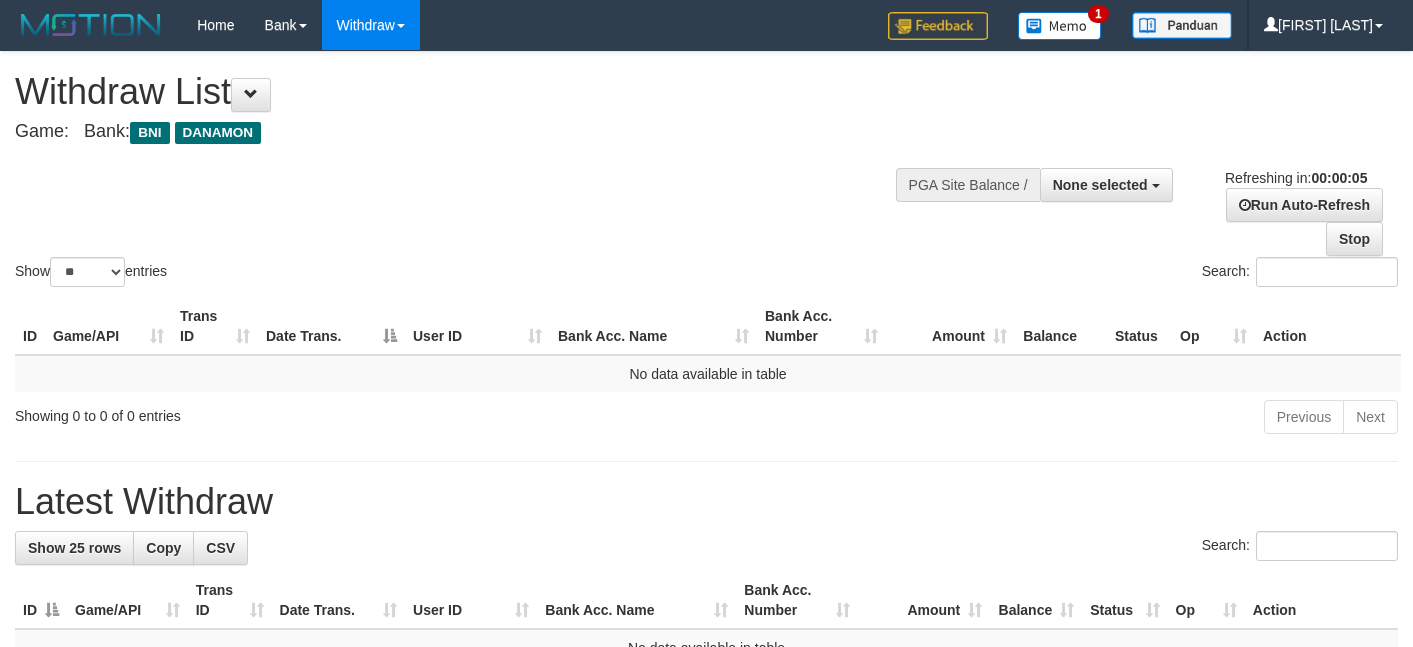 scroll, scrollTop: 0, scrollLeft: 0, axis: both 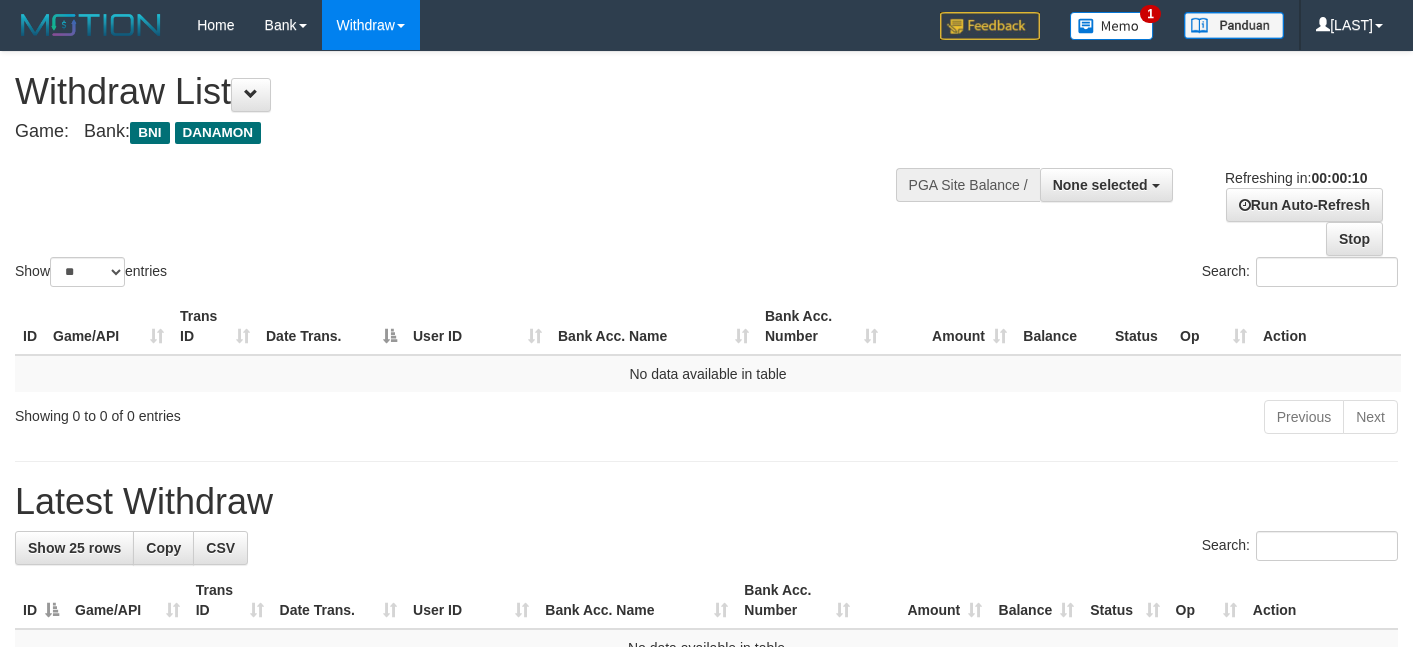 select 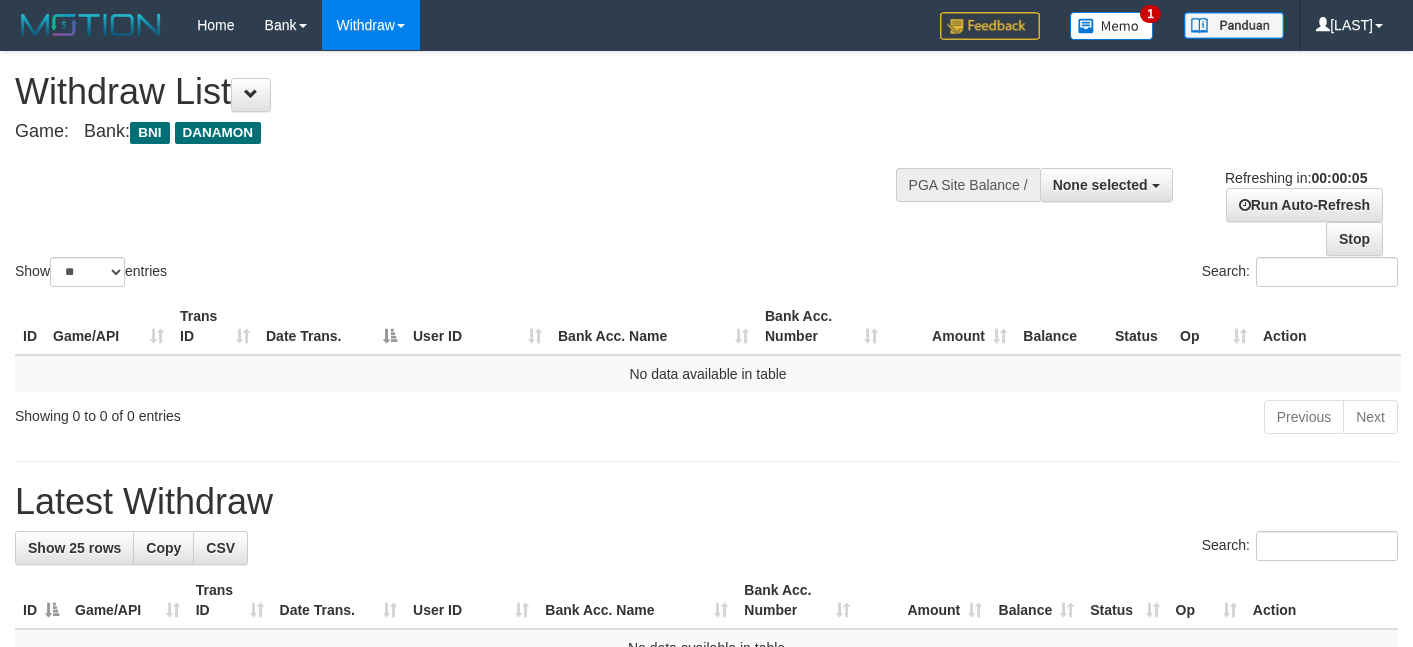scroll, scrollTop: 0, scrollLeft: 0, axis: both 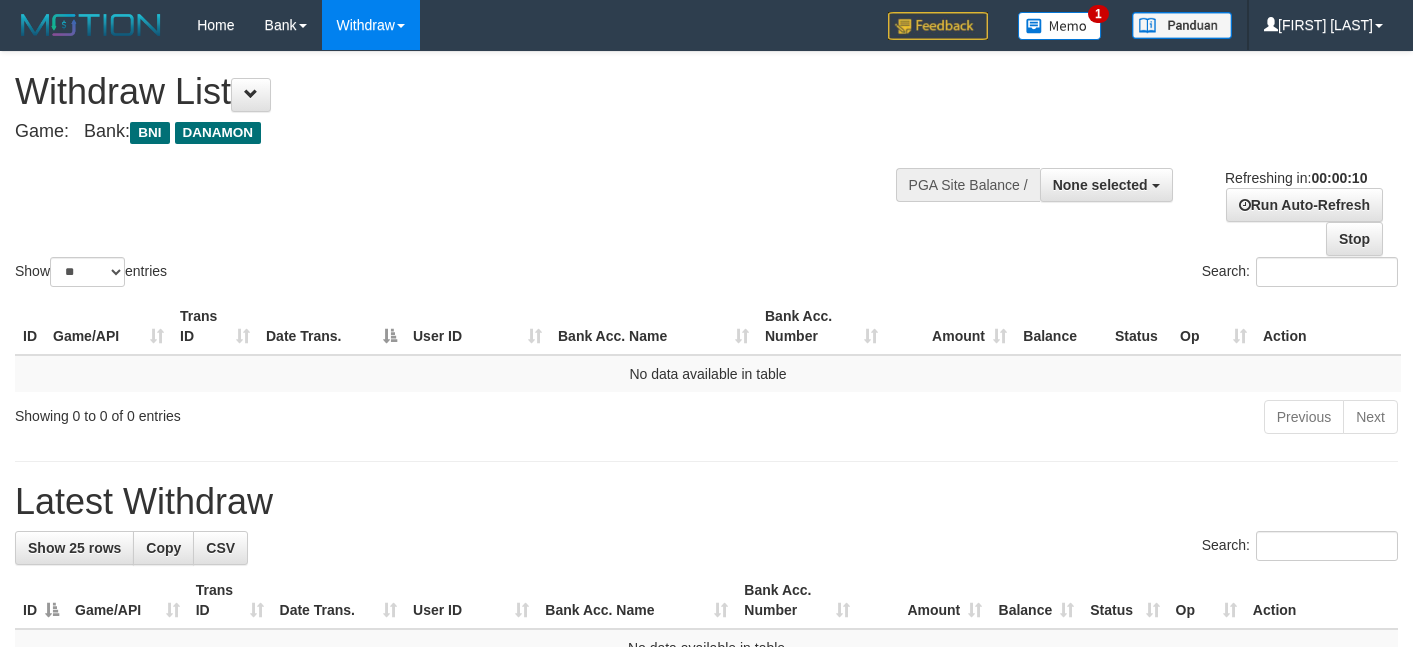 select 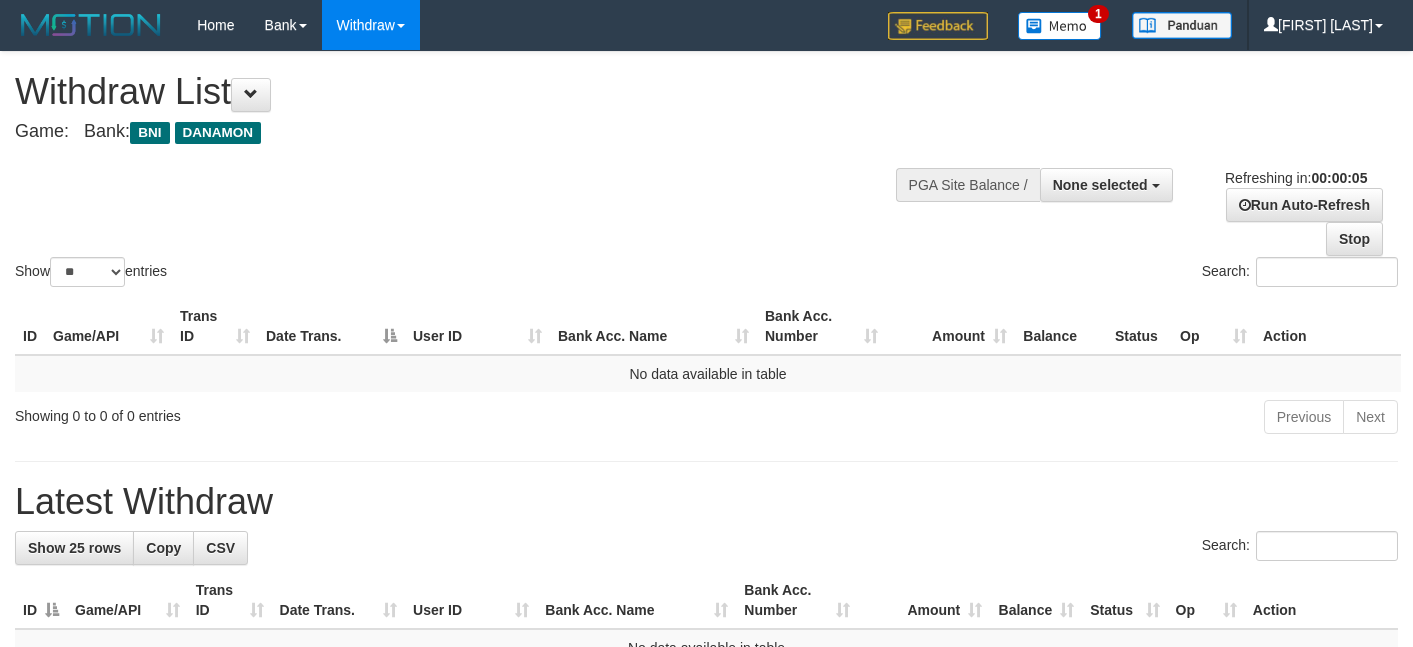 scroll, scrollTop: 0, scrollLeft: 0, axis: both 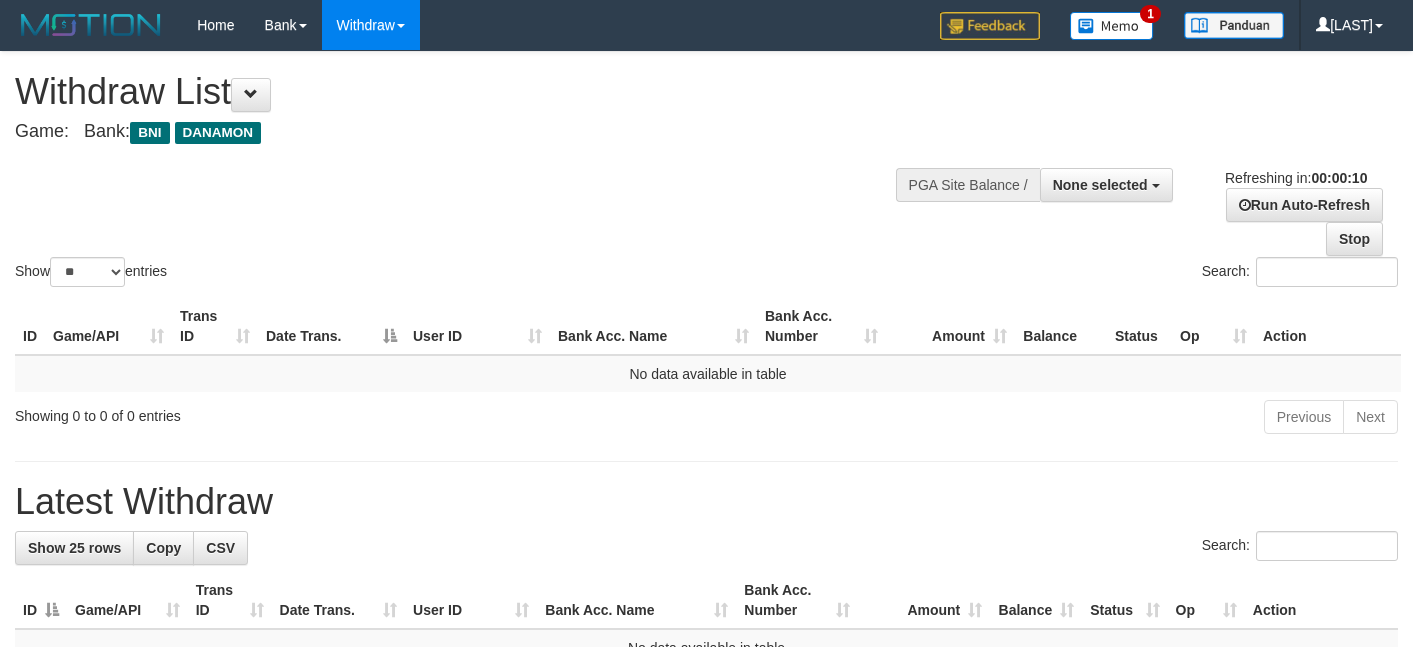 select 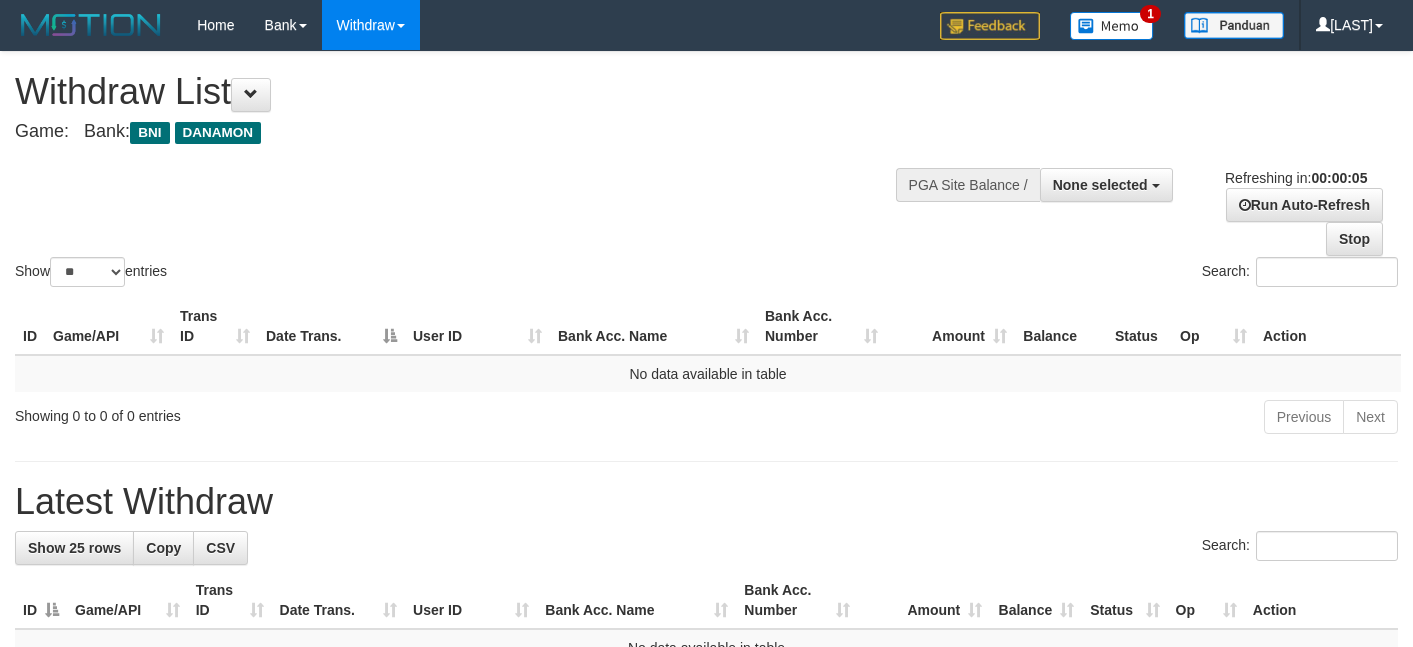 scroll, scrollTop: 0, scrollLeft: 0, axis: both 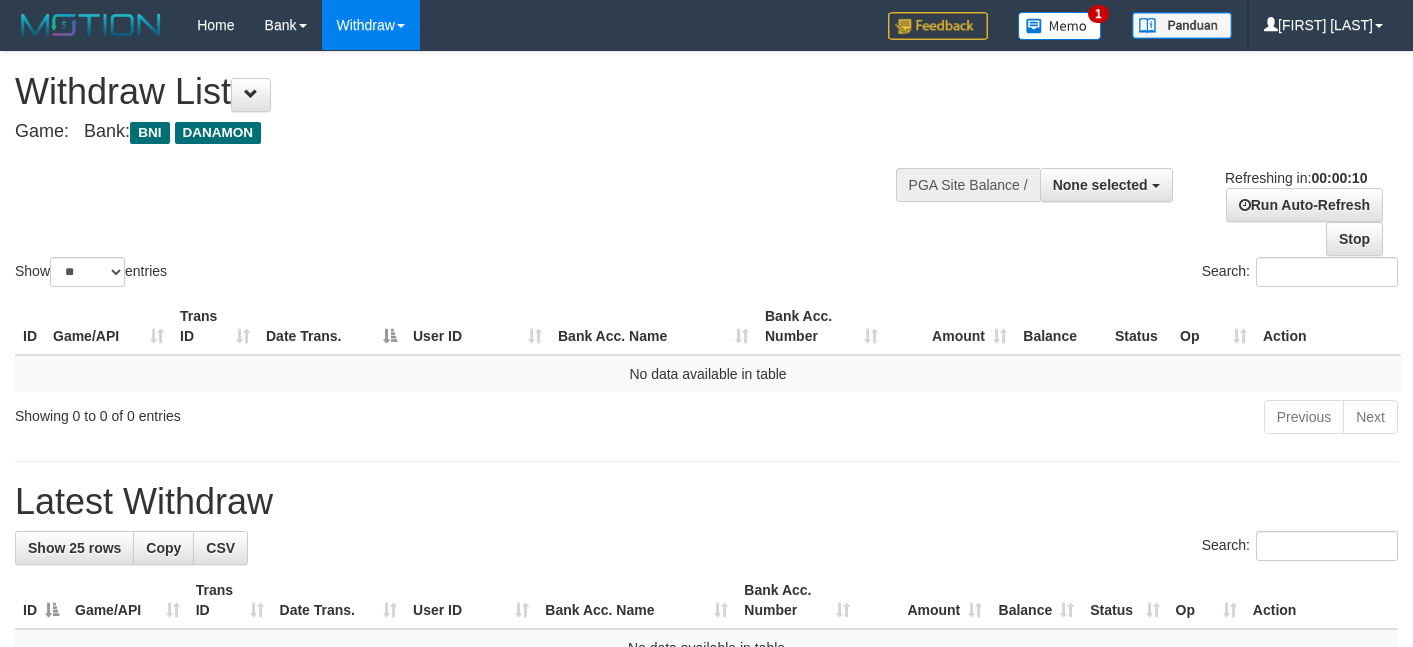 select 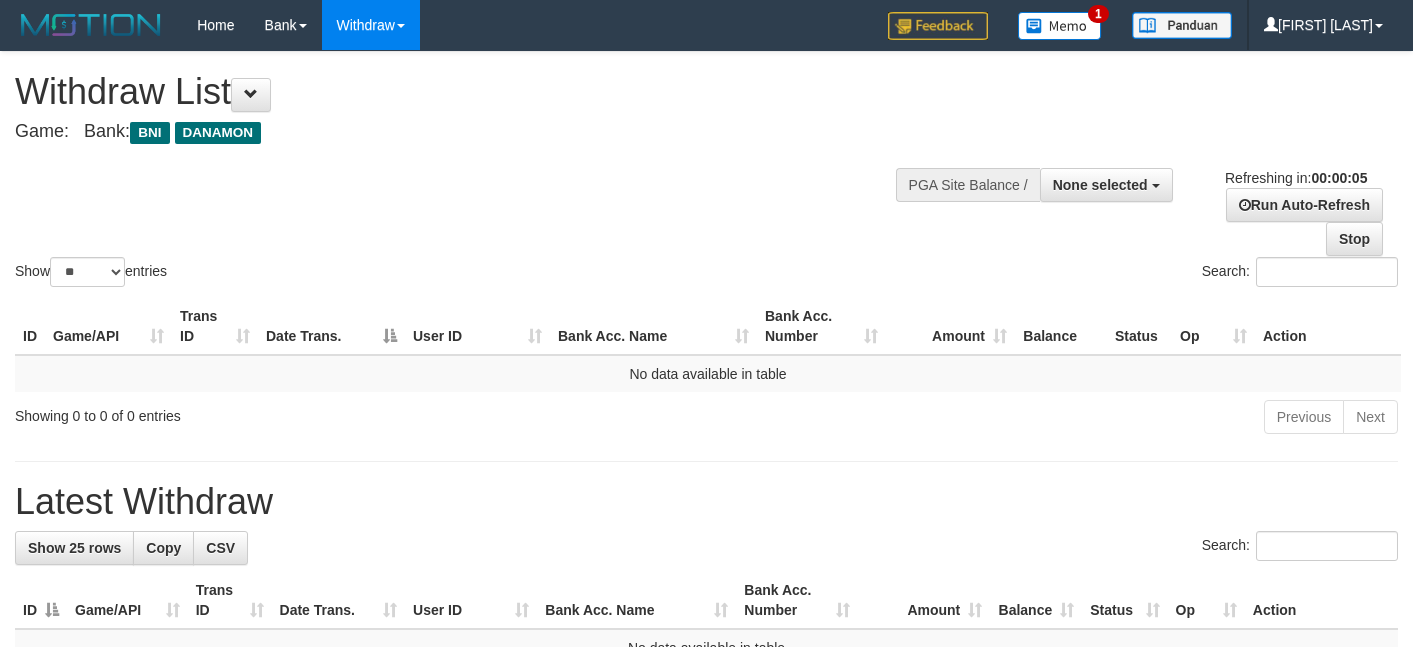 scroll, scrollTop: 0, scrollLeft: 0, axis: both 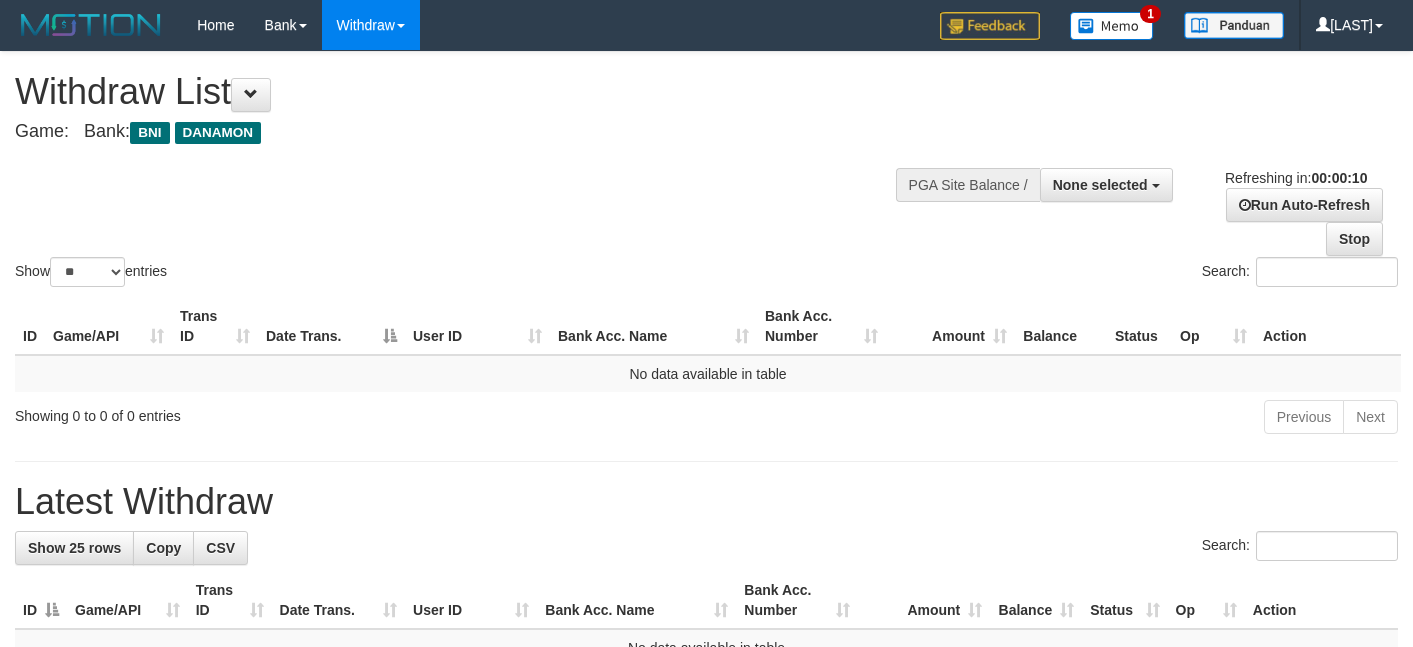 select 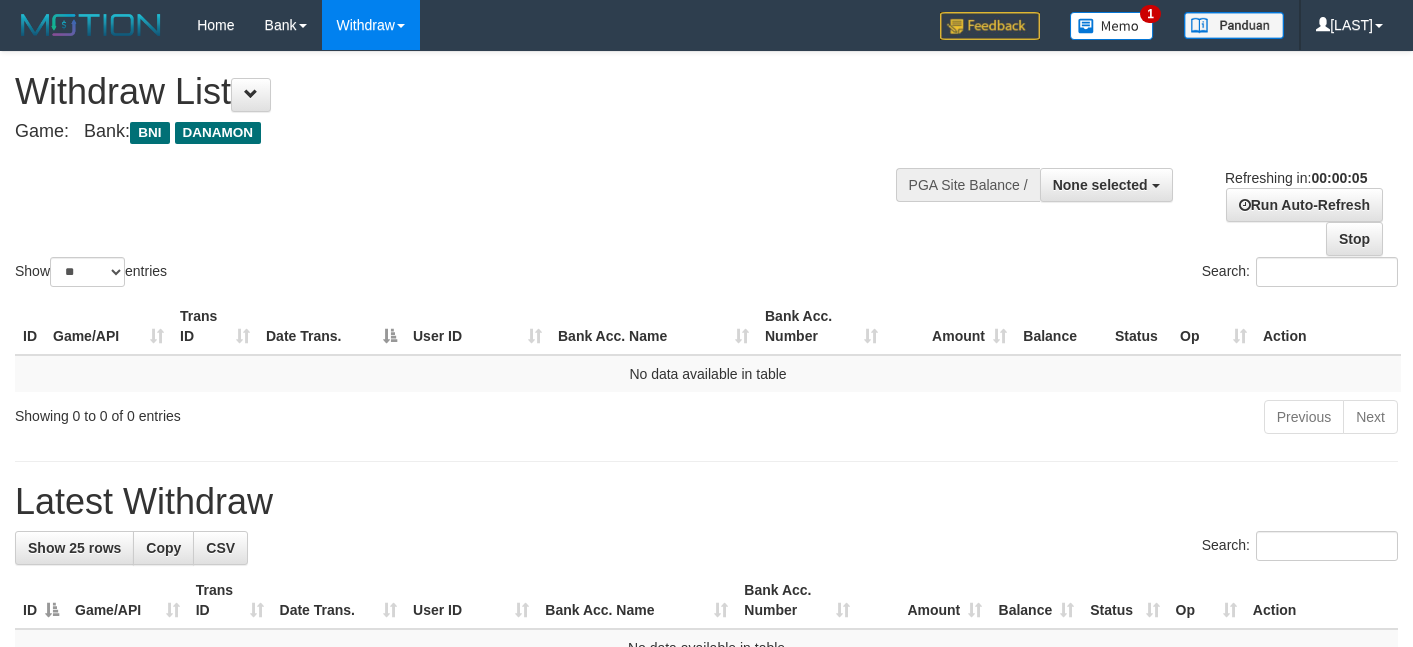 scroll, scrollTop: 0, scrollLeft: 0, axis: both 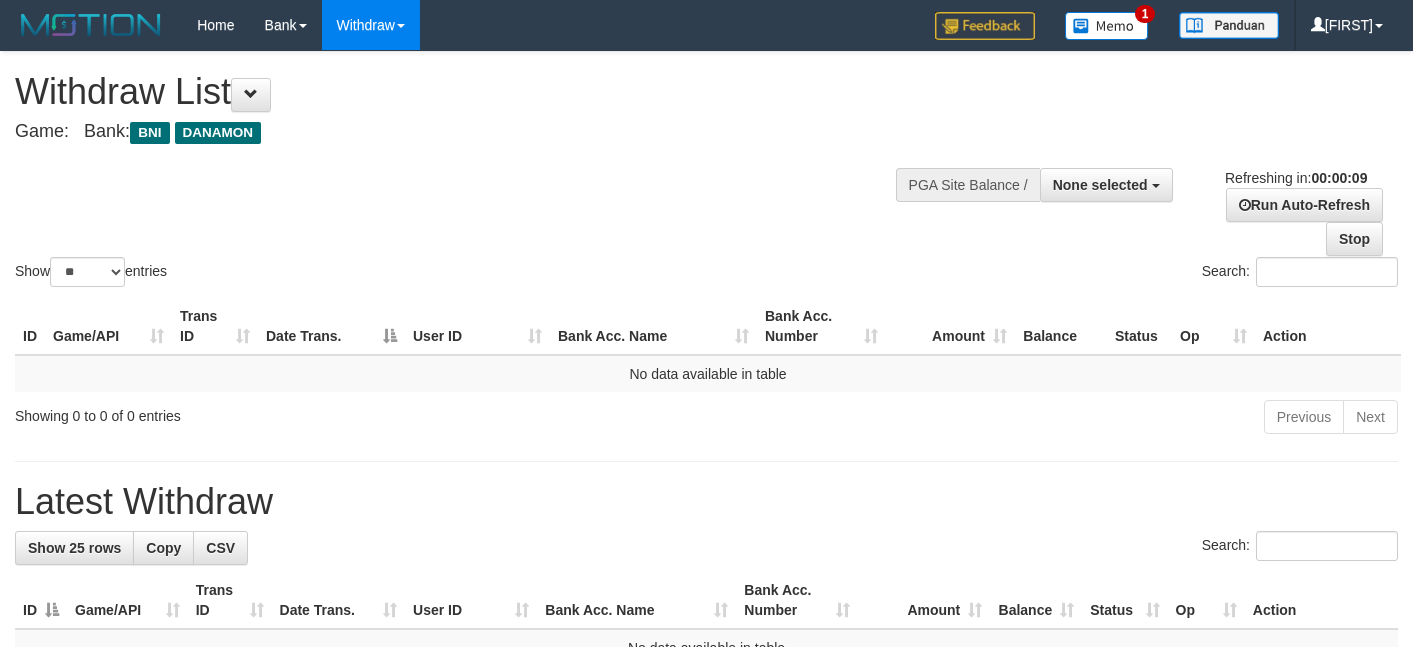 select 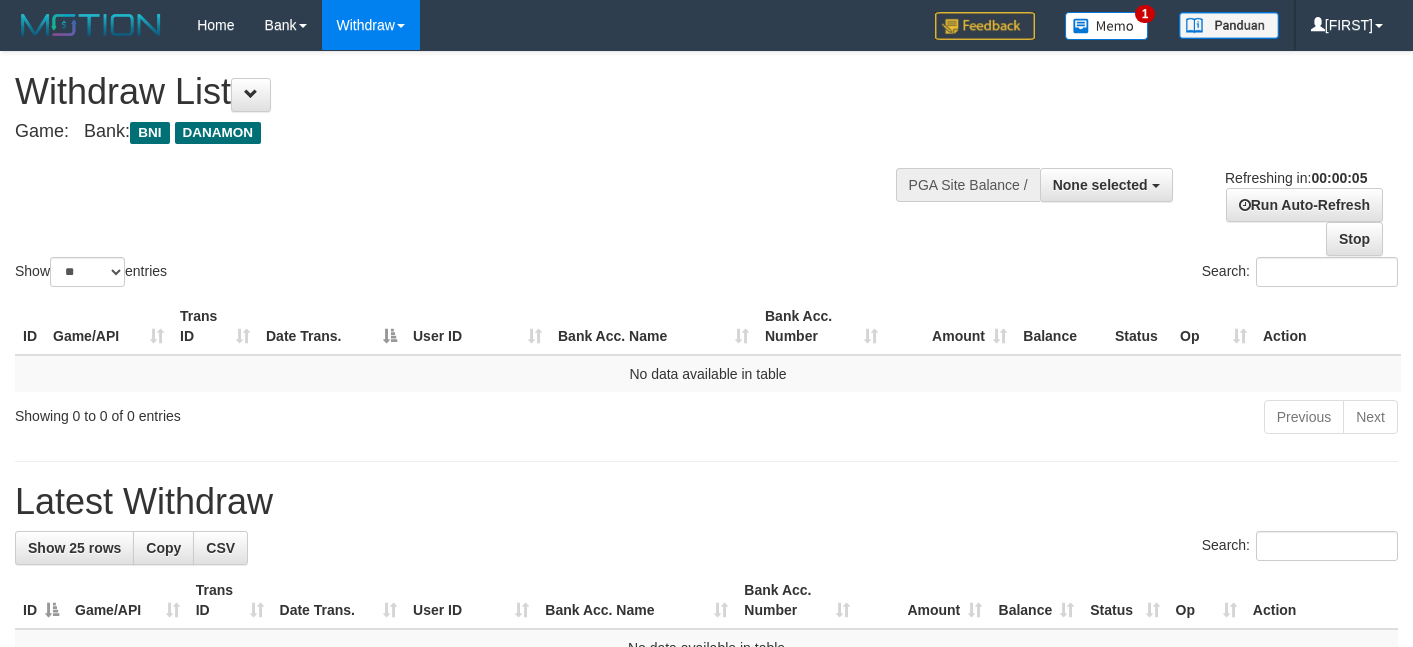 scroll, scrollTop: 0, scrollLeft: 0, axis: both 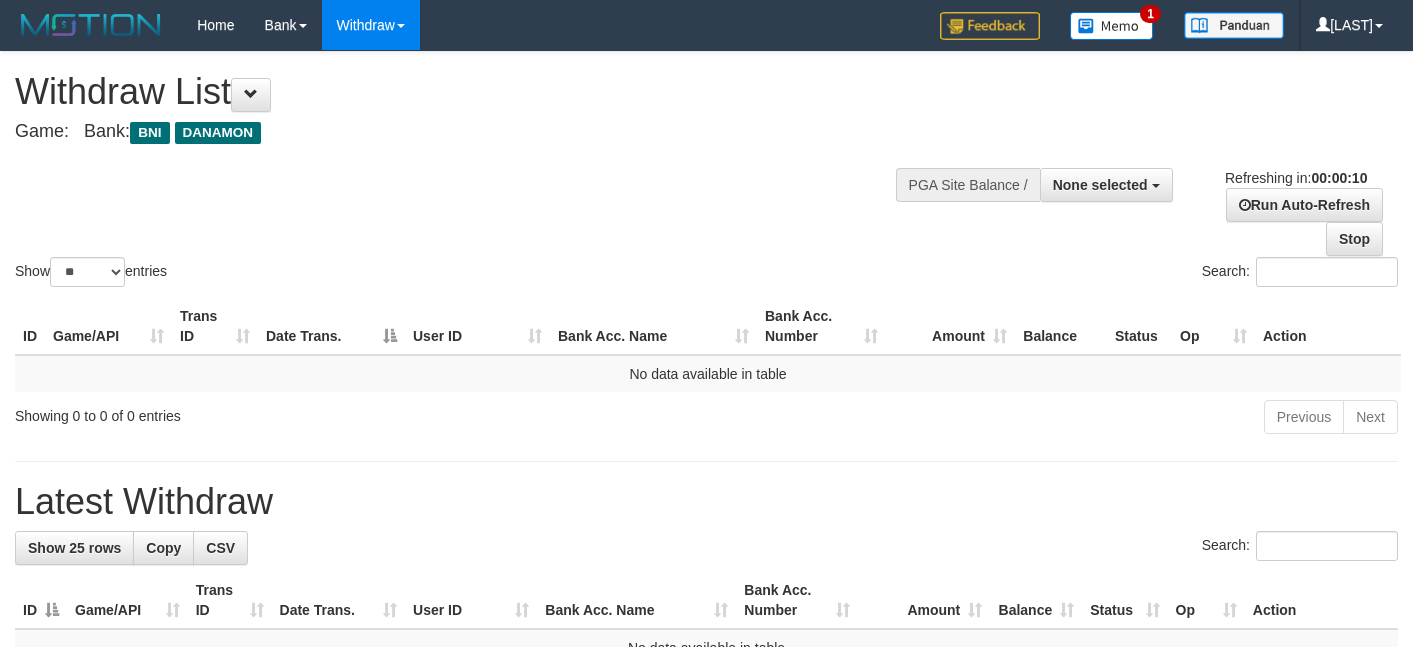 select 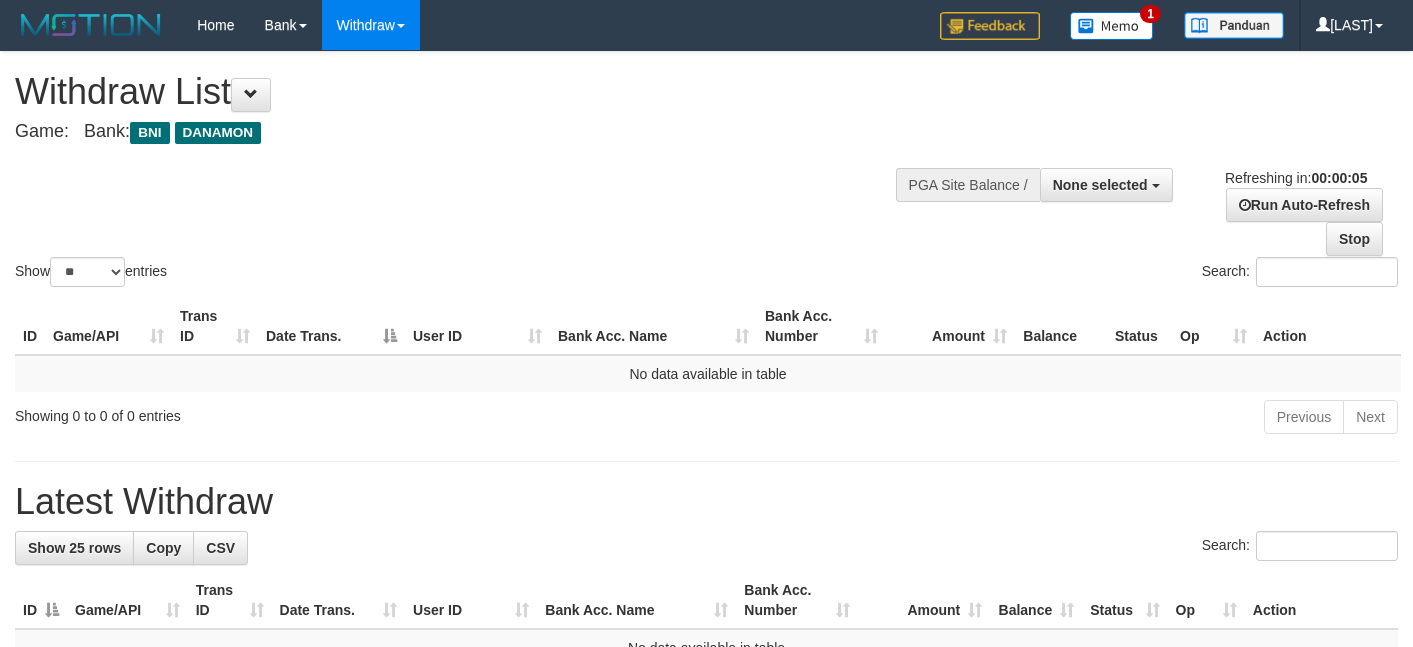 scroll, scrollTop: 0, scrollLeft: 0, axis: both 